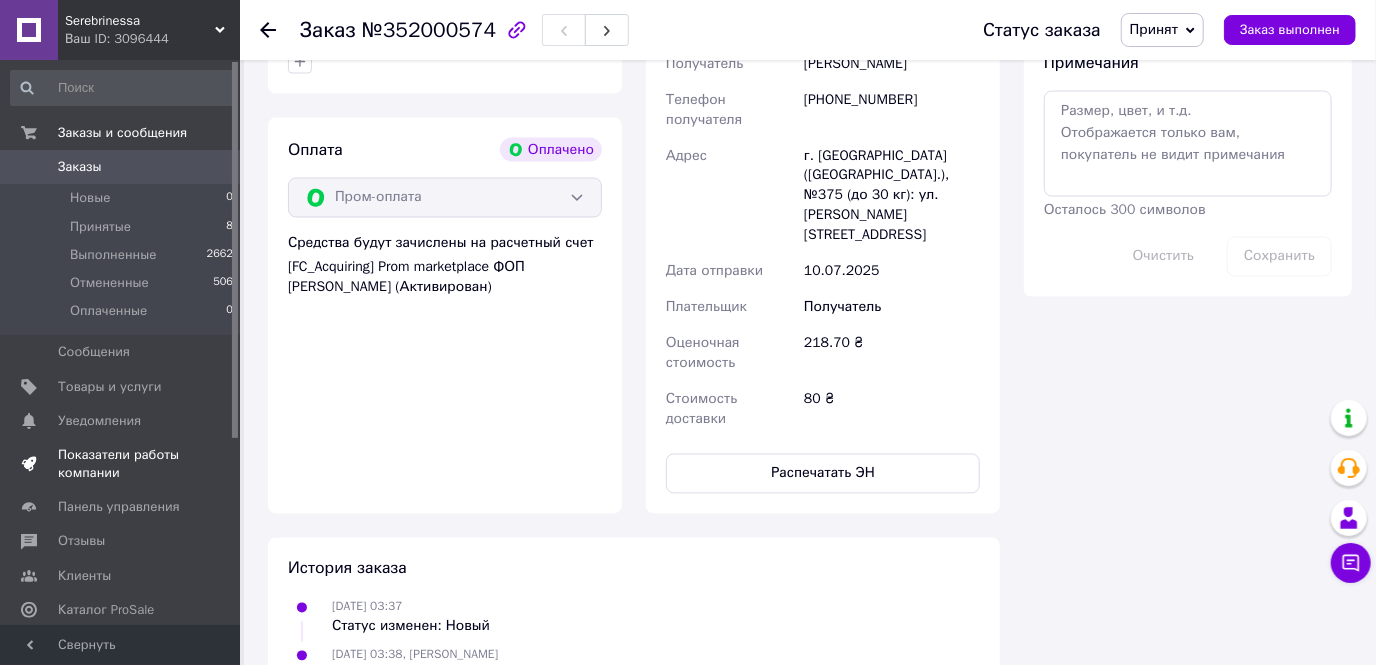 scroll, scrollTop: 1727, scrollLeft: 0, axis: vertical 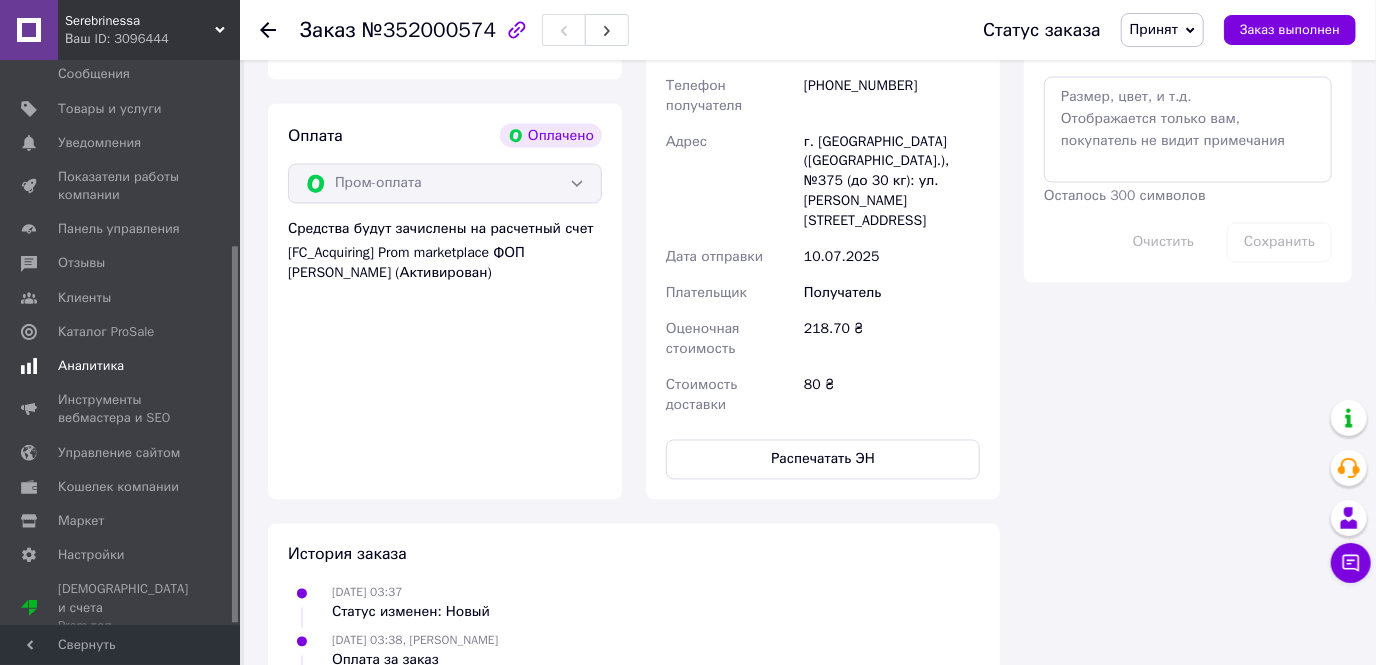 click on "Аналитика" at bounding box center (91, 366) 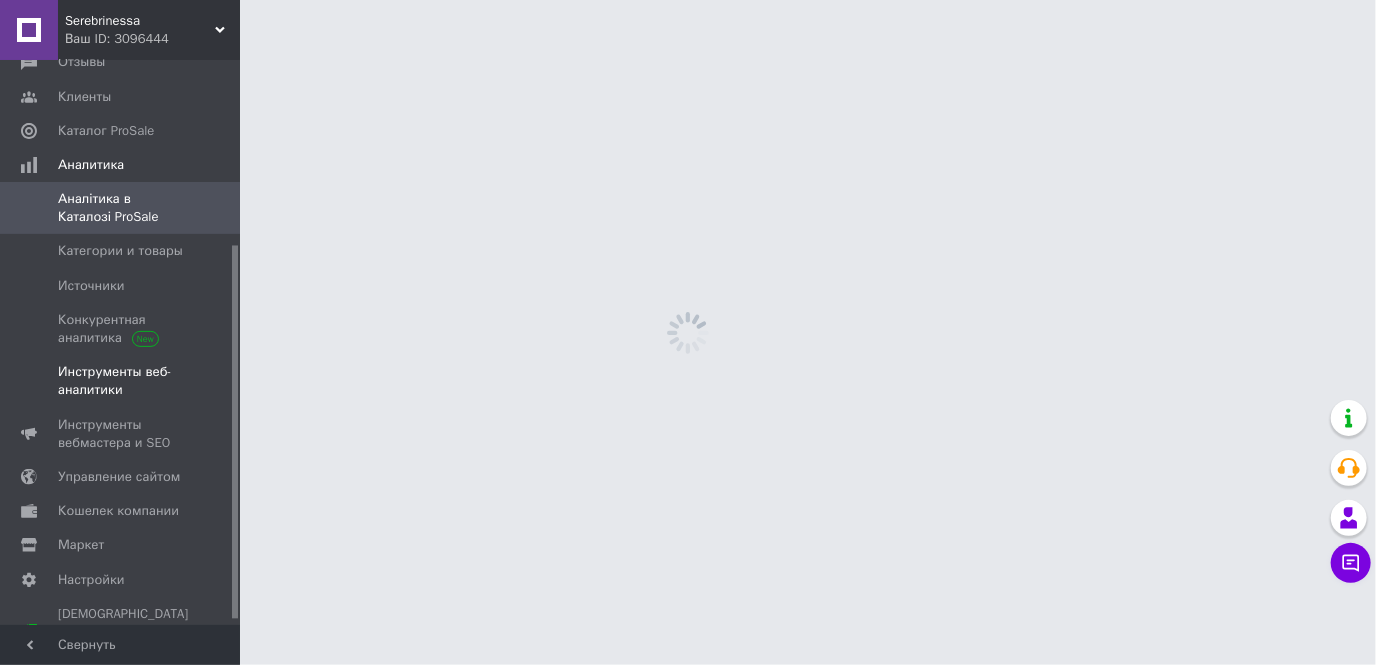 scroll, scrollTop: 0, scrollLeft: 0, axis: both 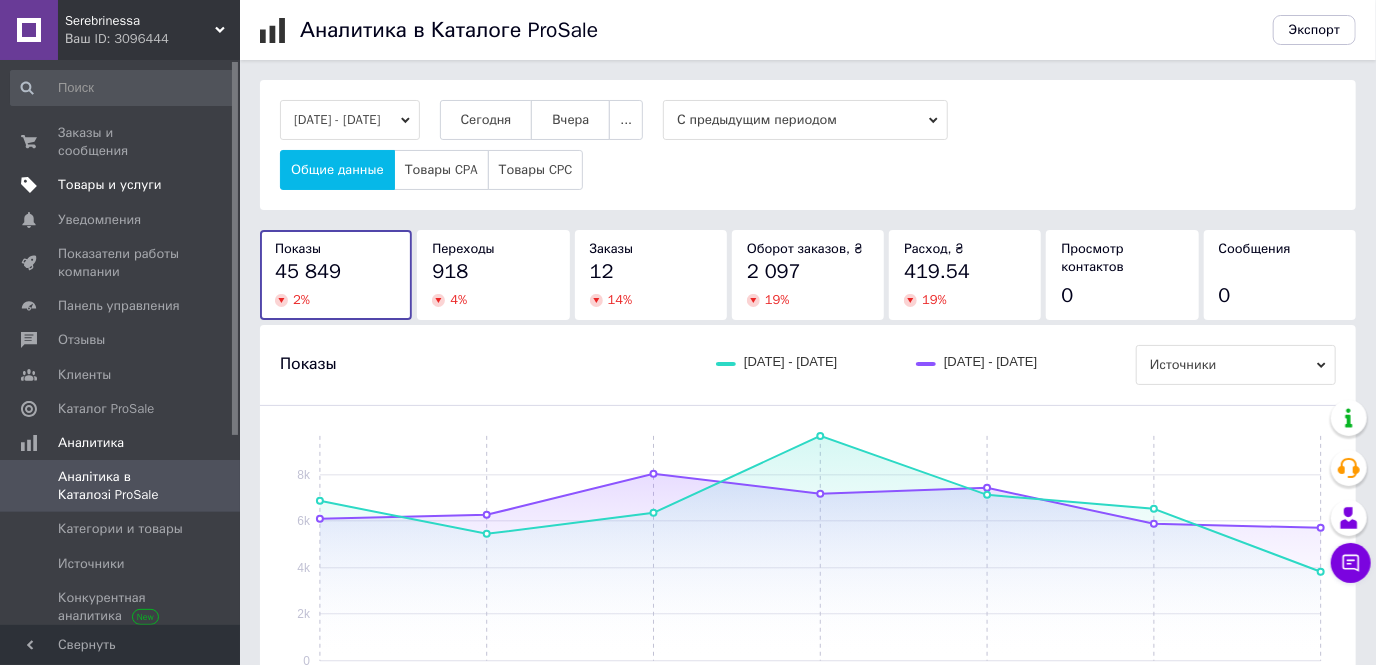 click on "Товары и услуги" at bounding box center [110, 185] 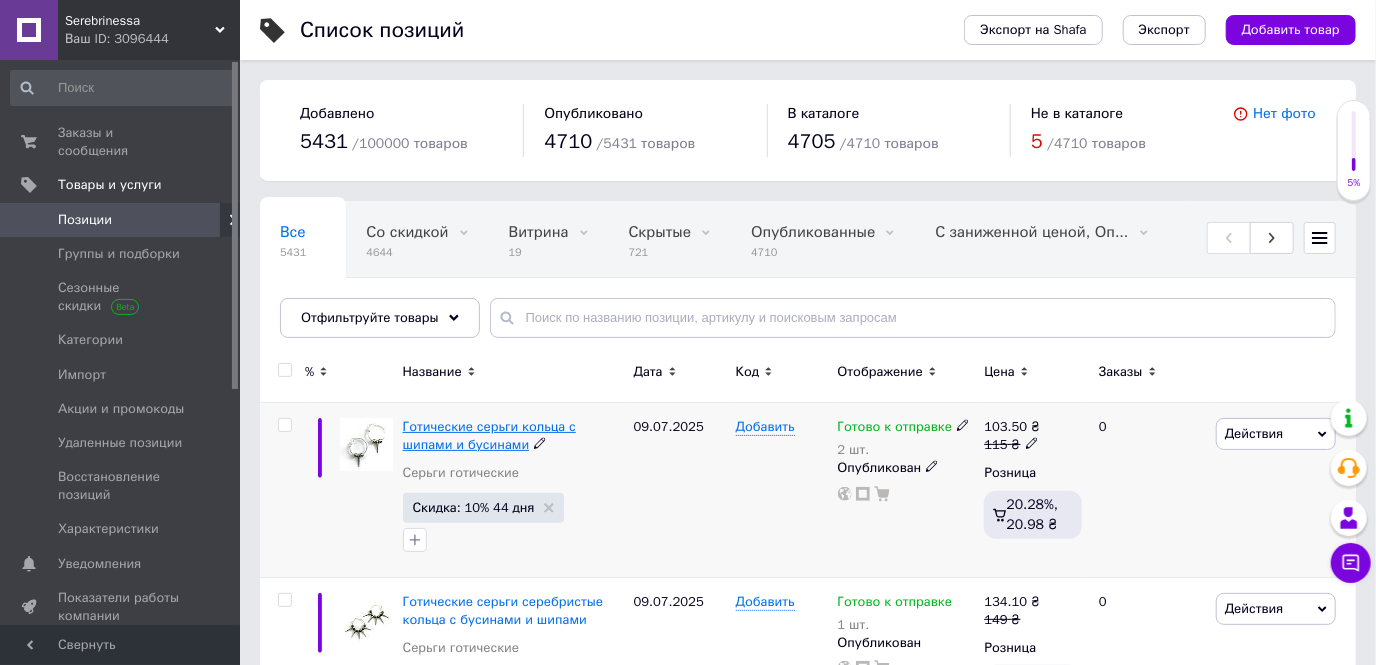 click on "Готические серьги кольца с шипами и бусинами" at bounding box center (489, 435) 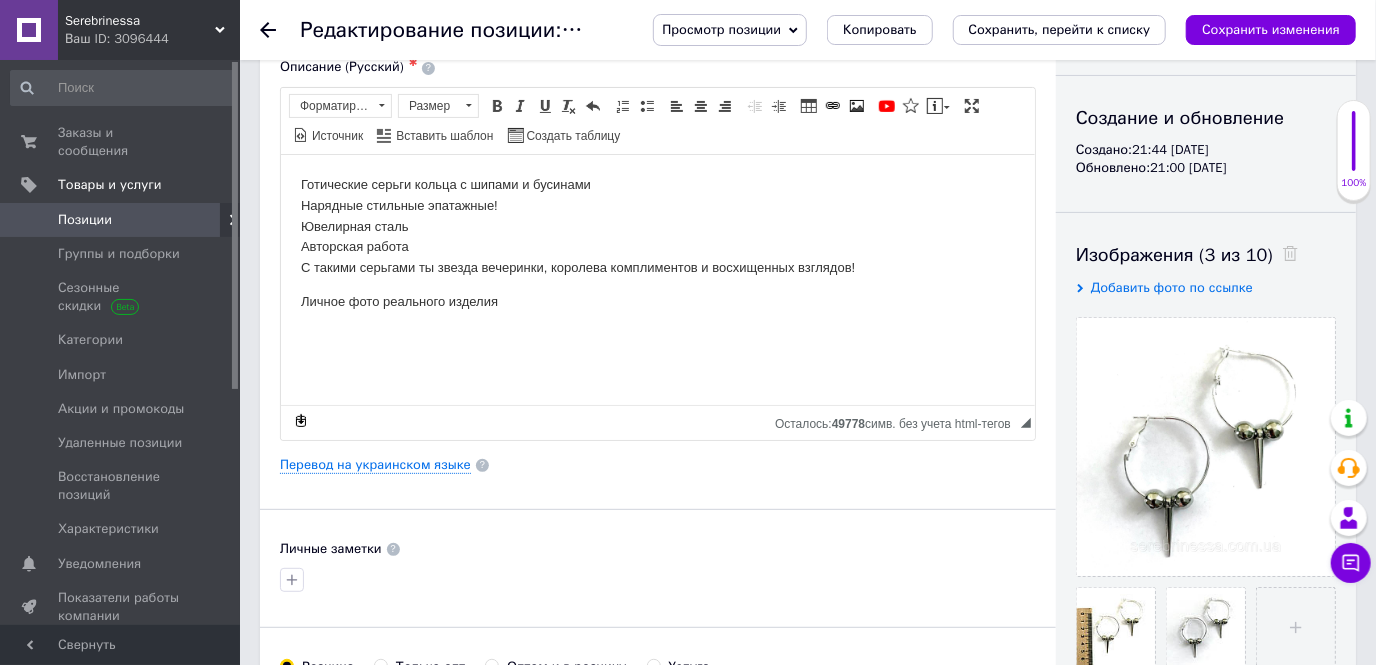 scroll, scrollTop: 181, scrollLeft: 0, axis: vertical 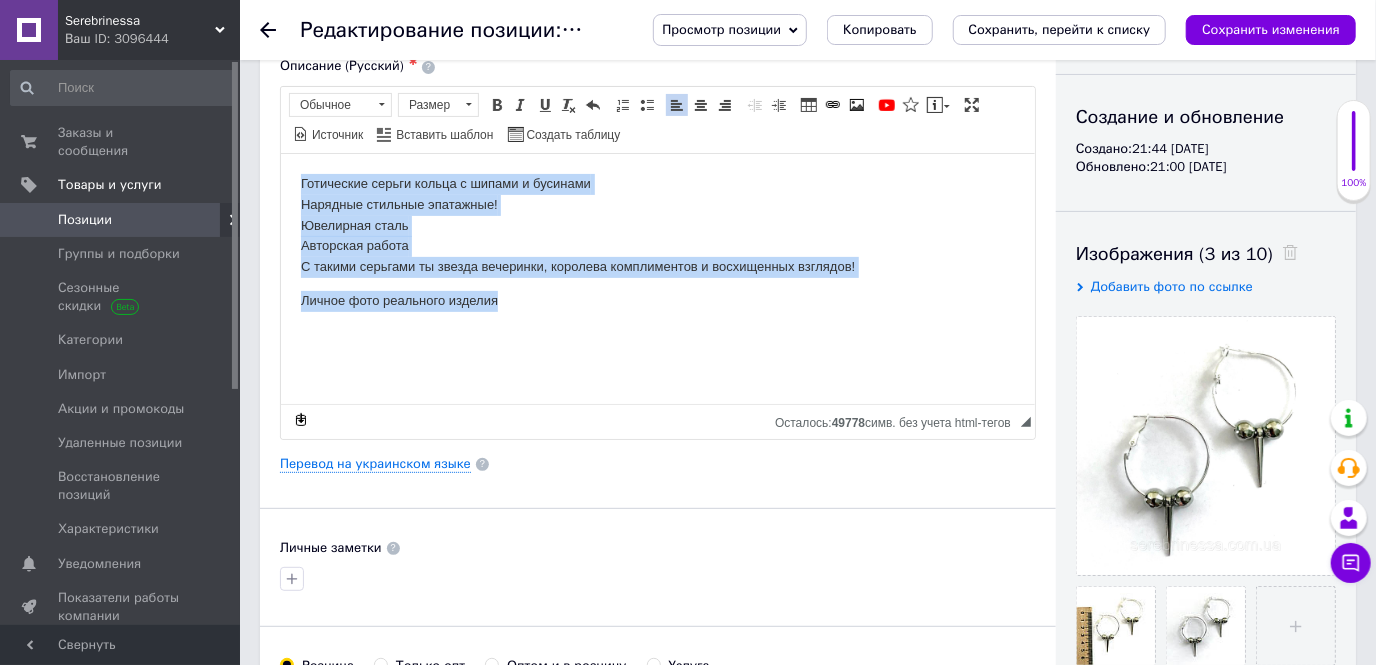 drag, startPoint x: 288, startPoint y: 171, endPoint x: 468, endPoint y: 310, distance: 227.42252 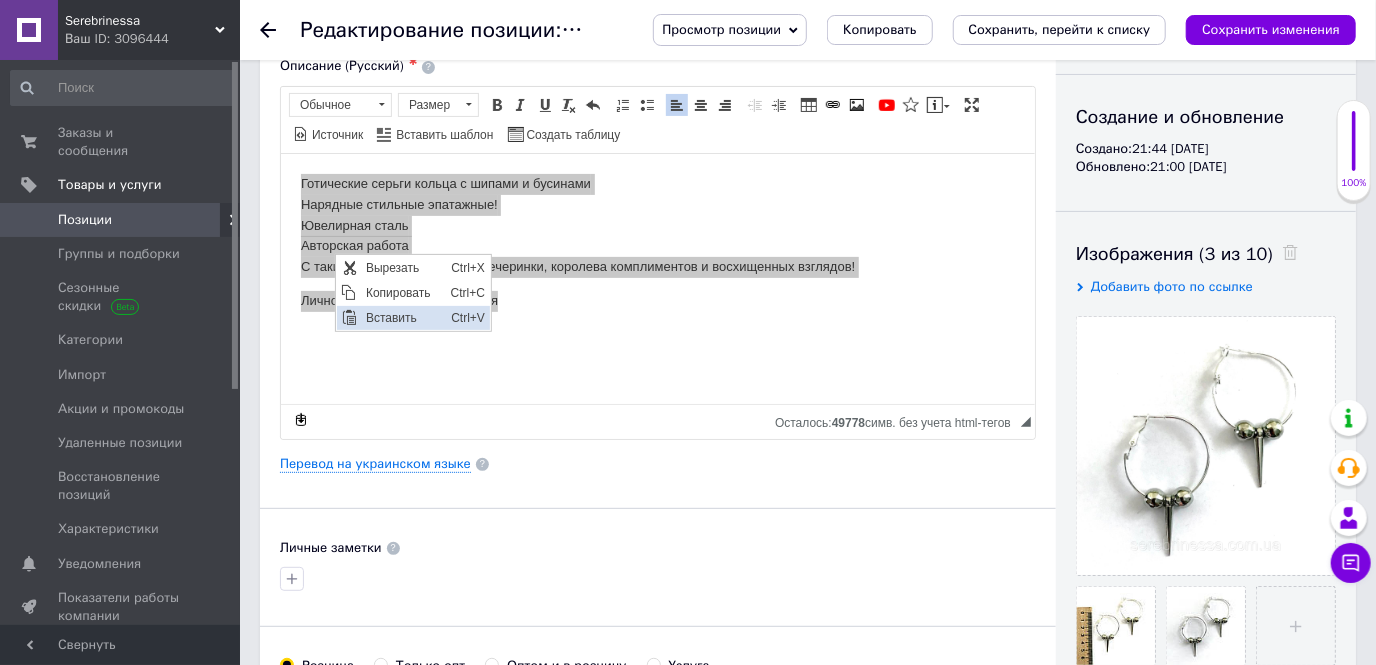 scroll, scrollTop: 0, scrollLeft: 0, axis: both 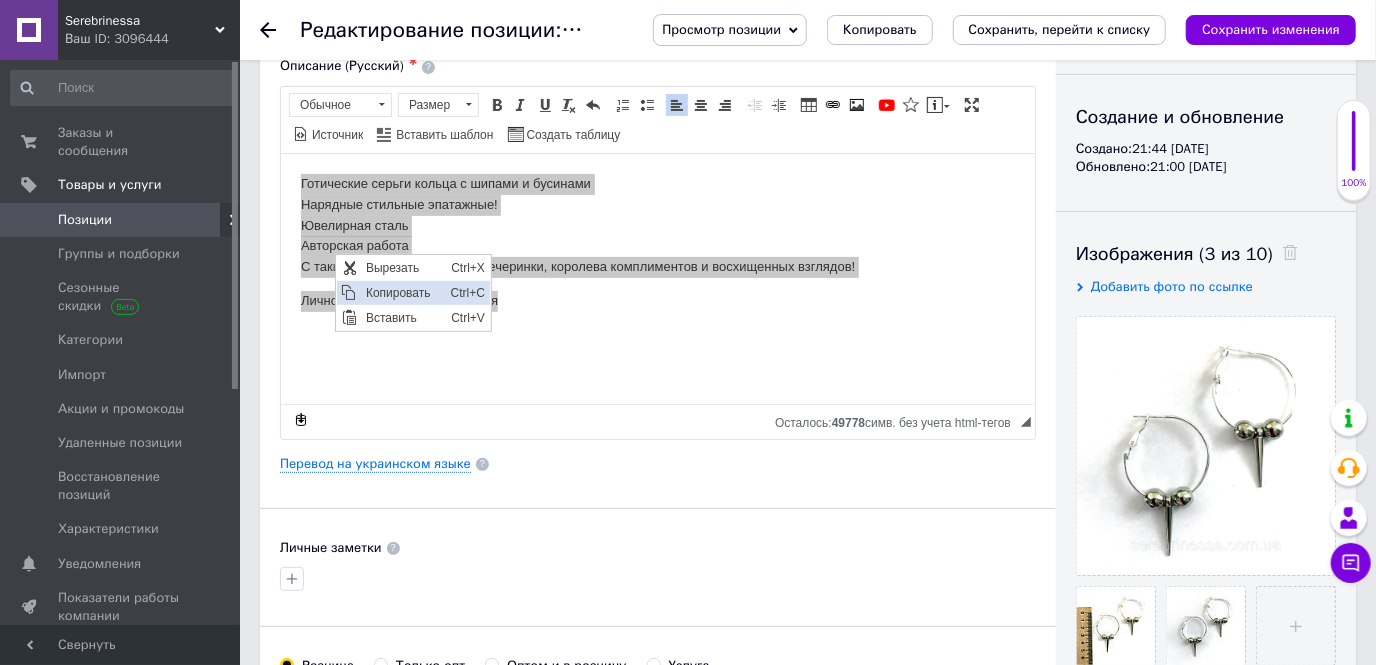 click on "Копировать" at bounding box center (402, 292) 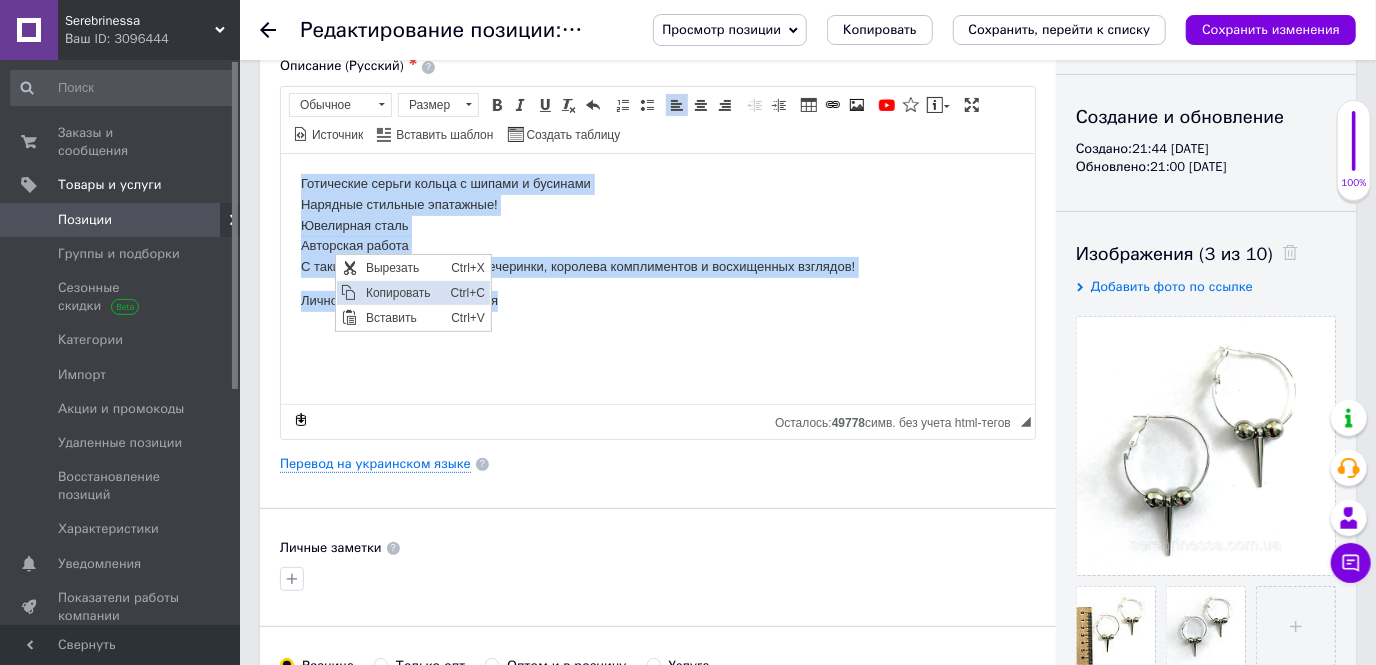 copy on "Готические серьги кольца с шипами и бусинами Нарядные стильные эпатажные! Ювелирная сталь Авторская работа С такими серьгами ты звезда вечеринки, королева комплиментов и восхищенных взглядов! Личное фото реального изделия" 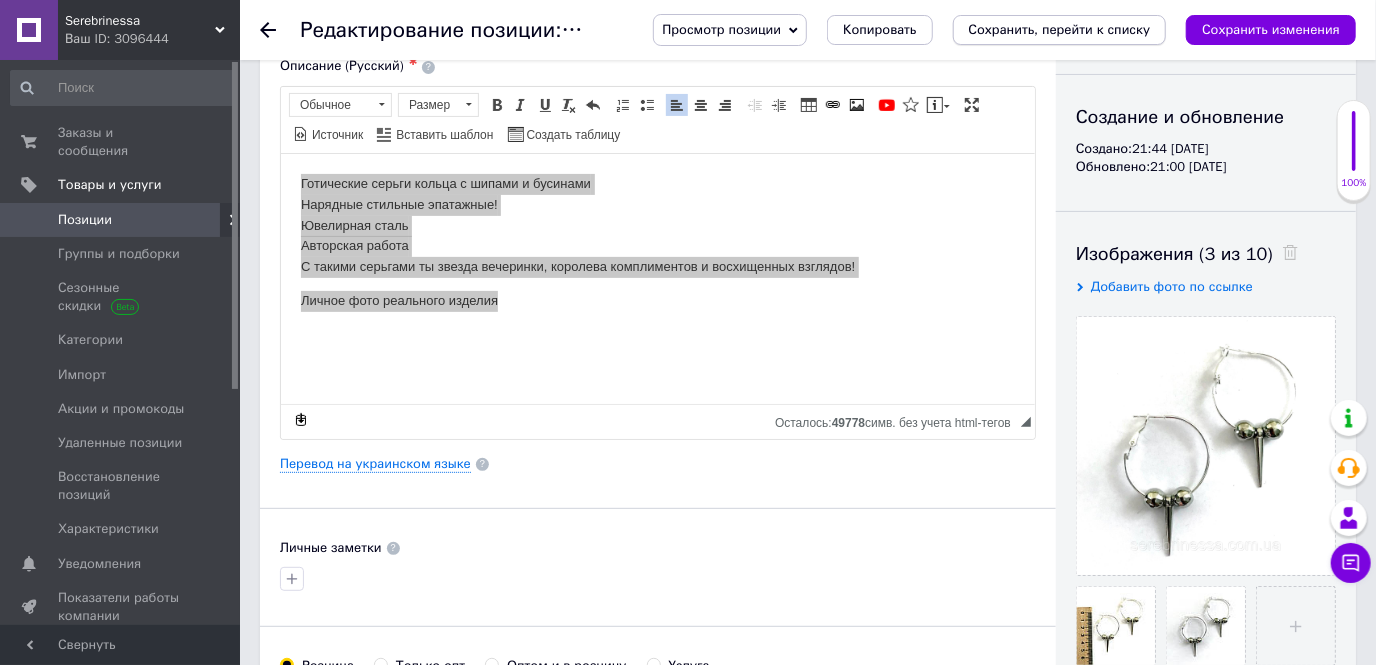 click on "Сохранить, перейти к списку" at bounding box center [1060, 29] 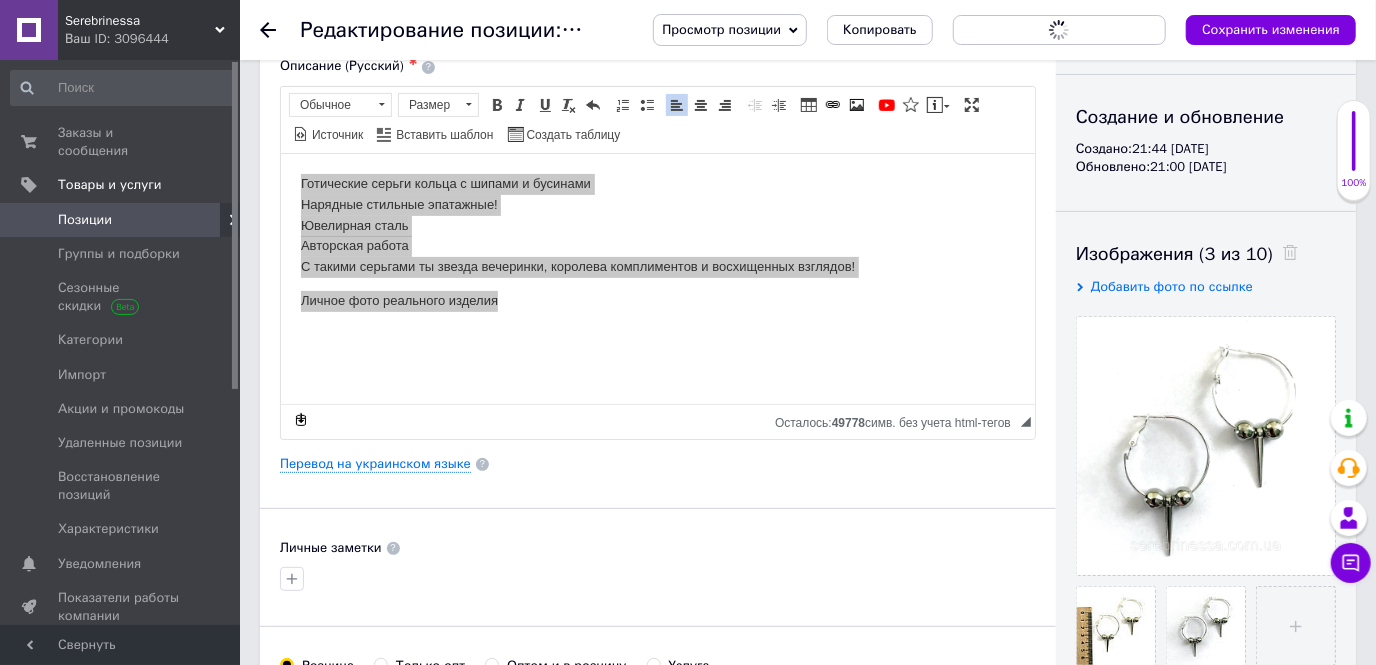 scroll, scrollTop: 0, scrollLeft: 0, axis: both 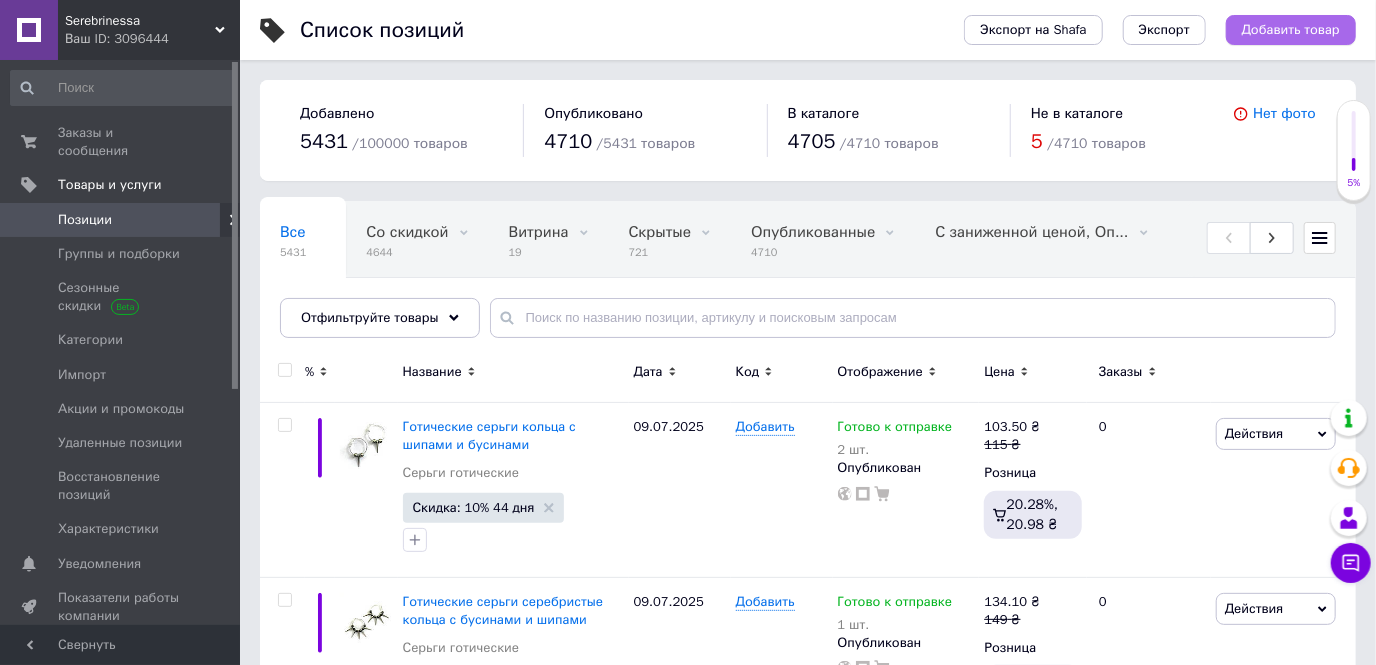 click on "Добавить товар" at bounding box center [1291, 30] 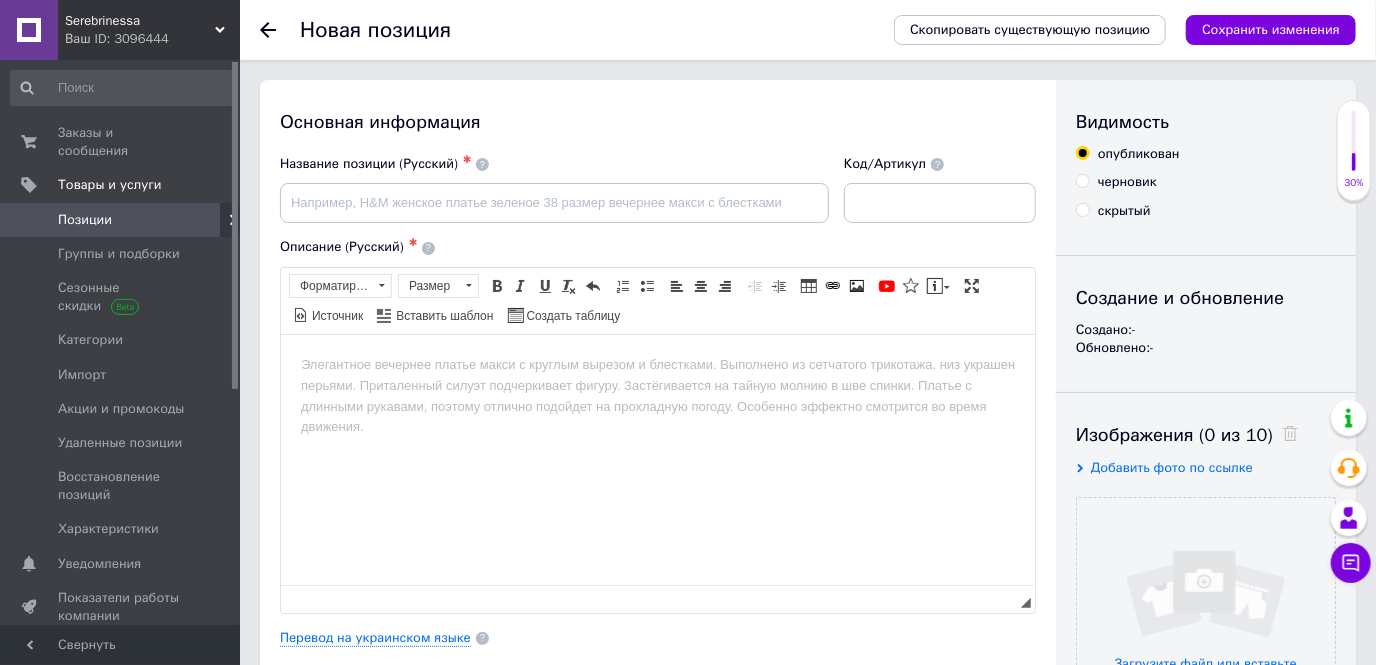 scroll, scrollTop: 0, scrollLeft: 0, axis: both 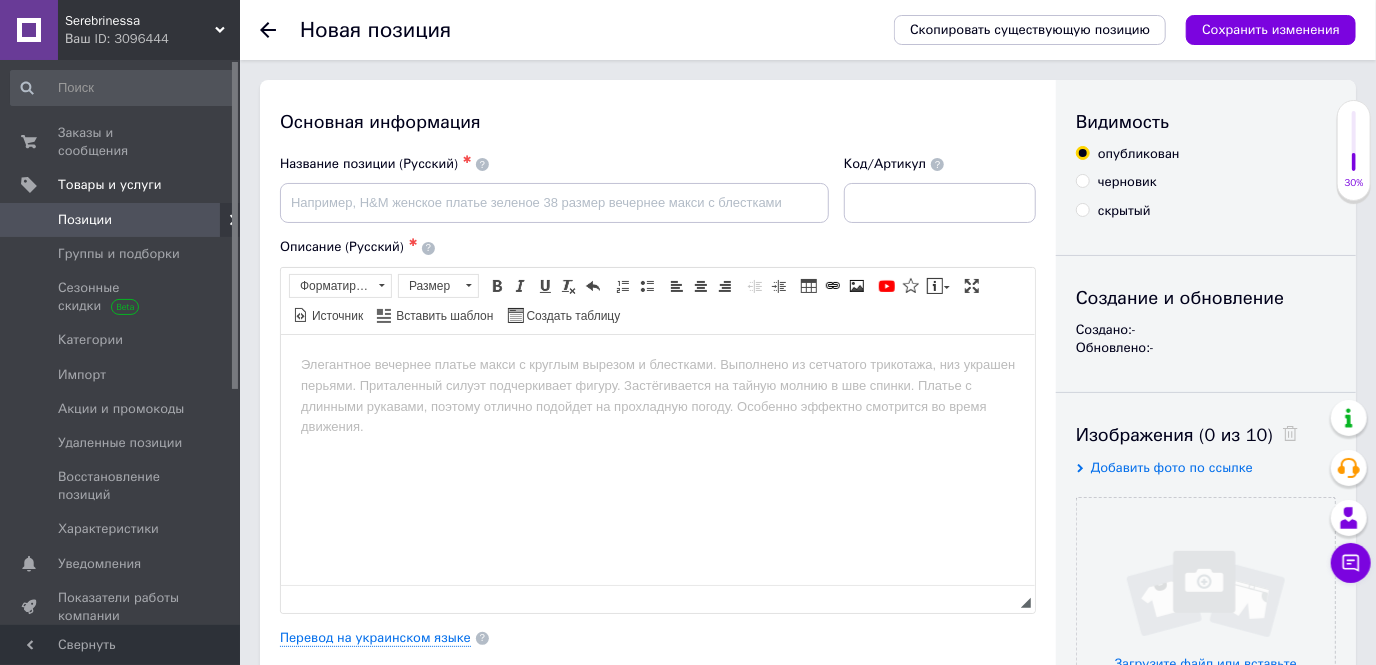 click at bounding box center (657, 364) 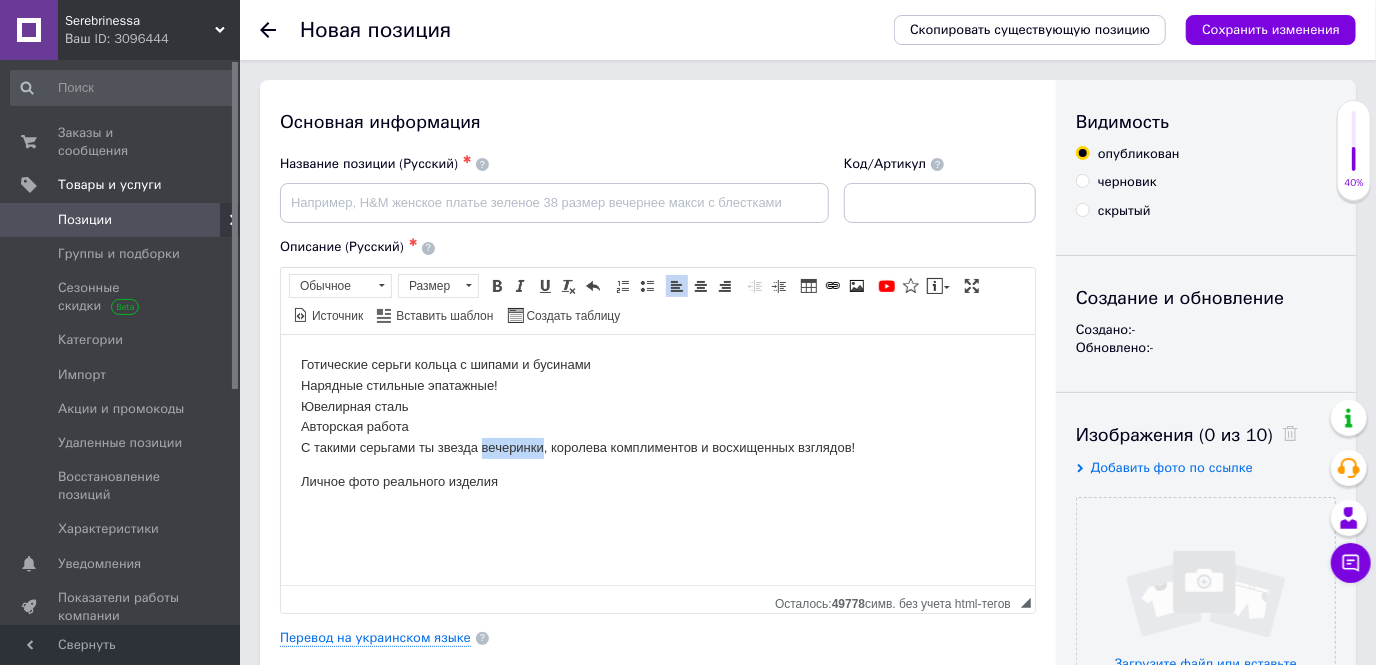 drag, startPoint x: 542, startPoint y: 446, endPoint x: 480, endPoint y: 442, distance: 62.1289 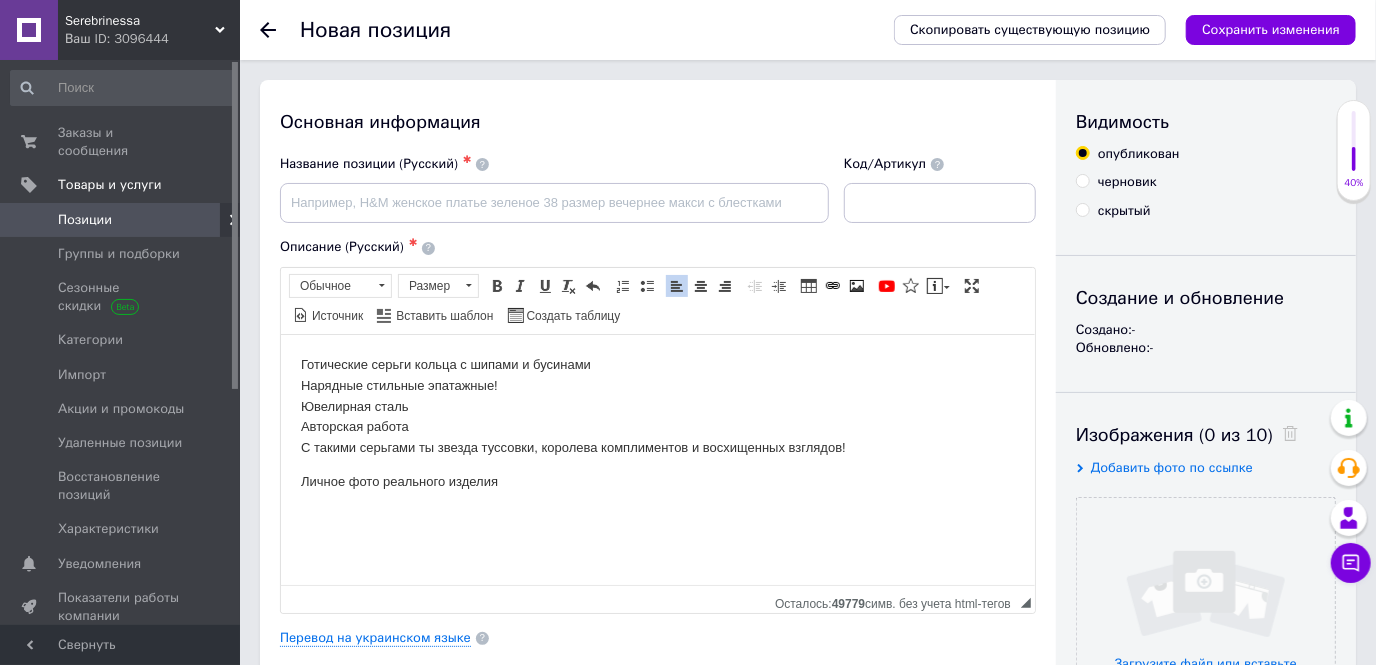 click on "Готические серьги кольца с шипами и бусинами Нарядные стильные эпатажные! Ювелирная сталь Авторская работа С такими серьгами ты звезда туссовки, королева комплиментов и восхищенных взглядов!" at bounding box center (657, 406) 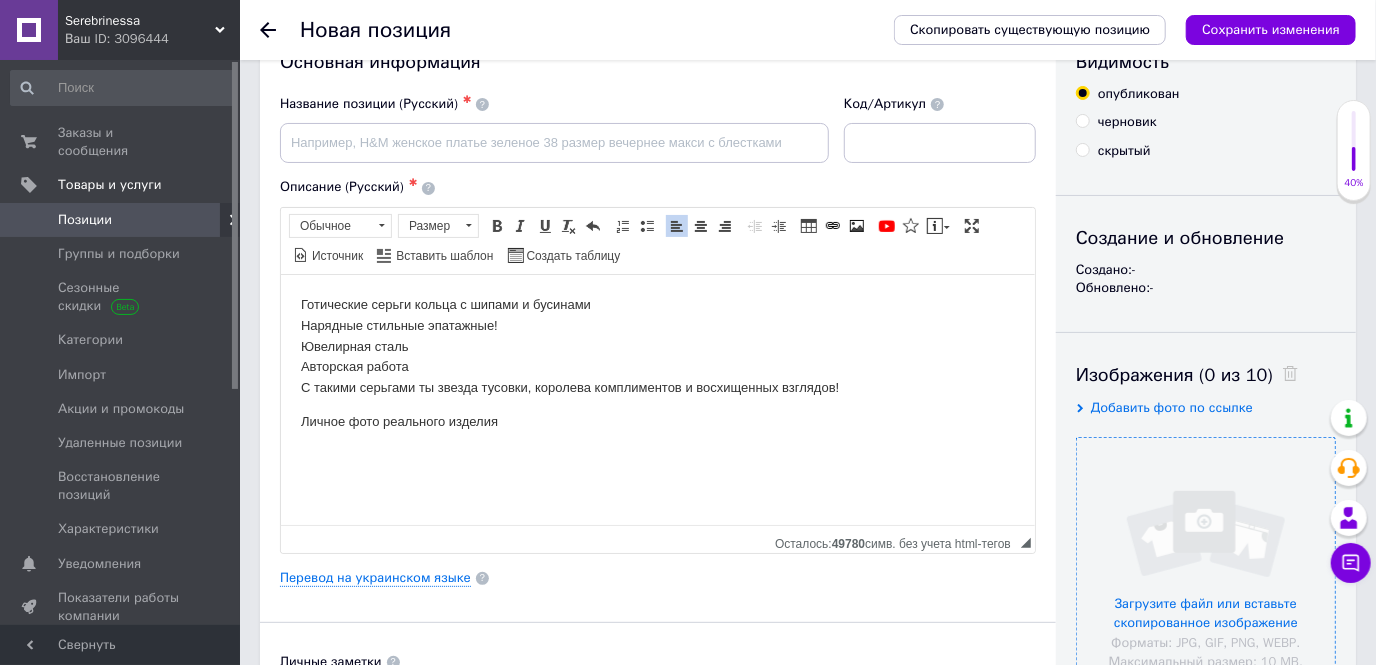 scroll, scrollTop: 90, scrollLeft: 0, axis: vertical 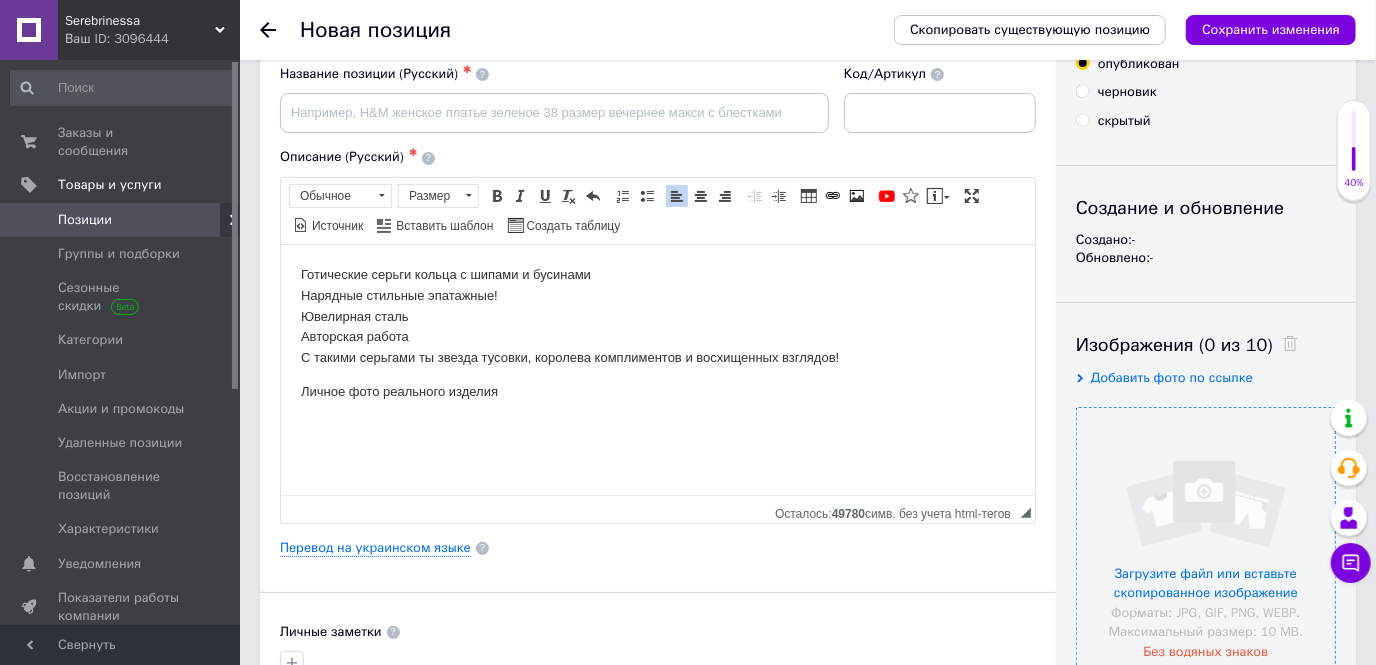 click at bounding box center [1206, 537] 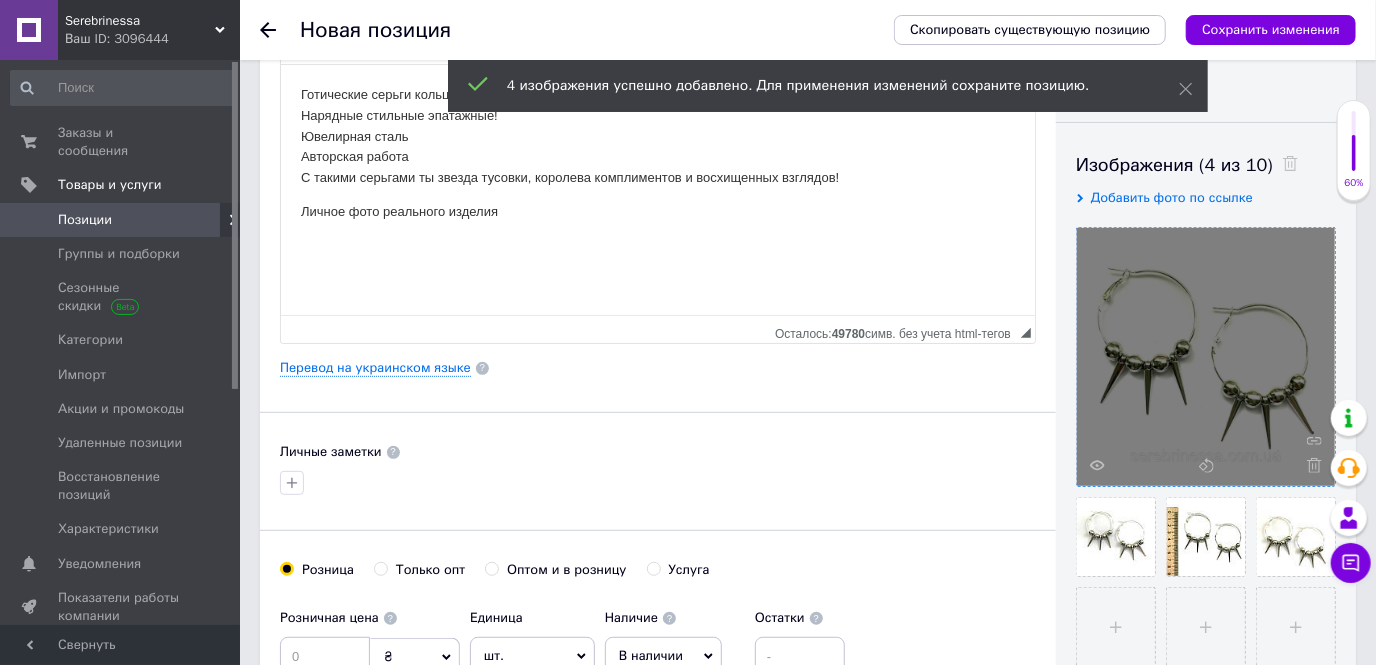 scroll, scrollTop: 272, scrollLeft: 0, axis: vertical 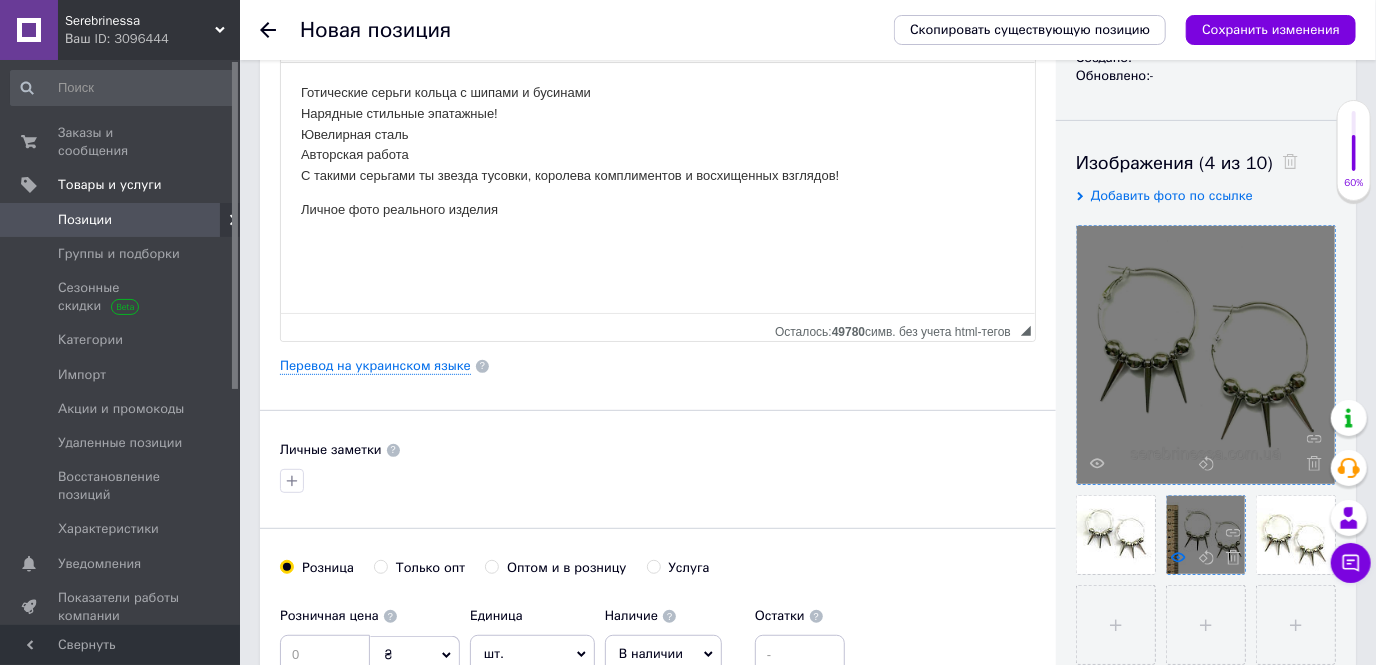 click 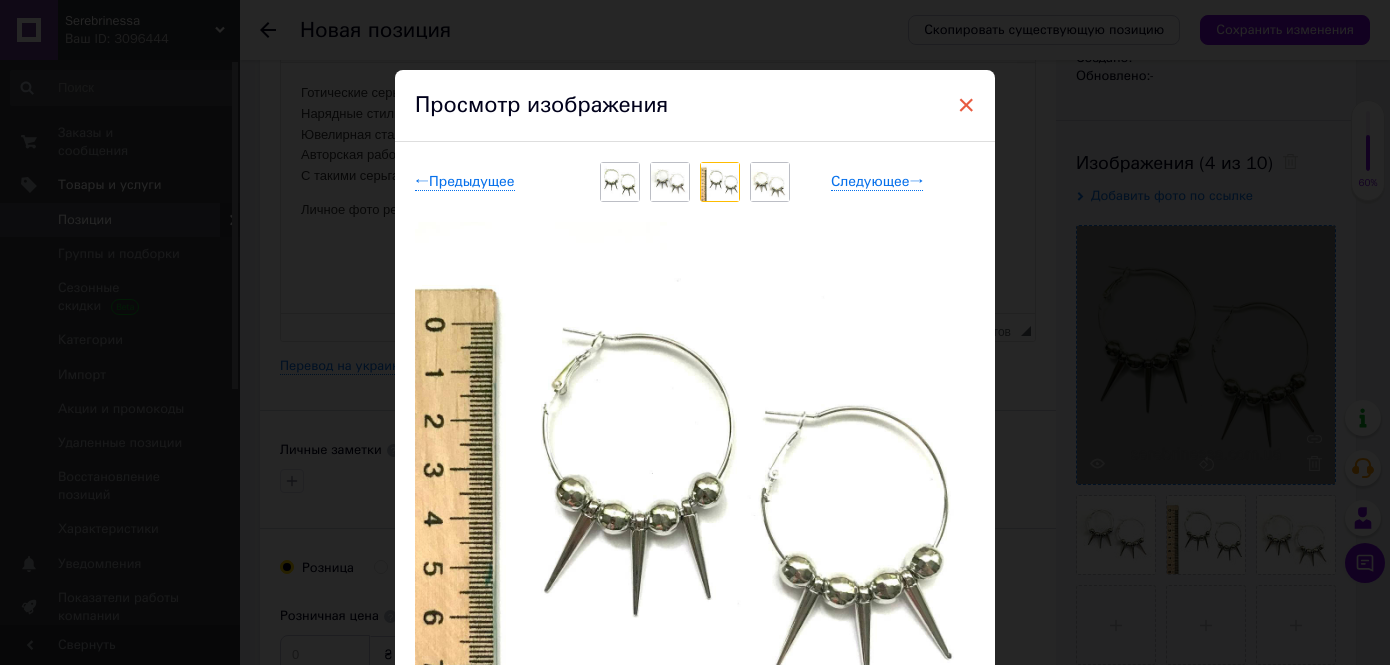 click on "×" at bounding box center (966, 105) 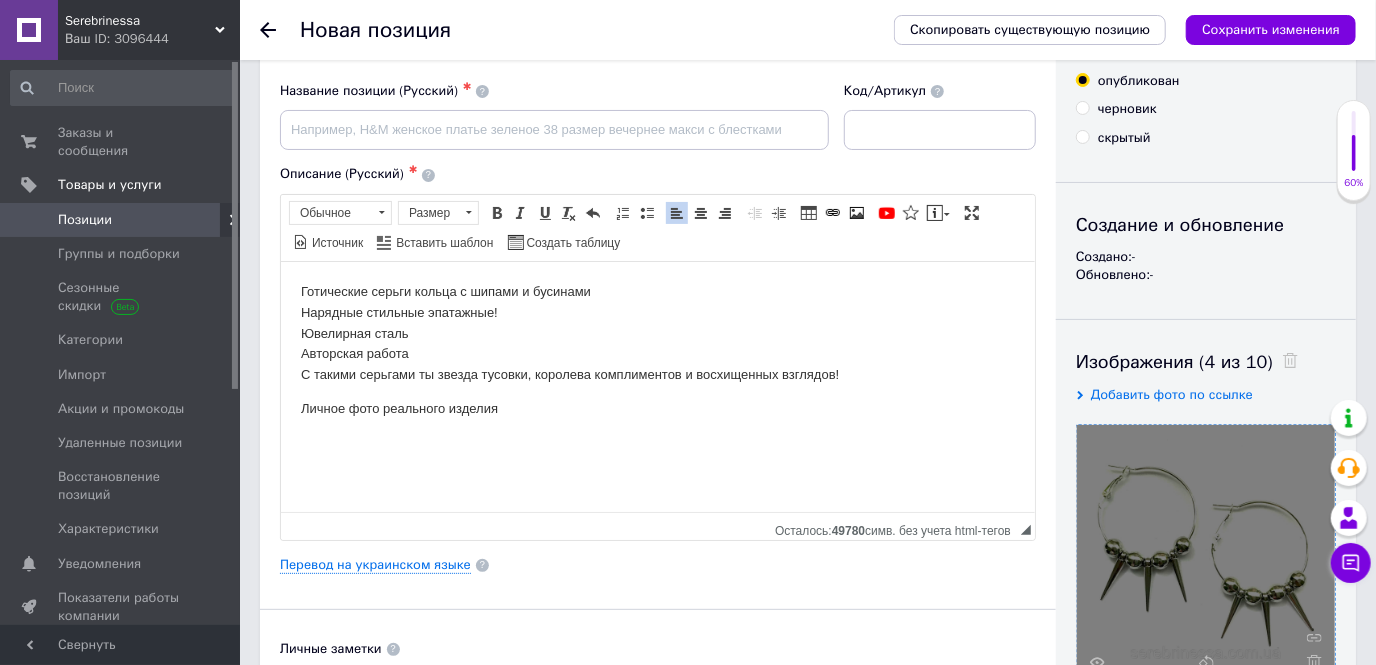 scroll, scrollTop: 0, scrollLeft: 0, axis: both 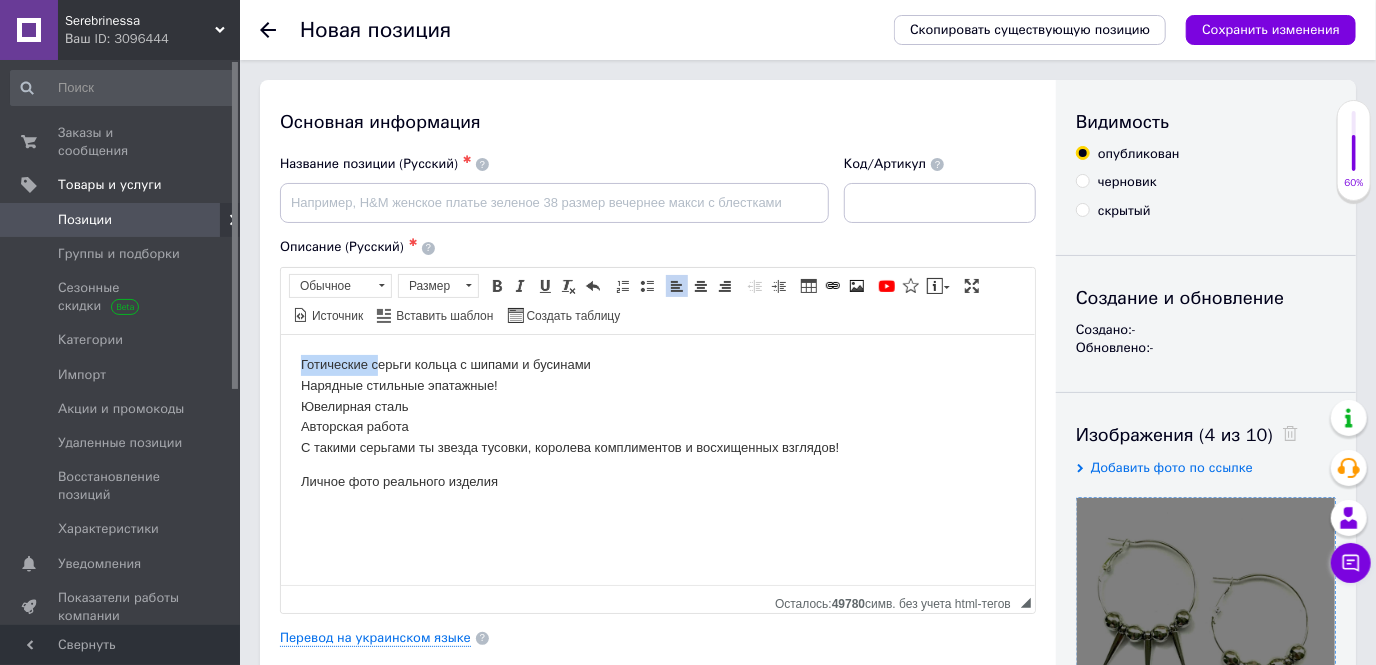 drag, startPoint x: 379, startPoint y: 359, endPoint x: 515, endPoint y: 676, distance: 344.94202 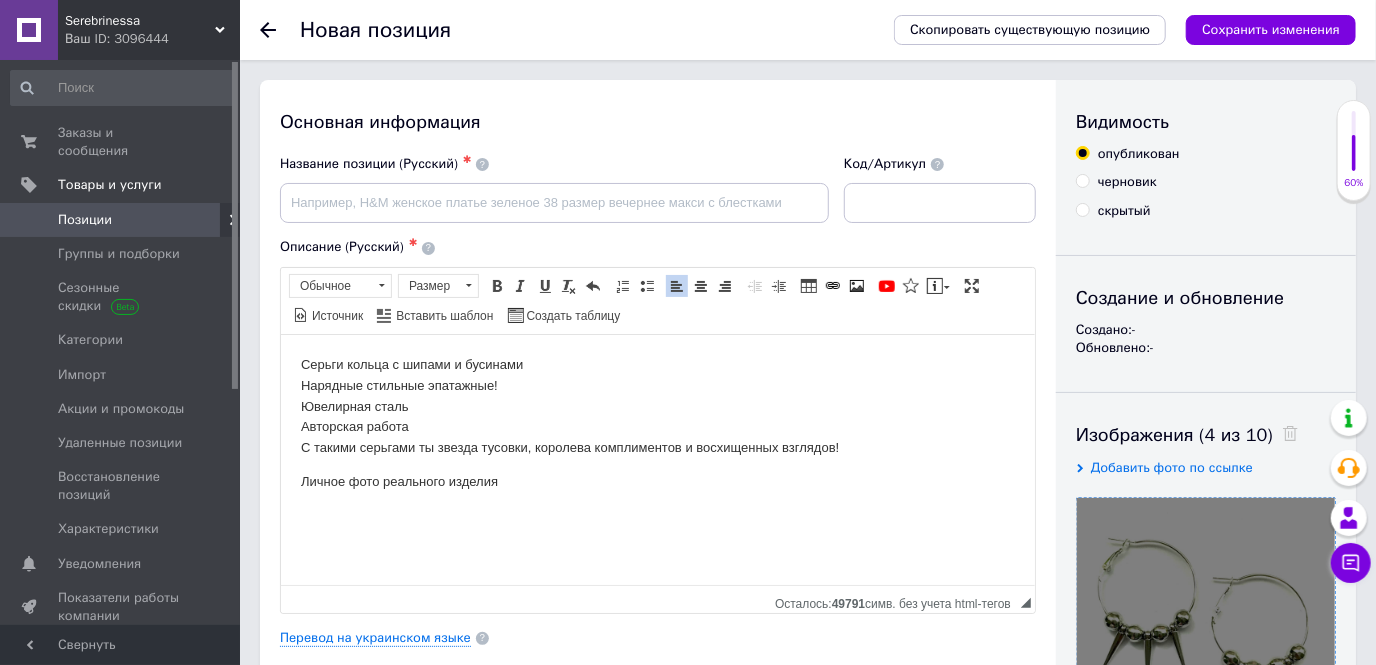click on "Серьги кольца с шипами и бусинами Нарядные стильные эпатажные! Ювелирная сталь Авторская работа С такими серьгами ты звезда тусовки, королева комплиментов и восхищенных взглядов!" at bounding box center (657, 406) 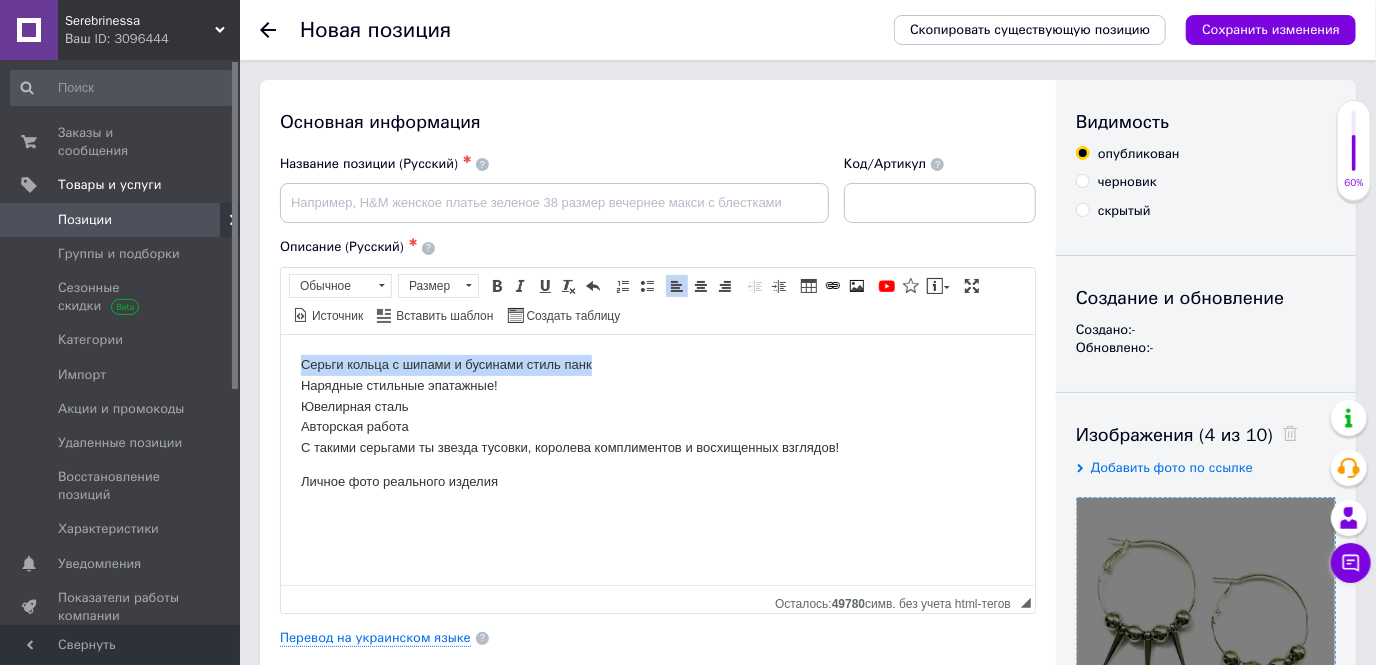 drag, startPoint x: 639, startPoint y: 356, endPoint x: 456, endPoint y: 409, distance: 190.52034 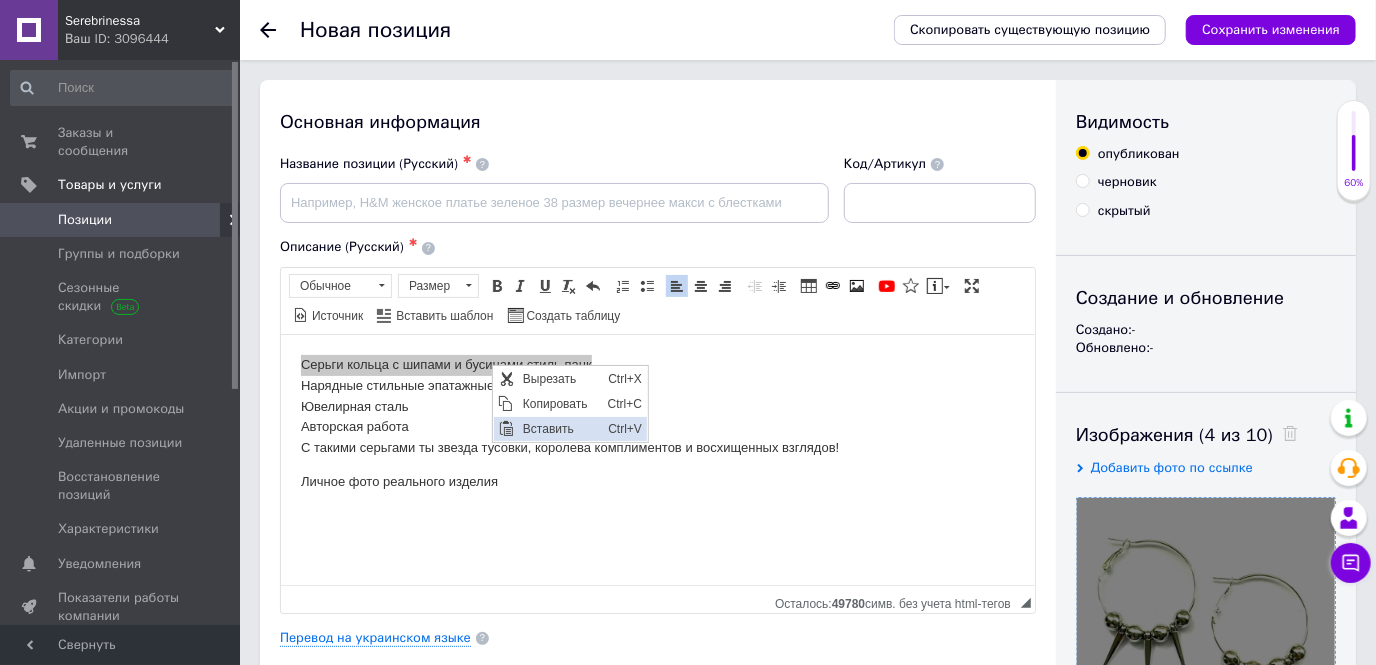 scroll, scrollTop: 0, scrollLeft: 0, axis: both 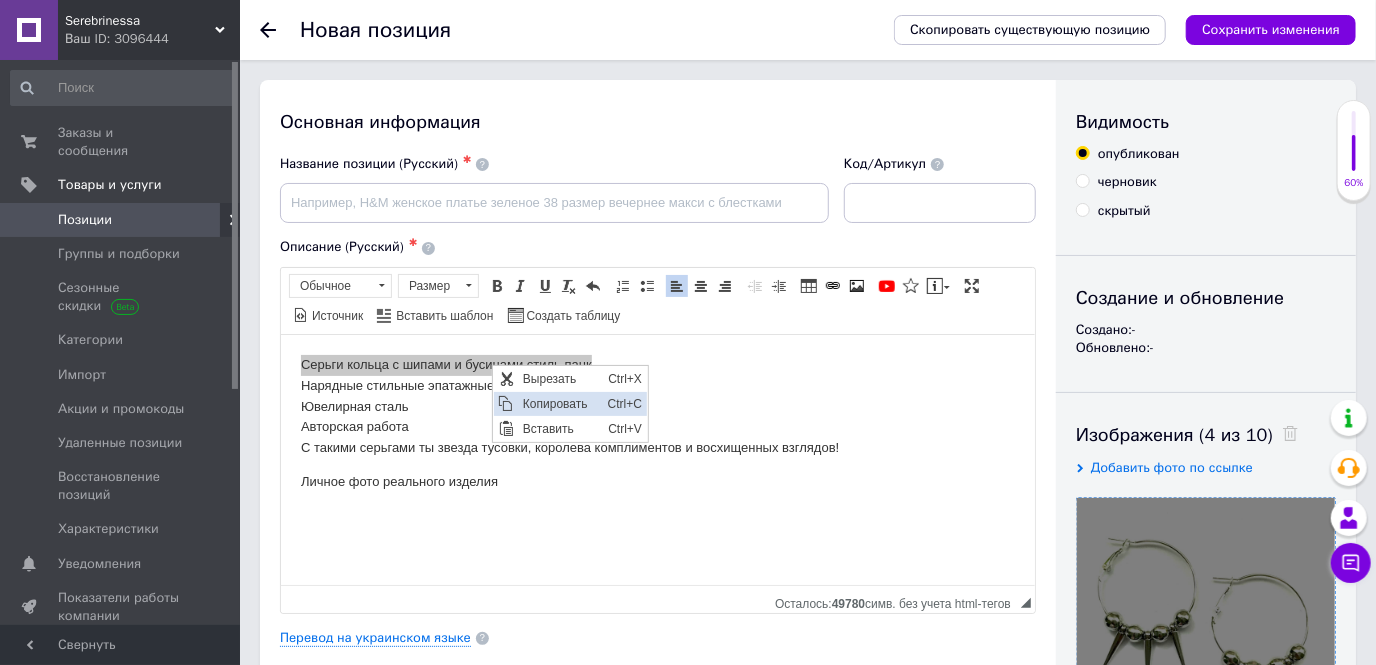 click on "Копировать" at bounding box center (559, 403) 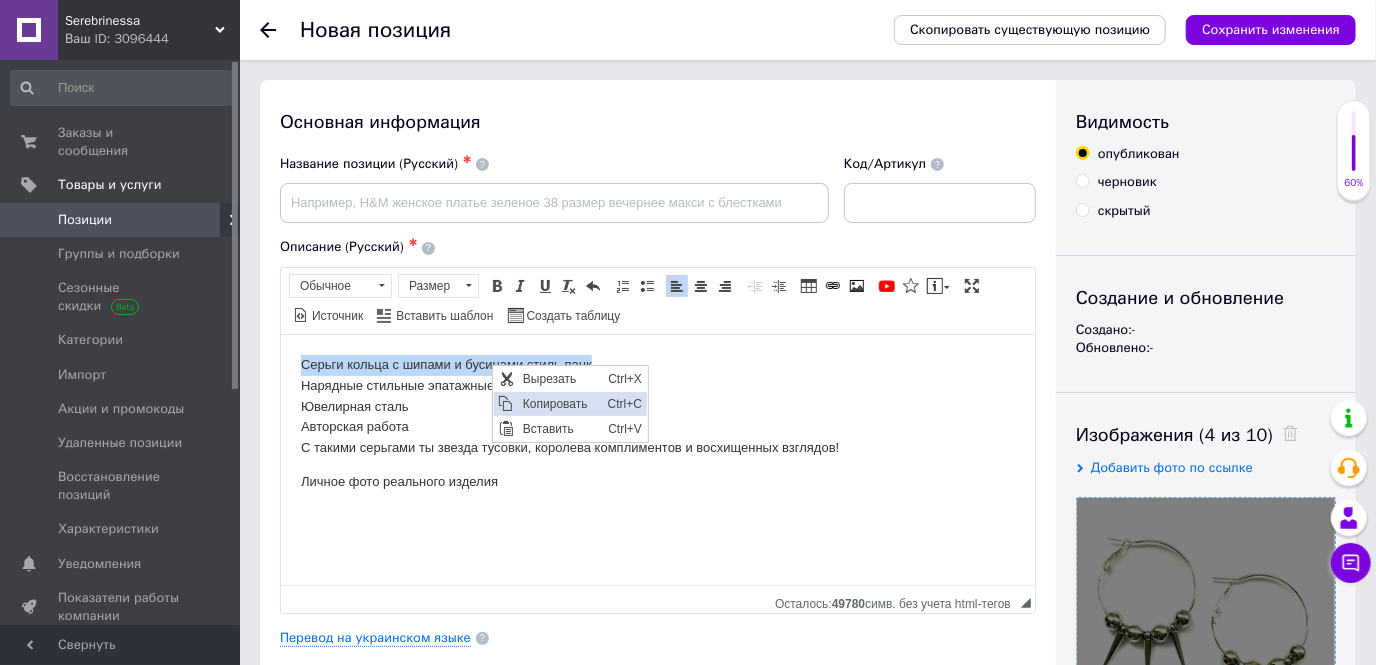 copy on "Серьги кольца с шипами и бусинами стиль панк" 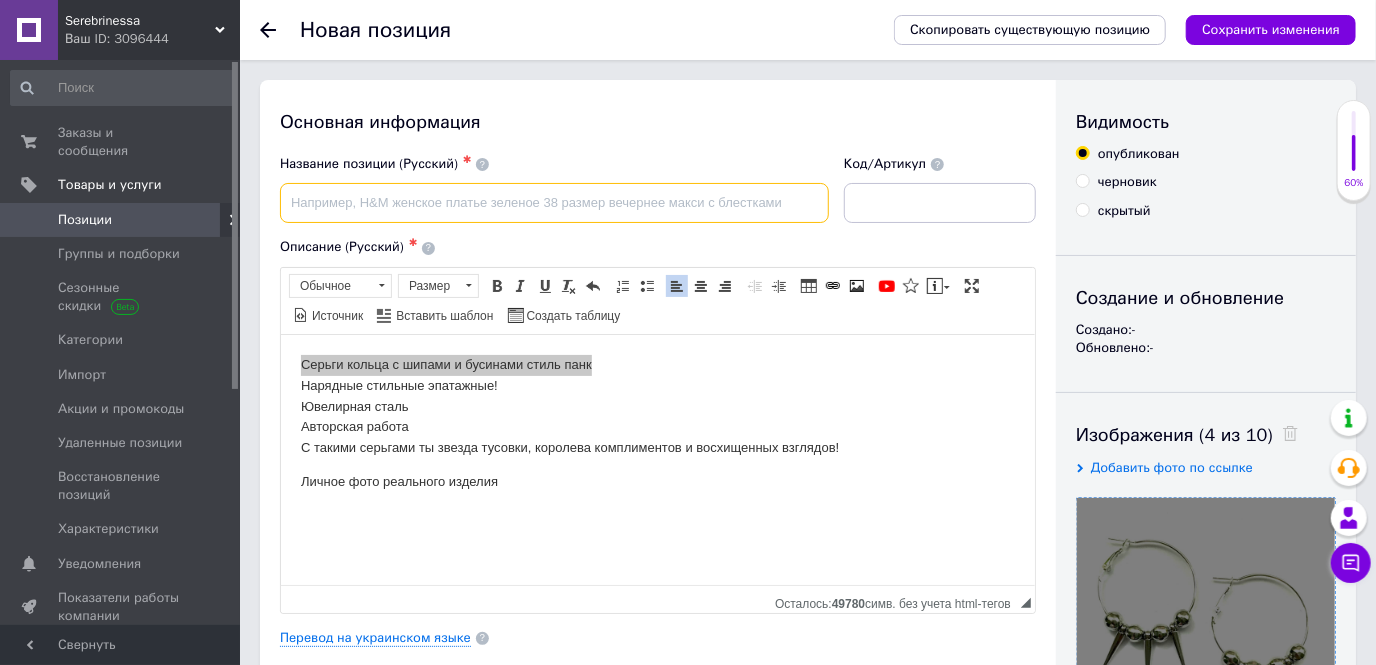 click at bounding box center (554, 203) 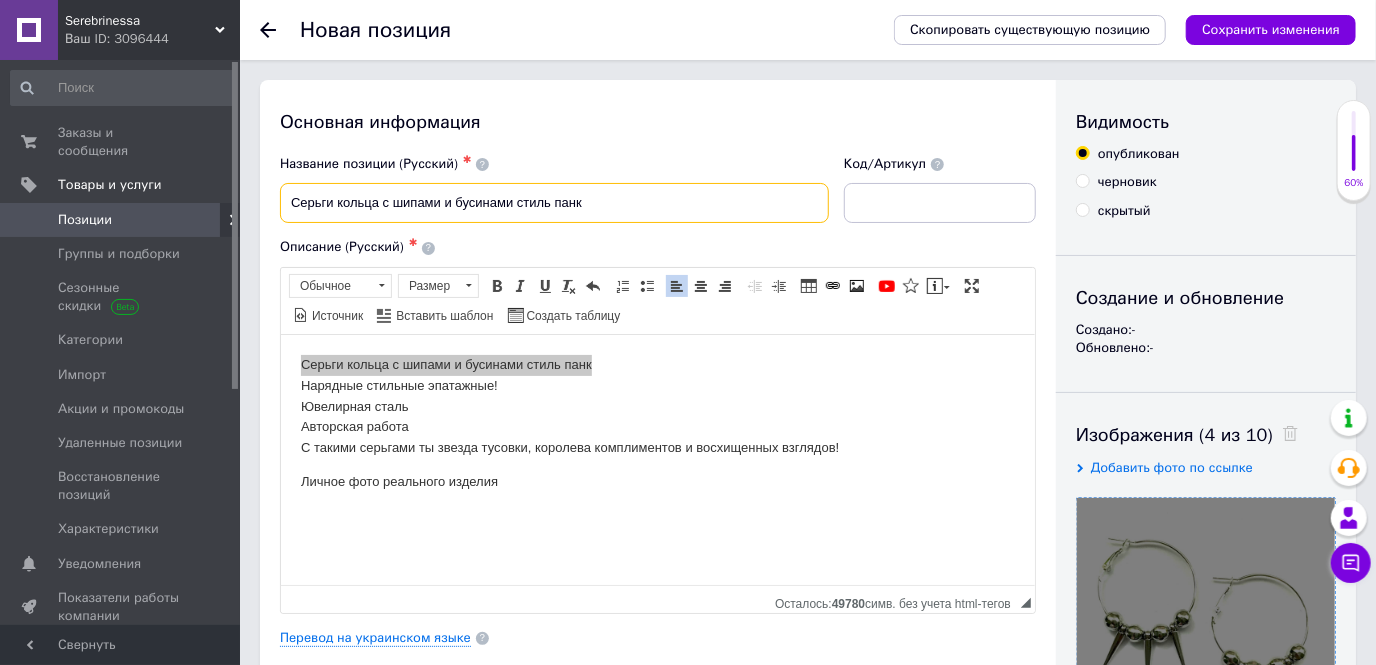 type on "Серьги кольца с шипами и бусинами стиль панк" 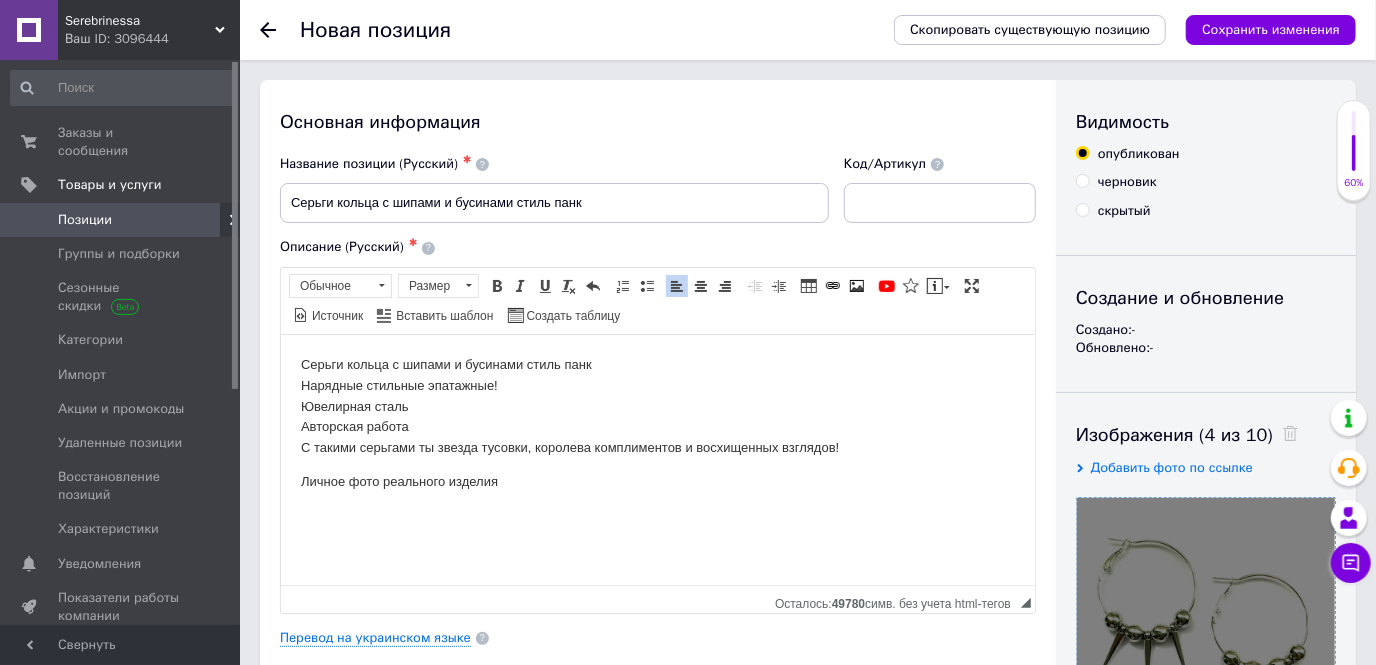 click on "Серьги кольца с шипами и бусинами стиль панк Нарядные стильные эпатажные! Ювелирная сталь Авторская работа С такими серьгами ты звезда тусовки, королева комплиментов и восхищенных взглядов! Личное фото реального изделия" at bounding box center (657, 423) 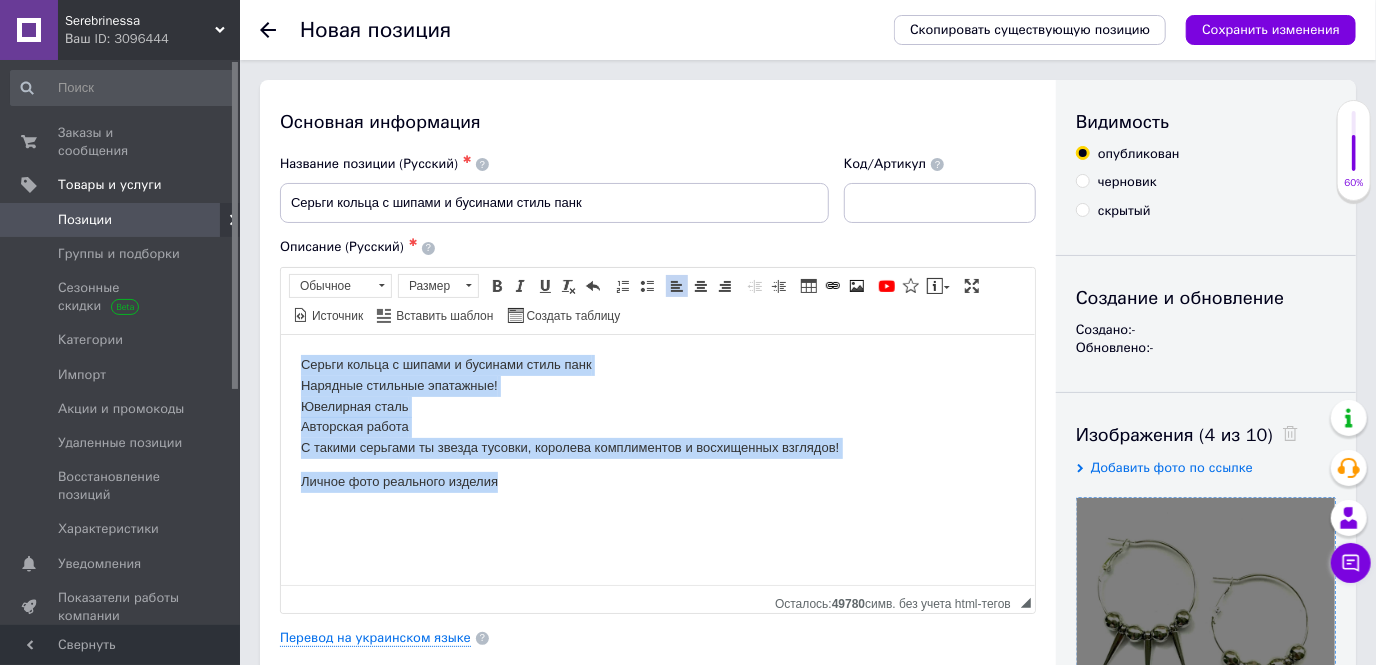 drag, startPoint x: 523, startPoint y: 482, endPoint x: 544, endPoint y: 664, distance: 183.20753 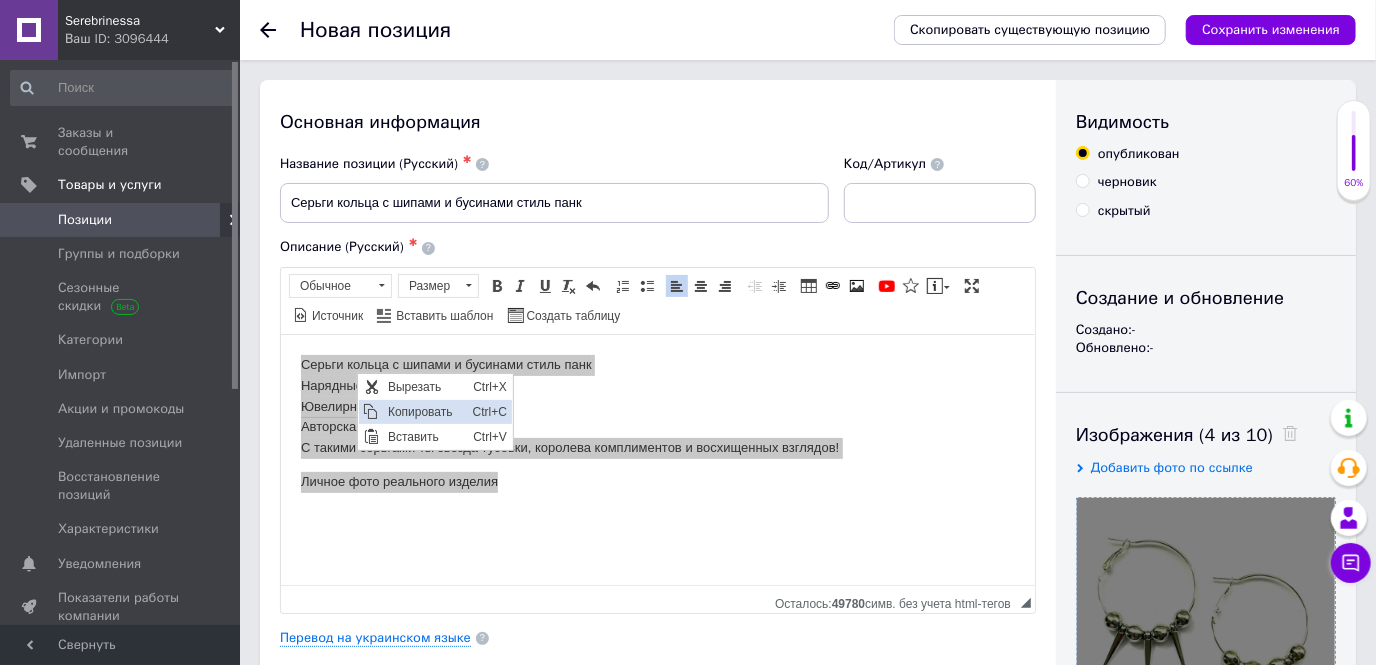 click on "Копировать" at bounding box center (424, 411) 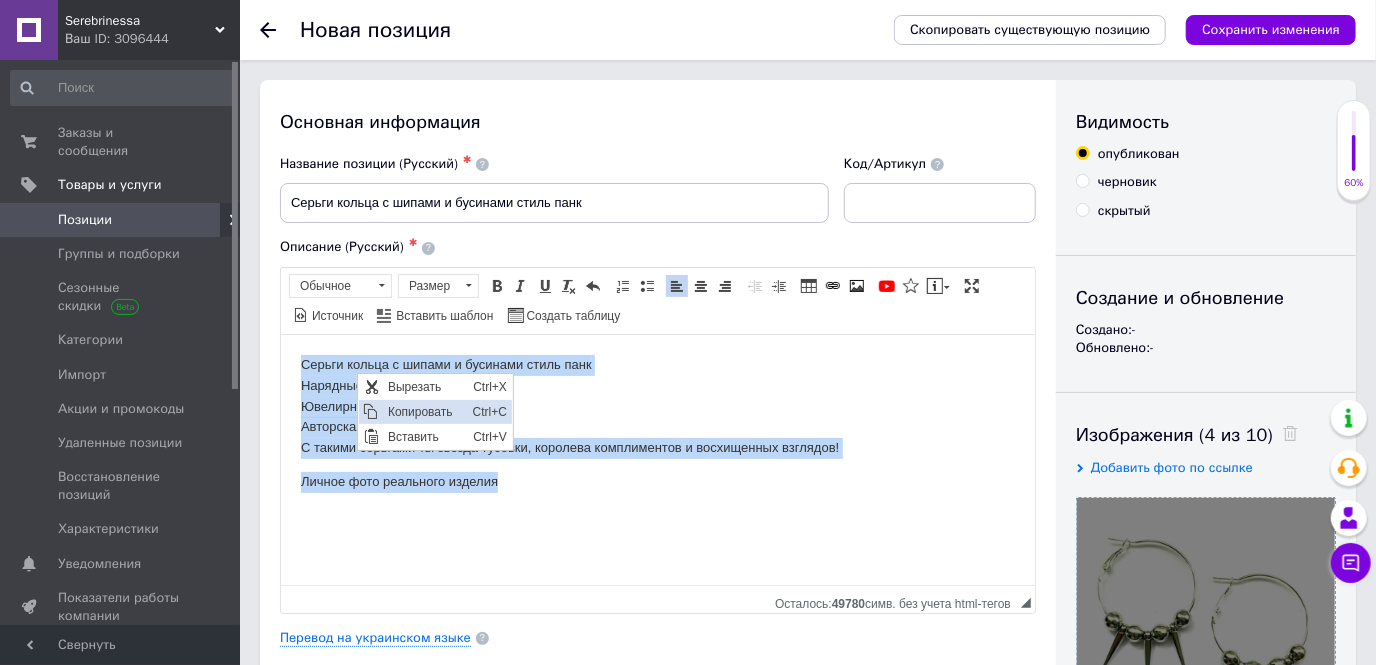 copy on "Серьги кольца с шипами и бусинами стиль панк Нарядные стильные эпатажные! Ювелирная сталь Авторская работа С такими серьгами ты звезда тусовки, королева комплиментов и восхищенных взглядов! Личное фото реального изделия" 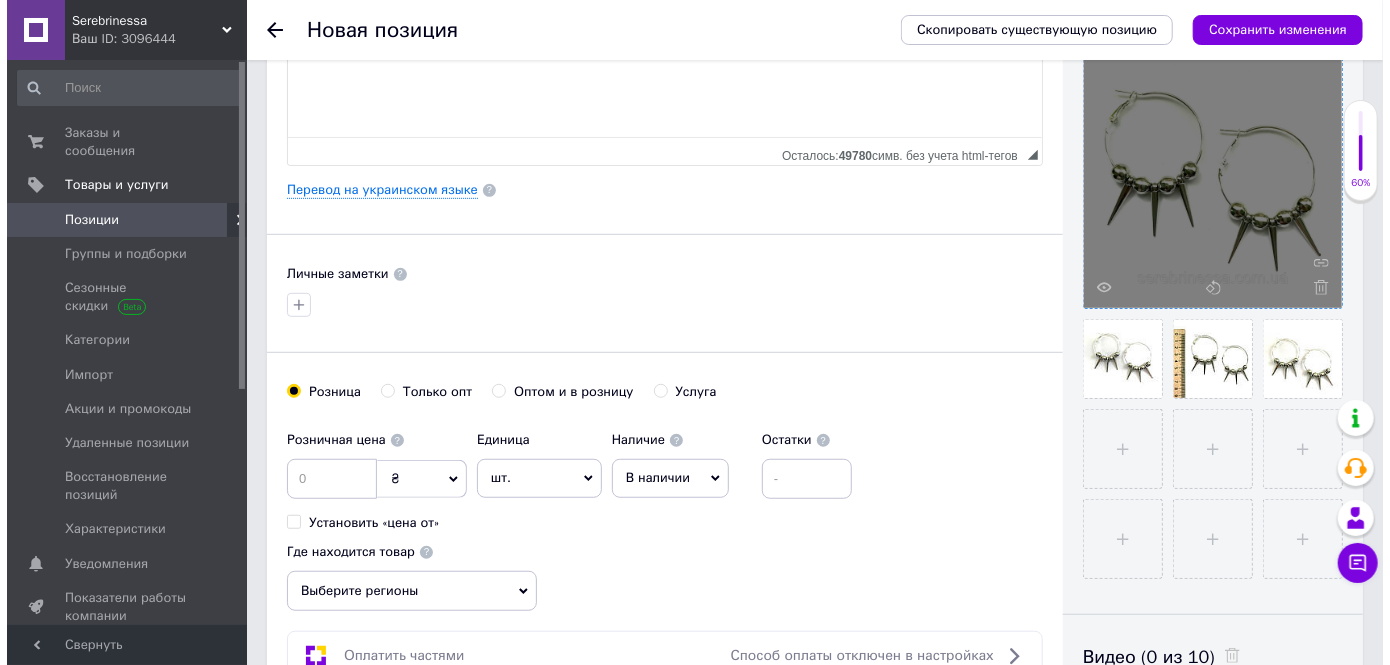 scroll, scrollTop: 454, scrollLeft: 0, axis: vertical 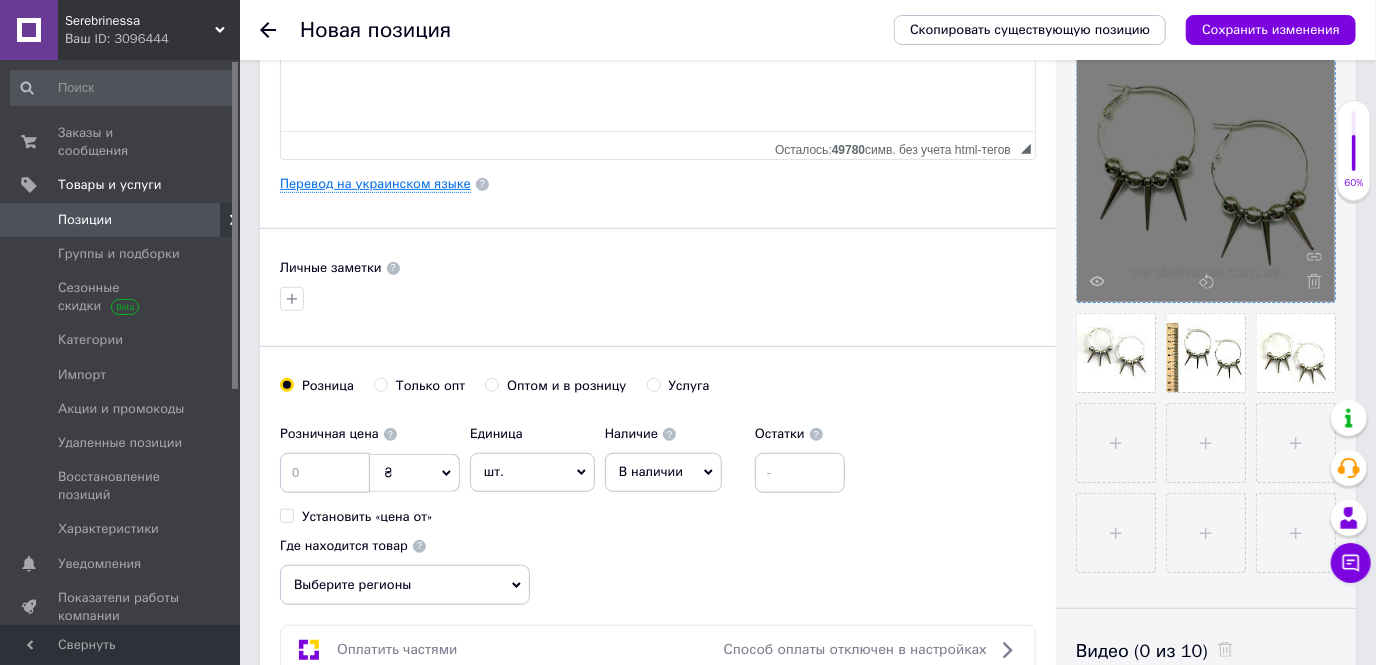 click on "Перевод на украинском языке" at bounding box center (375, 184) 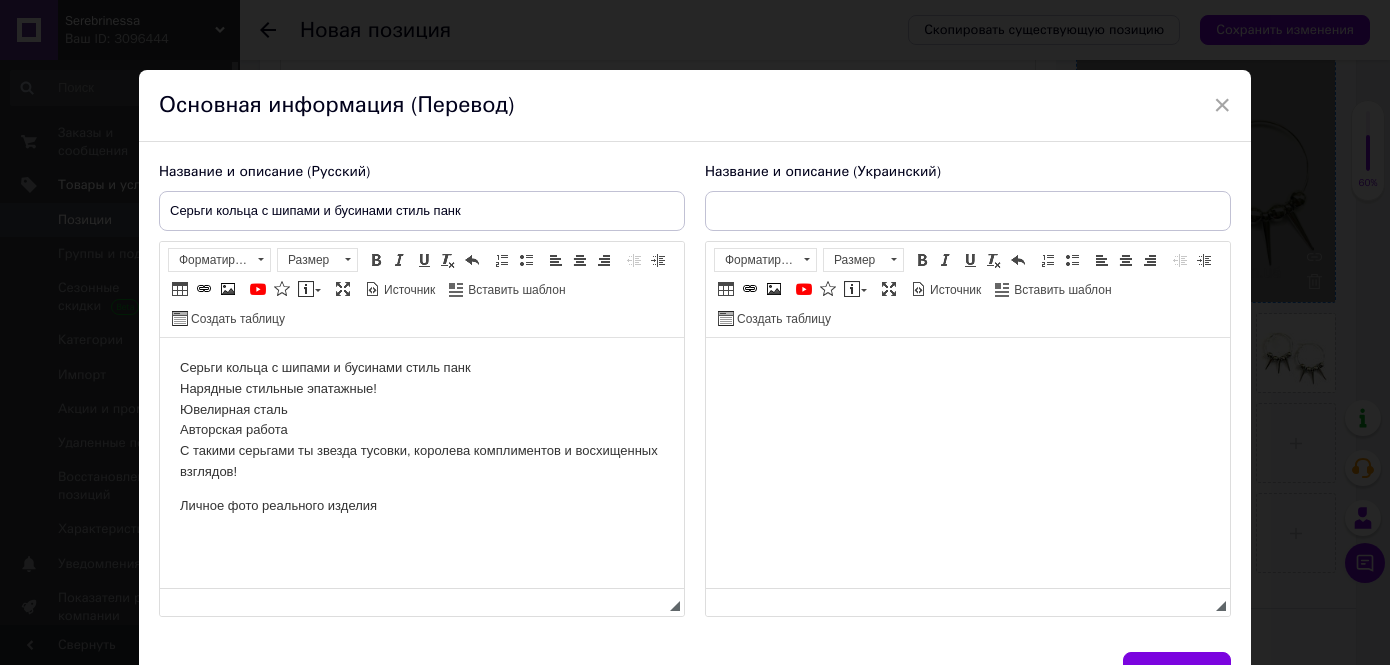 scroll, scrollTop: 0, scrollLeft: 0, axis: both 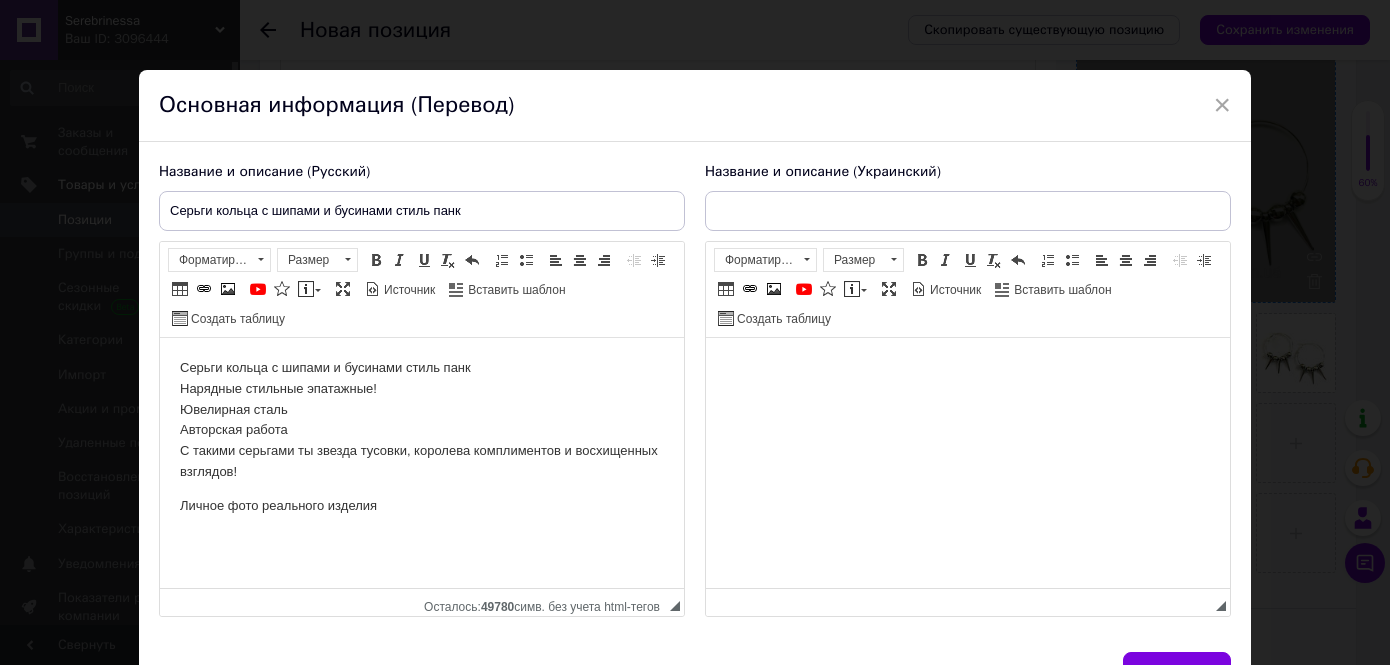 click at bounding box center (968, 368) 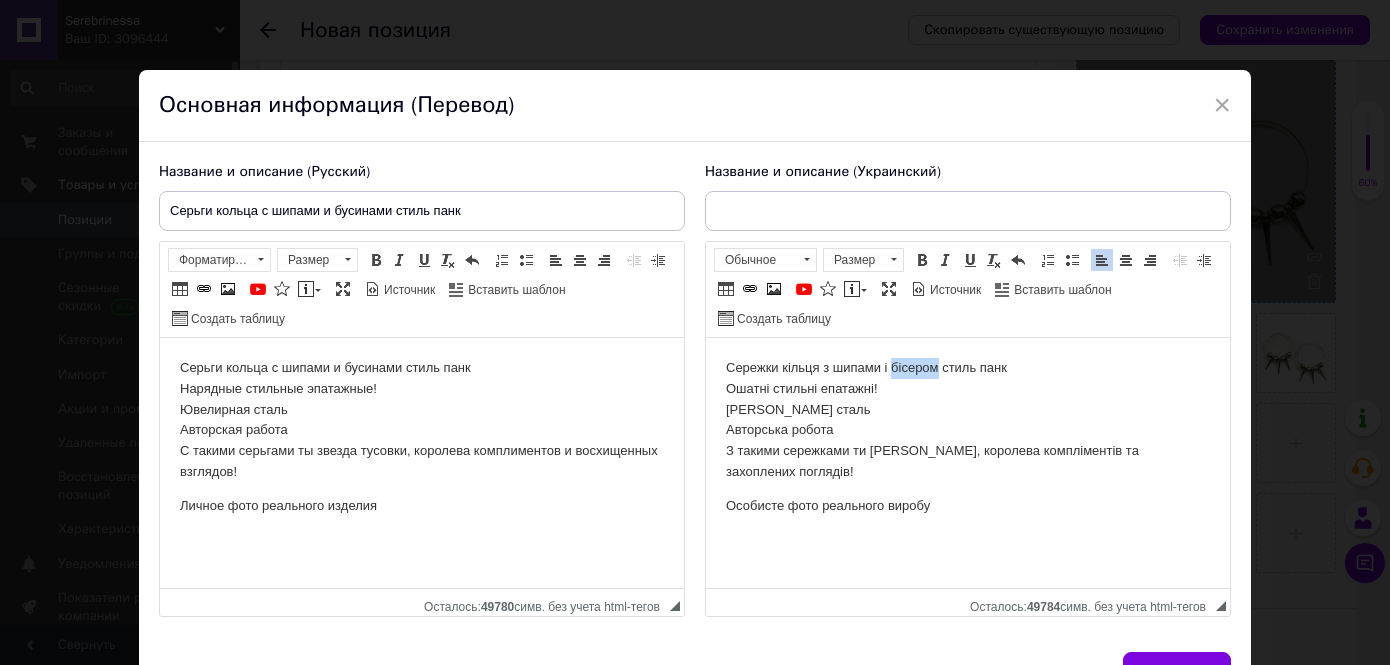 drag, startPoint x: 938, startPoint y: 364, endPoint x: 893, endPoint y: 362, distance: 45.044422 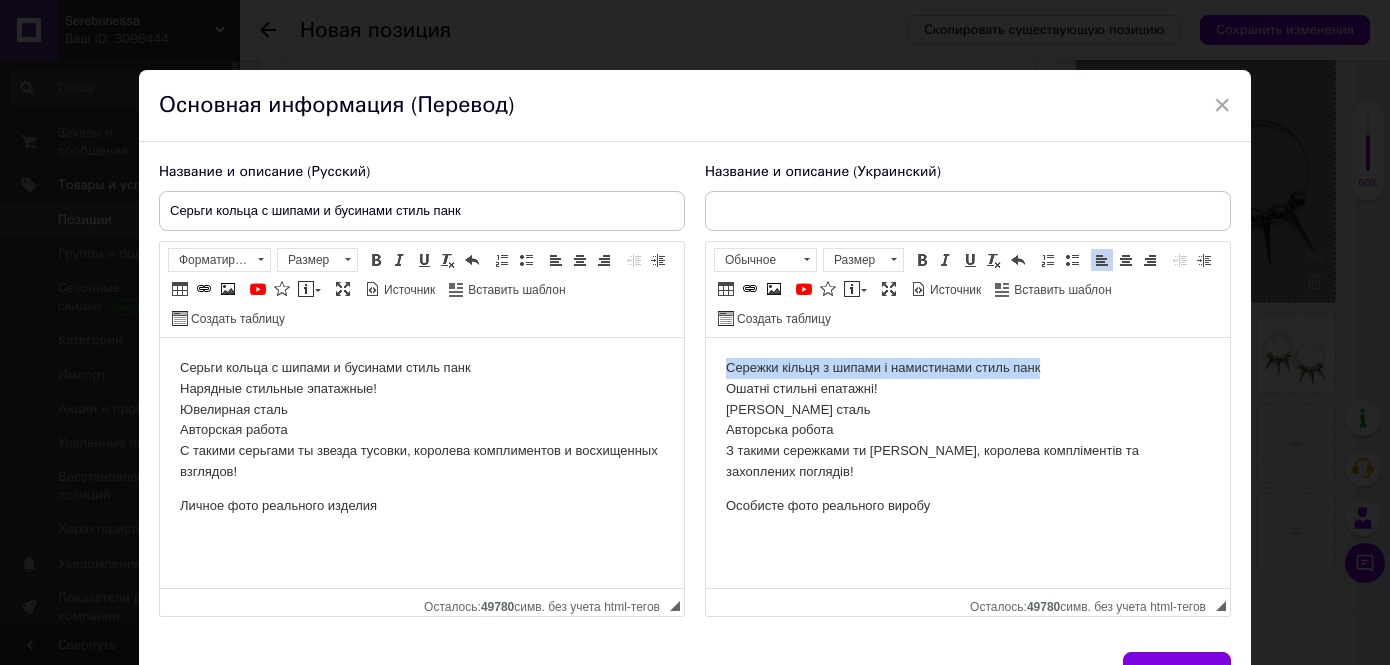 drag, startPoint x: 1052, startPoint y: 360, endPoint x: 640, endPoint y: 356, distance: 412.0194 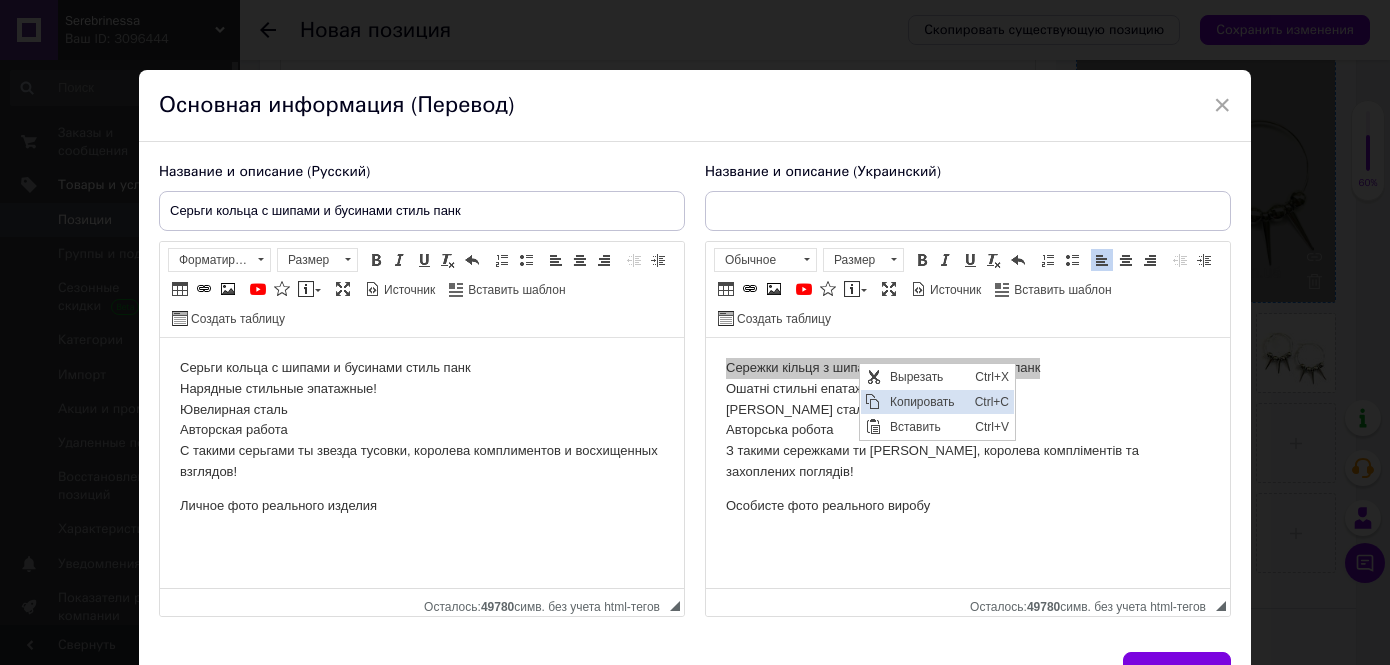 click on "Копировать" at bounding box center (927, 401) 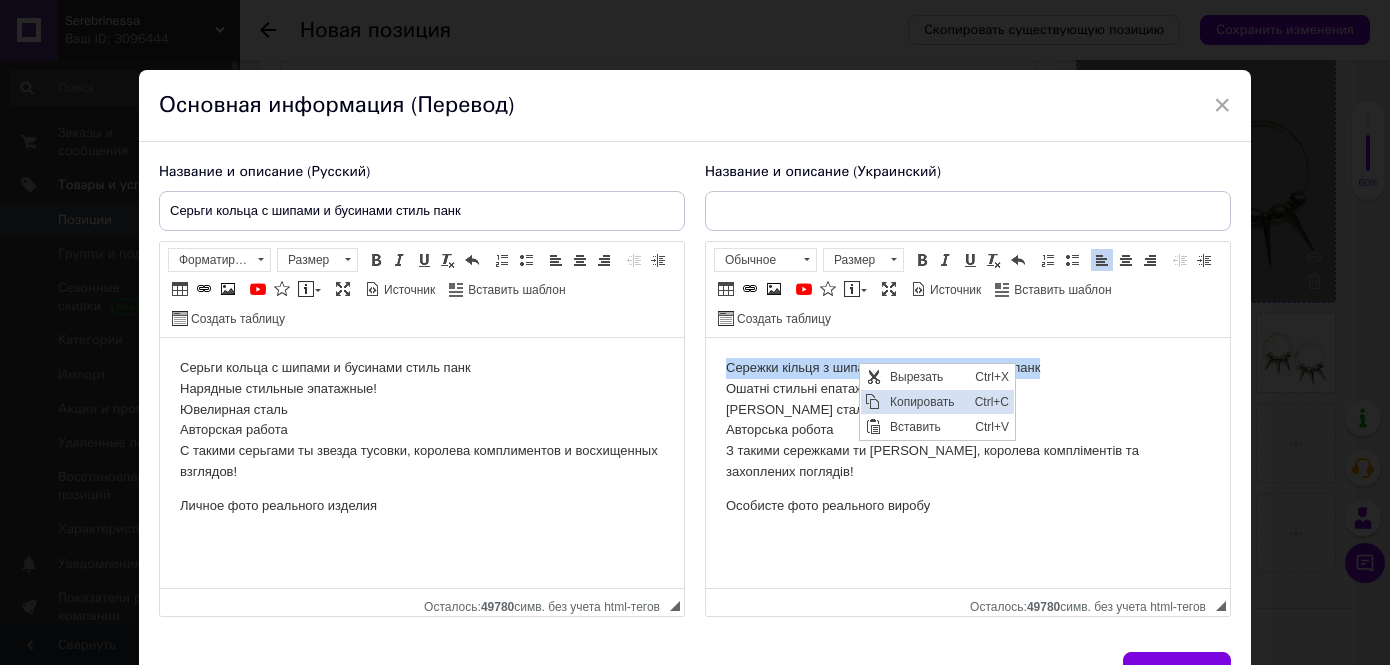 copy on "Сережки кільця з шипами і намистинами стиль панк" 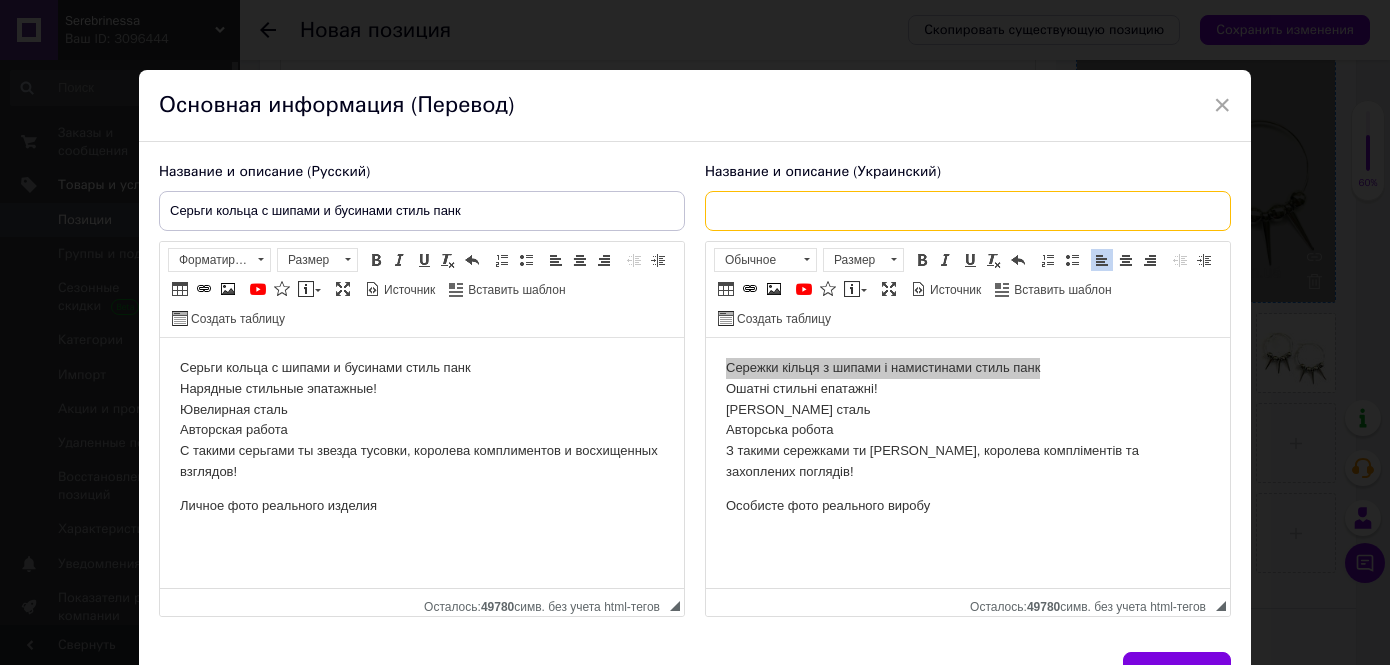 click at bounding box center [968, 211] 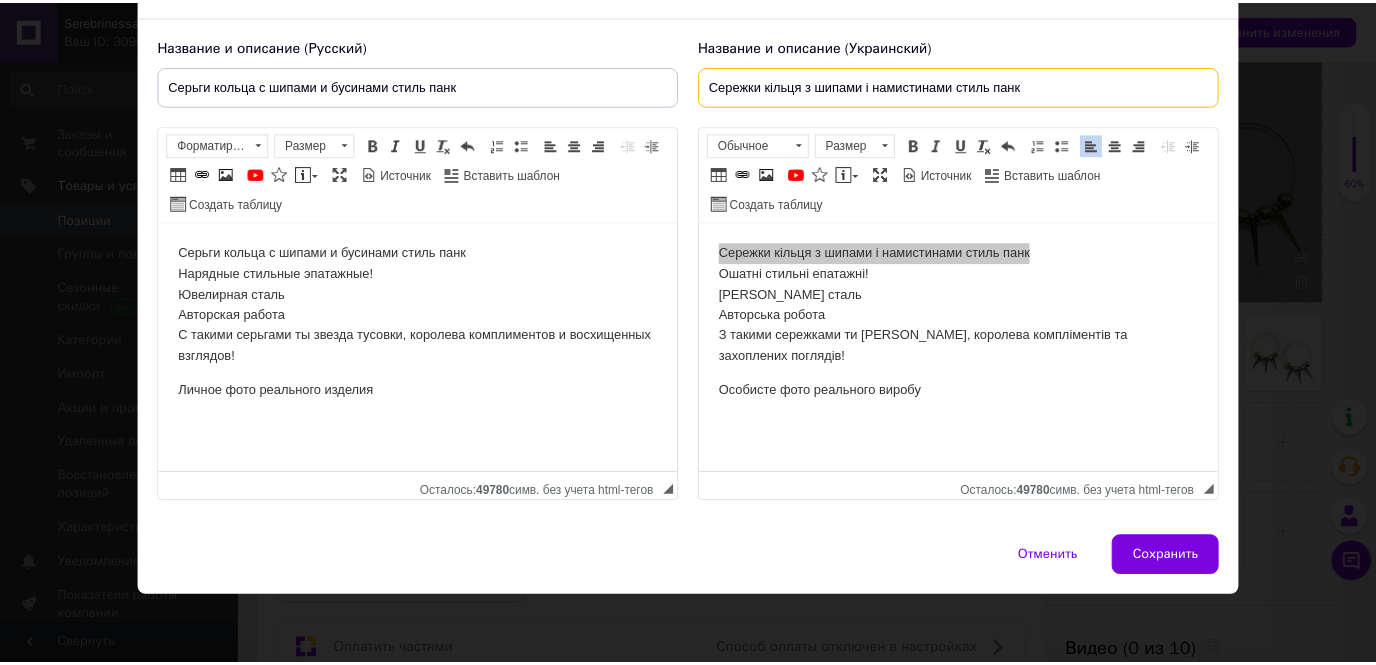 scroll, scrollTop: 126, scrollLeft: 0, axis: vertical 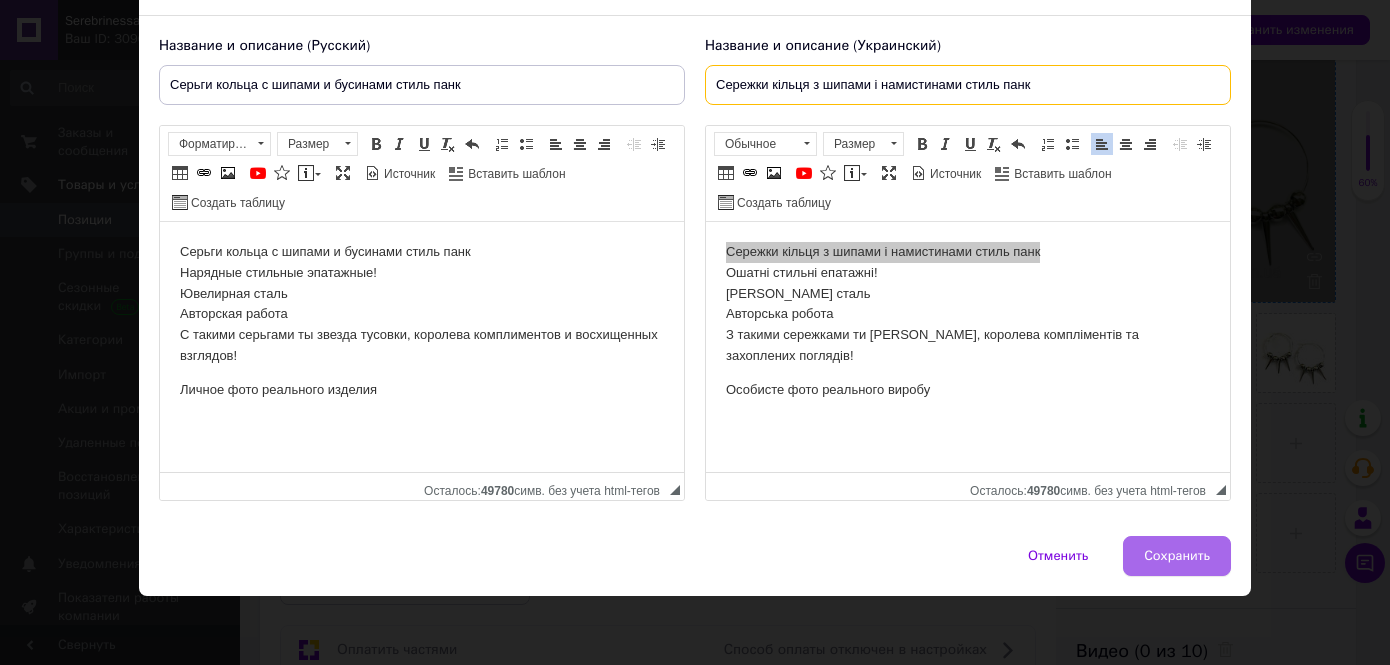 type on "Сережки кільця з шипами і намистинами стиль панк" 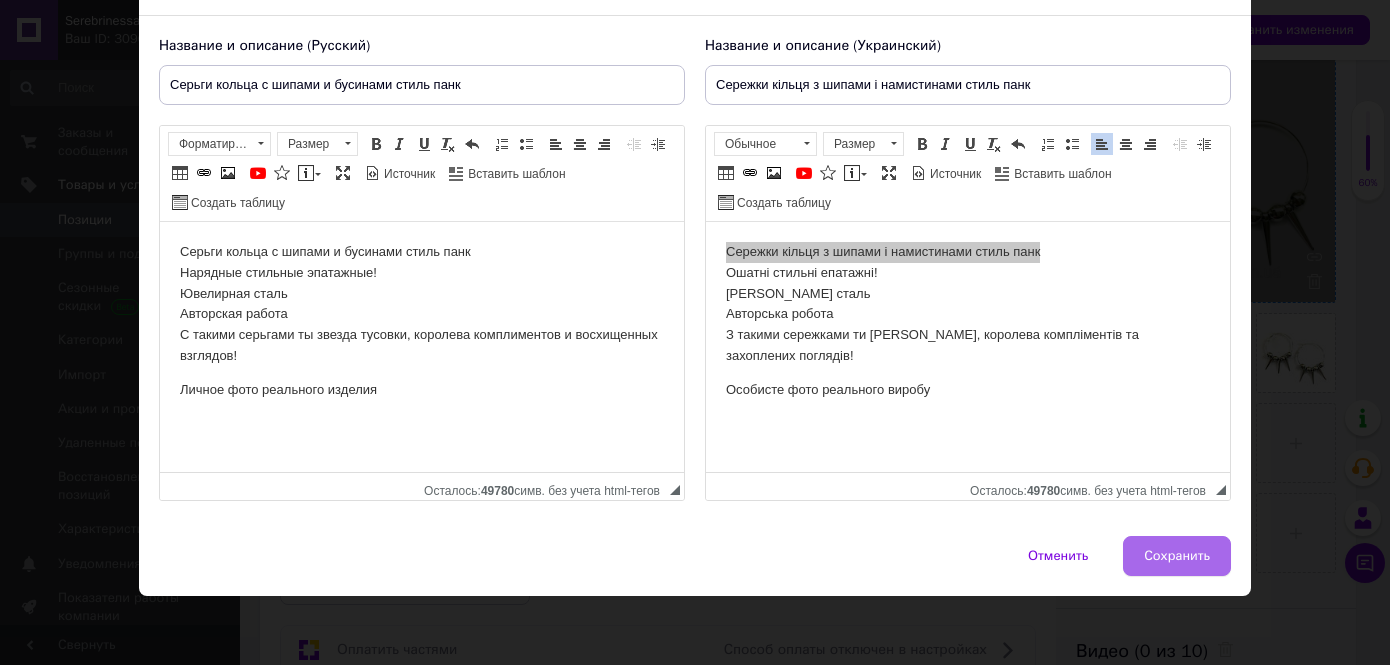 click on "Сохранить" at bounding box center [1177, 556] 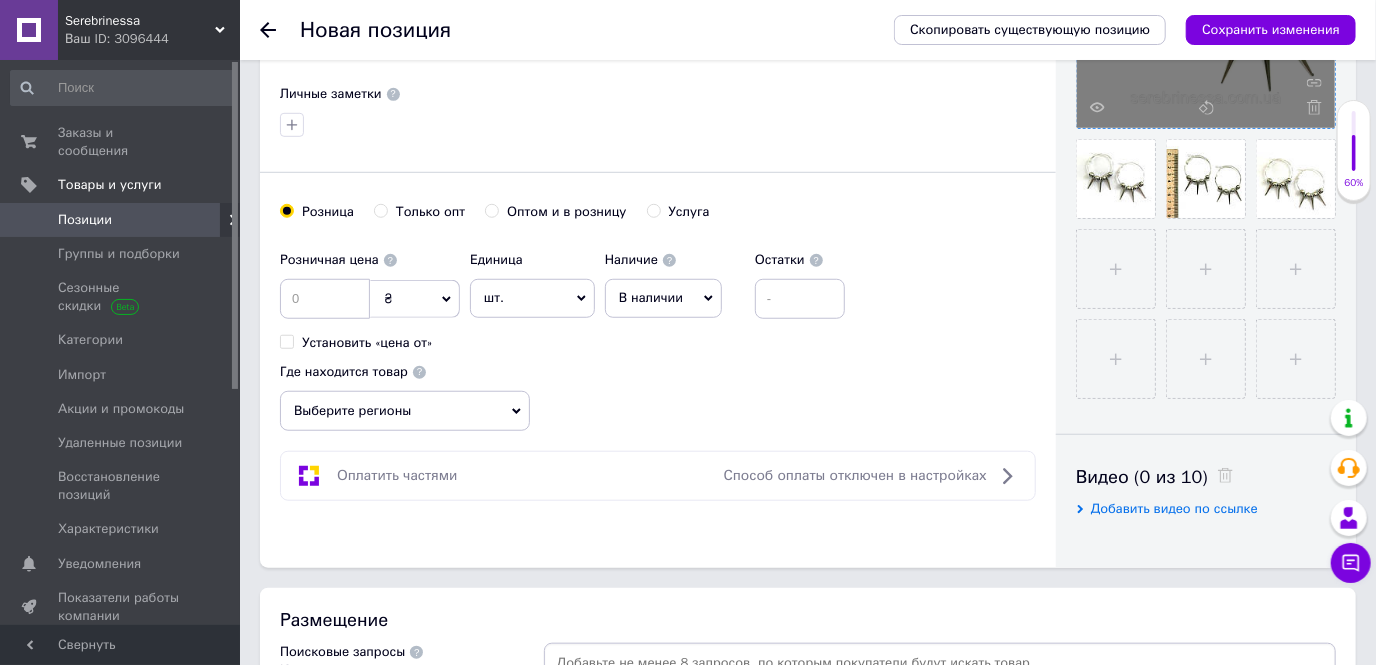 scroll, scrollTop: 636, scrollLeft: 0, axis: vertical 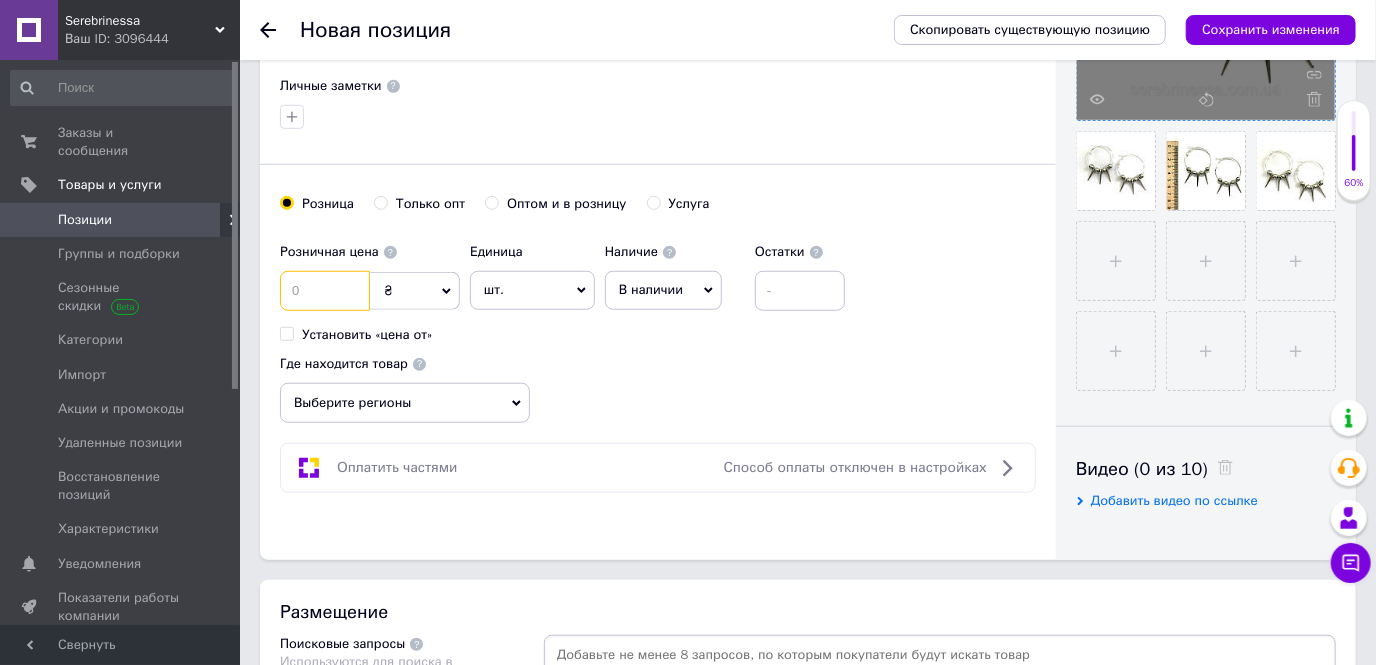 click at bounding box center [325, 291] 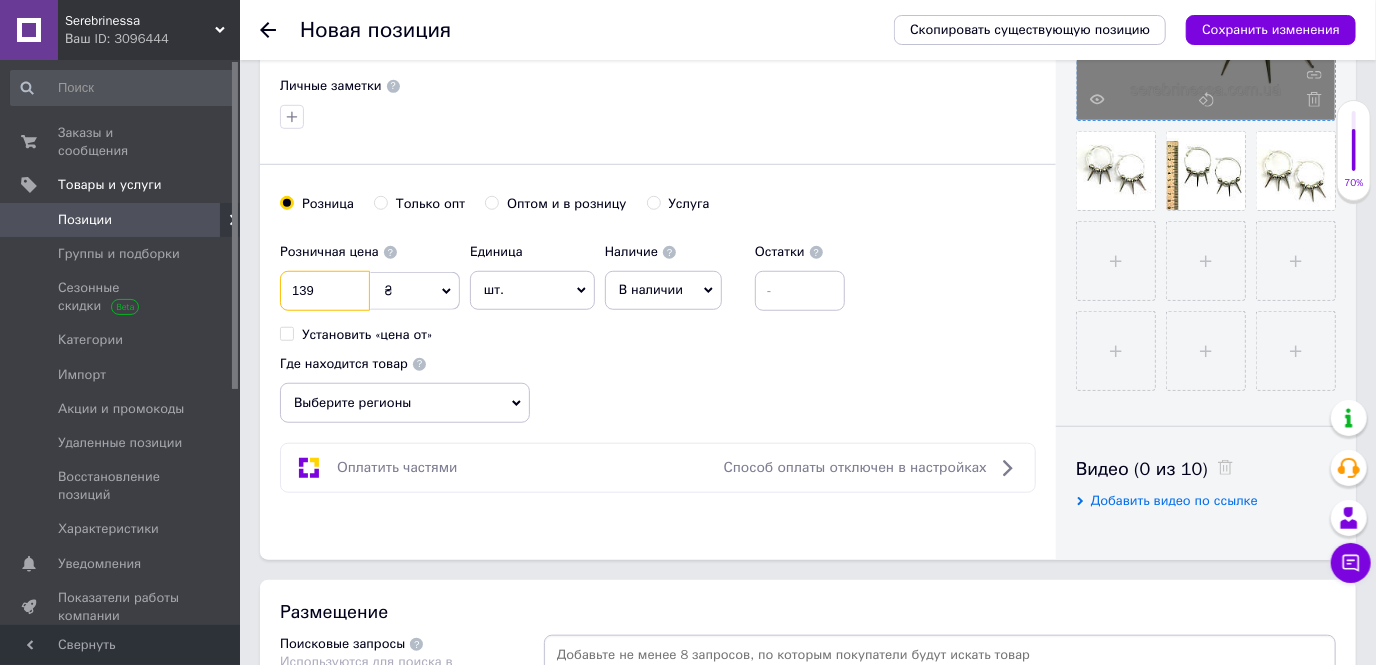 type on "139" 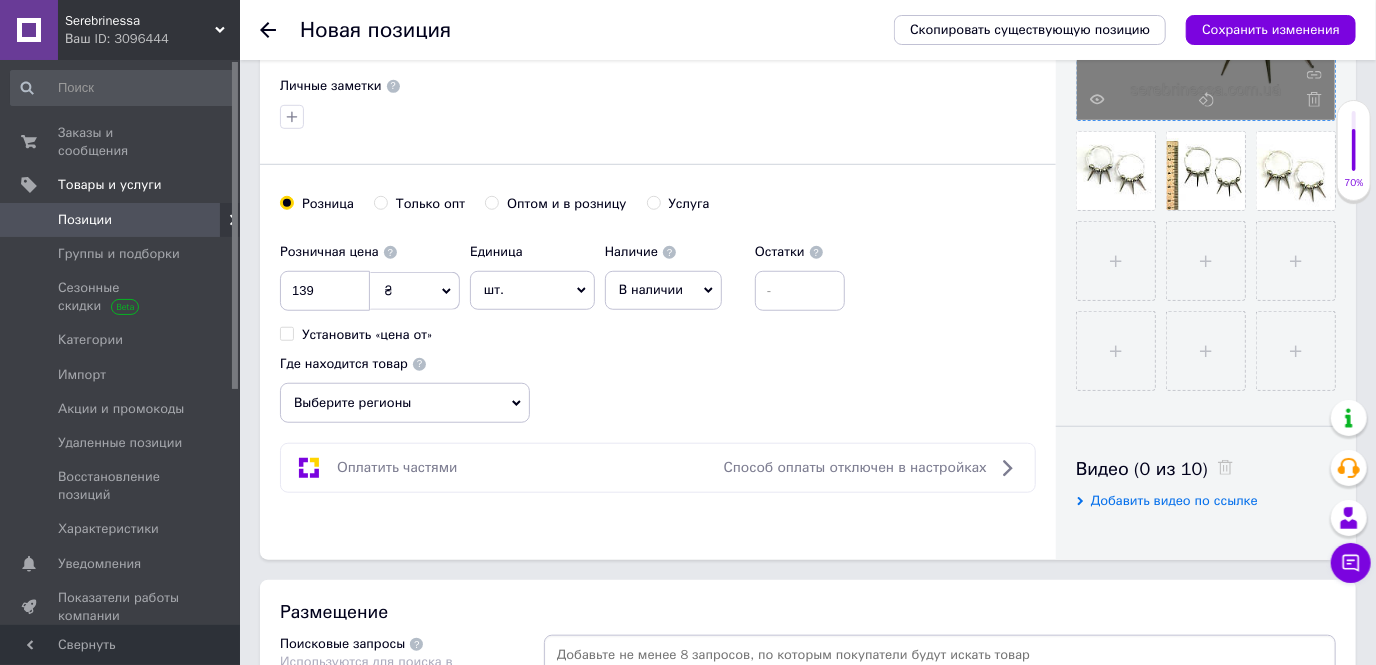 click 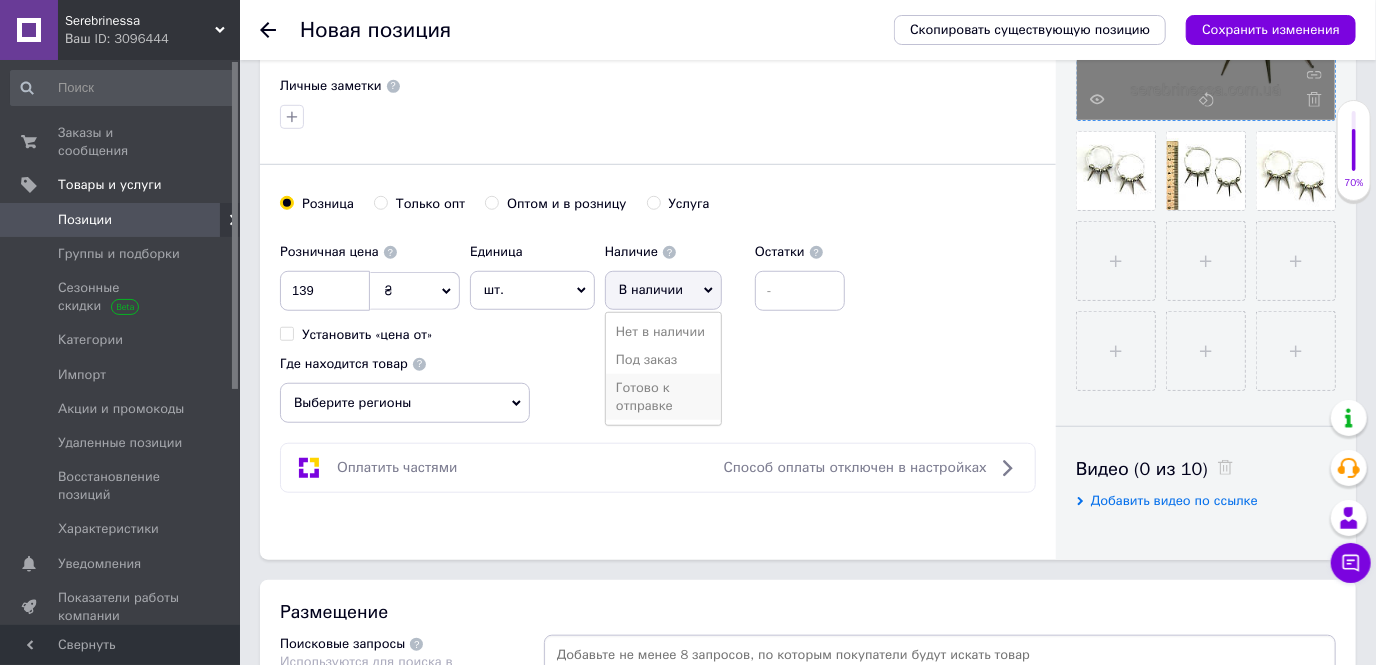 click on "Готово к отправке" at bounding box center (663, 397) 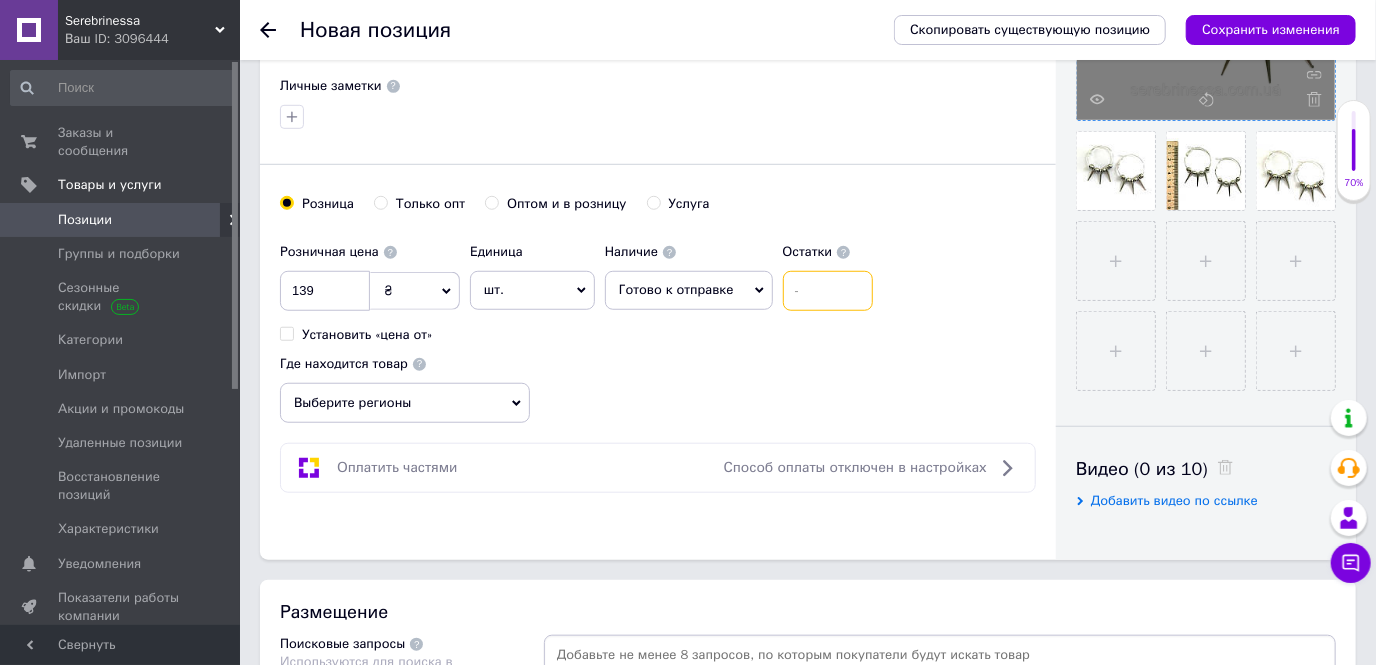 click at bounding box center (828, 291) 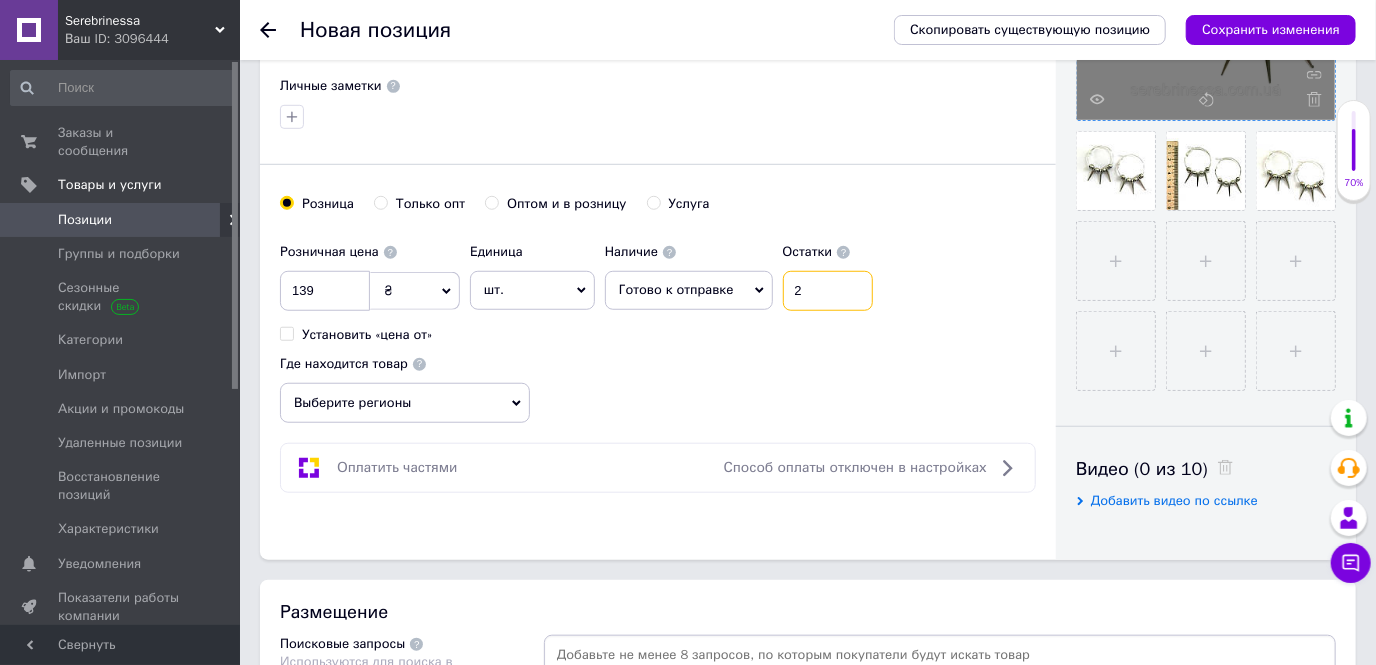 type on "2" 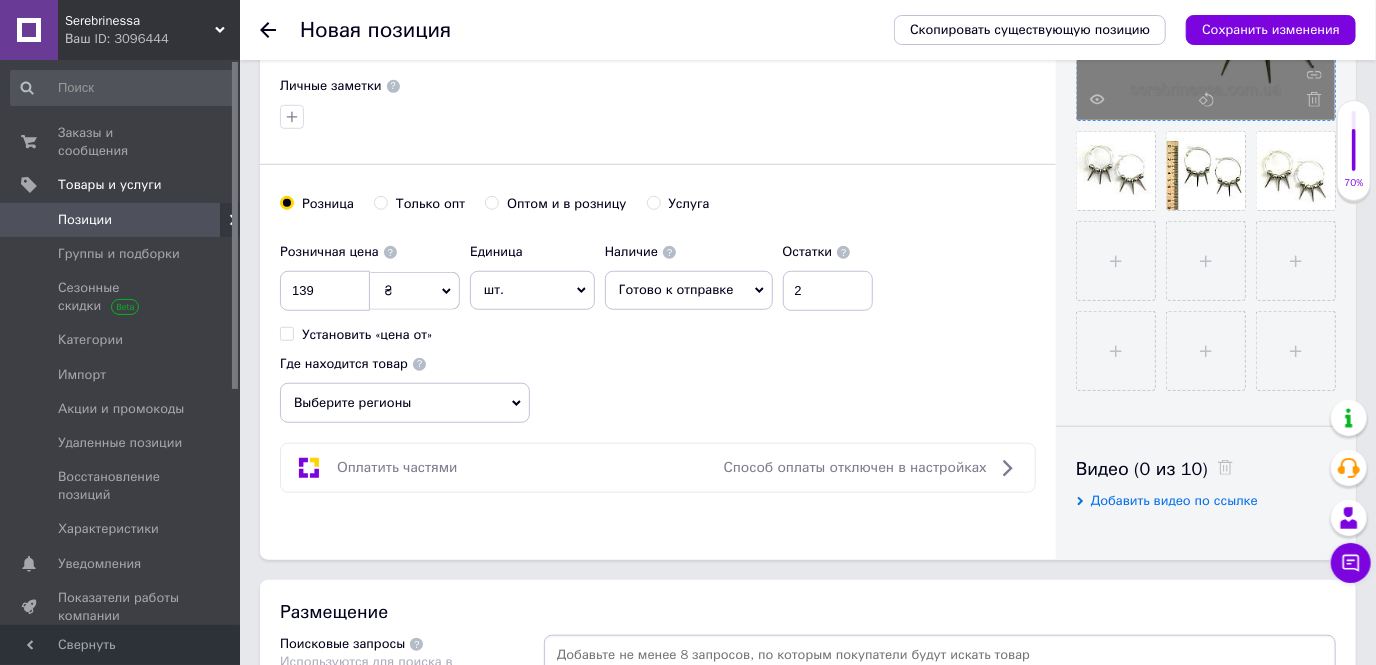 click 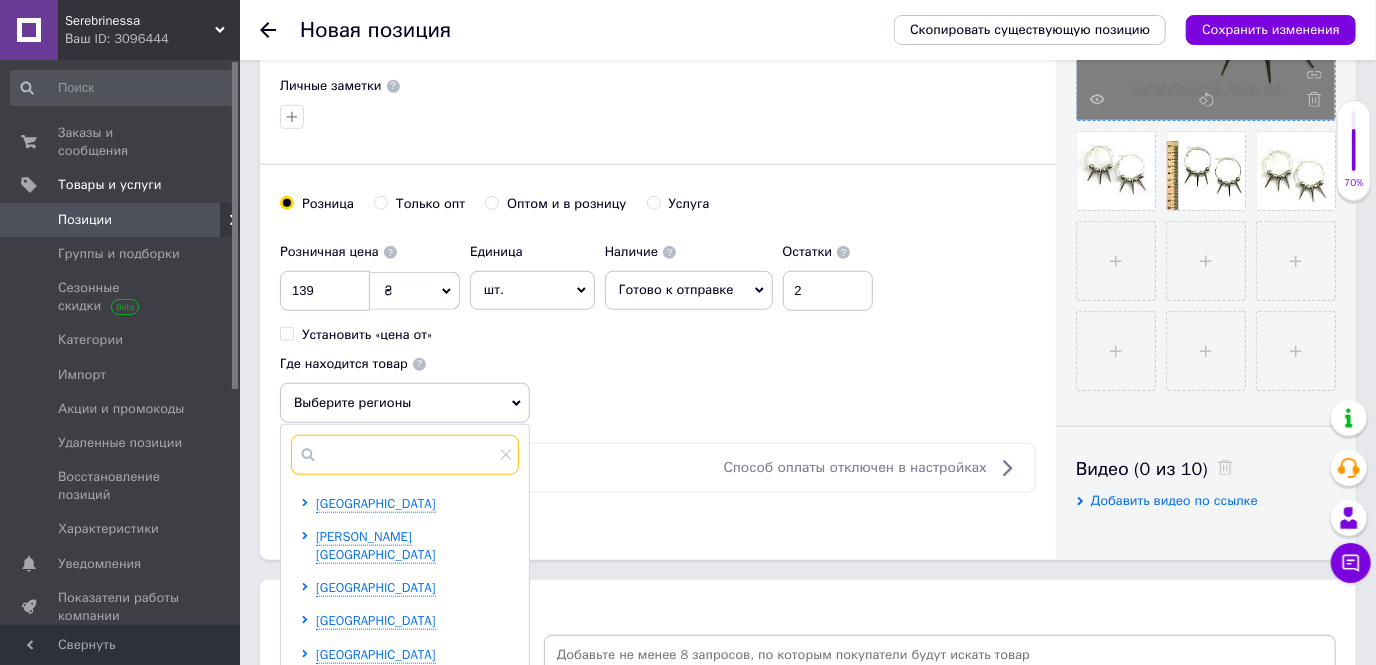 click at bounding box center [405, 455] 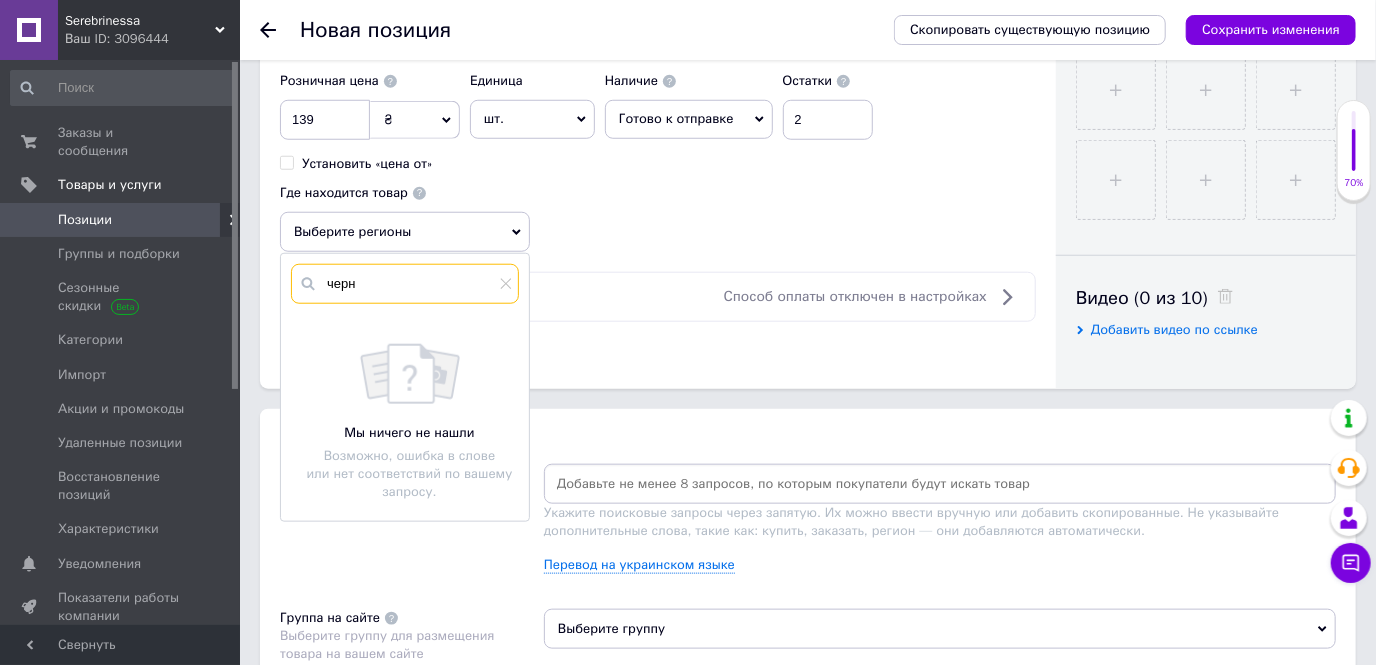 scroll, scrollTop: 818, scrollLeft: 0, axis: vertical 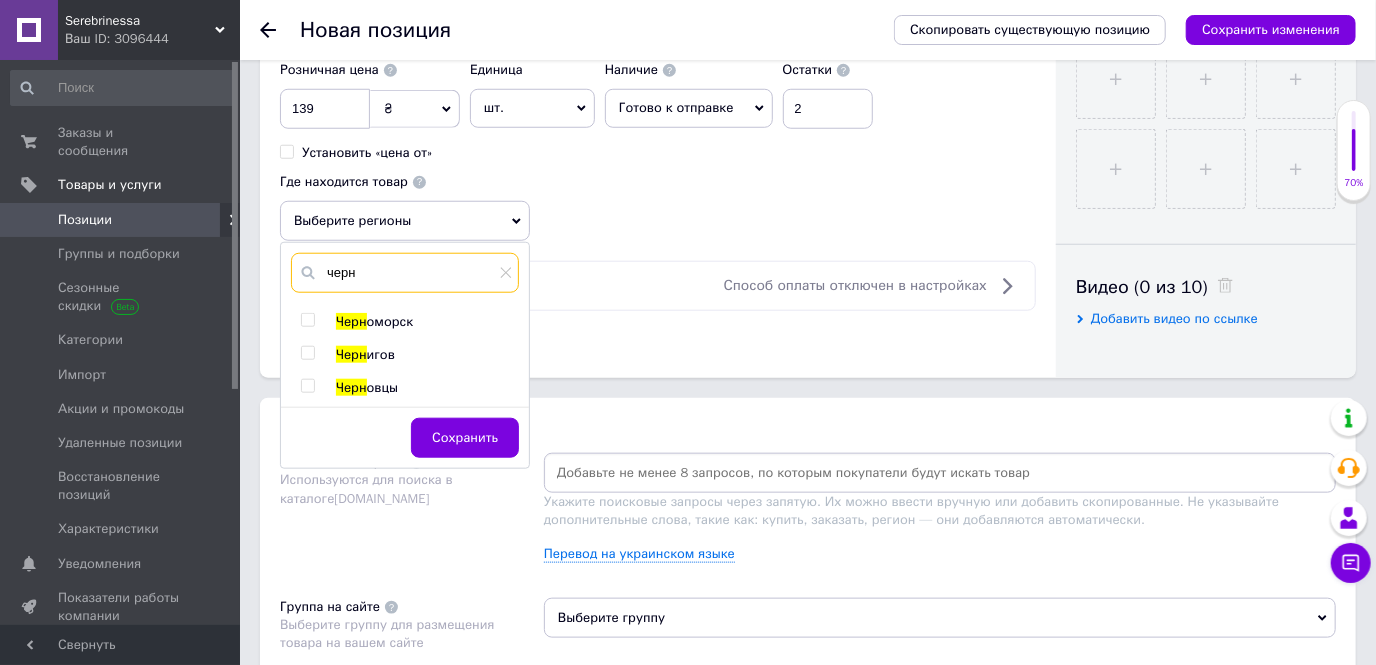 type on "черн" 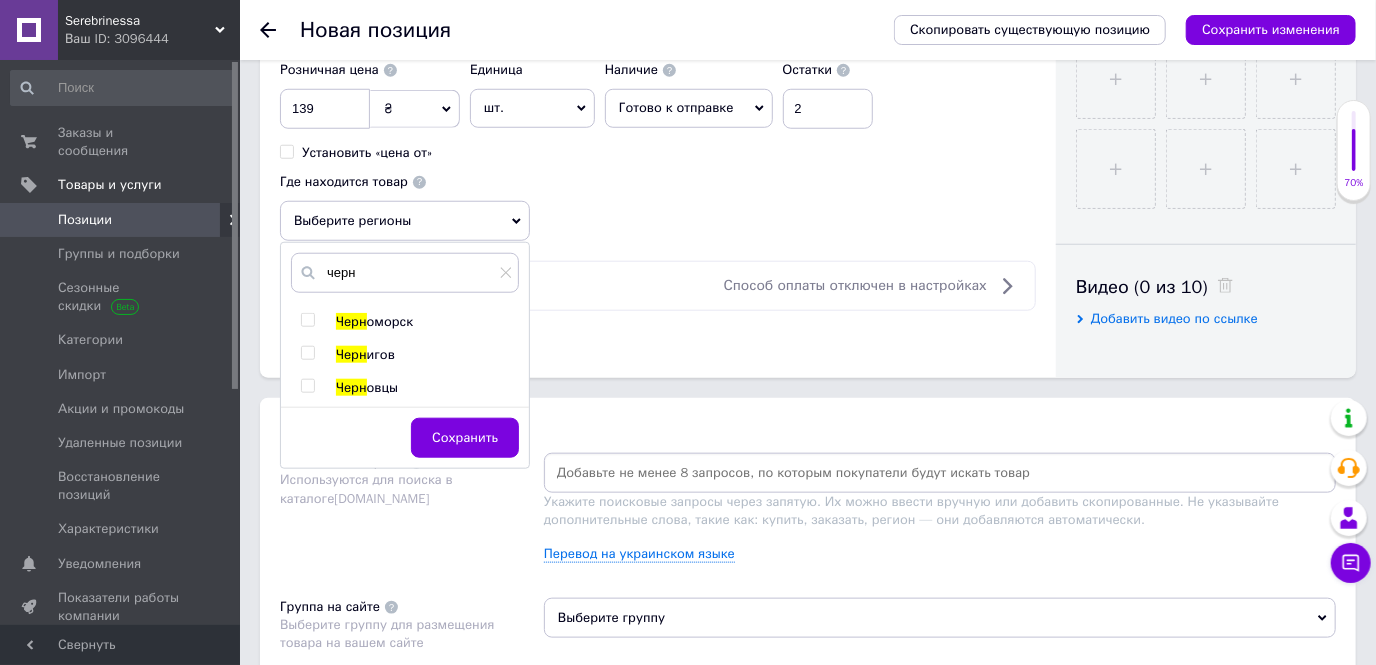 click at bounding box center [307, 353] 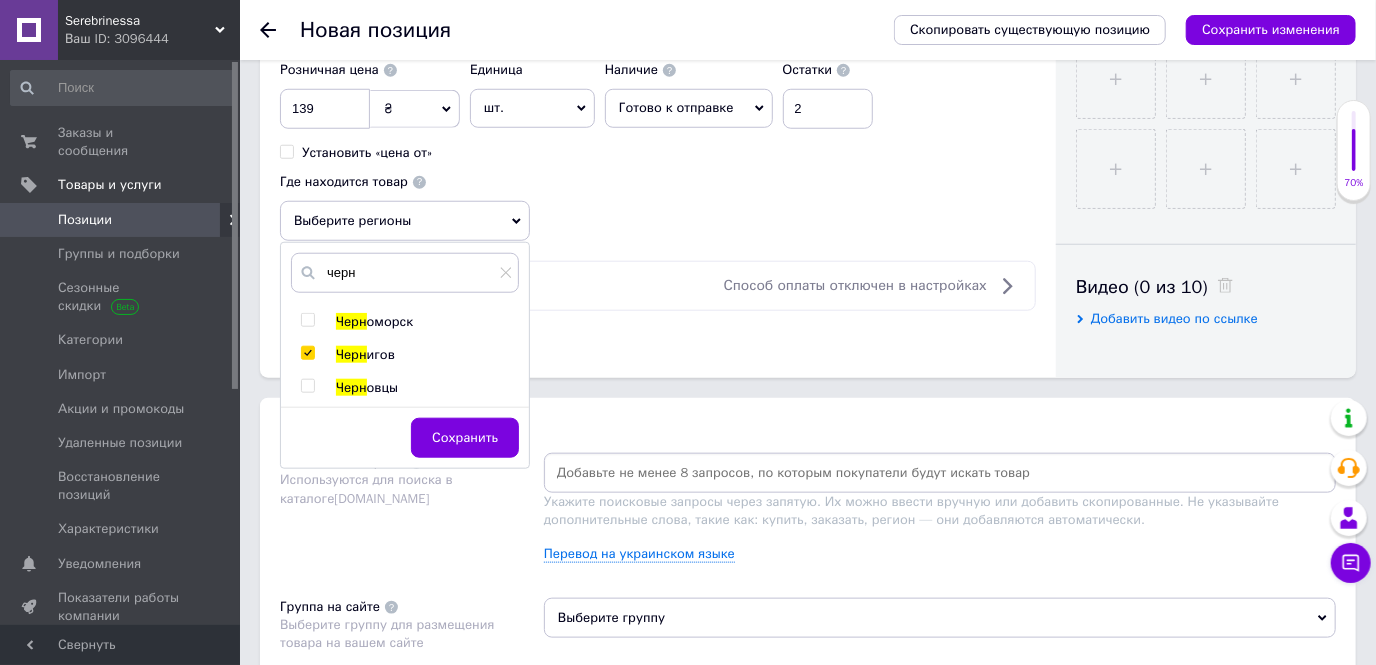 checkbox on "true" 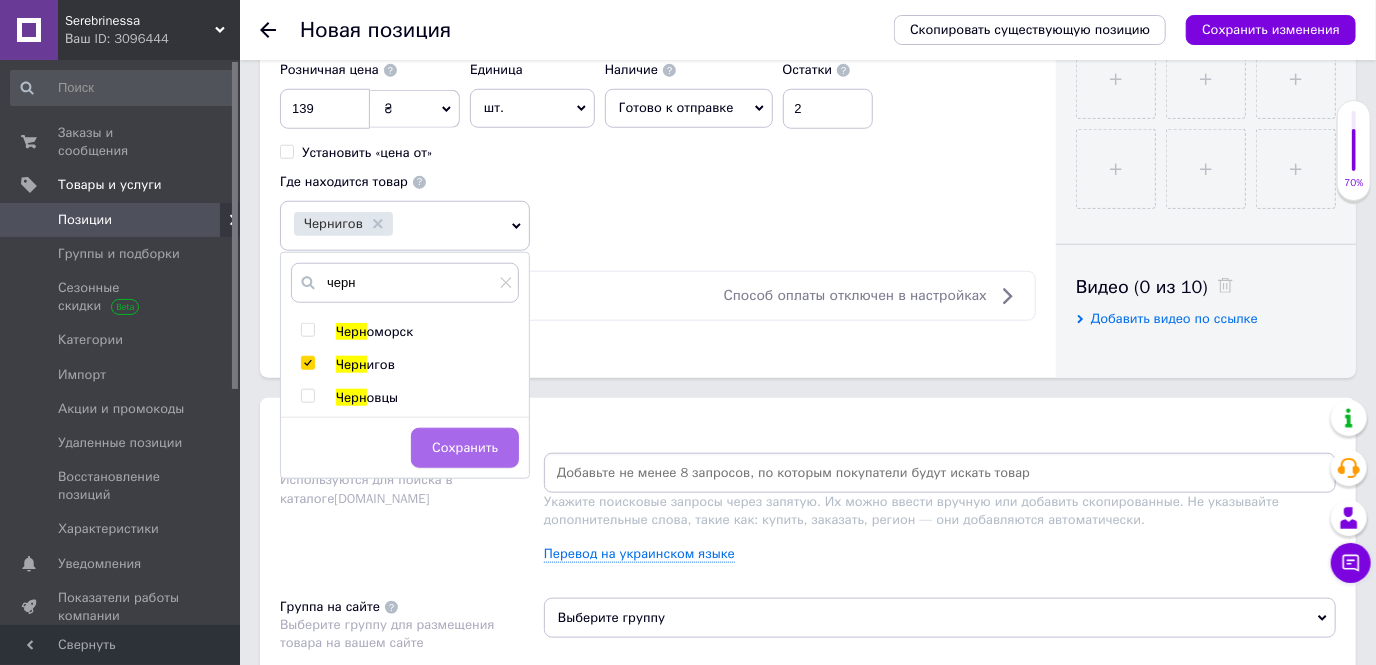 click on "Сохранить" at bounding box center [465, 448] 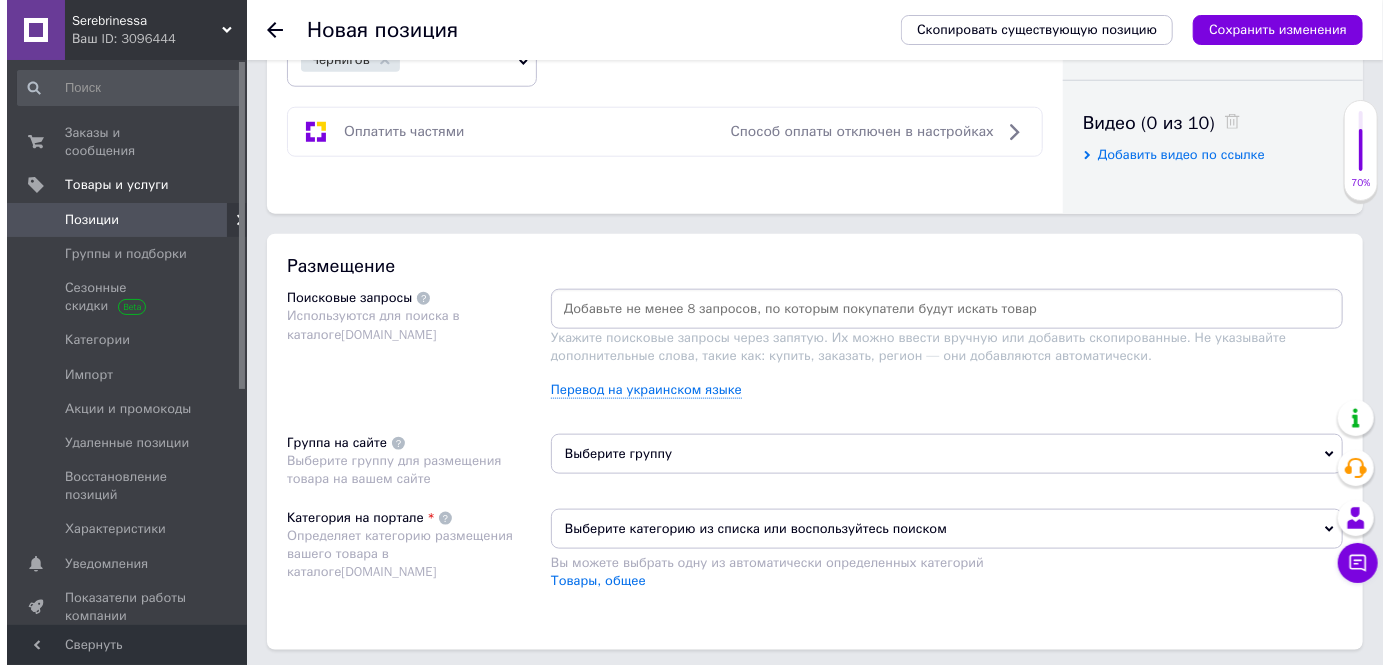 scroll, scrollTop: 1000, scrollLeft: 0, axis: vertical 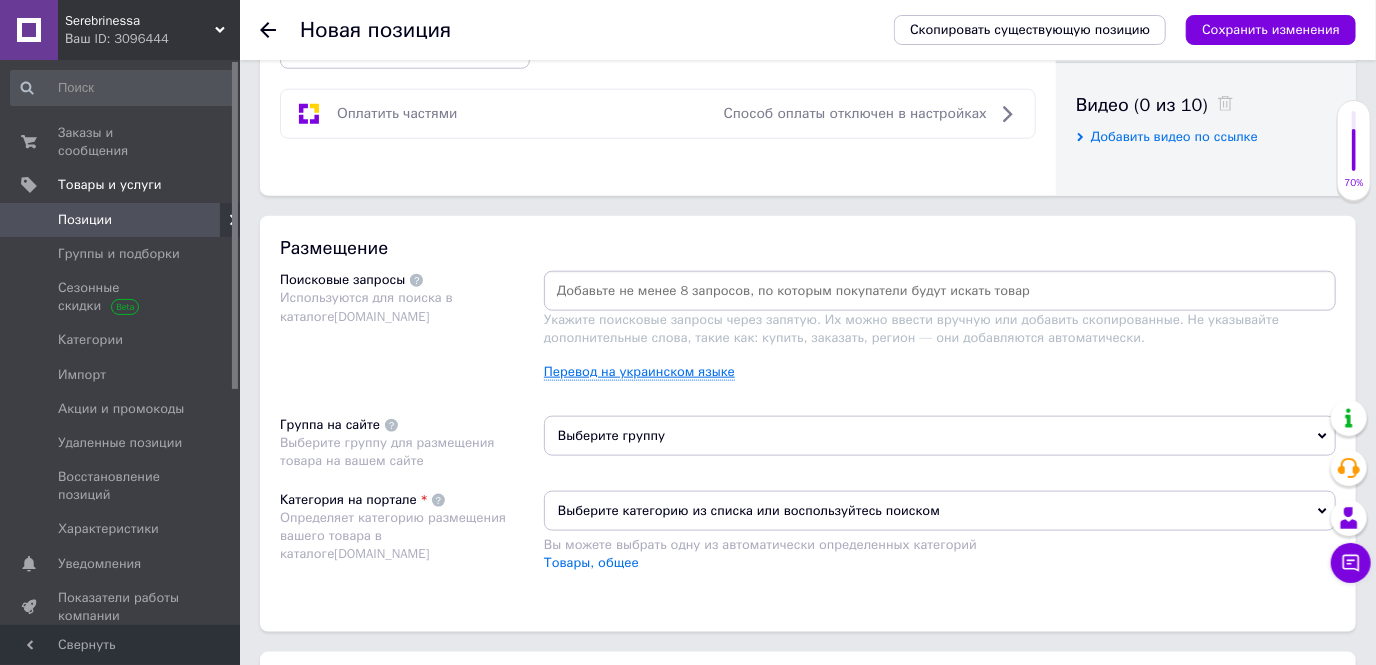 click on "Перевод на украинском языке" at bounding box center (639, 372) 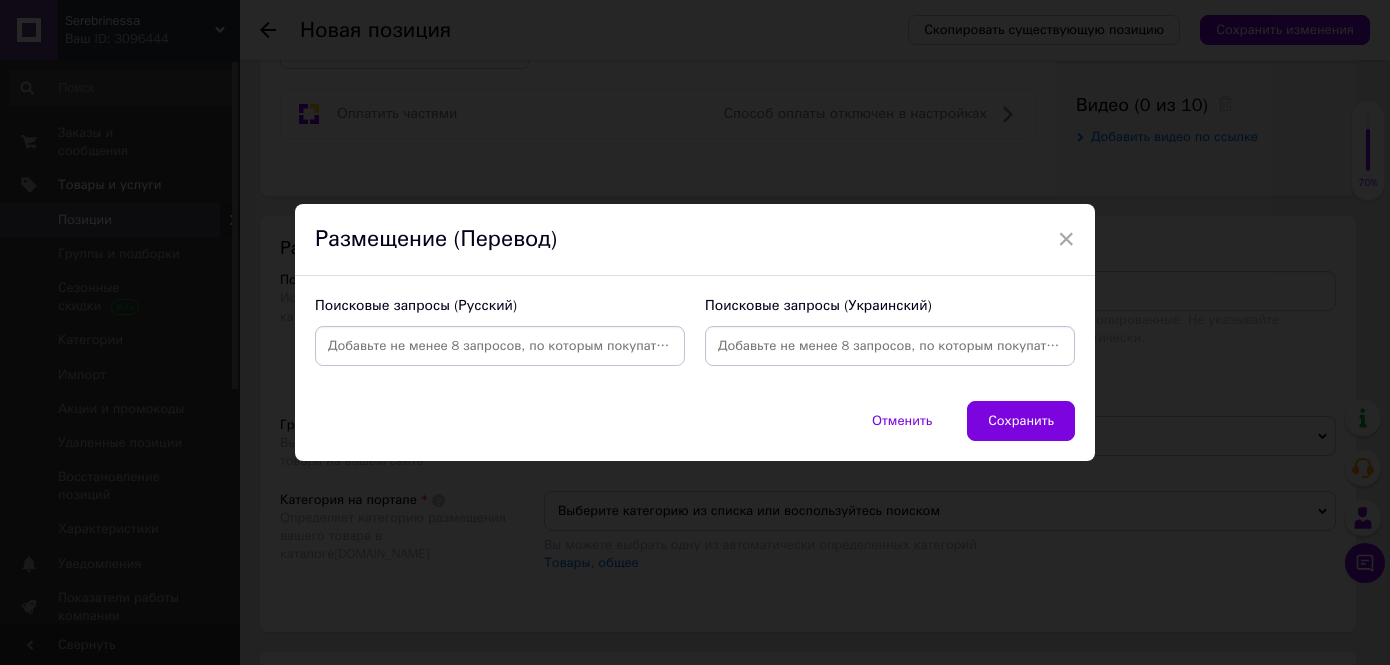 click at bounding box center (890, 346) 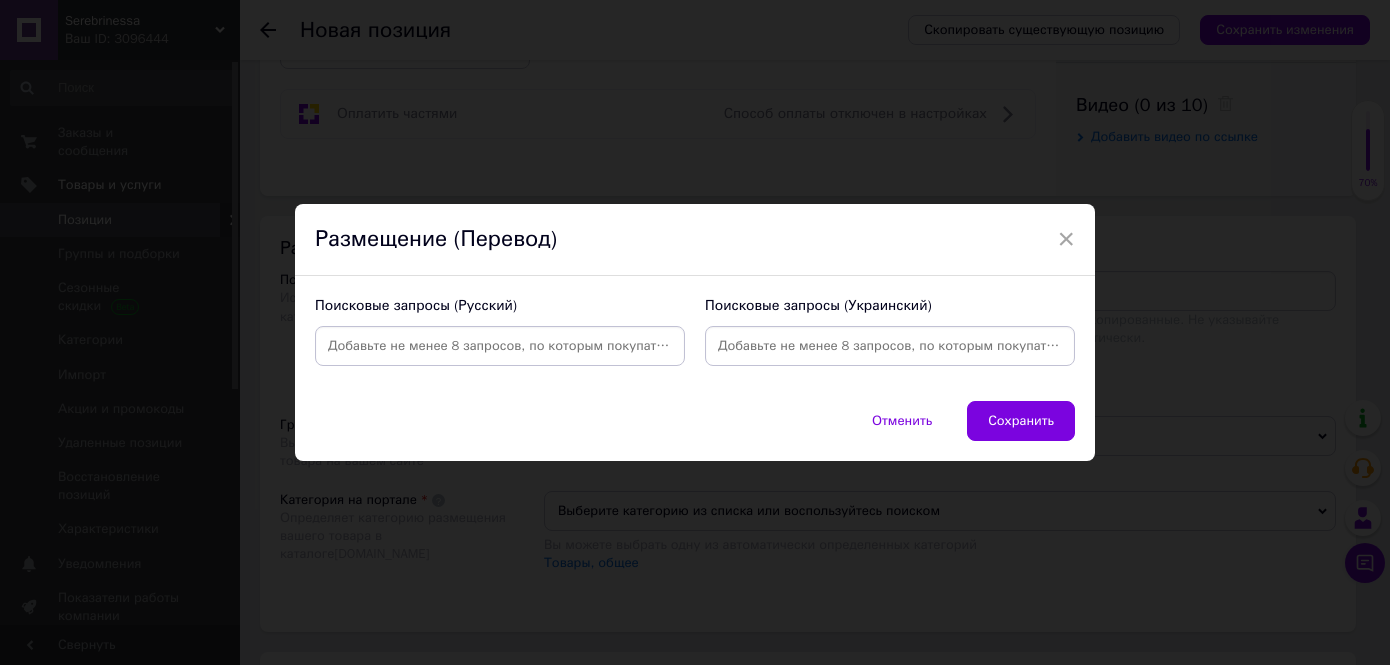 paste on "Сережки кільця з шипами і намистинами стиль панк" 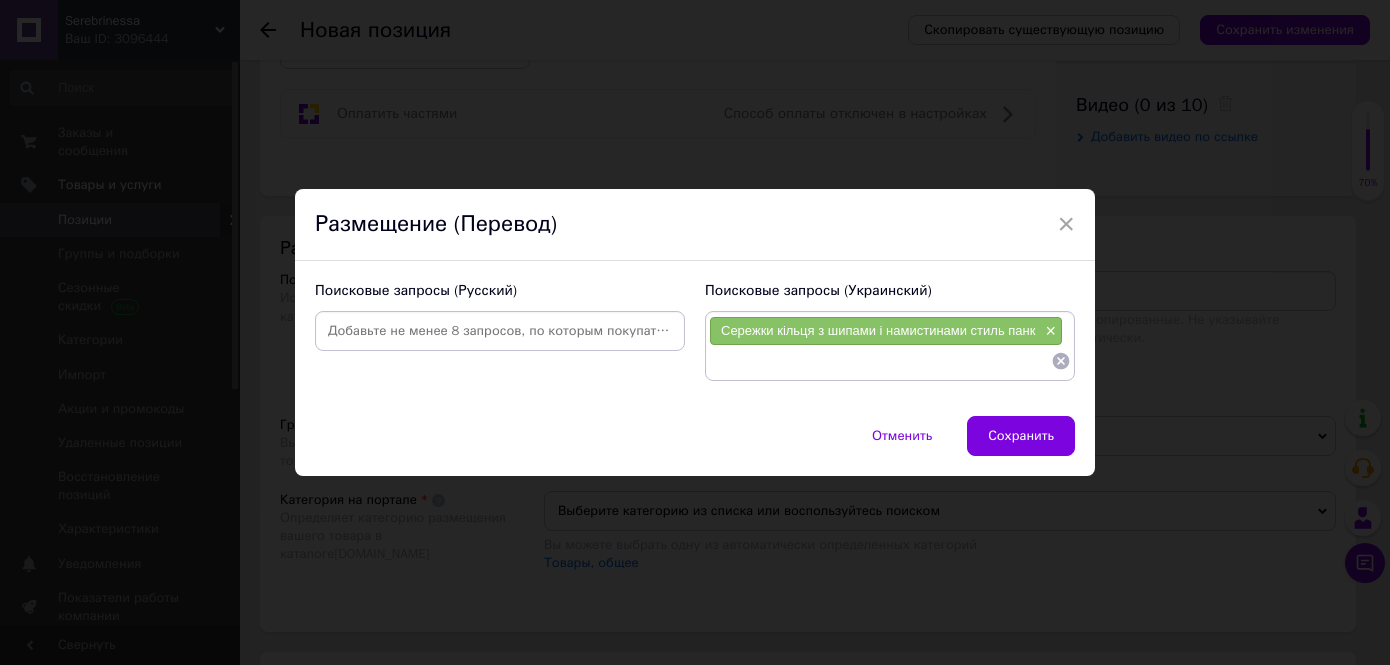 paste on "Сережки кільця з шипами і намистинами стиль панк" 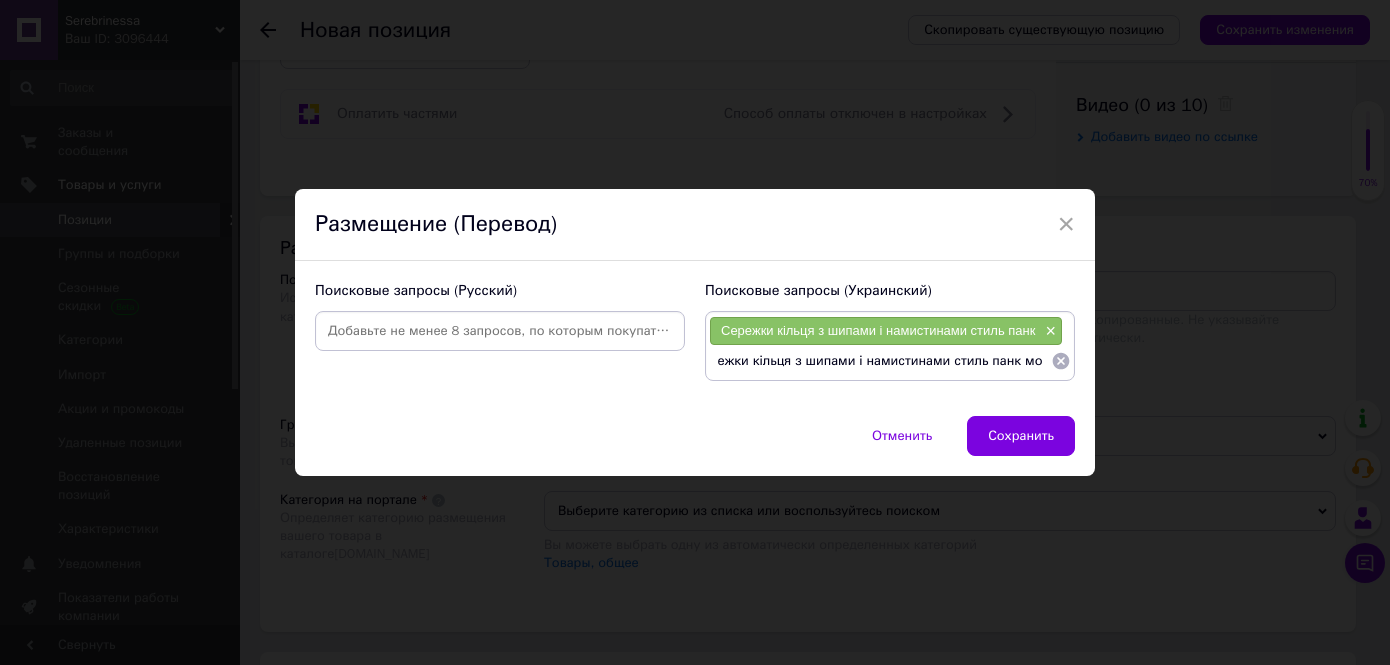 type on "Сережки кільця з шипами і намистинами стиль панк модні" 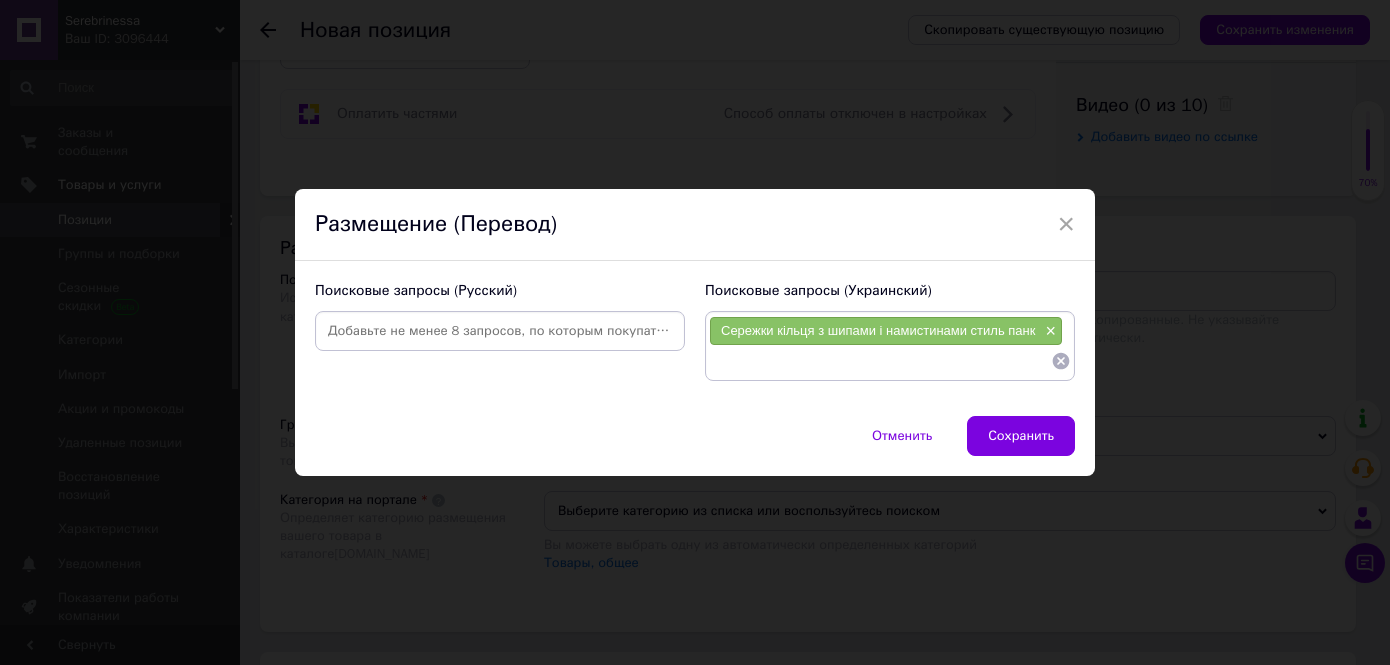 scroll, scrollTop: 0, scrollLeft: 0, axis: both 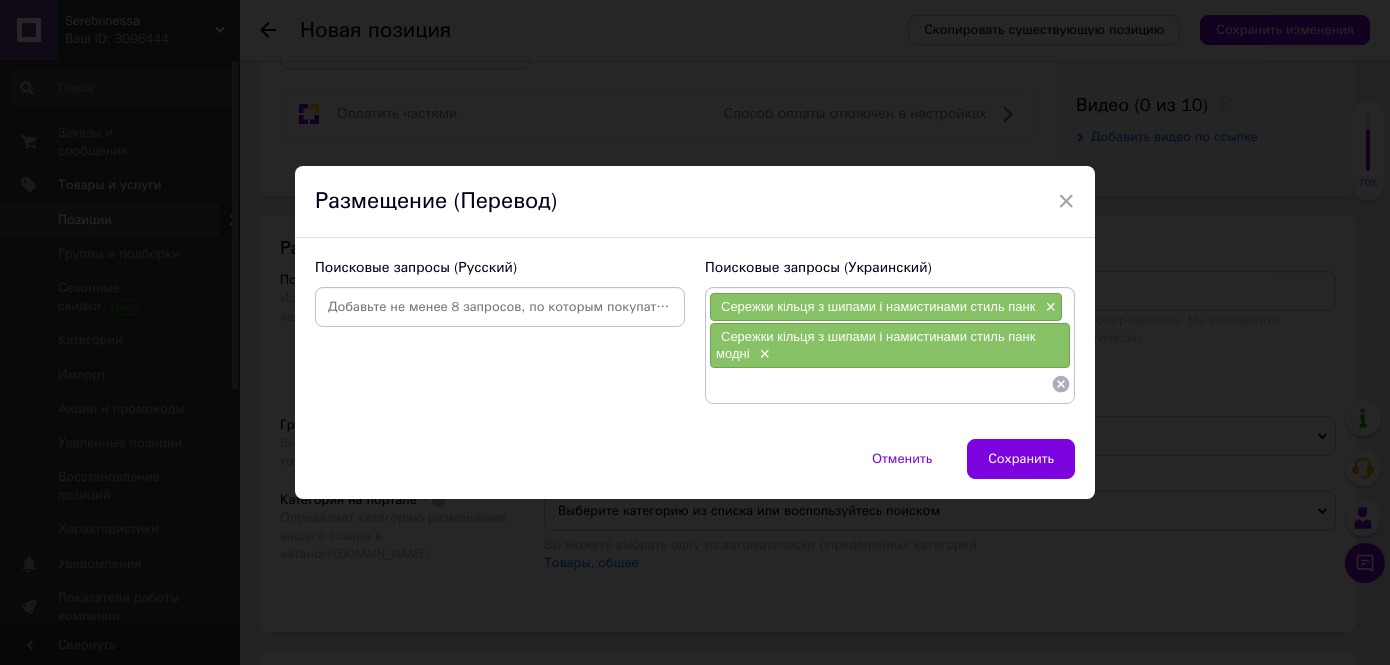 paste on "Сережки кільця з шипами і намистинами стиль панк" 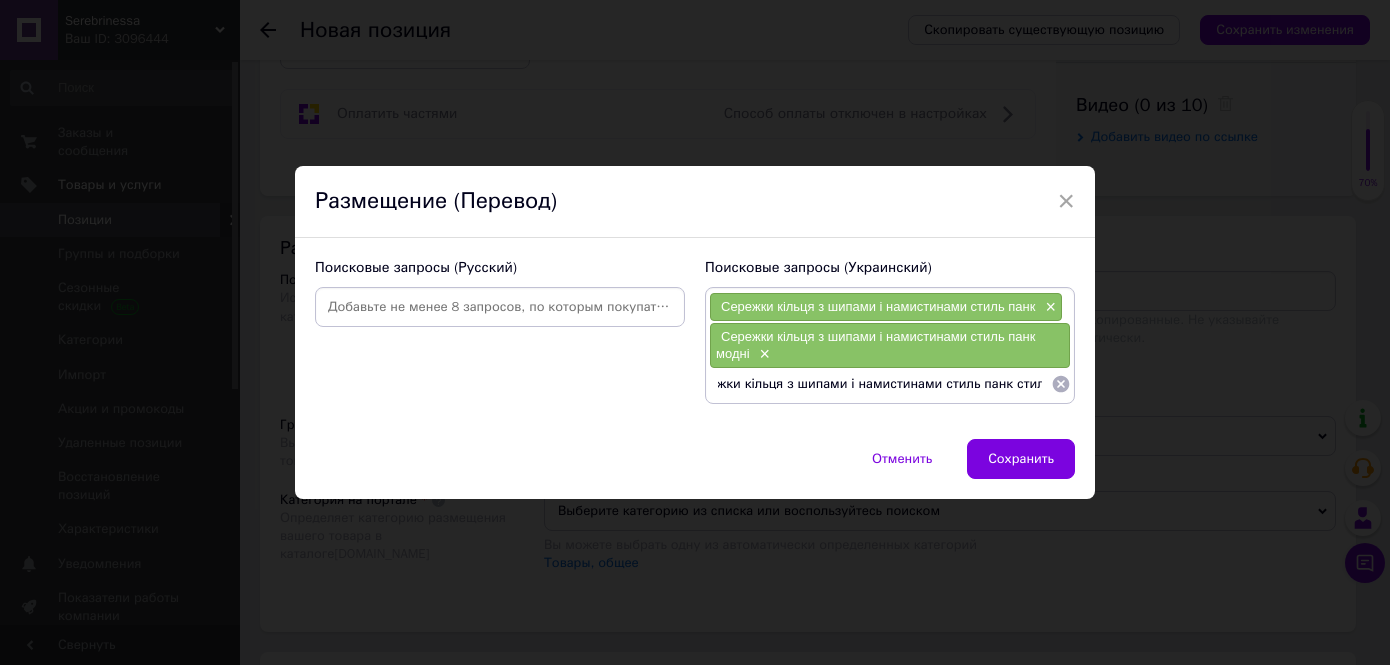 type on "Сережки кільця з шипами і намистинами стиль панк стильні" 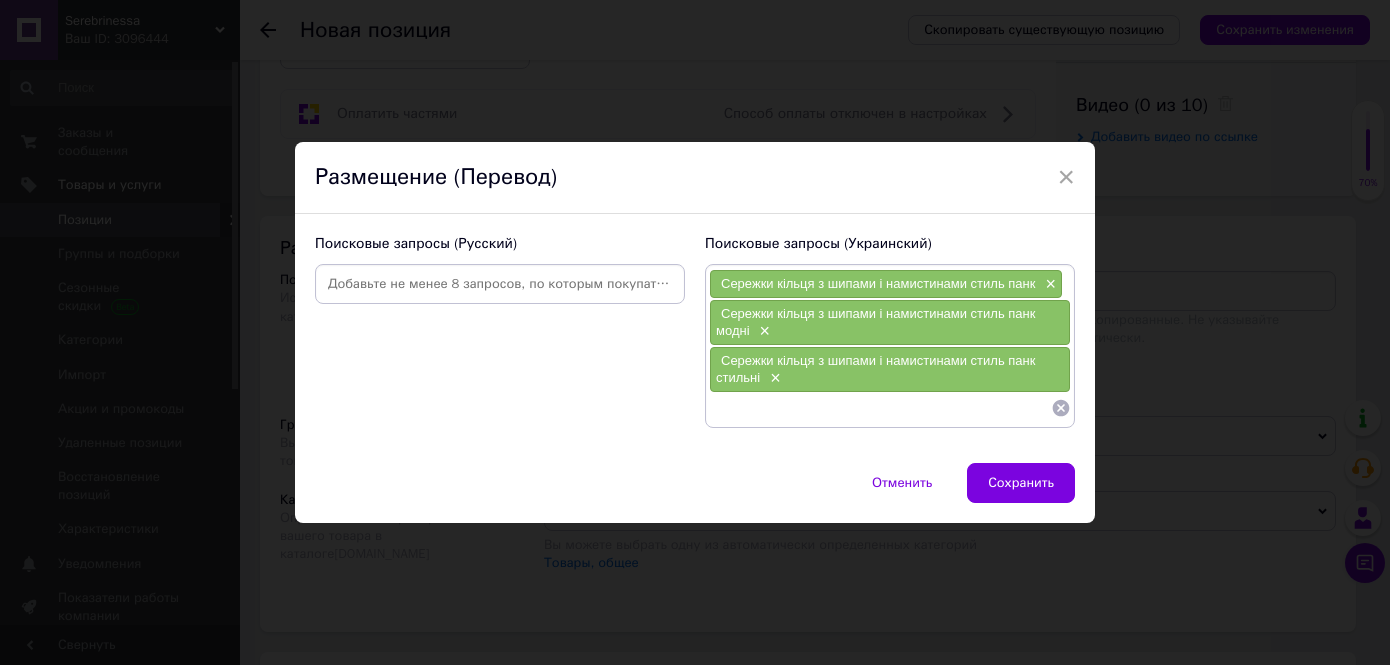 scroll, scrollTop: 0, scrollLeft: 0, axis: both 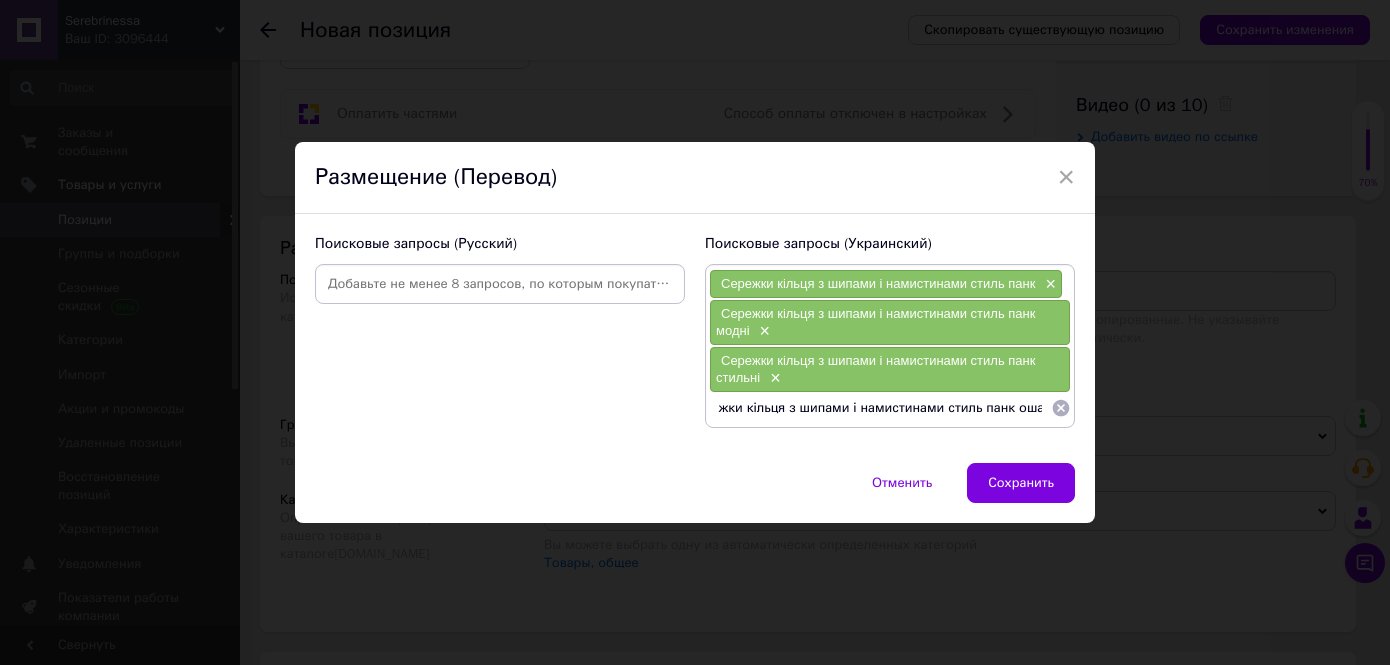 type on "Сережки кільця з шипами і намистинами стиль панк ошатні" 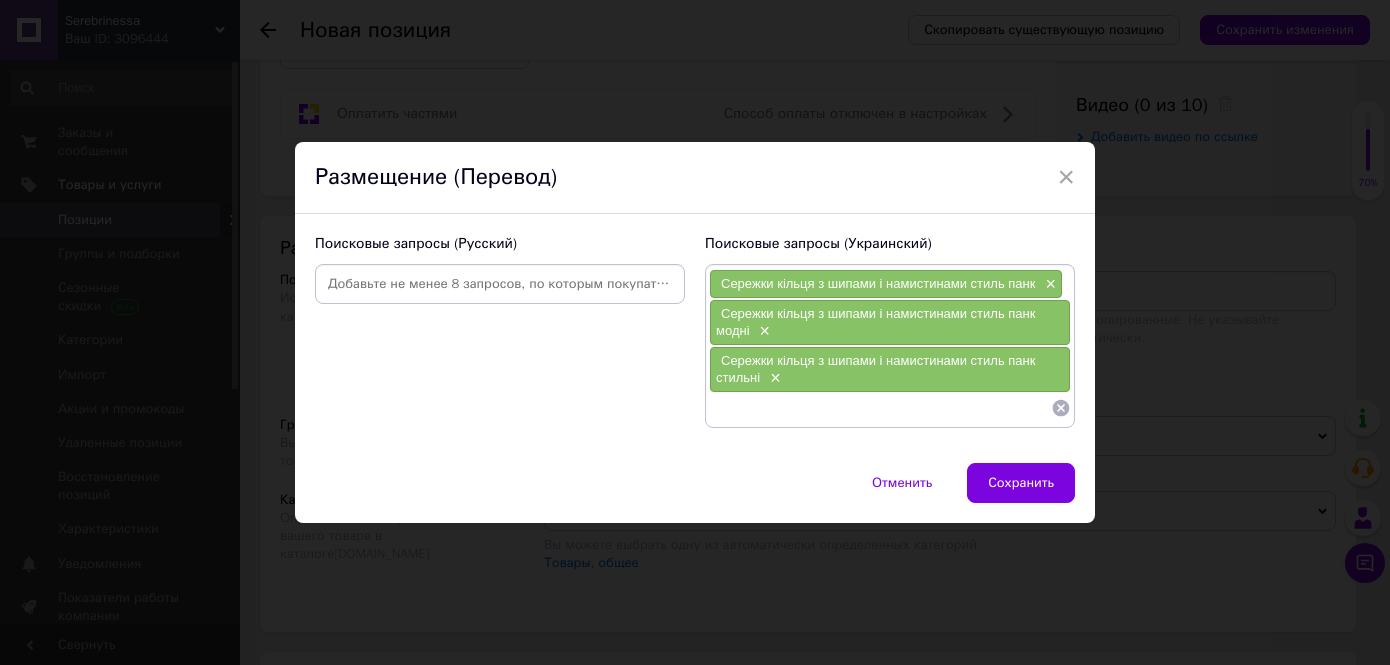 scroll, scrollTop: 0, scrollLeft: 0, axis: both 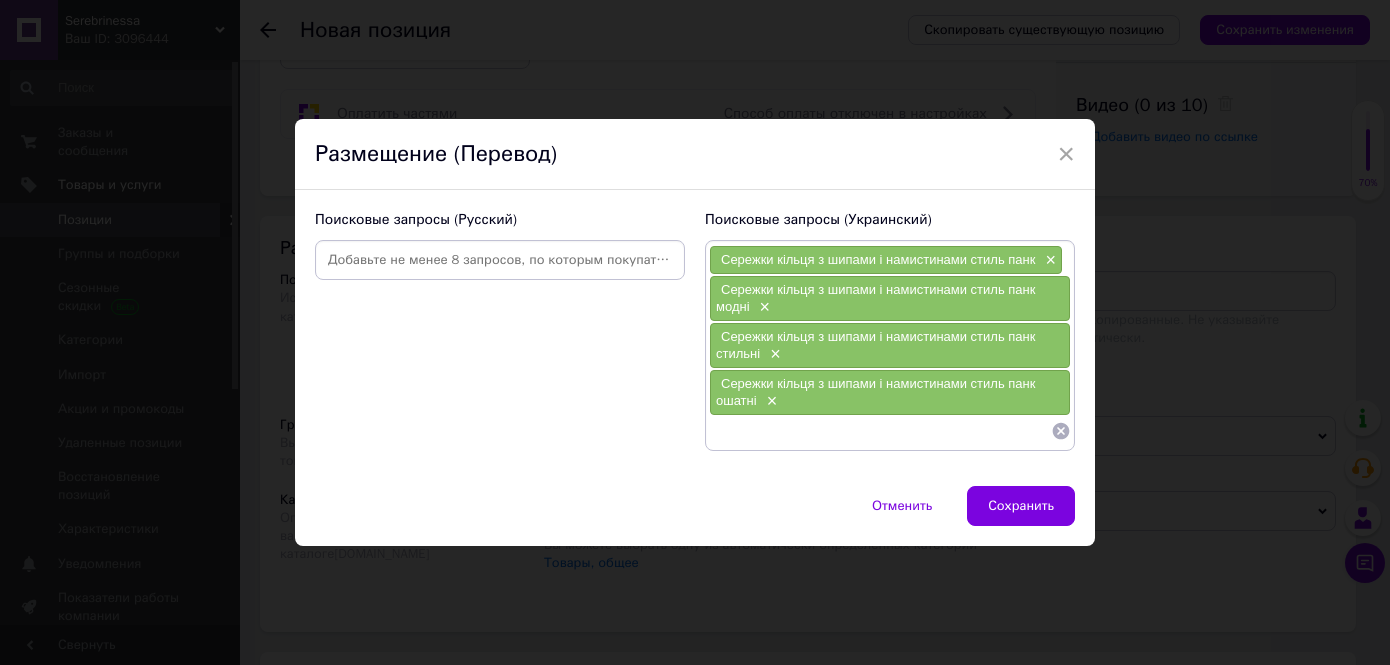 paste on "Сережки кільця з шипами і намистинами стиль панк" 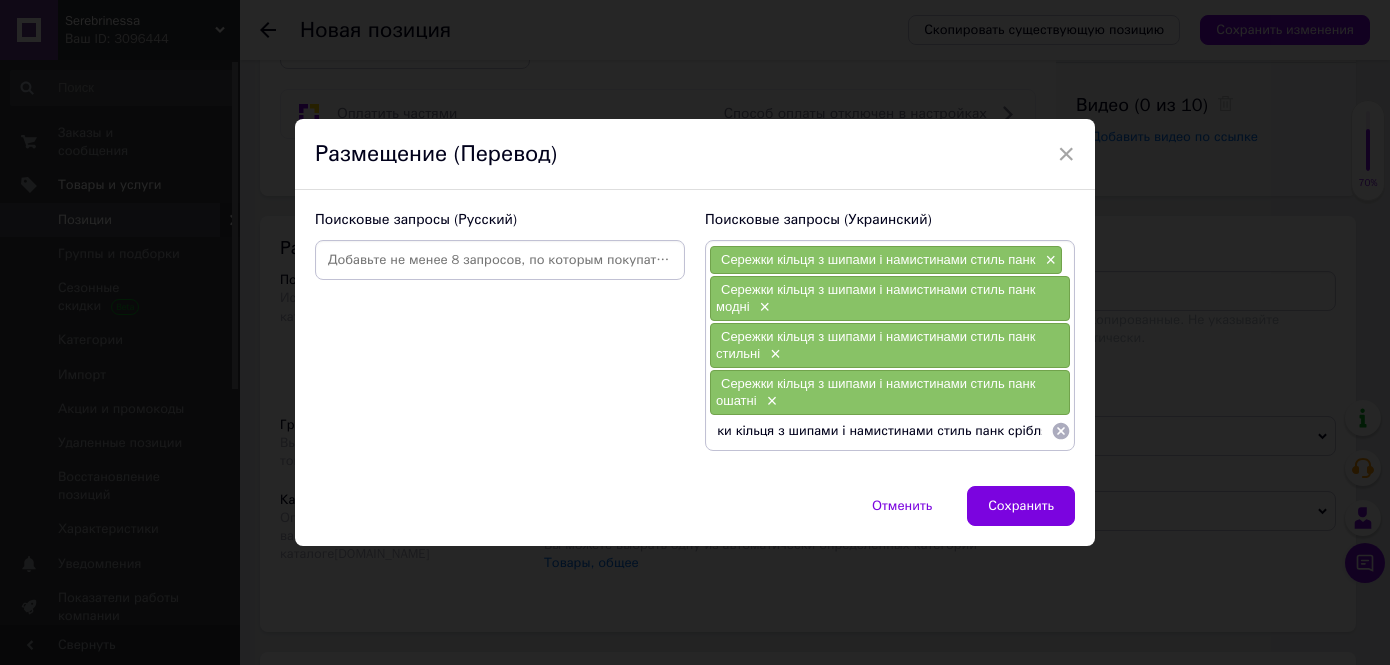type on "Сережки кільця з шипами і намистинами стиль панк сріблясті" 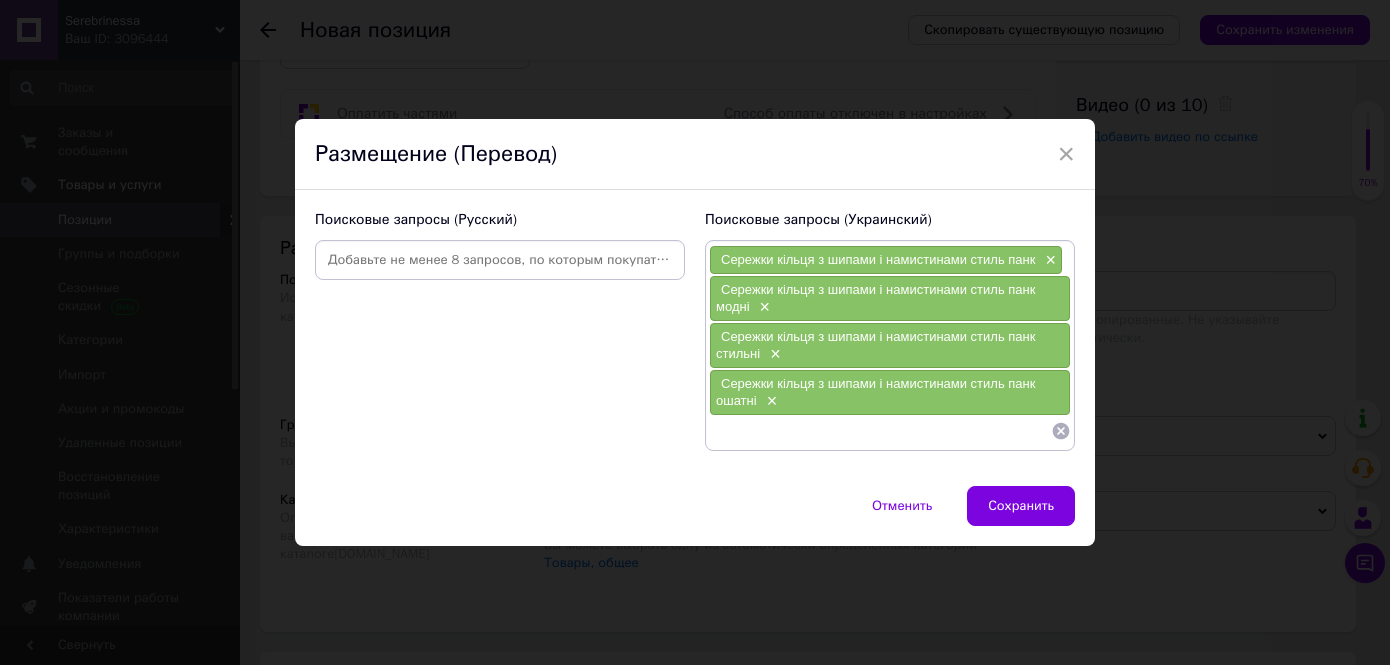 scroll, scrollTop: 0, scrollLeft: 0, axis: both 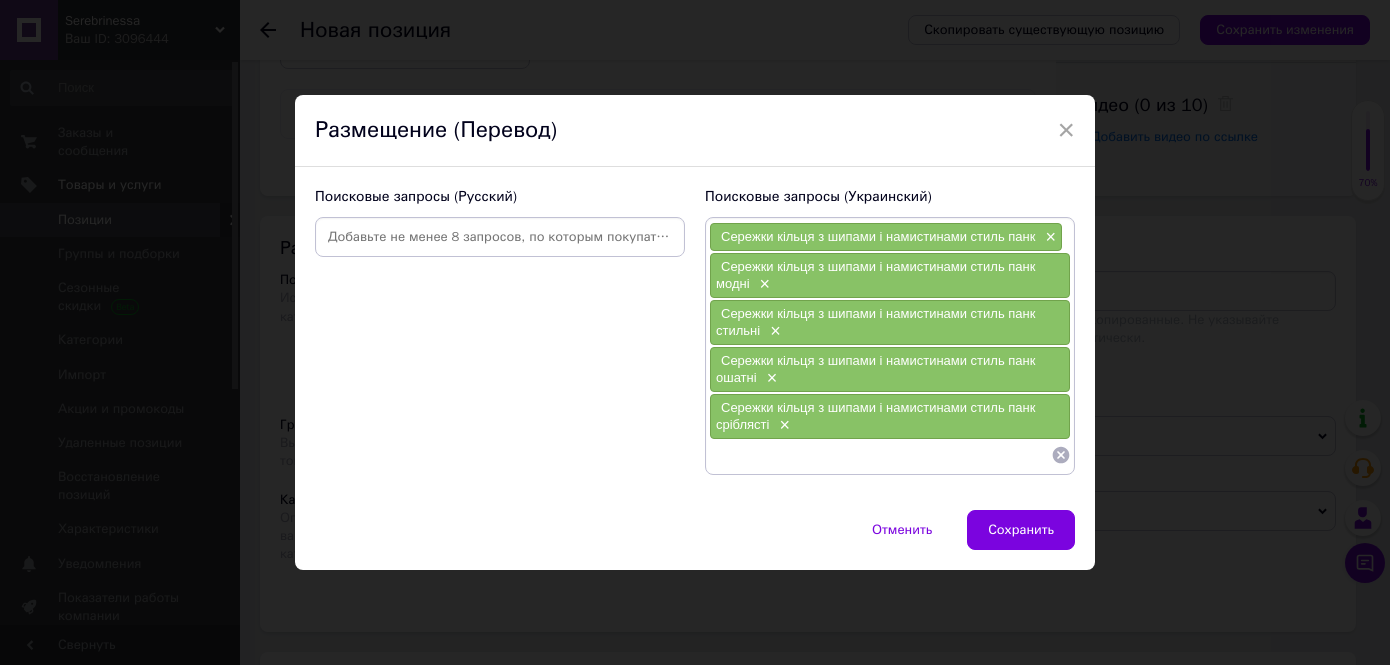 paste on "Сережки кільця з шипами і намистинами стиль панк" 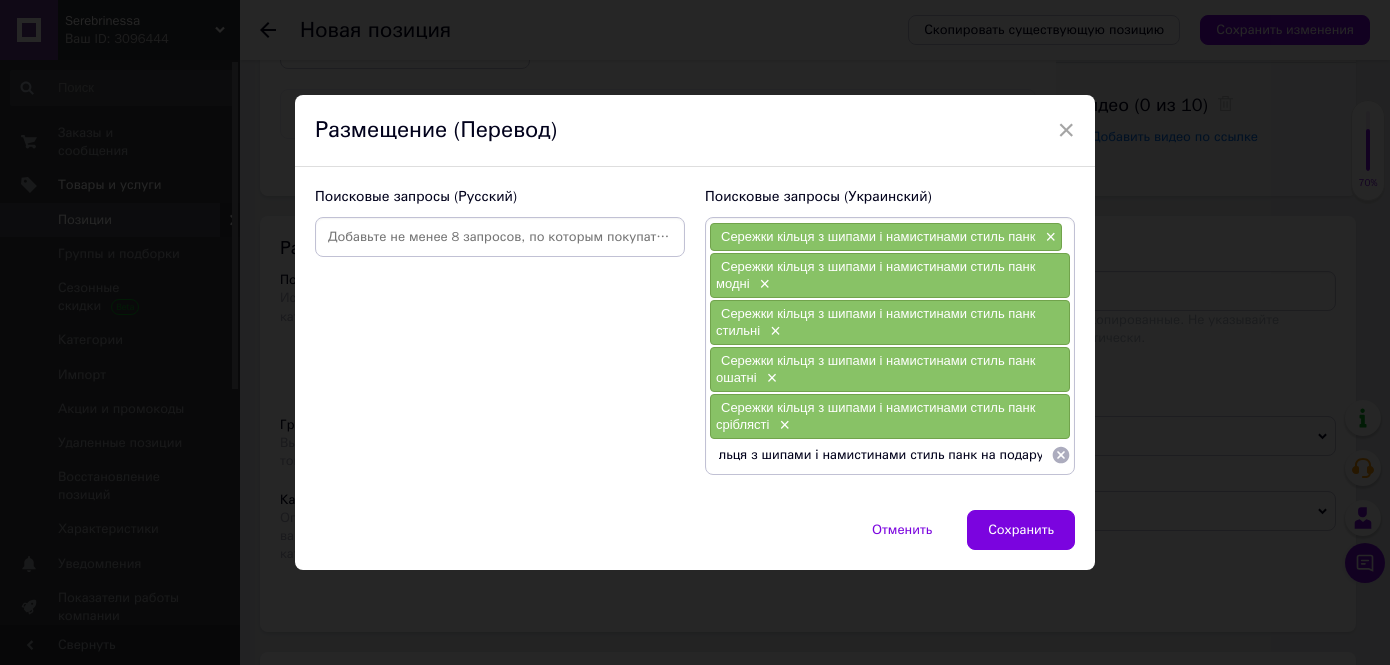 type on "Сережки кільця з шипами і намистинами стиль панк на подарунок" 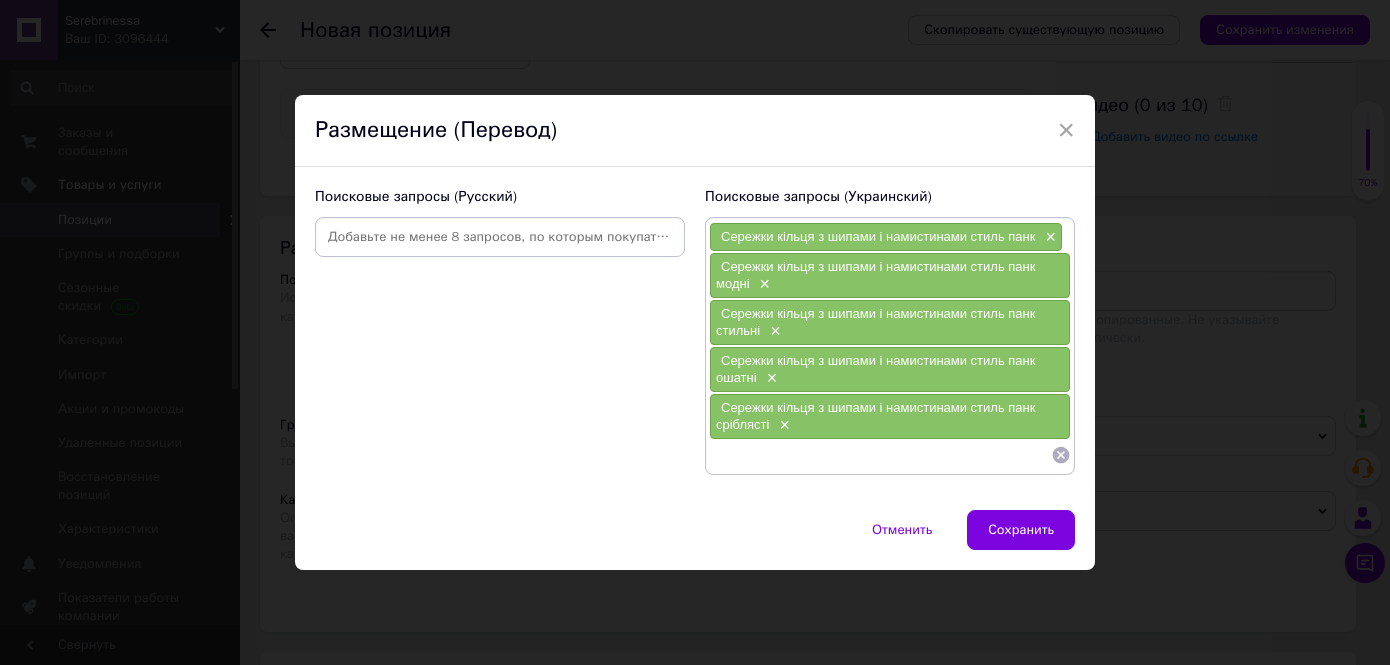 scroll, scrollTop: 0, scrollLeft: 0, axis: both 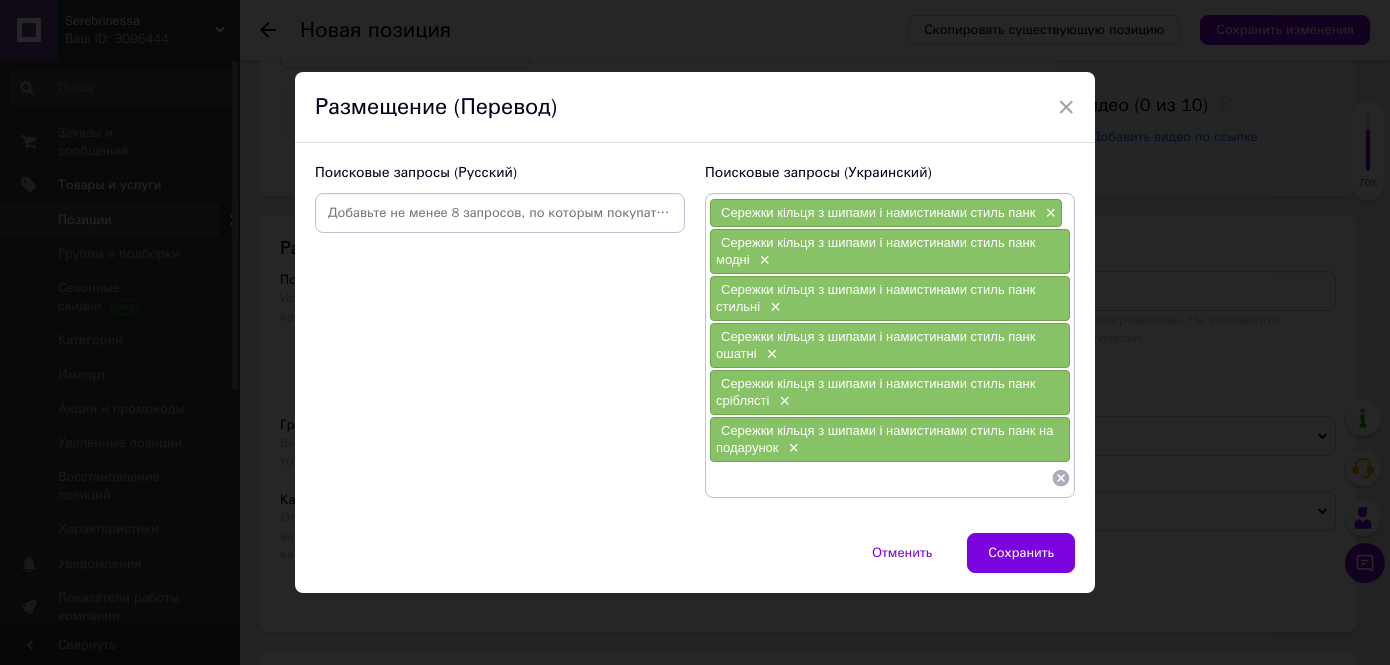 paste on "Сережки кільця з шипами і намистинами стиль панк" 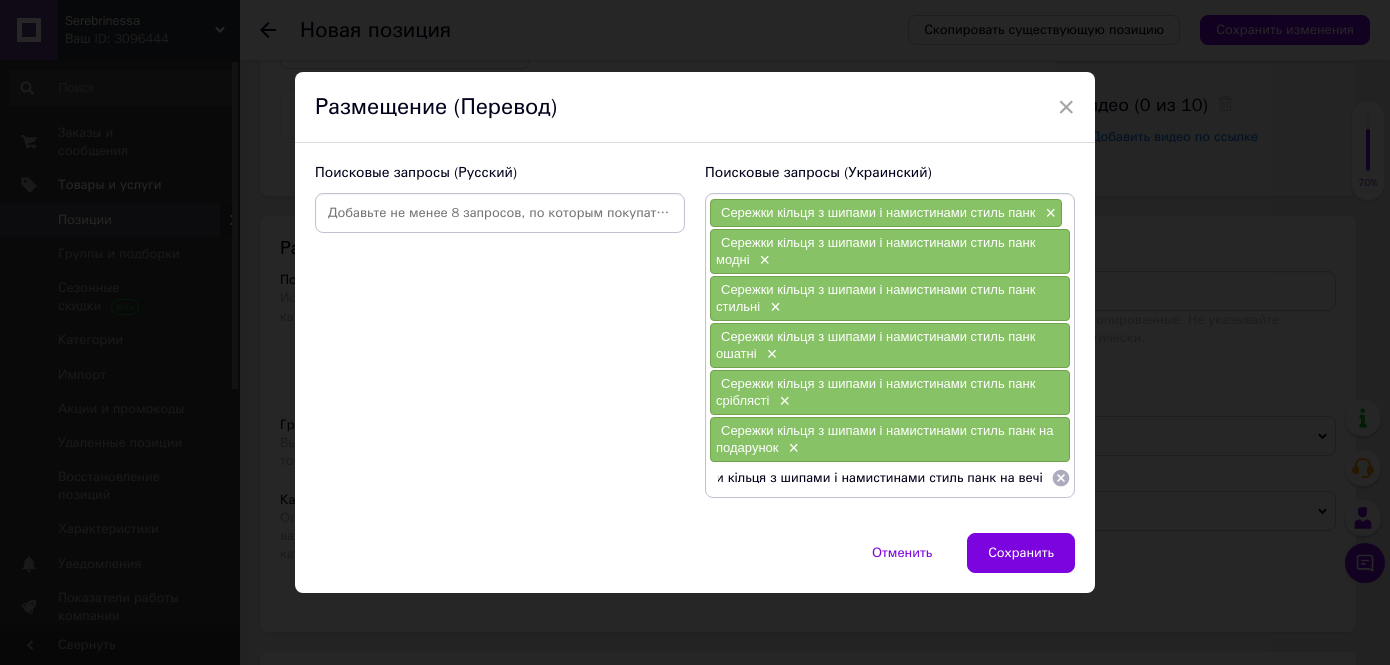 type on "Сережки кільця з шипами і намистинами стиль панк на вечірку" 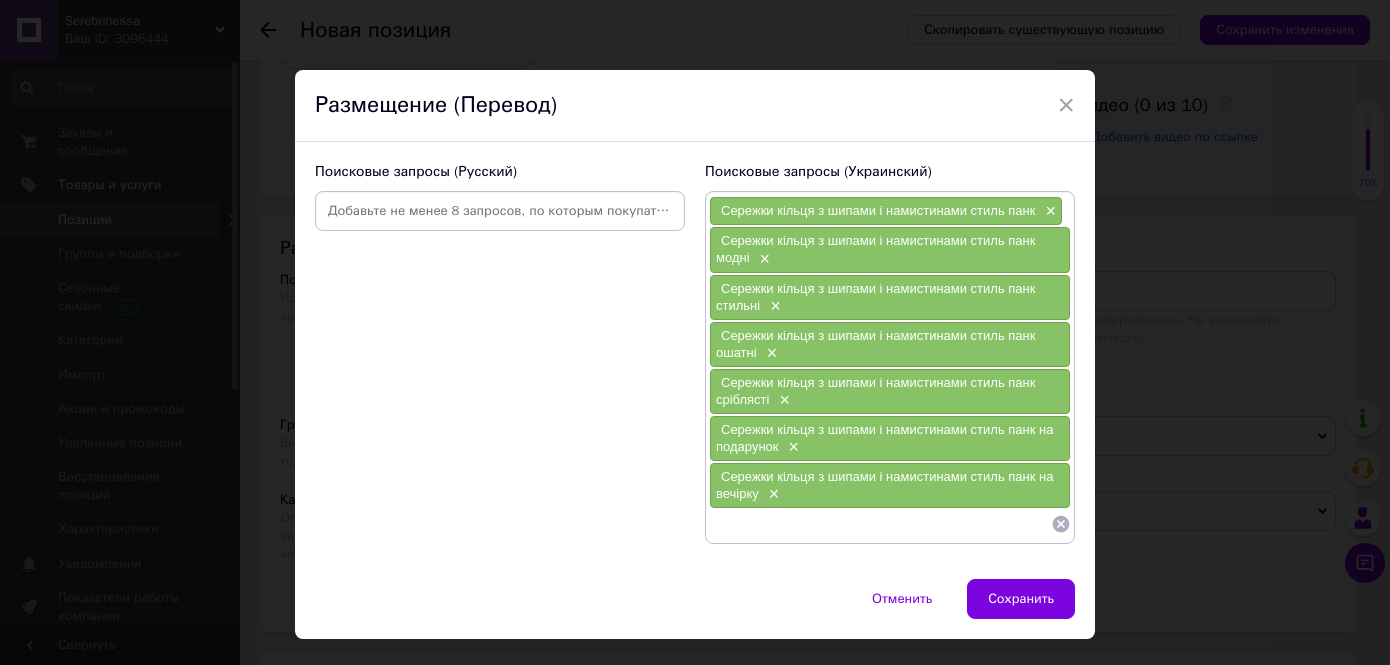 scroll, scrollTop: 0, scrollLeft: 0, axis: both 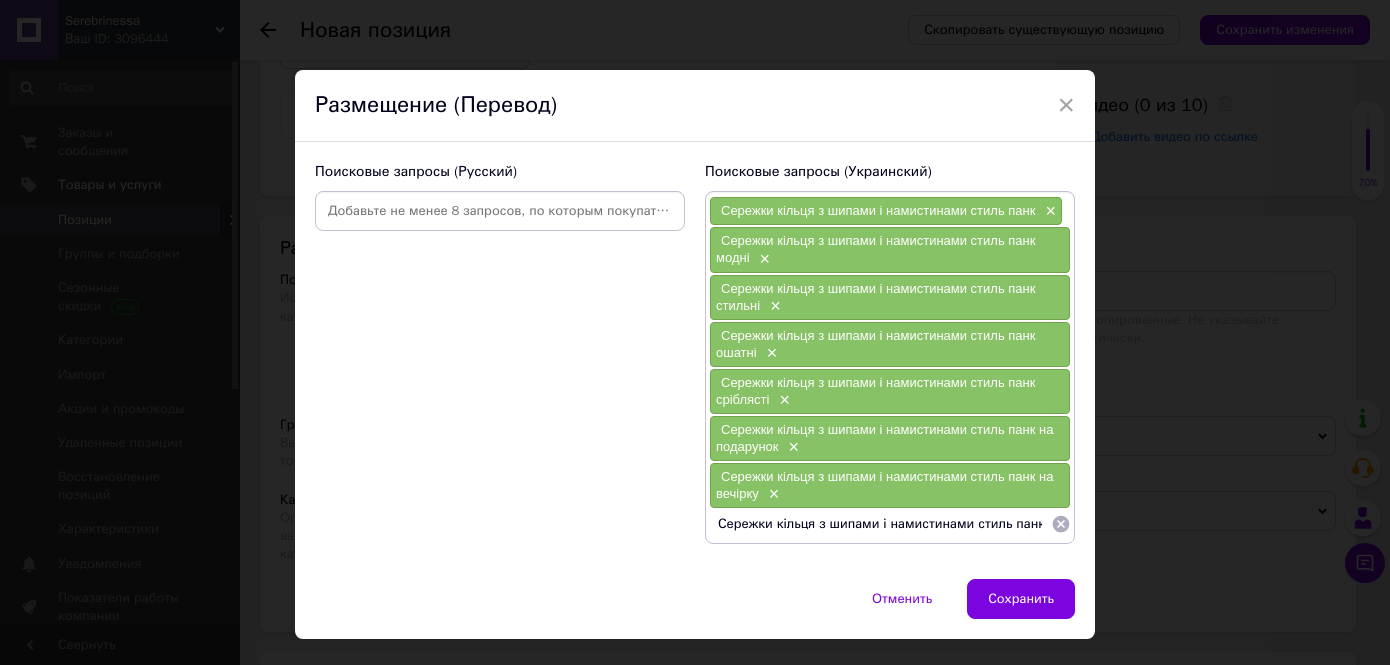 drag, startPoint x: 1040, startPoint y: 519, endPoint x: 874, endPoint y: 518, distance: 166.003 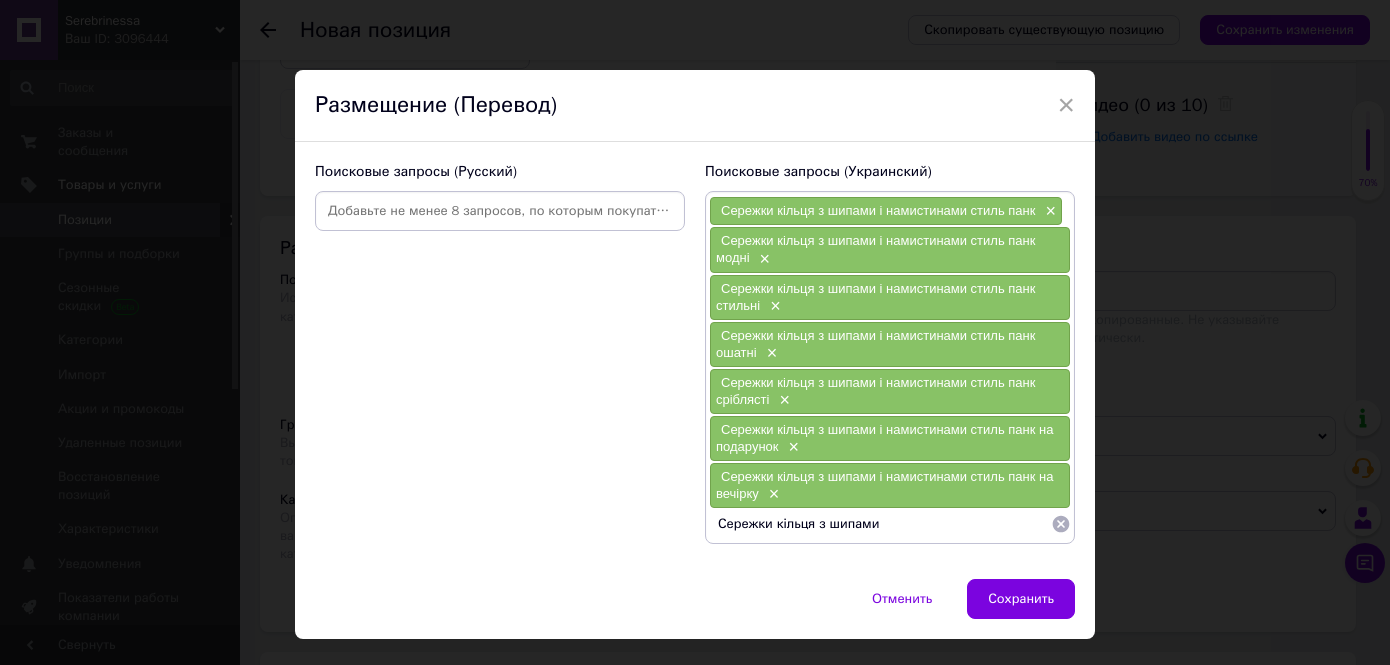 drag, startPoint x: 885, startPoint y: 517, endPoint x: 722, endPoint y: 521, distance: 163.04907 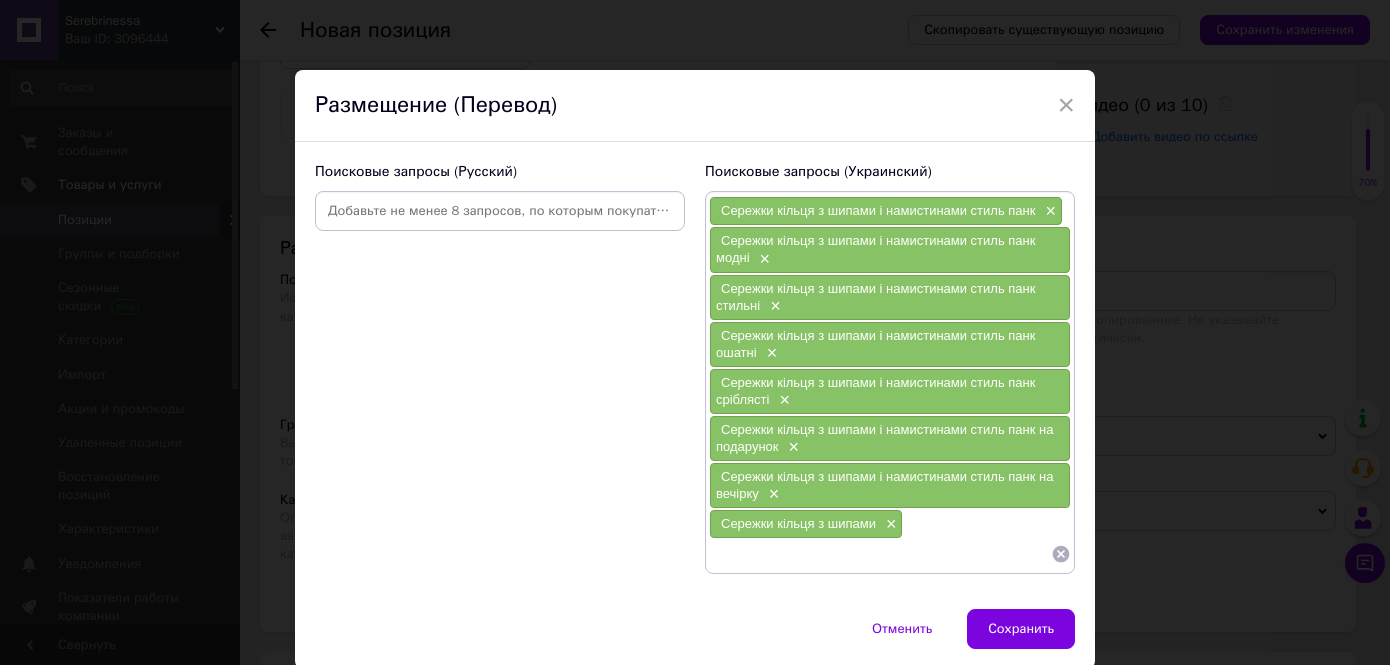 paste on "Сережки кільця з шипами" 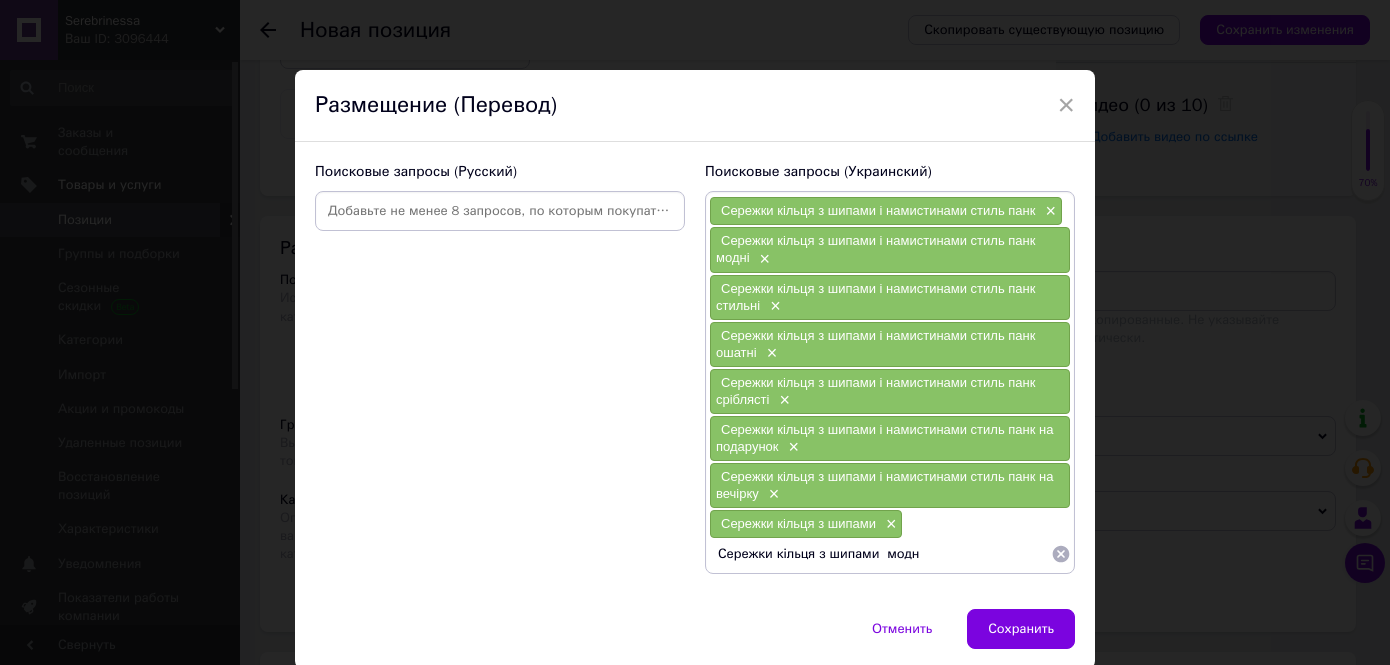 type on "Сережки кільця з шипами  модні" 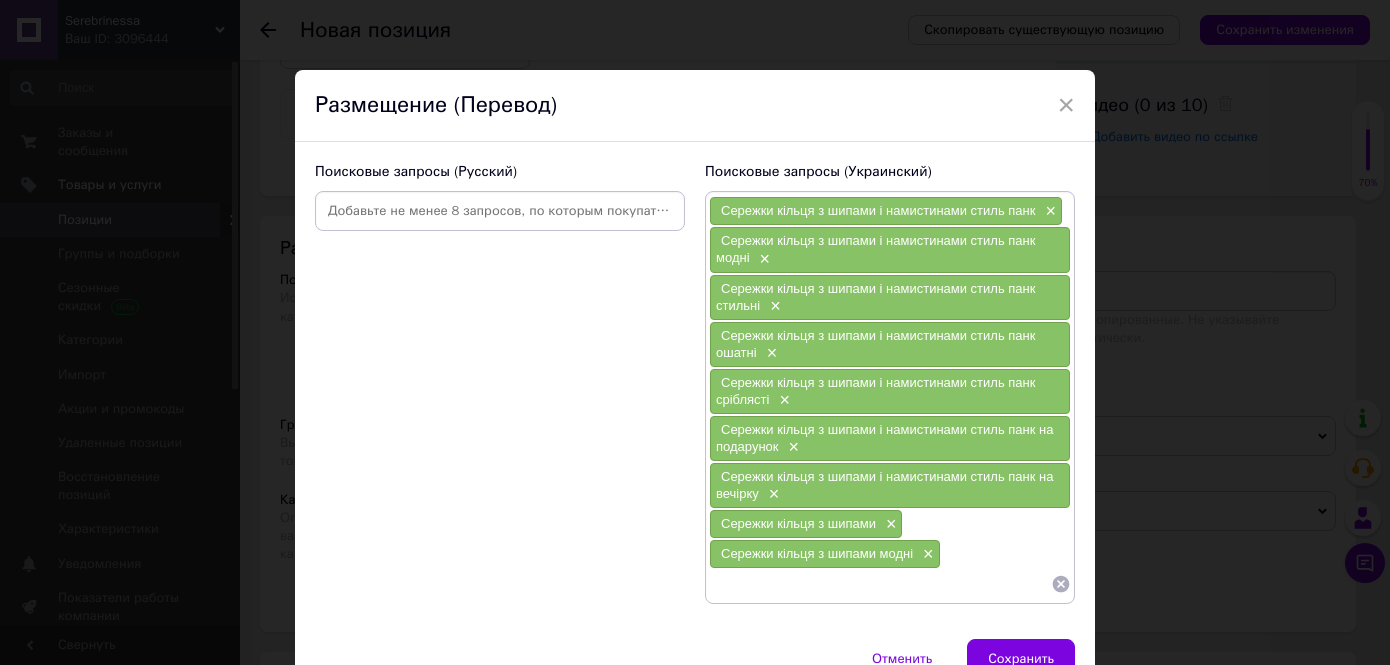 paste on "Сережки кільця з шипами" 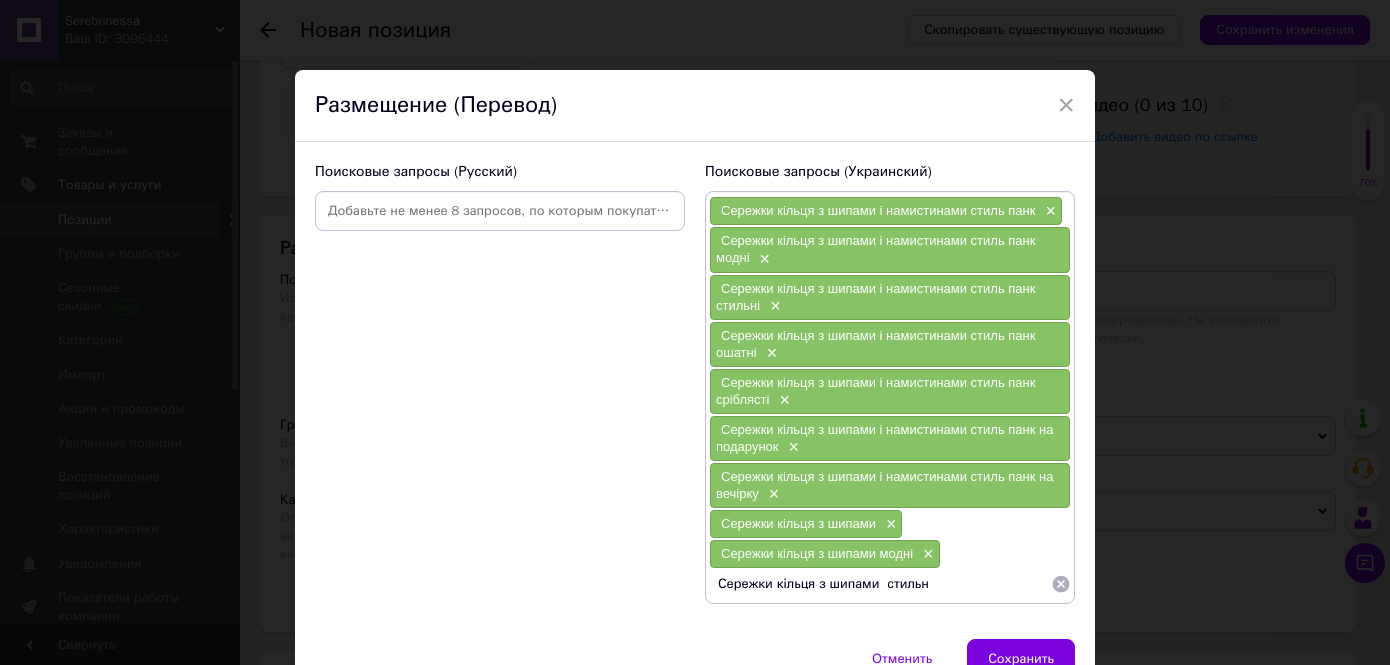 type on "Сережки кільця з шипами  стильні" 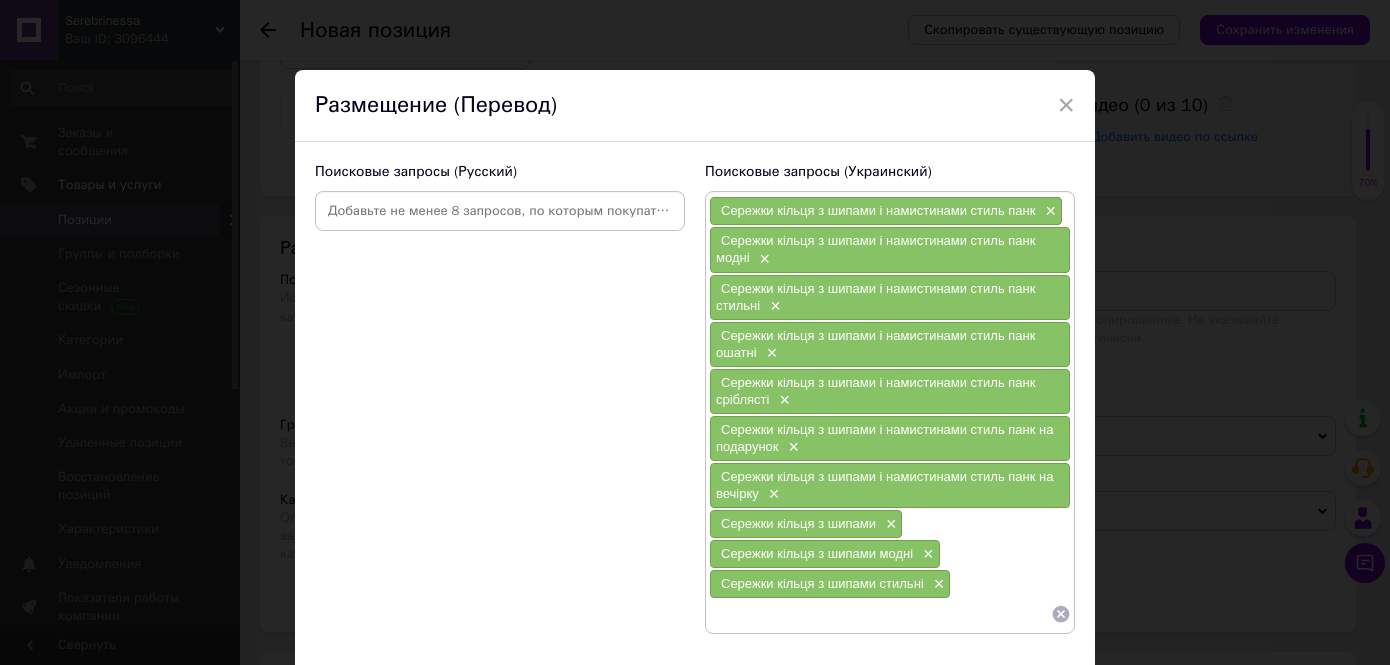 paste on "Сережки кільця з шипами" 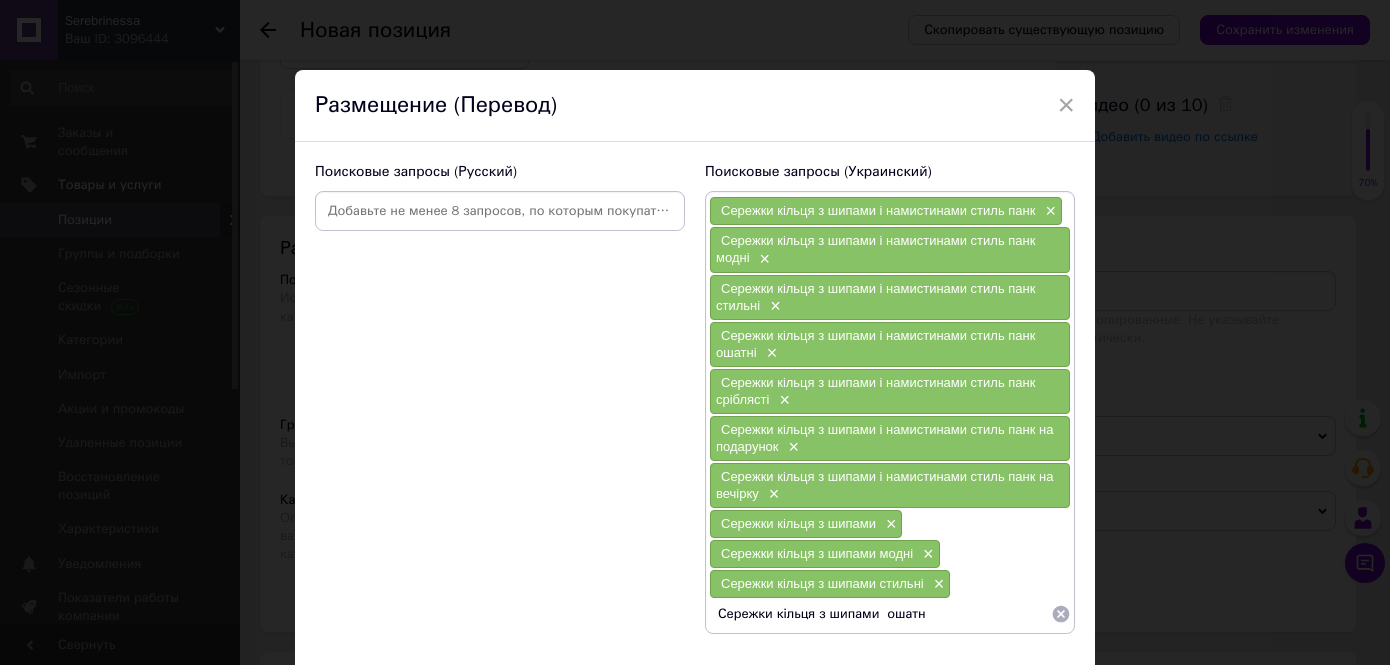 type on "Сережки кільця з шипами  ошатні" 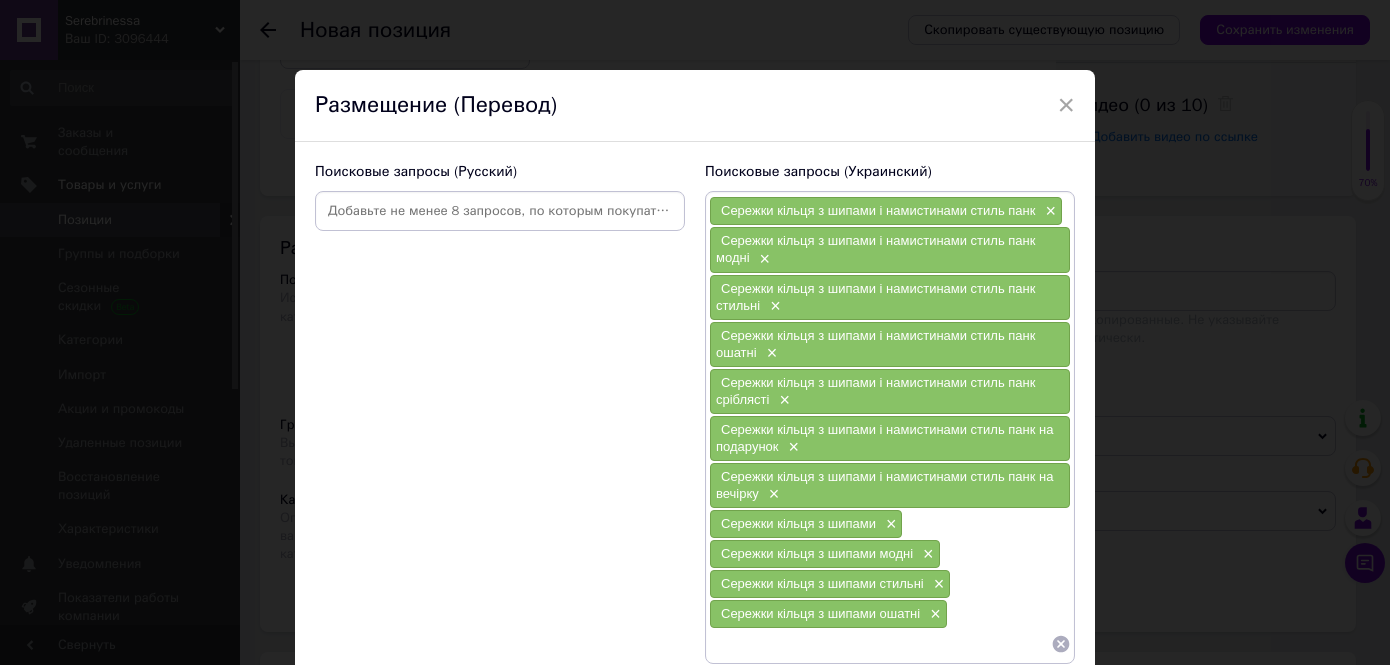 paste on "Сережки кільця з шипами" 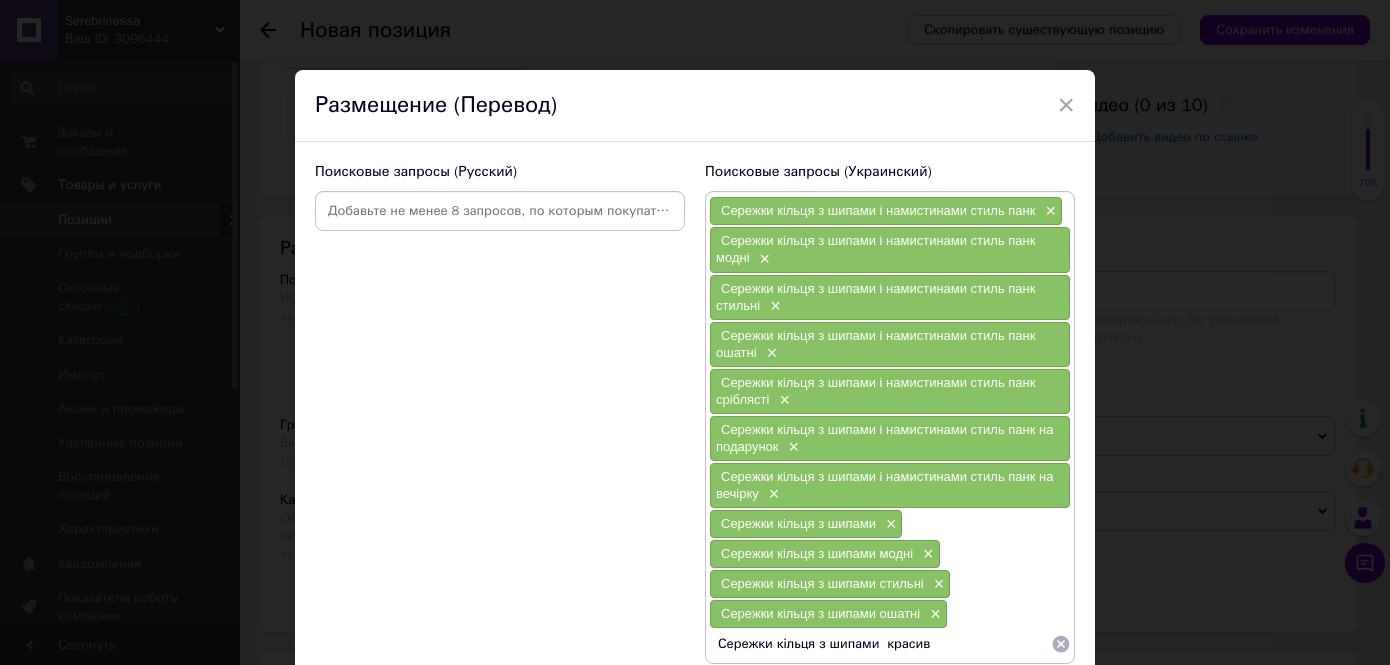 type on "Сережки кільця з шипами  красиві" 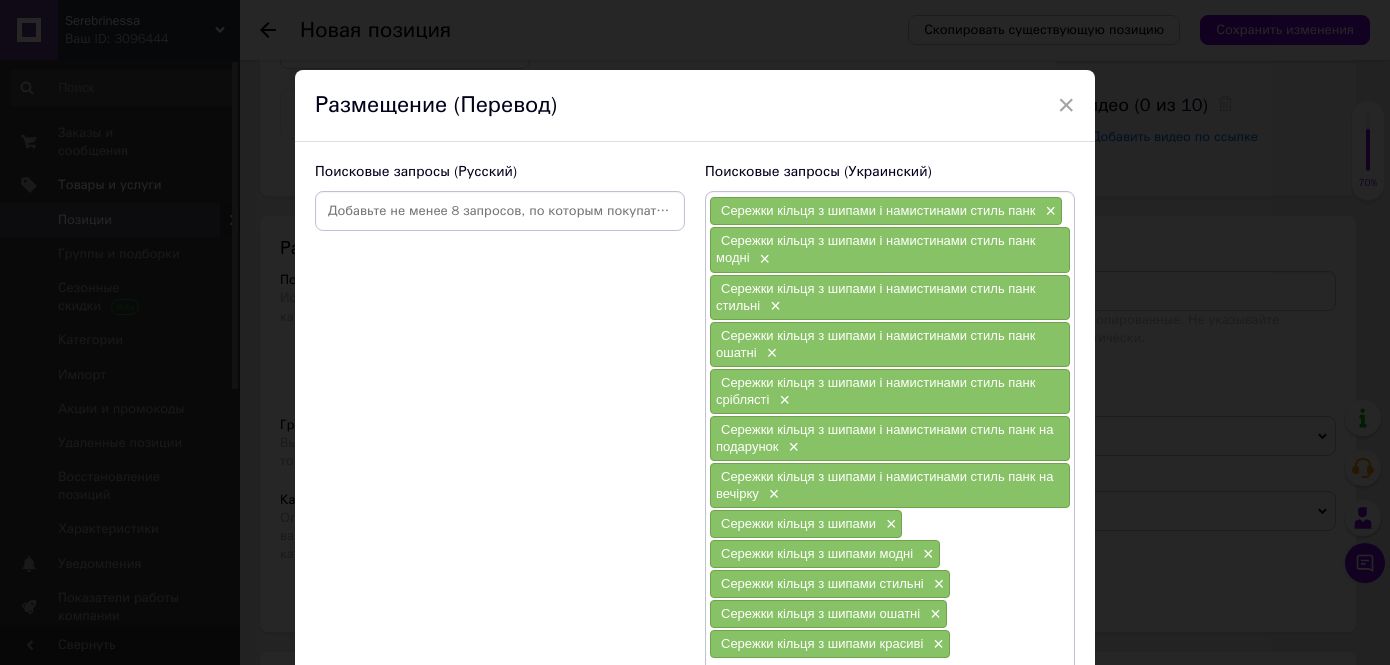 paste on "Сережки кільця з шипами" 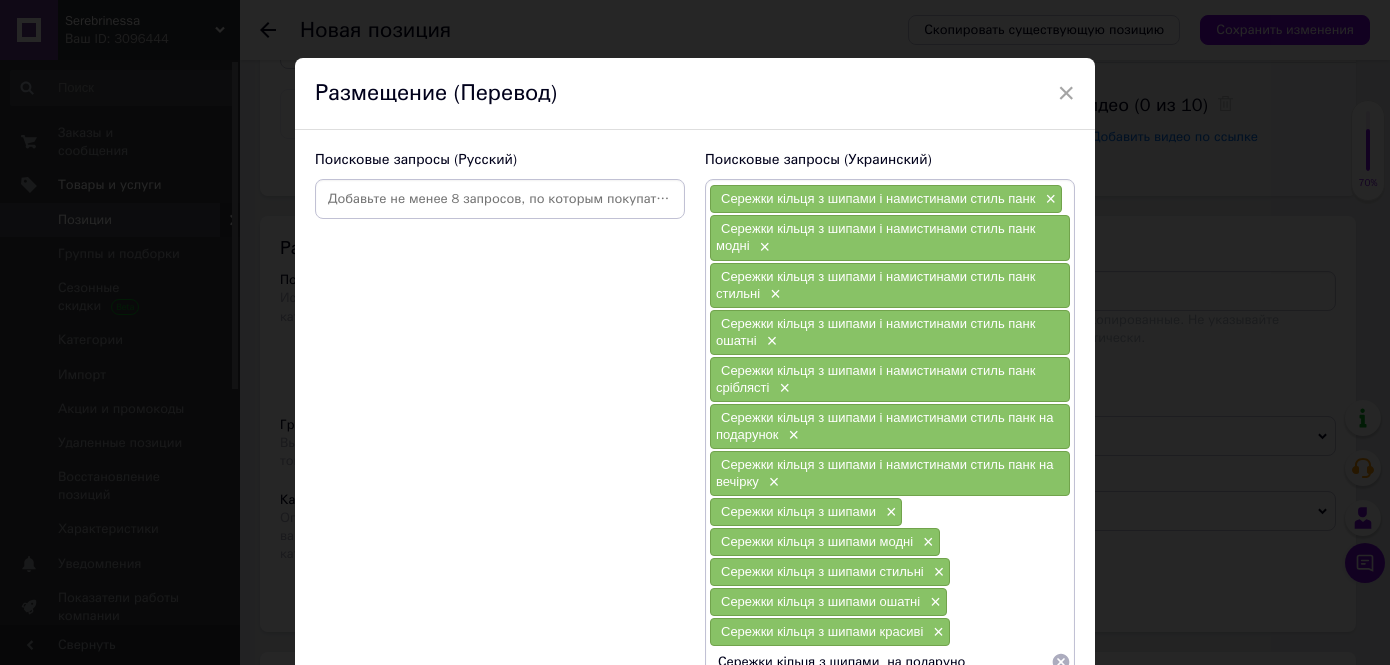 type on "Сережки кільця з шипами  на подарунок" 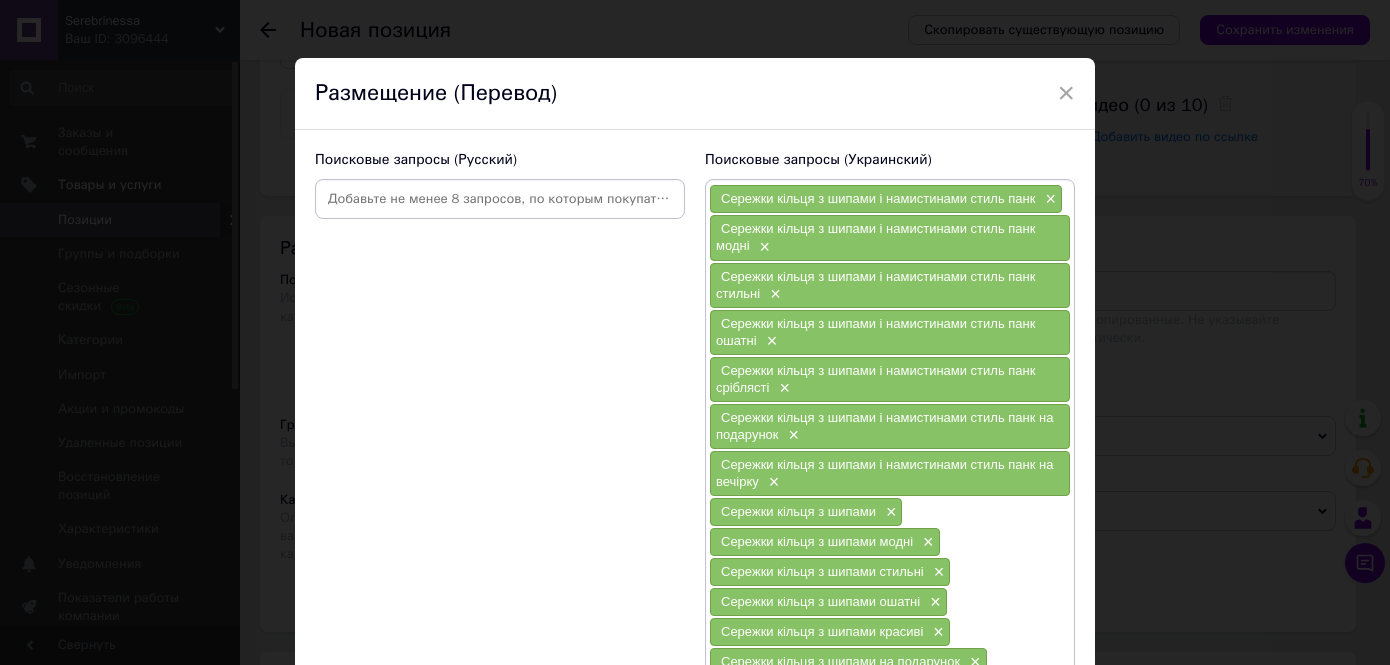 paste on "Сережки кільця з шипами" 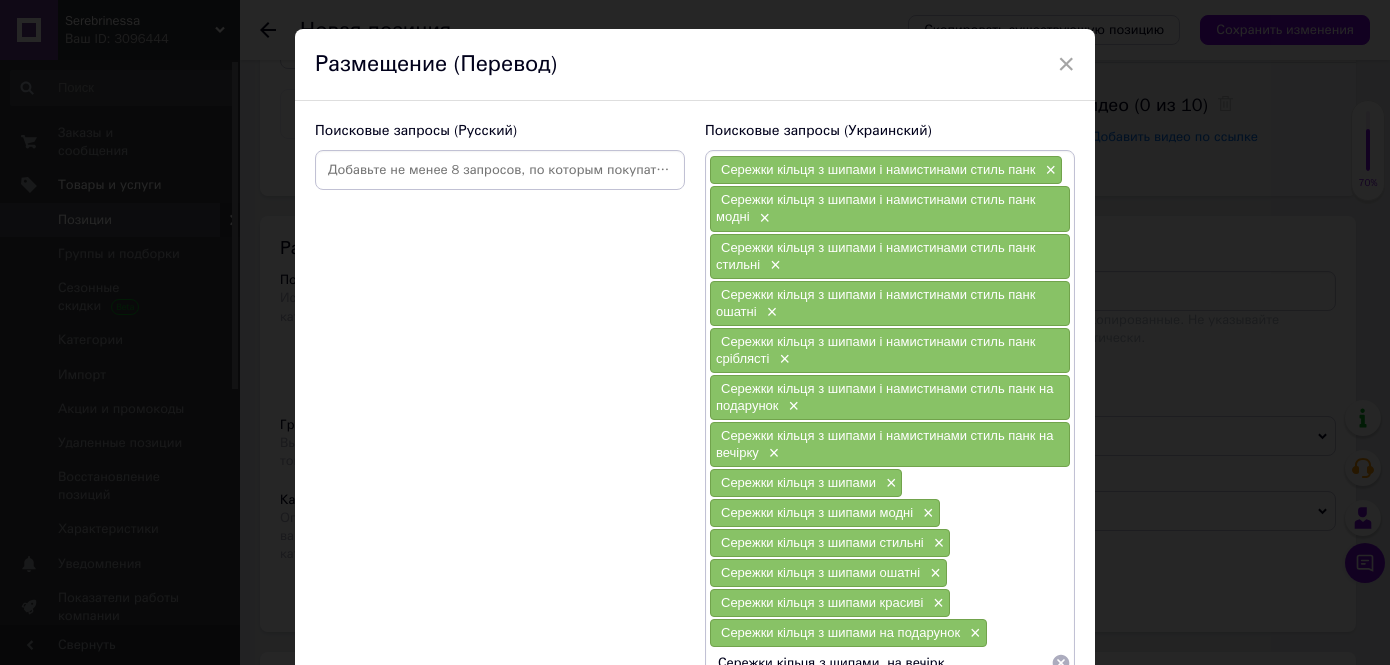 type on "Сережки кільця з шипами  на вечірку" 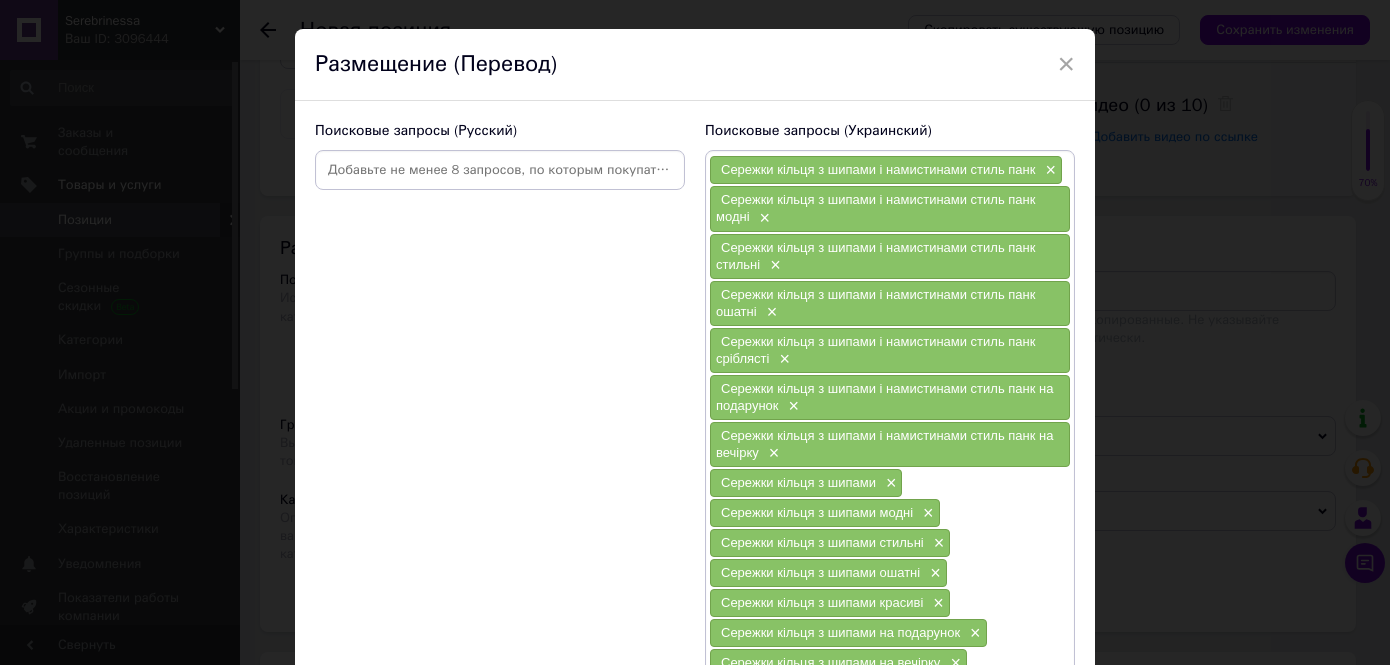paste on "Сережки кільця з шипами" 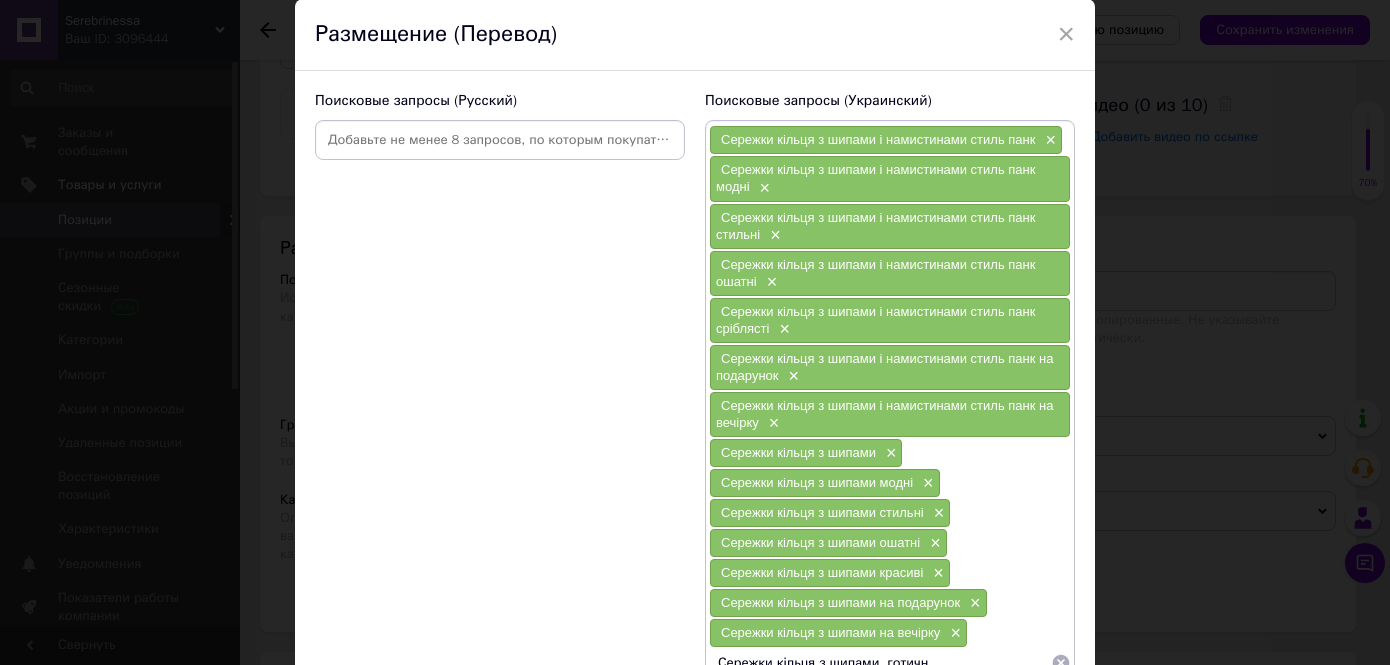 type on "Сережки кільця з шипами  готичні" 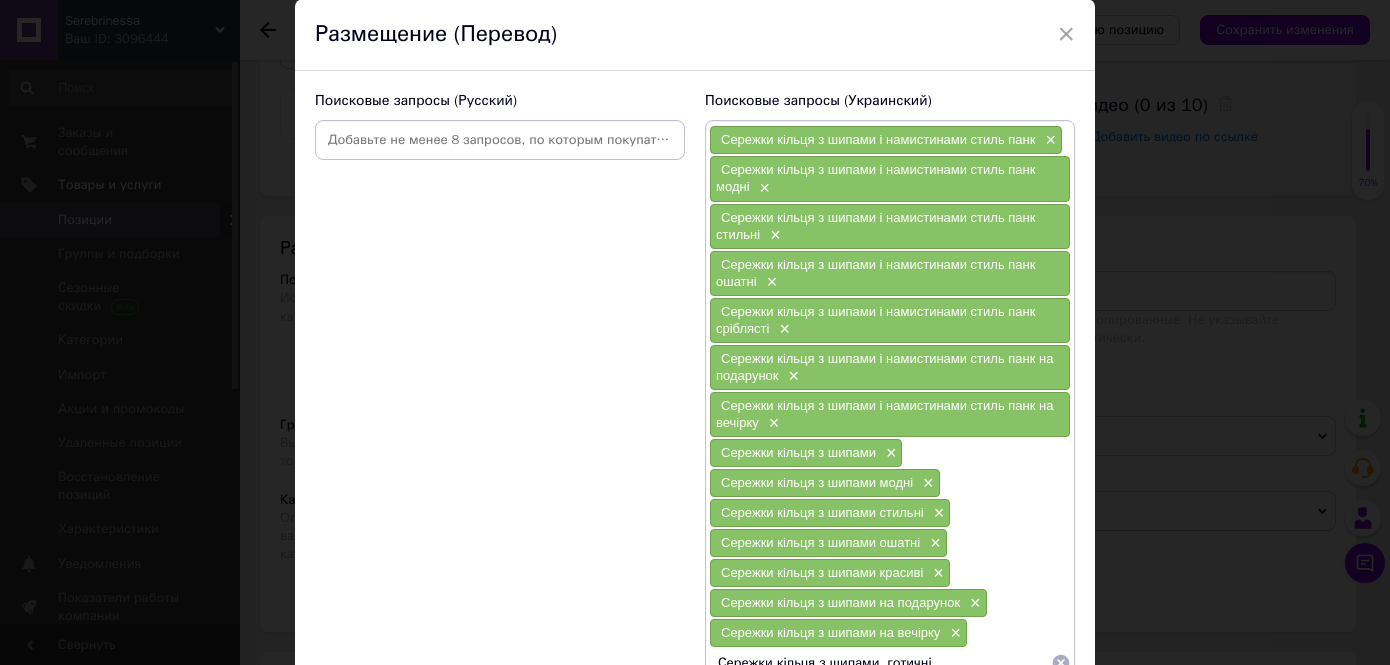 type 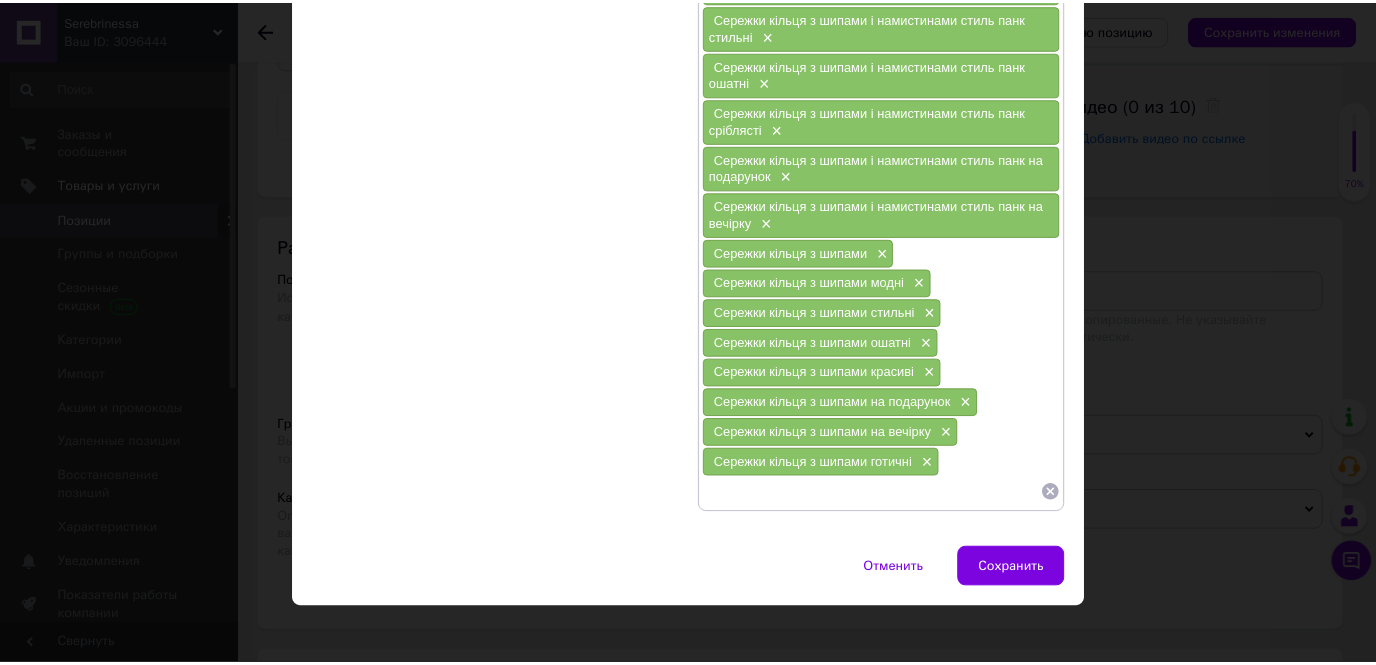 scroll, scrollTop: 278, scrollLeft: 0, axis: vertical 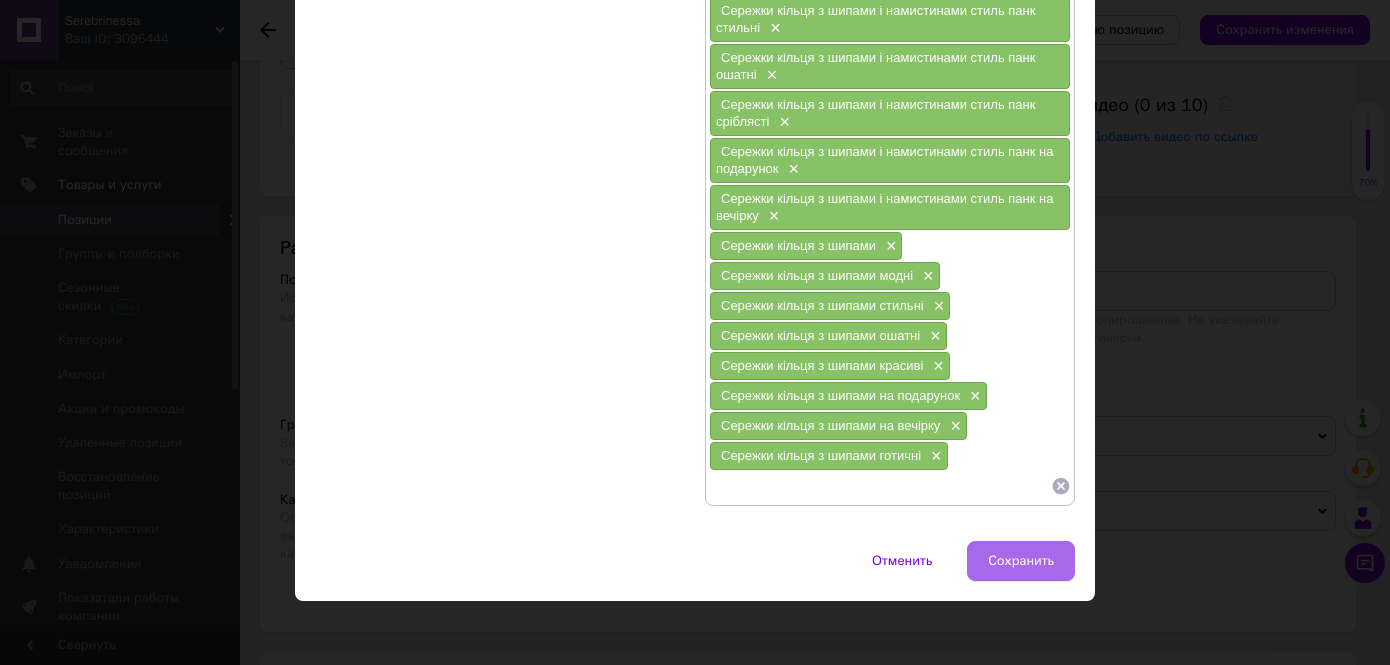 click on "Сохранить" at bounding box center (1021, 561) 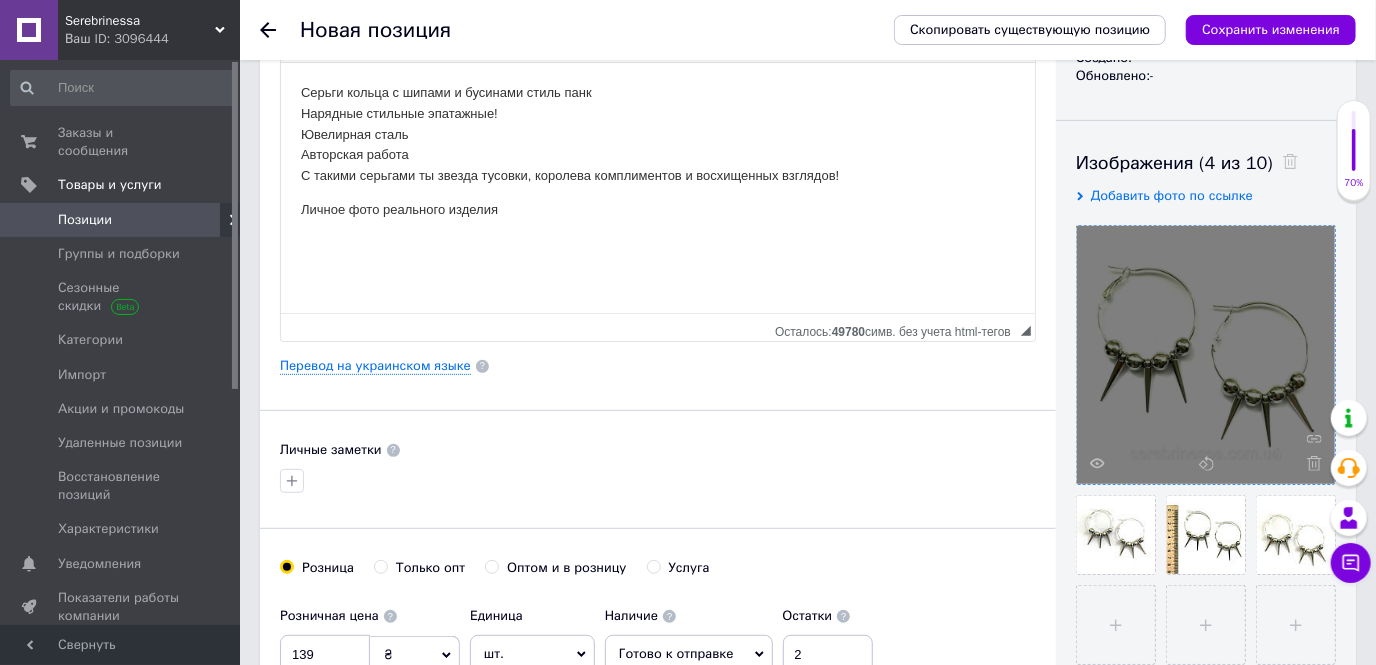 scroll, scrollTop: 0, scrollLeft: 0, axis: both 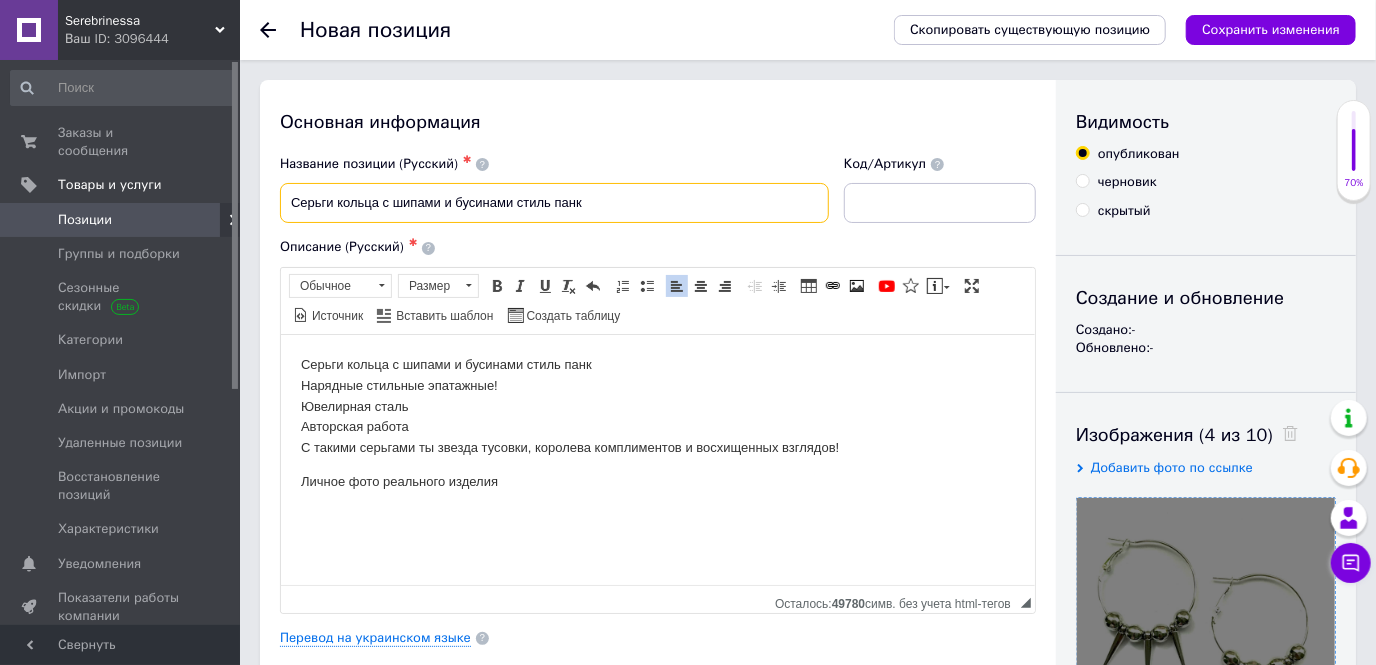 drag, startPoint x: 602, startPoint y: 199, endPoint x: 400, endPoint y: 201, distance: 202.0099 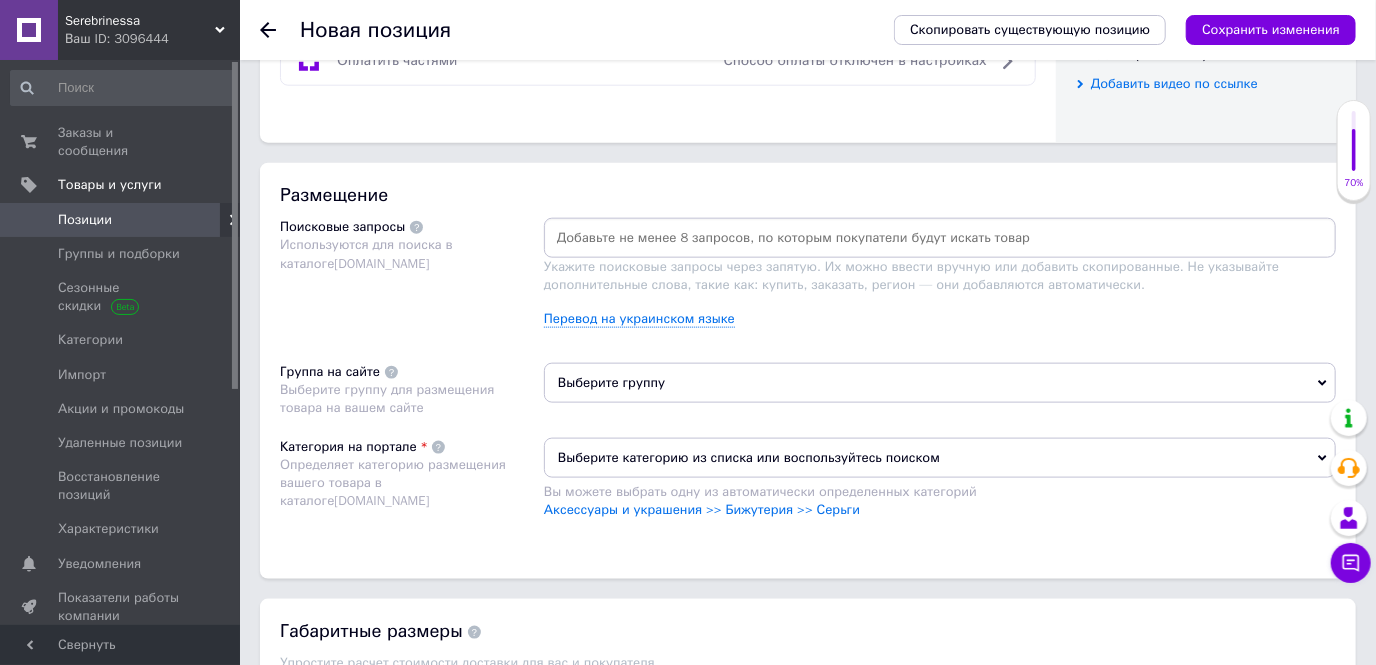 scroll, scrollTop: 1090, scrollLeft: 0, axis: vertical 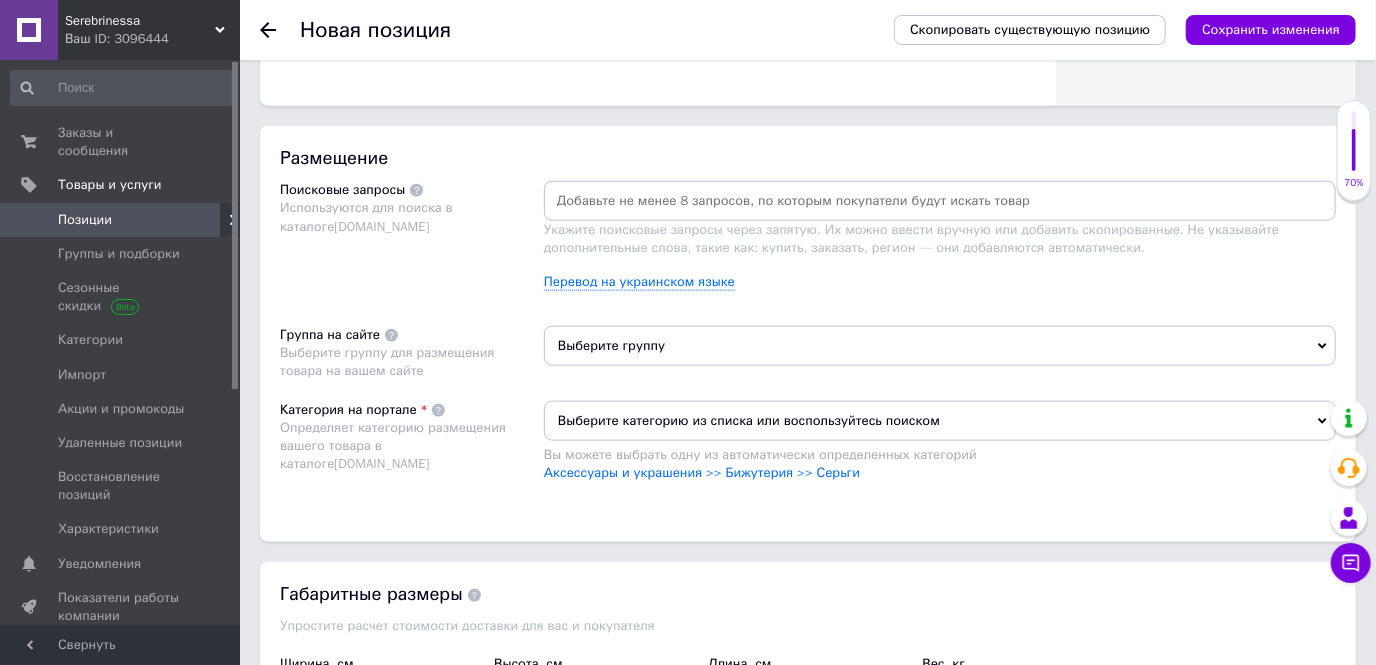 click at bounding box center (940, 201) 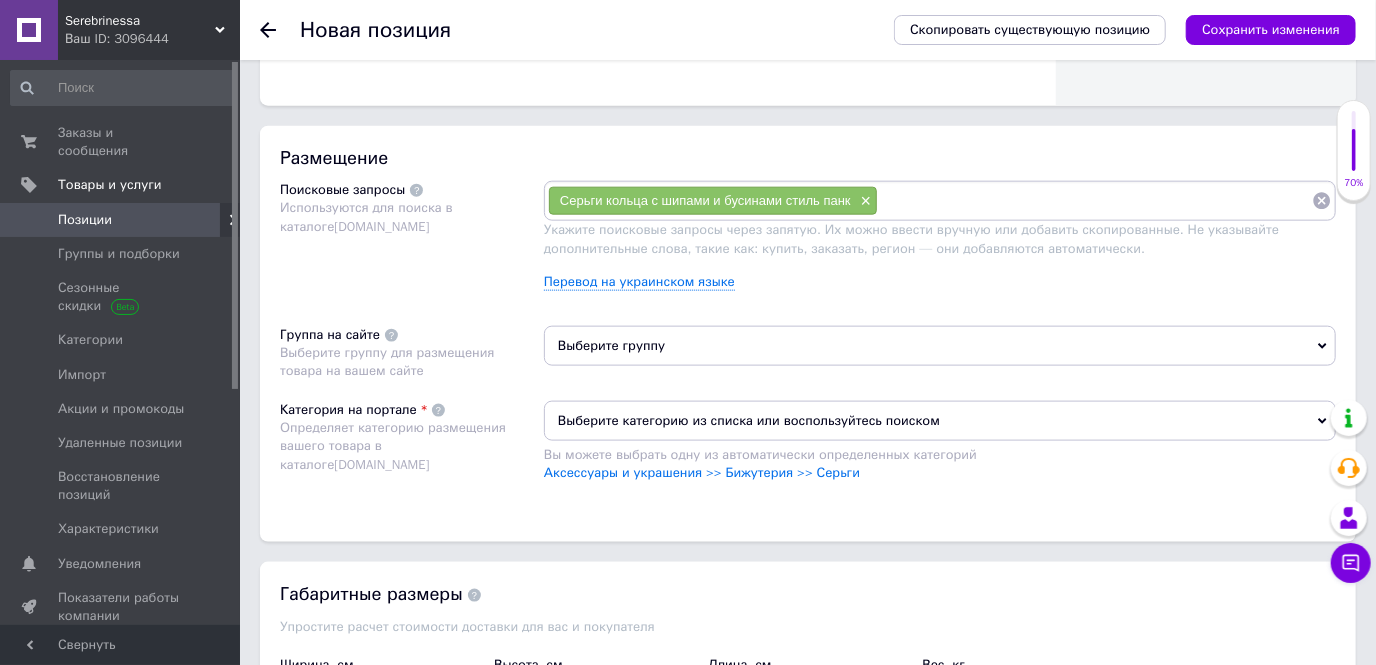 paste on "Серьги кольца с шипами и бусинами стиль панк" 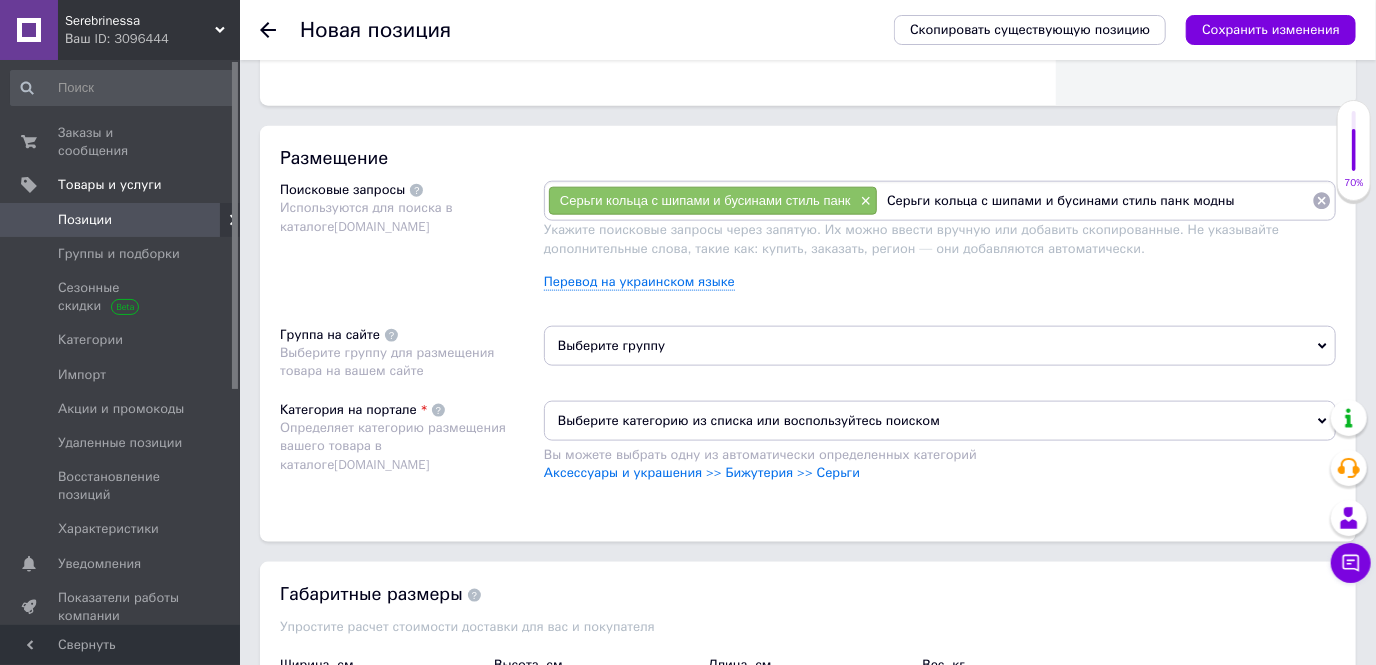 type on "Серьги кольца с шипами и бусинами стиль панк модные" 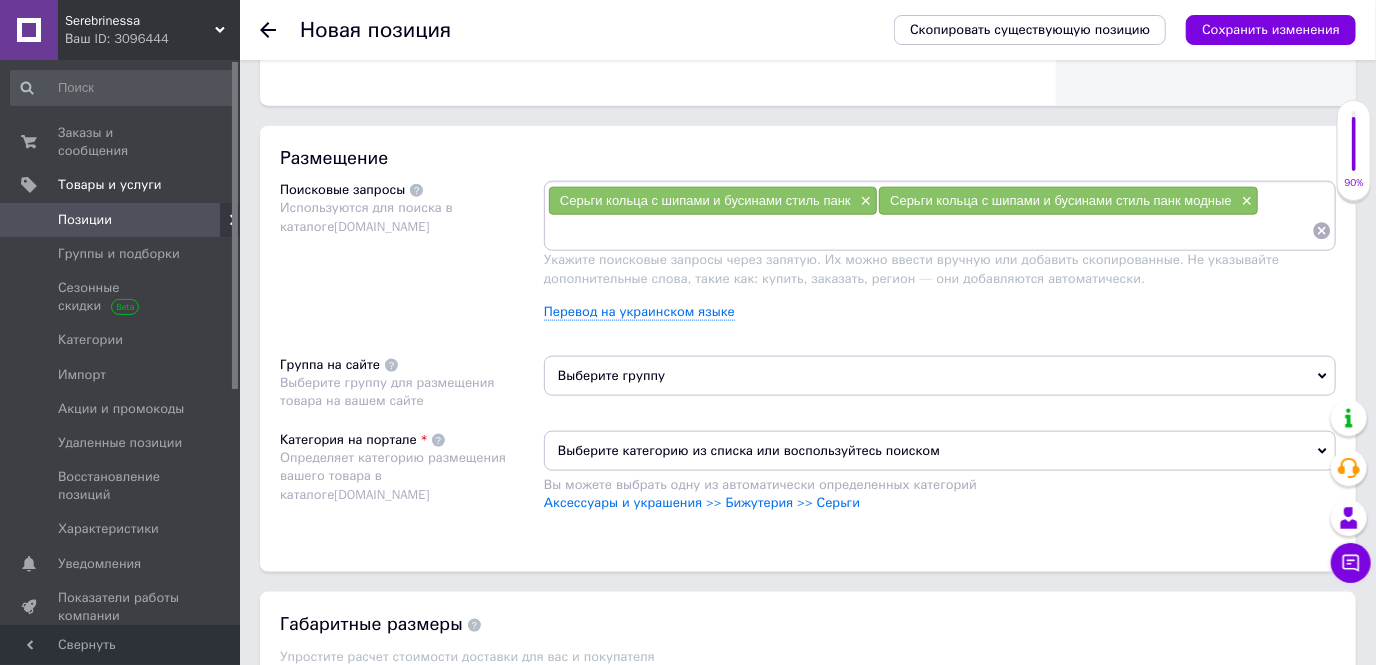 paste on "Серьги кольца с шипами и бусинами стиль панк" 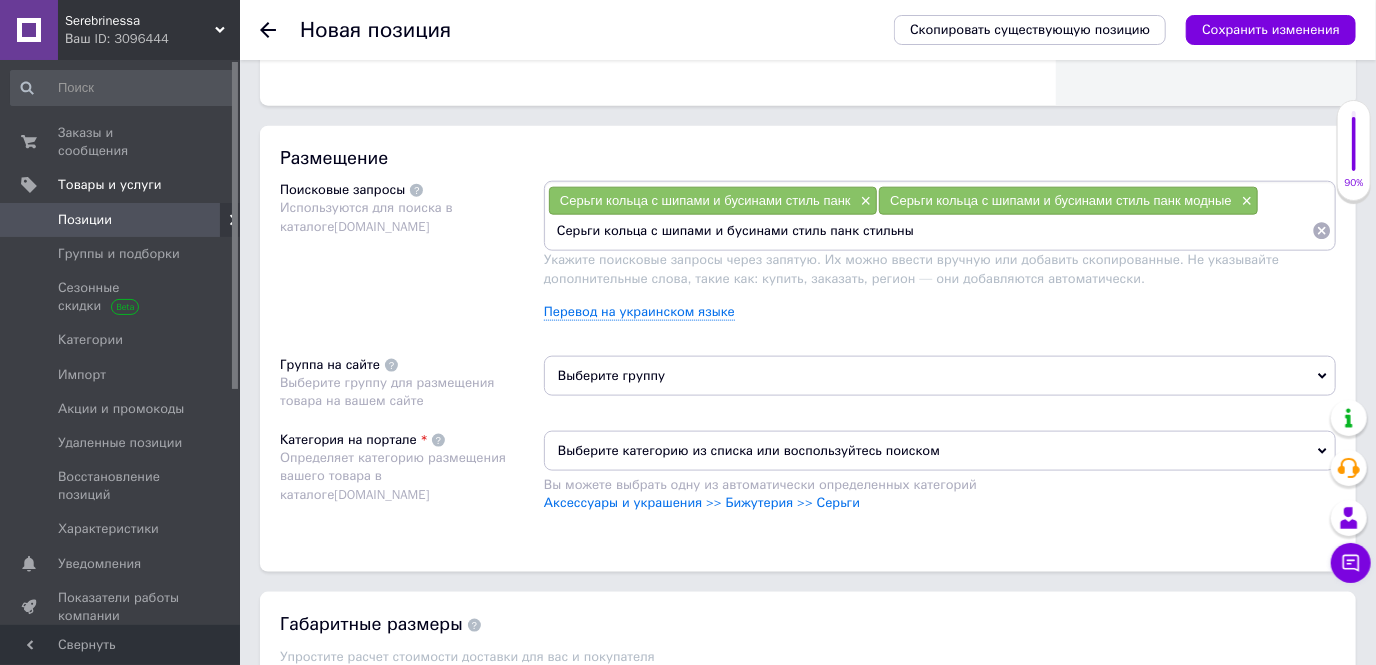 type on "Серьги кольца с шипами и бусинами стиль панк стильные" 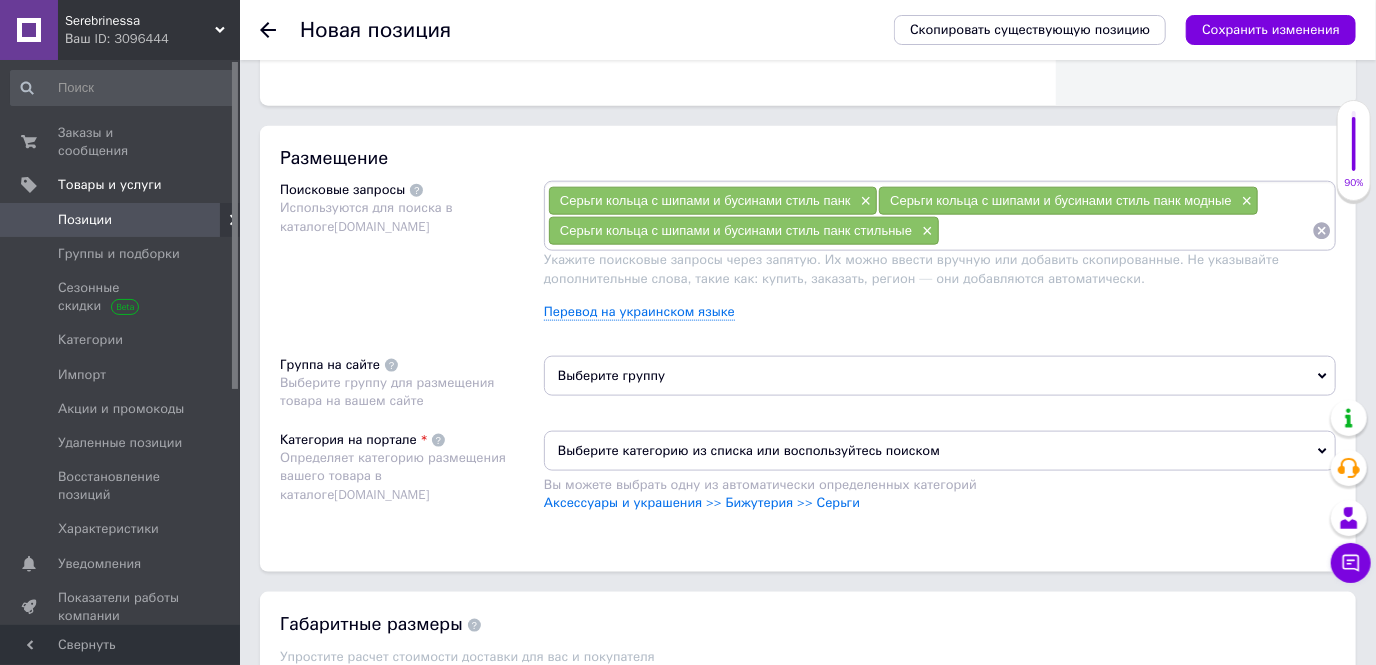 paste on "Серьги кольца с шипами и бусинами стиль панк" 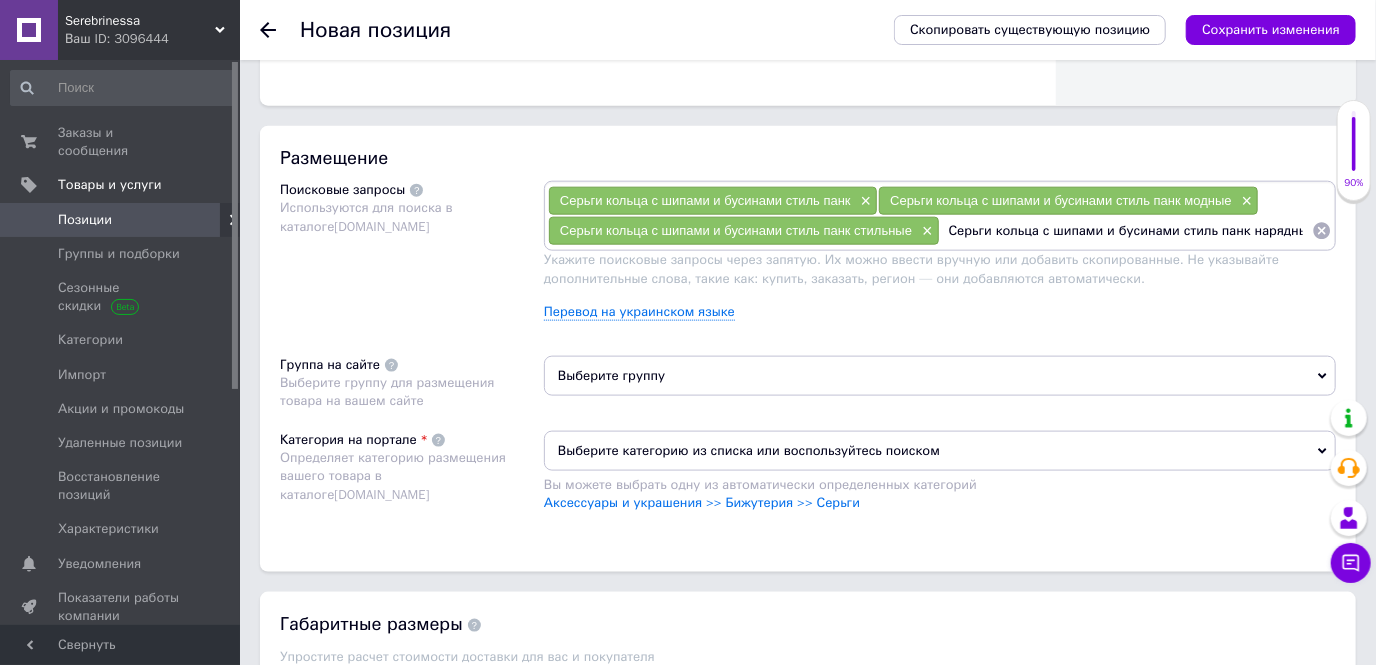 type on "Серьги кольца с шипами и бусинами стиль панк нарядные" 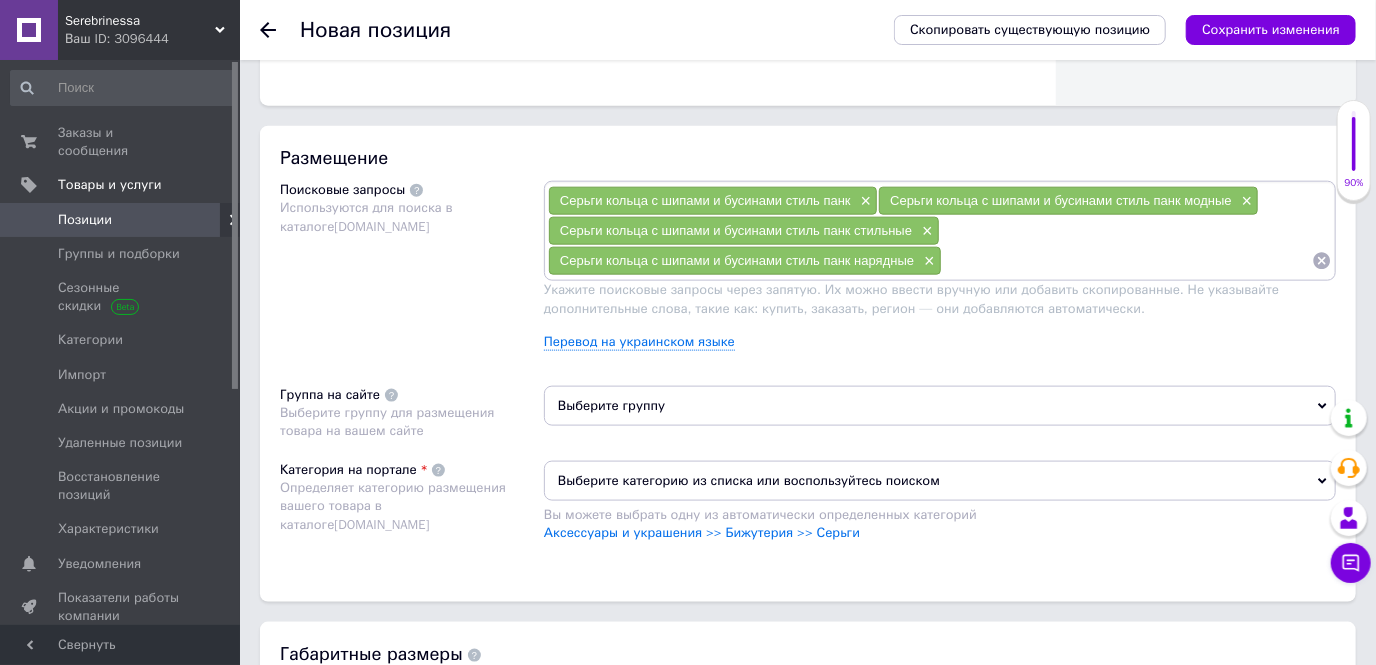 paste on "Серьги кольца с шипами и бусинами стиль панк" 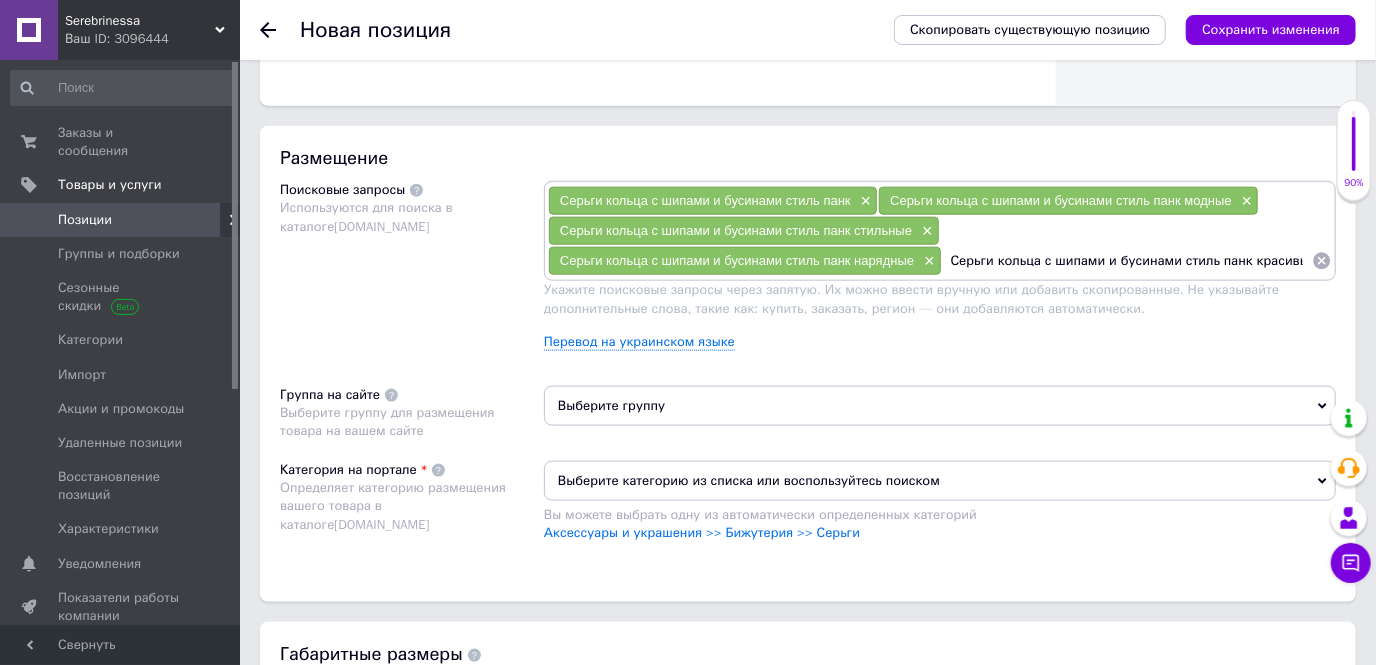 type on "Серьги кольца с шипами и бусинами стиль панк красивые" 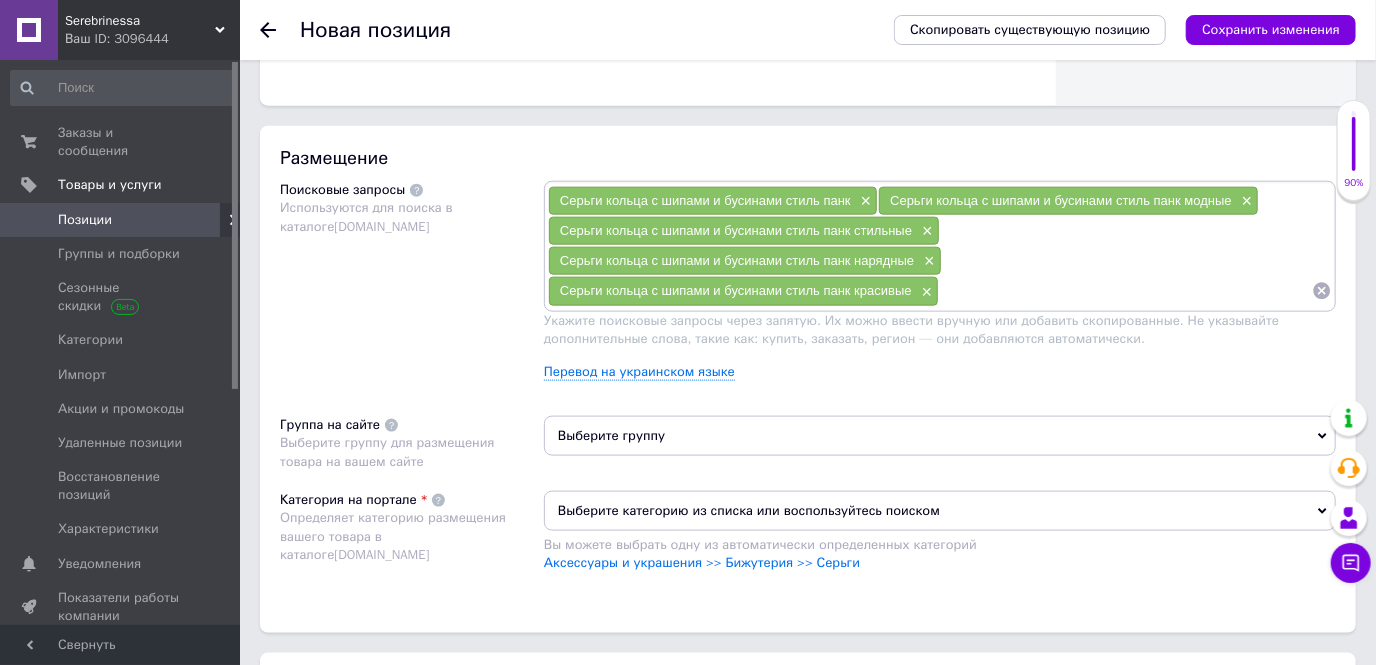 paste on "Серьги кольца с шипами и бусинами стиль панк" 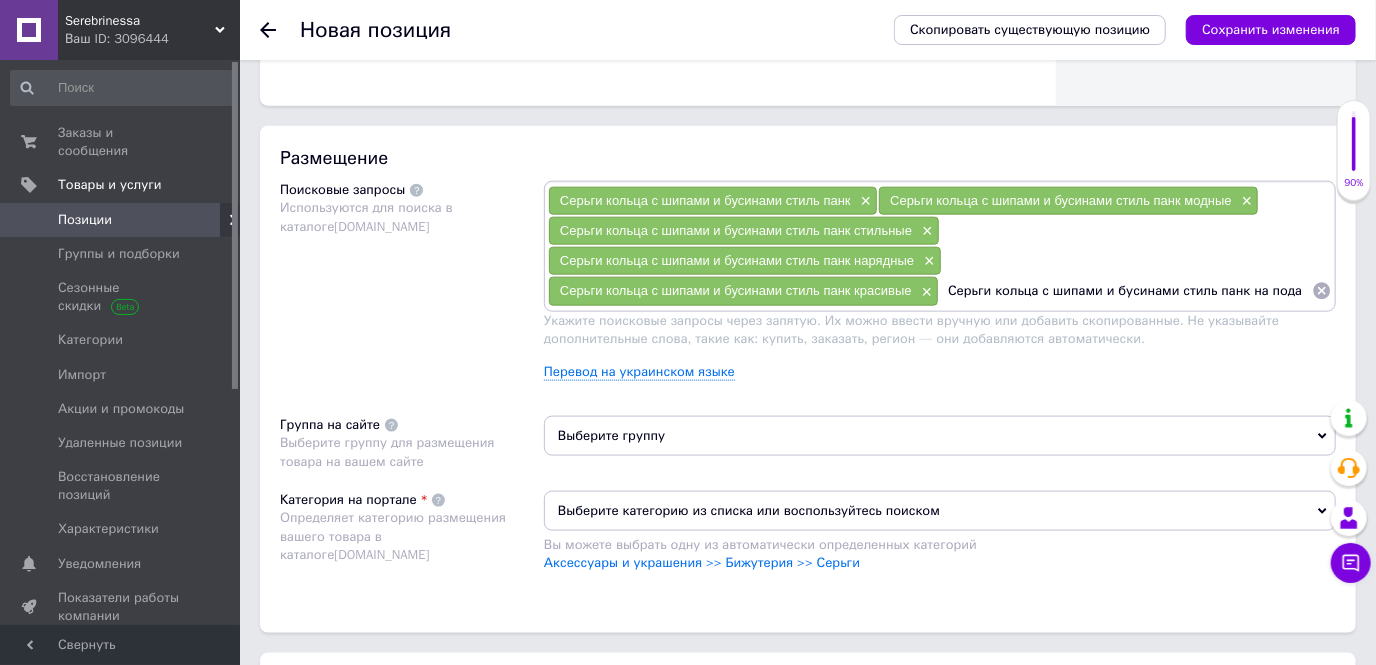 type on "Серьги кольца с шипами и бусинами стиль панк на подарок" 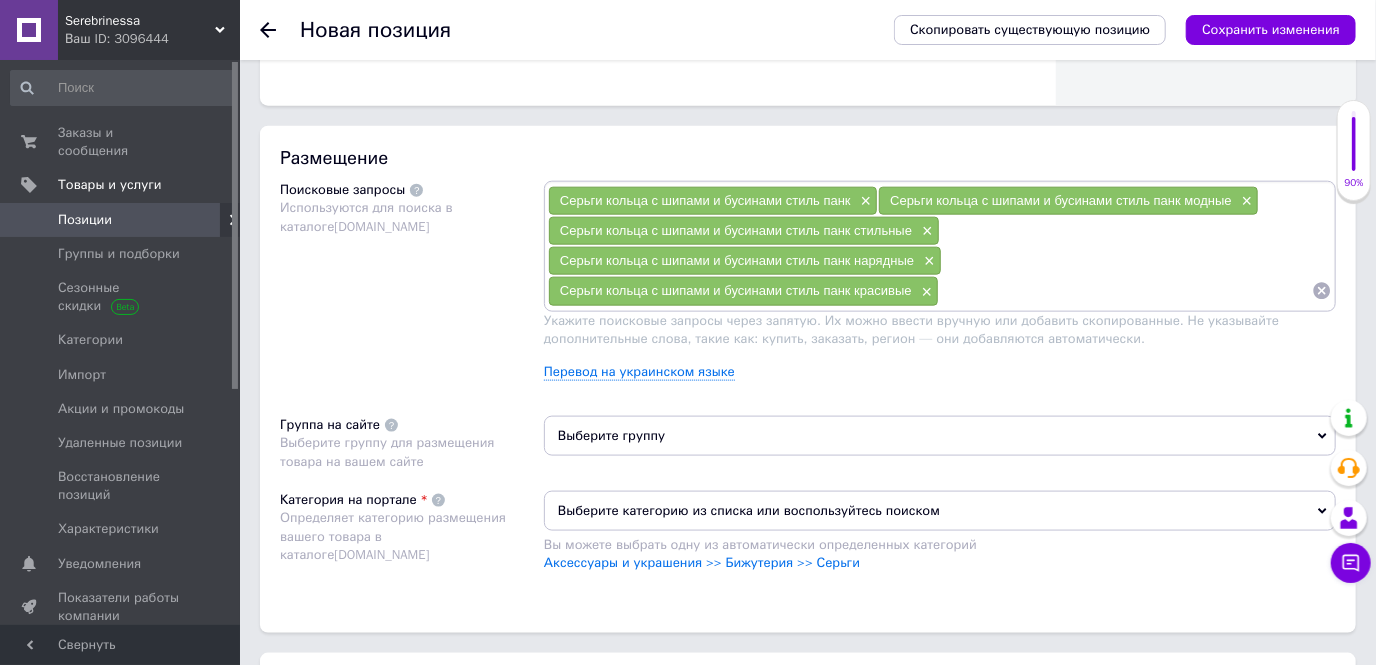 scroll, scrollTop: 0, scrollLeft: 0, axis: both 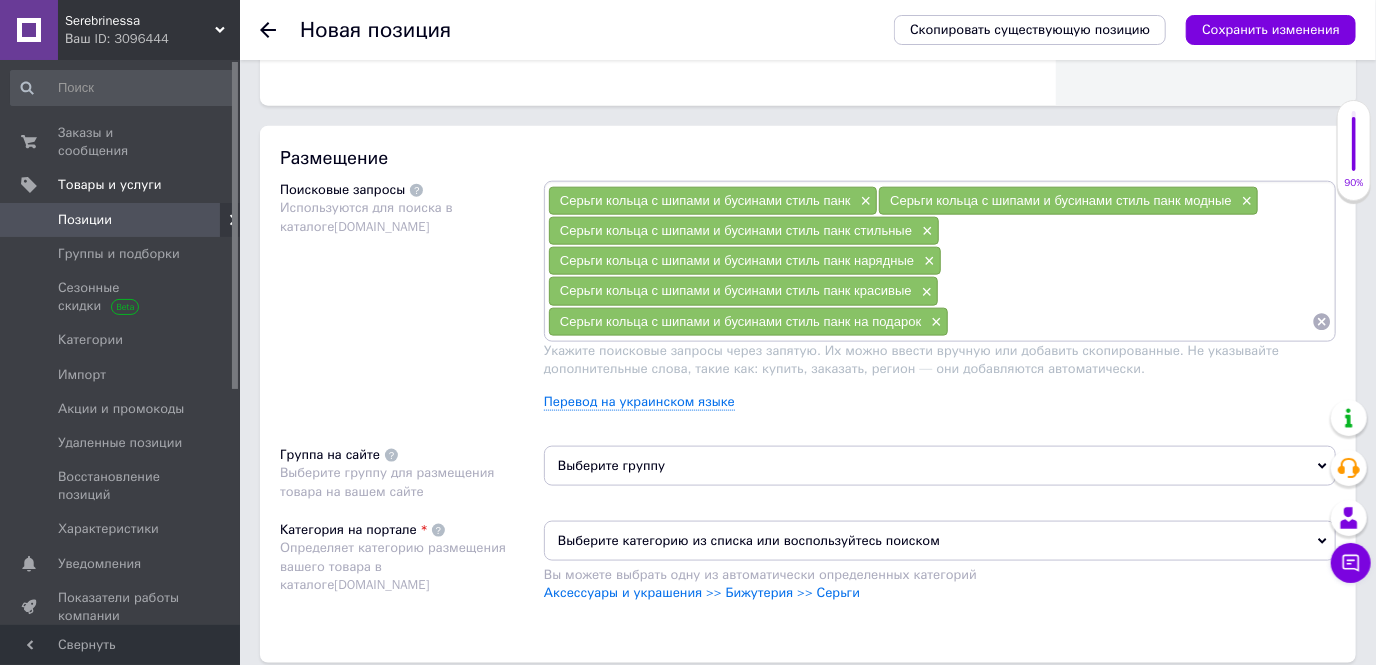 paste on "Серьги кольца с шипами и бусинами стиль панк" 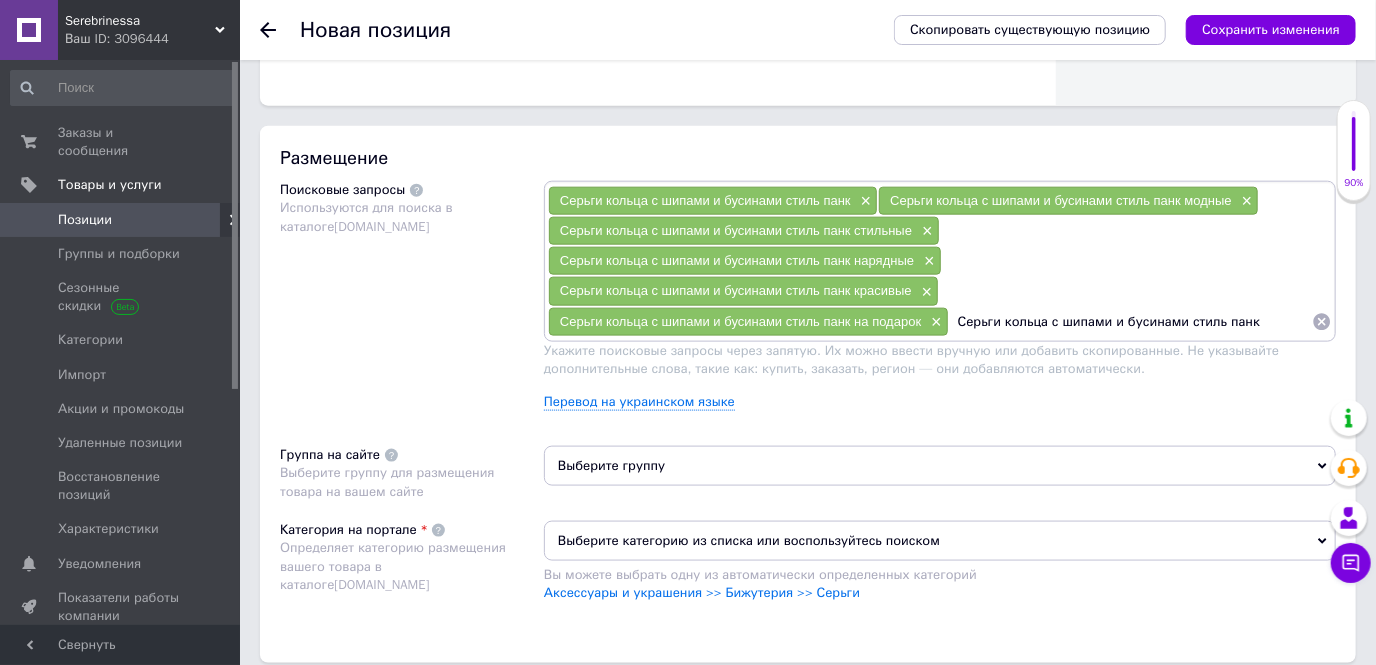 drag, startPoint x: 1109, startPoint y: 320, endPoint x: 1260, endPoint y: 323, distance: 151.0298 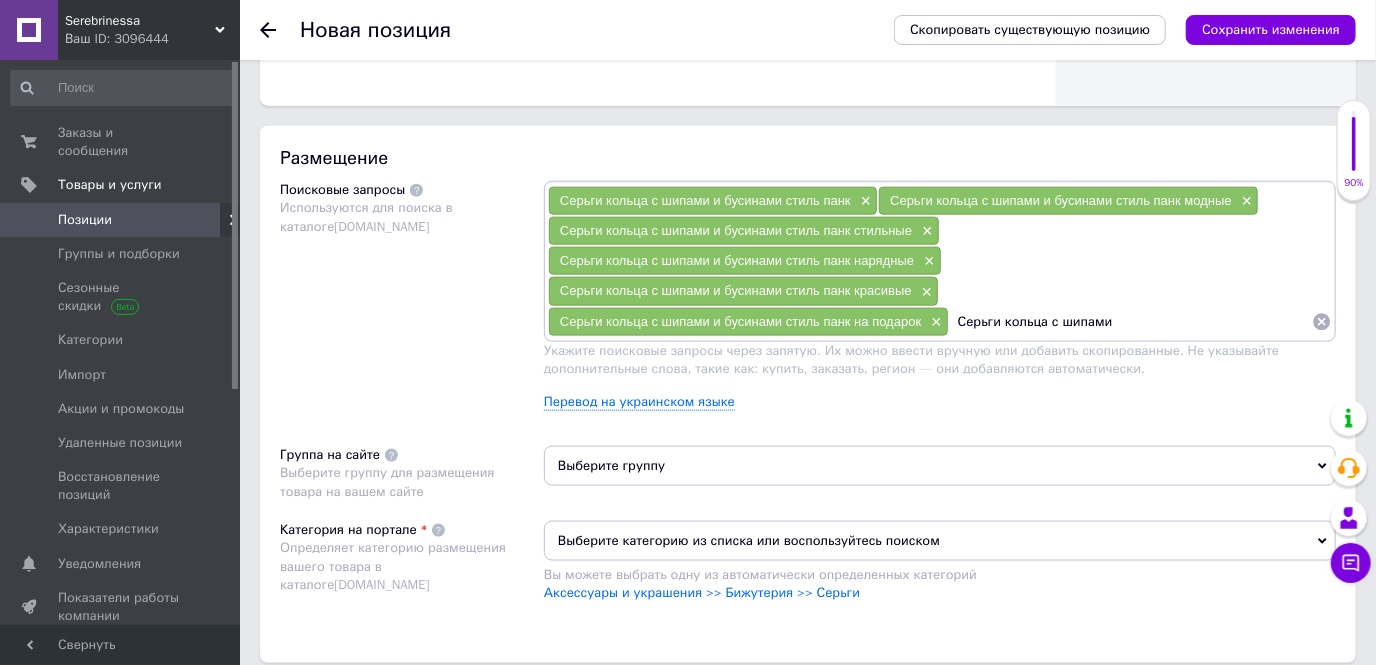 drag, startPoint x: 1123, startPoint y: 316, endPoint x: 951, endPoint y: 329, distance: 172.49059 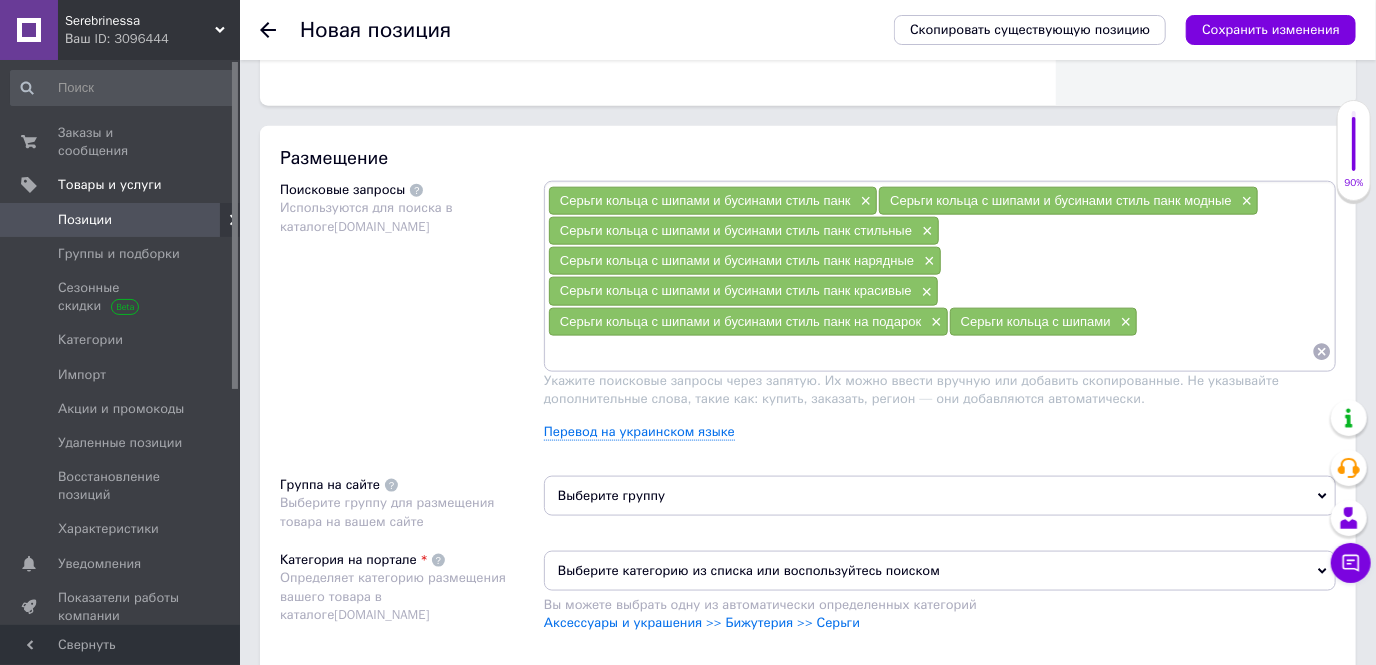 paste on "Серьги кольца с шипами" 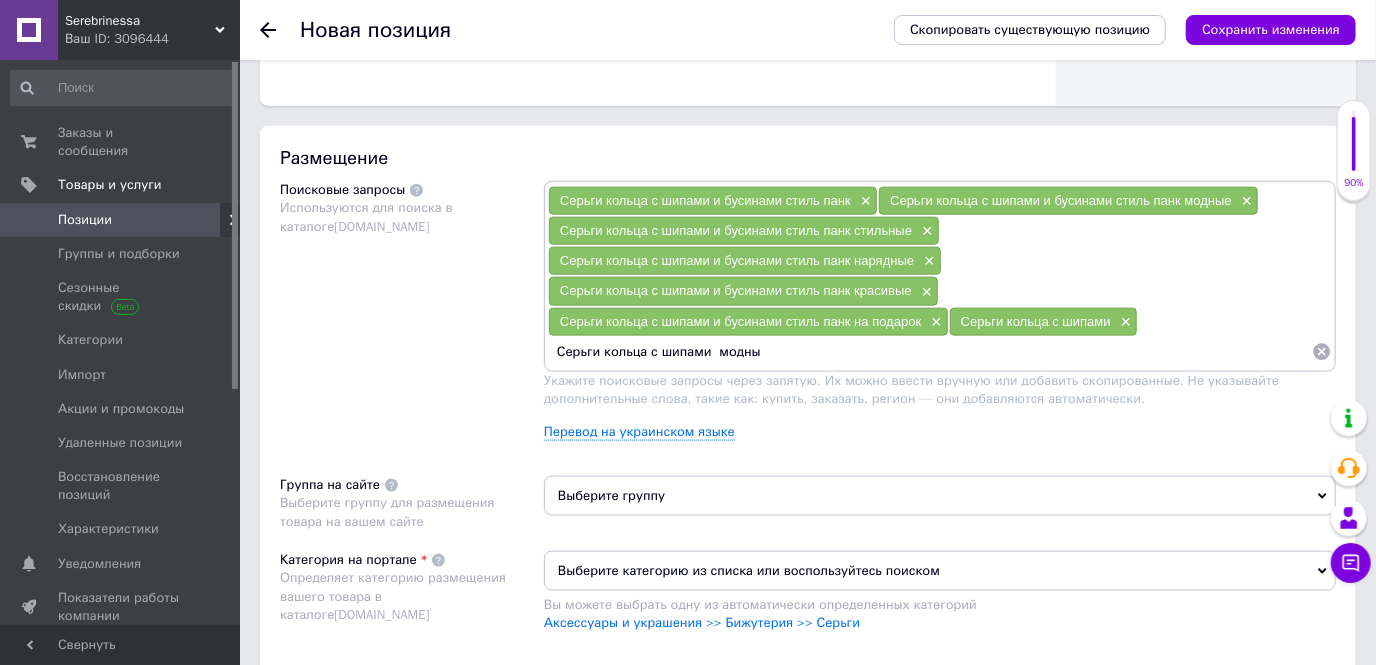 type on "Серьги кольца с шипами  модные" 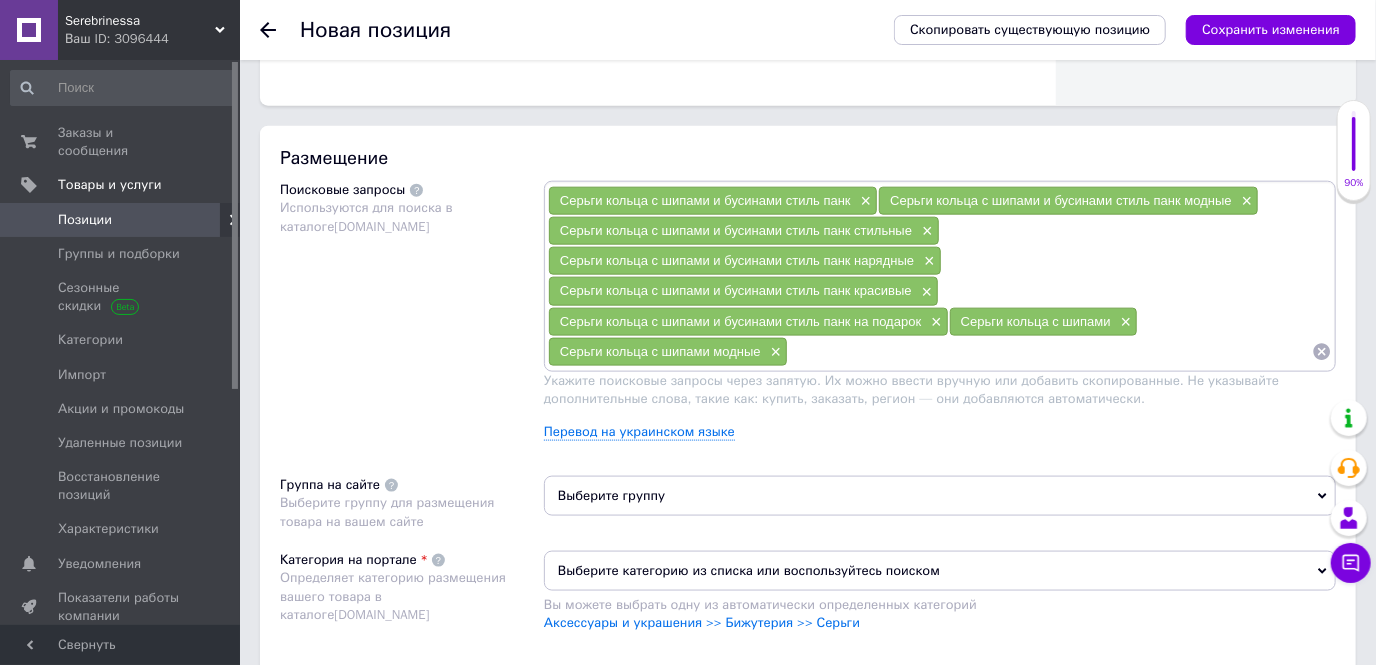 paste on "Серьги кольца с шипами" 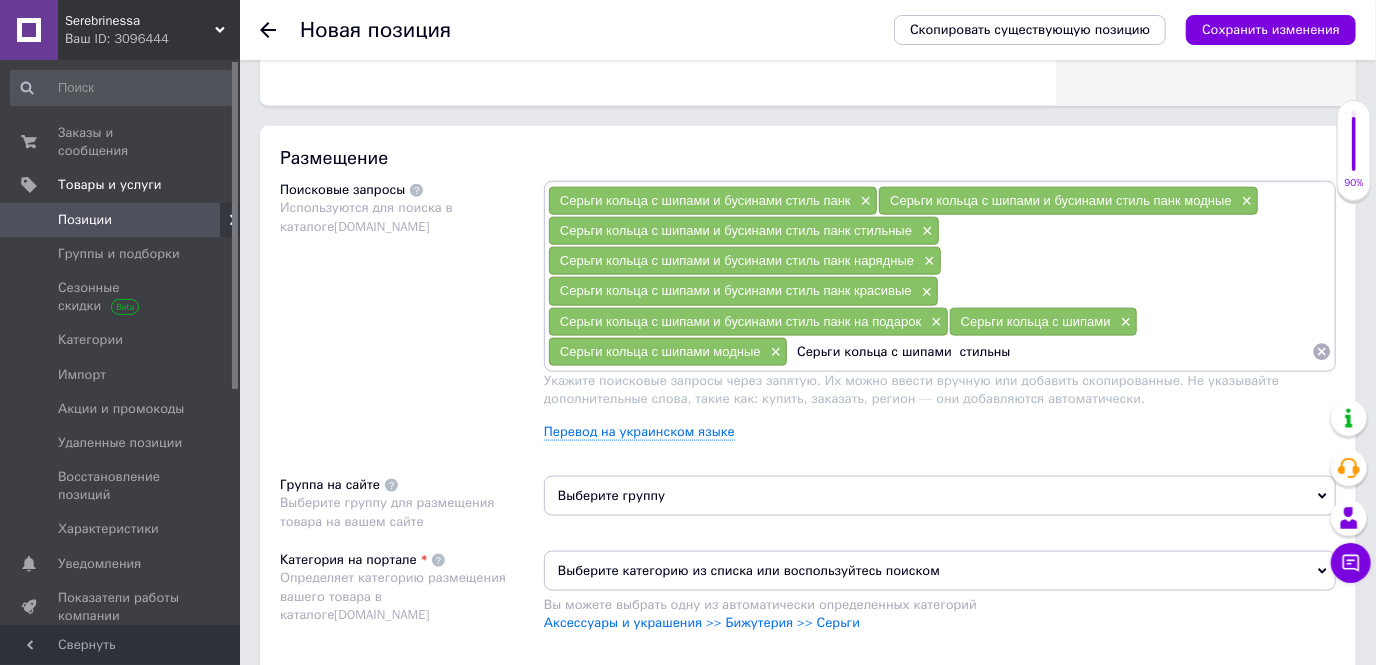 type on "Серьги кольца с шипами  стильные" 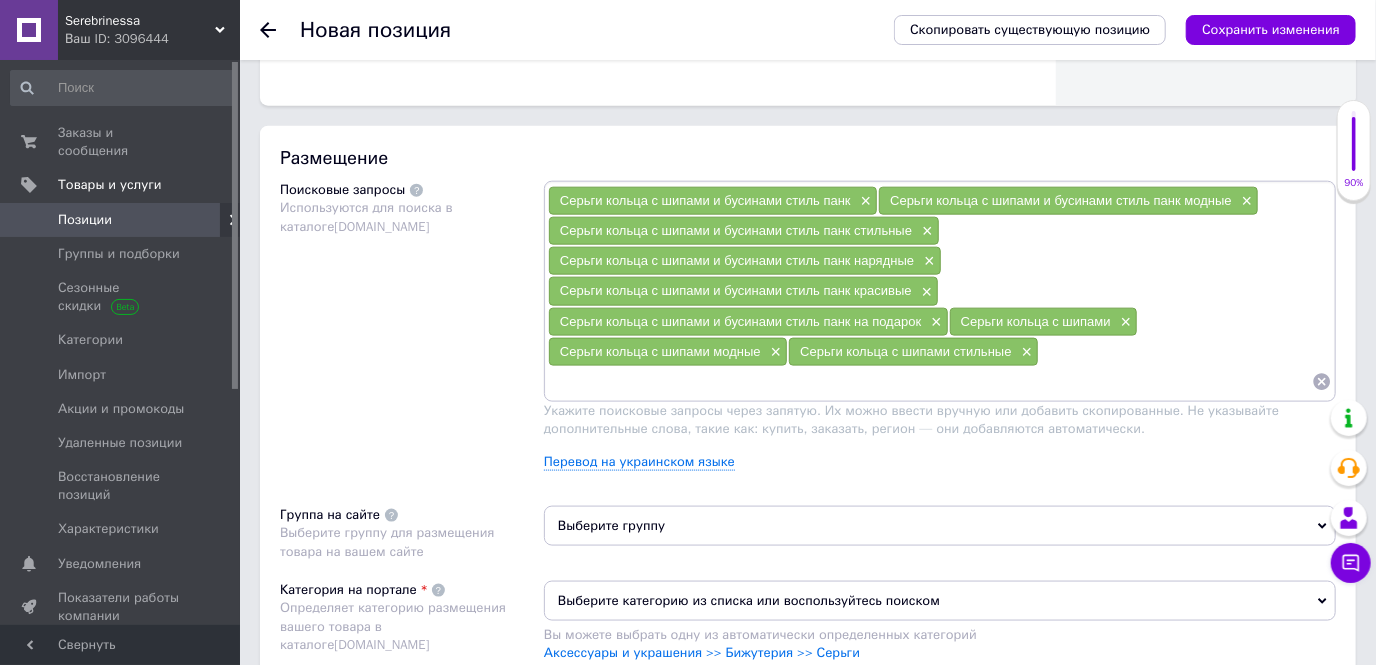 paste on "Серьги кольца с шипами" 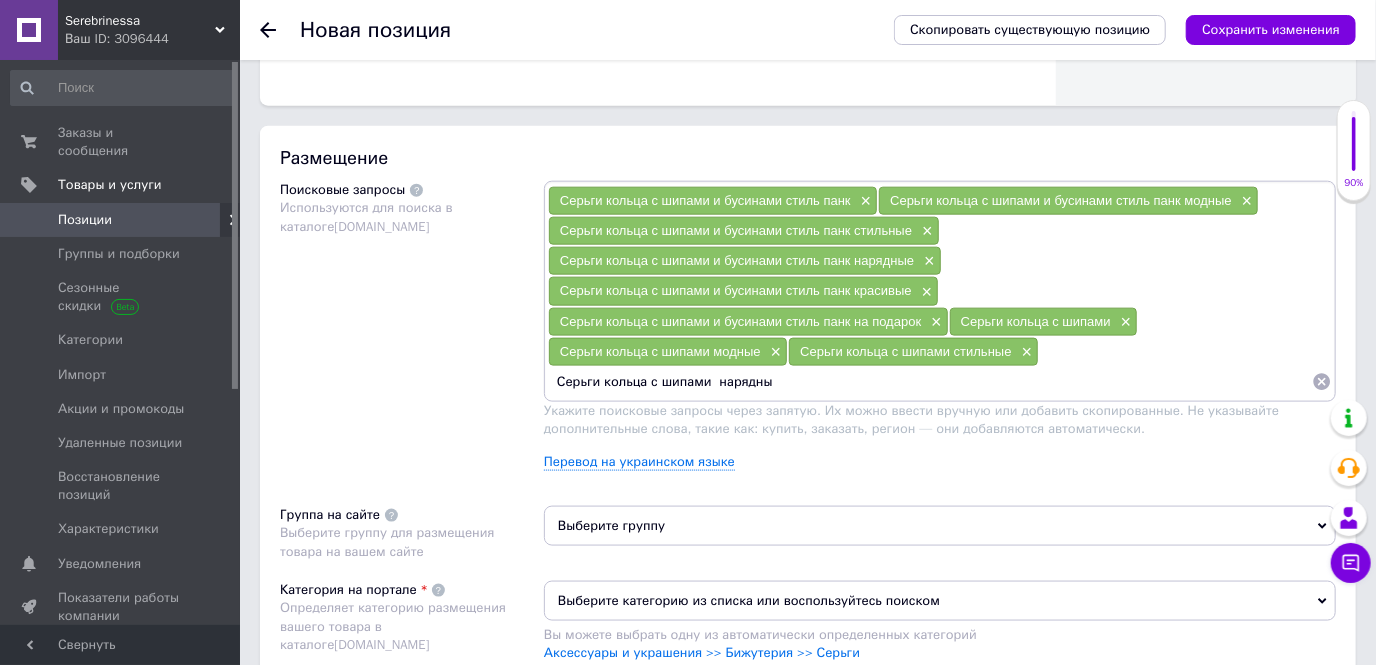 type on "Серьги кольца с шипами  нарядные" 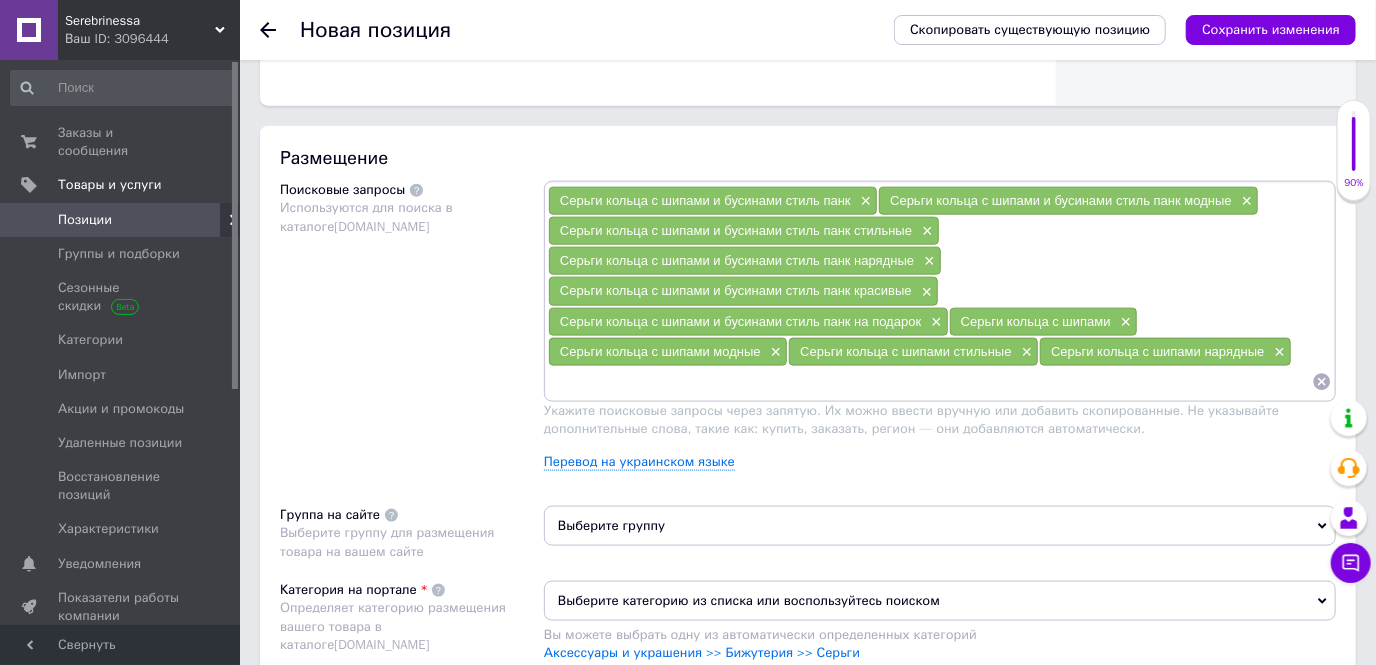 paste on "Серьги кольца с шипами" 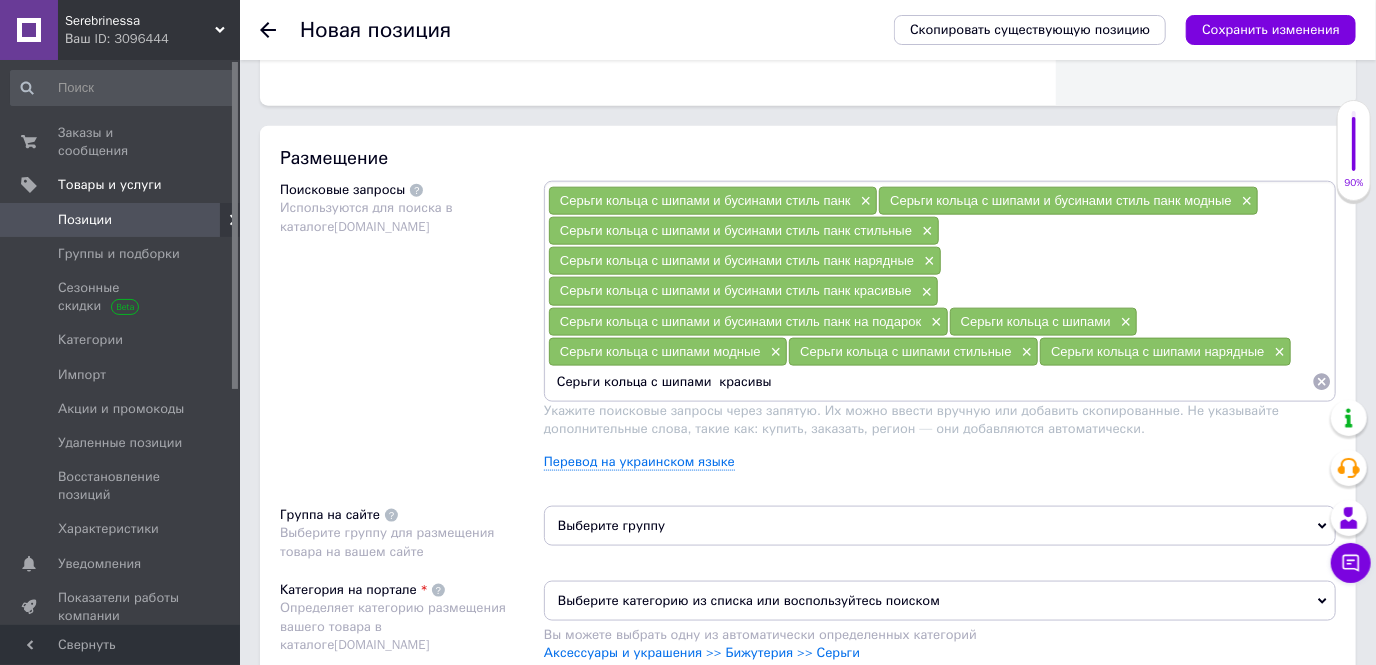 type on "Серьги кольца с шипами  красивые" 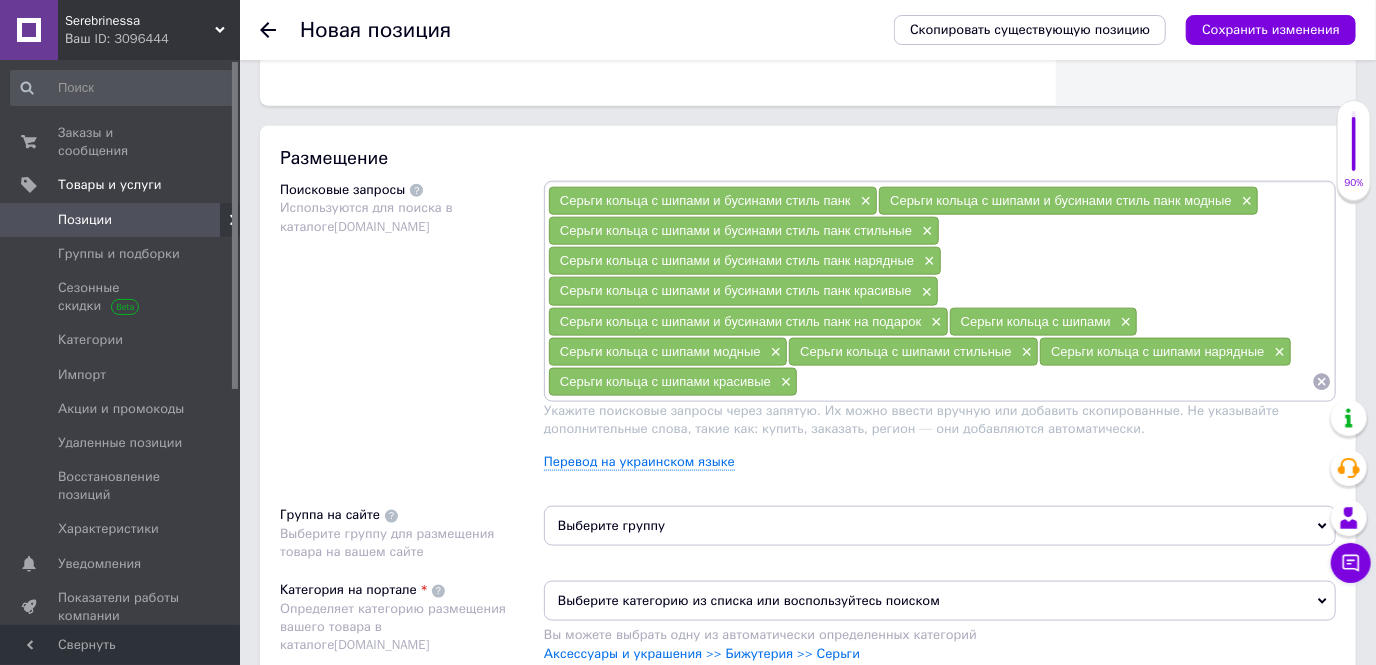 paste on "Серьги кольца с шипами" 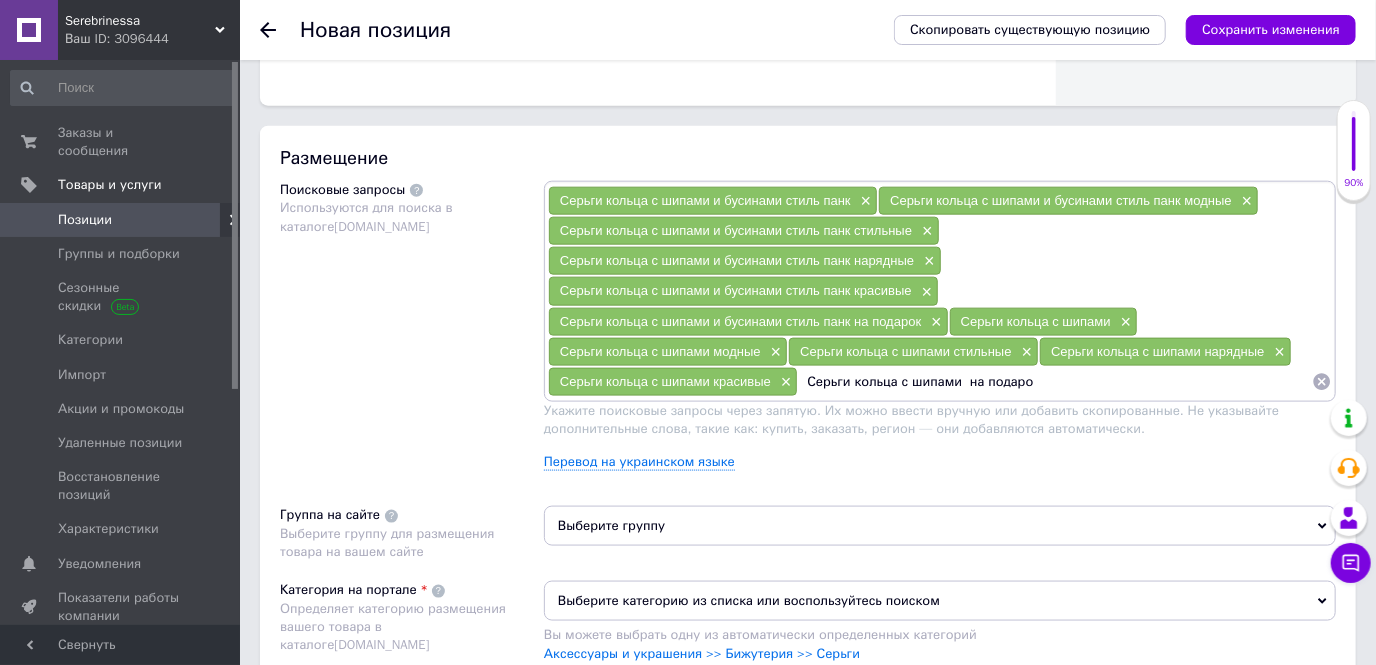 type on "Серьги кольца с шипами  на подарок" 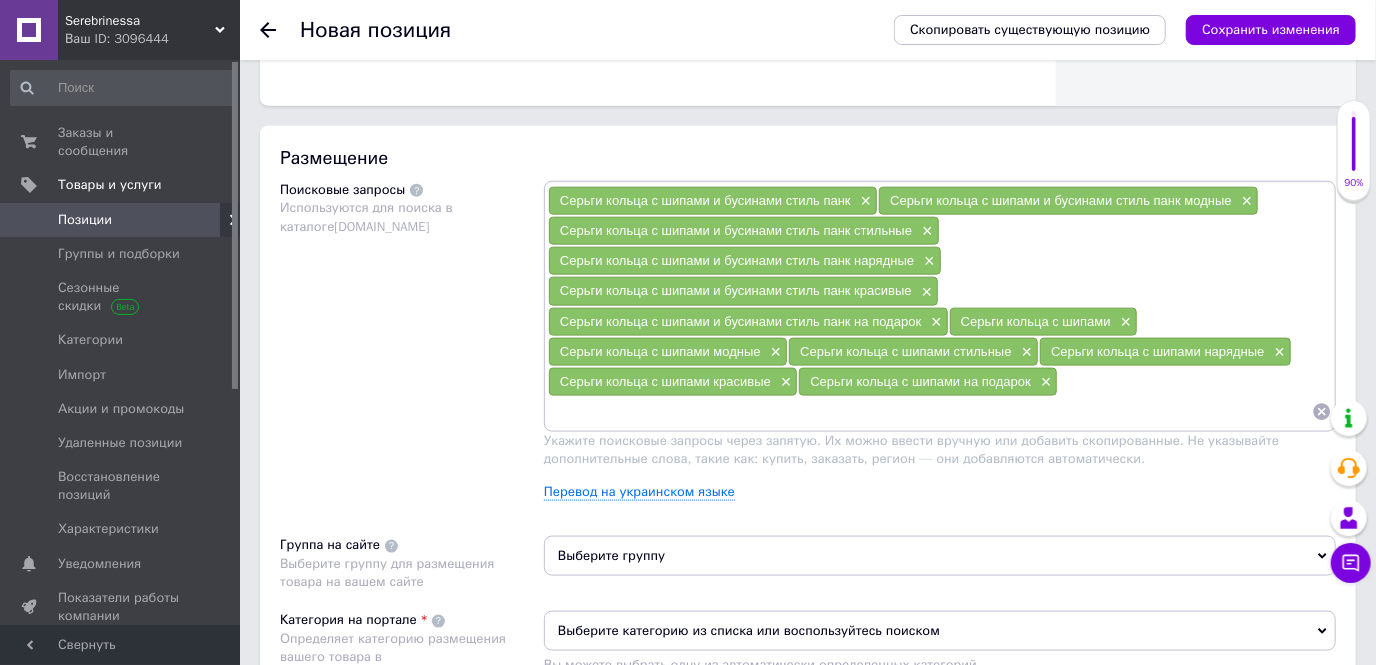 paste on "Серьги кольца с шипами" 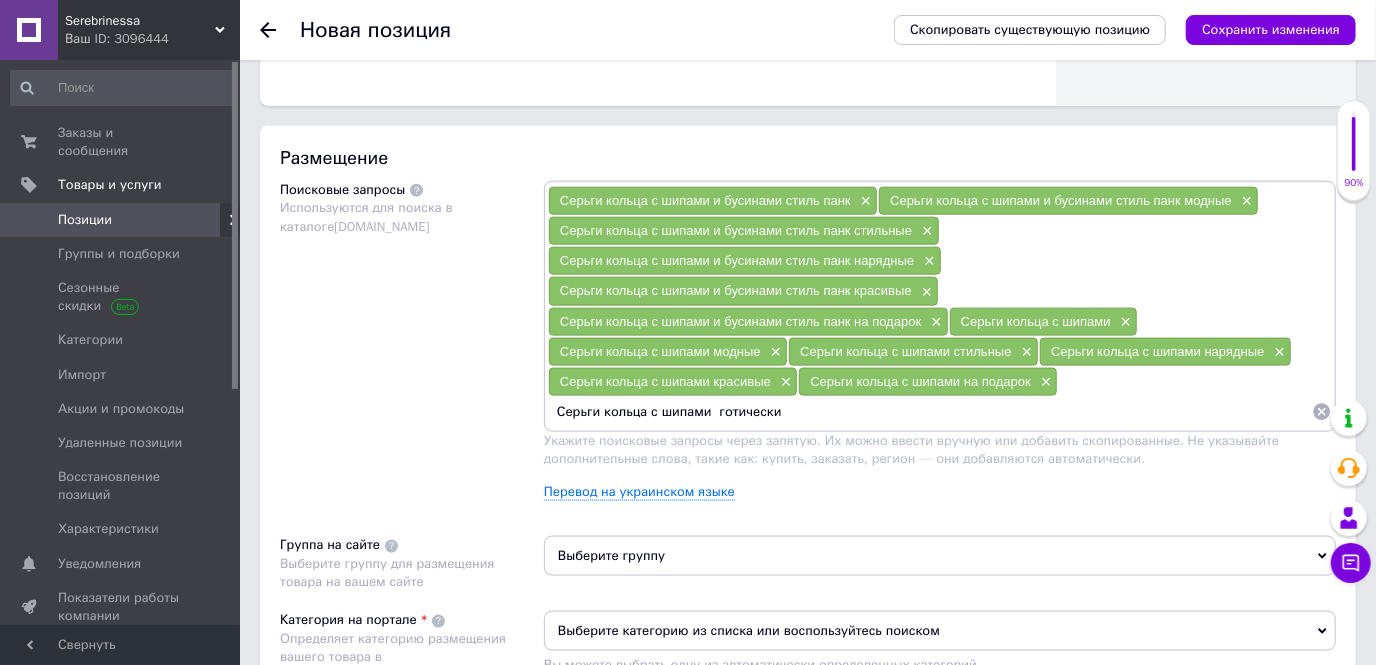 type on "Серьги кольца с шипами  готические" 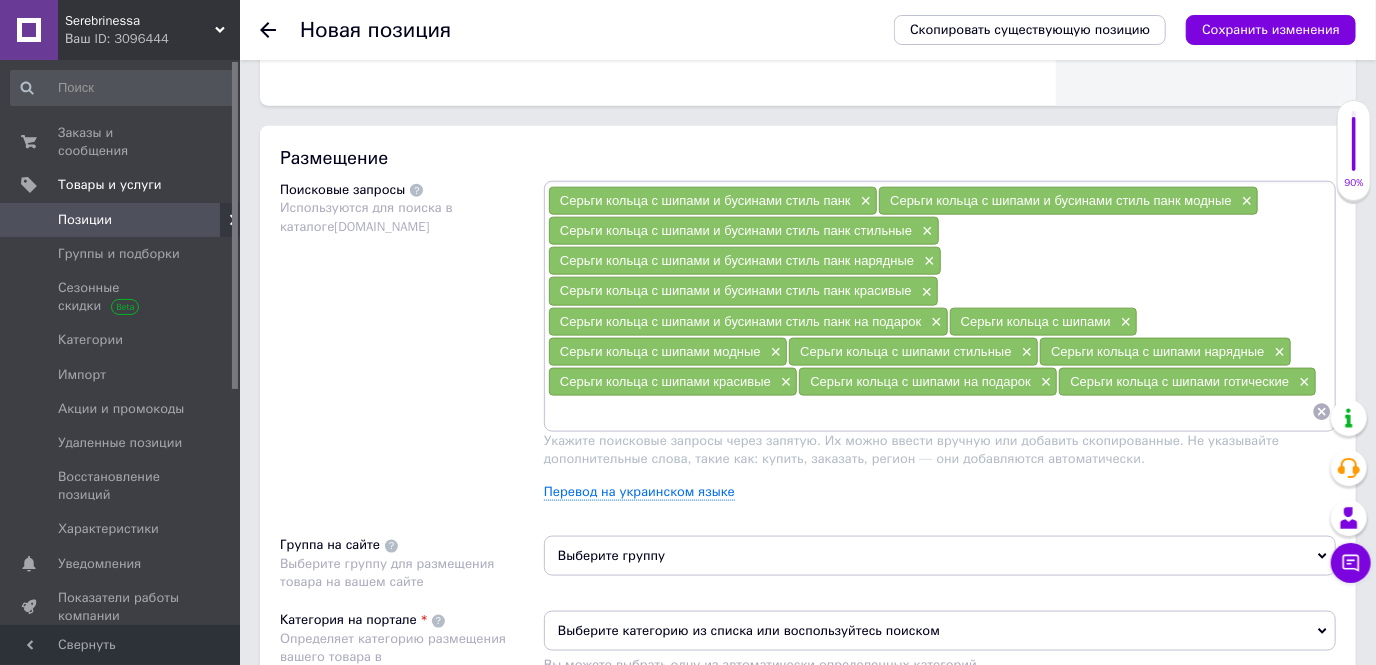 paste on "Серьги кольца с шипами" 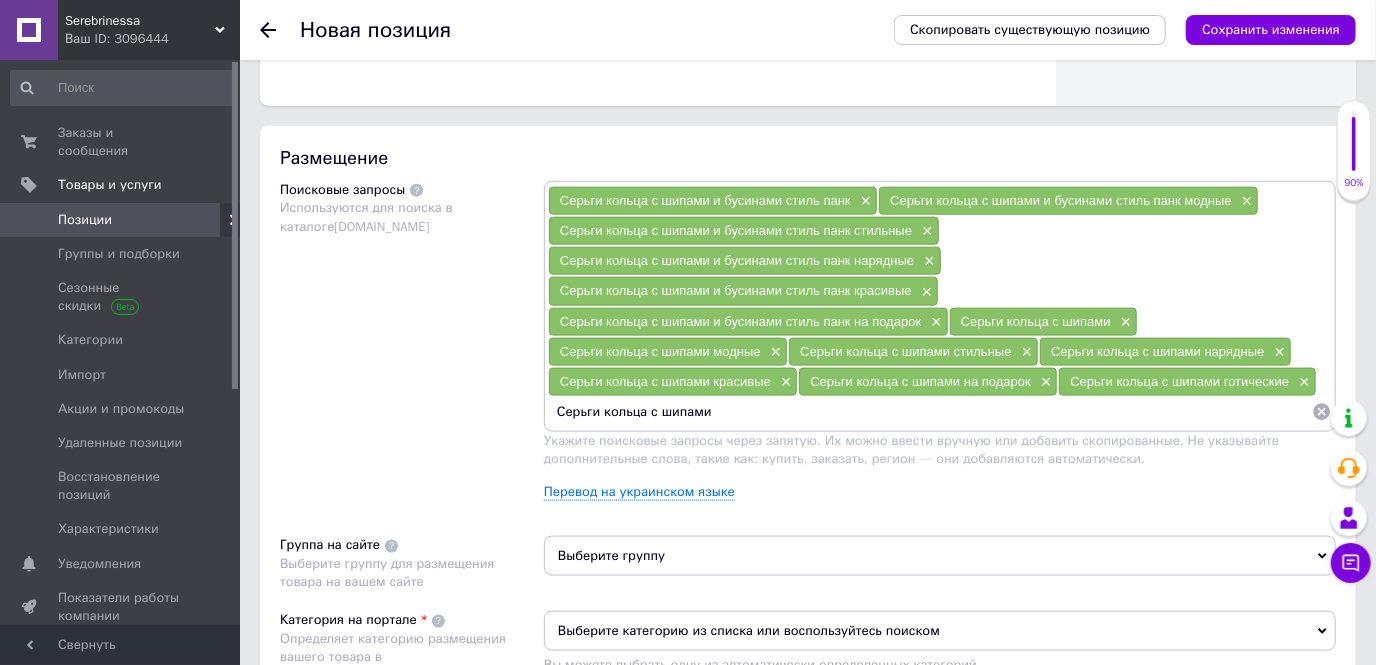 drag, startPoint x: 645, startPoint y: 402, endPoint x: 599, endPoint y: 401, distance: 46.010868 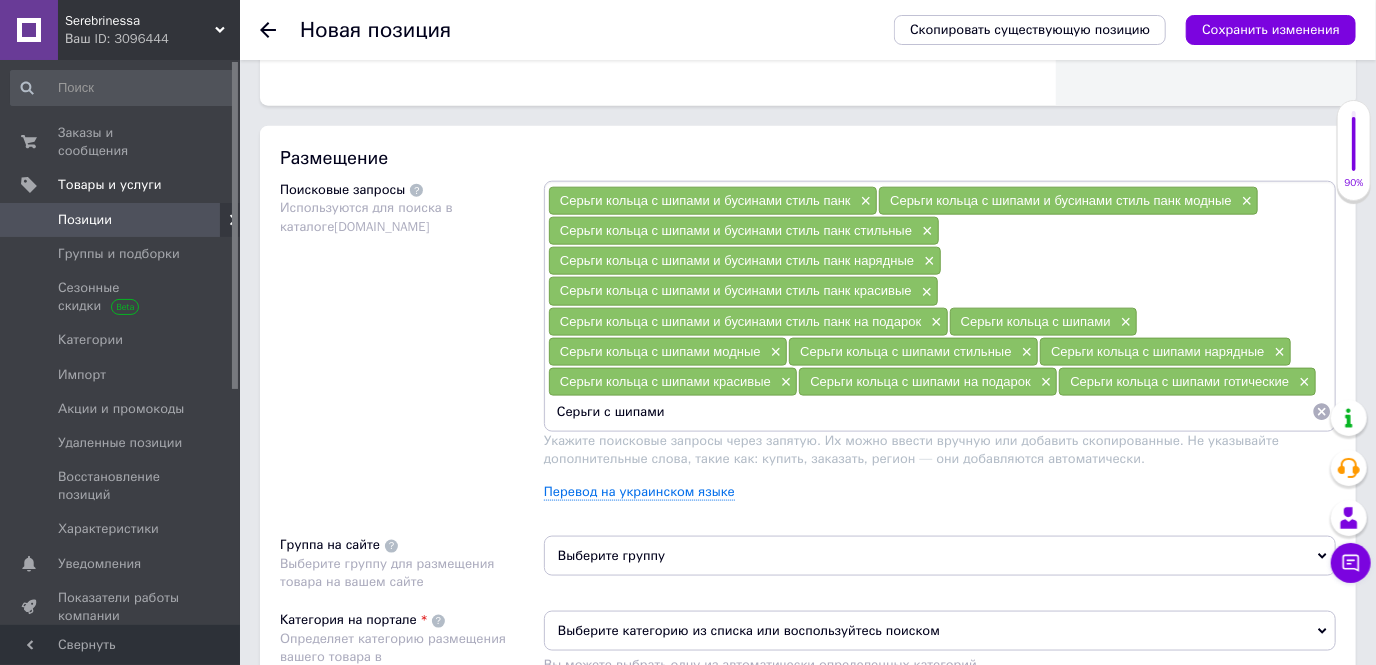 drag, startPoint x: 652, startPoint y: 399, endPoint x: 535, endPoint y: 393, distance: 117.15375 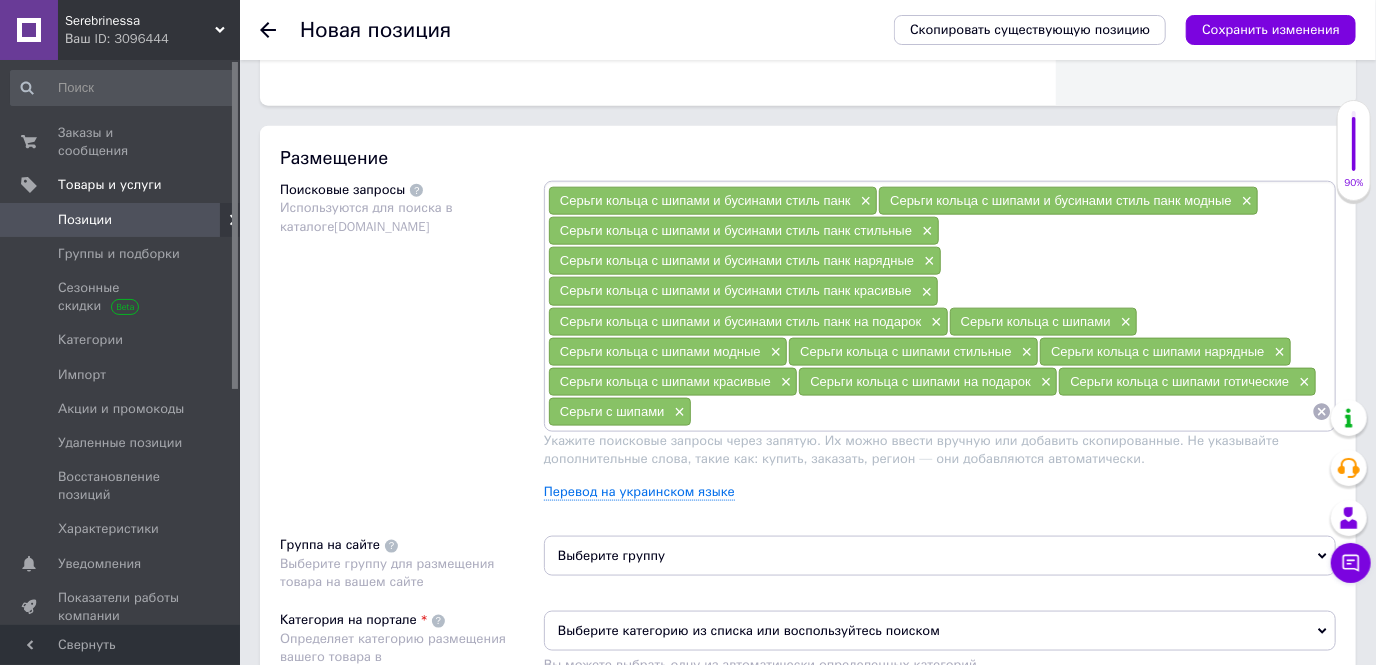 paste on "Серьги с шипами" 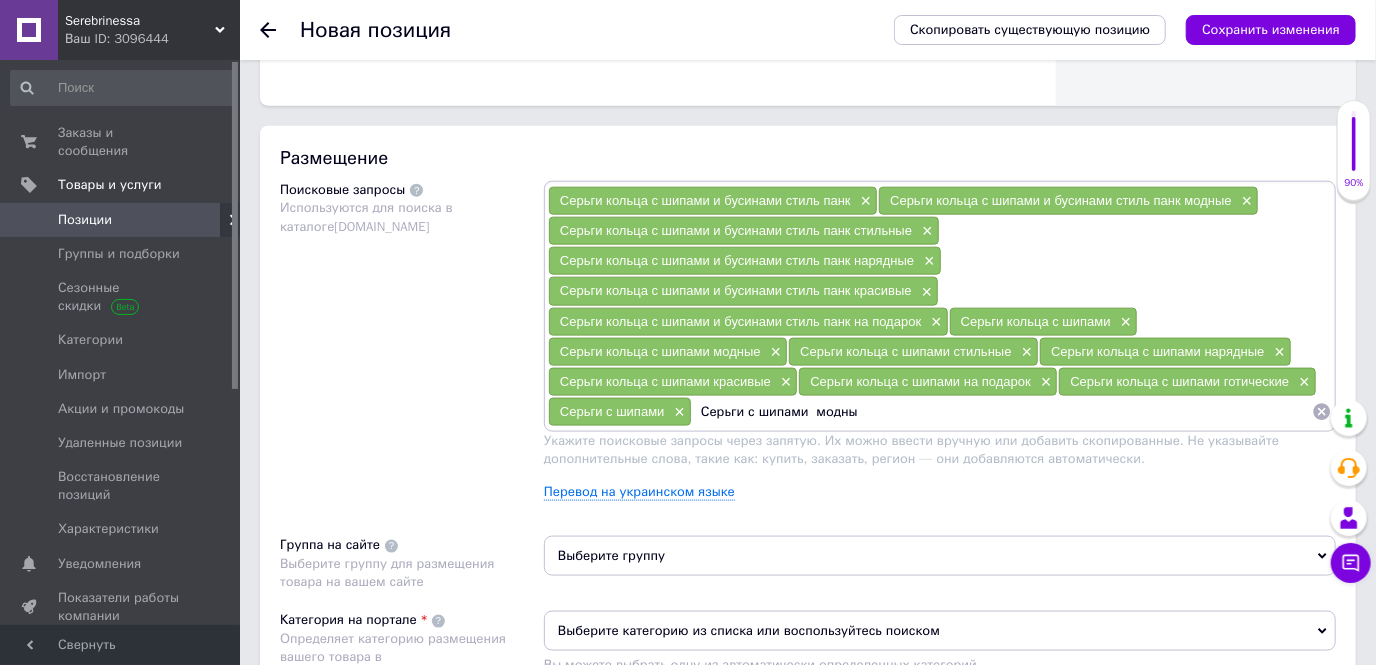 type on "Серьги с шипами  модные" 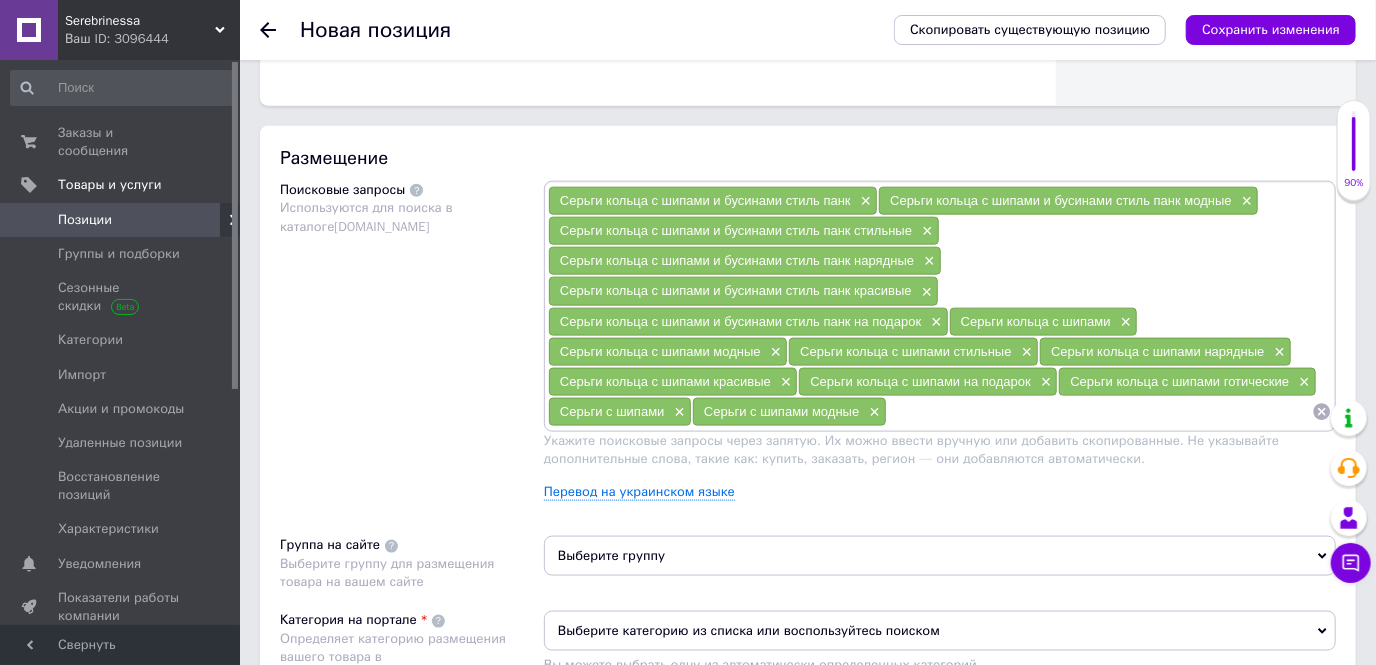 paste on "Серьги с шипами" 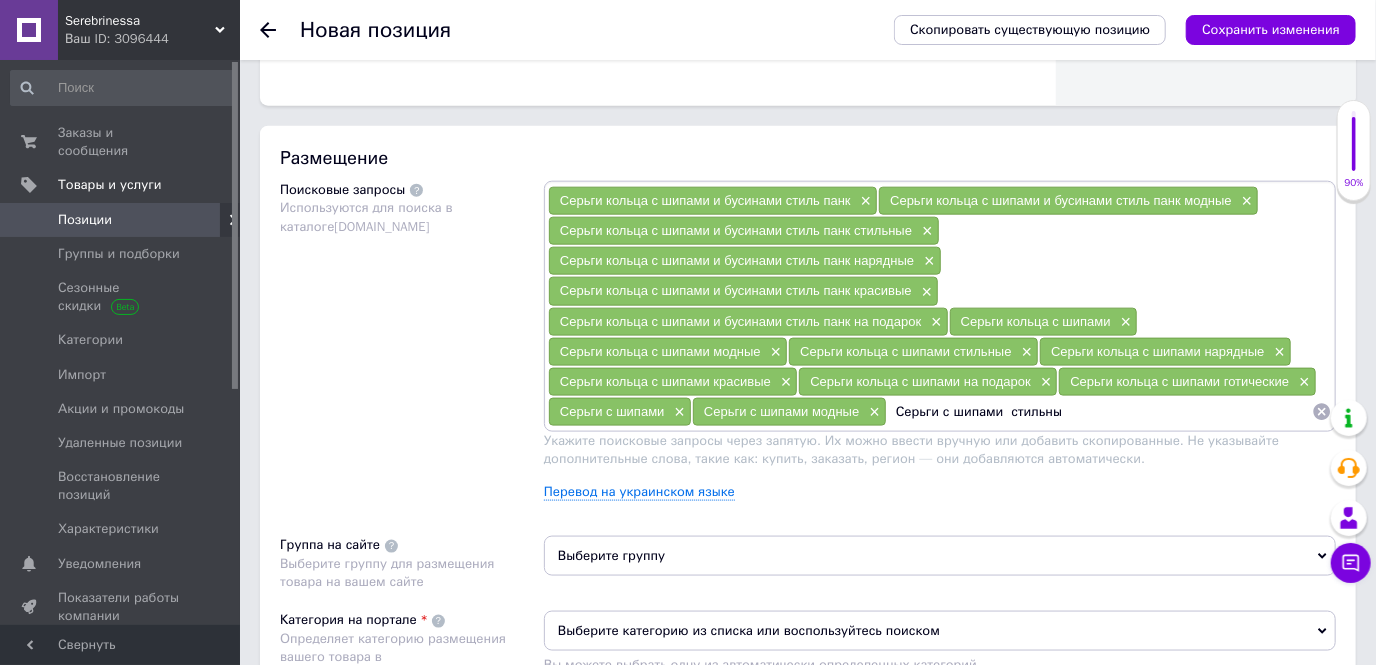 type on "Серьги с шипами  стильные" 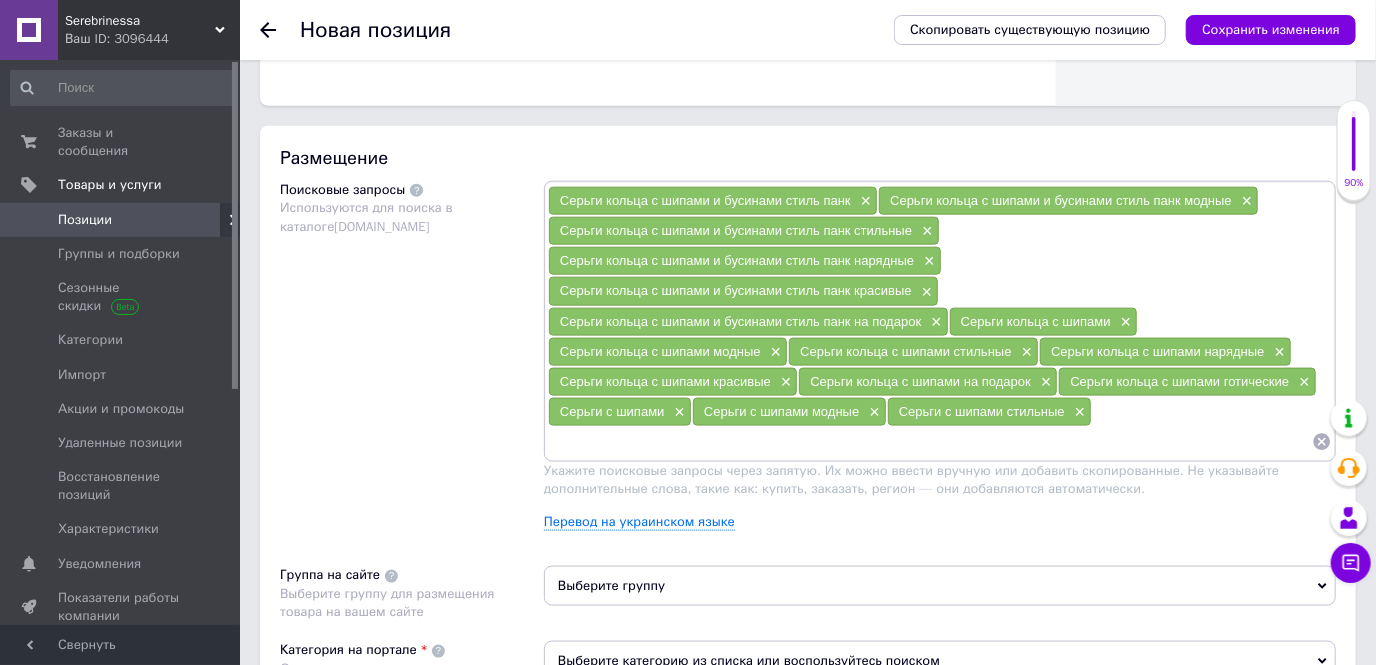 paste on "Серьги с шипами" 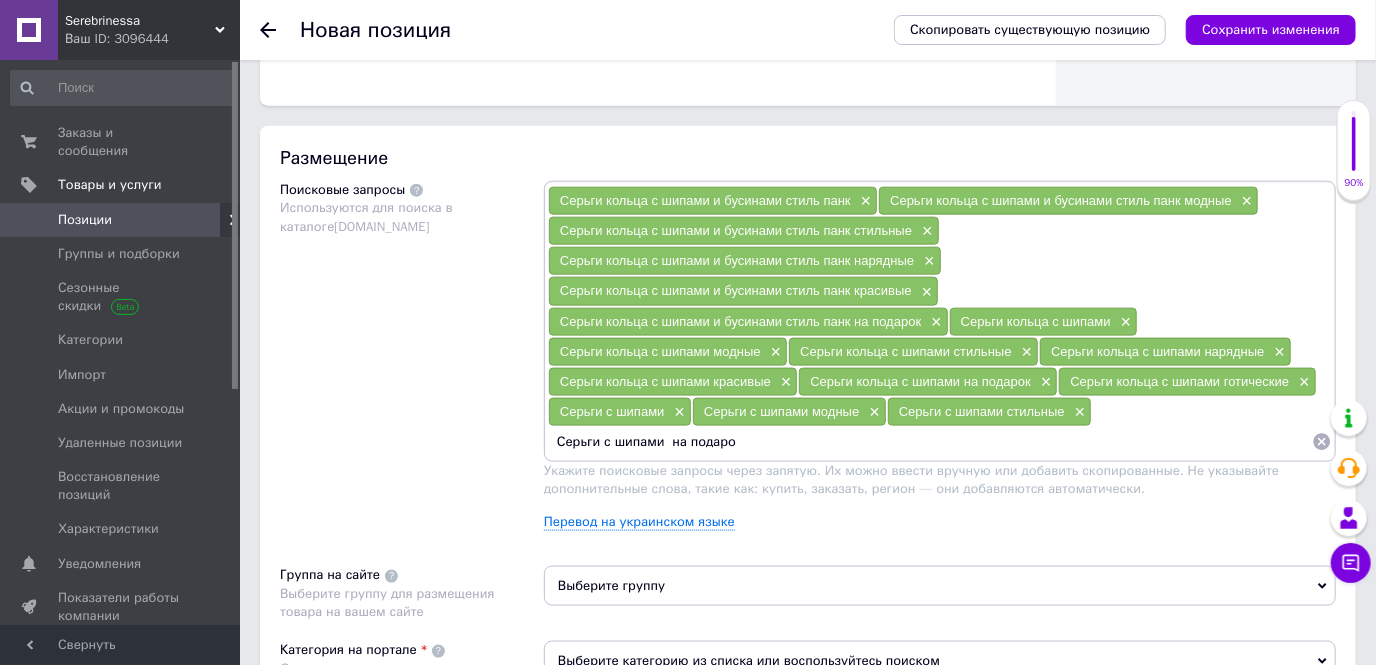 type on "Серьги с шипами  на подарок" 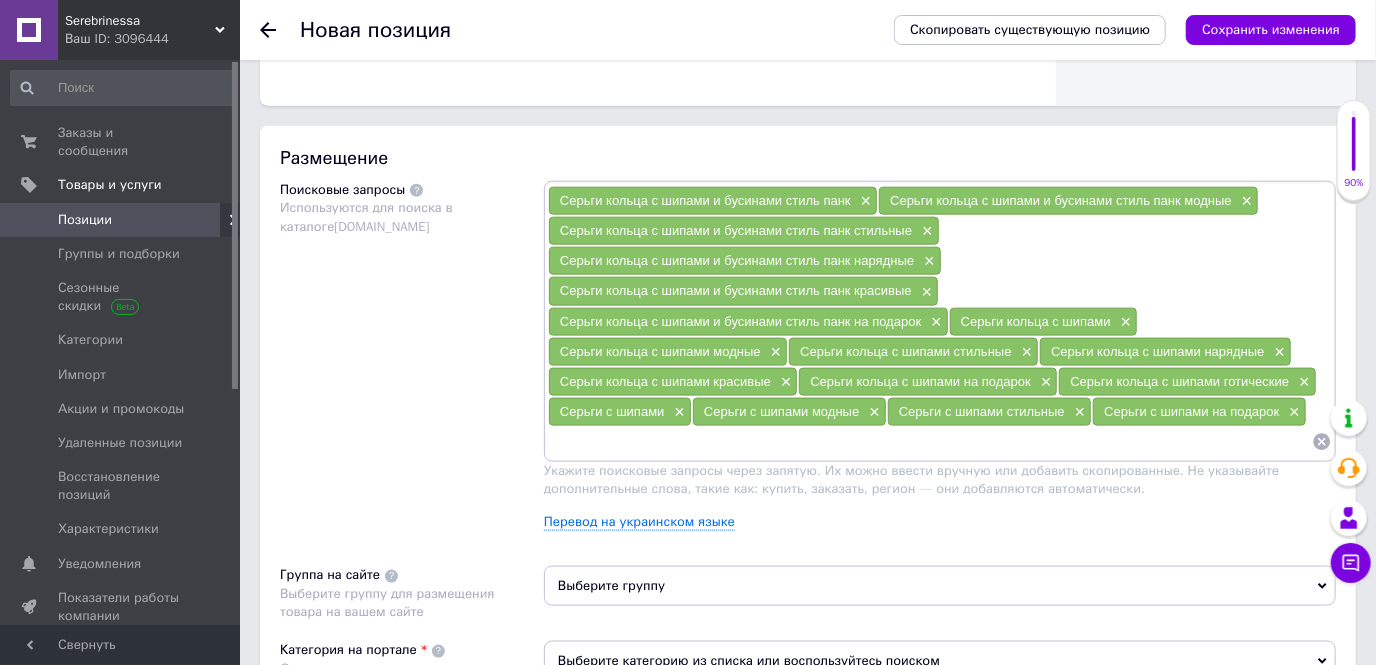 paste on "Серьги с шипами" 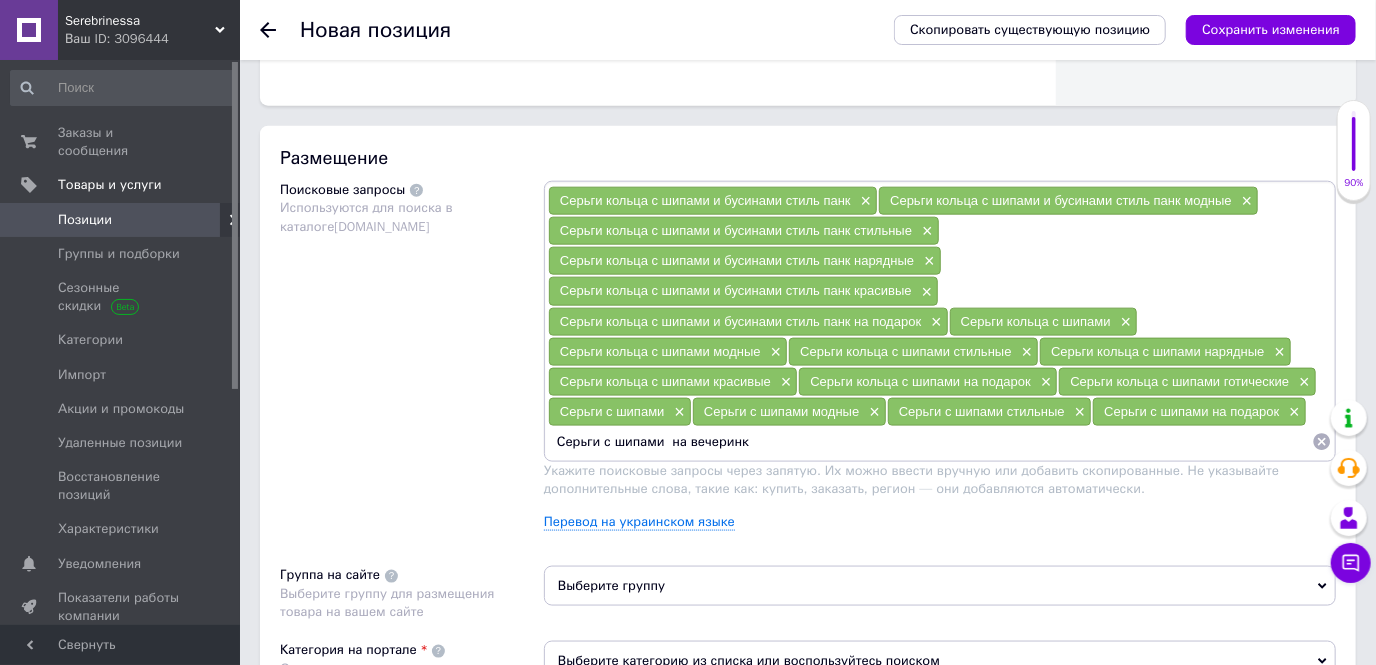 type on "Серьги с шипами  на вечеринку" 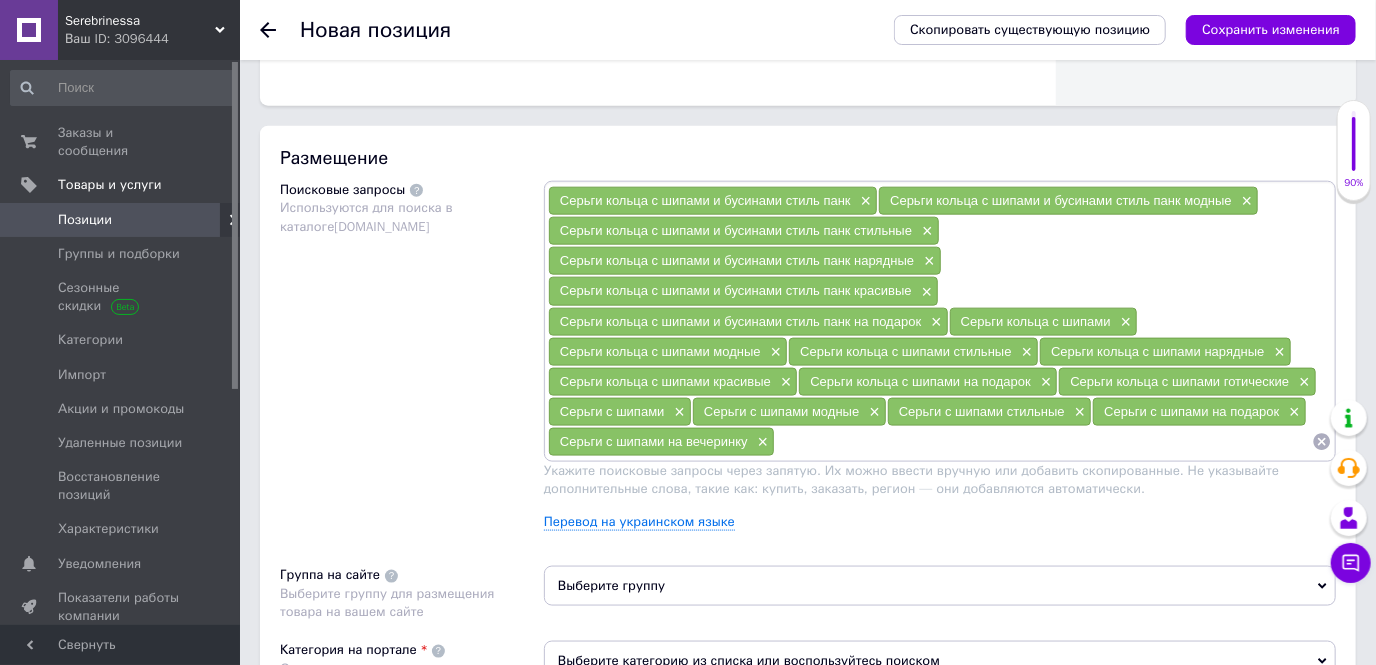 paste on "Серьги с шипами" 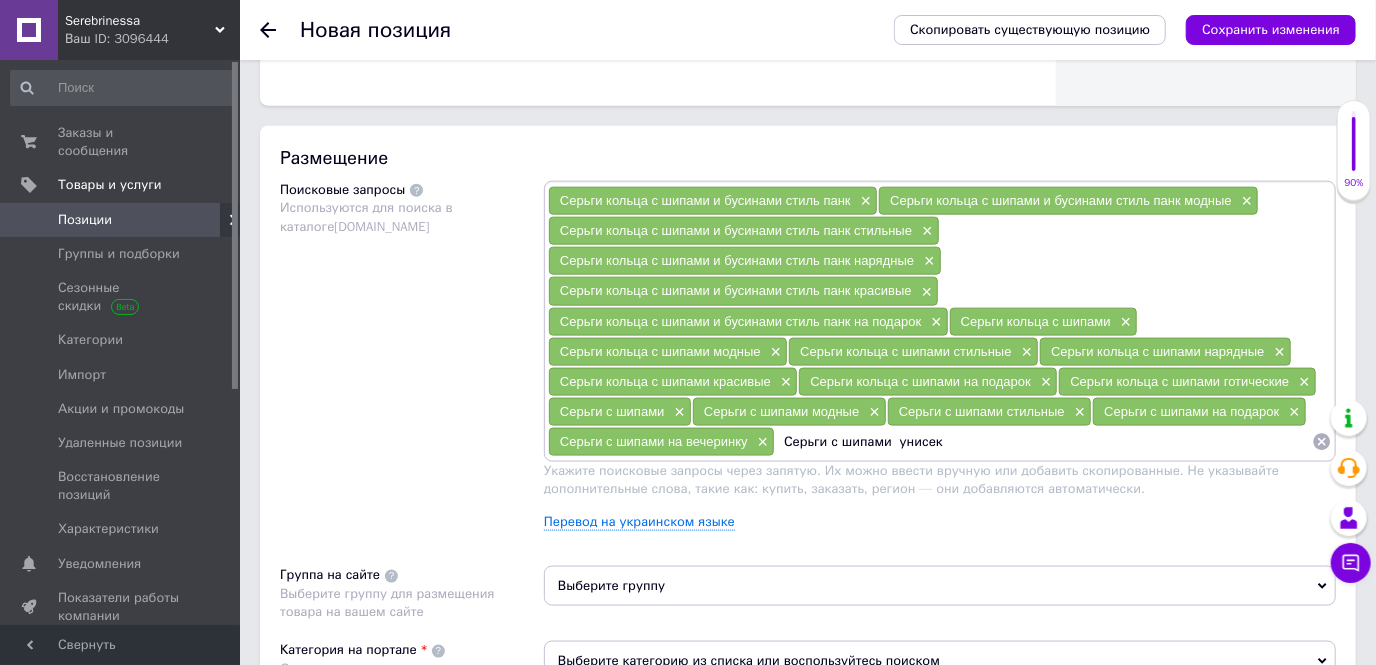 type on "Серьги с шипами  унисекс" 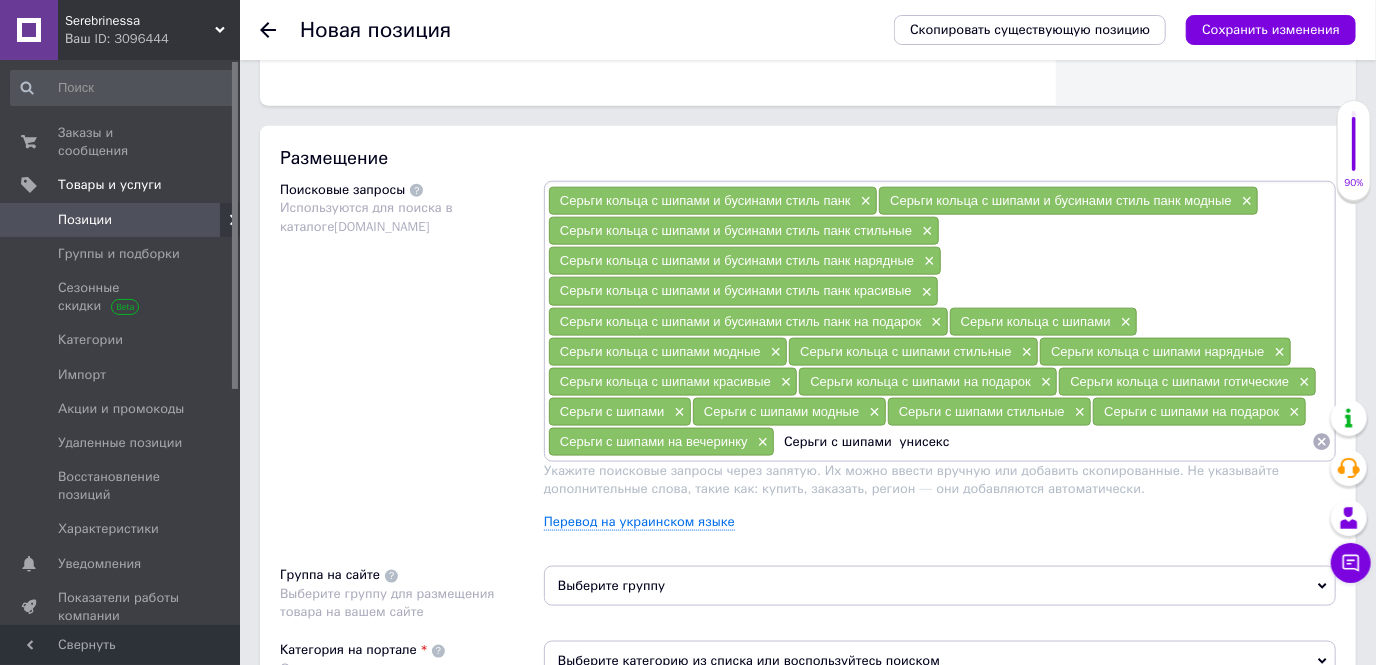 type 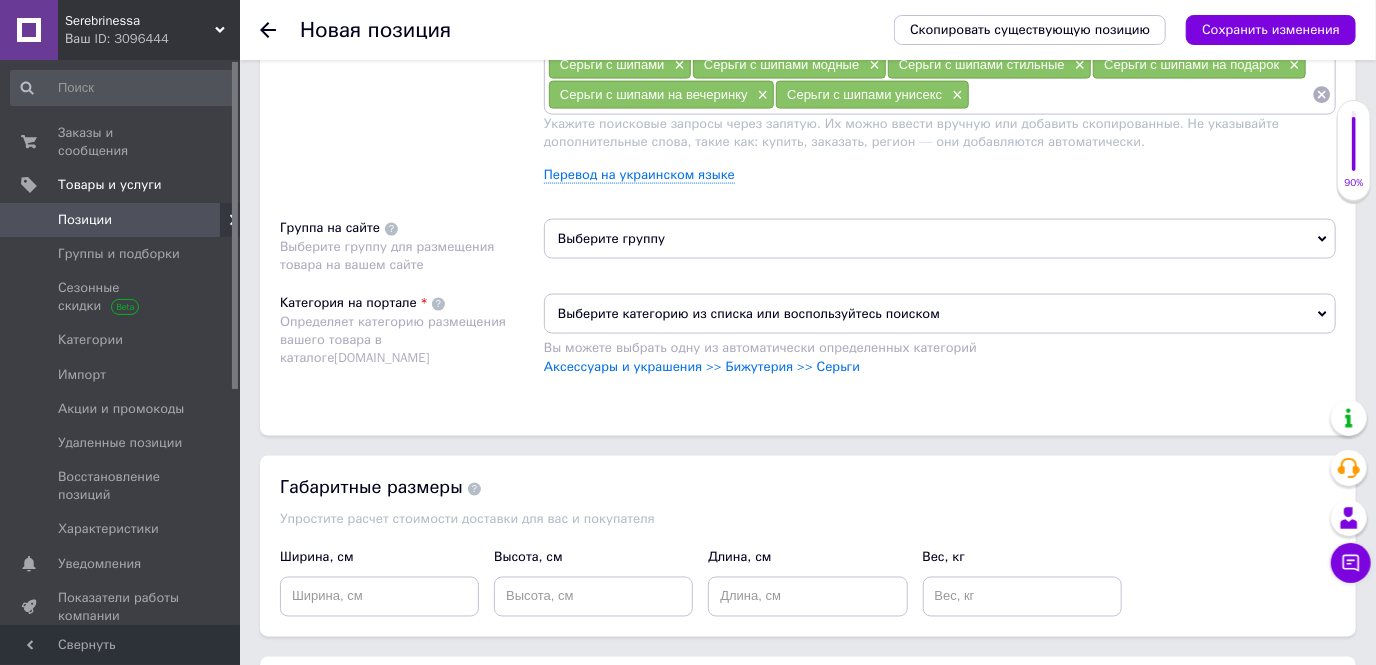 scroll, scrollTop: 1454, scrollLeft: 0, axis: vertical 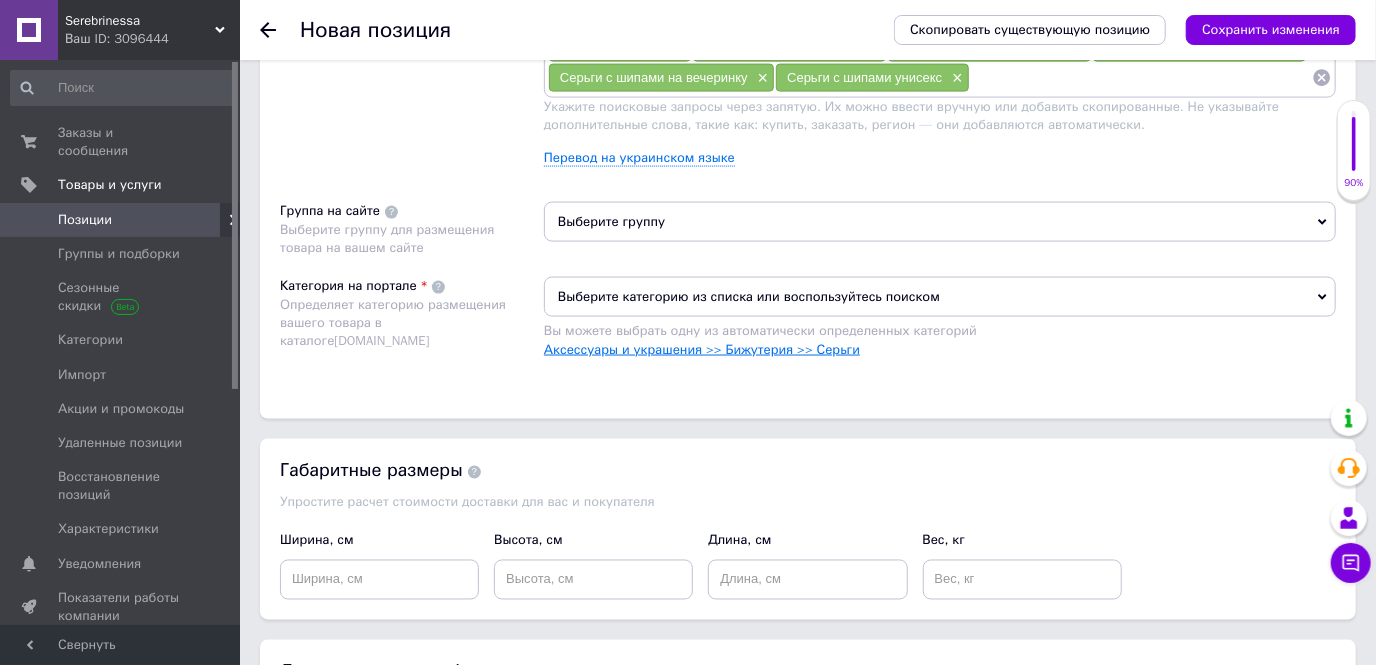 click on "Аксессуары и украшения >> Бижутерия >> Серьги" at bounding box center [702, 349] 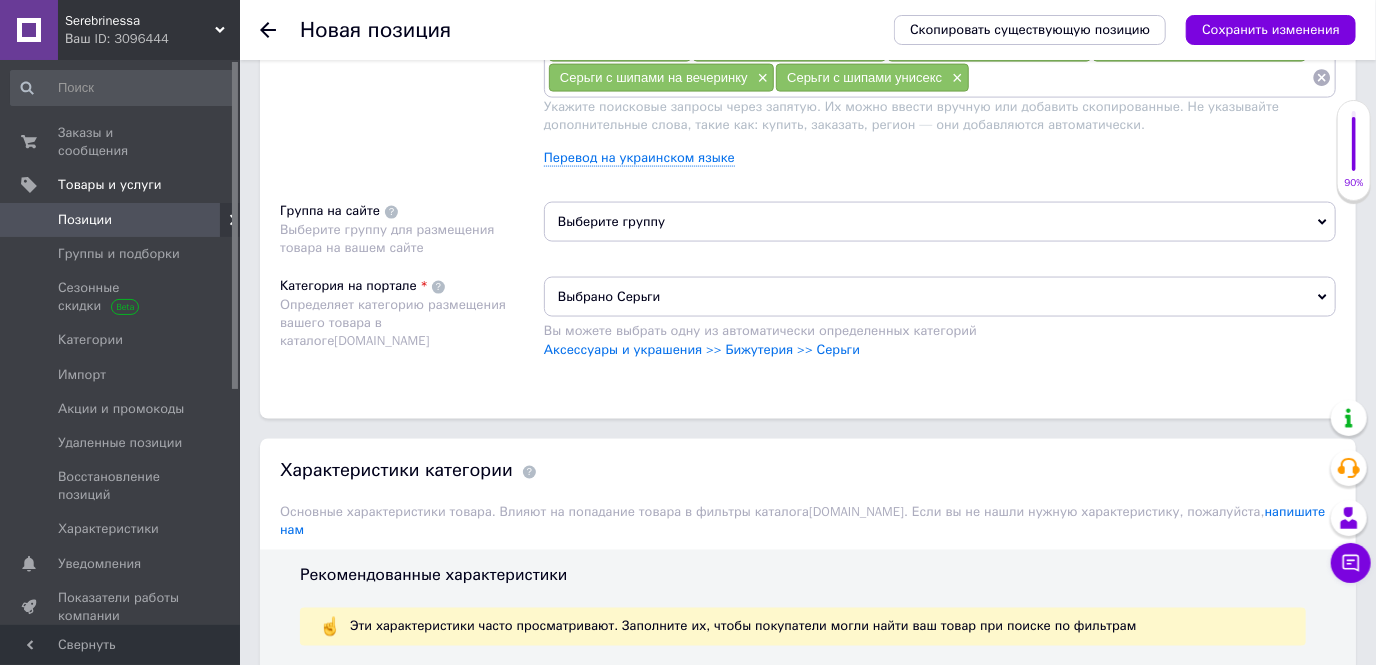drag, startPoint x: 622, startPoint y: 216, endPoint x: 620, endPoint y: 236, distance: 20.09975 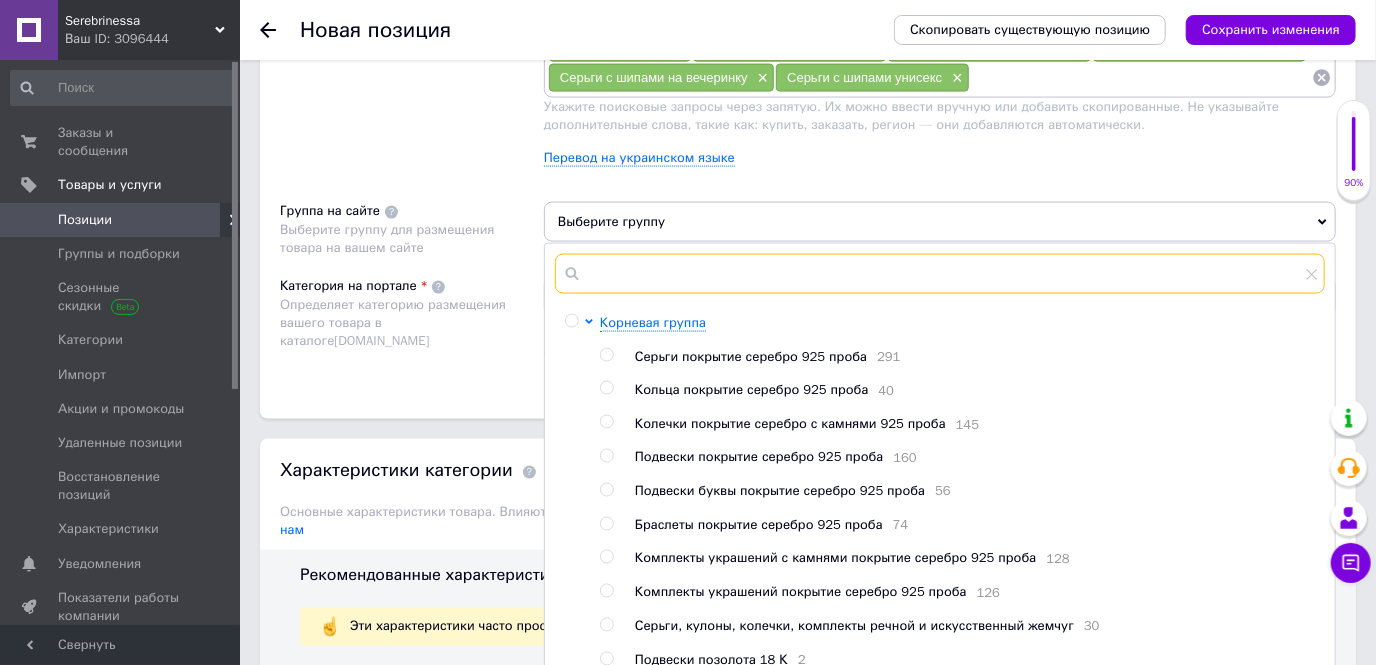 click at bounding box center [940, 274] 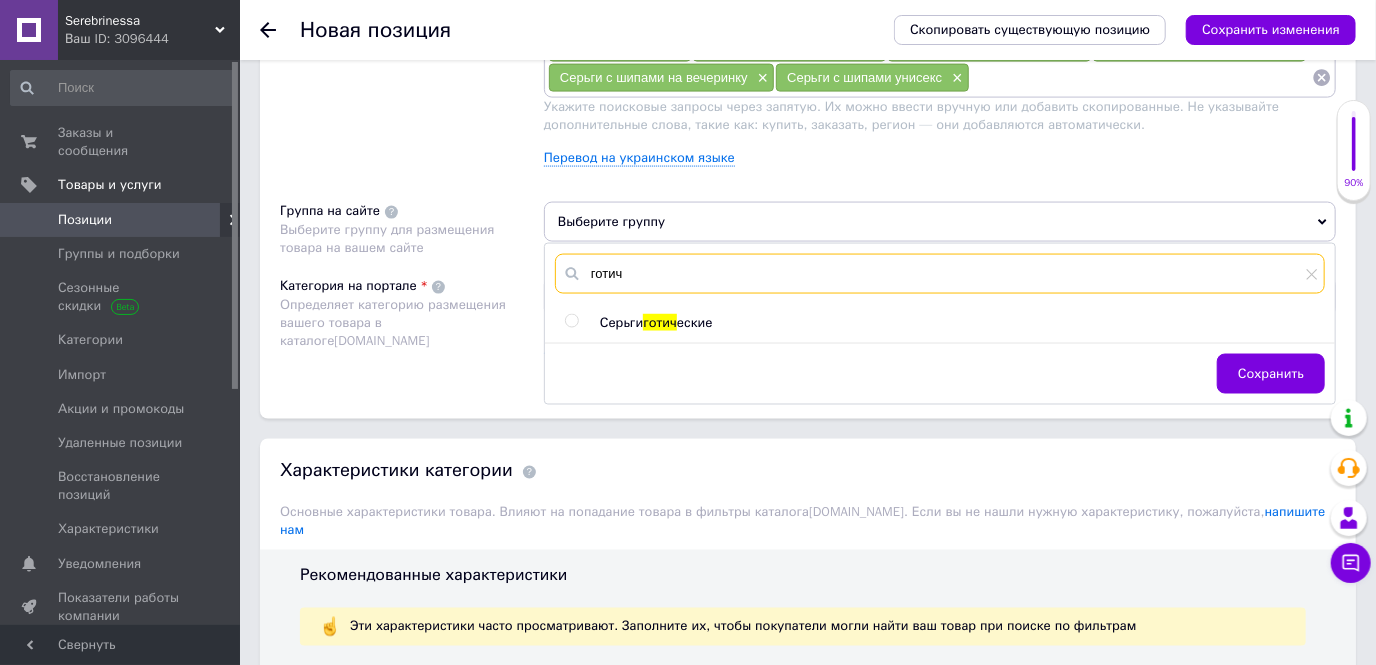 type on "готич" 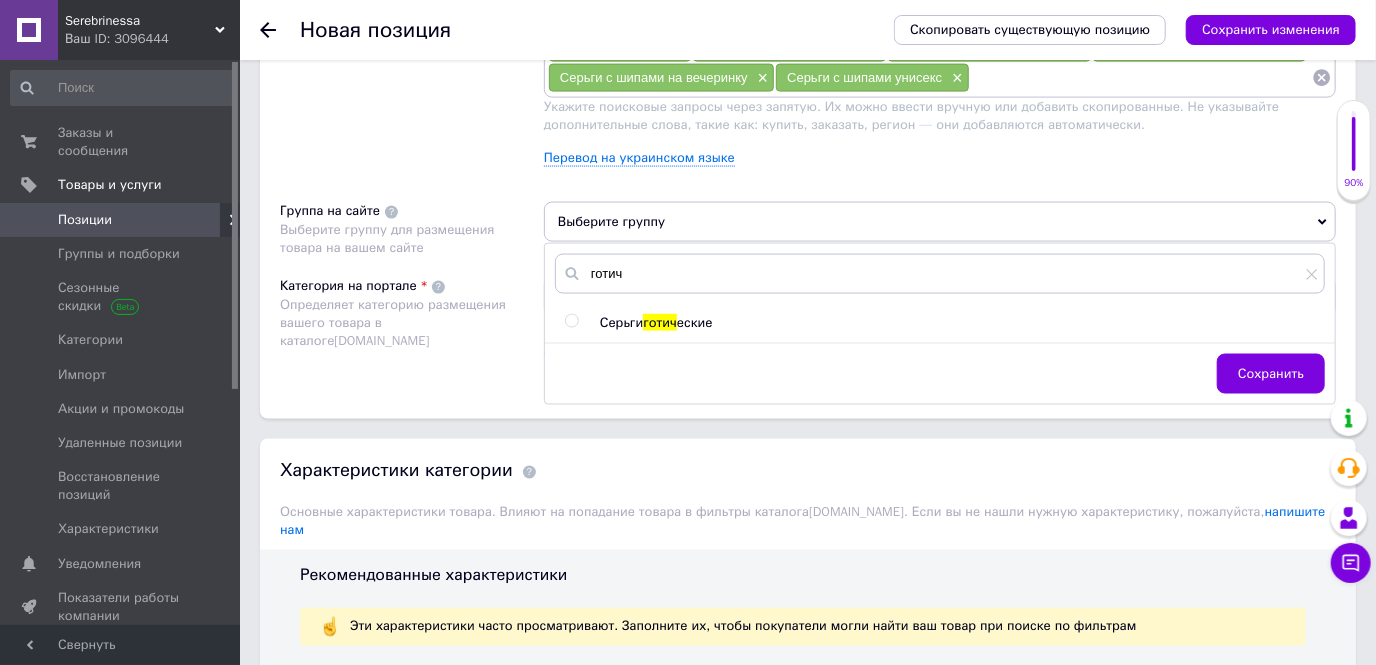 click at bounding box center (571, 321) 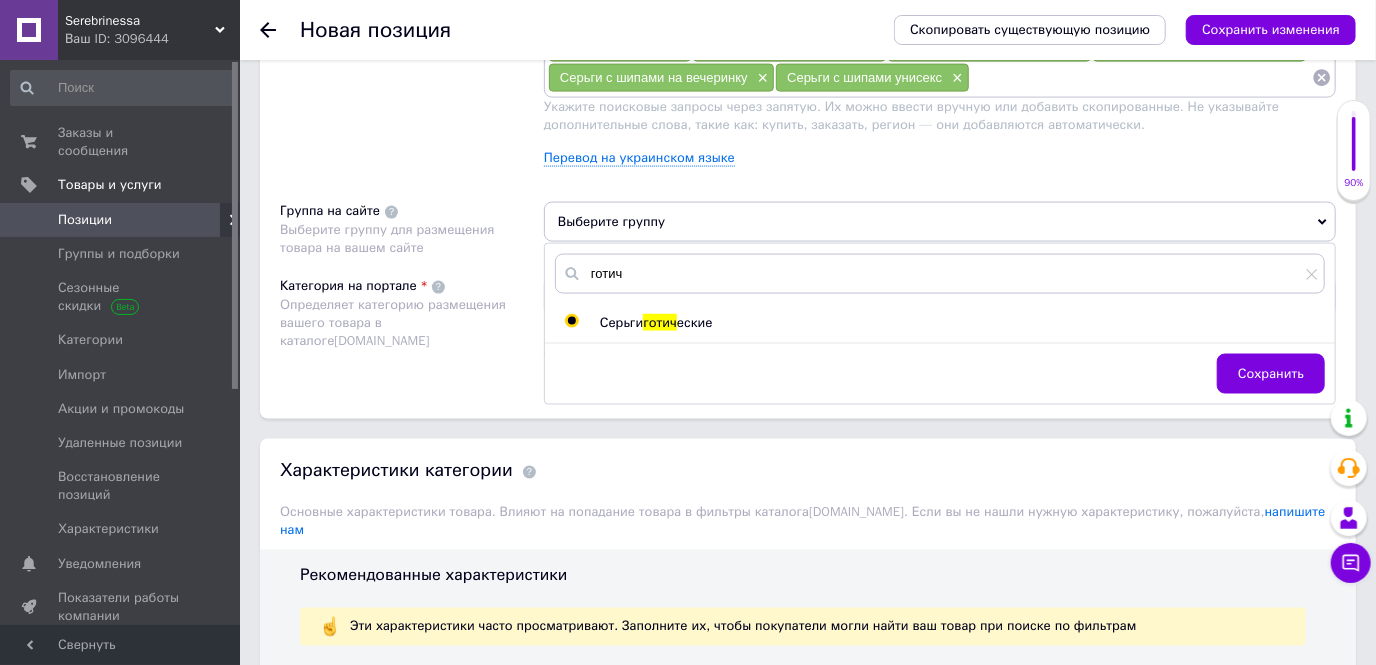 radio on "true" 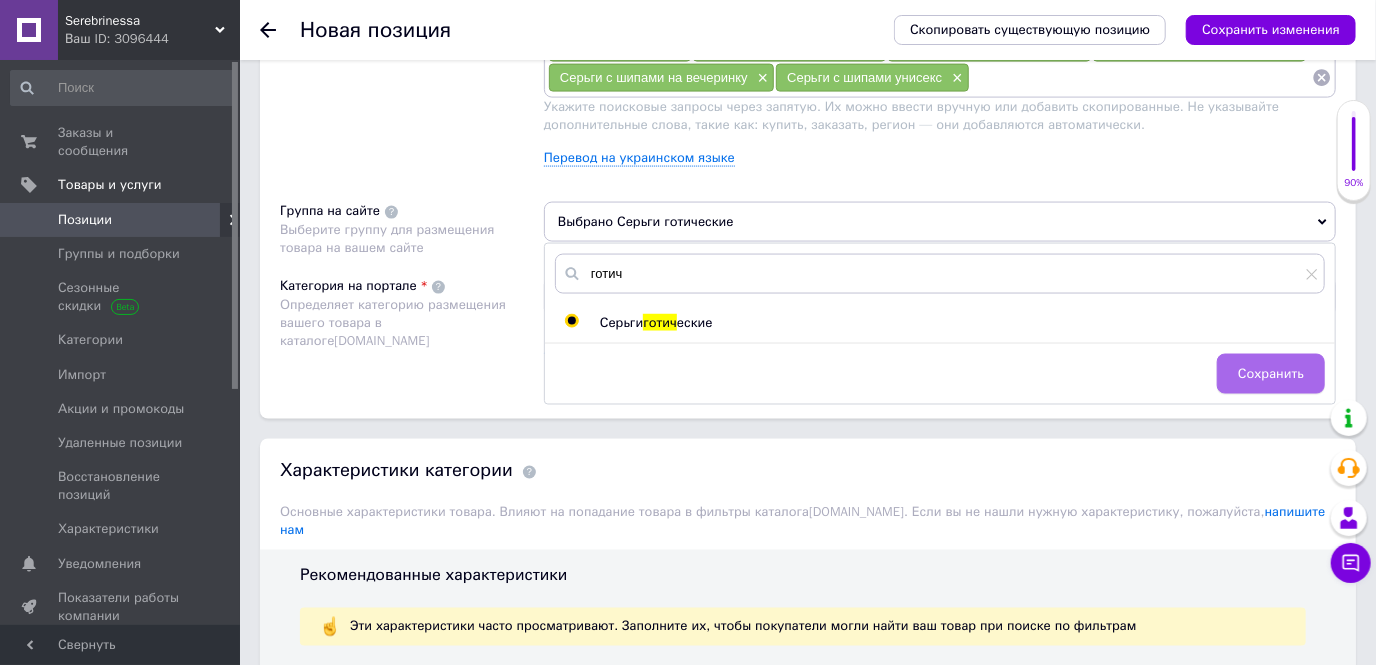 click on "Сохранить" at bounding box center (1271, 374) 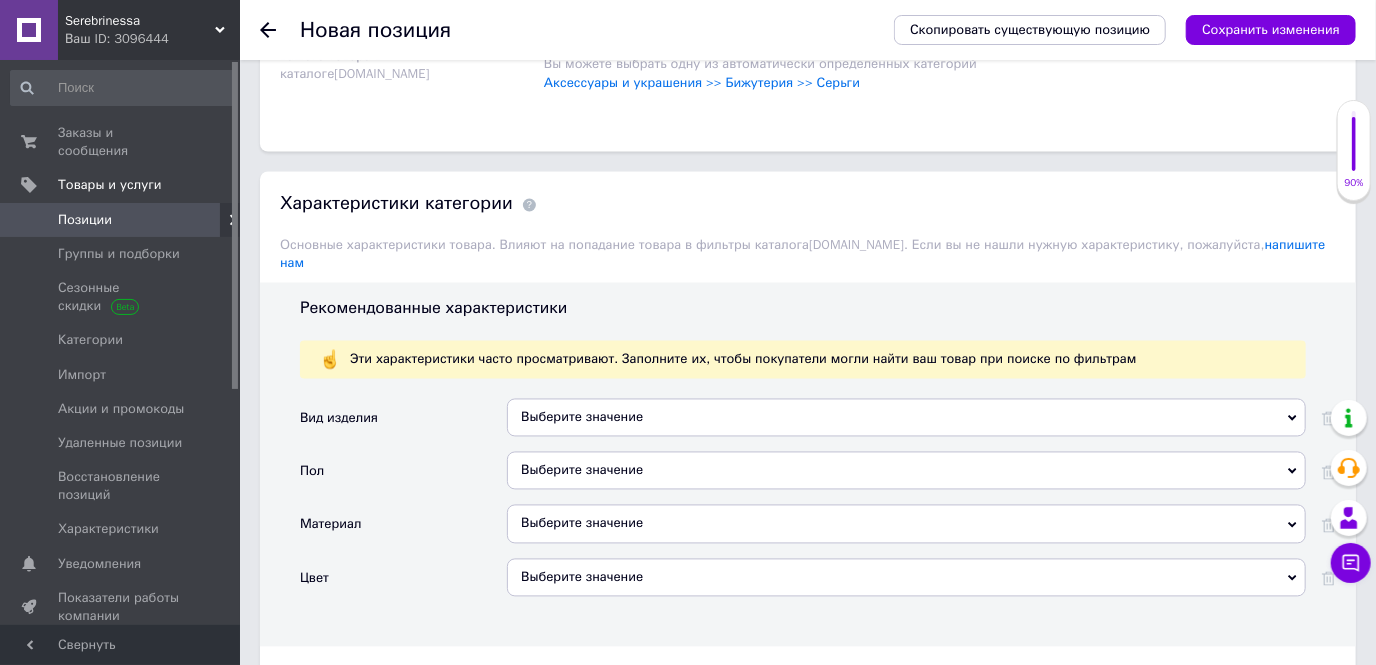 scroll, scrollTop: 1727, scrollLeft: 0, axis: vertical 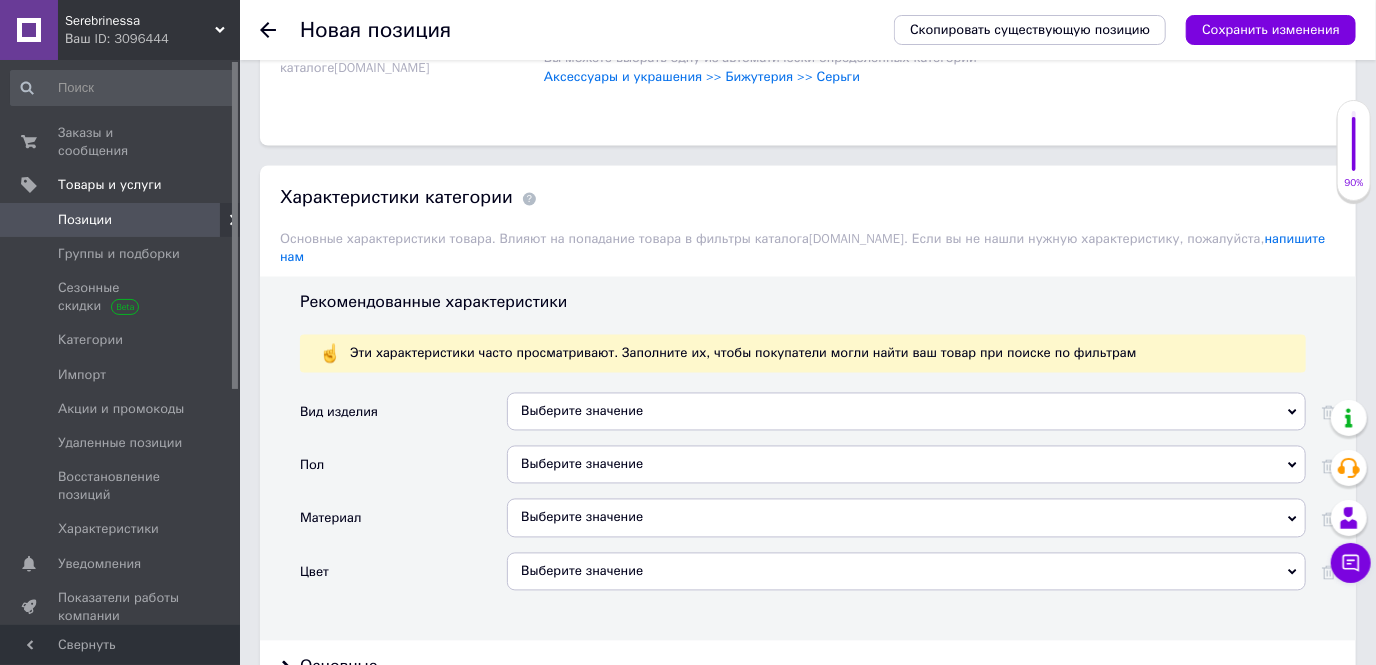 drag, startPoint x: 568, startPoint y: 390, endPoint x: 631, endPoint y: 266, distance: 139.0863 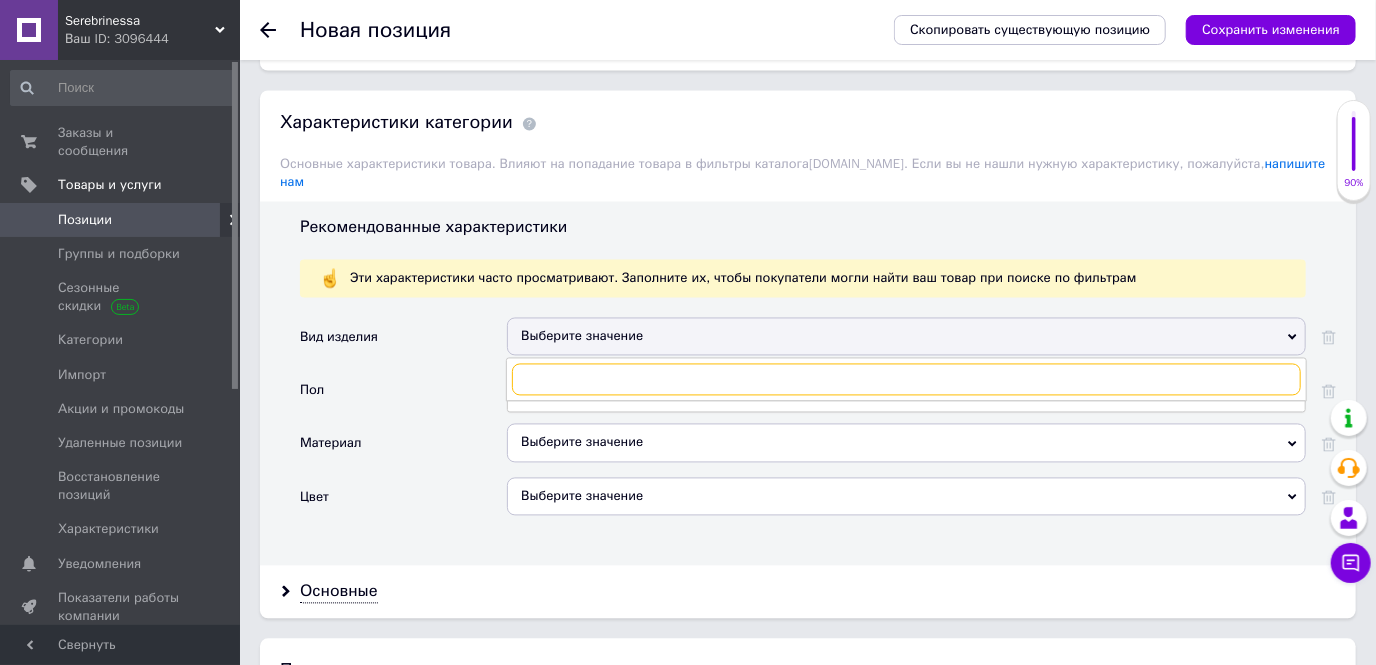 scroll, scrollTop: 1909, scrollLeft: 0, axis: vertical 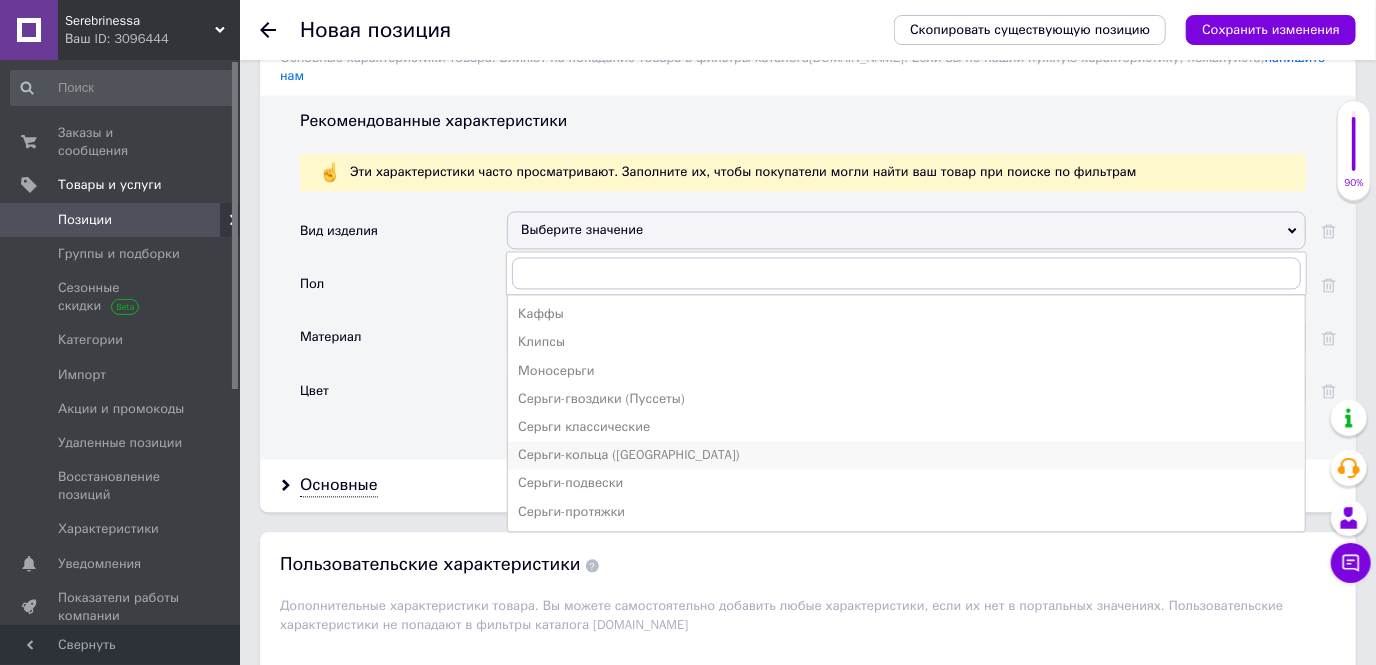 click on "Серьги-кольца ([GEOGRAPHIC_DATA])" at bounding box center [906, 455] 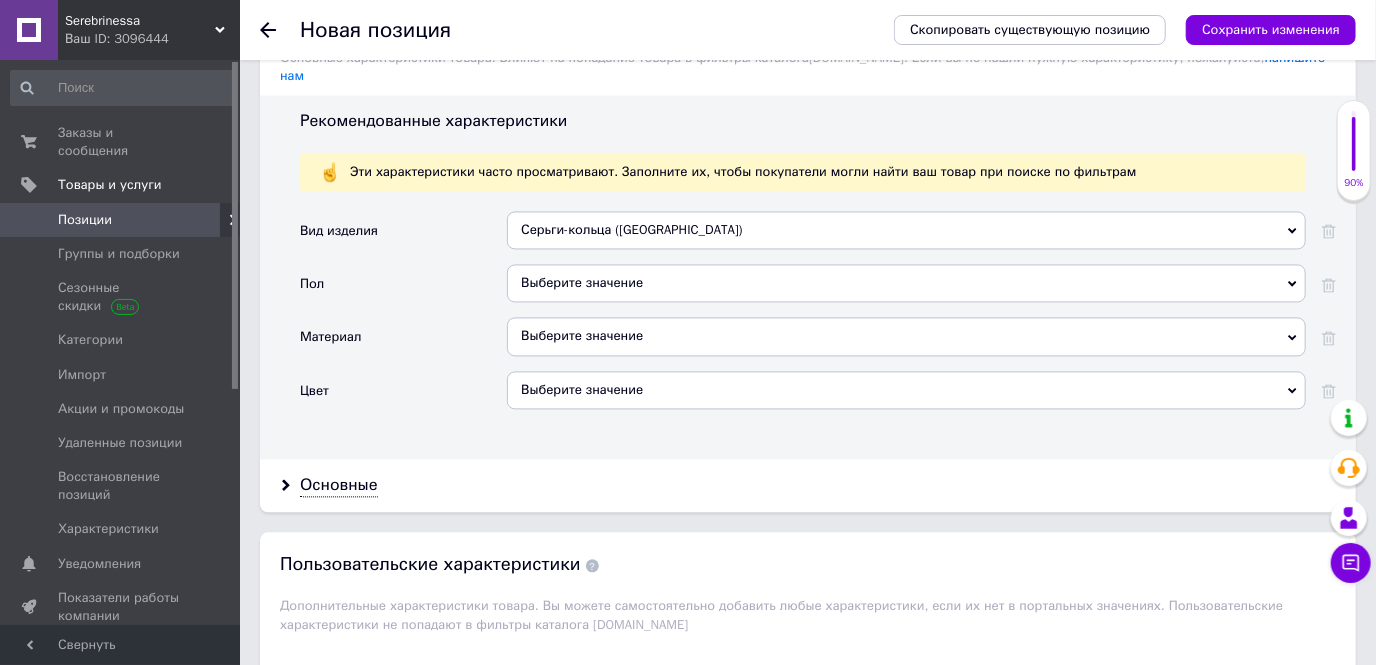click on "Выберите значение" at bounding box center (906, 283) 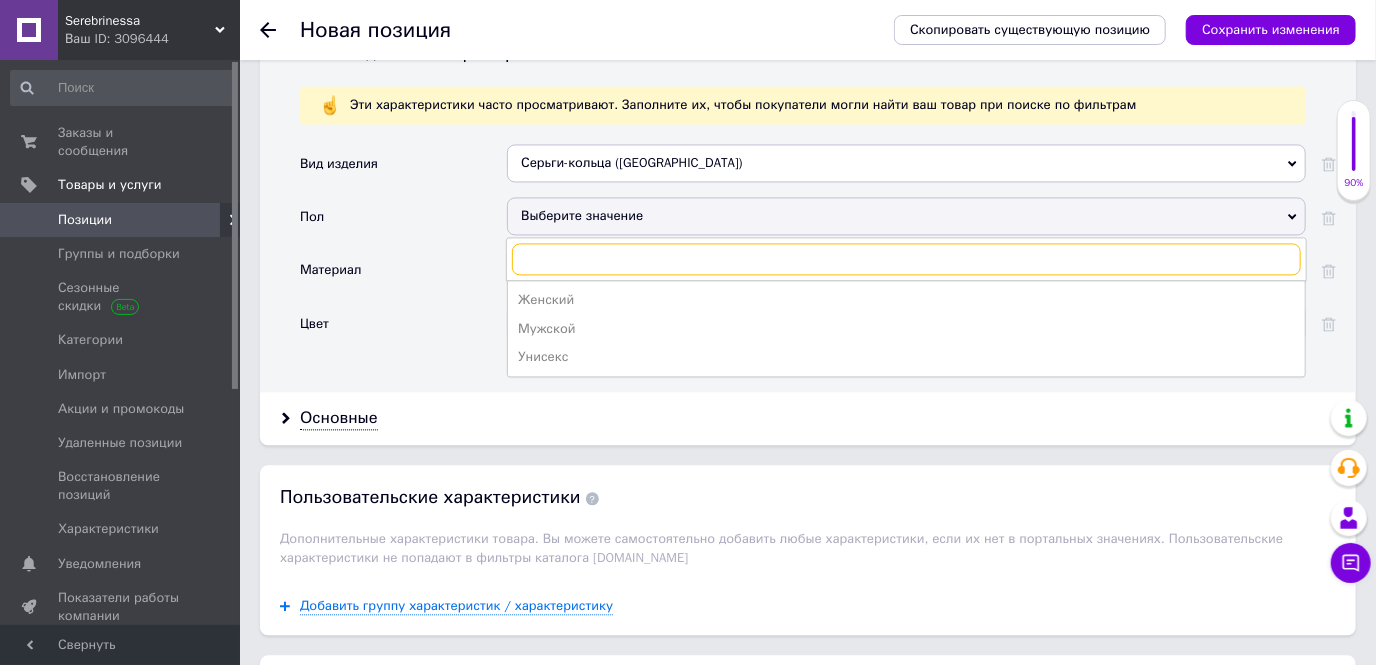 scroll, scrollTop: 2090, scrollLeft: 0, axis: vertical 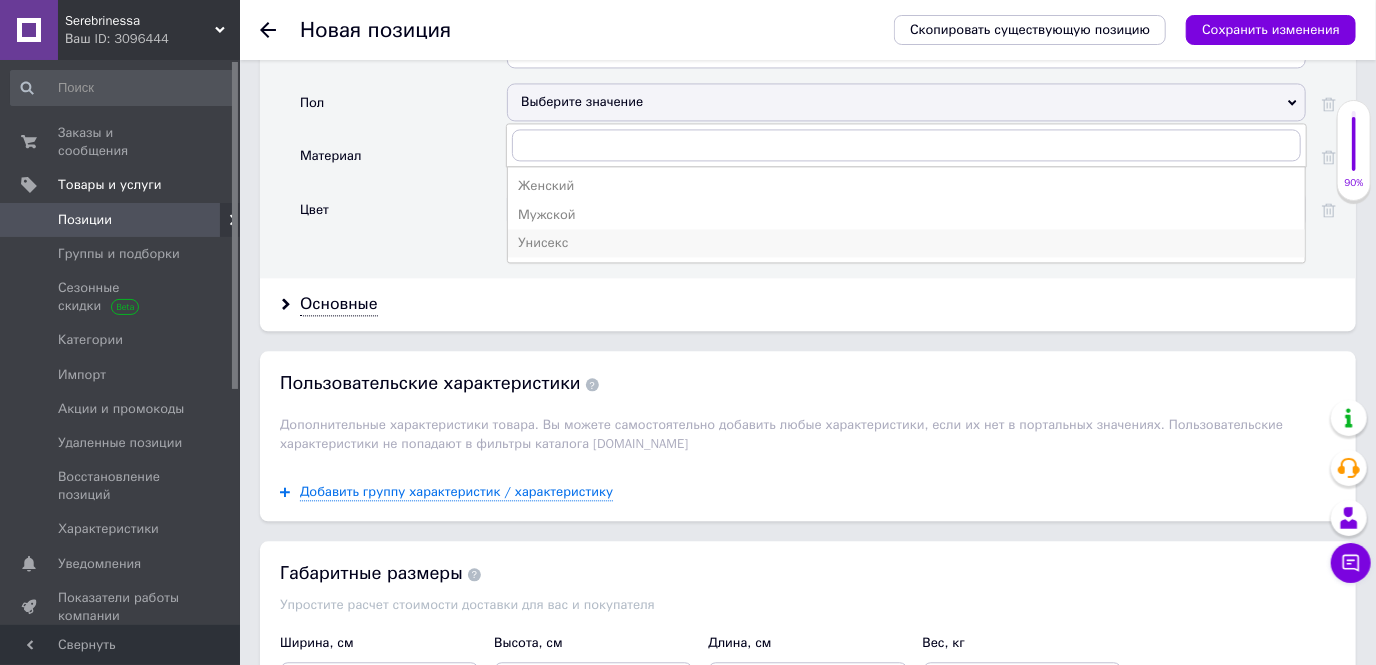 click on "Унисекс" at bounding box center [906, 243] 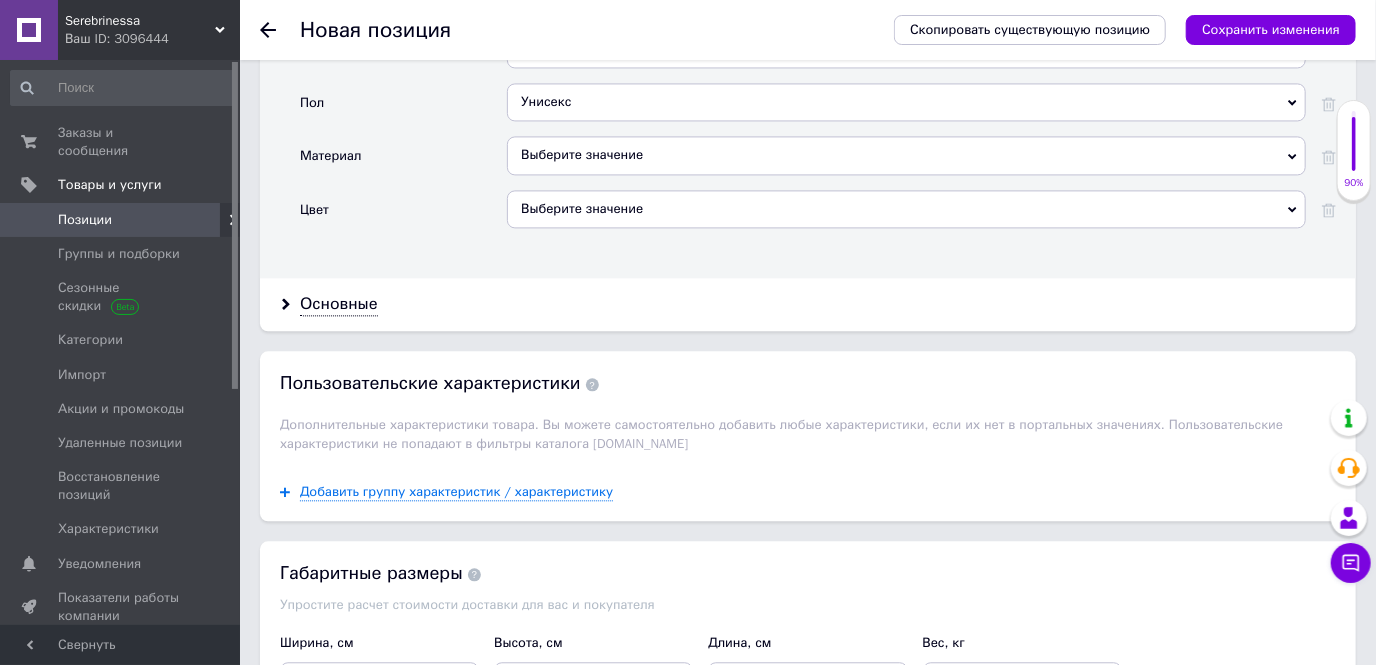 click on "Выберите значение" at bounding box center (906, 155) 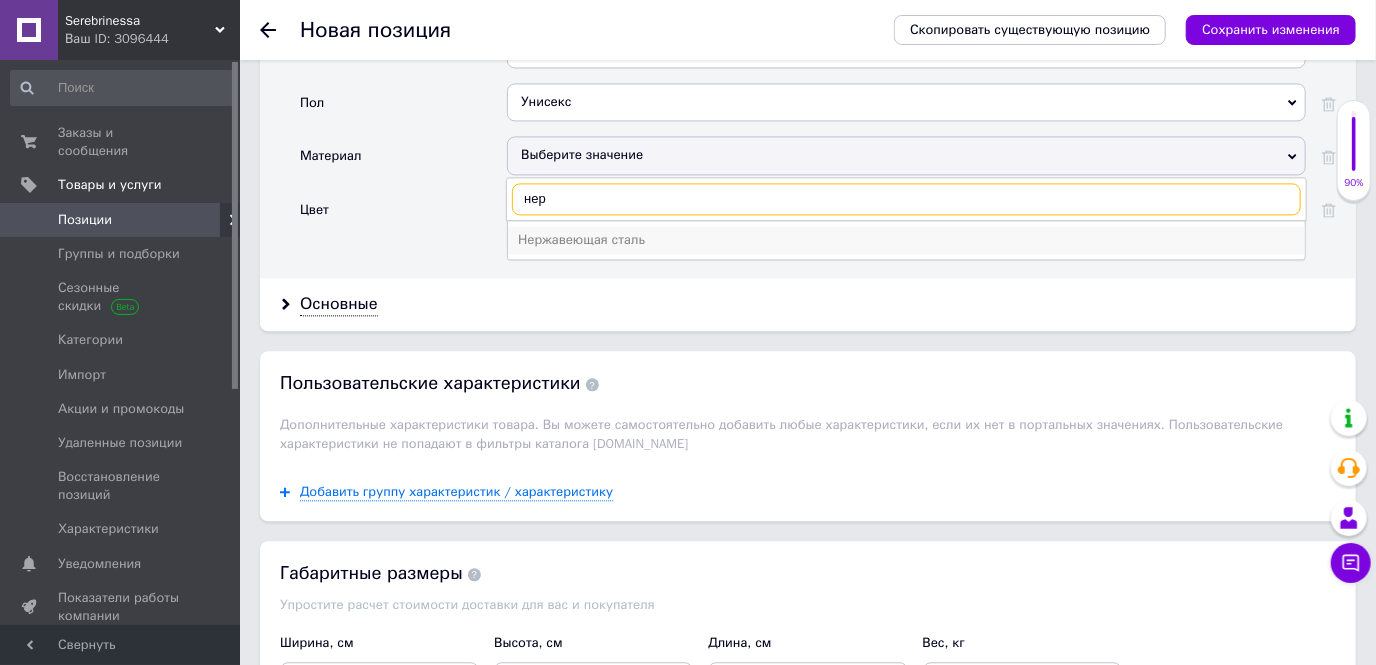 type on "нер" 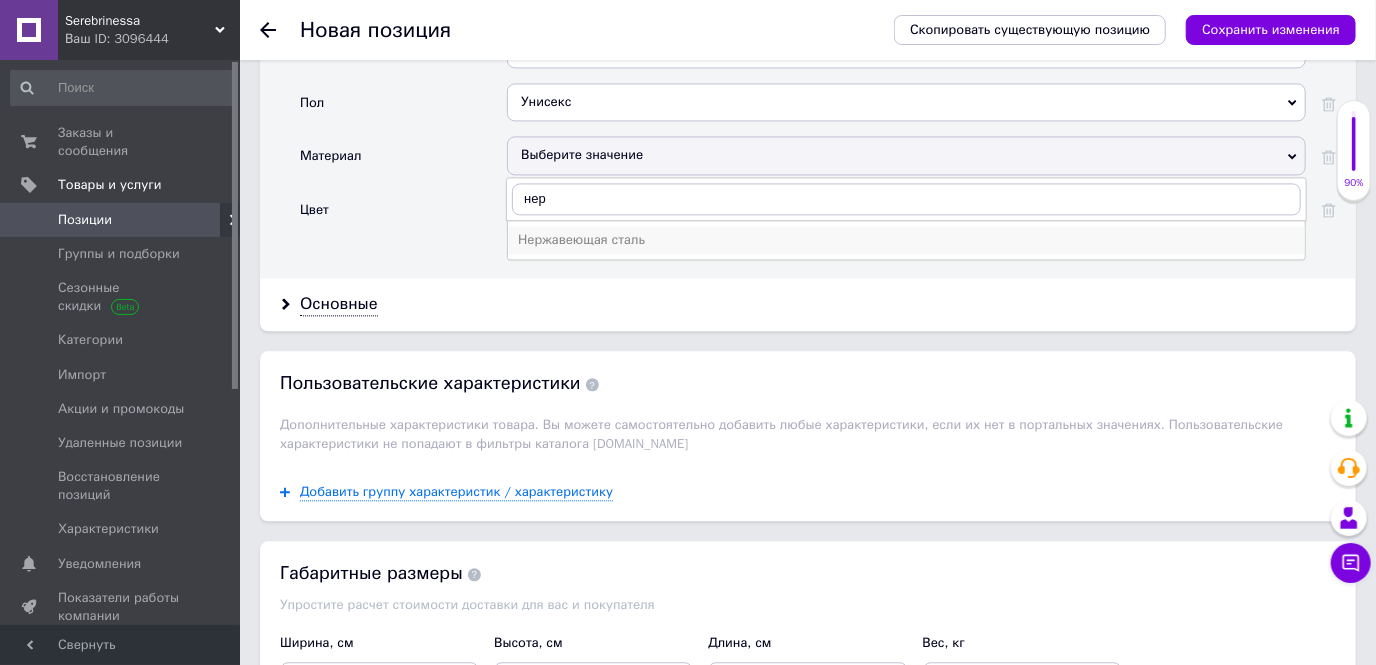 click on "Нержавеющая сталь" at bounding box center [906, 240] 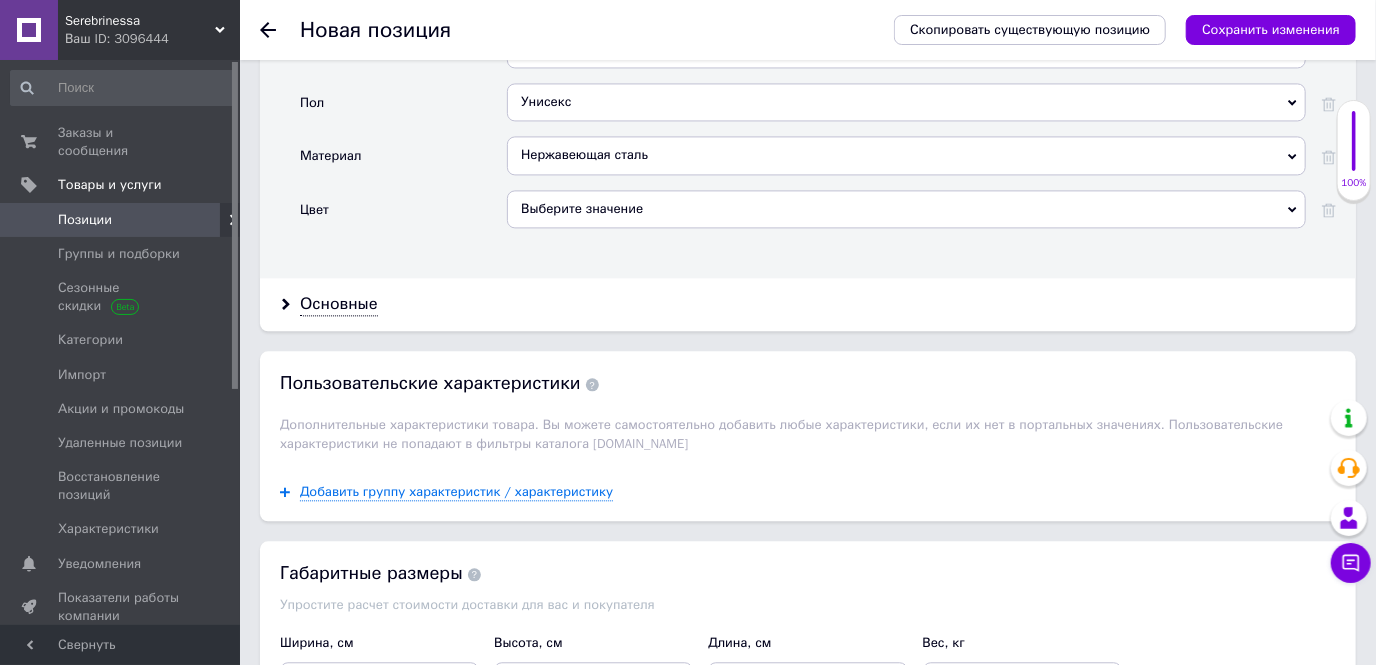 click on "Выберите значение" at bounding box center (906, 209) 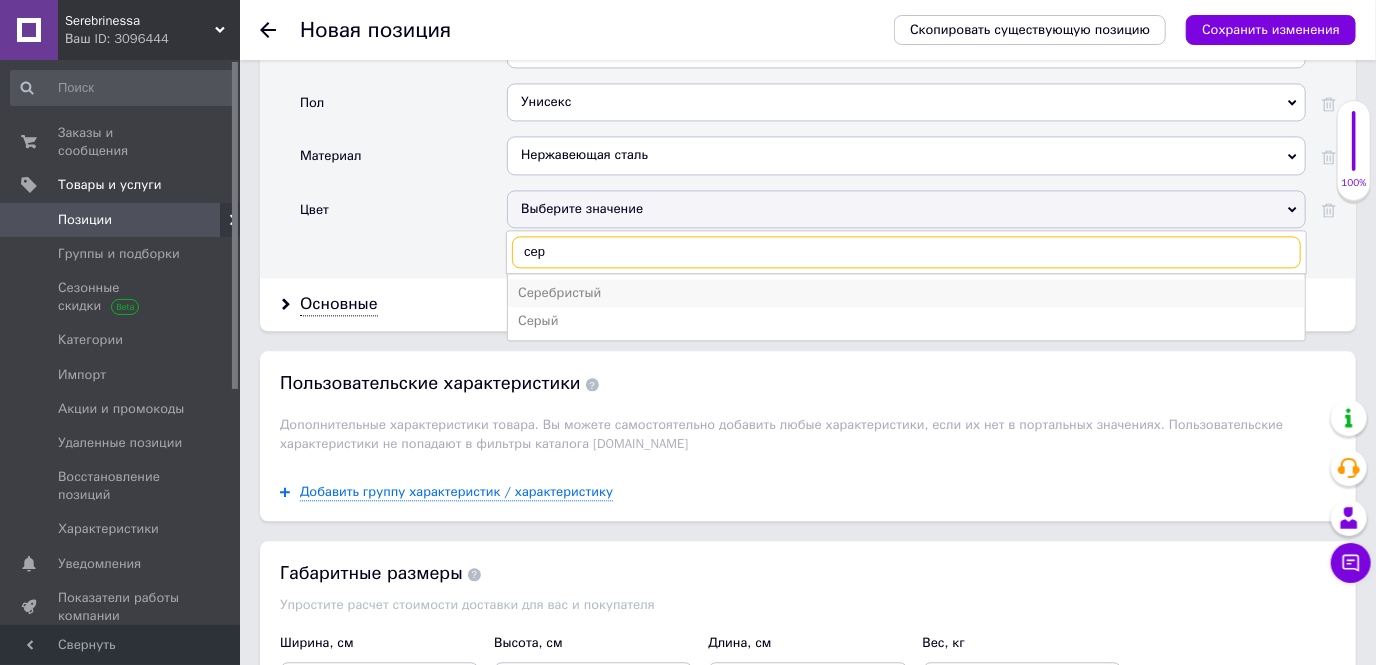 type on "сер" 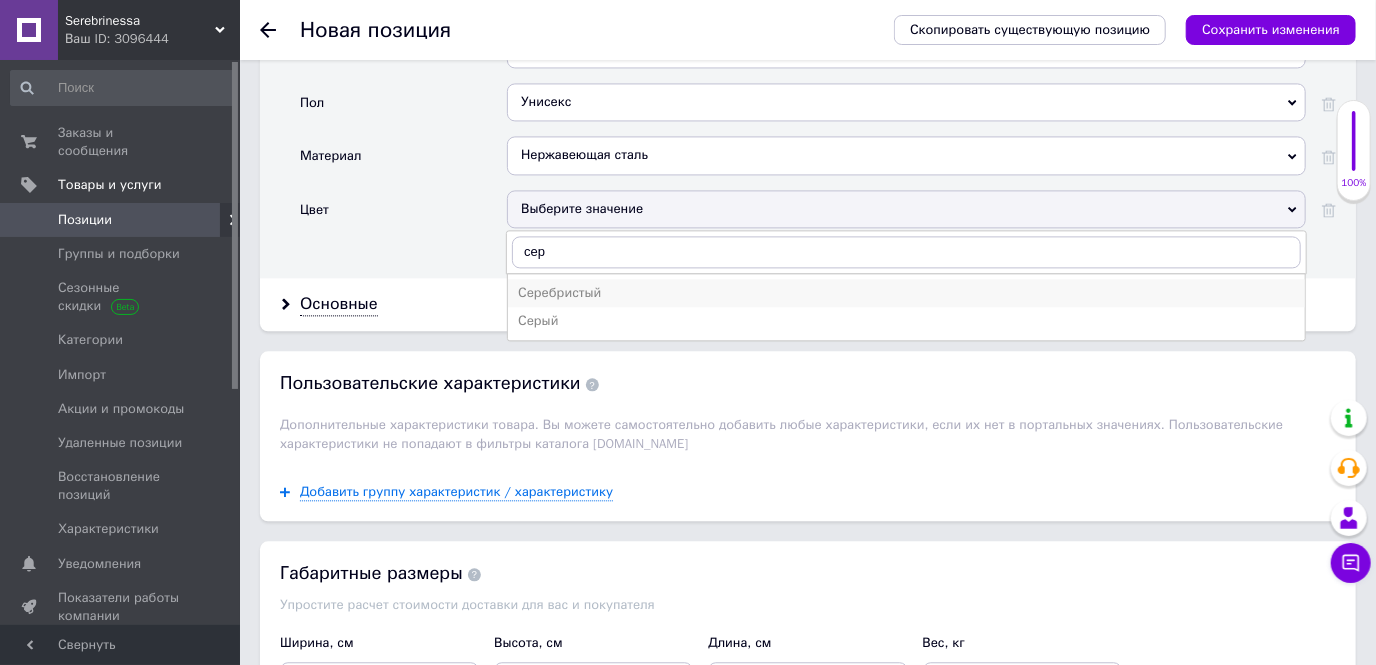 click on "Серебристый" at bounding box center (906, 293) 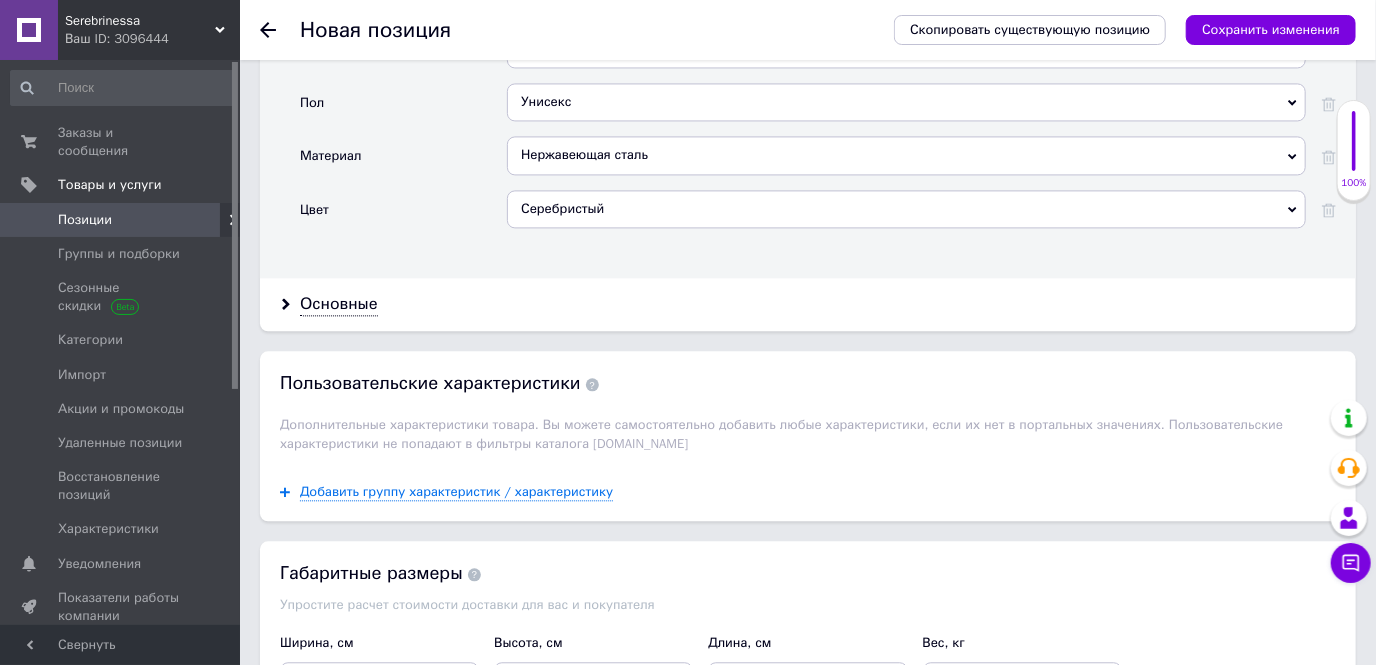 drag, startPoint x: 337, startPoint y: 284, endPoint x: 402, endPoint y: 270, distance: 66.4906 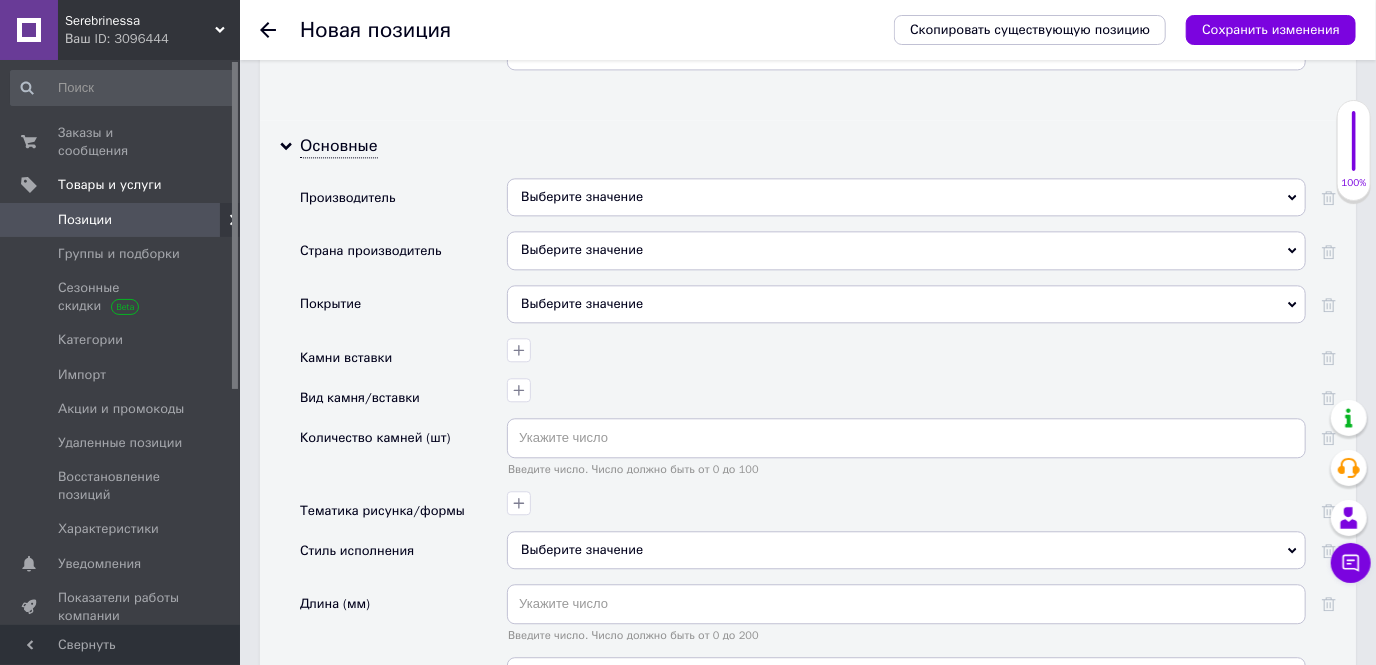scroll, scrollTop: 2272, scrollLeft: 0, axis: vertical 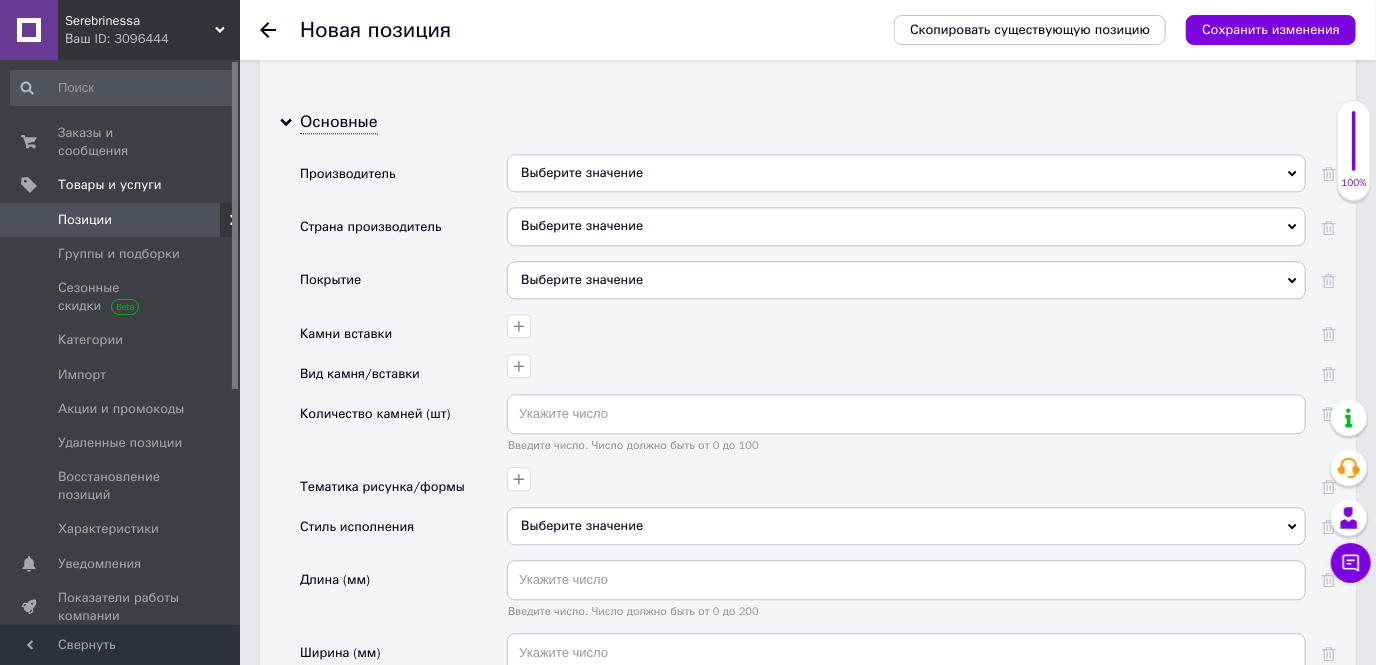 click on "Выберите значение" at bounding box center (906, 226) 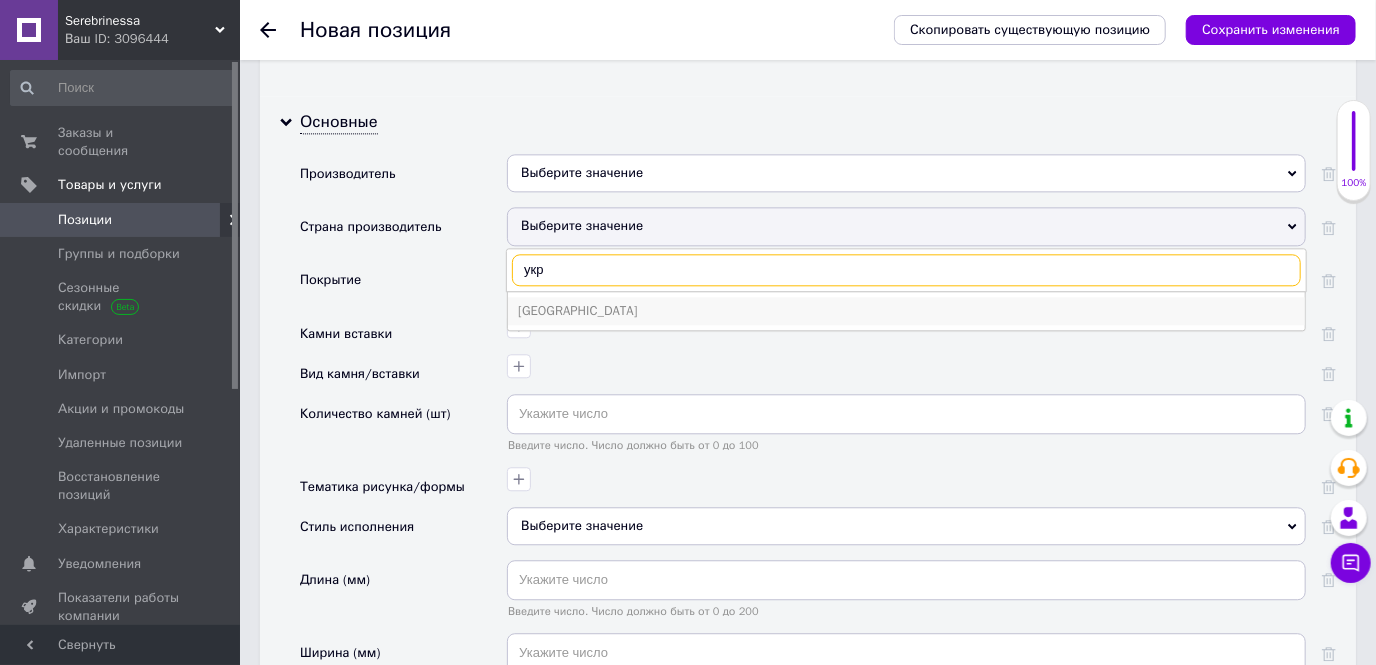 type on "укр" 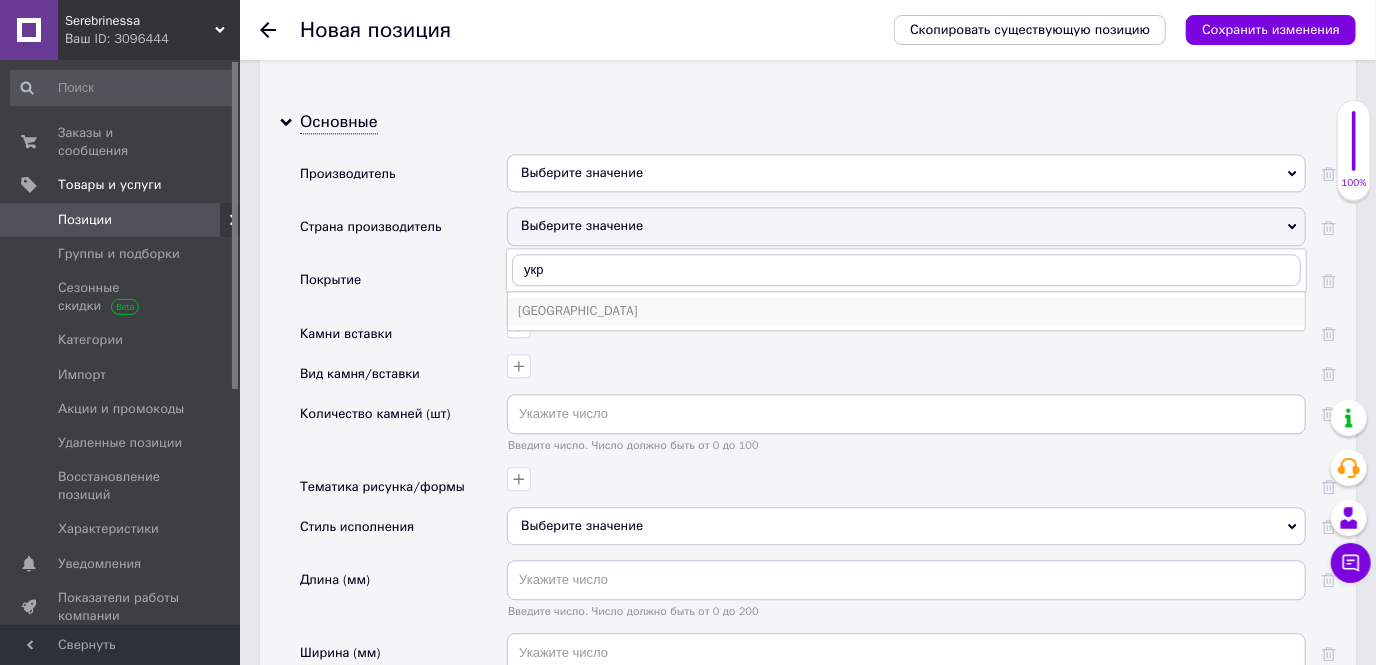 click on "[GEOGRAPHIC_DATA]" at bounding box center (906, 311) 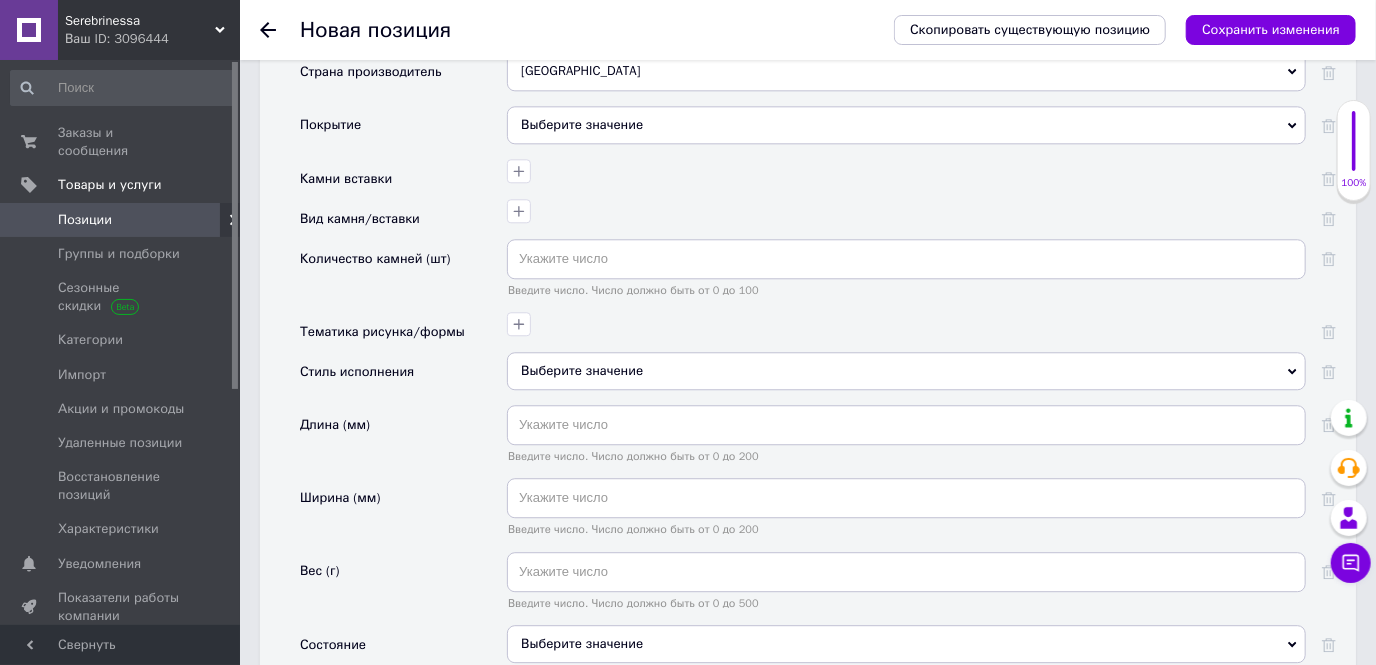 scroll, scrollTop: 2454, scrollLeft: 0, axis: vertical 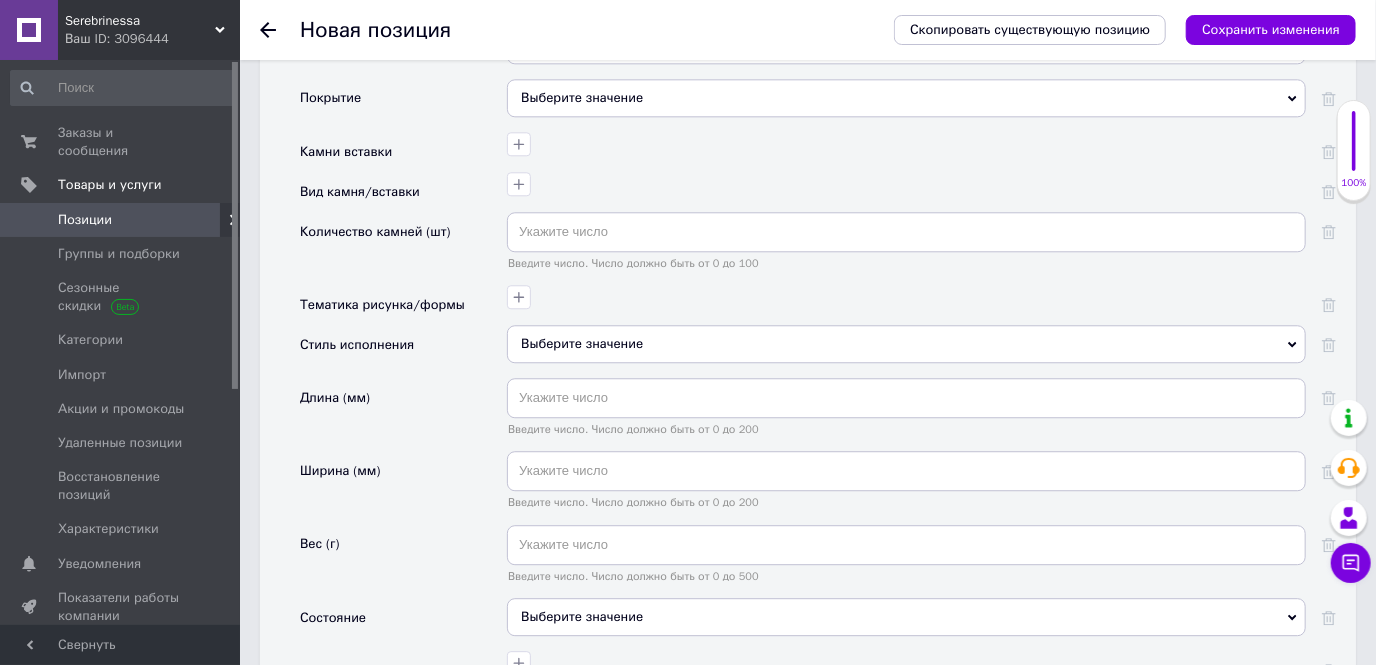 click on "Выберите значение" at bounding box center (906, 344) 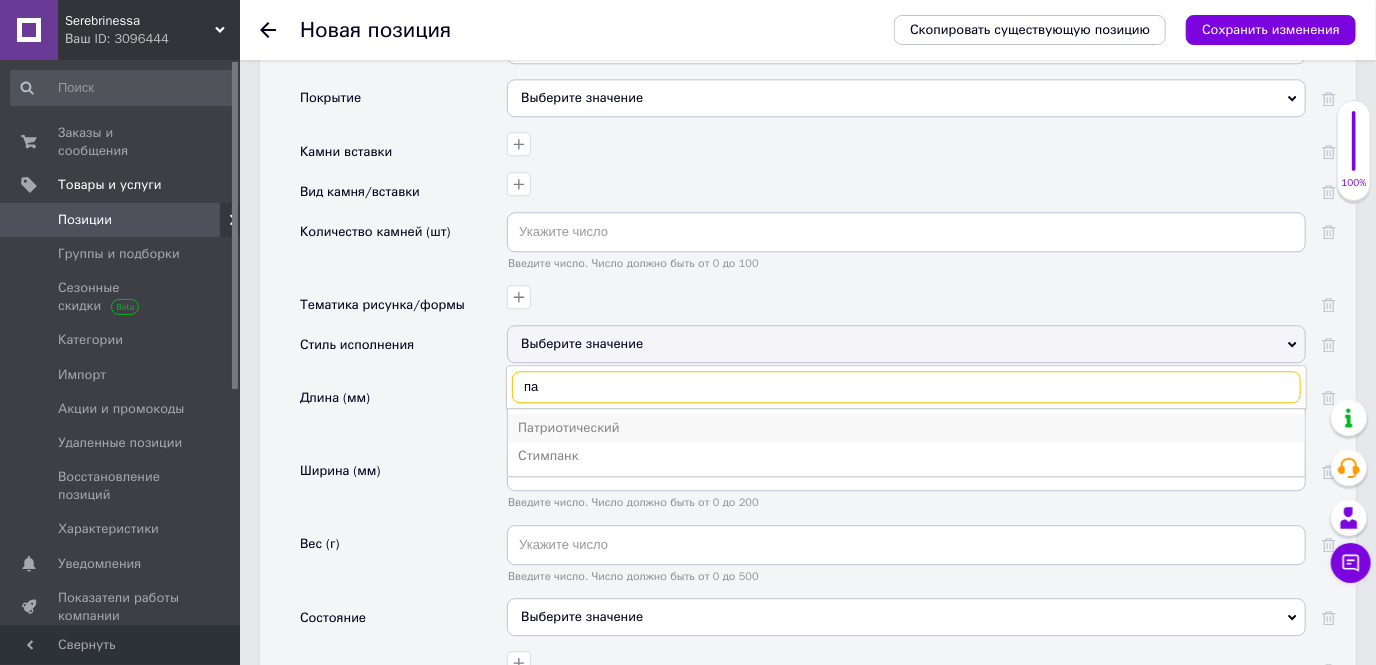 type on "п" 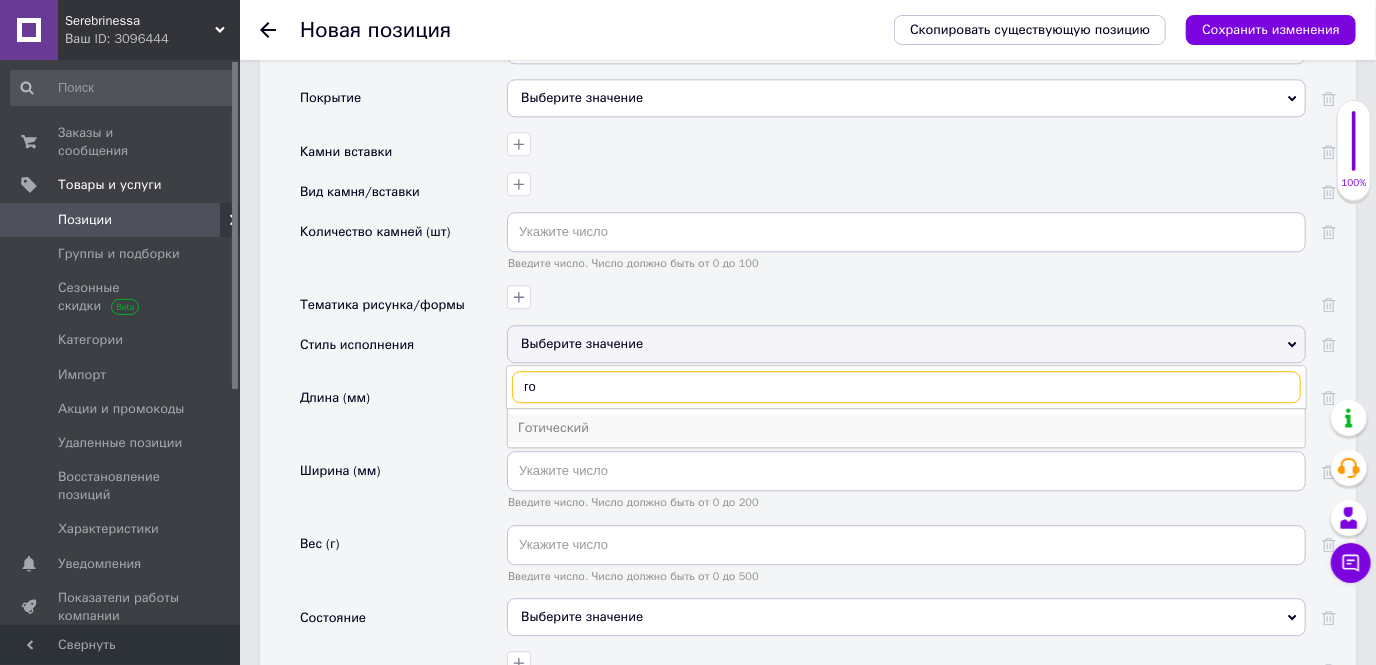type on "го" 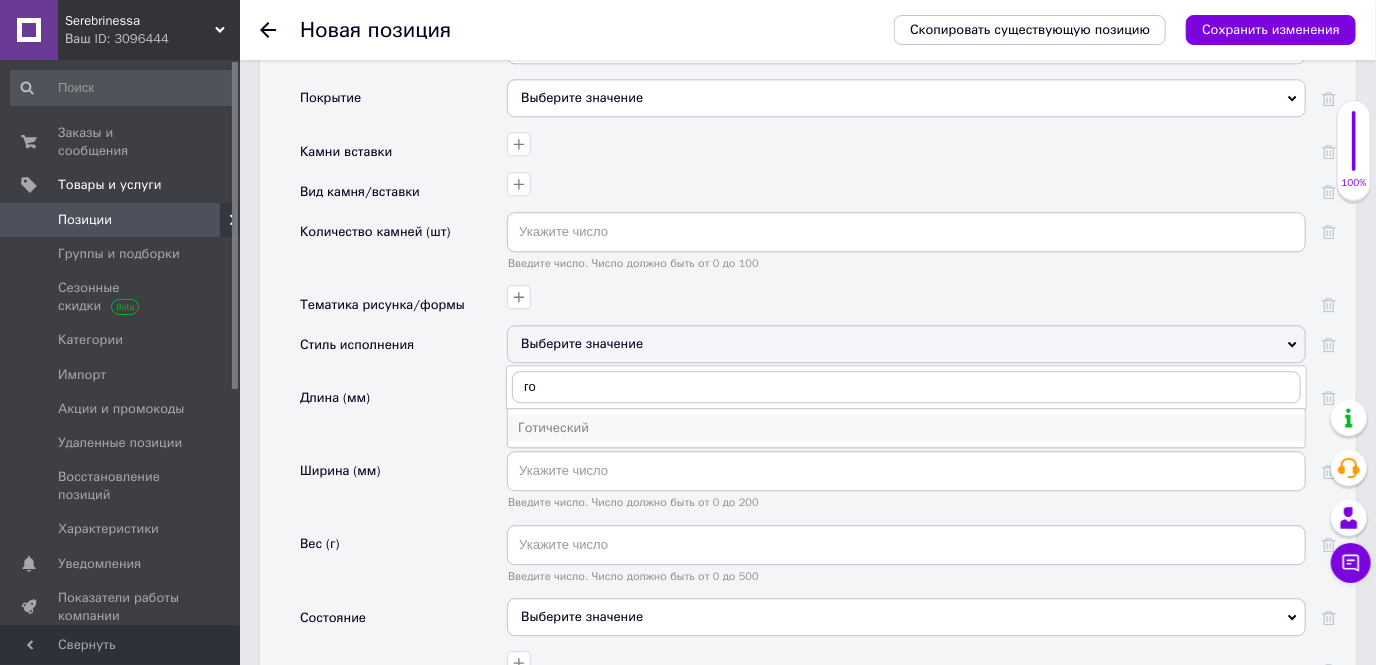 click on "Готический" at bounding box center (906, 428) 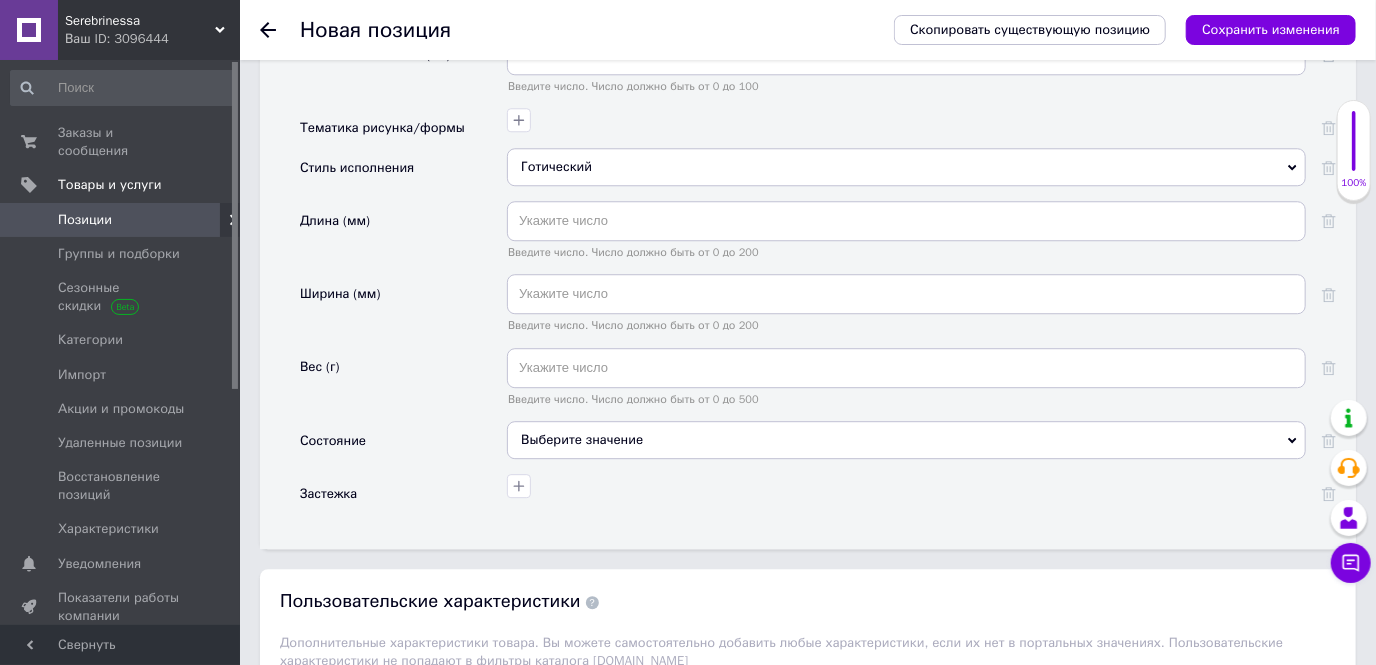 scroll, scrollTop: 2636, scrollLeft: 0, axis: vertical 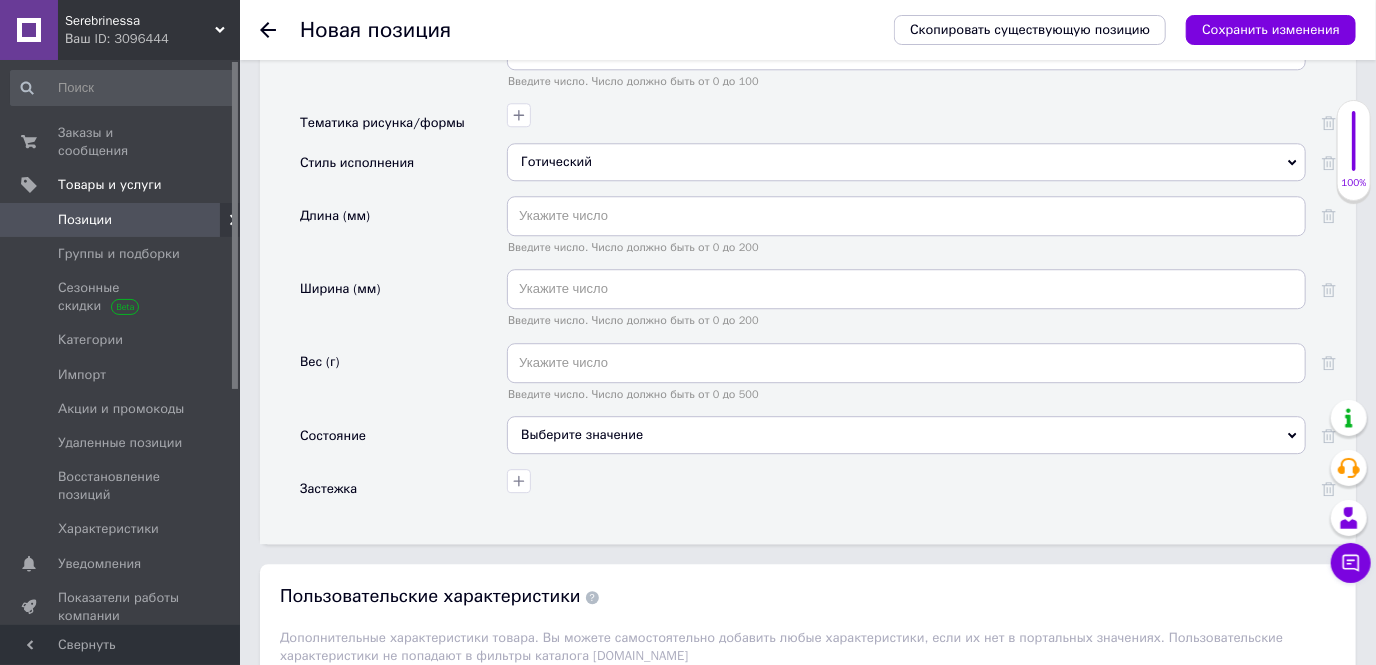 click on "Выберите значение" at bounding box center (906, 435) 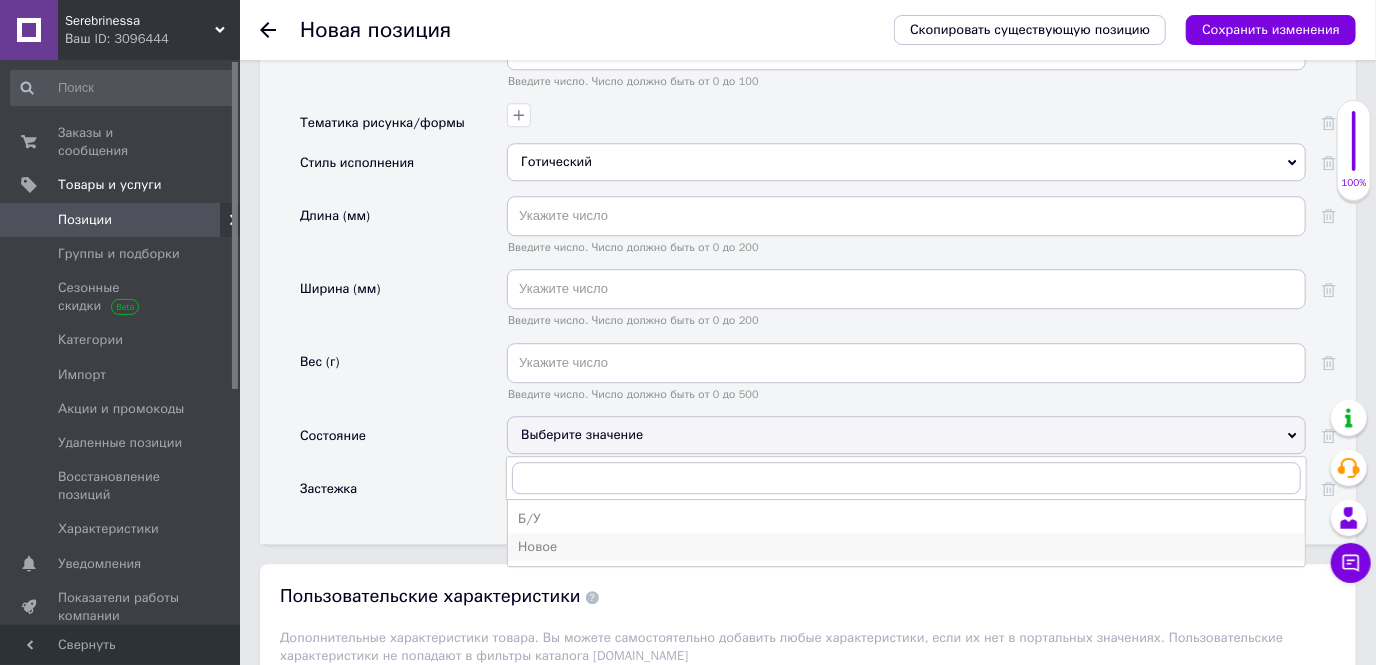 click on "Новое" at bounding box center [906, 547] 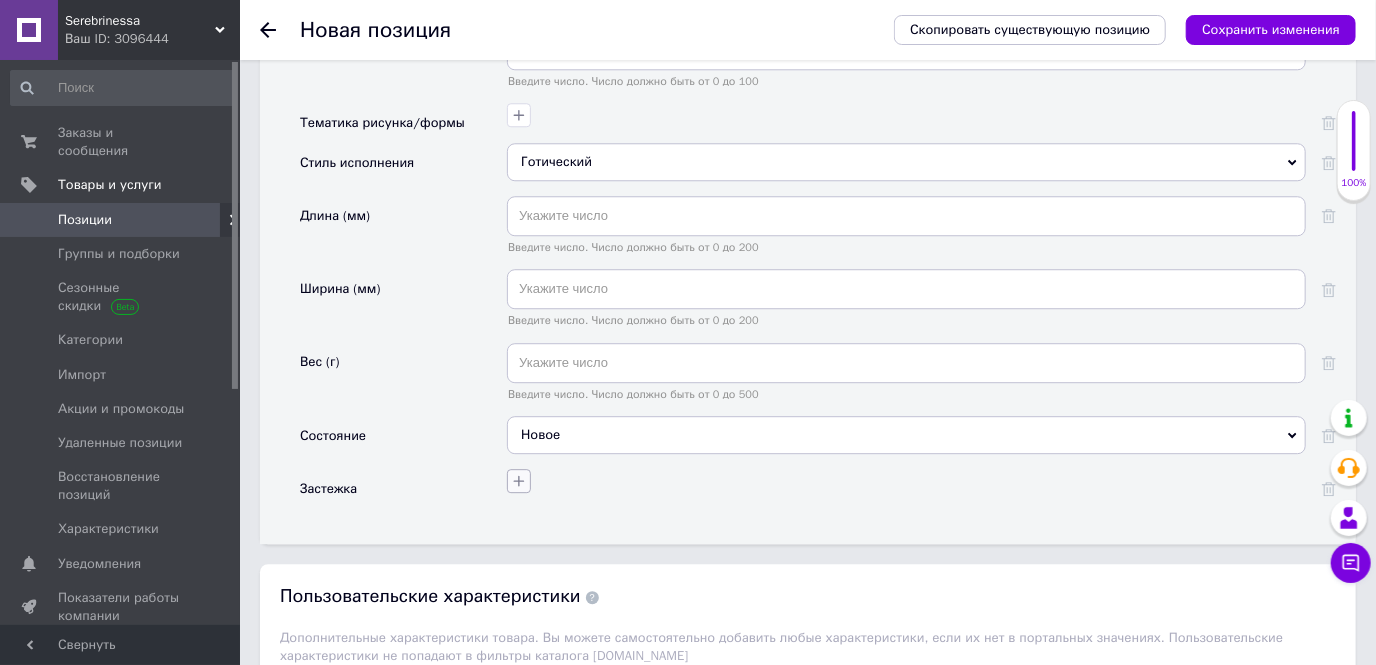 click 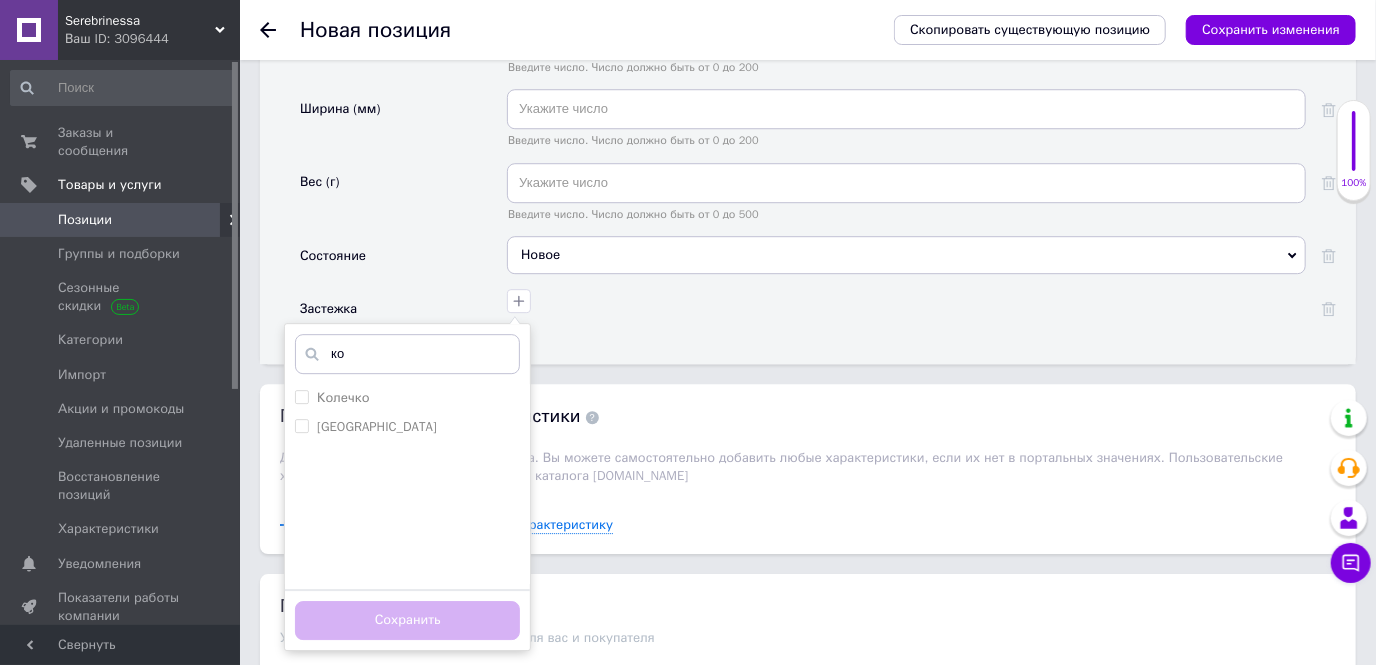 scroll, scrollTop: 2818, scrollLeft: 0, axis: vertical 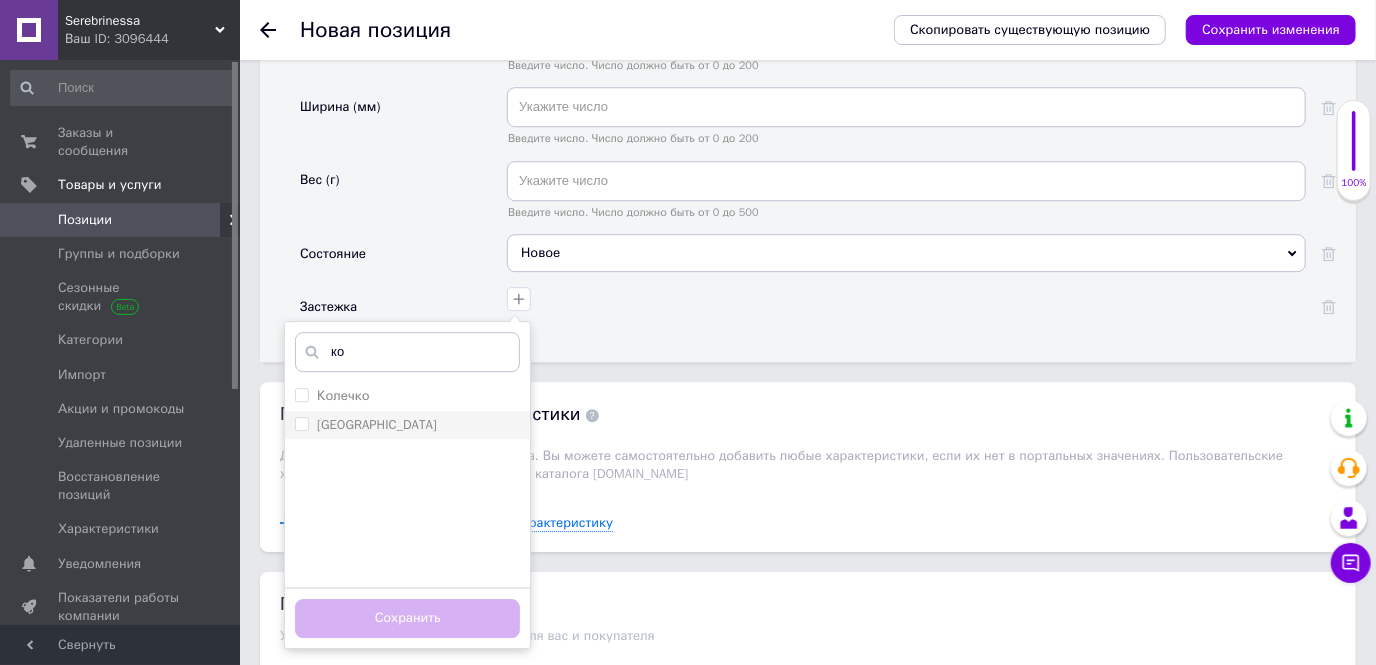 type on "ко" 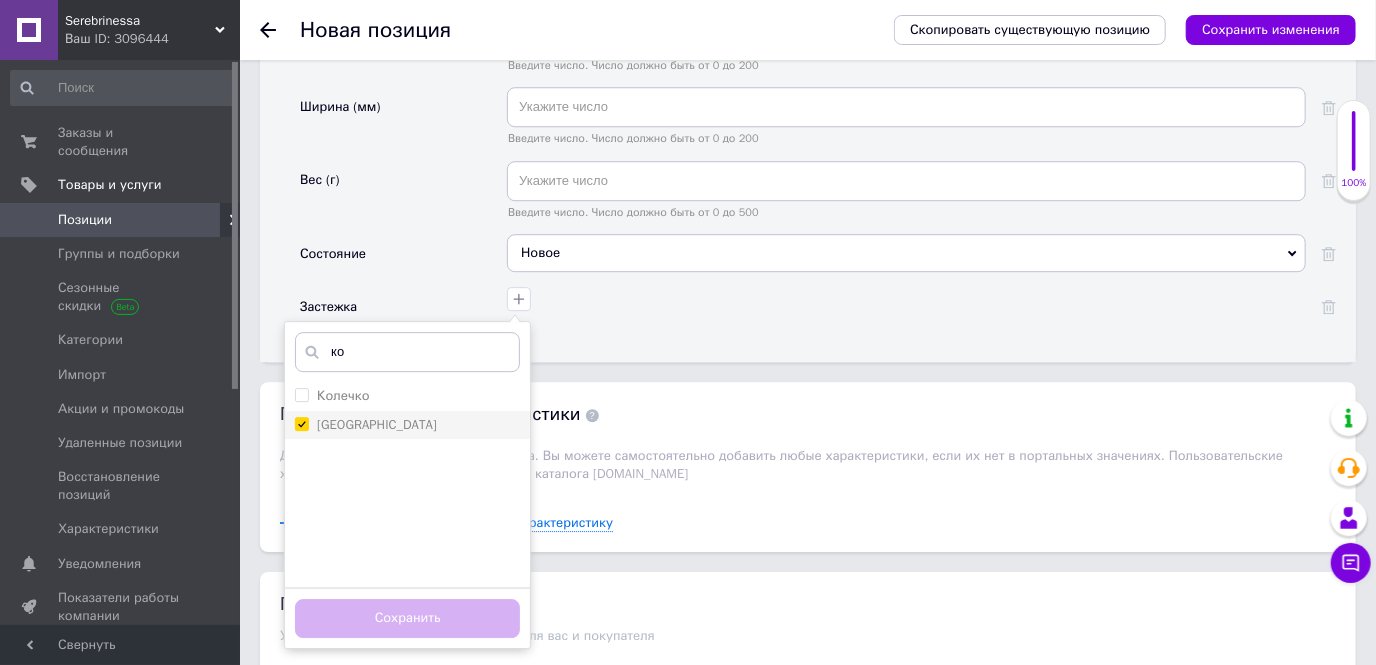 checkbox on "true" 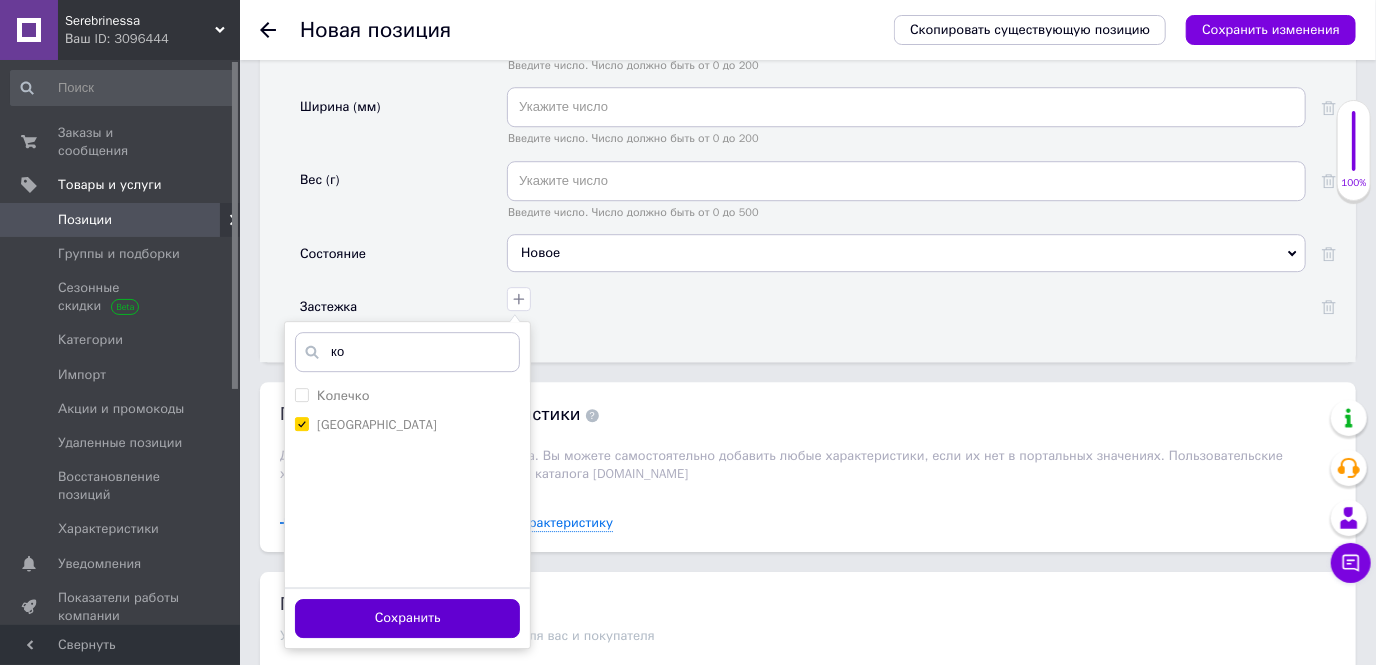 click on "Сохранить" at bounding box center [407, 618] 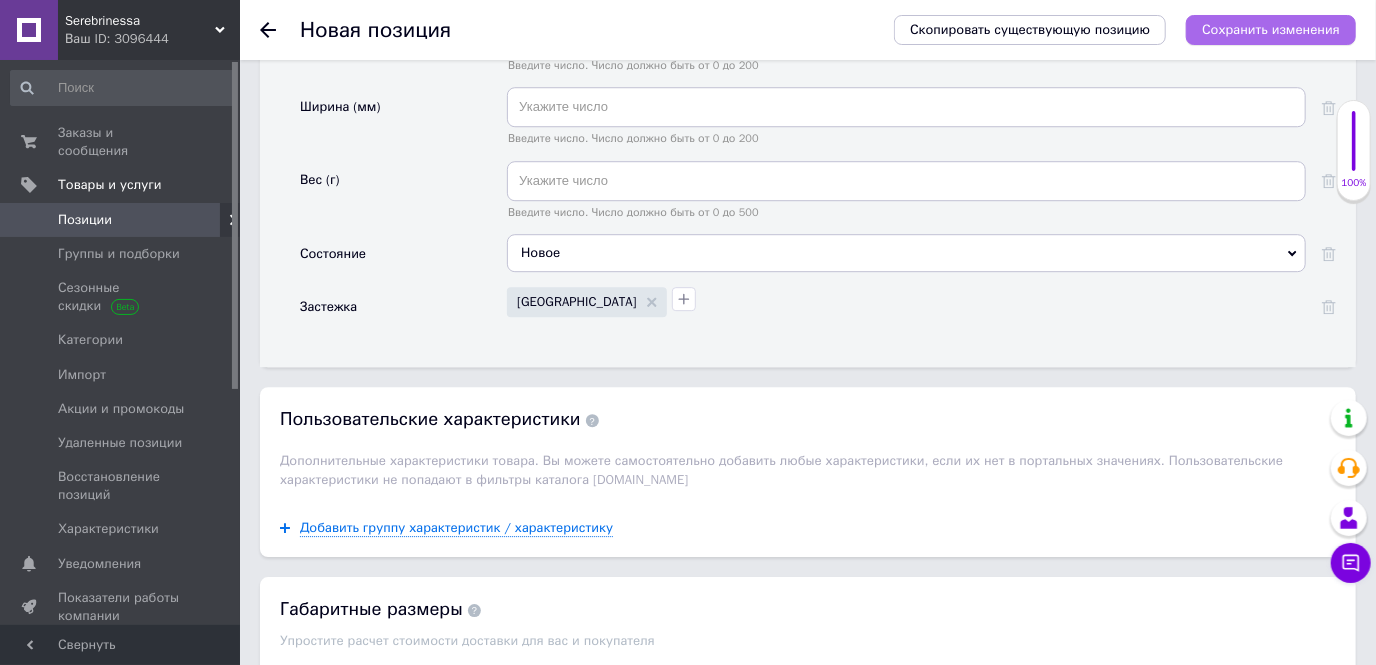 click on "Сохранить изменения" at bounding box center (1271, 29) 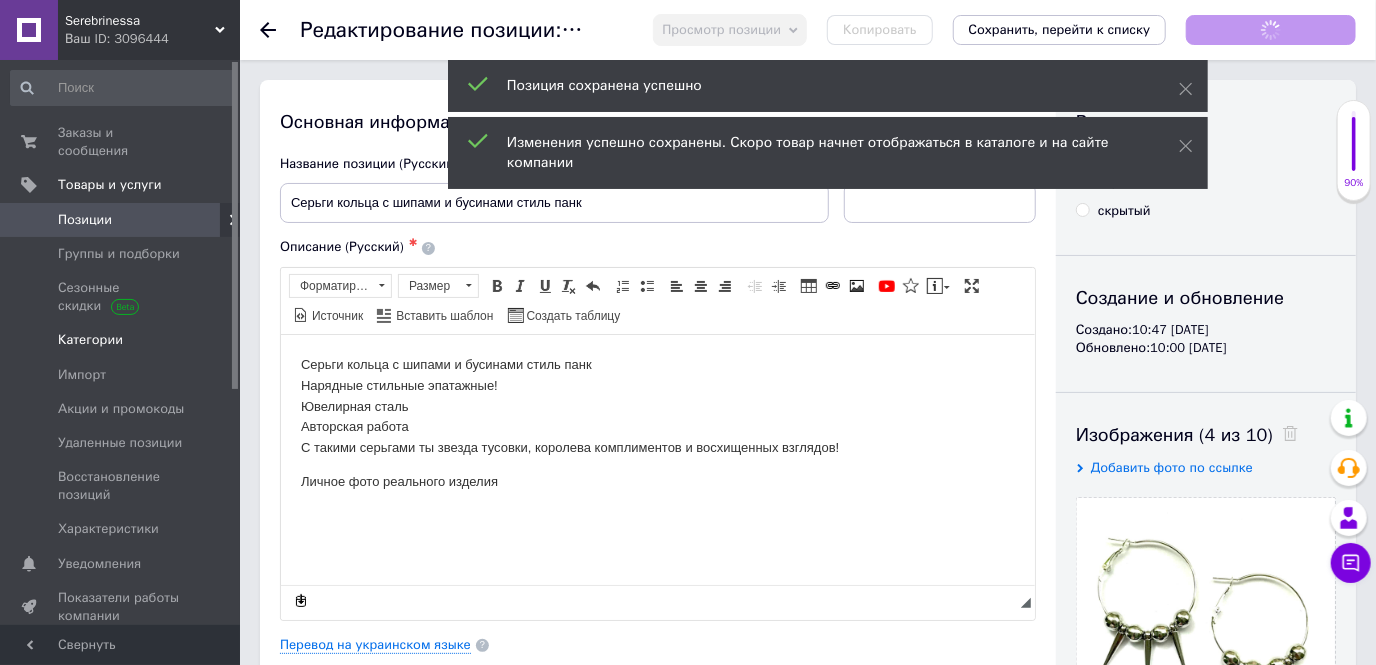 scroll, scrollTop: 0, scrollLeft: 0, axis: both 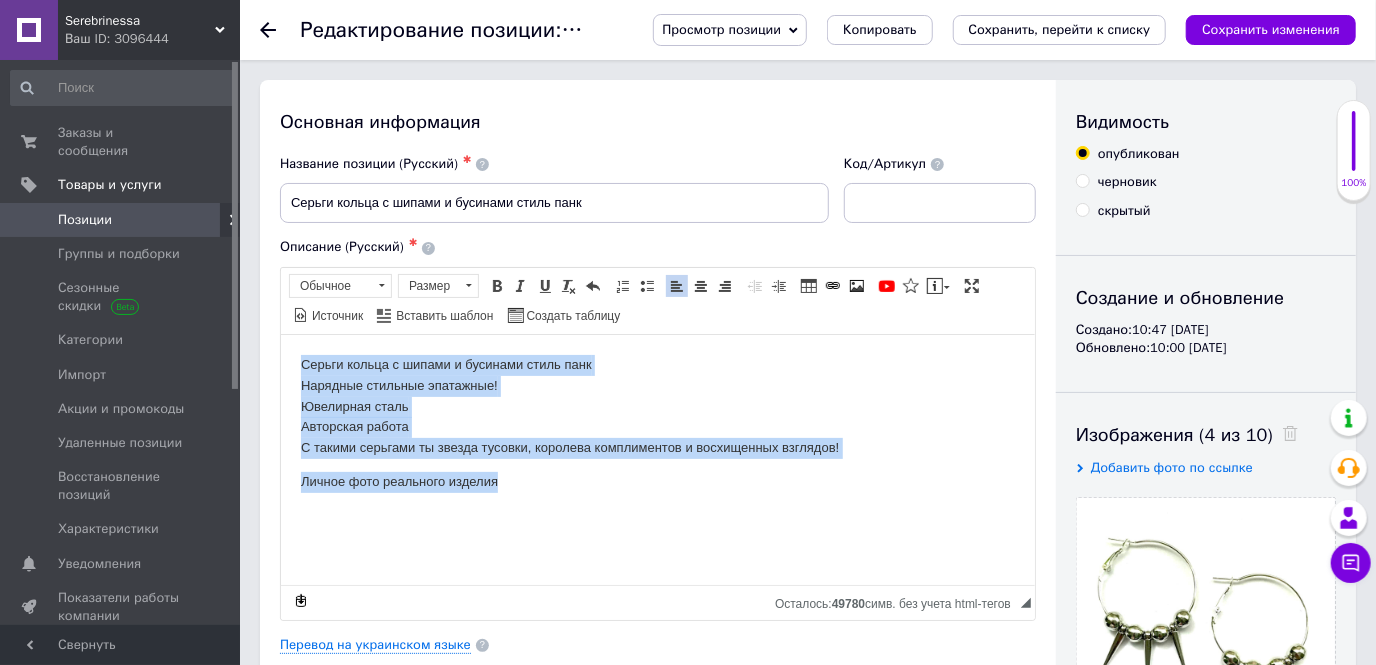 drag, startPoint x: 288, startPoint y: 343, endPoint x: 516, endPoint y: 480, distance: 265.99435 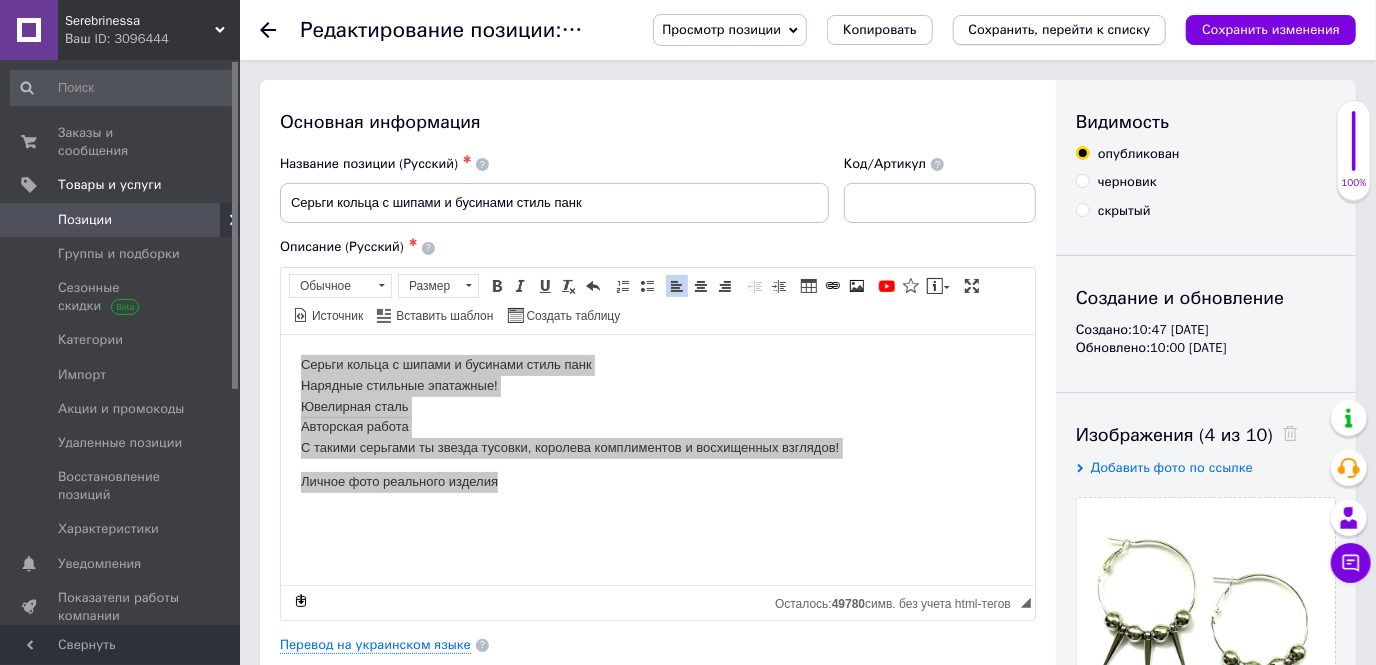 click on "Сохранить, перейти к списку" at bounding box center [1060, 29] 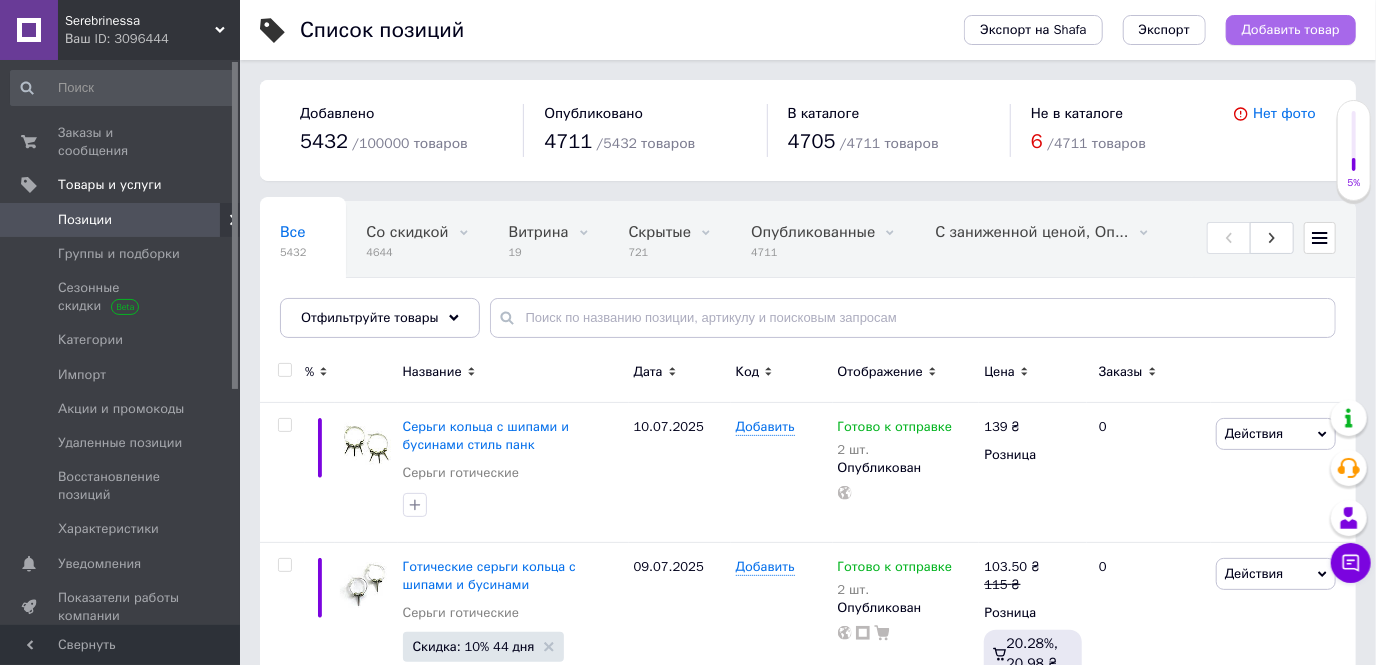 click on "Добавить товар" at bounding box center [1291, 30] 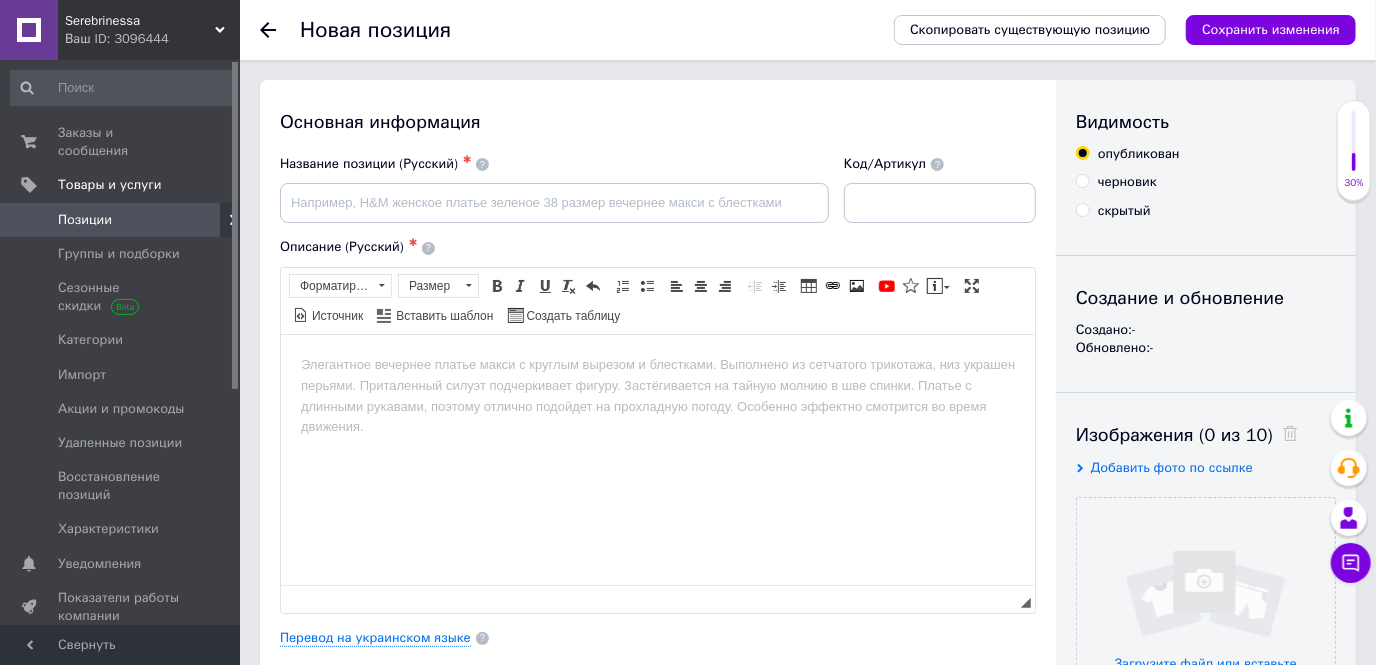 scroll, scrollTop: 0, scrollLeft: 0, axis: both 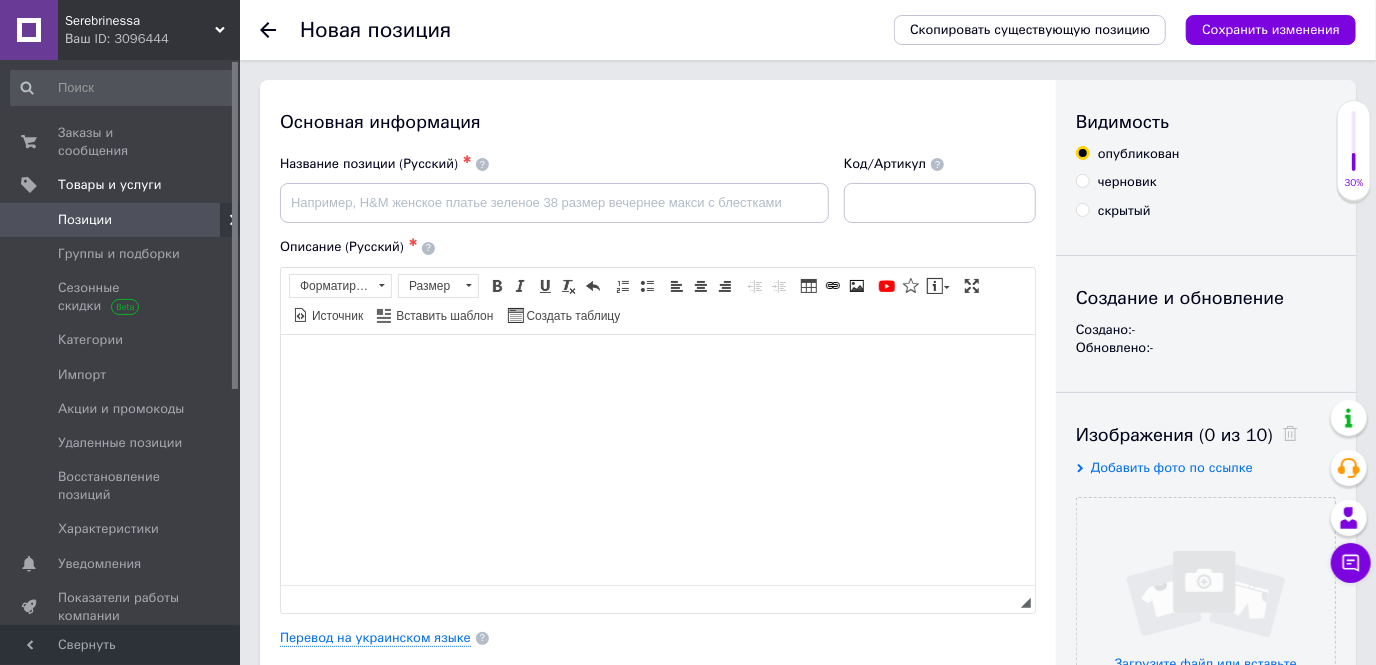 click at bounding box center [657, 364] 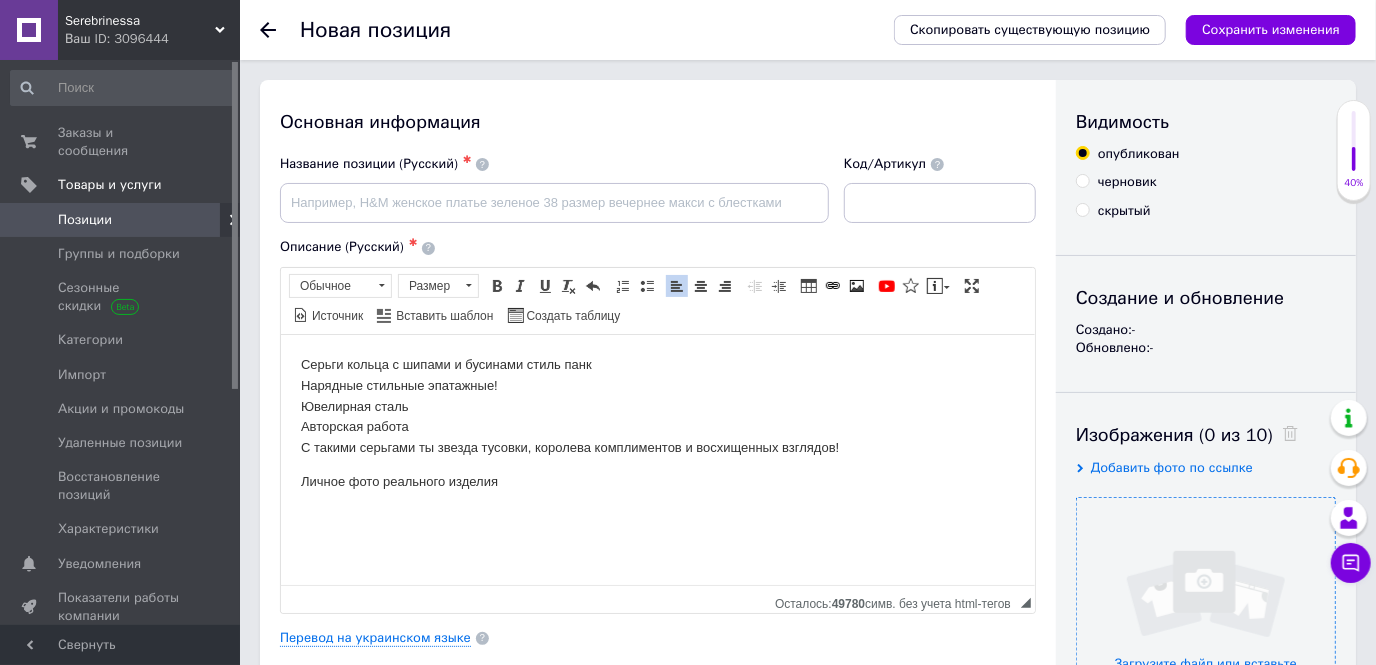 click at bounding box center (1206, 627) 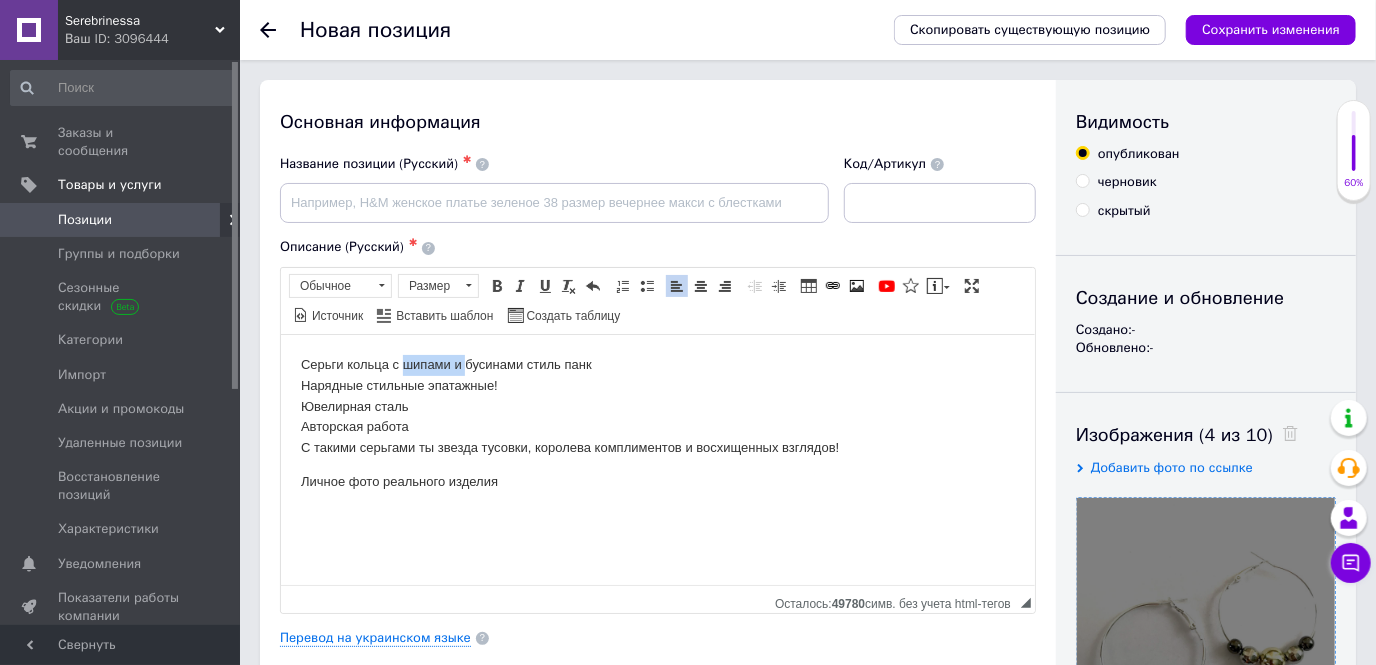 drag, startPoint x: 464, startPoint y: 364, endPoint x: 402, endPoint y: 360, distance: 62.1289 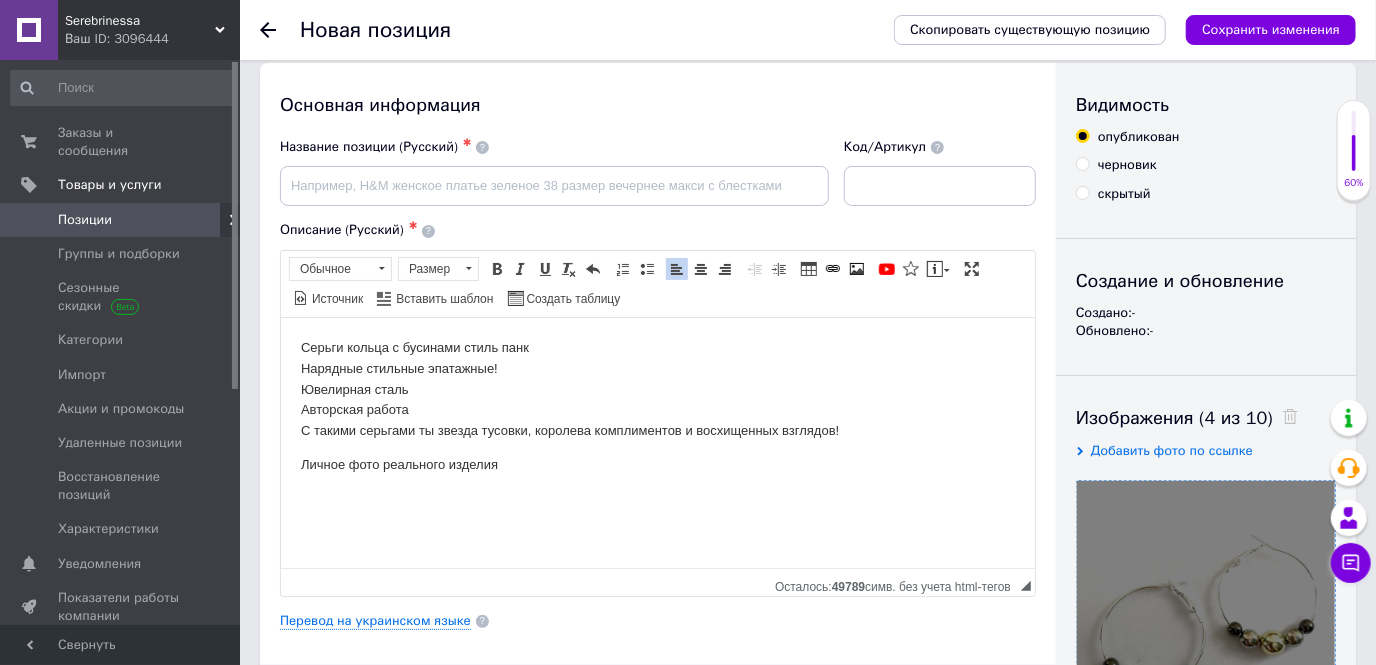 scroll, scrollTop: 0, scrollLeft: 0, axis: both 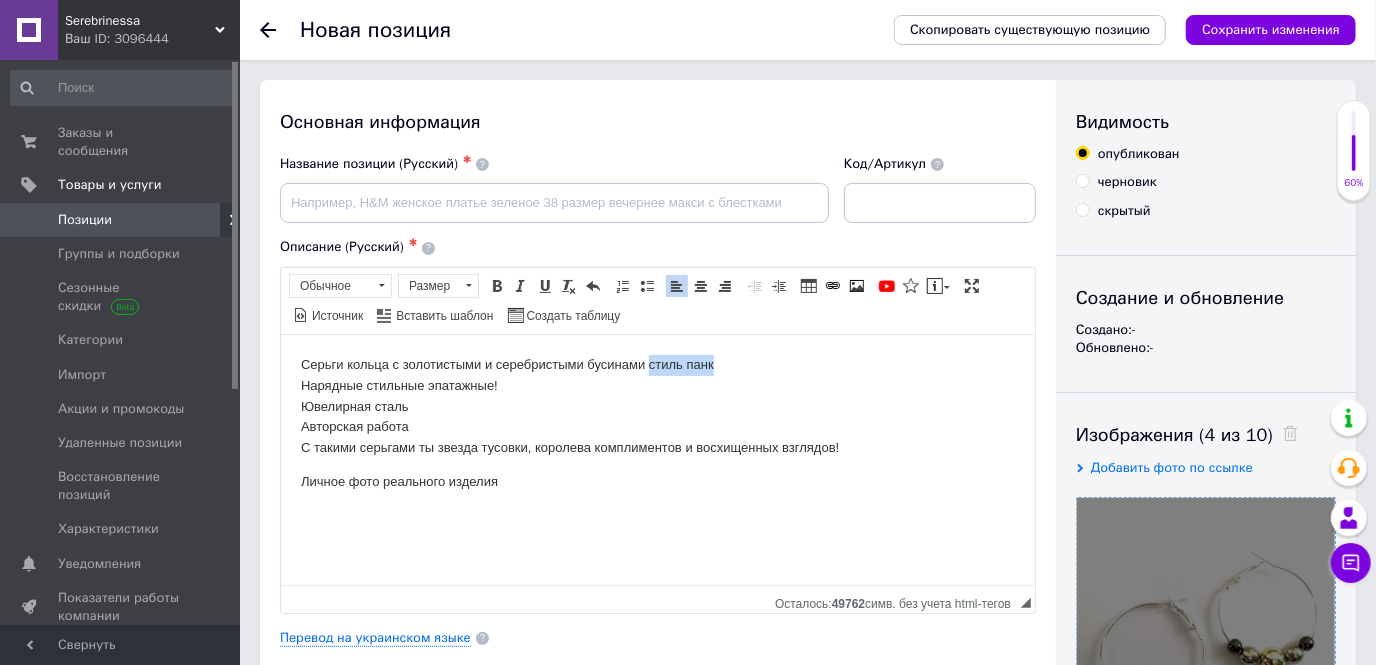 drag, startPoint x: 647, startPoint y: 365, endPoint x: 755, endPoint y: 365, distance: 108 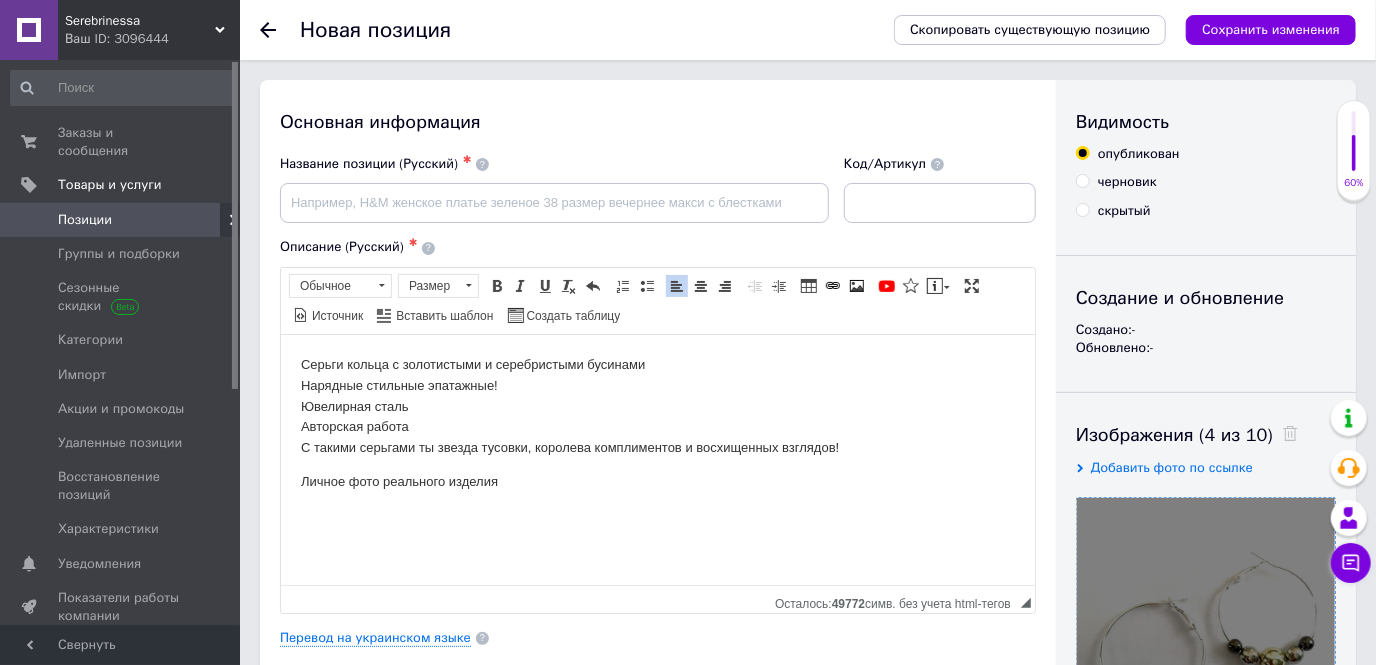drag, startPoint x: 651, startPoint y: 352, endPoint x: 364, endPoint y: 377, distance: 288.0868 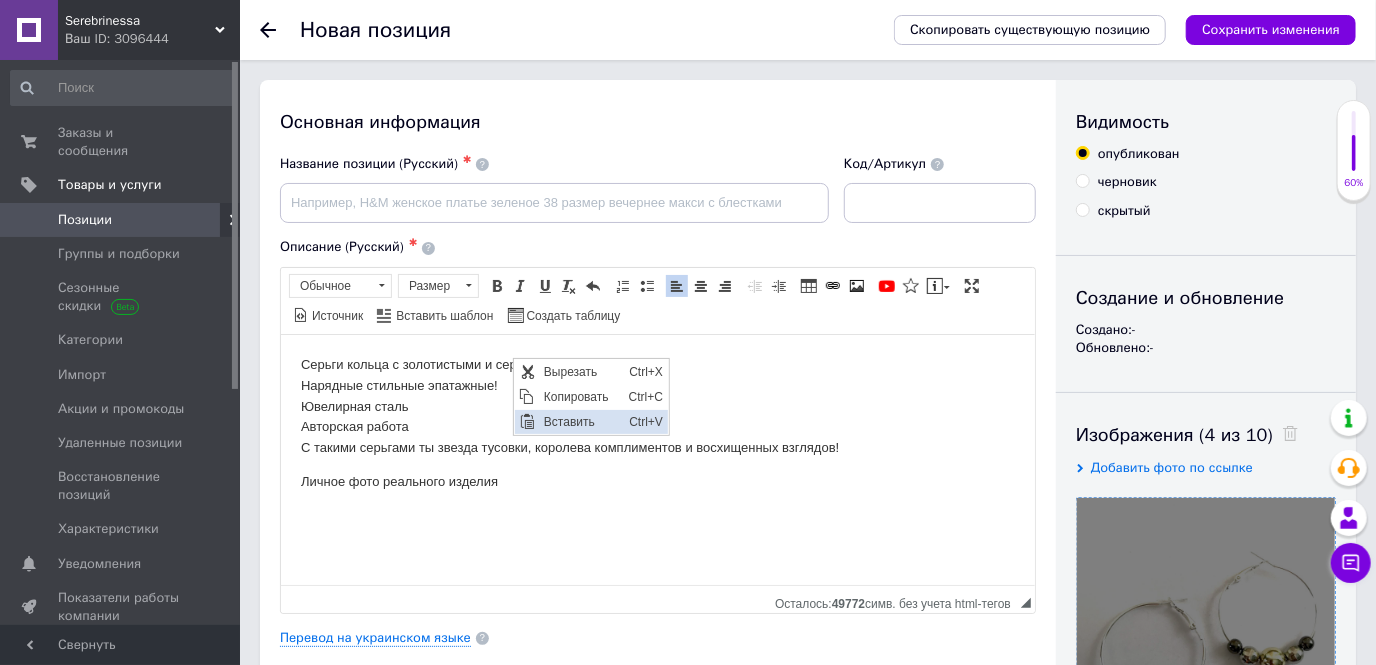 scroll, scrollTop: 0, scrollLeft: 0, axis: both 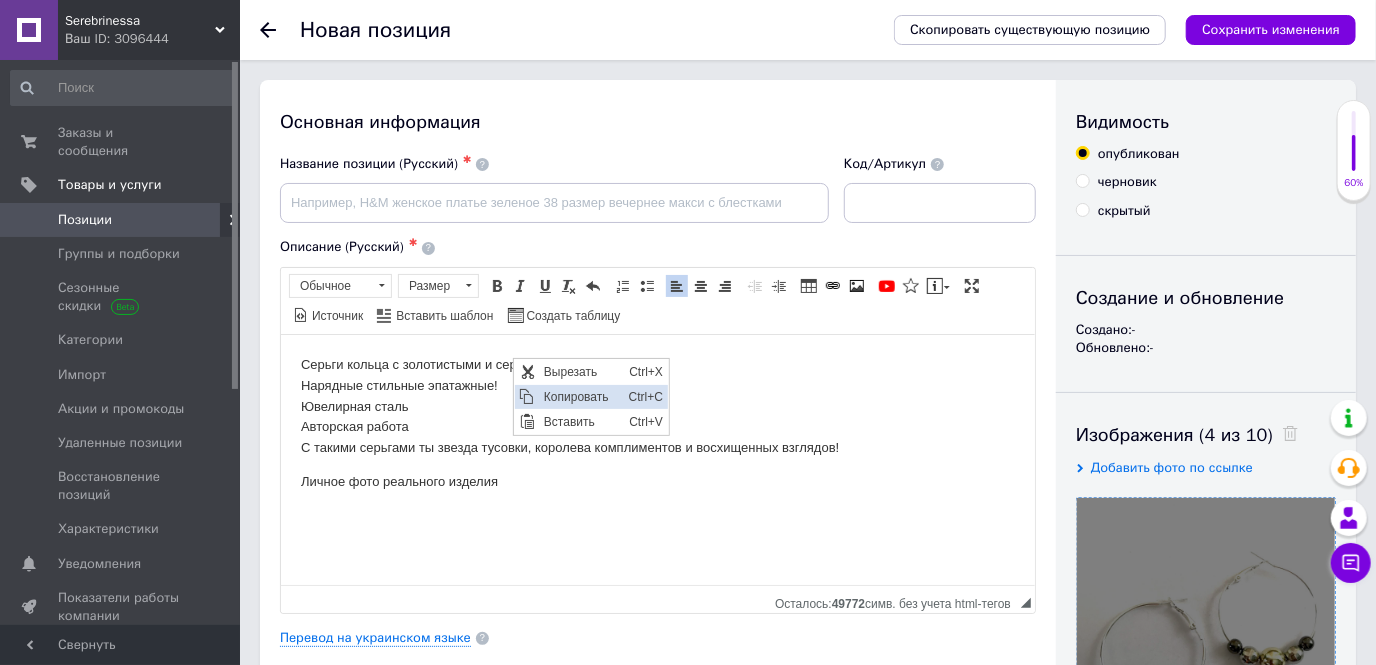 drag, startPoint x: 566, startPoint y: 399, endPoint x: 746, endPoint y: 370, distance: 182.32115 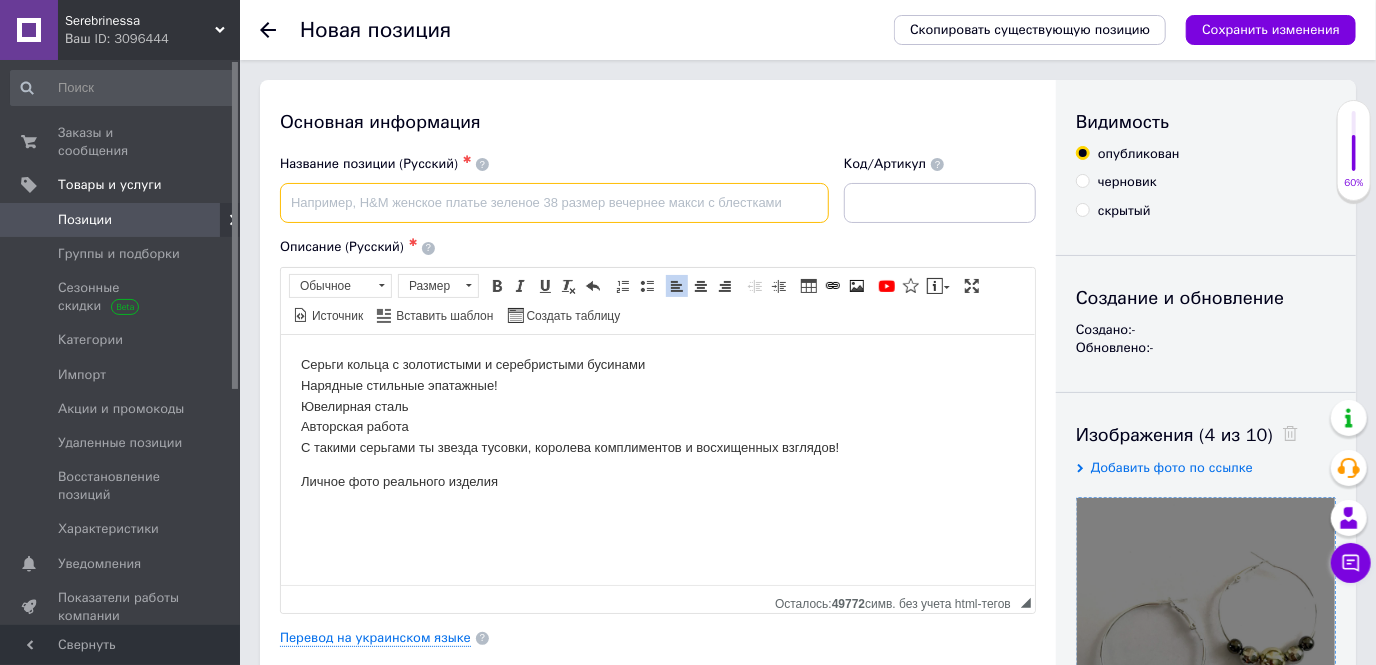 click at bounding box center (554, 203) 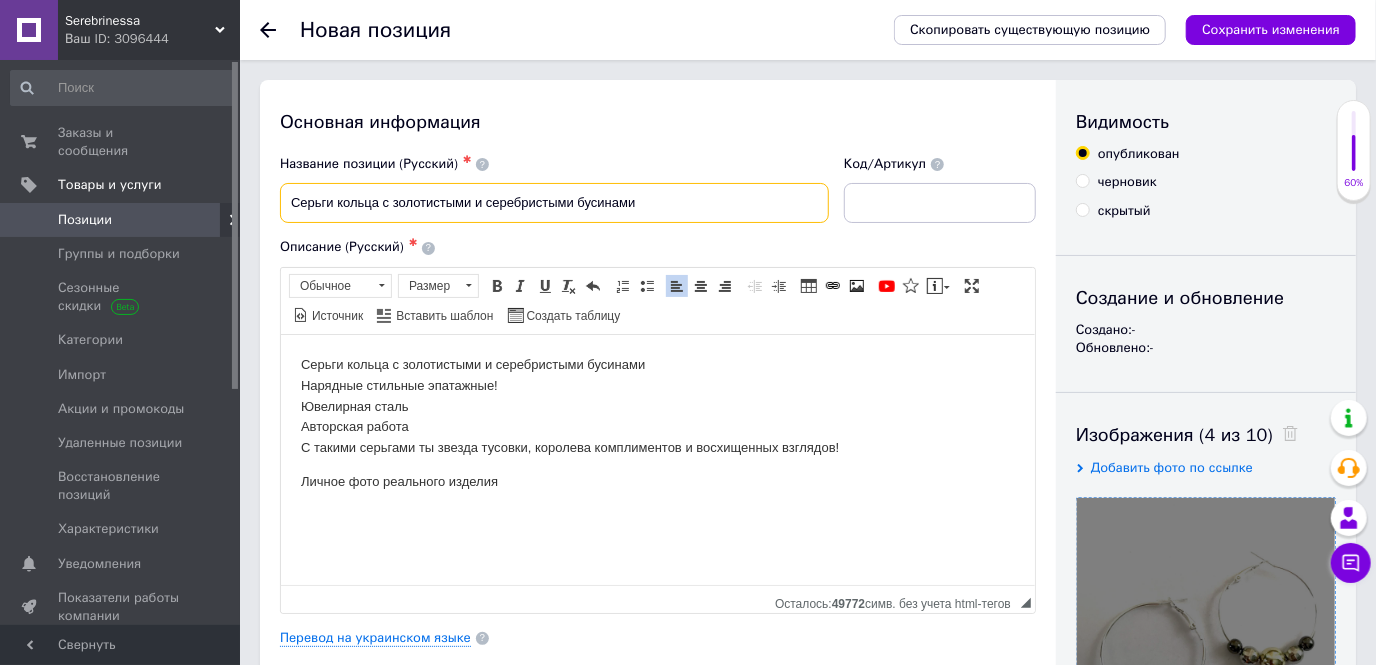 type on "Серьги кольца с золотистыми и серебристыми бусинами" 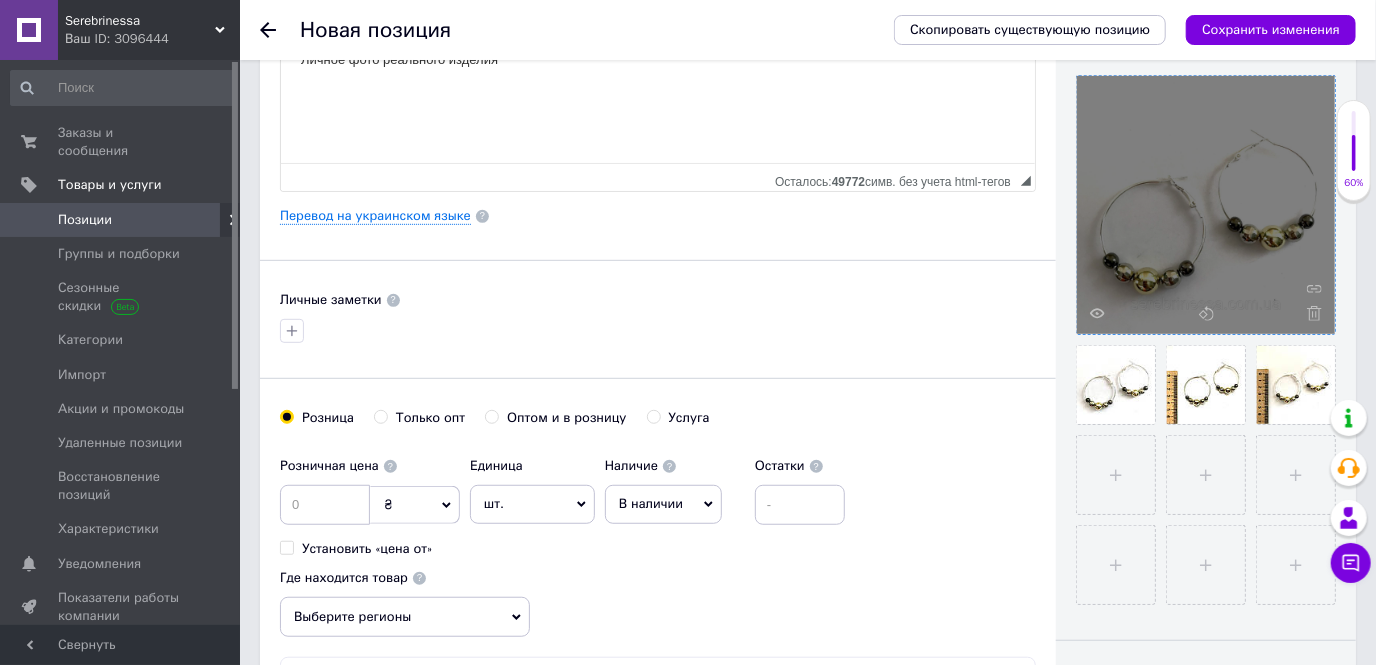 scroll, scrollTop: 454, scrollLeft: 0, axis: vertical 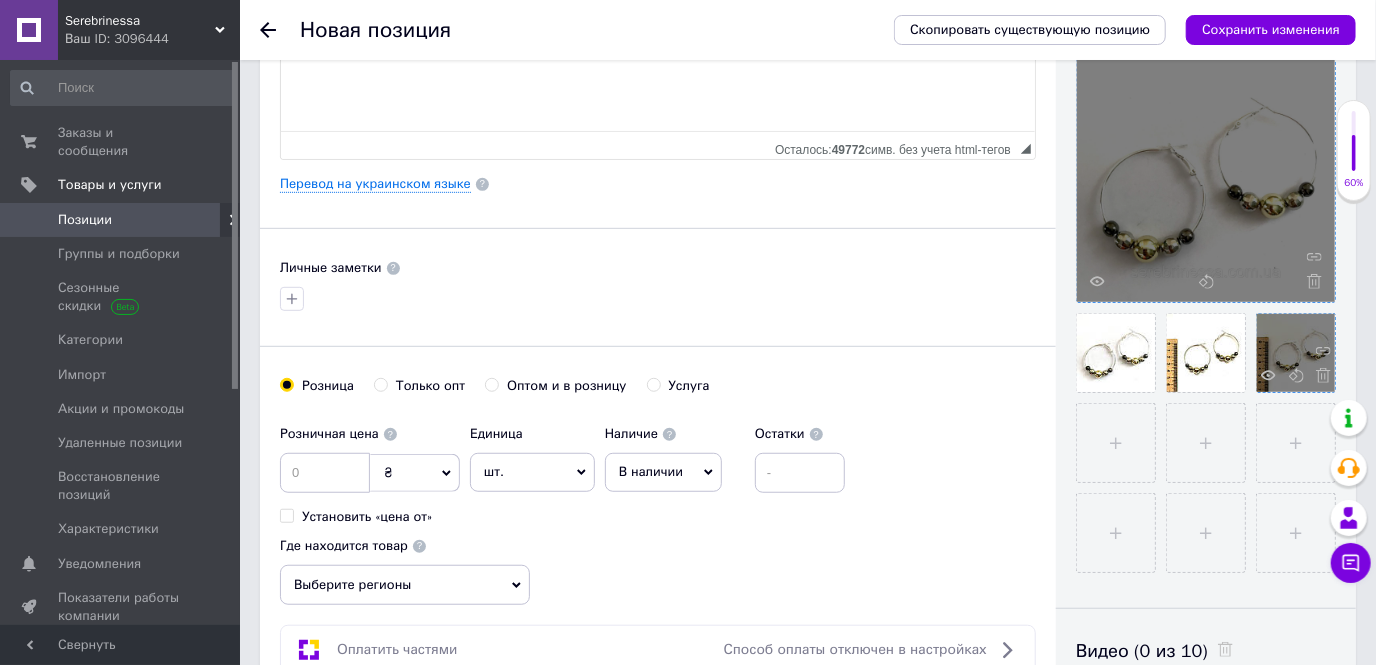 click at bounding box center (1318, 378) 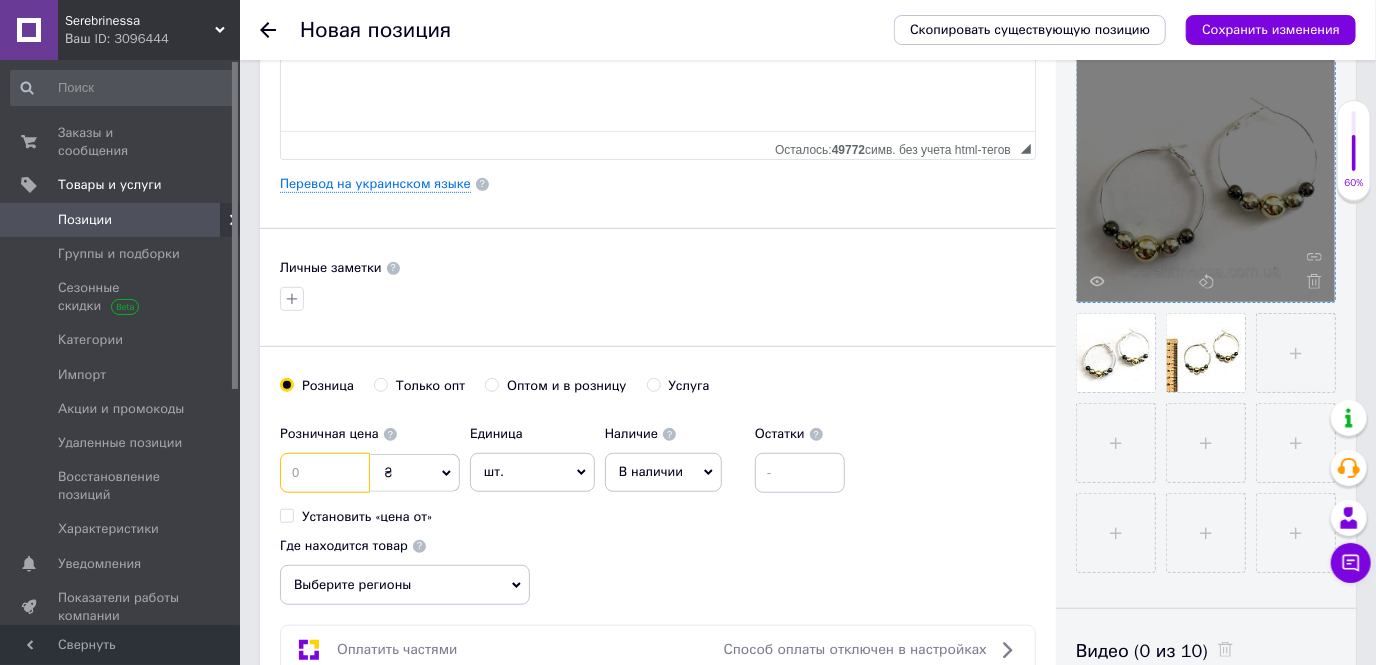 click at bounding box center [325, 473] 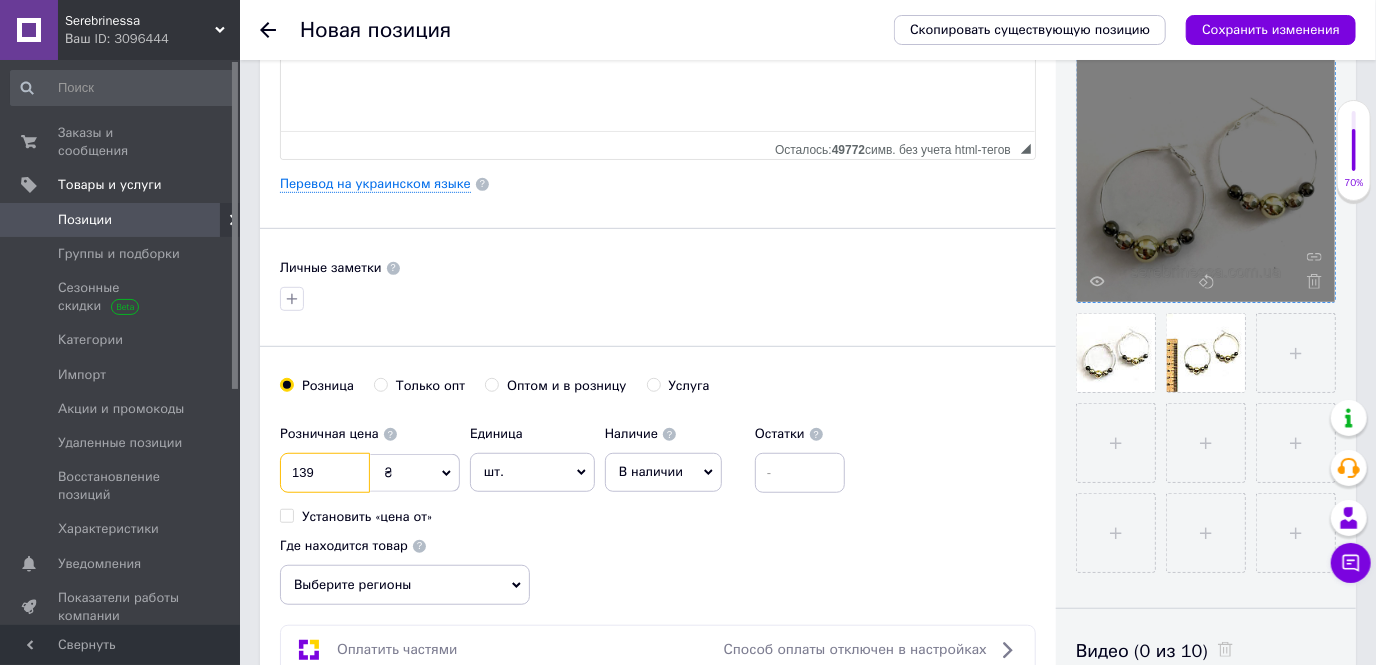 type on "139" 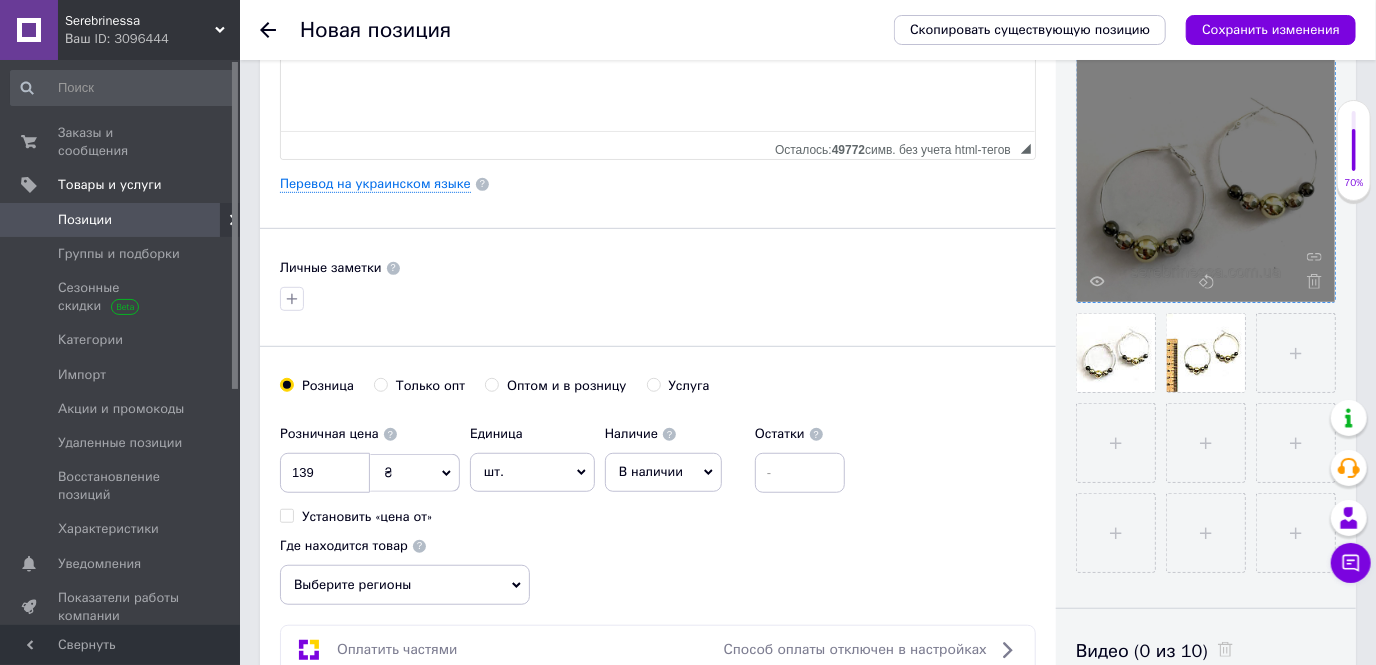 click on "В наличии" at bounding box center [663, 472] 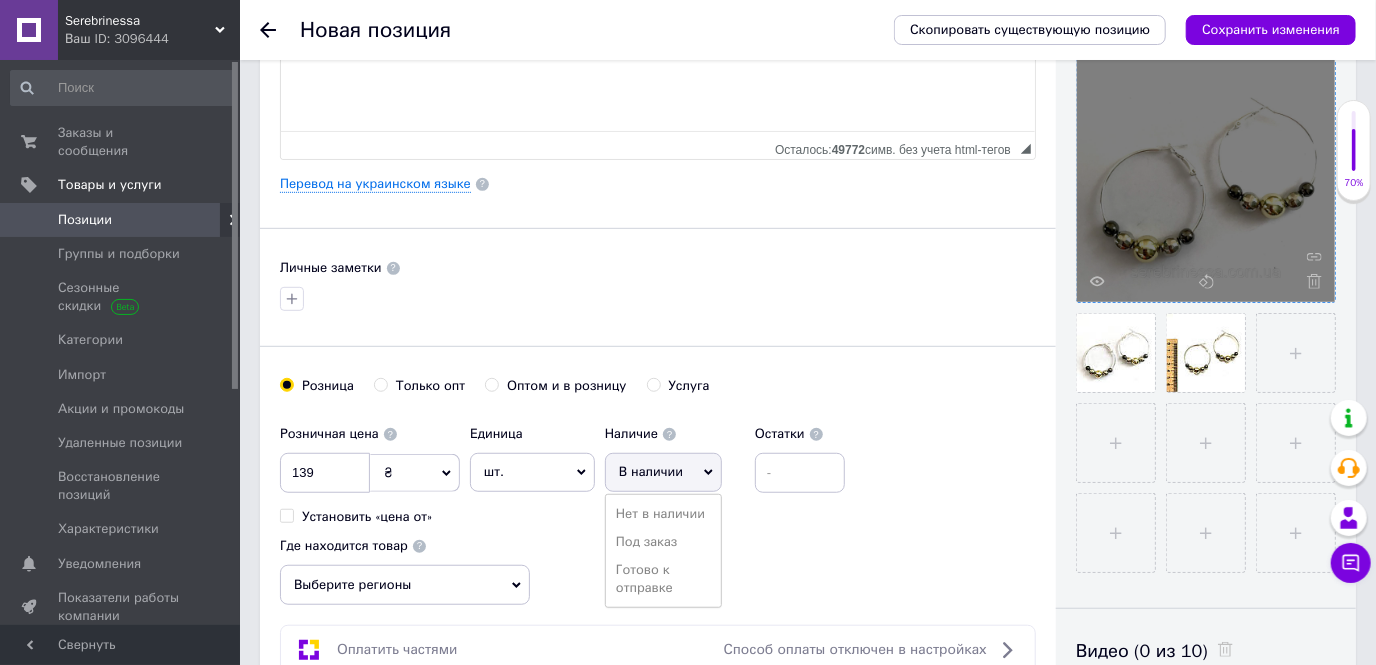 drag, startPoint x: 638, startPoint y: 576, endPoint x: 777, endPoint y: 512, distance: 153.02614 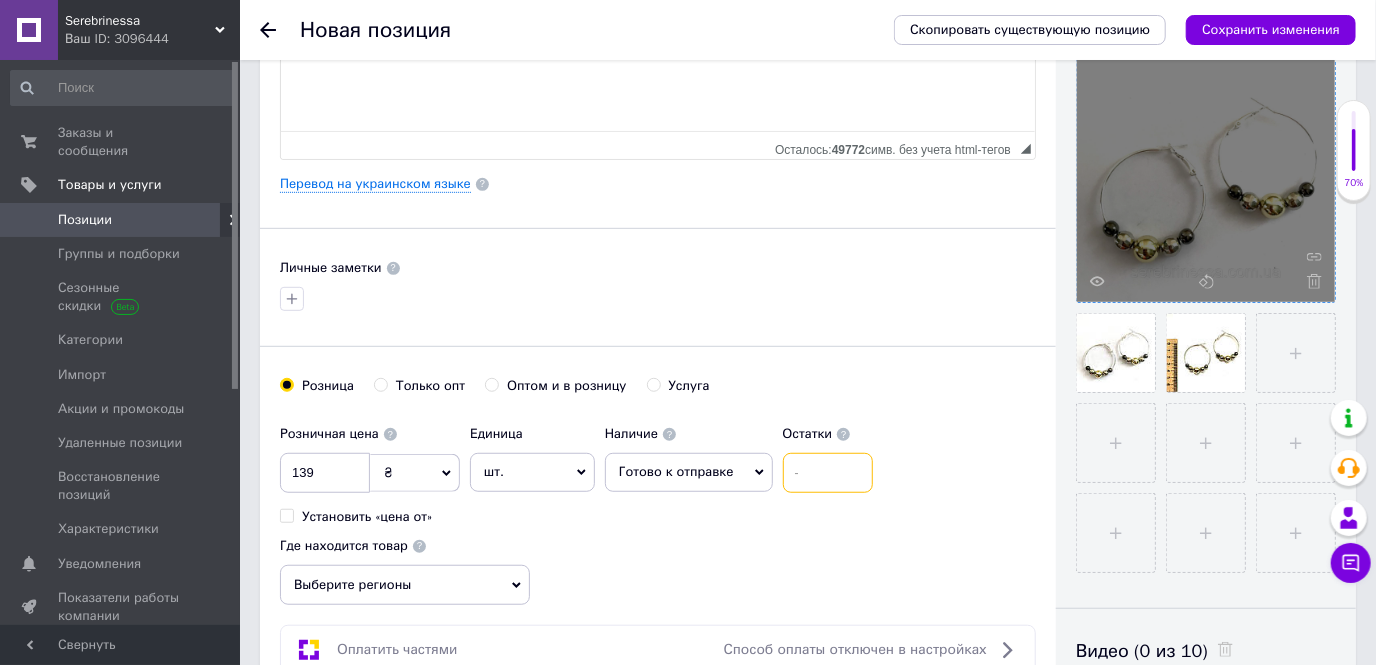click at bounding box center [828, 473] 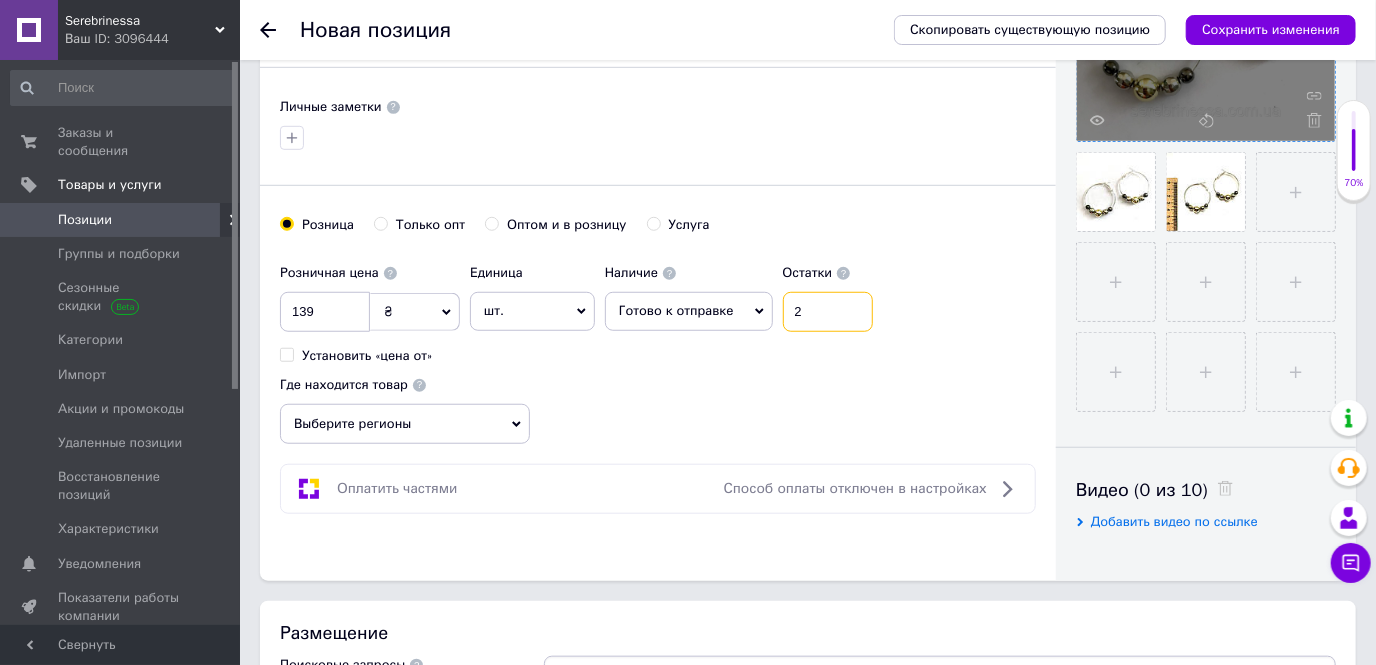 scroll, scrollTop: 636, scrollLeft: 0, axis: vertical 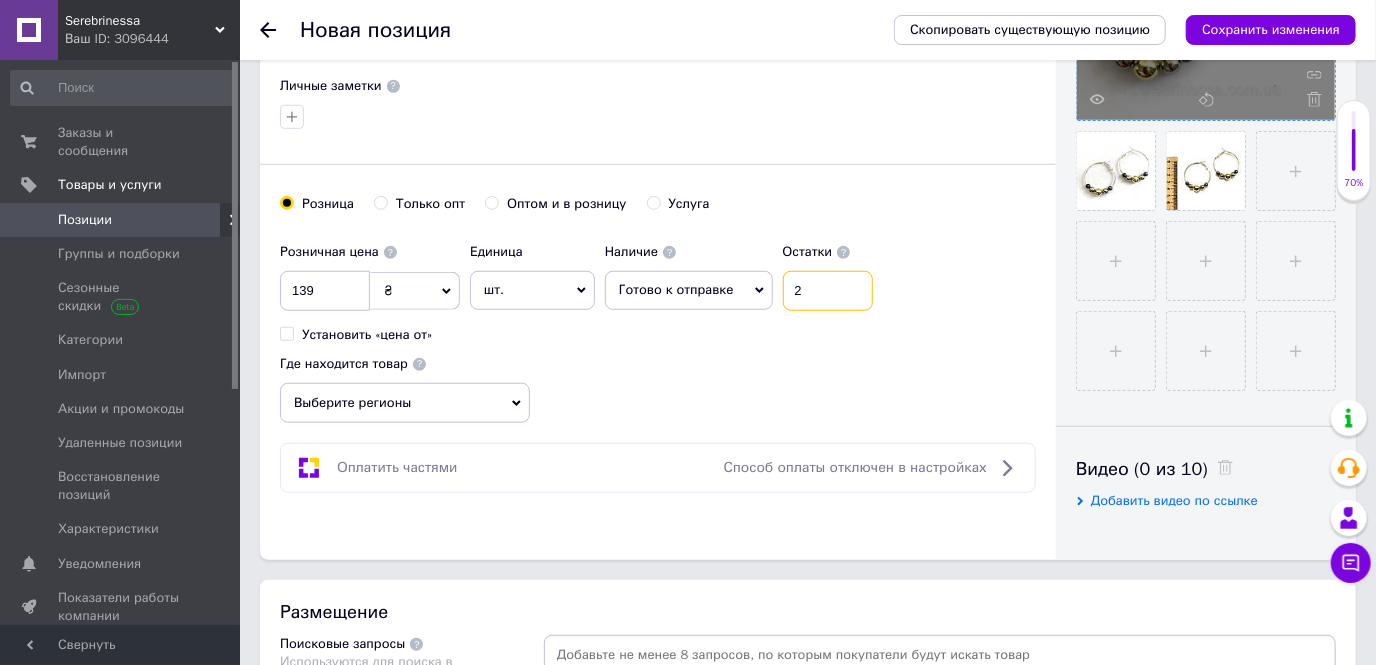 type on "2" 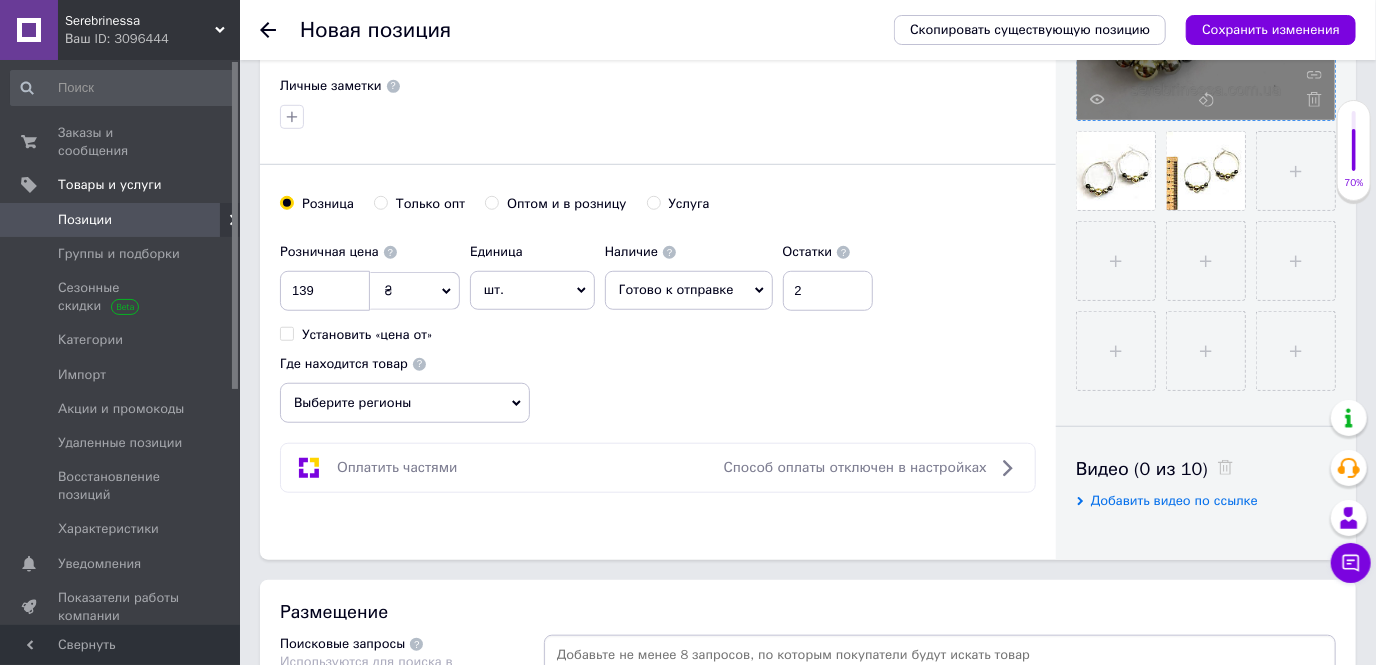 click 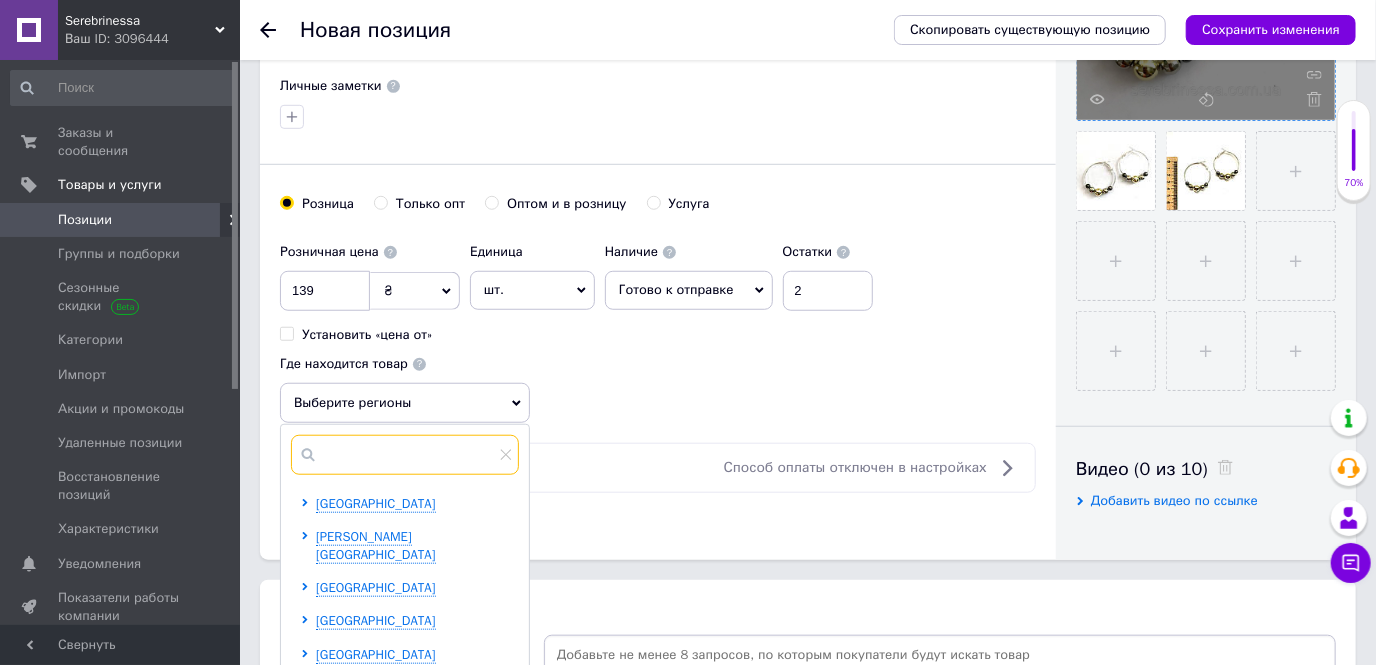 click at bounding box center [405, 455] 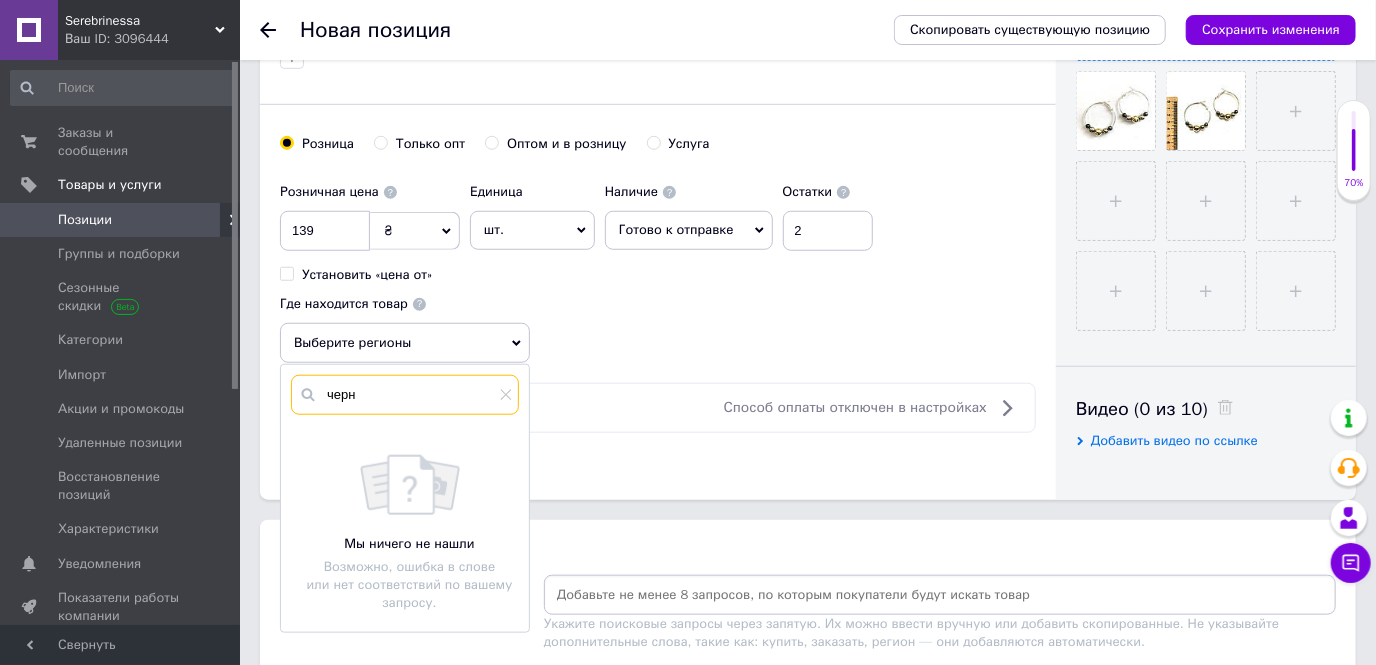 scroll, scrollTop: 727, scrollLeft: 0, axis: vertical 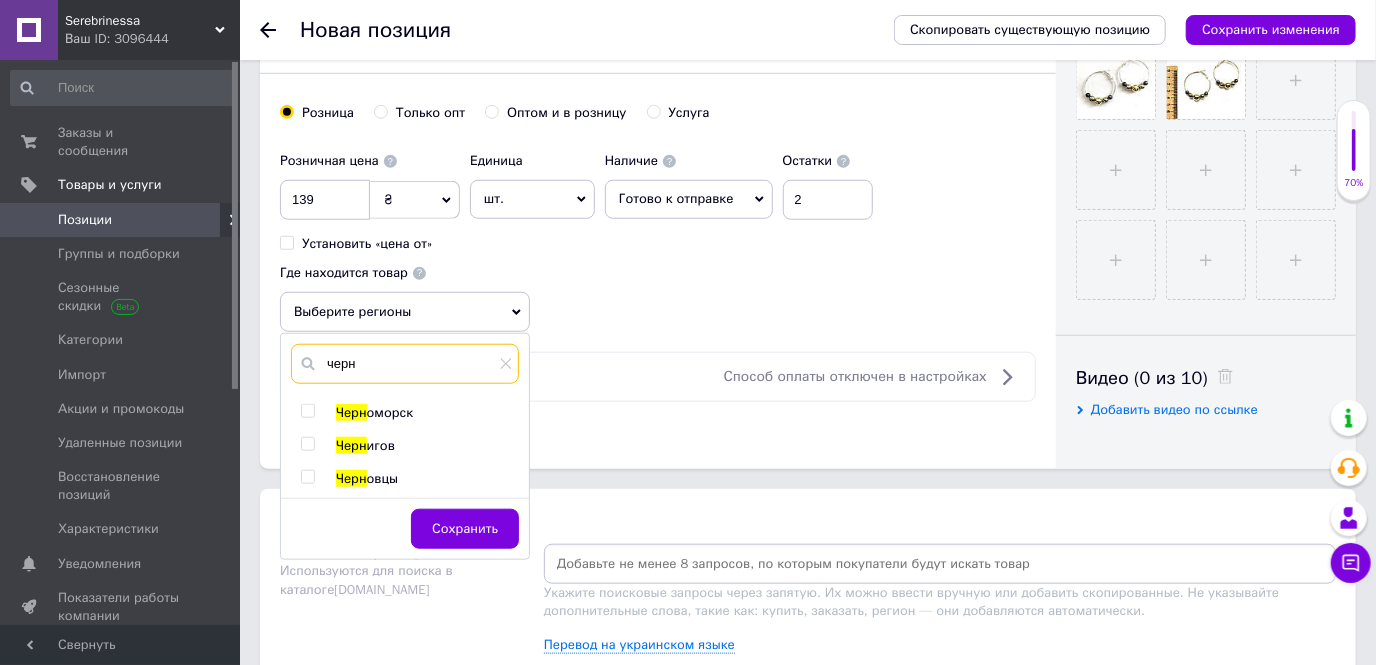 type on "черн" 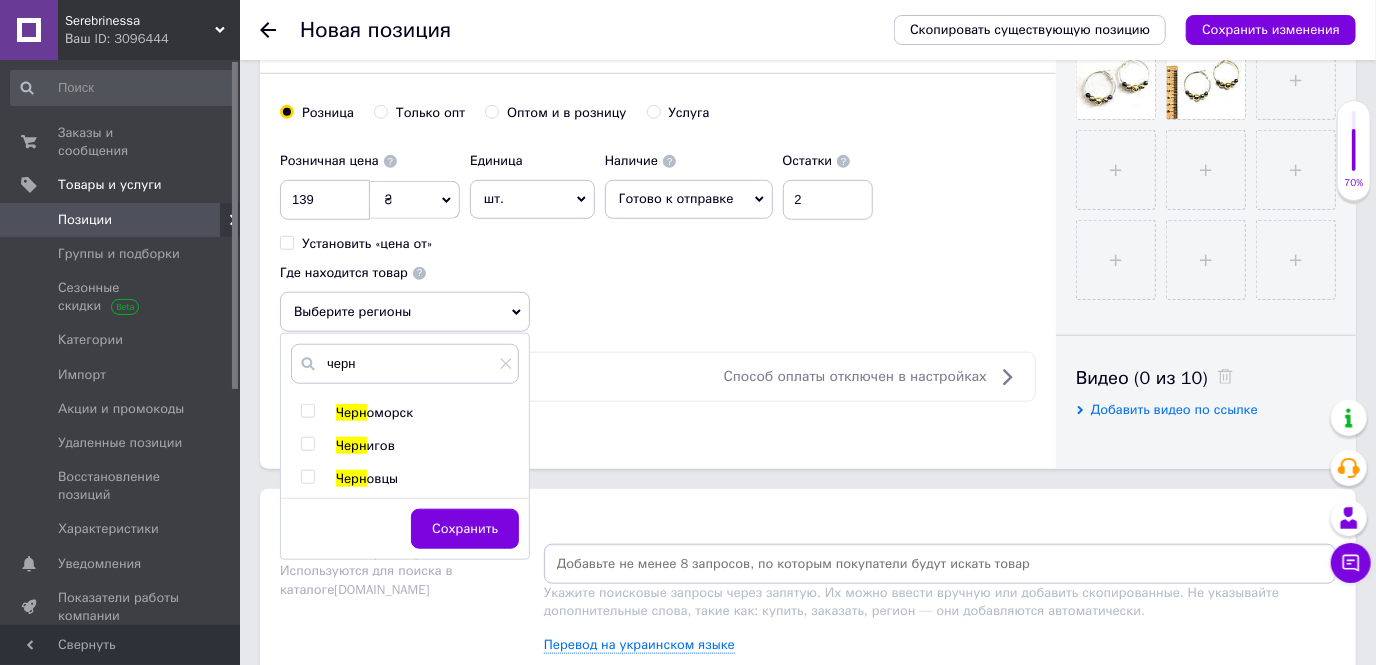 click at bounding box center [307, 444] 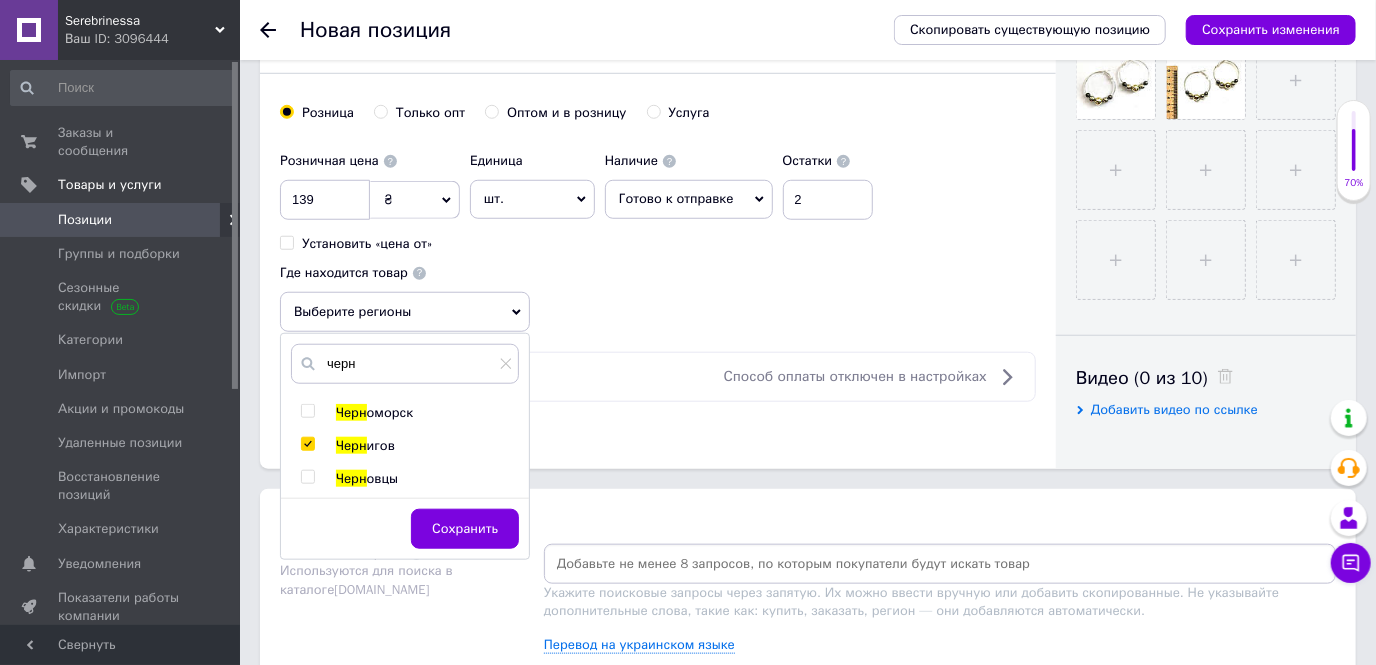 checkbox on "true" 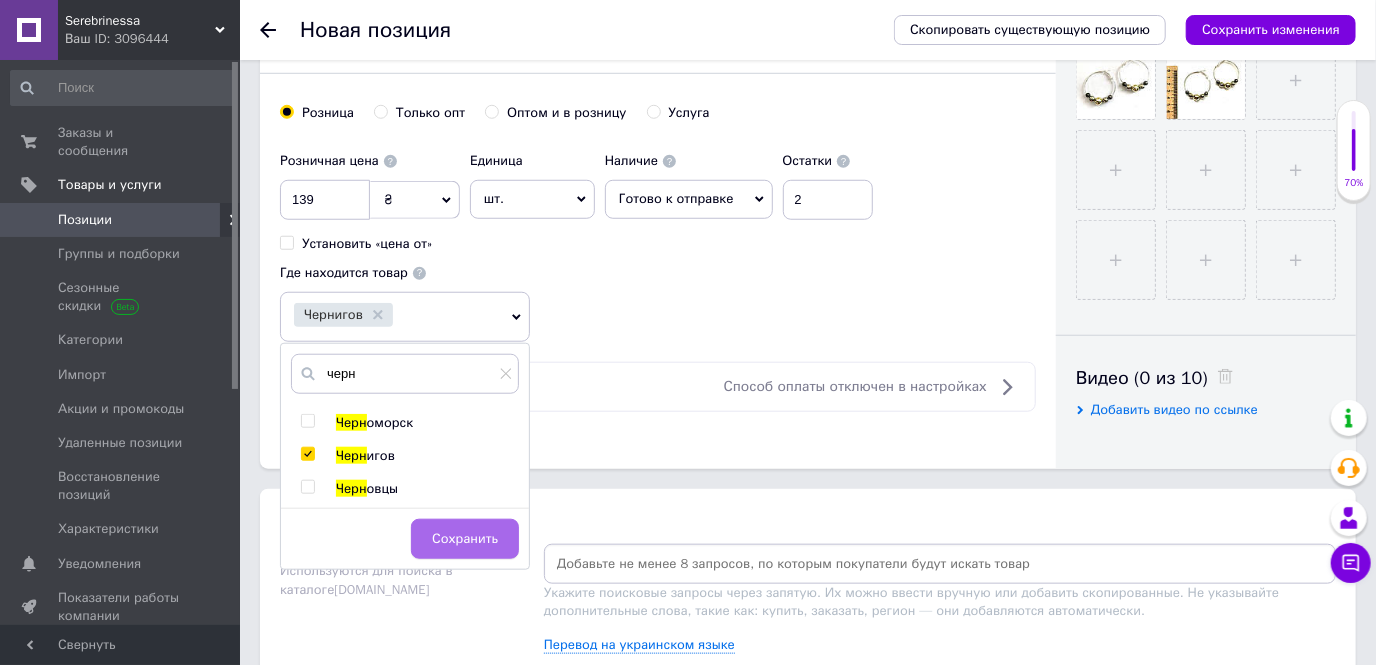 click on "Сохранить" at bounding box center (465, 539) 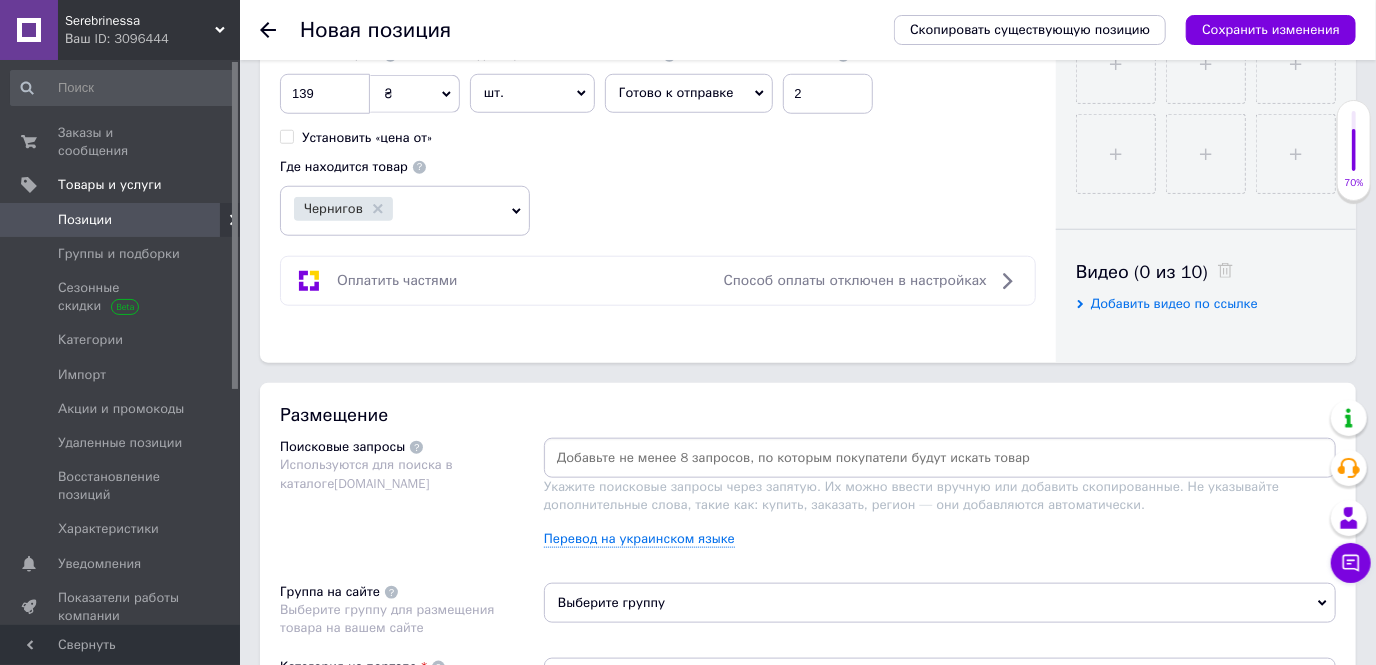 scroll, scrollTop: 1000, scrollLeft: 0, axis: vertical 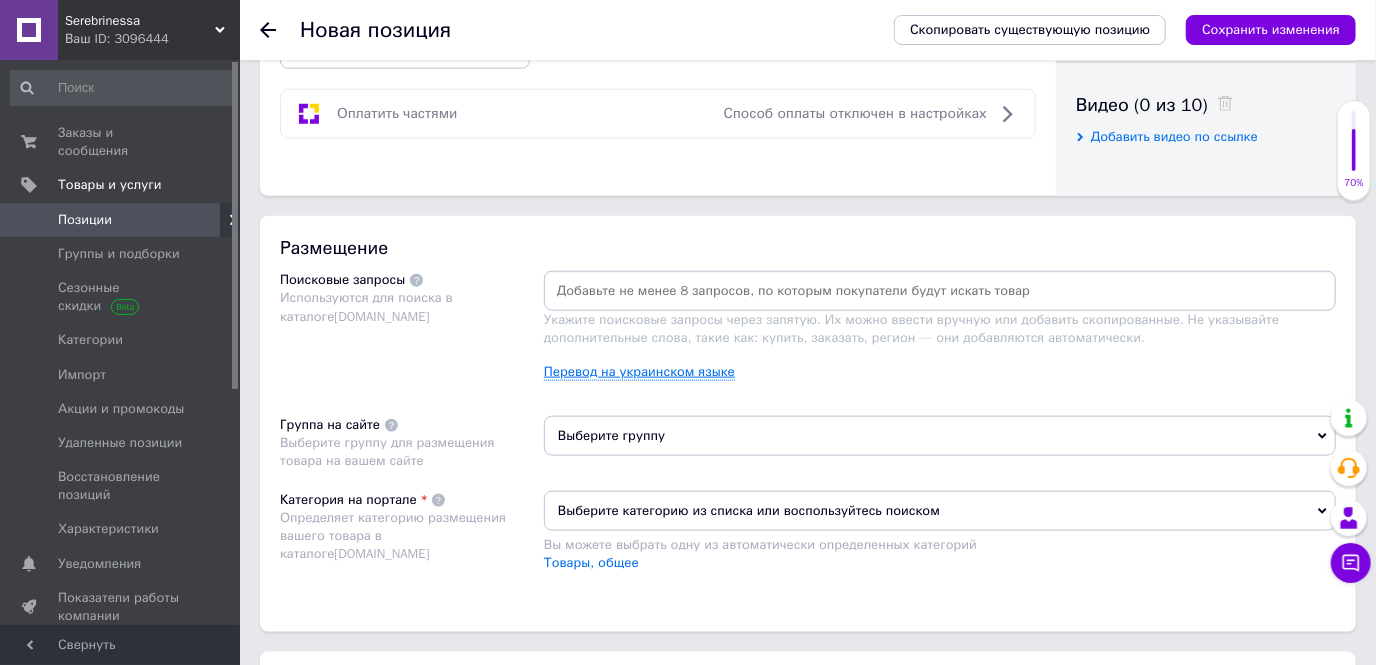 click on "Перевод на украинском языке" at bounding box center (639, 372) 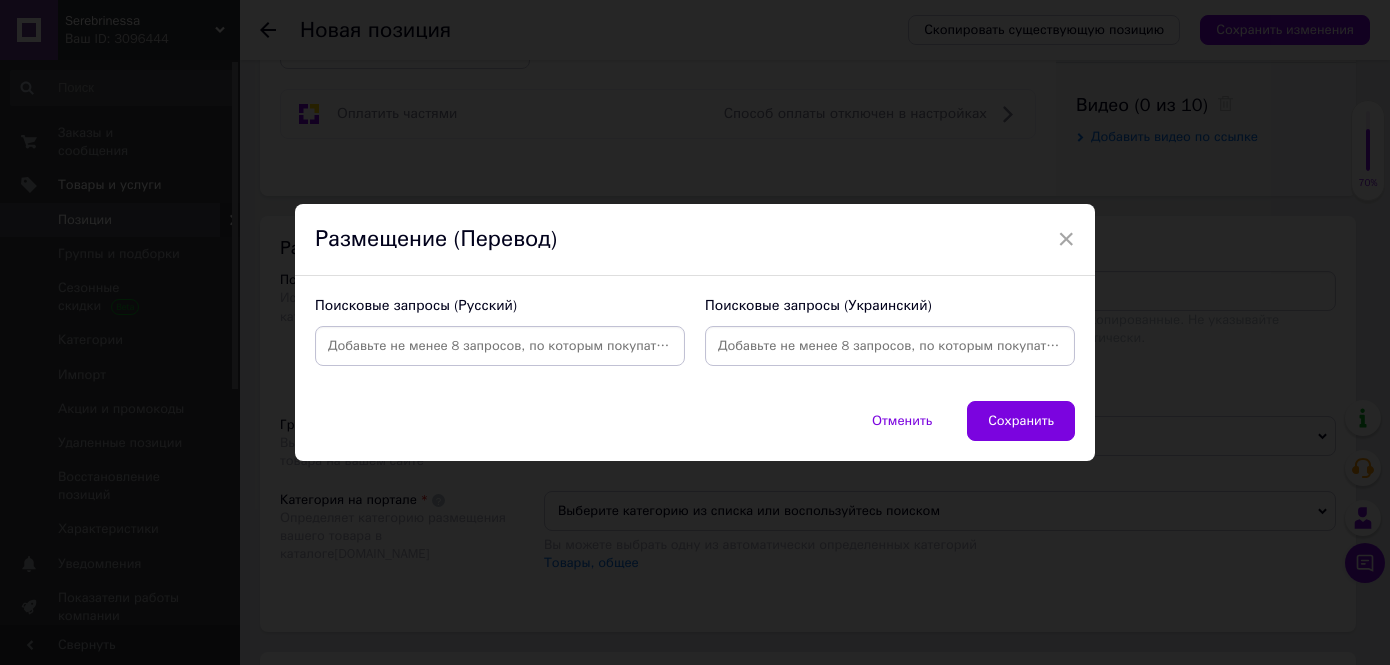 click at bounding box center [890, 346] 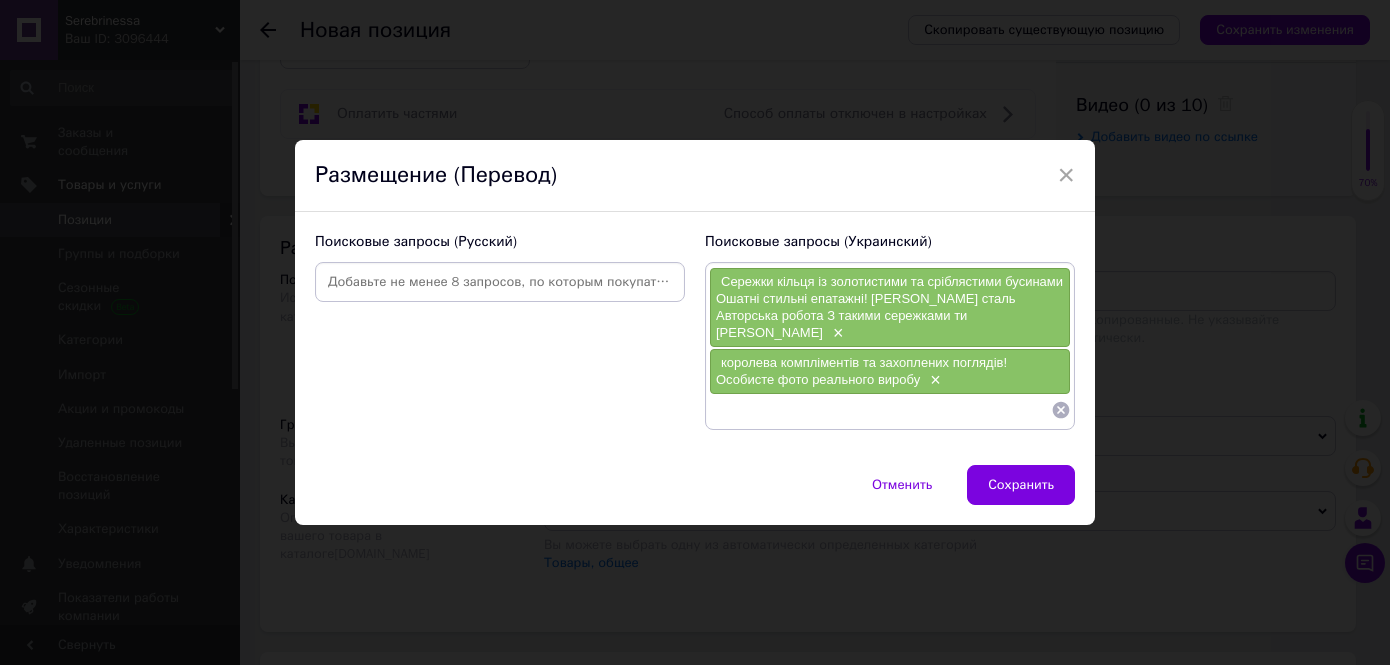 click 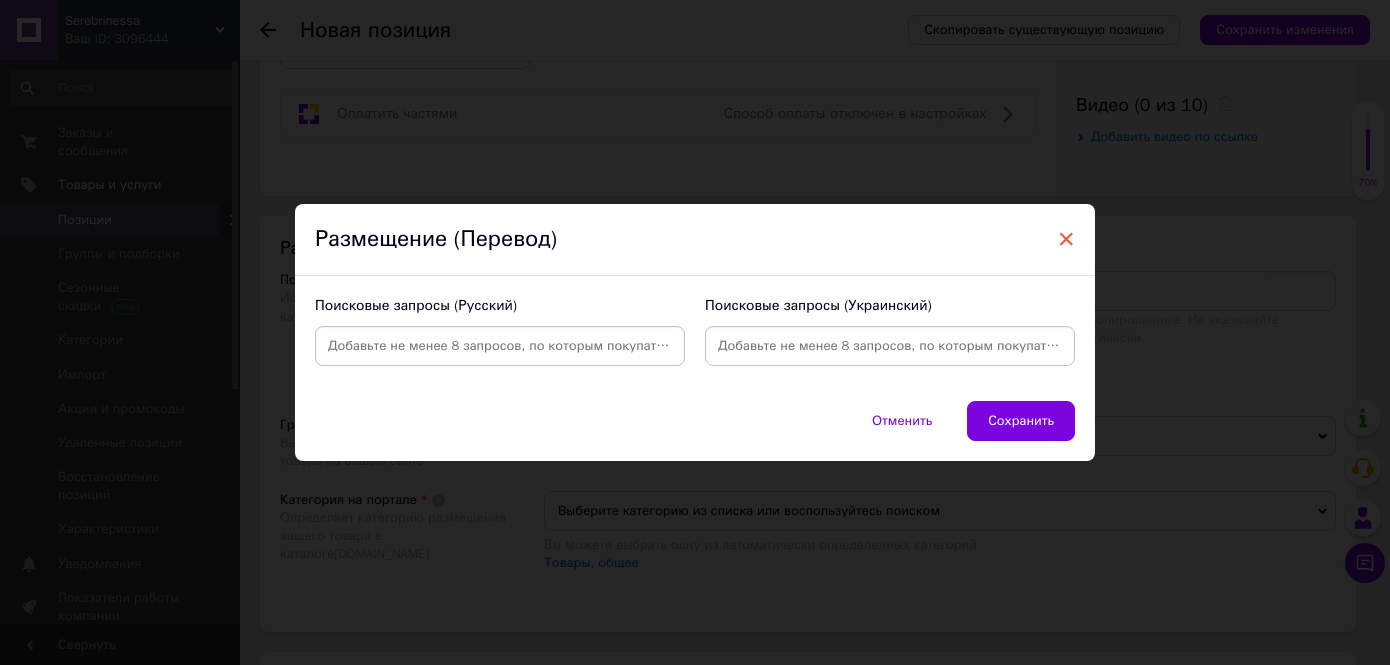 click on "×" at bounding box center (1066, 239) 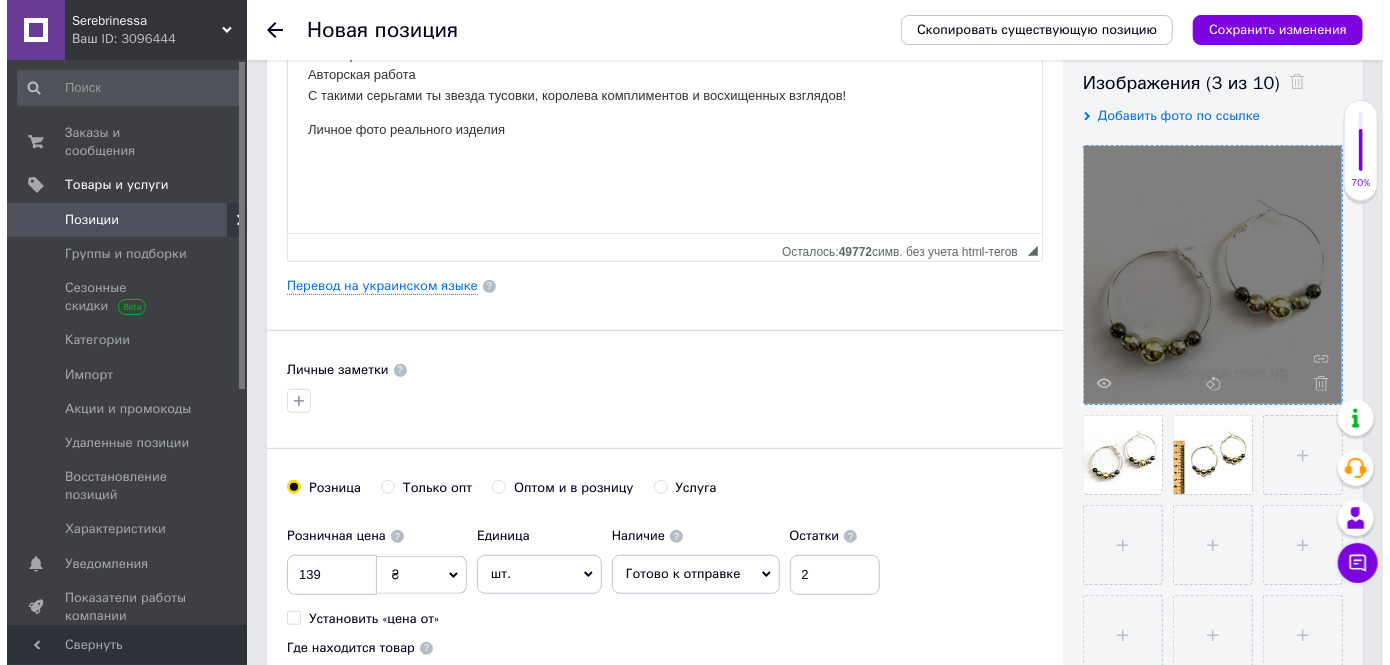 scroll, scrollTop: 363, scrollLeft: 0, axis: vertical 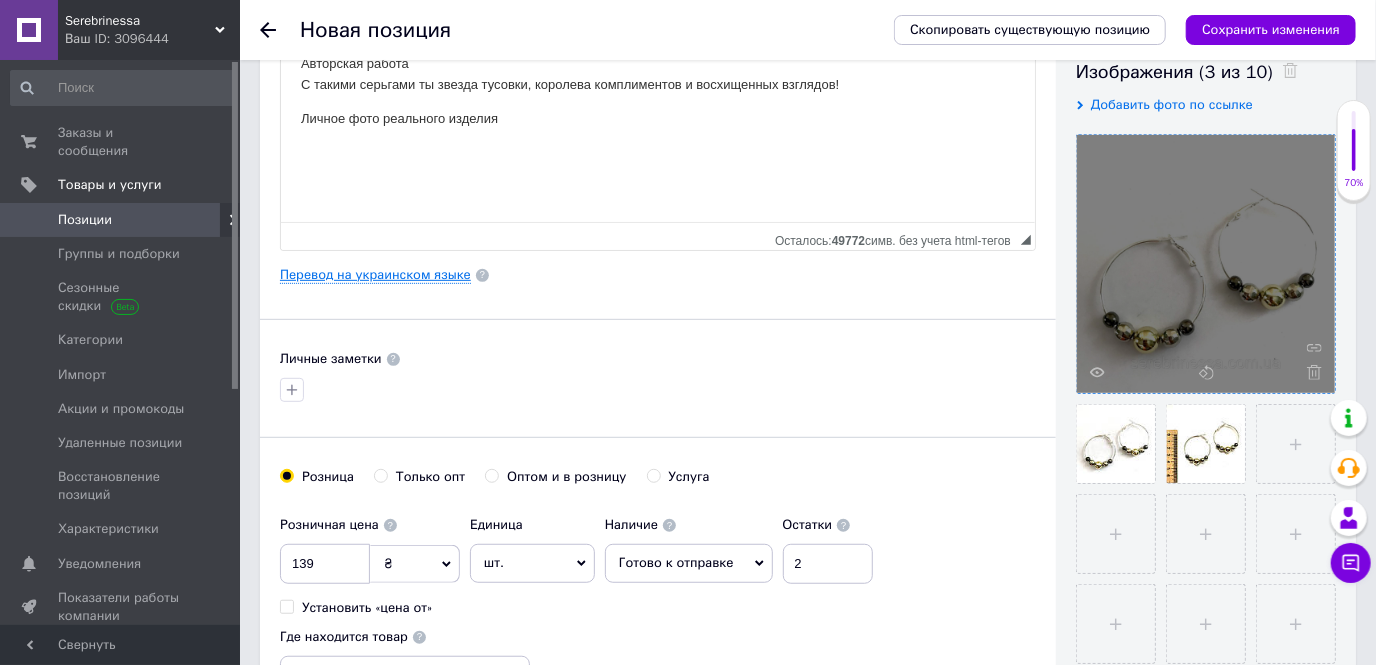click on "Перевод на украинском языке" at bounding box center (375, 275) 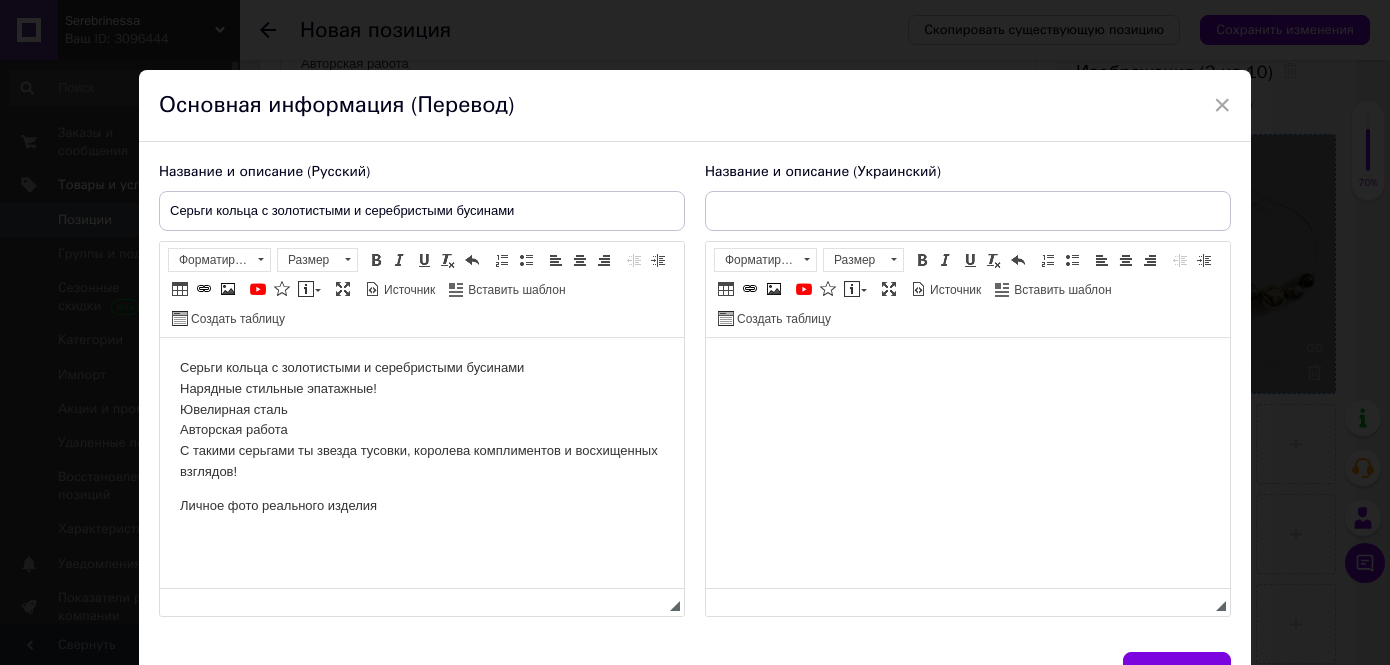 scroll, scrollTop: 0, scrollLeft: 0, axis: both 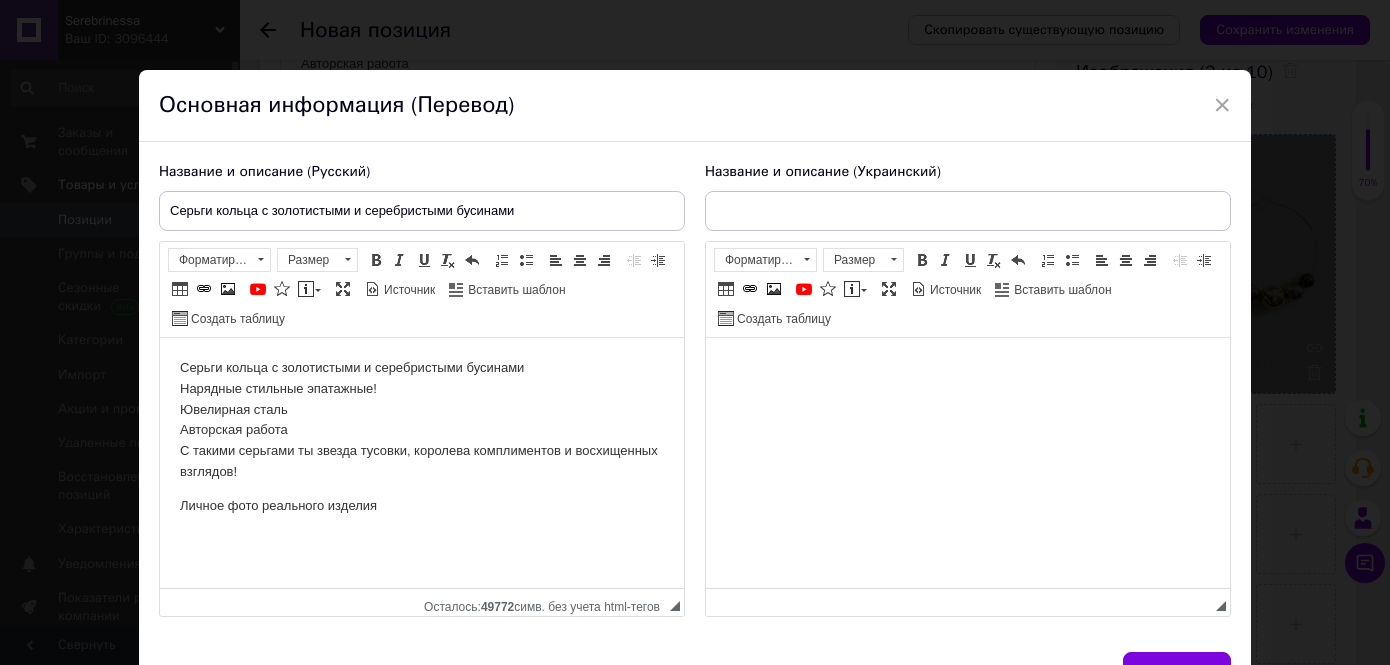 click at bounding box center [968, 368] 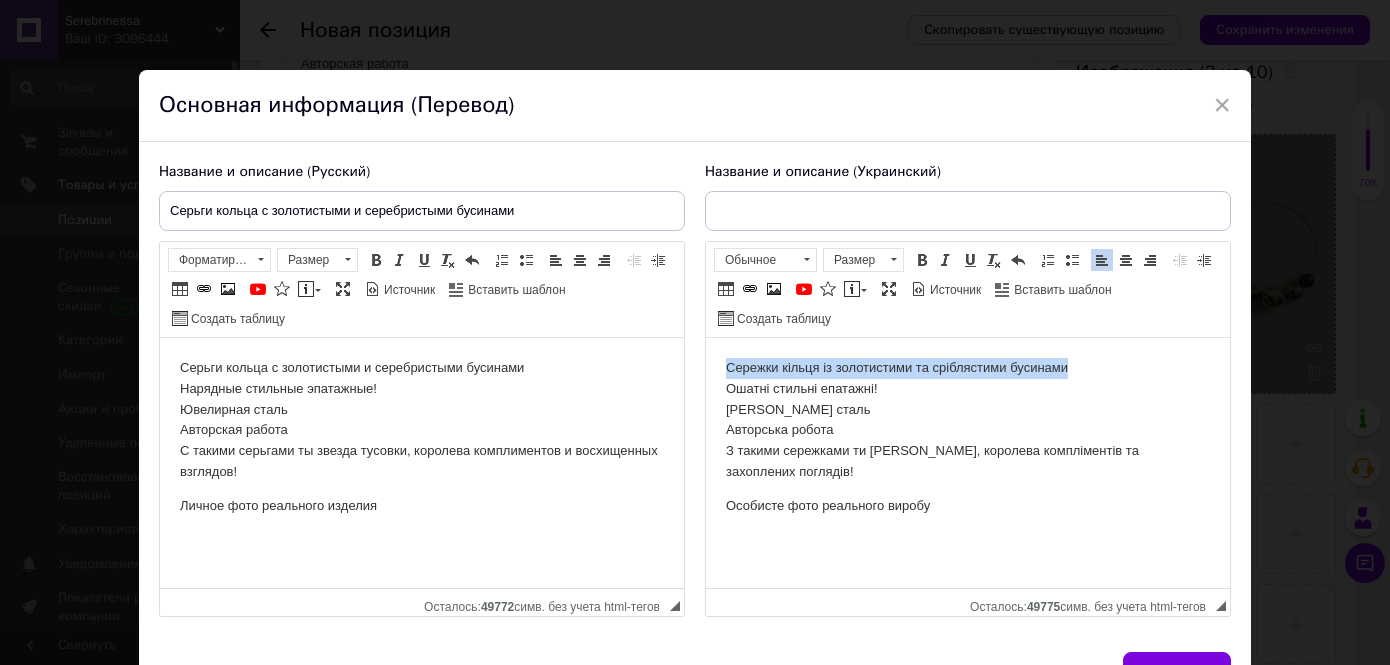 drag, startPoint x: 1092, startPoint y: 364, endPoint x: 776, endPoint y: 372, distance: 316.10126 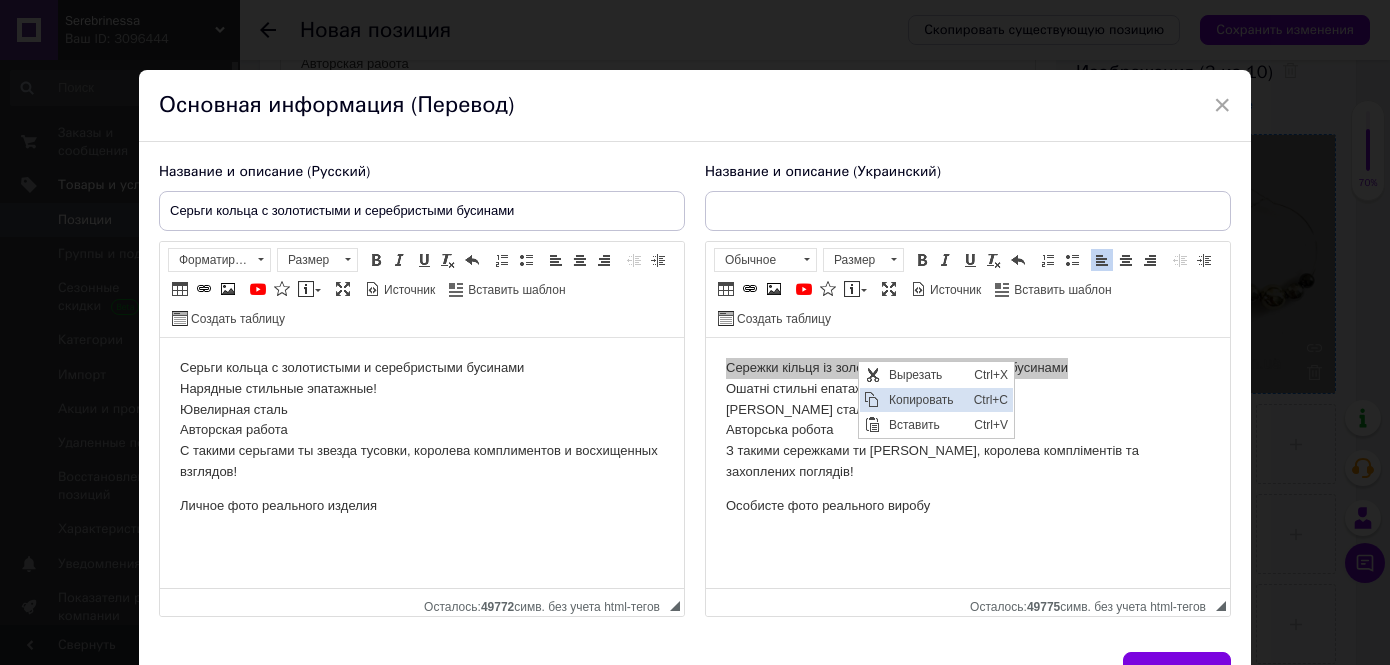 click on "Копировать" at bounding box center (926, 399) 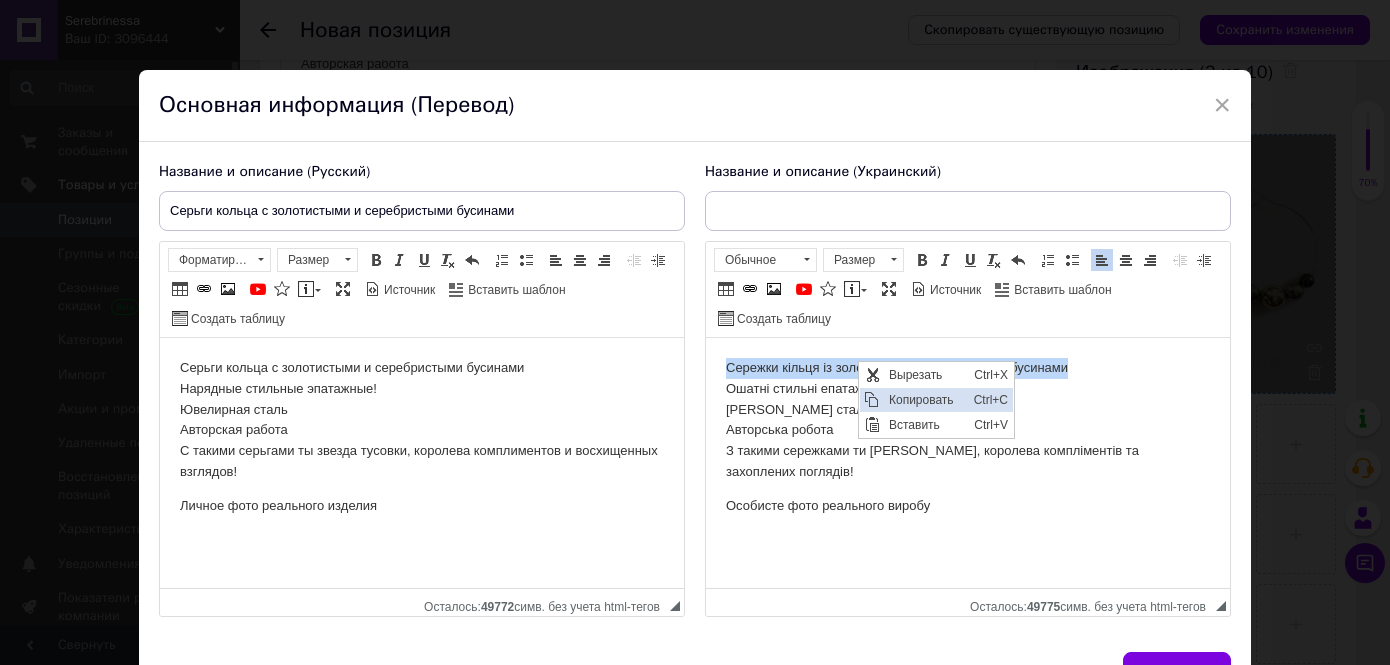 copy on "Сережки кільця із золотистими та сріблястими бусинами" 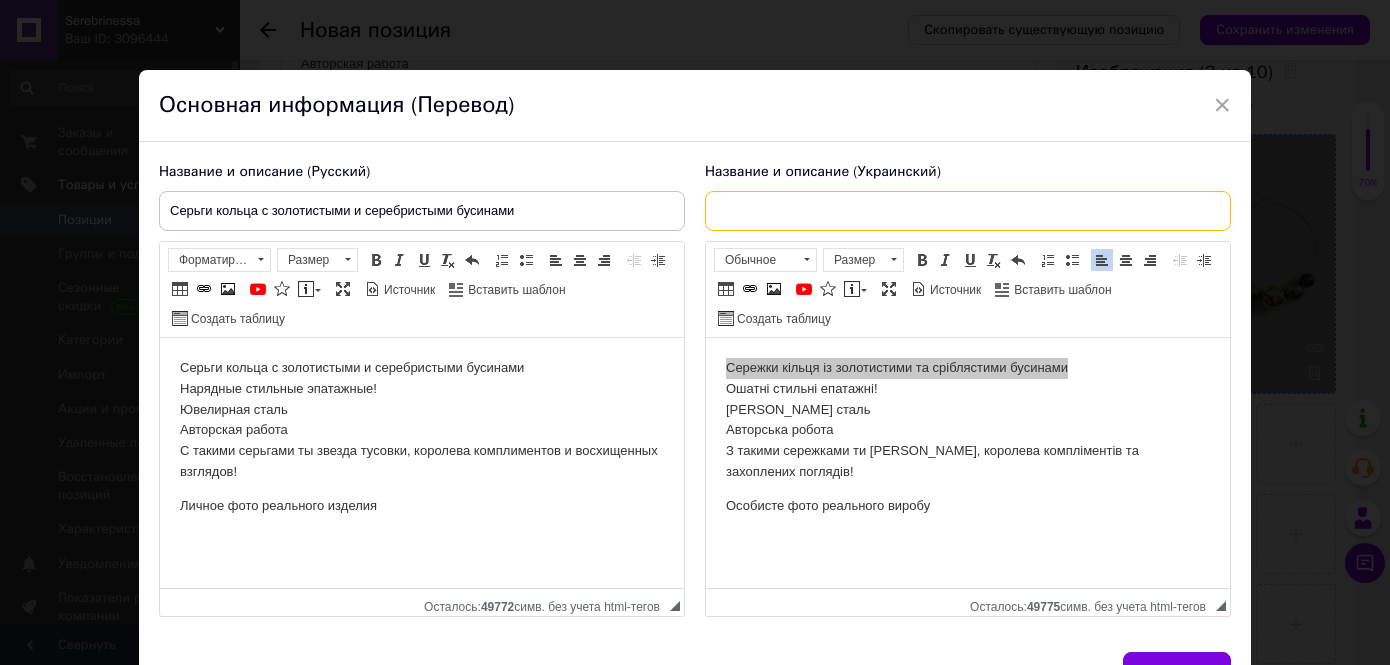 click at bounding box center (968, 211) 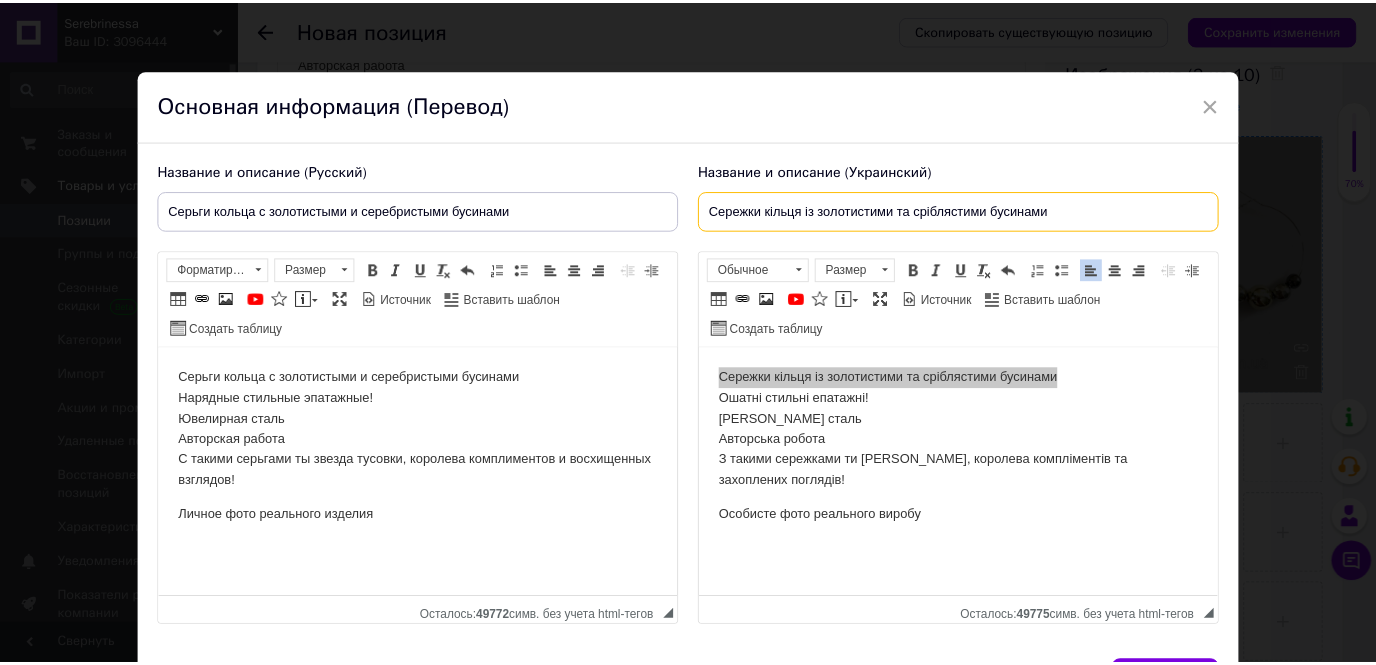 scroll, scrollTop: 126, scrollLeft: 0, axis: vertical 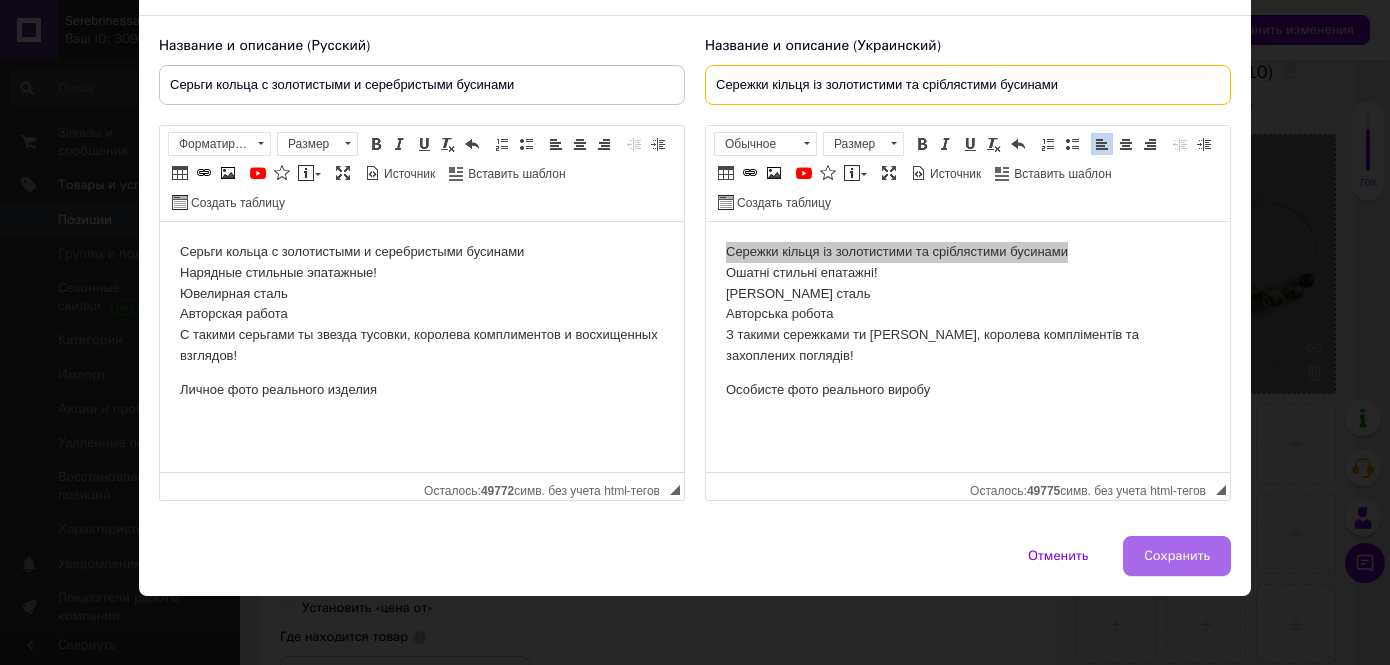 type on "Сережки кільця із золотистими та сріблястими бусинами" 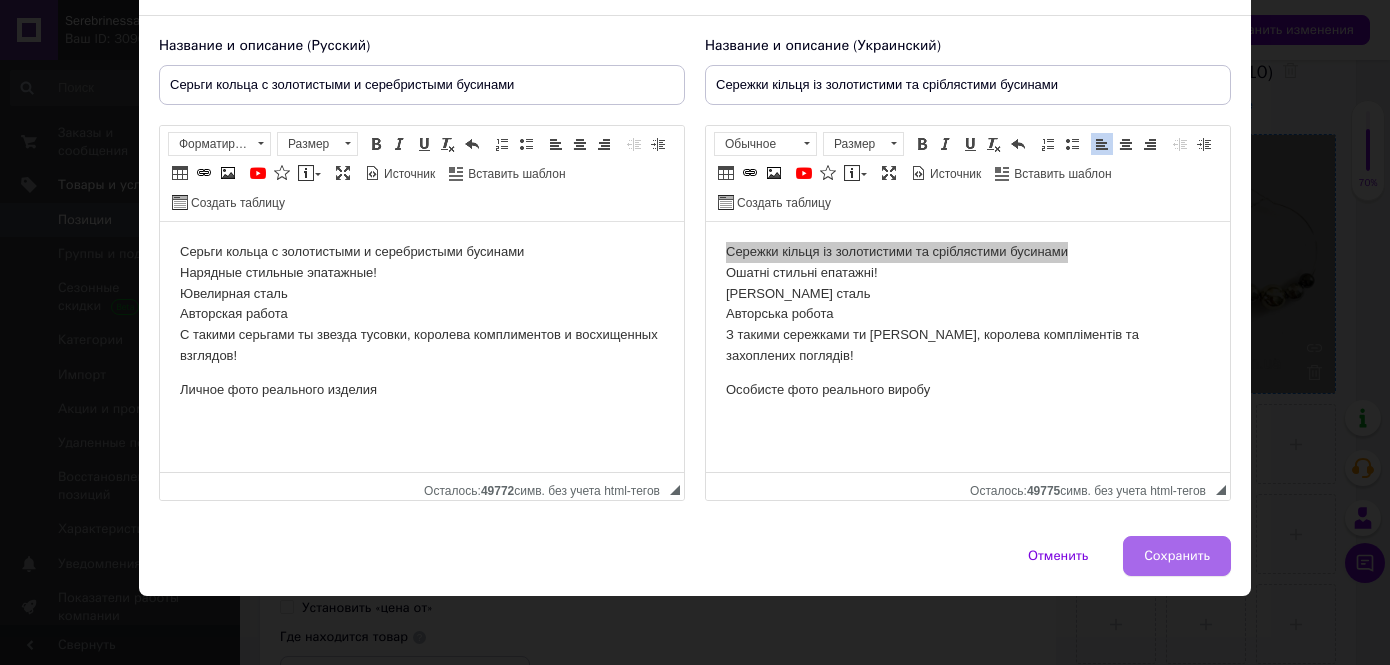 click on "Сохранить" at bounding box center [1177, 556] 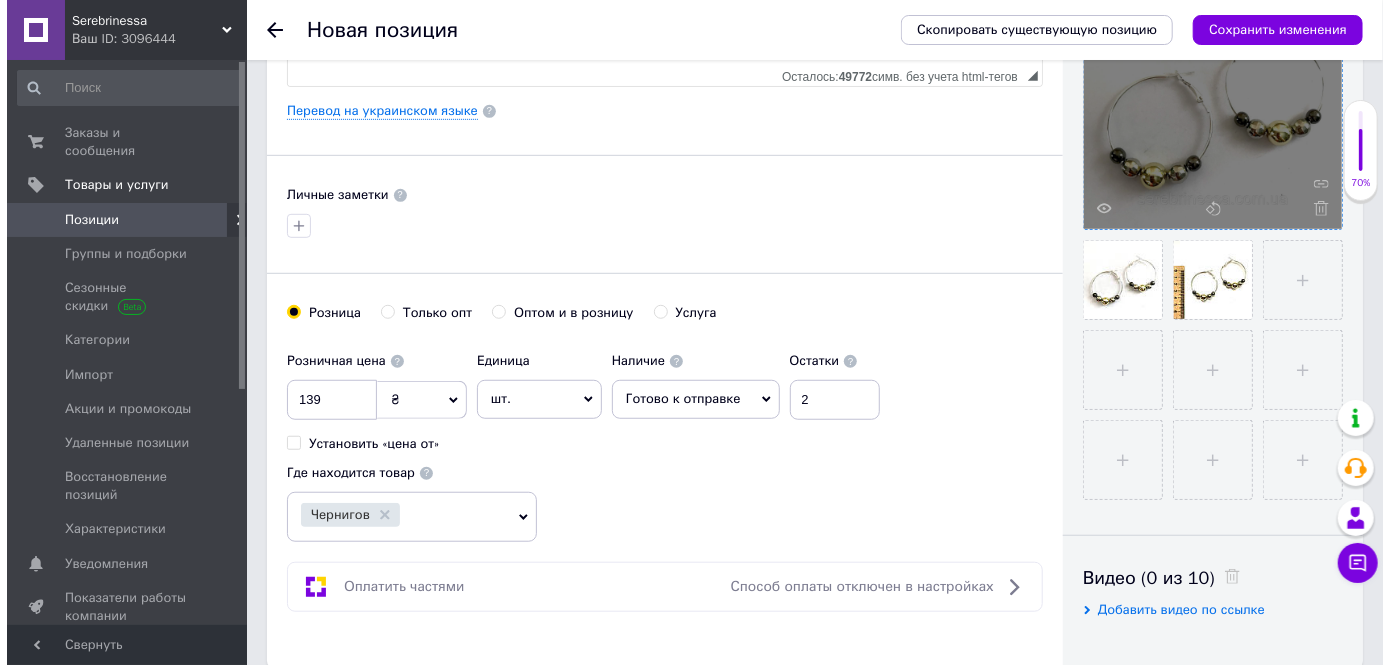 scroll, scrollTop: 818, scrollLeft: 0, axis: vertical 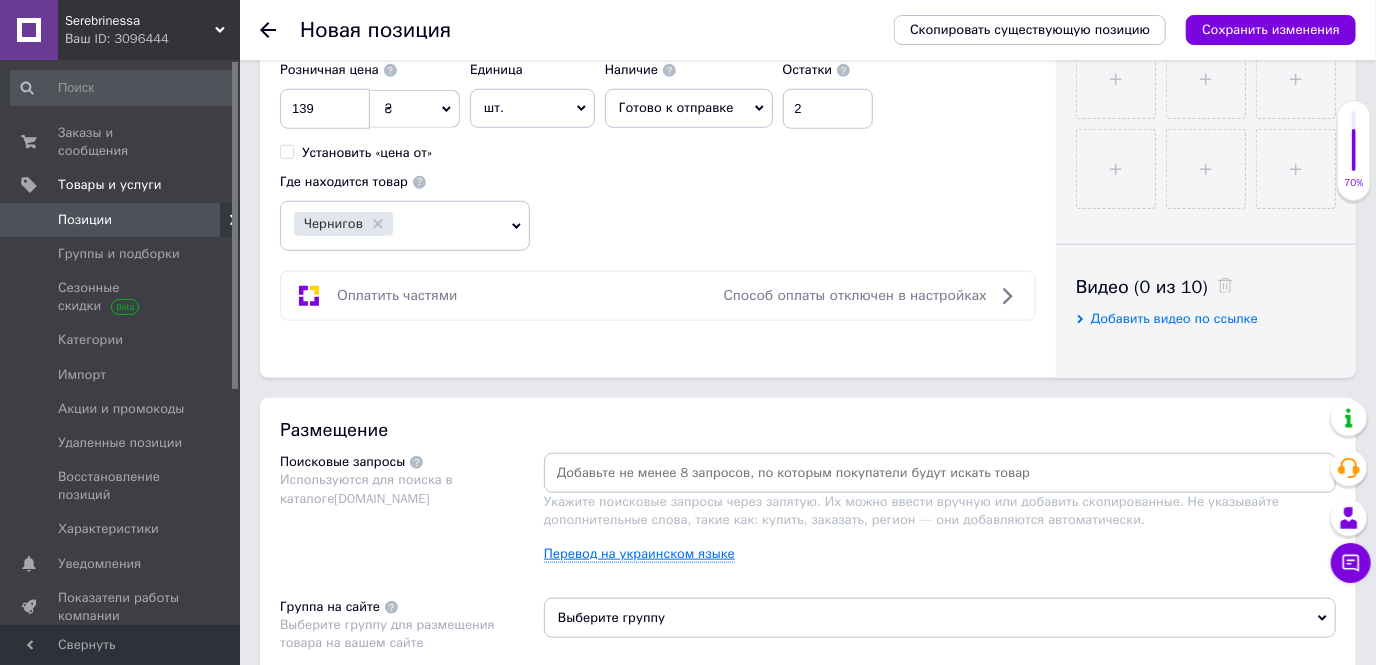 click on "Перевод на украинском языке" at bounding box center (639, 554) 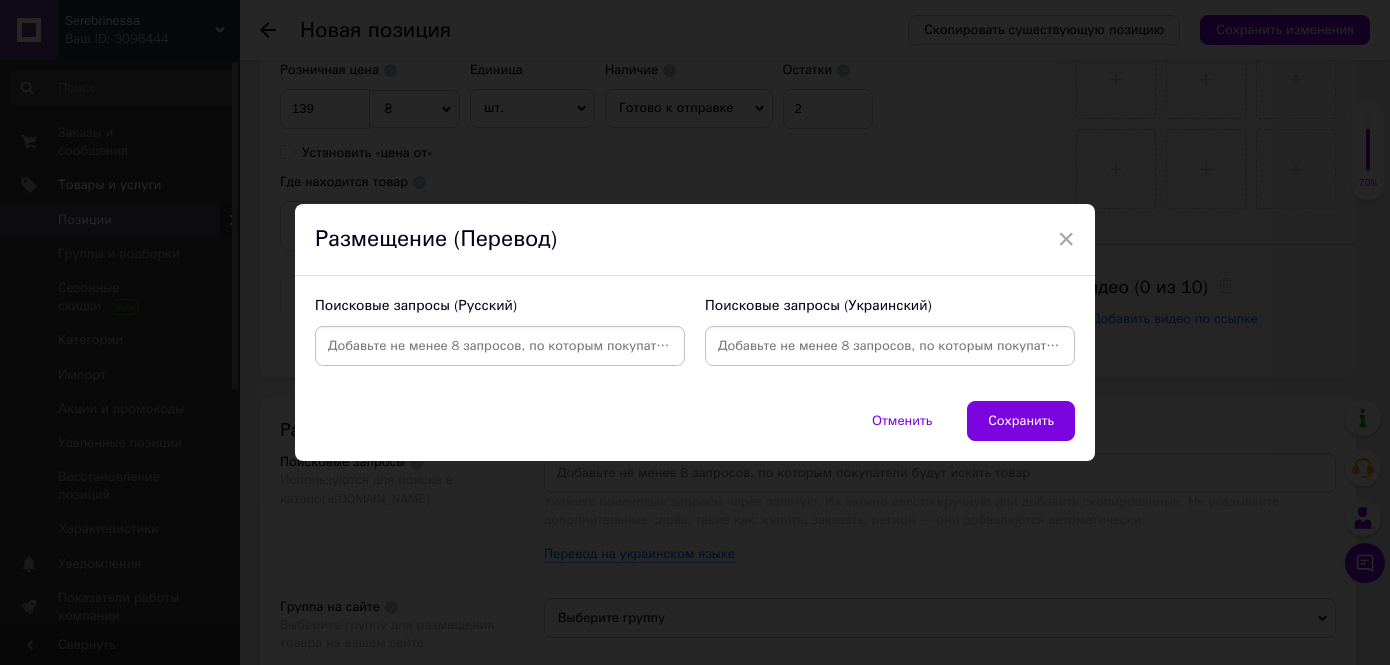 click at bounding box center (890, 346) 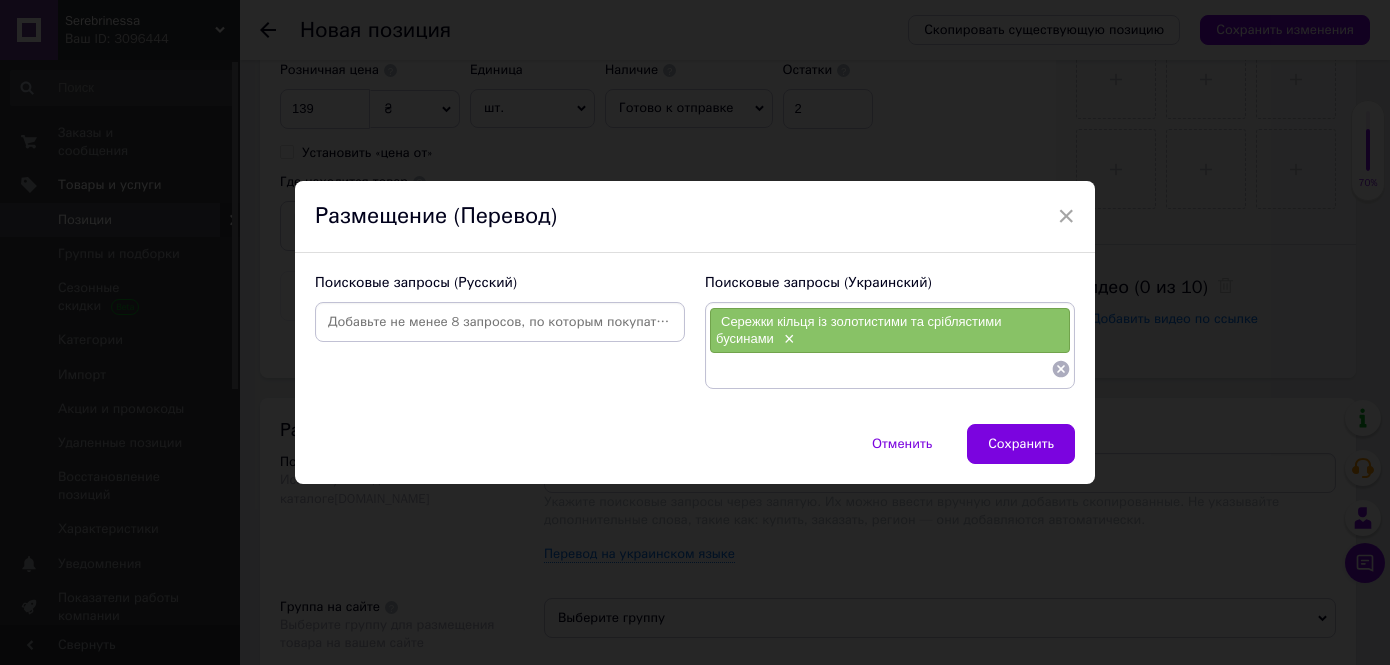 paste on "Сережки кільця із золотистими та сріблястими бусинами" 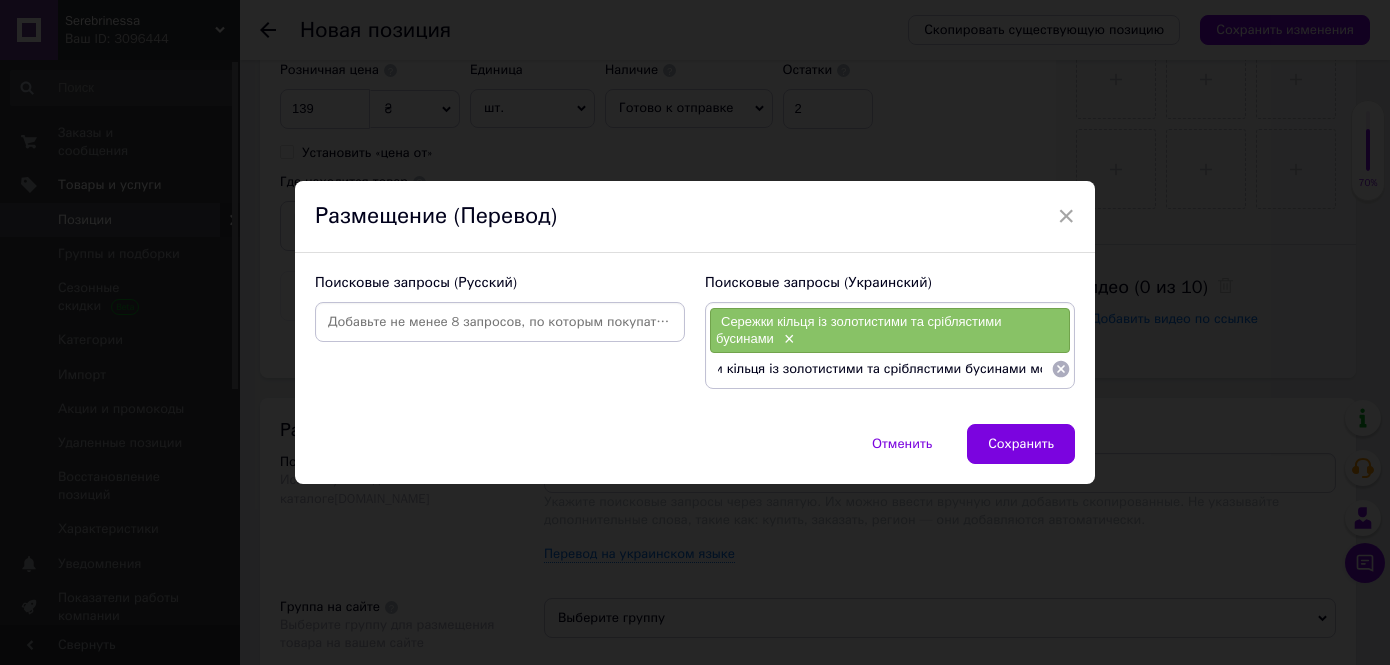 type on "Сережки кільця із золотистими та сріблястими бусинами модні" 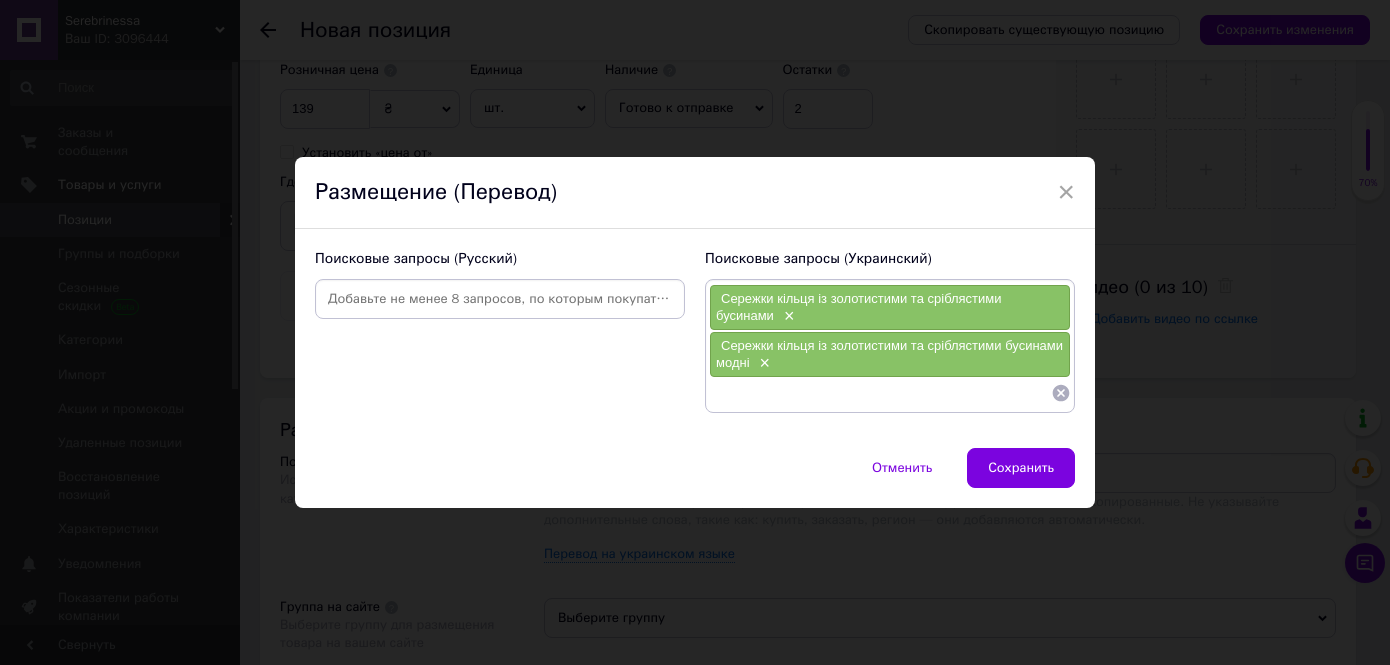 scroll, scrollTop: 0, scrollLeft: 0, axis: both 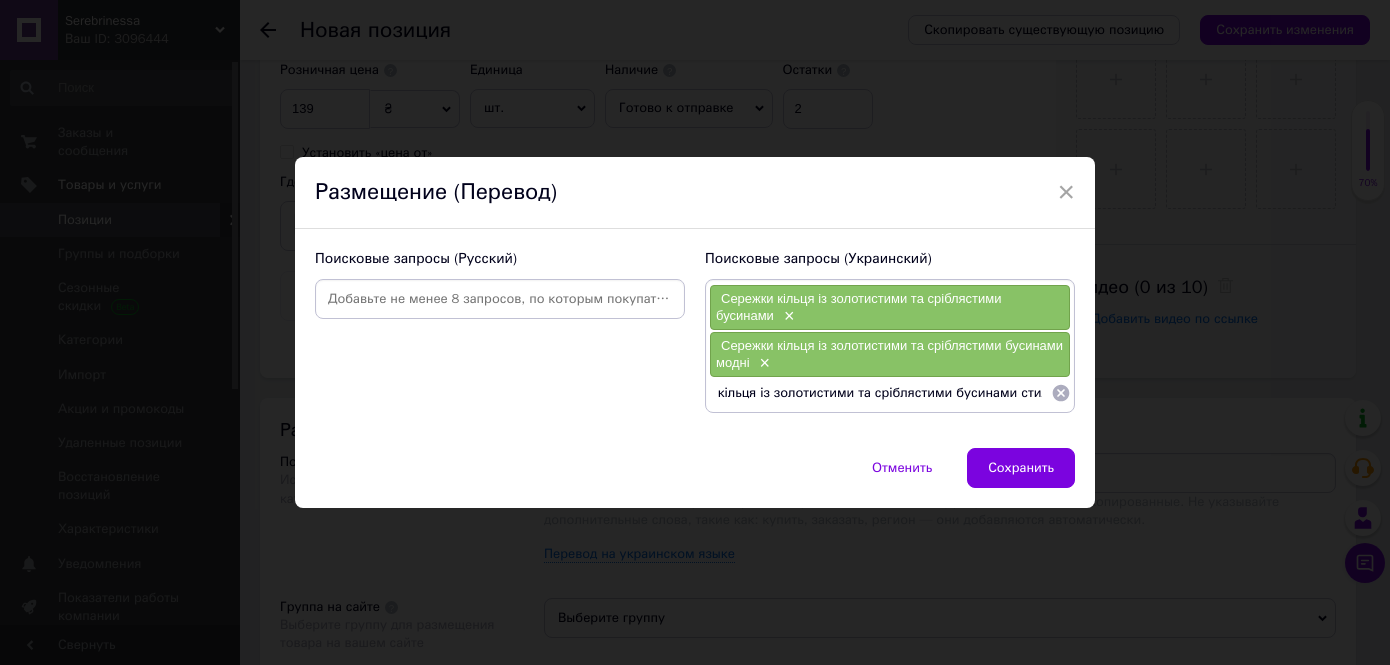 type on "Сережки кільця із золотистими та сріблястими бусинами стильні" 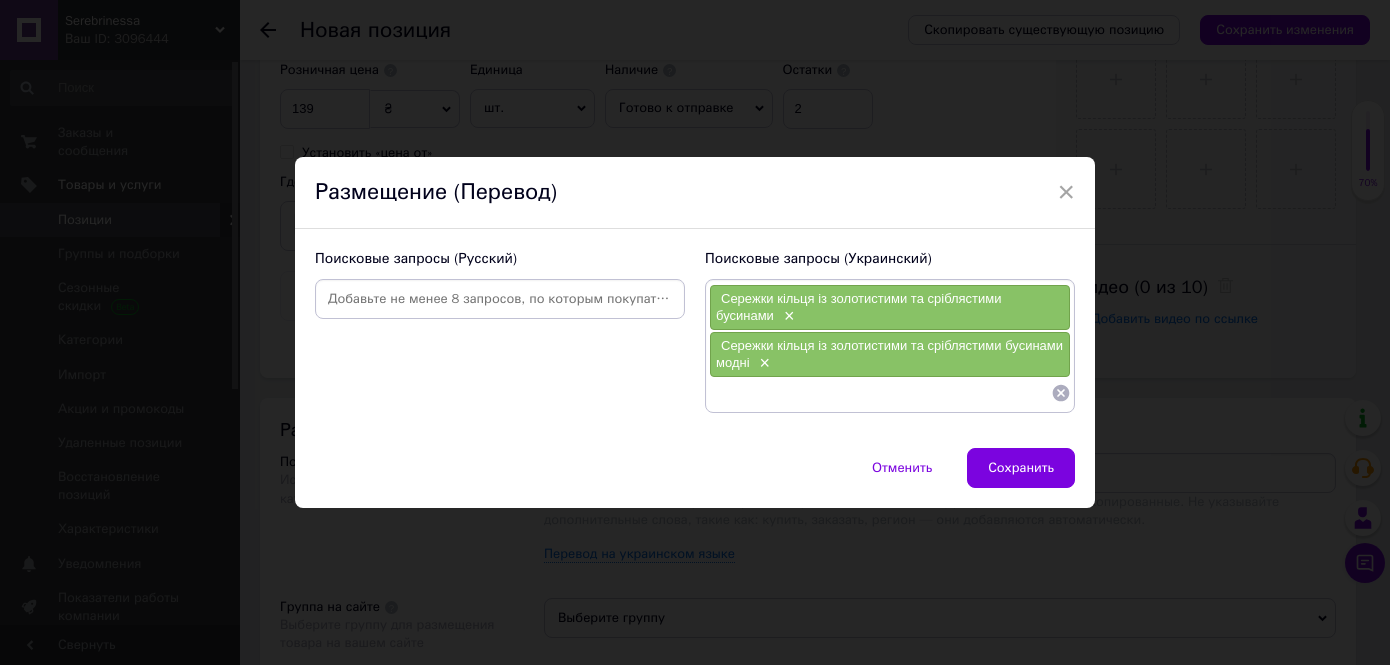 scroll, scrollTop: 0, scrollLeft: 0, axis: both 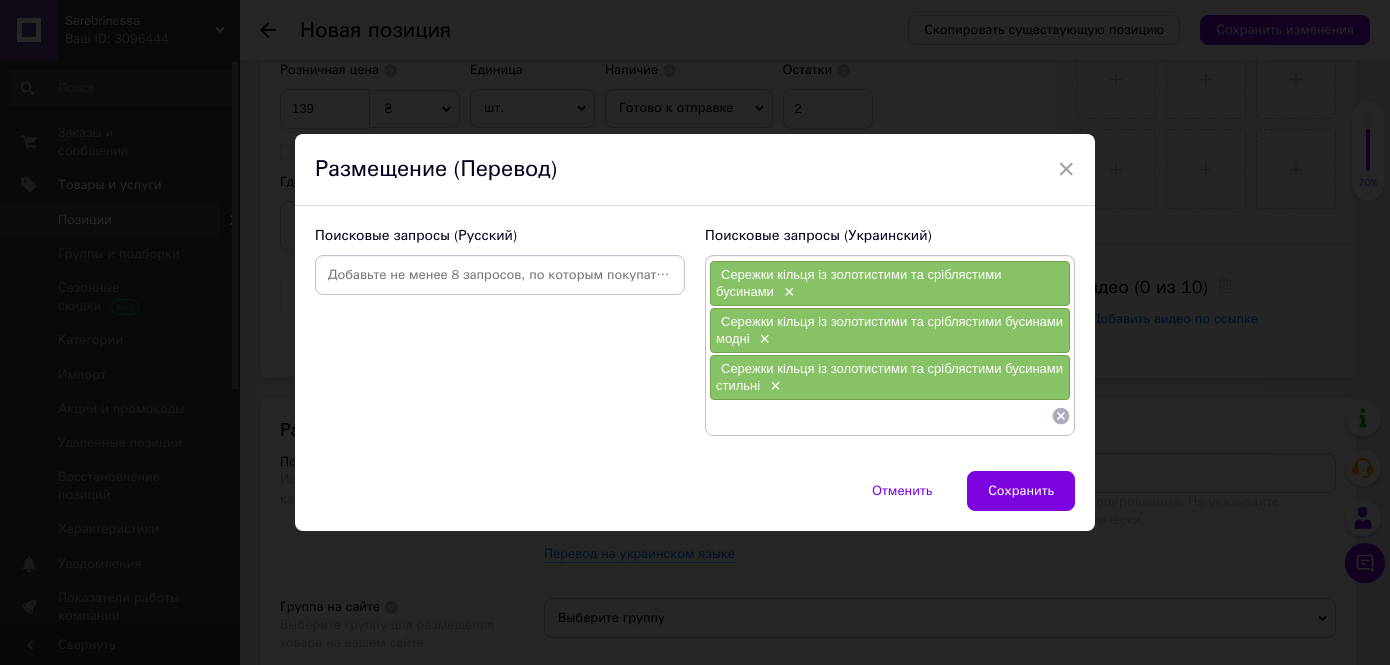 paste on "Сережки кільця із золотистими та сріблястими бусинами" 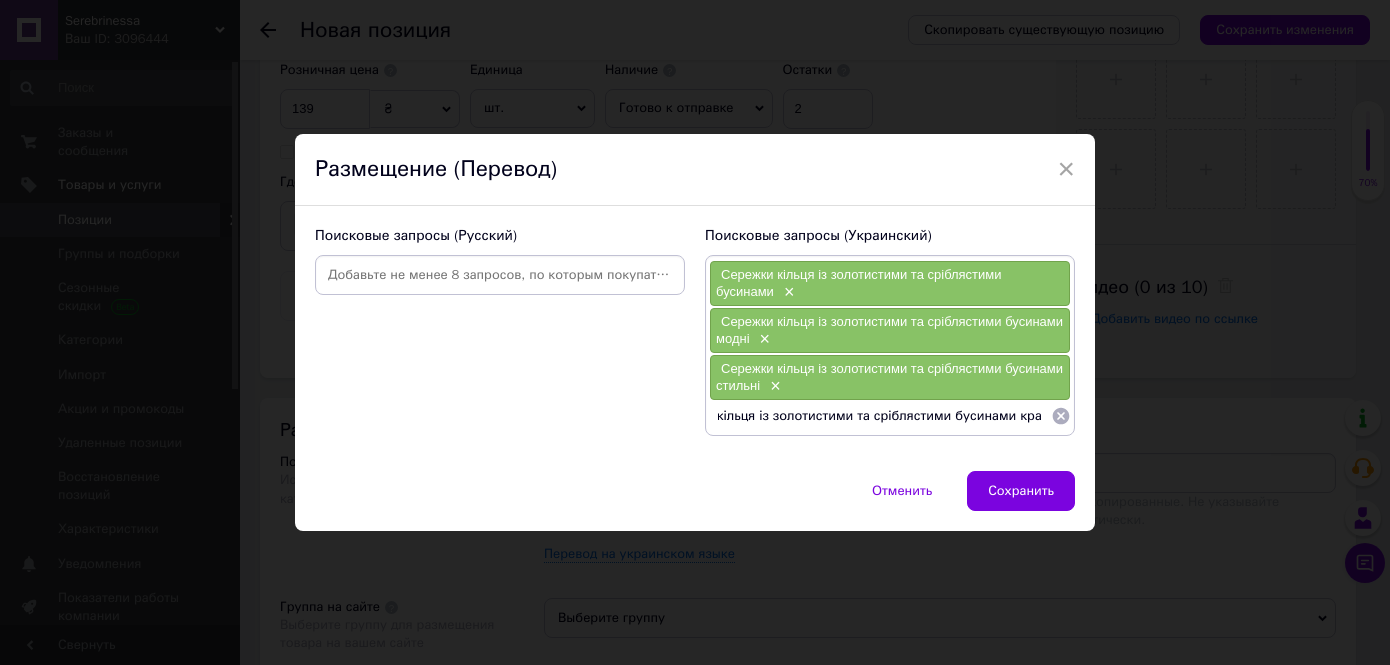 type on "Сережки кільця із золотистими та сріблястими бусинами красиві" 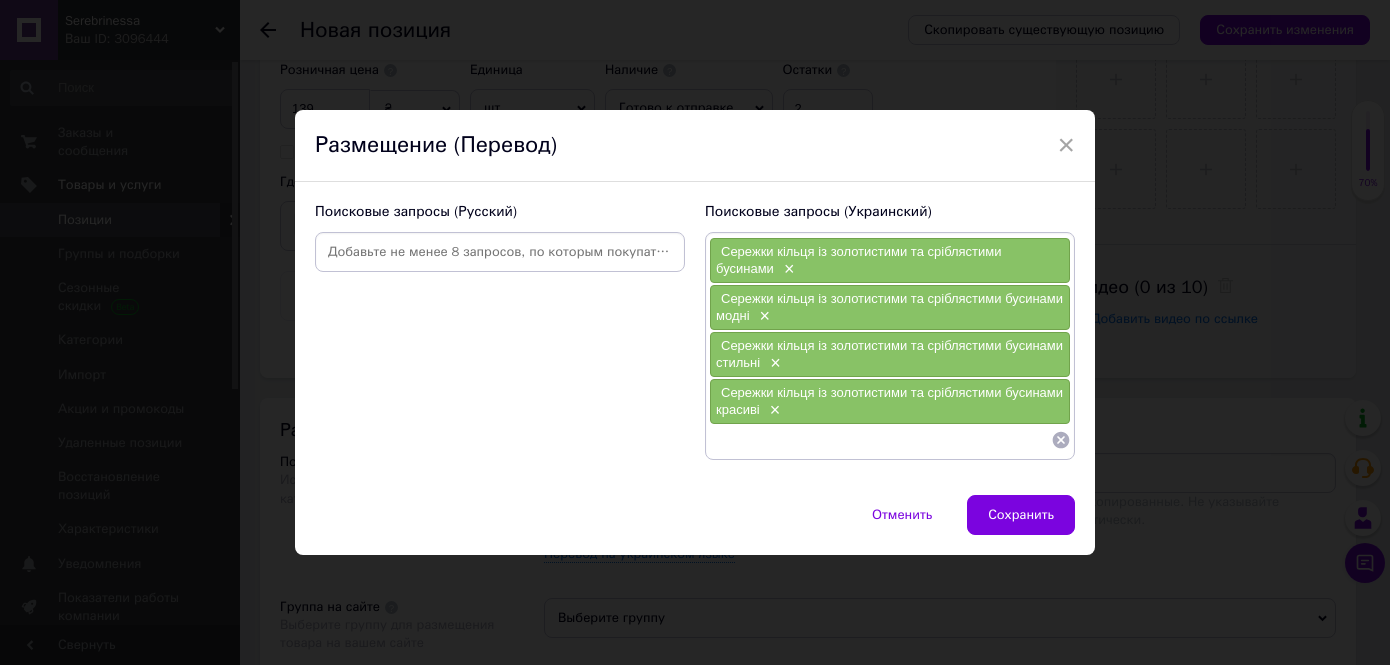 scroll, scrollTop: 0, scrollLeft: 0, axis: both 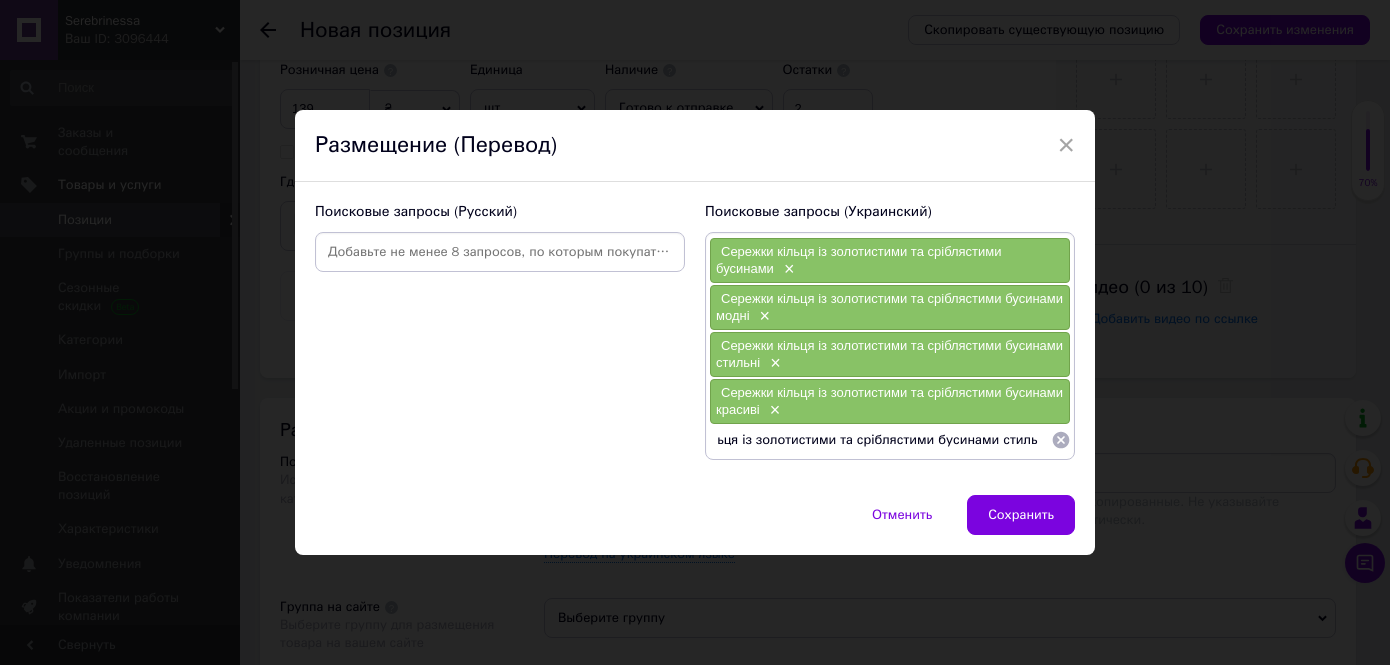 type on "Сережки кільця із золотистими та сріблястими бусинами стиль панк" 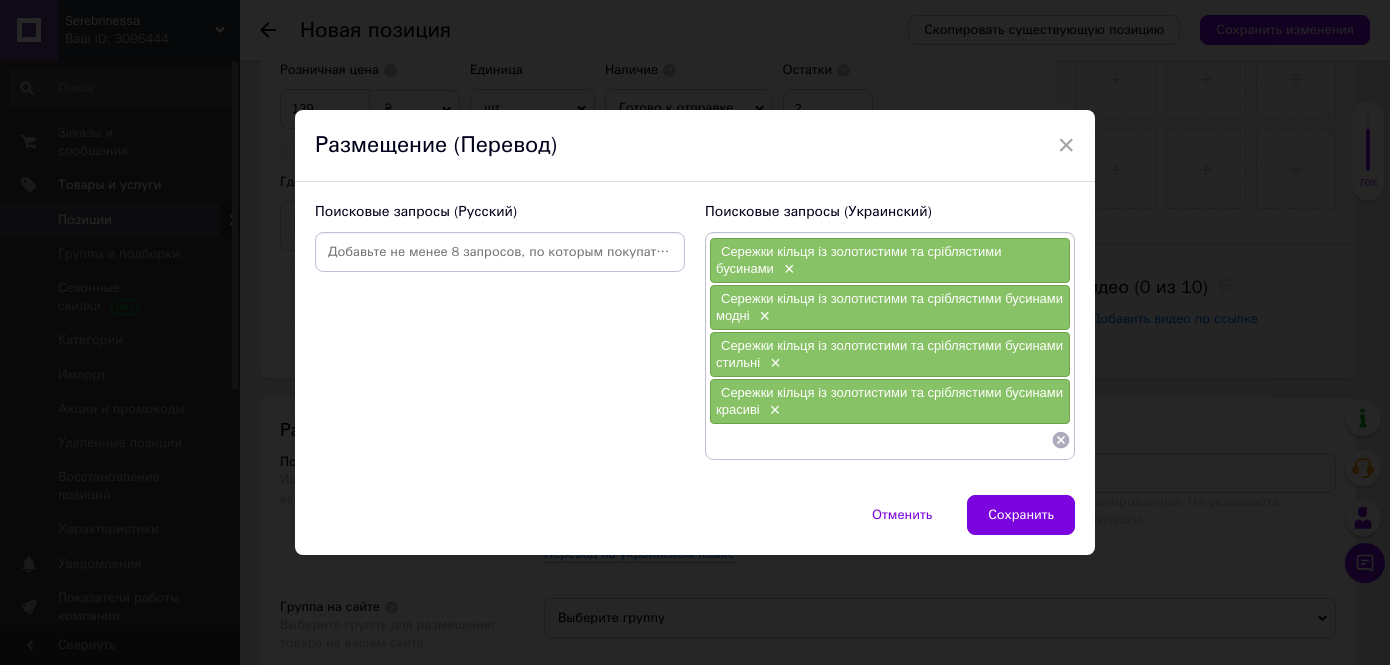 scroll, scrollTop: 0, scrollLeft: 0, axis: both 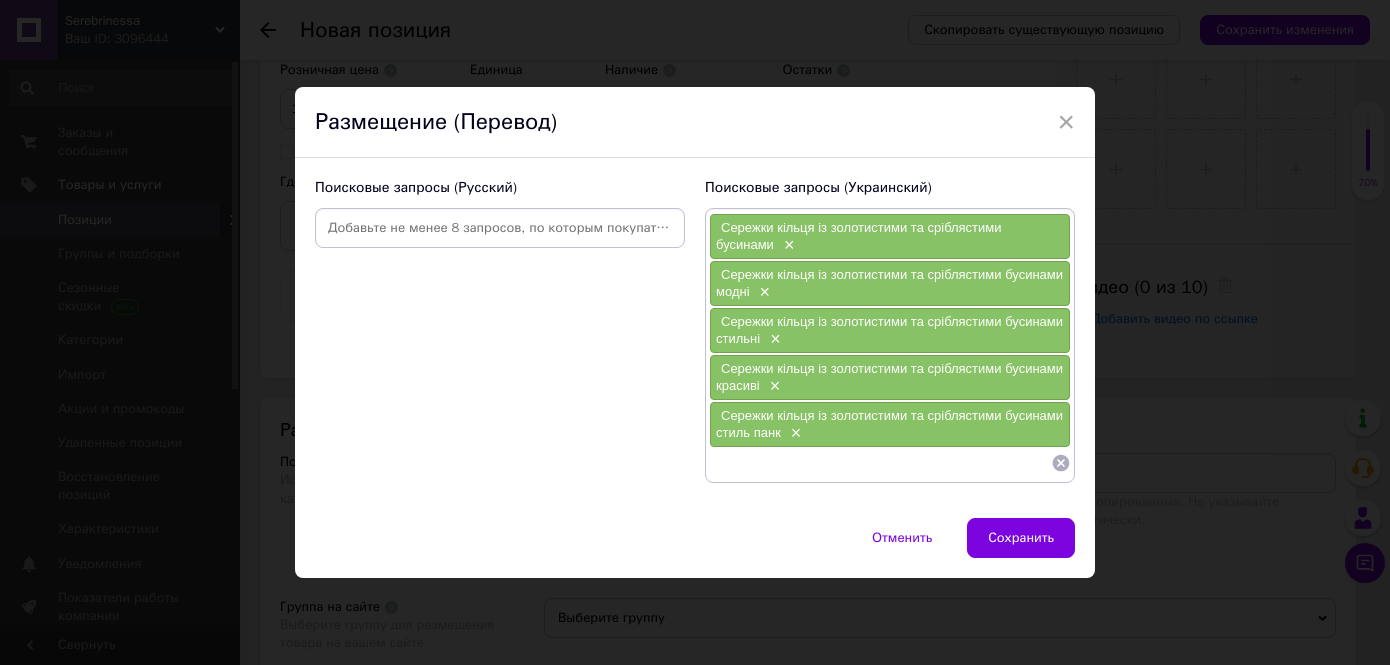 paste on "Сережки кільця із золотистими та сріблястими бусинами" 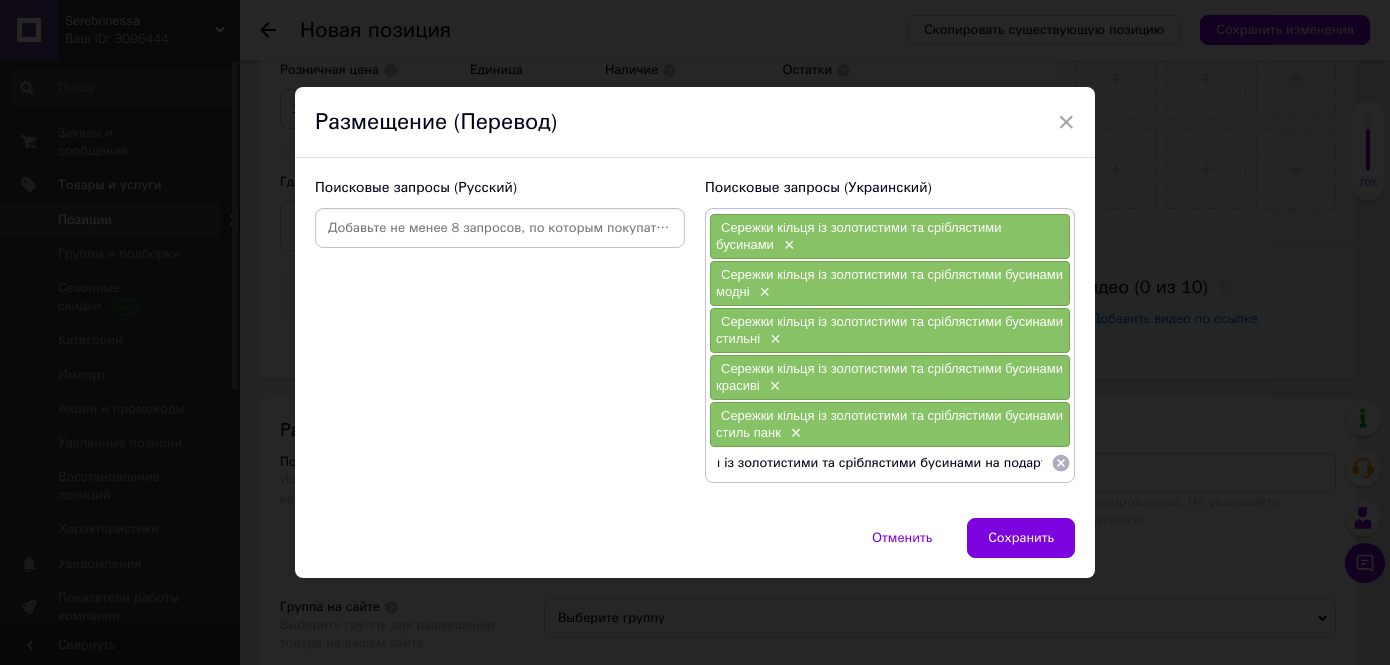 type on "Сережки кільця із золотистими та сріблястими бусинами на подарунок" 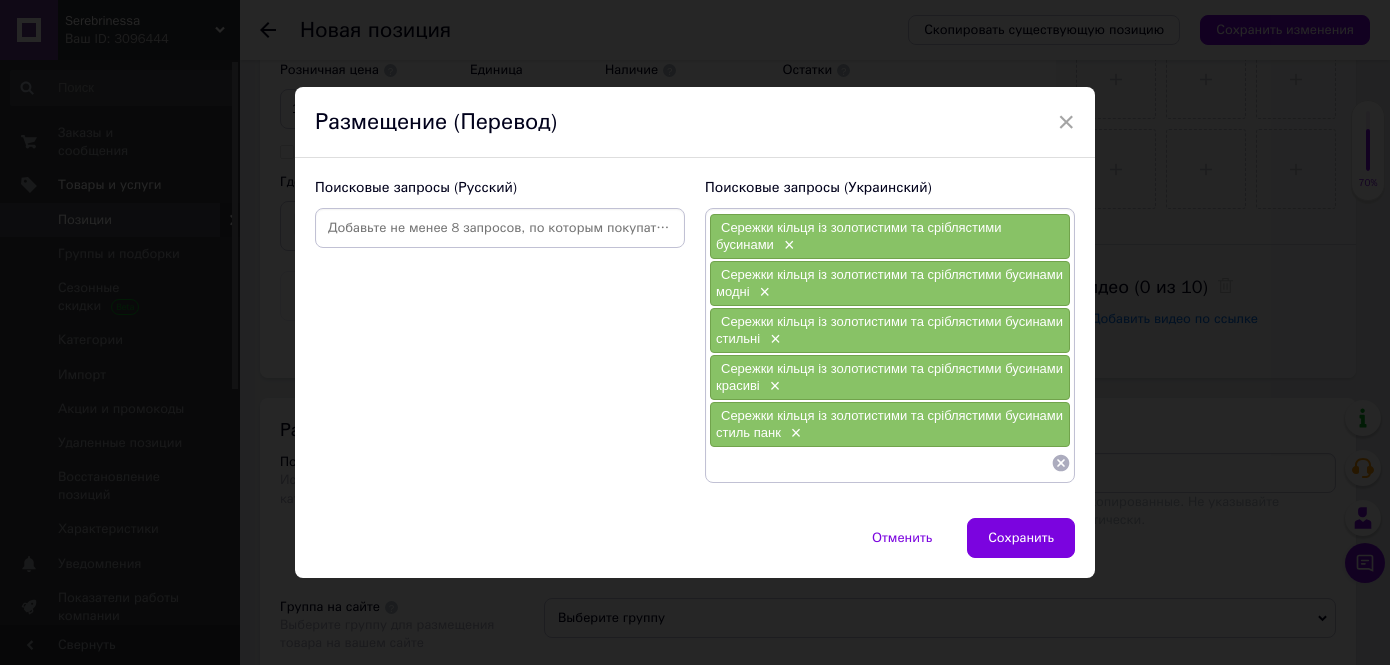 scroll, scrollTop: 0, scrollLeft: 0, axis: both 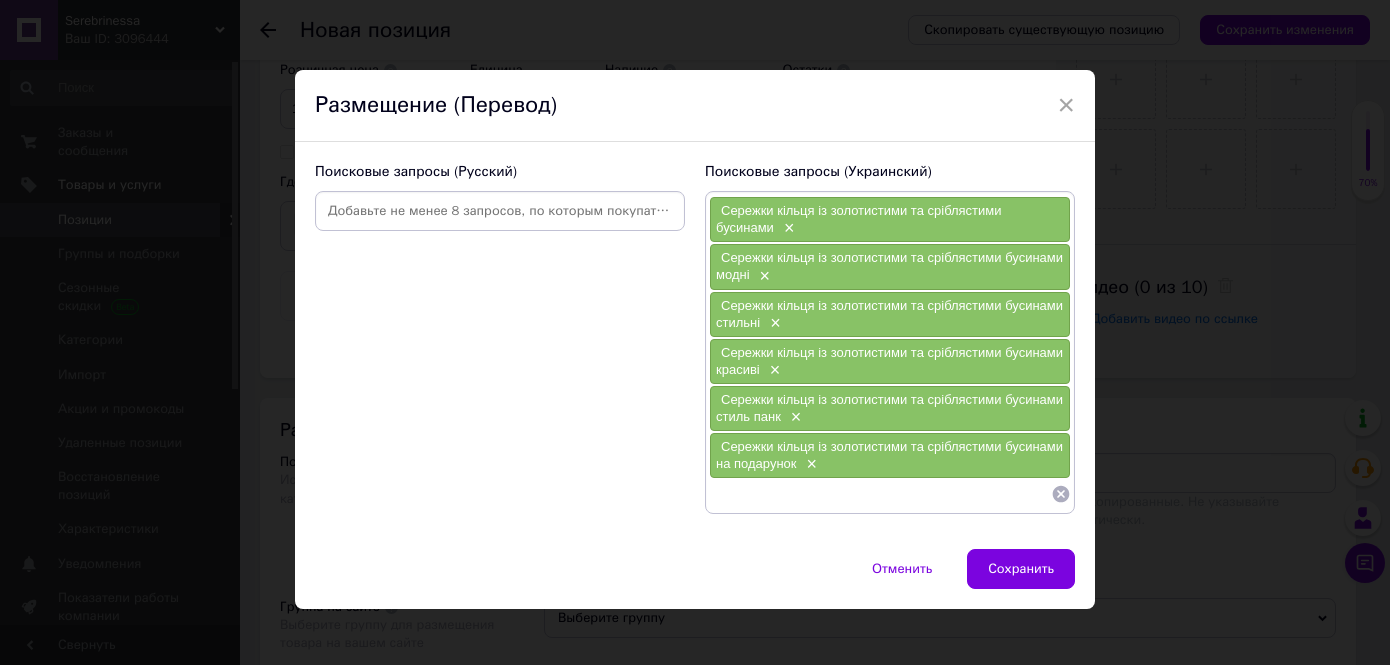paste on "Сережки кільця із золотистими та сріблястими бусинами" 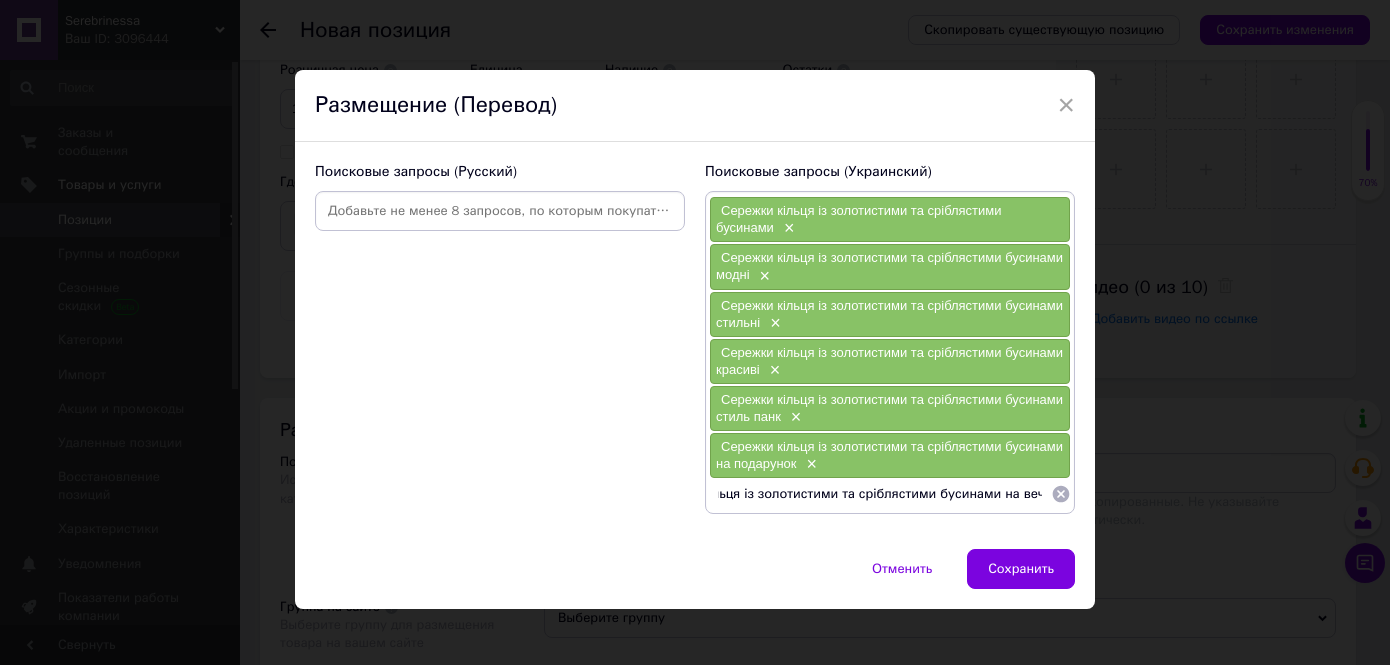 type on "Сережки кільця із золотистими та сріблястими бусинами на вечірку" 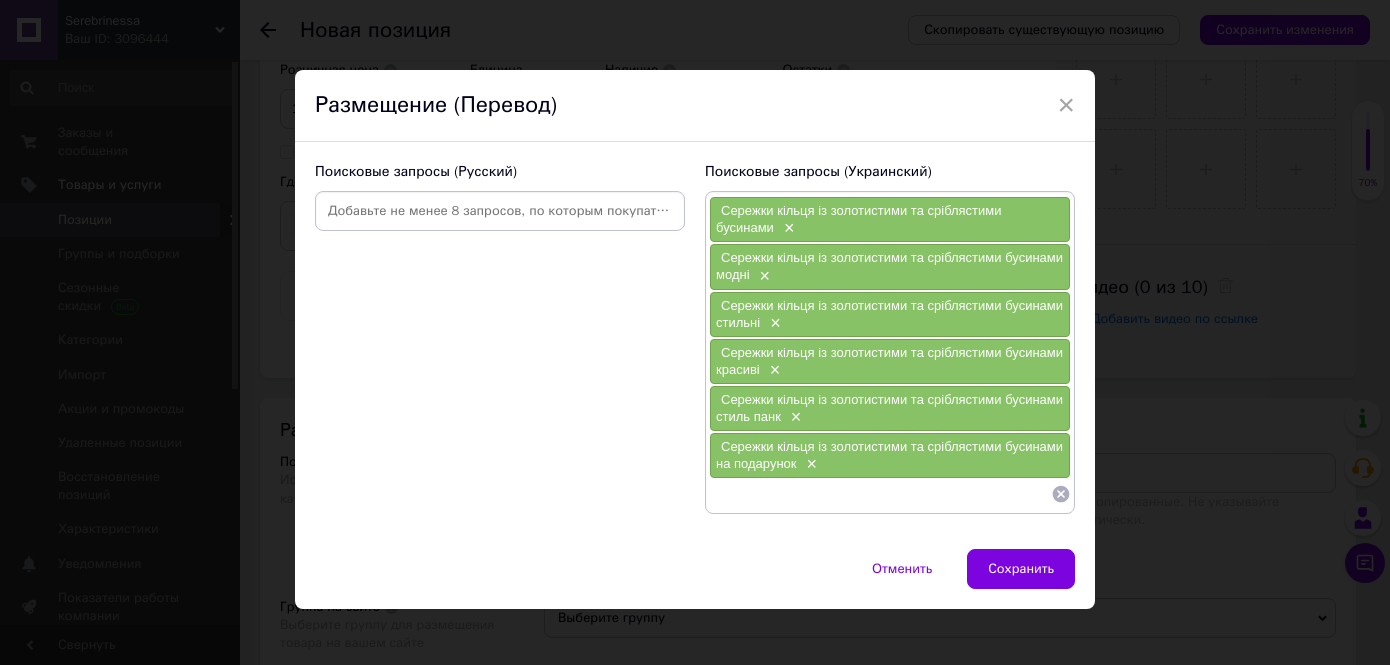 scroll, scrollTop: 0, scrollLeft: 0, axis: both 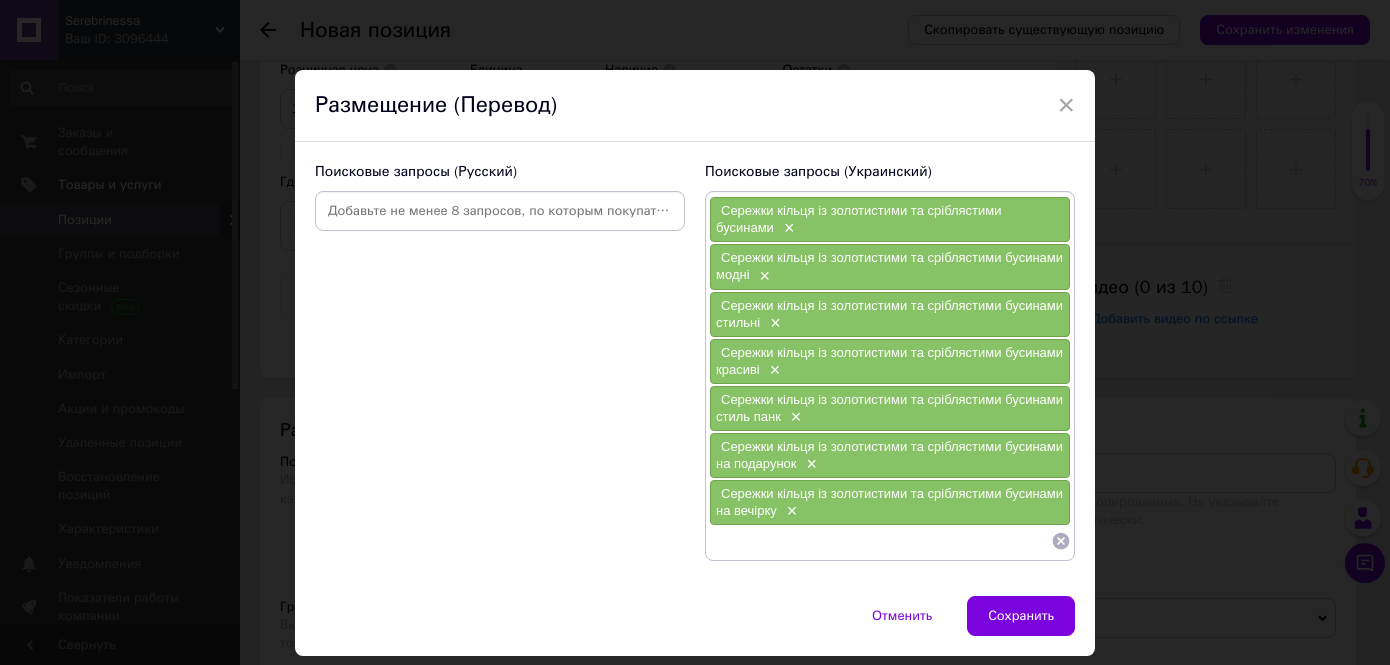 paste on "Сережки кільця із золотистими та сріблястими бусинами" 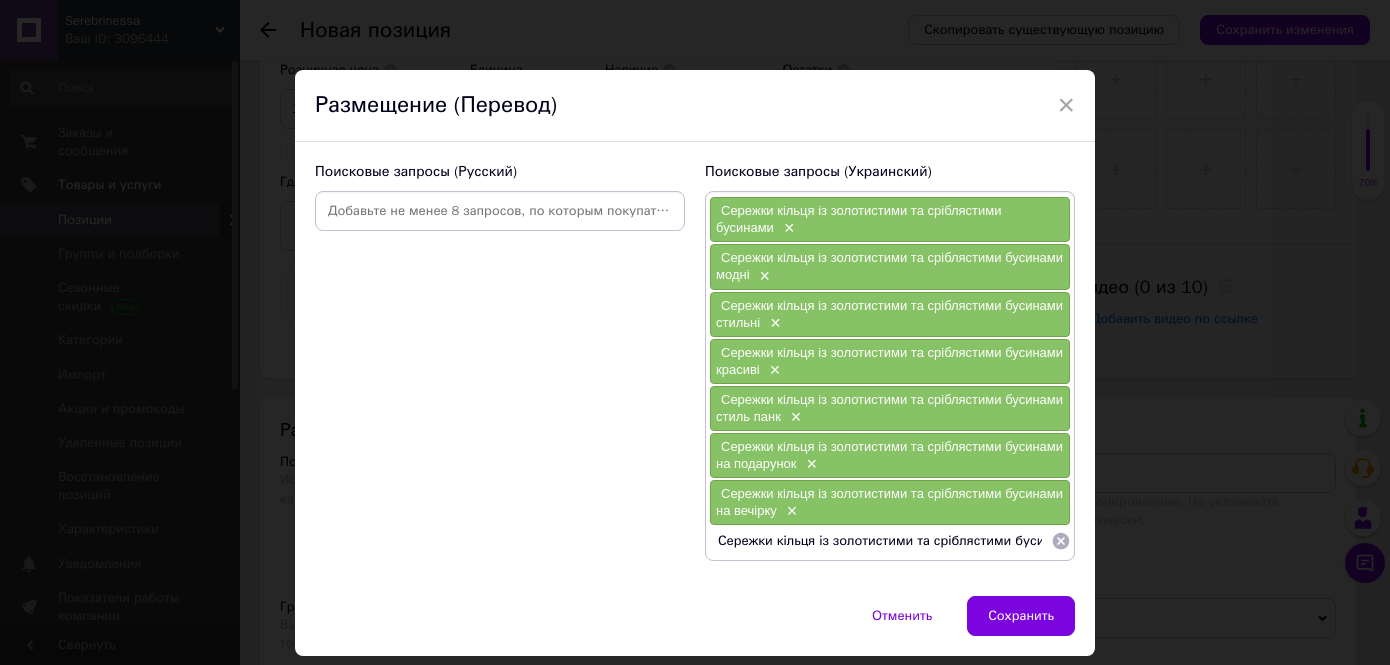 scroll, scrollTop: 0, scrollLeft: 15, axis: horizontal 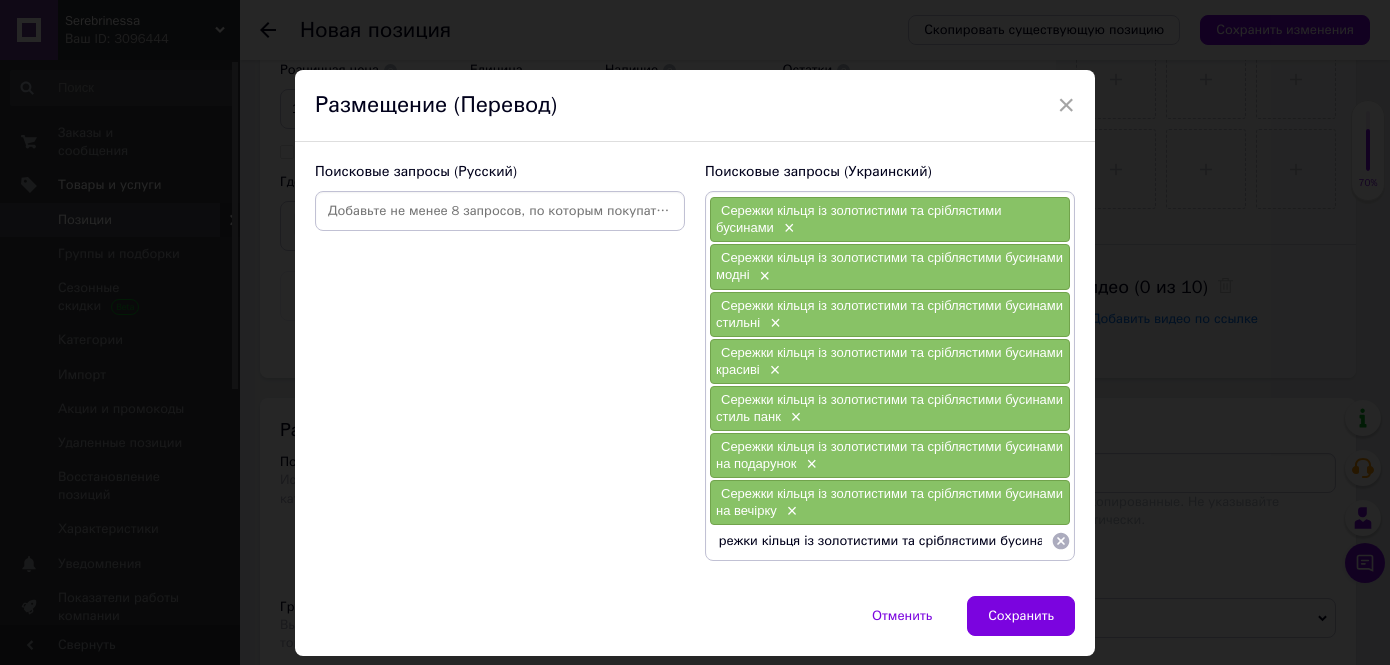 drag, startPoint x: 981, startPoint y: 539, endPoint x: 810, endPoint y: 540, distance: 171.00293 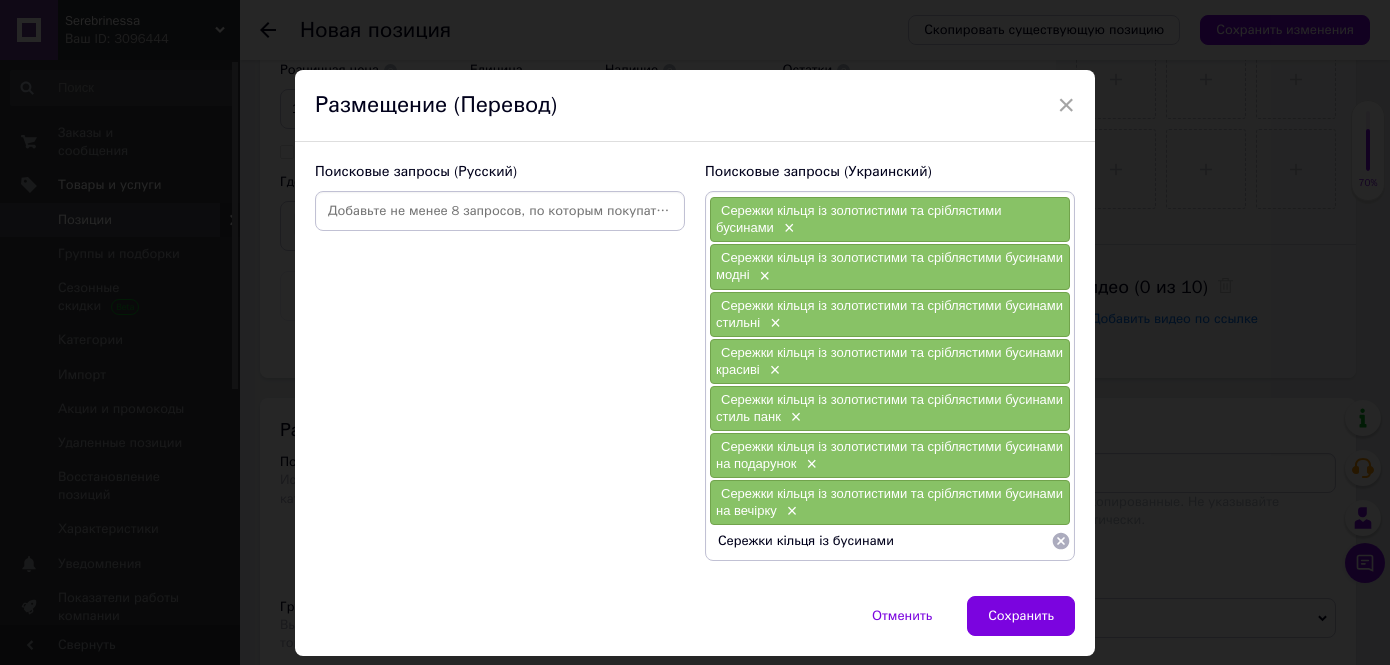 scroll, scrollTop: 0, scrollLeft: 0, axis: both 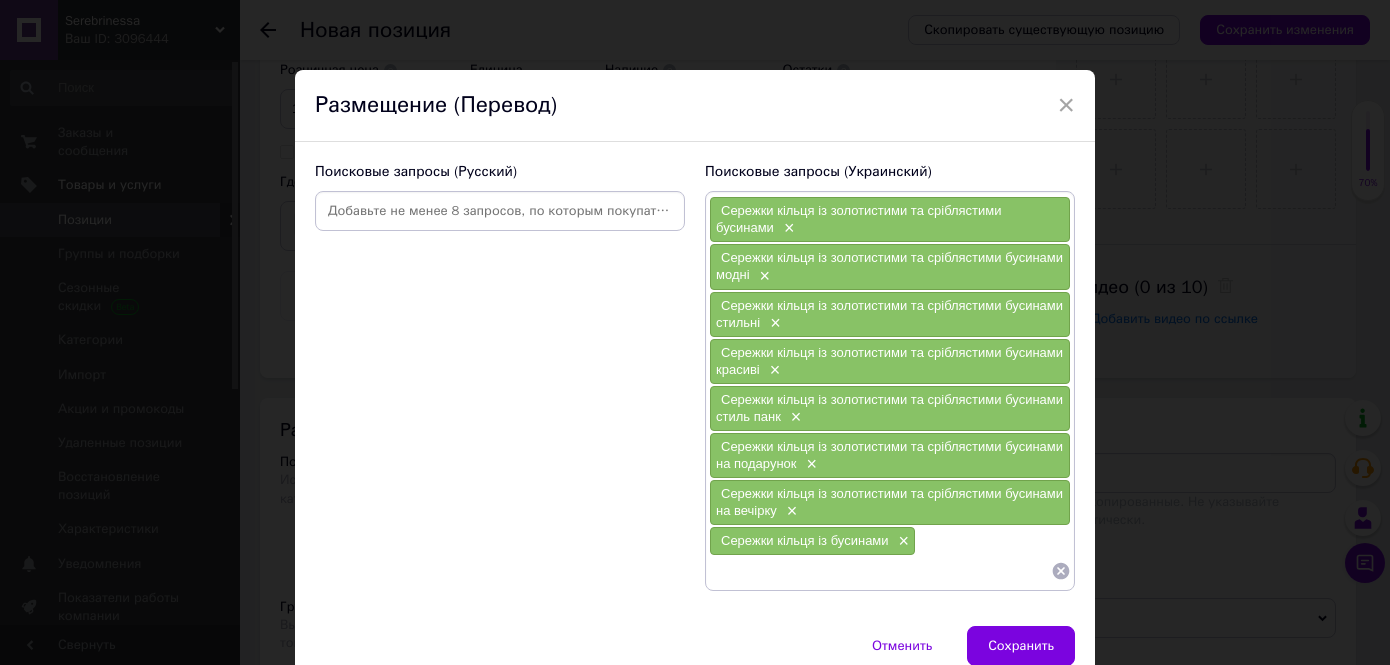 paste on "Сережки кільця із бусинами" 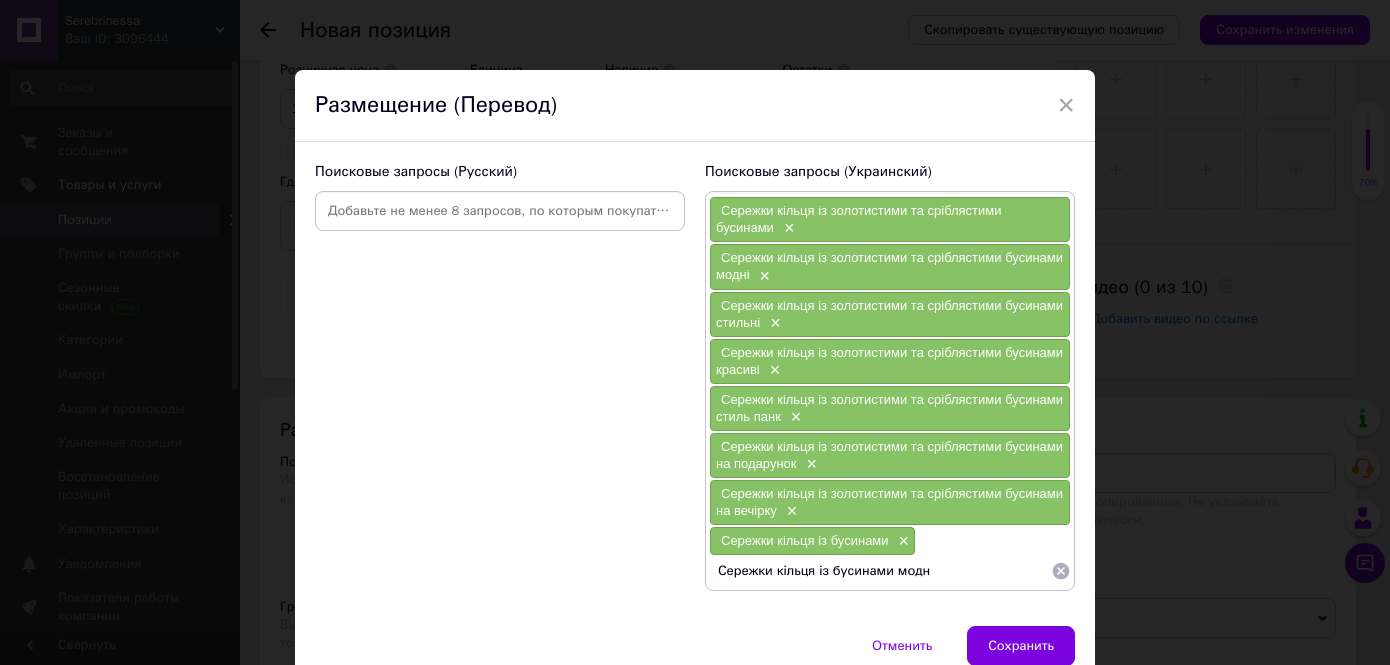 type on "Сережки кільця із бусинами модні" 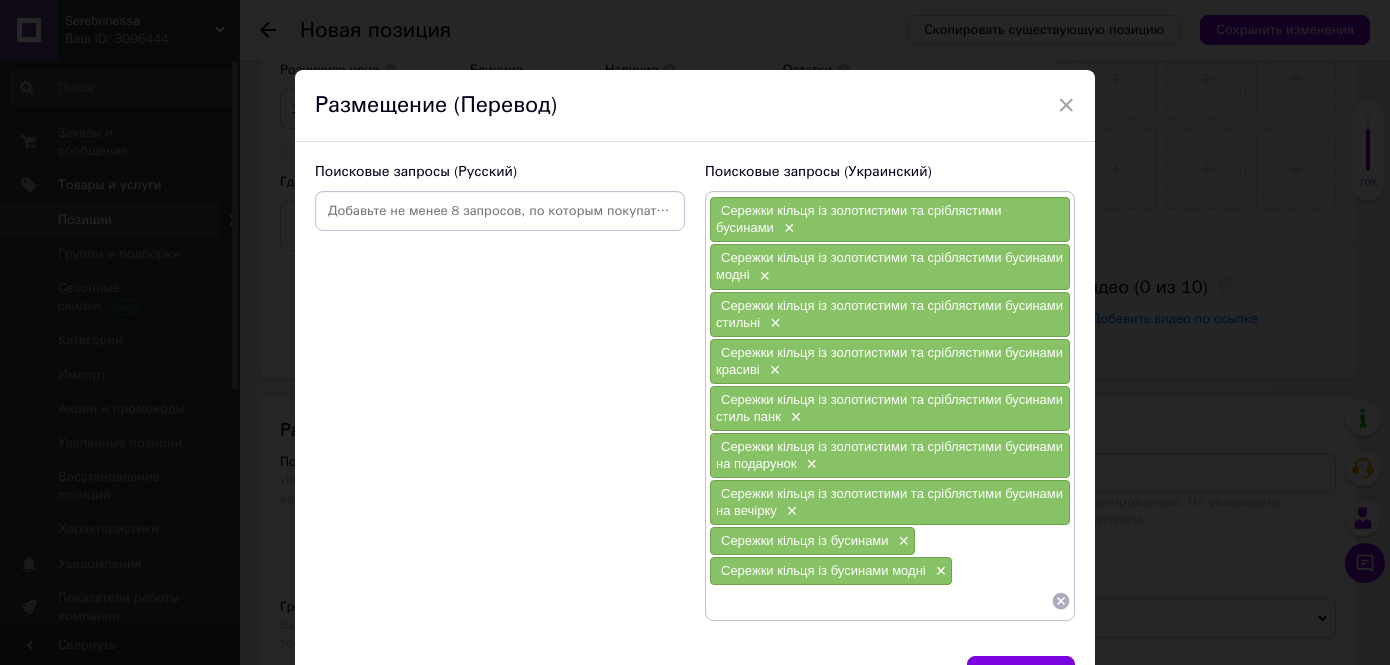 paste on "Сережки кільця із бусинами" 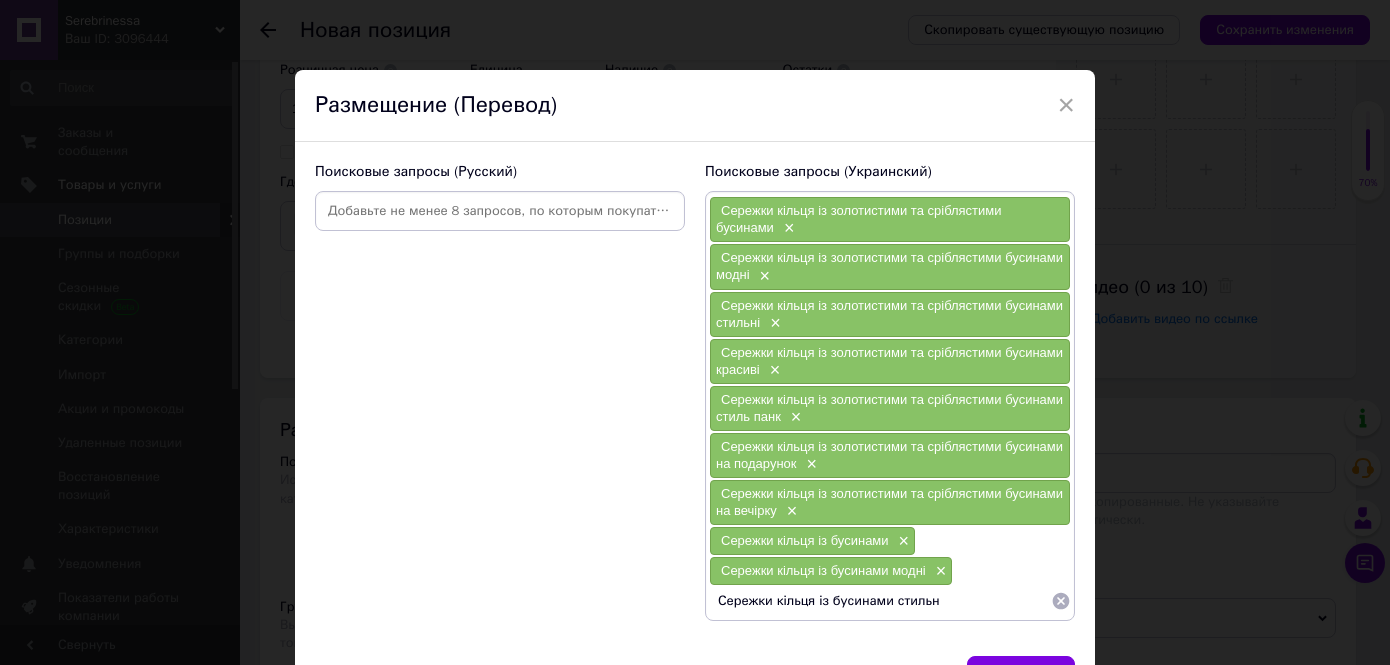 type on "Сережки кільця із бусинами стильні" 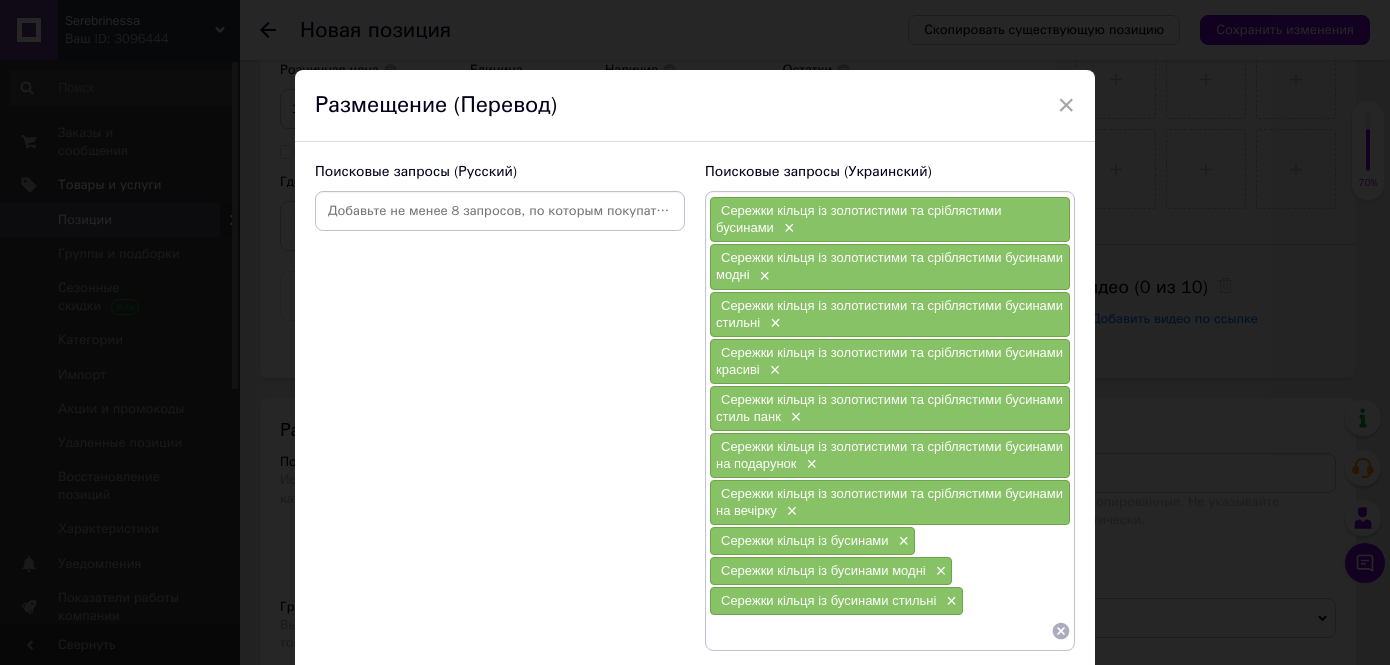 paste on "Сережки кільця із бусинами" 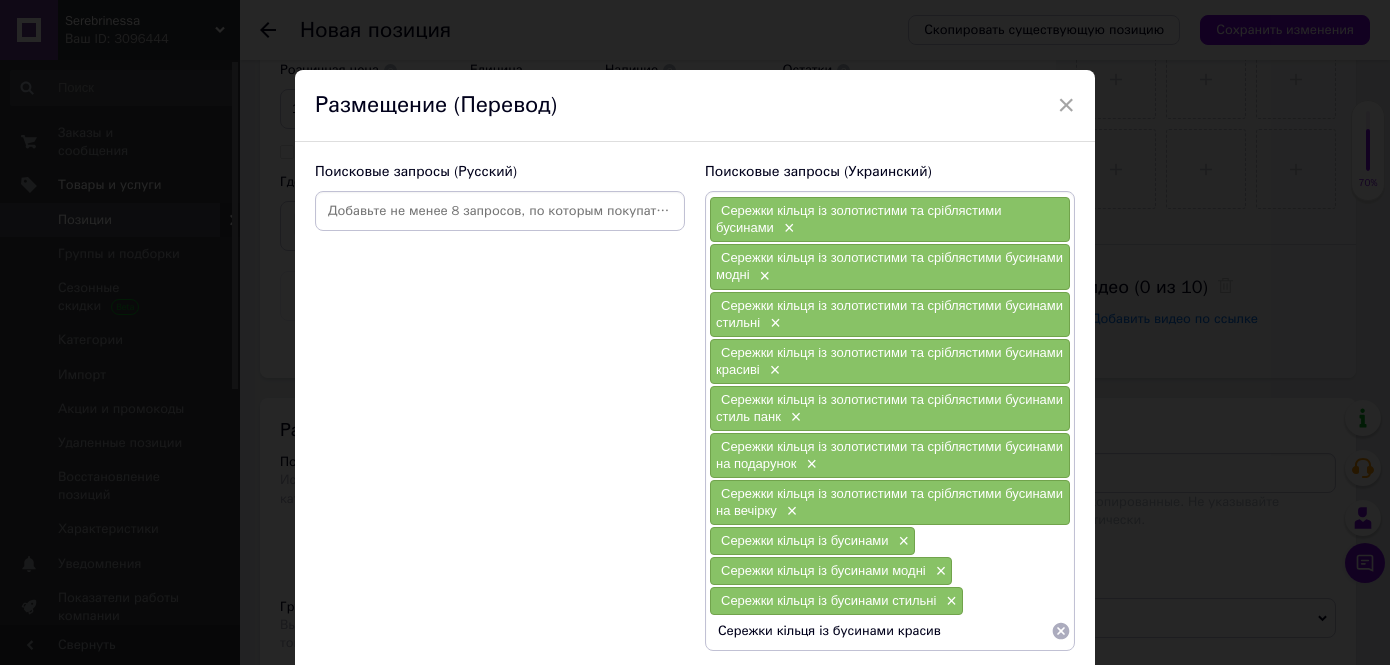type on "Сережки кільця із бусинами красиві" 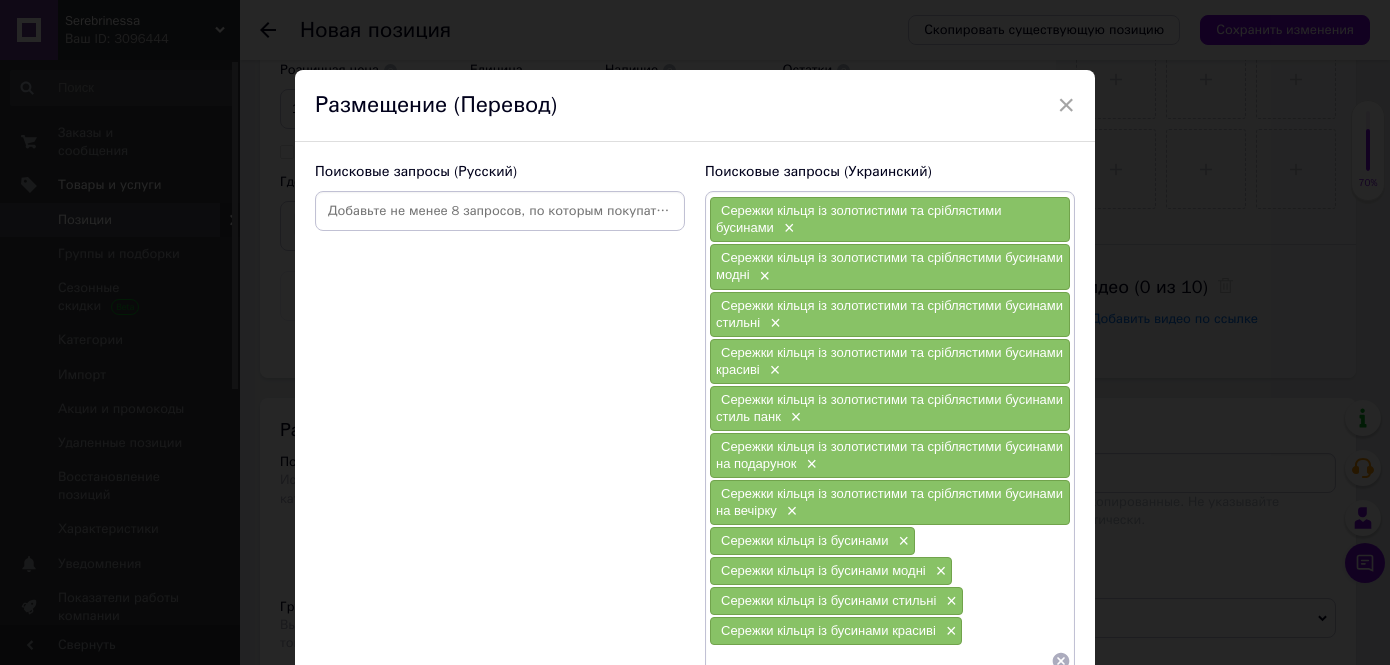 paste on "Сережки кільця із бусинами" 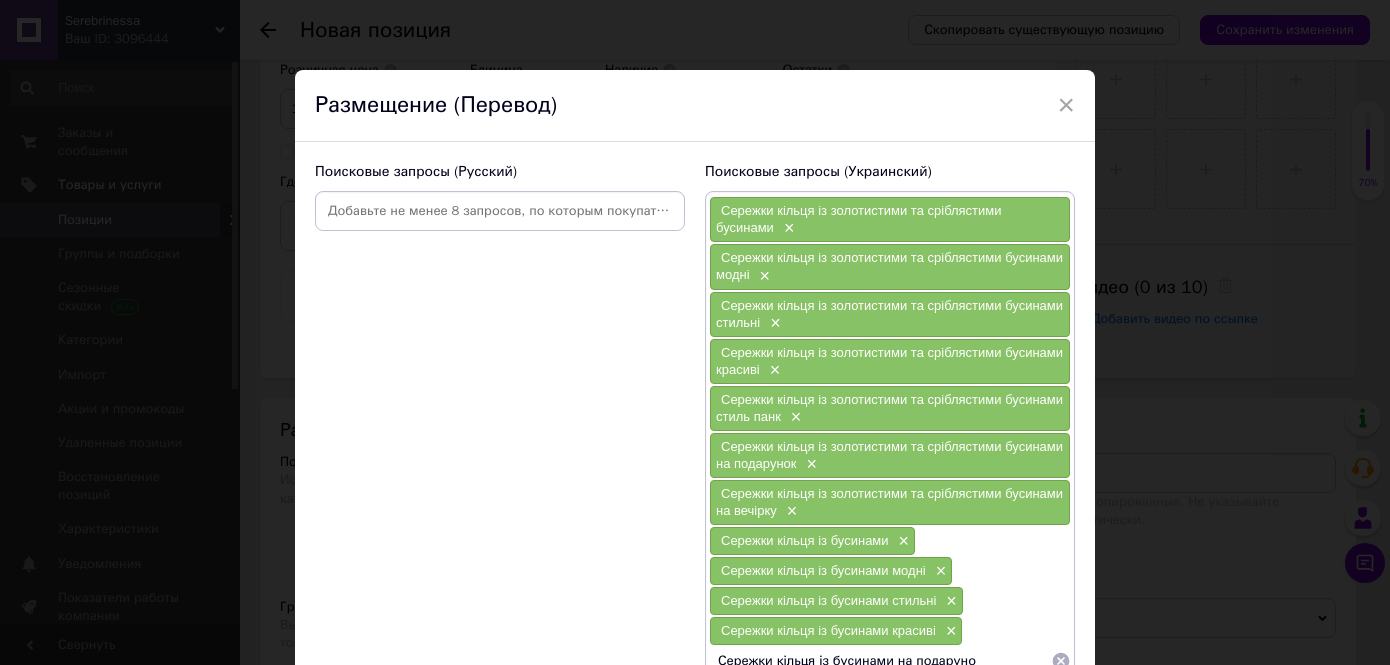type on "Сережки кільця із бусинами на подарунок" 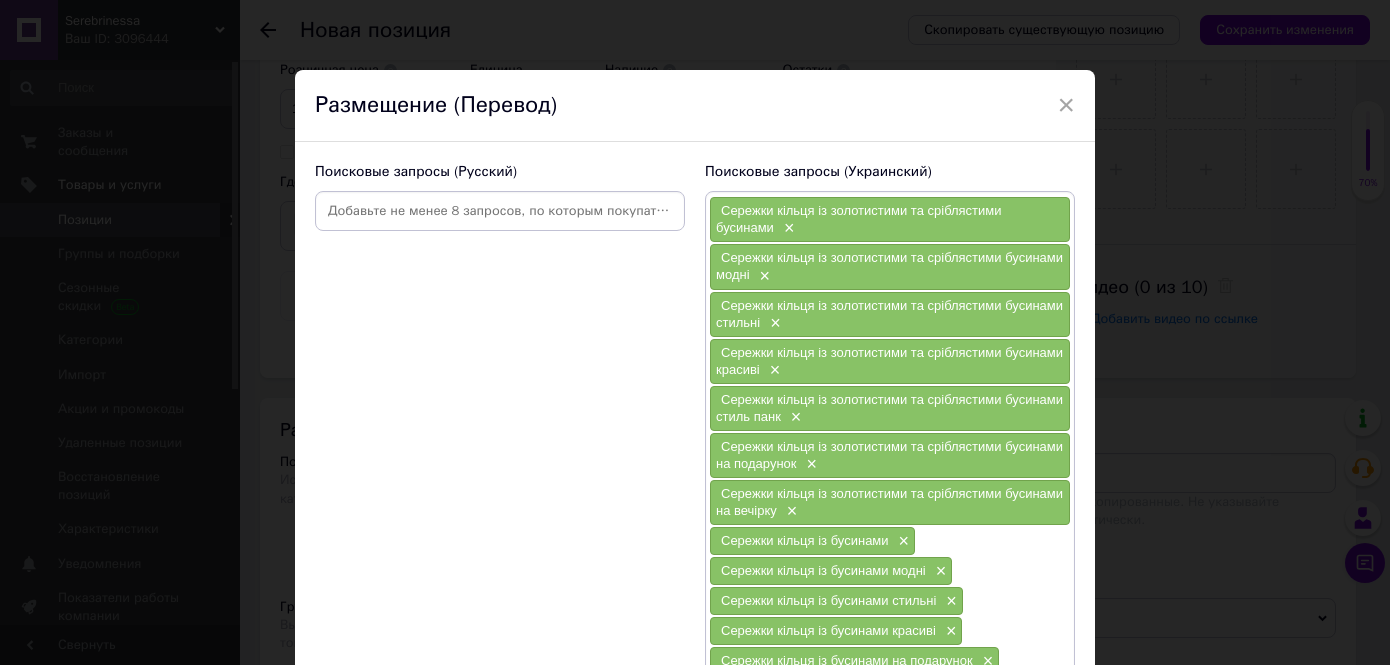 paste on "Сережки кільця із бусинами" 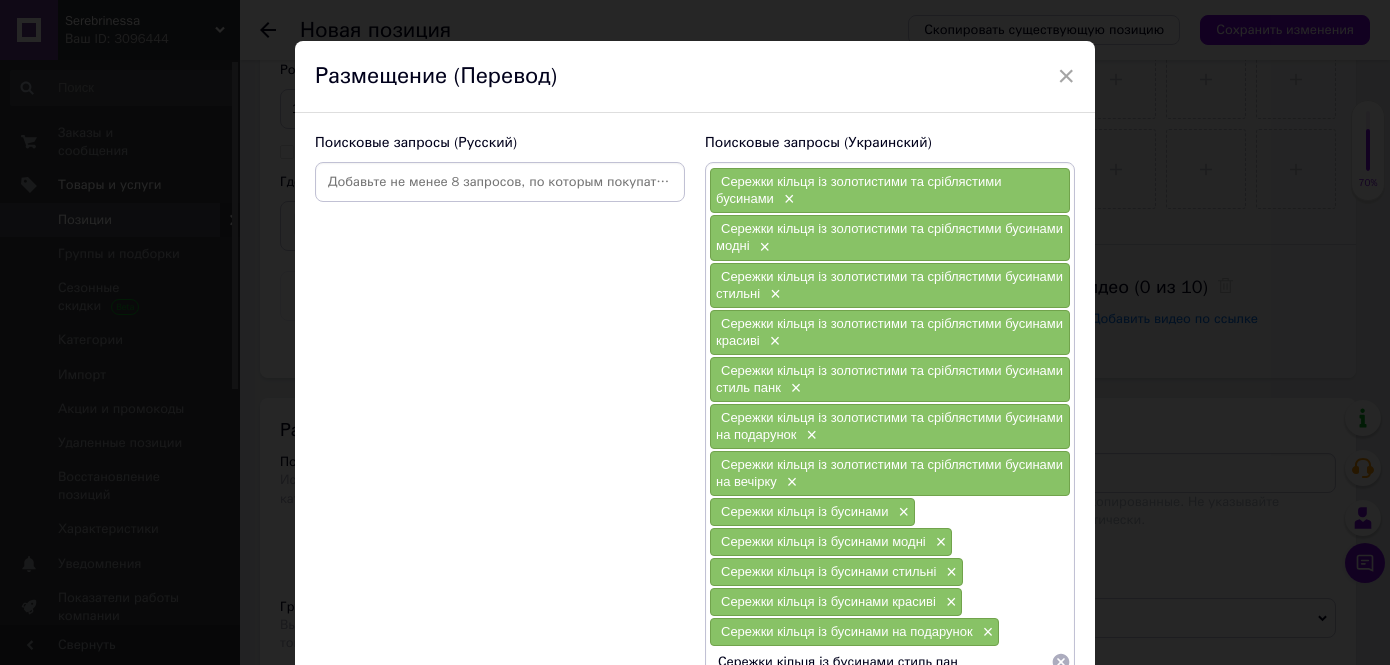 type on "Сережки кільця із бусинами стиль панк" 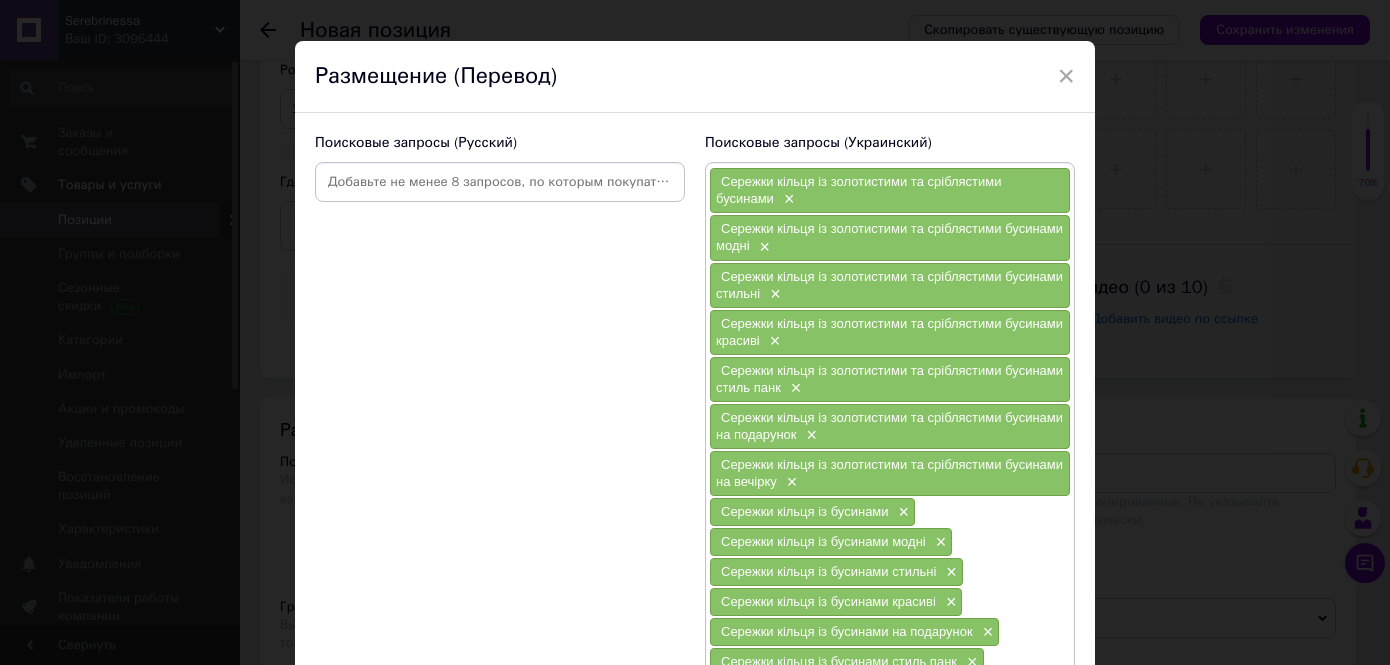 paste on "Сережки кільця із бусинами" 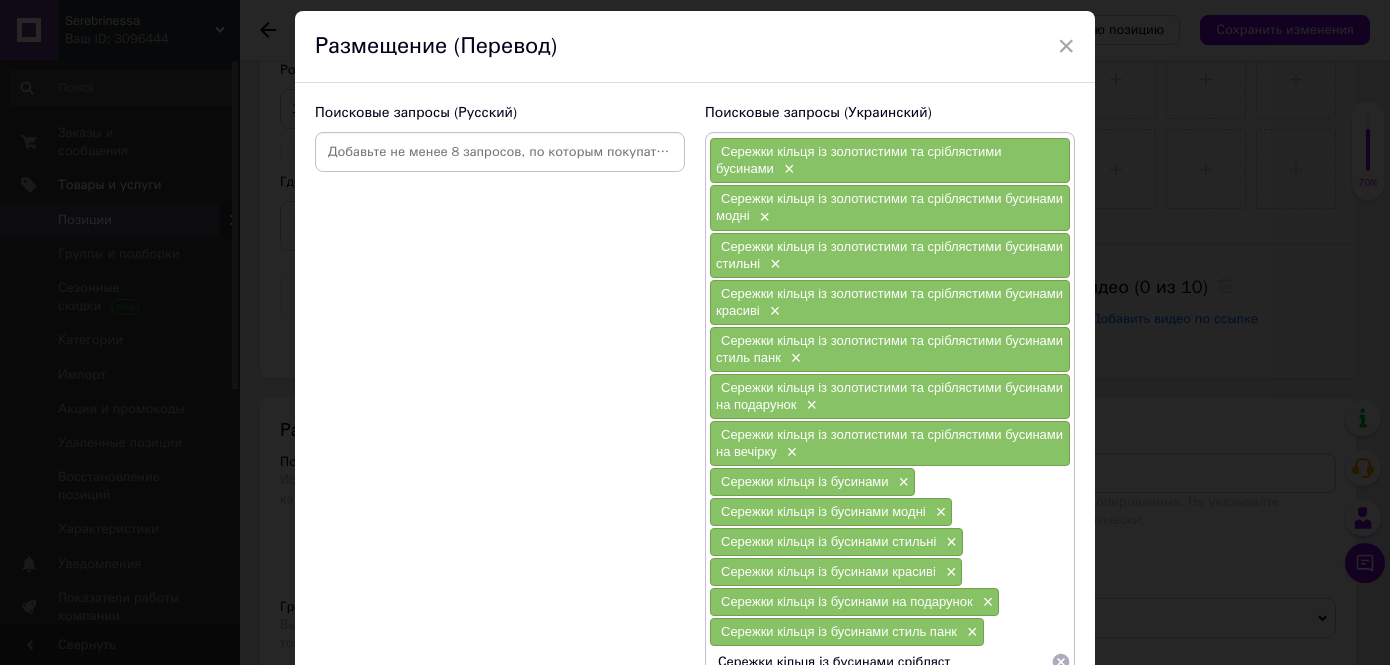 type on "Сережки кільця із бусинами сріблясті" 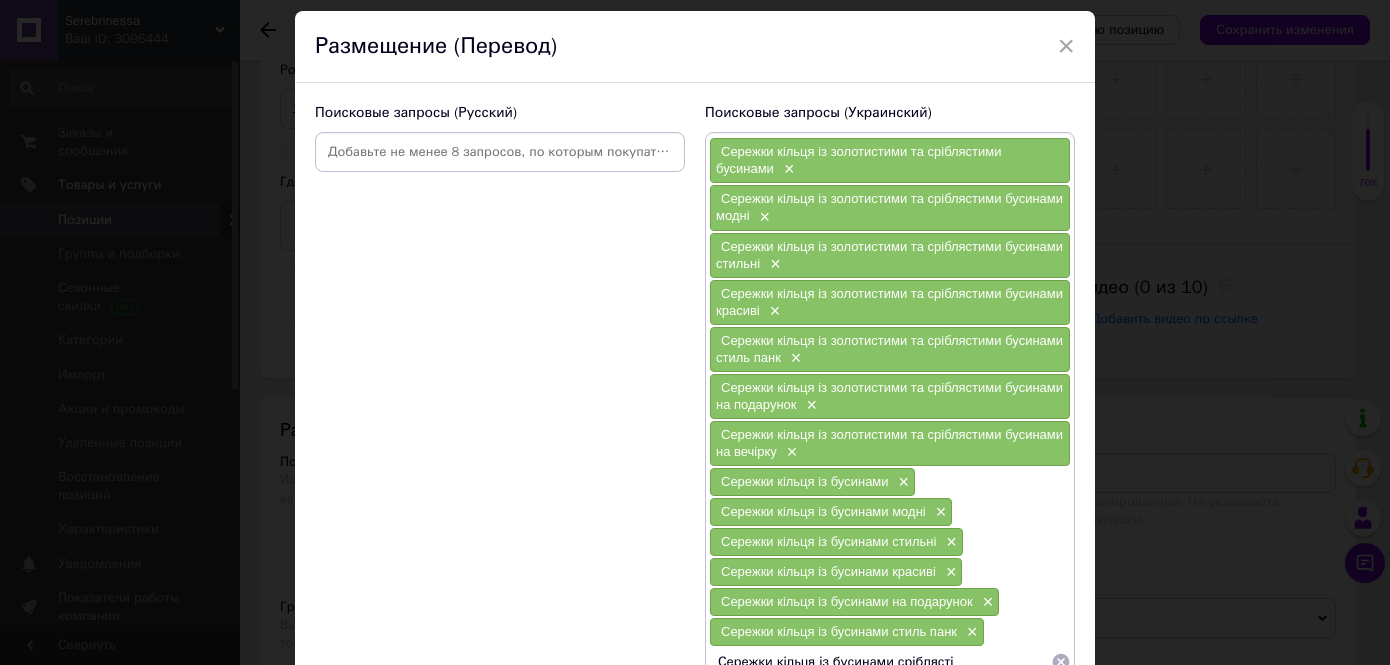 type 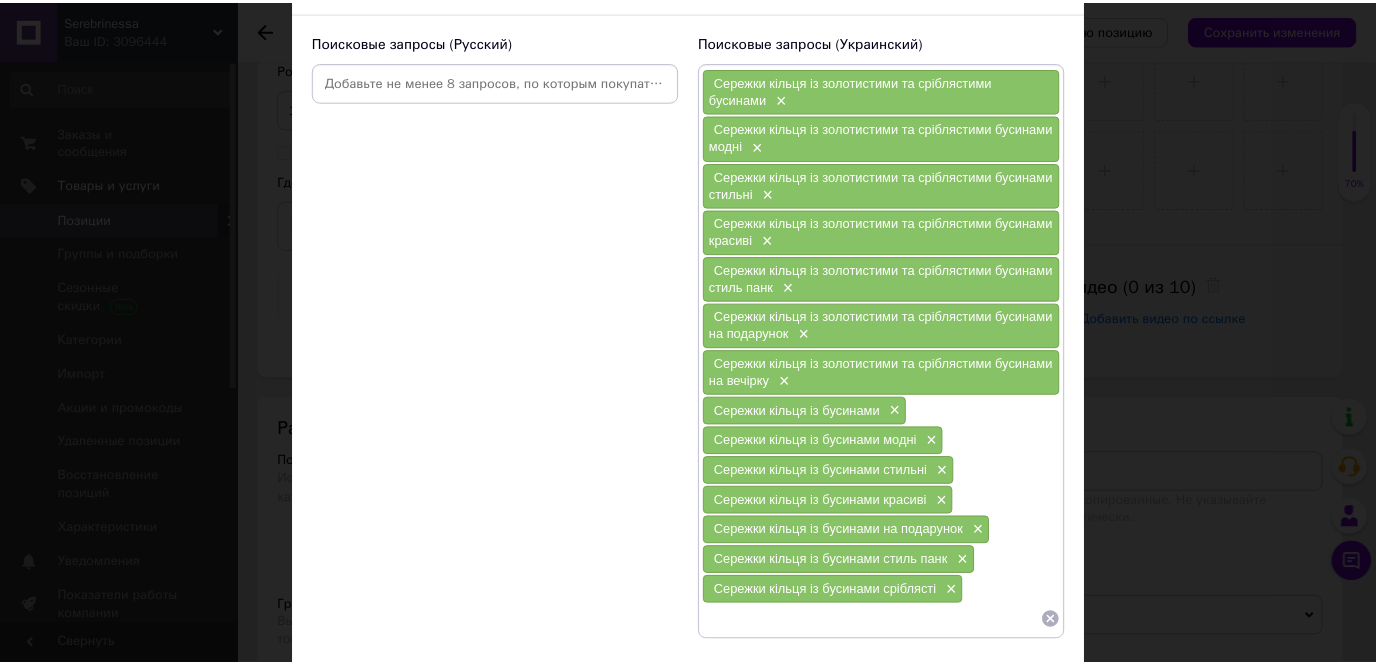 scroll, scrollTop: 240, scrollLeft: 0, axis: vertical 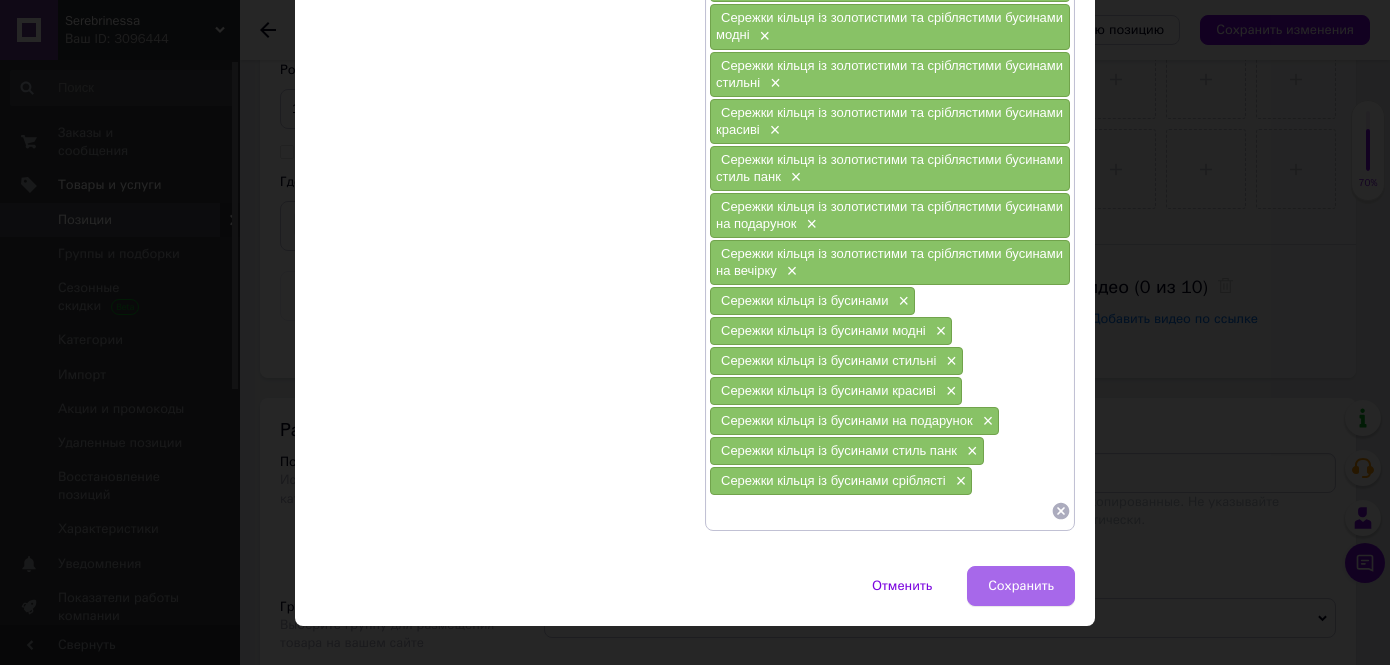 click on "Сохранить" at bounding box center (1021, 586) 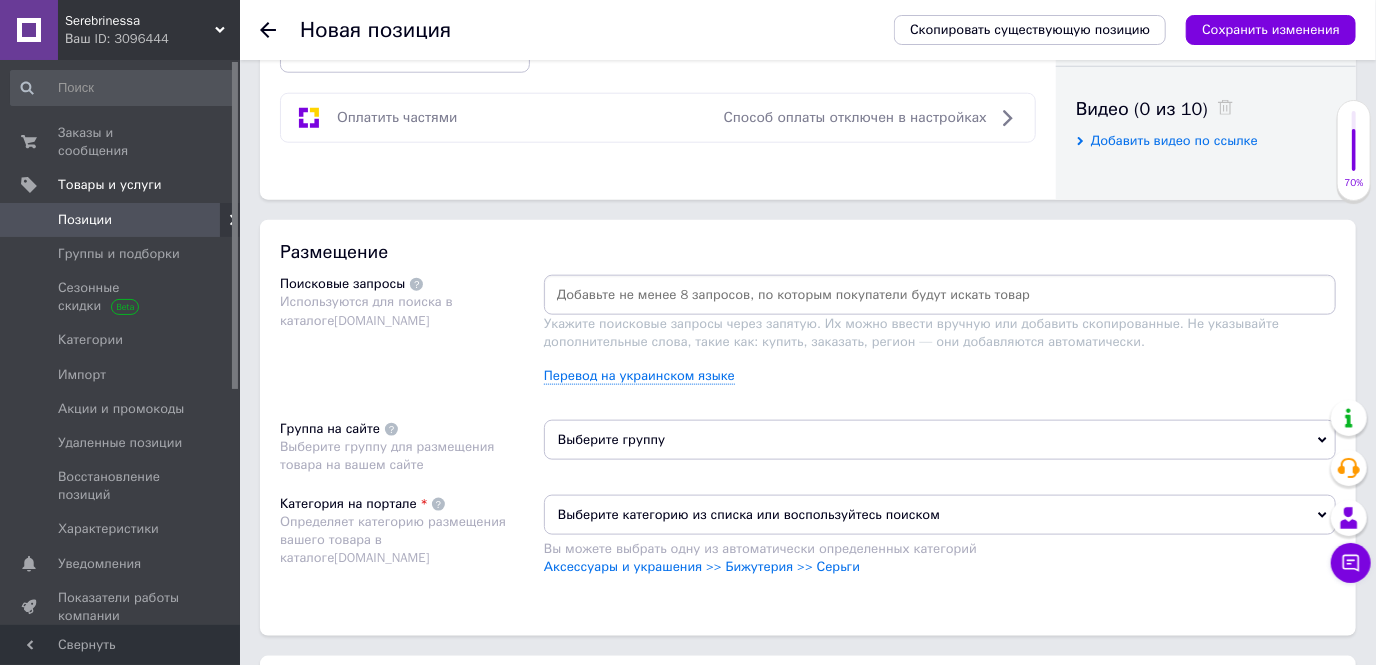 scroll, scrollTop: 1000, scrollLeft: 0, axis: vertical 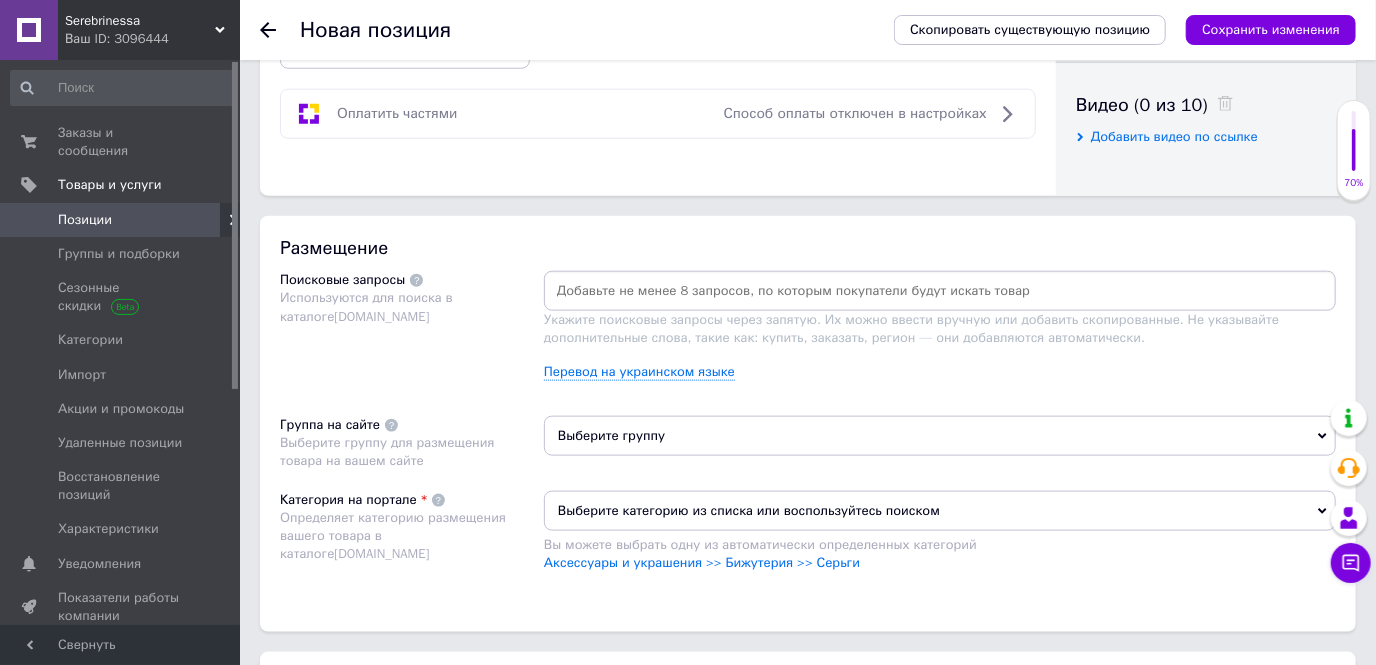 click at bounding box center [940, 291] 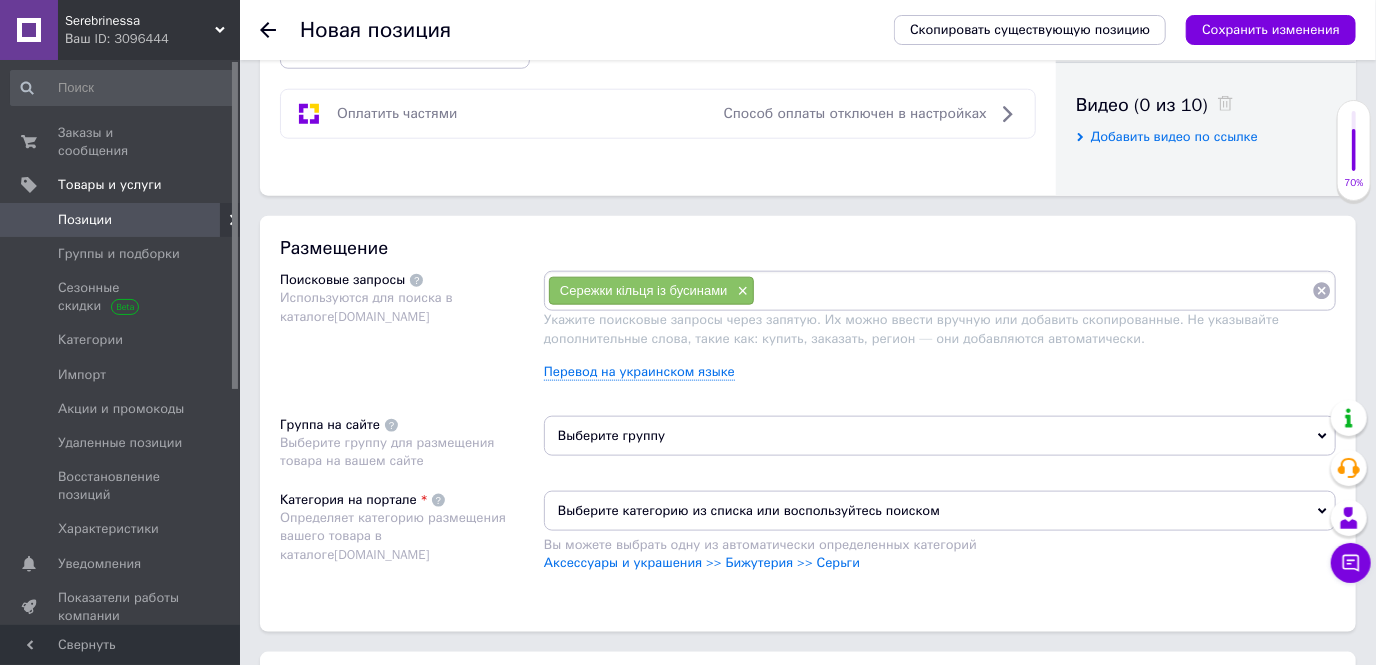 paste on "Сережки кільця із бусинами" 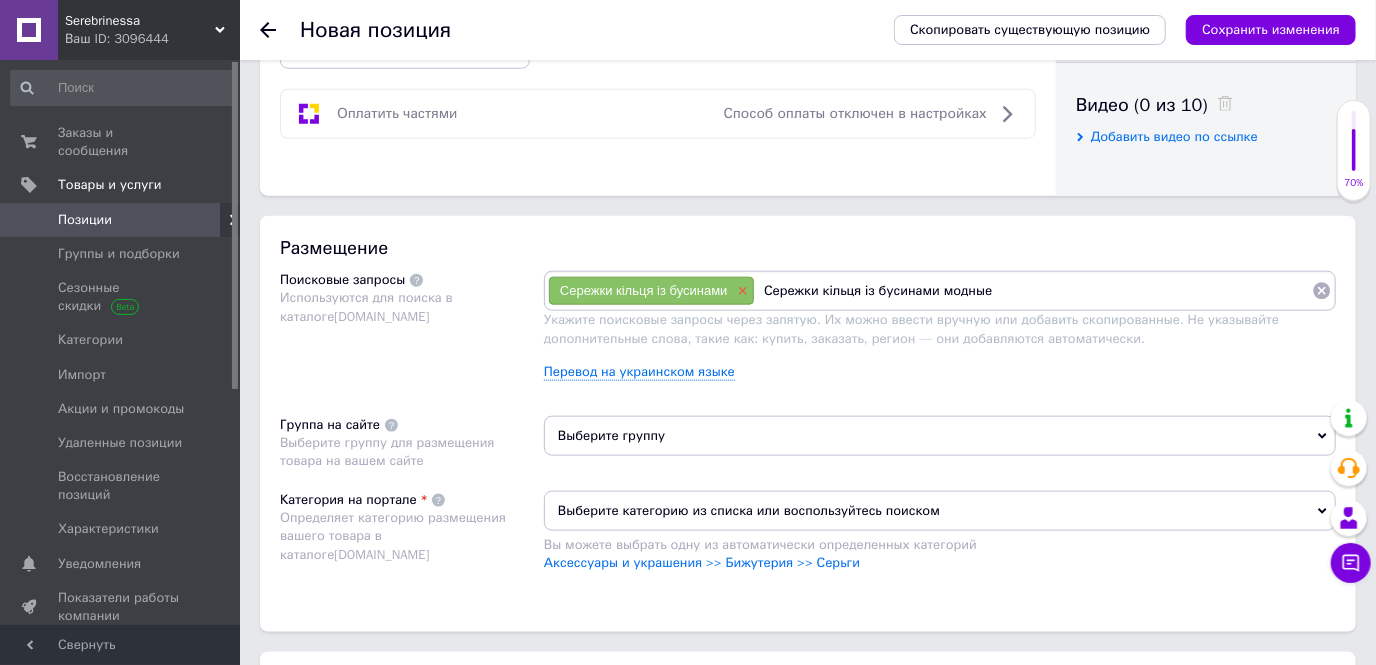 type on "Сережки кільця із бусинами модные" 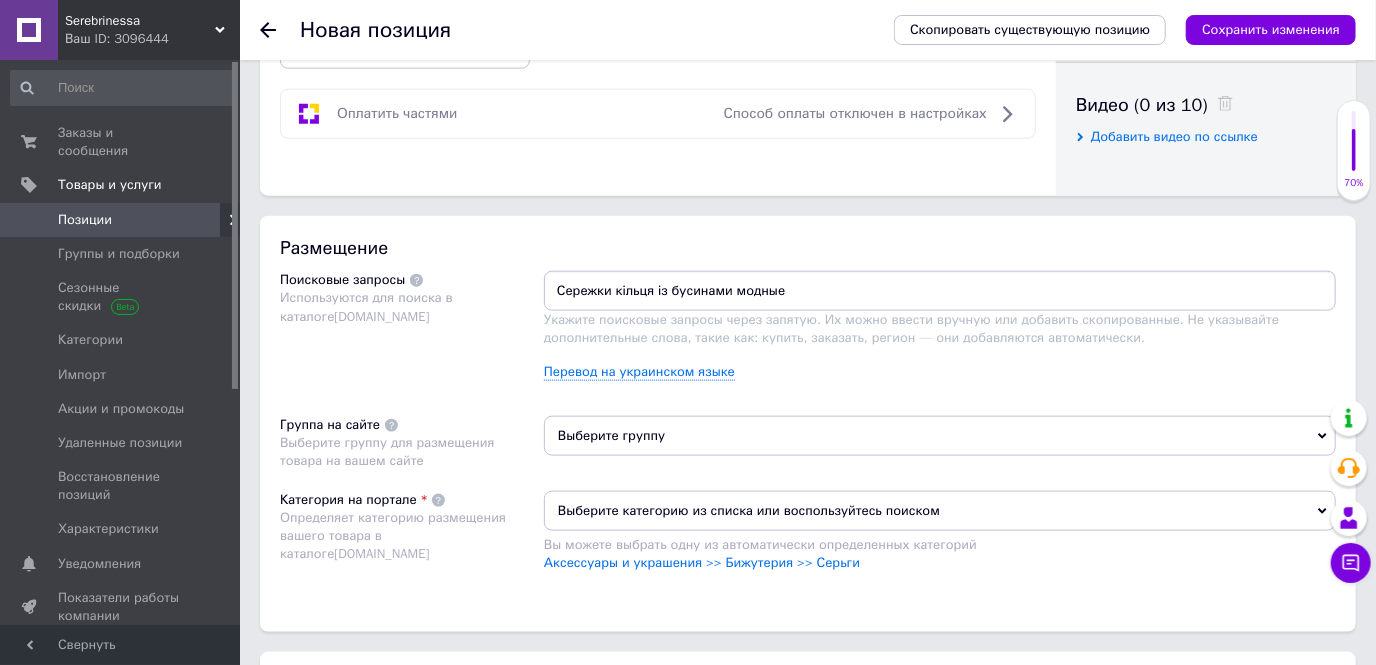 drag, startPoint x: 800, startPoint y: 290, endPoint x: 503, endPoint y: 275, distance: 297.37854 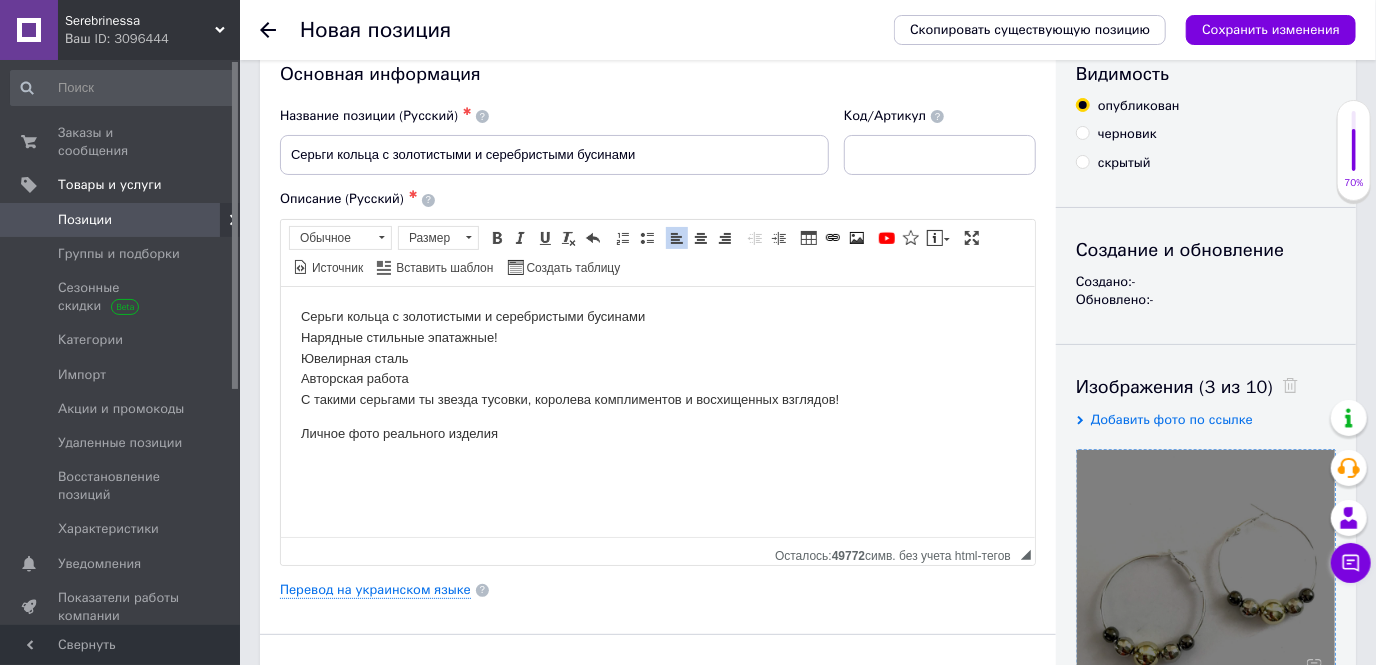scroll, scrollTop: 0, scrollLeft: 0, axis: both 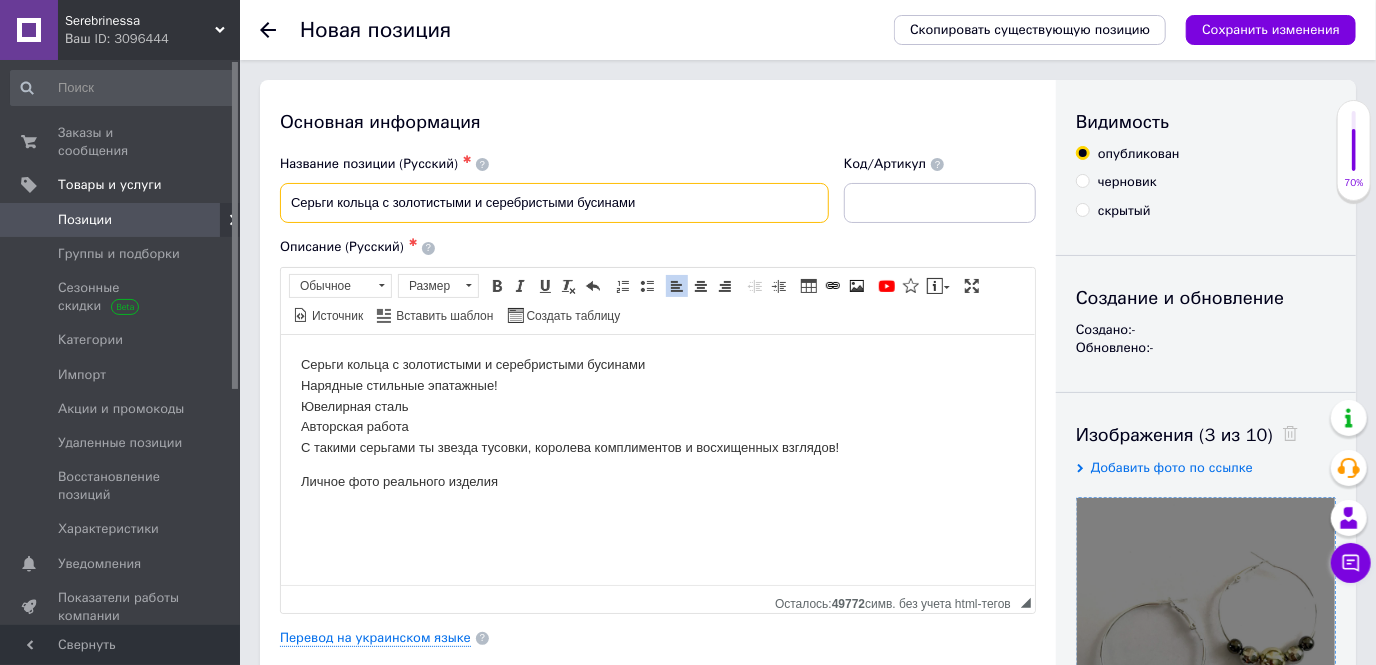 drag, startPoint x: 697, startPoint y: 200, endPoint x: 332, endPoint y: 201, distance: 365.00137 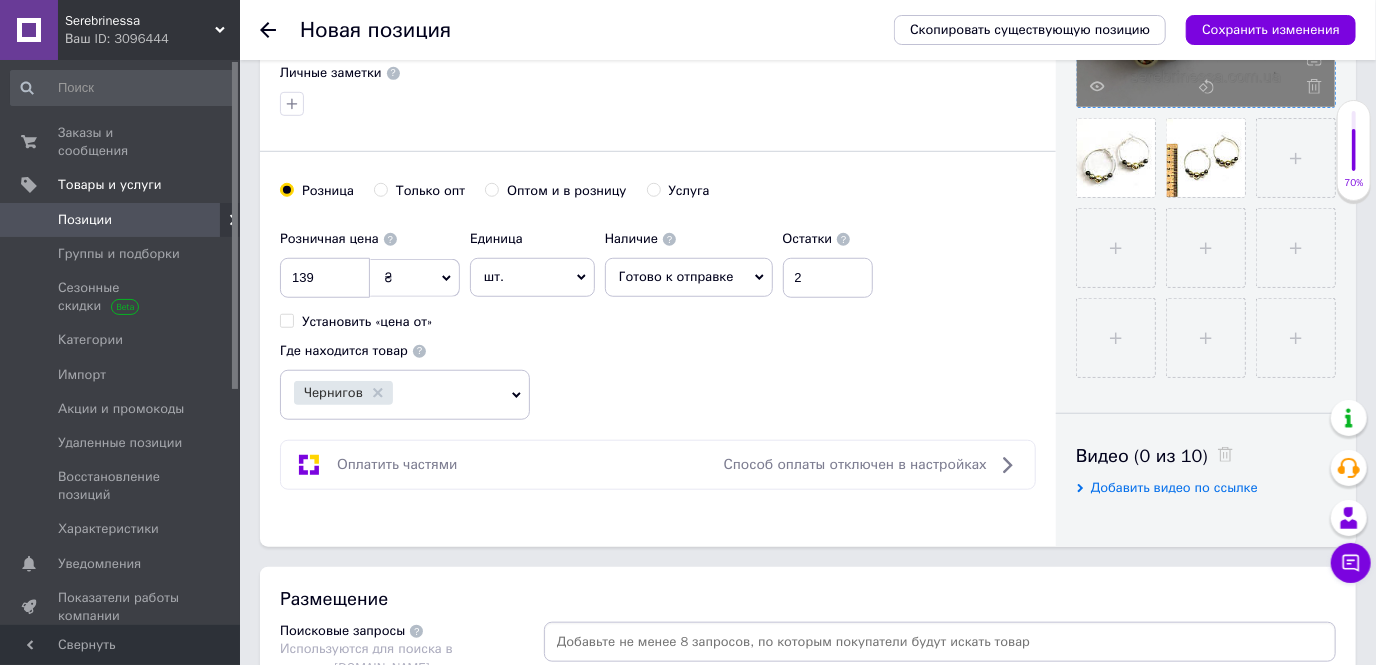 scroll, scrollTop: 909, scrollLeft: 0, axis: vertical 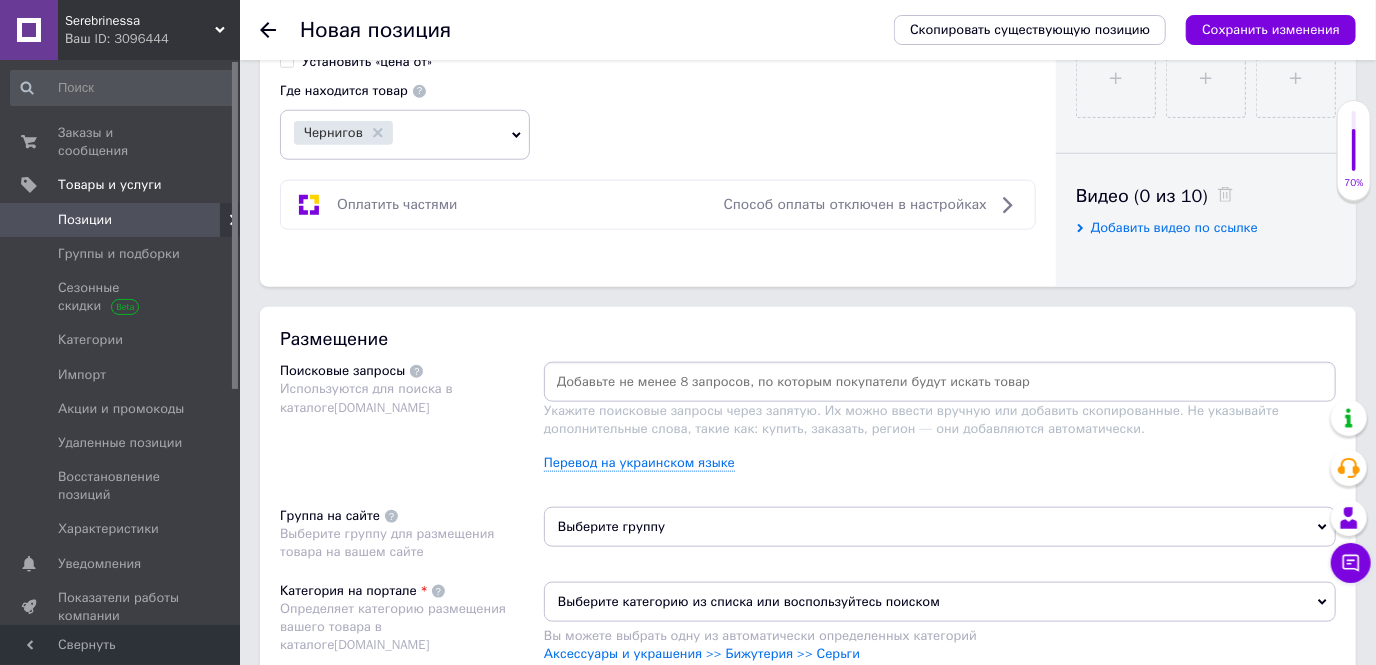 click at bounding box center [940, 382] 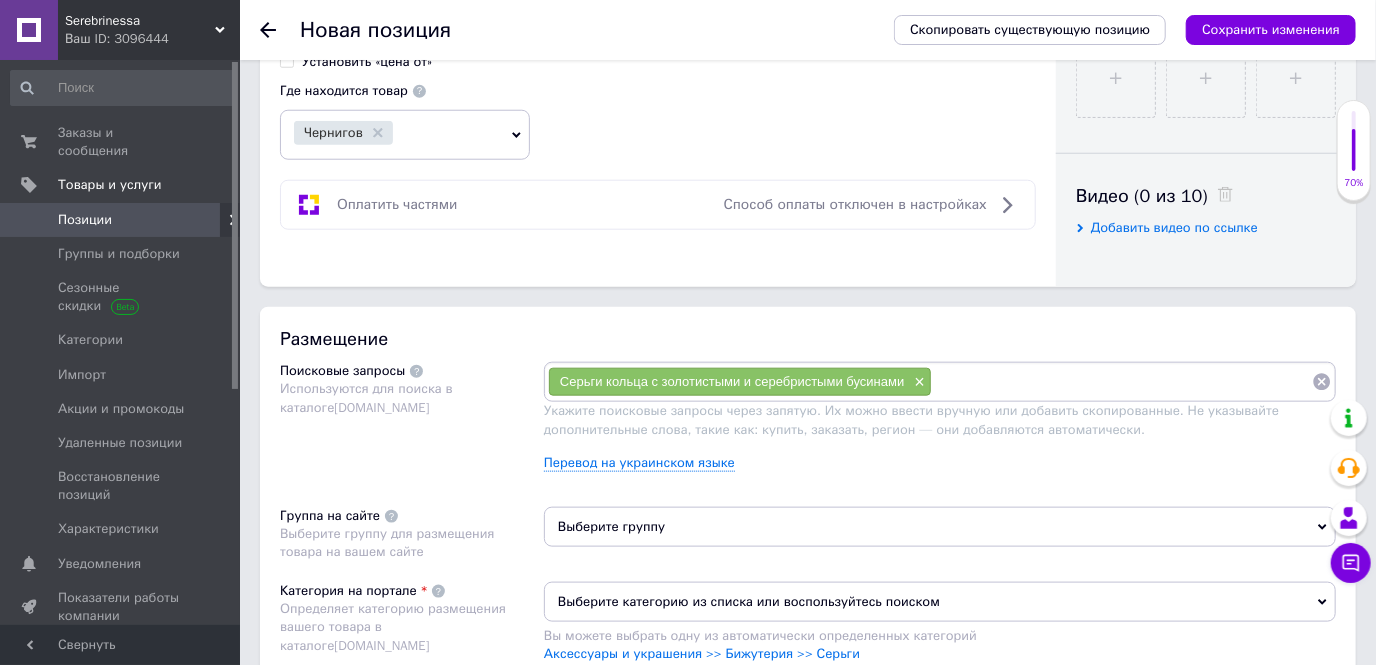 paste on "Серьги кольца с золотистыми и серебристыми бусинами" 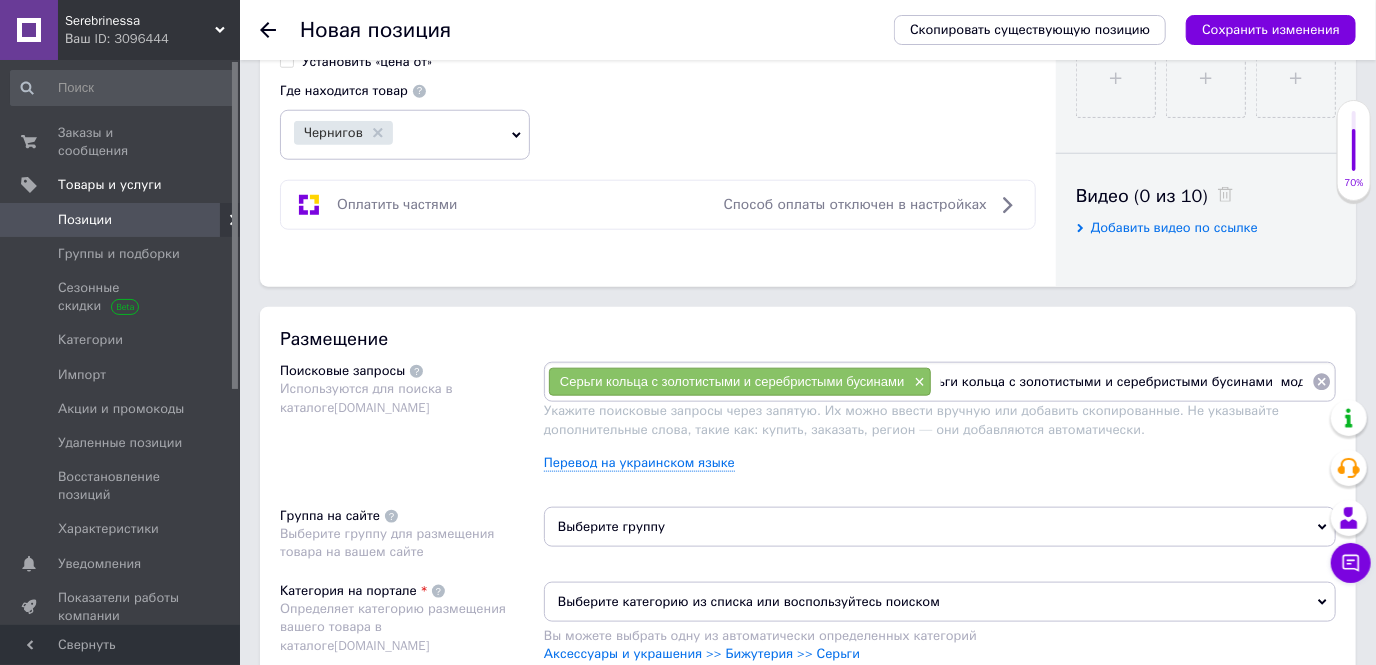 type on "Серьги кольца с золотистыми и серебристыми бусинами  модные" 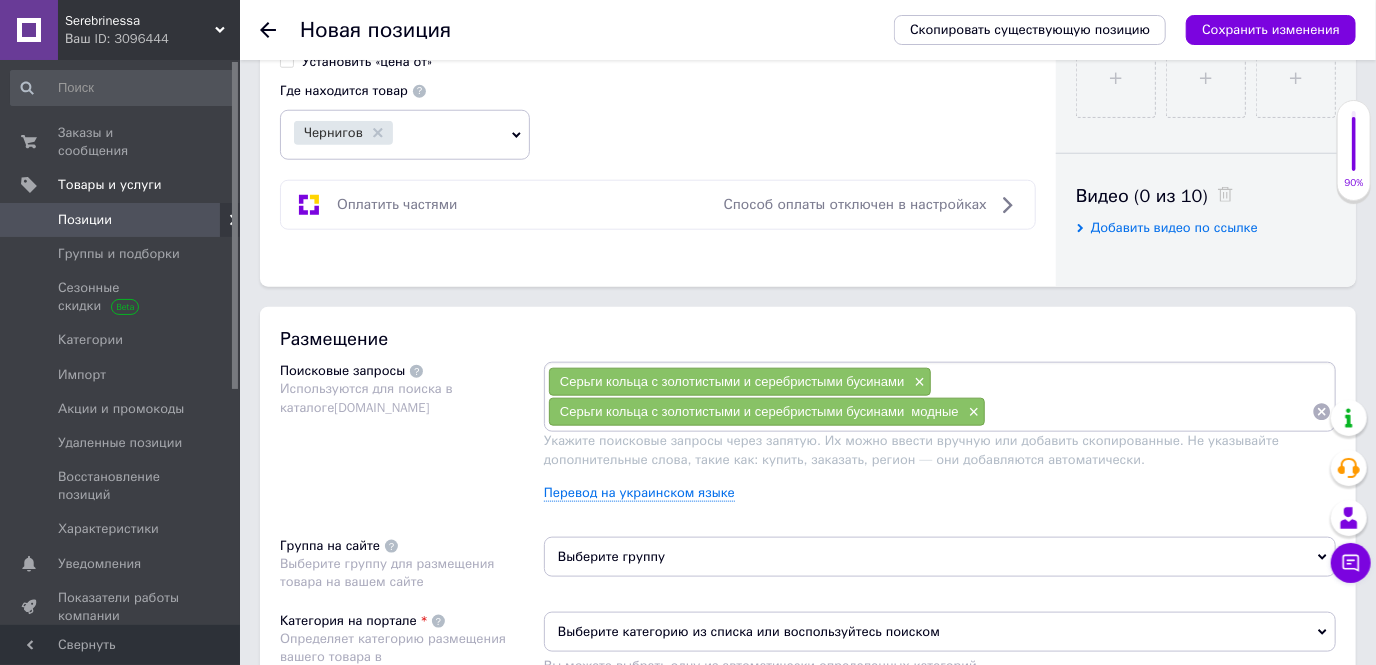 scroll, scrollTop: 0, scrollLeft: 0, axis: both 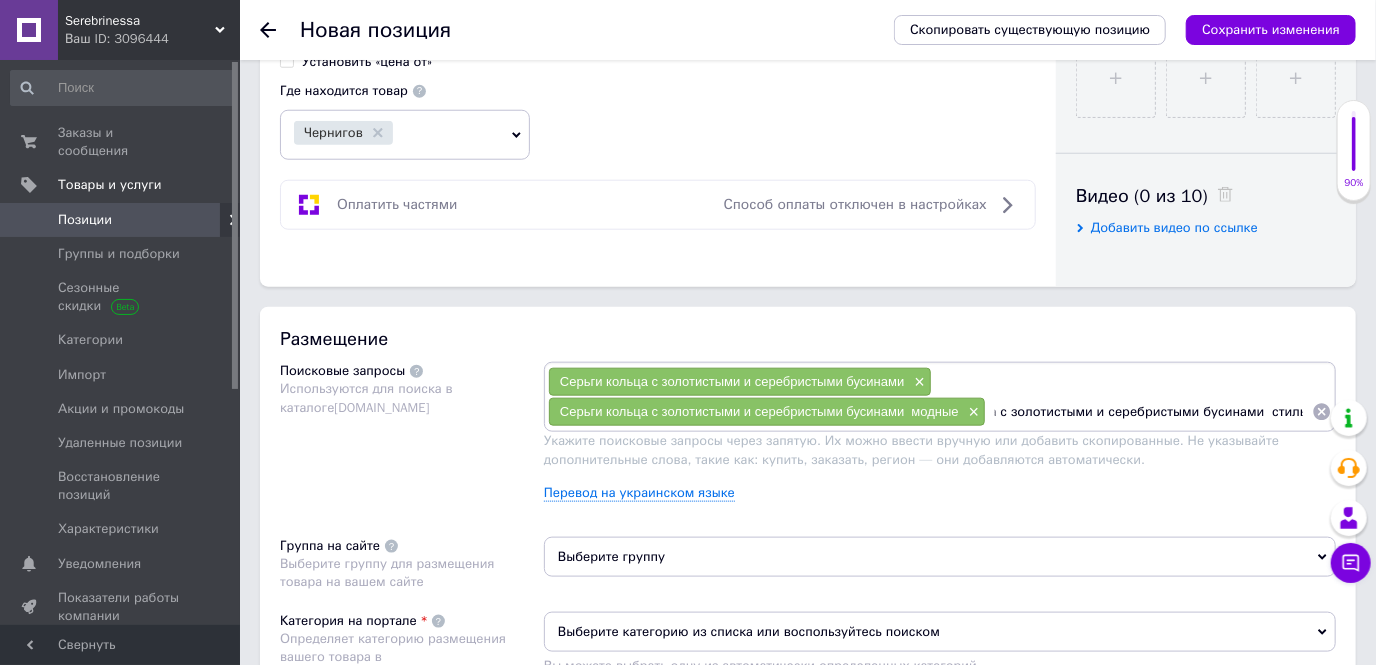type on "Серьги кольца с золотистыми и серебристыми бусинами  стильные" 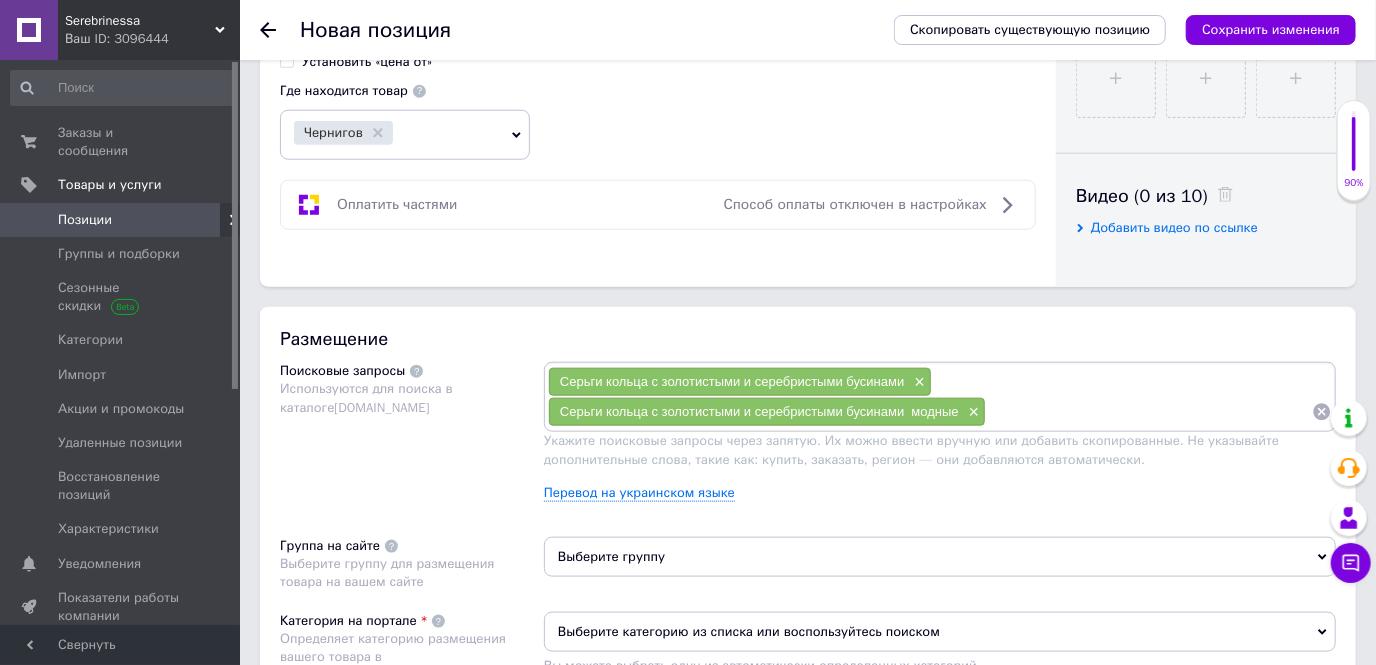 scroll, scrollTop: 0, scrollLeft: 0, axis: both 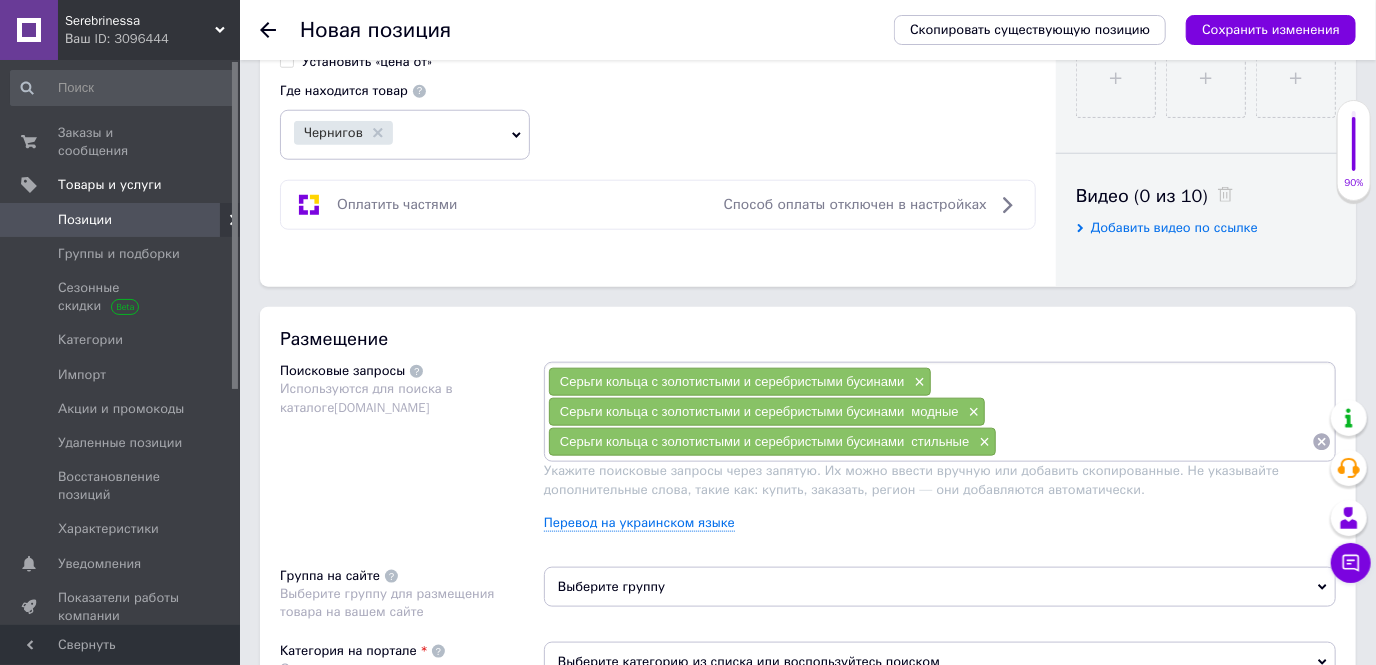 paste on "Серьги кольца с золотистыми и серебристыми бусинами" 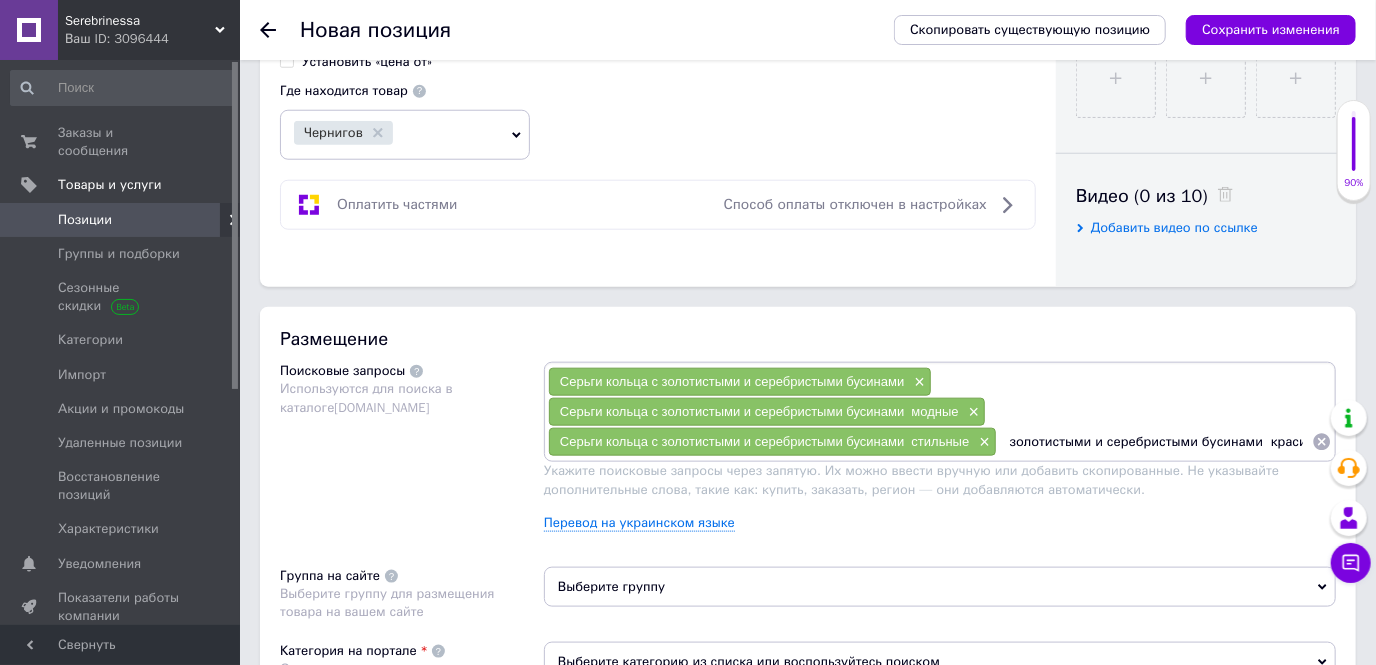type on "Серьги кольца с золотистыми и серебристыми бусинами  красивые" 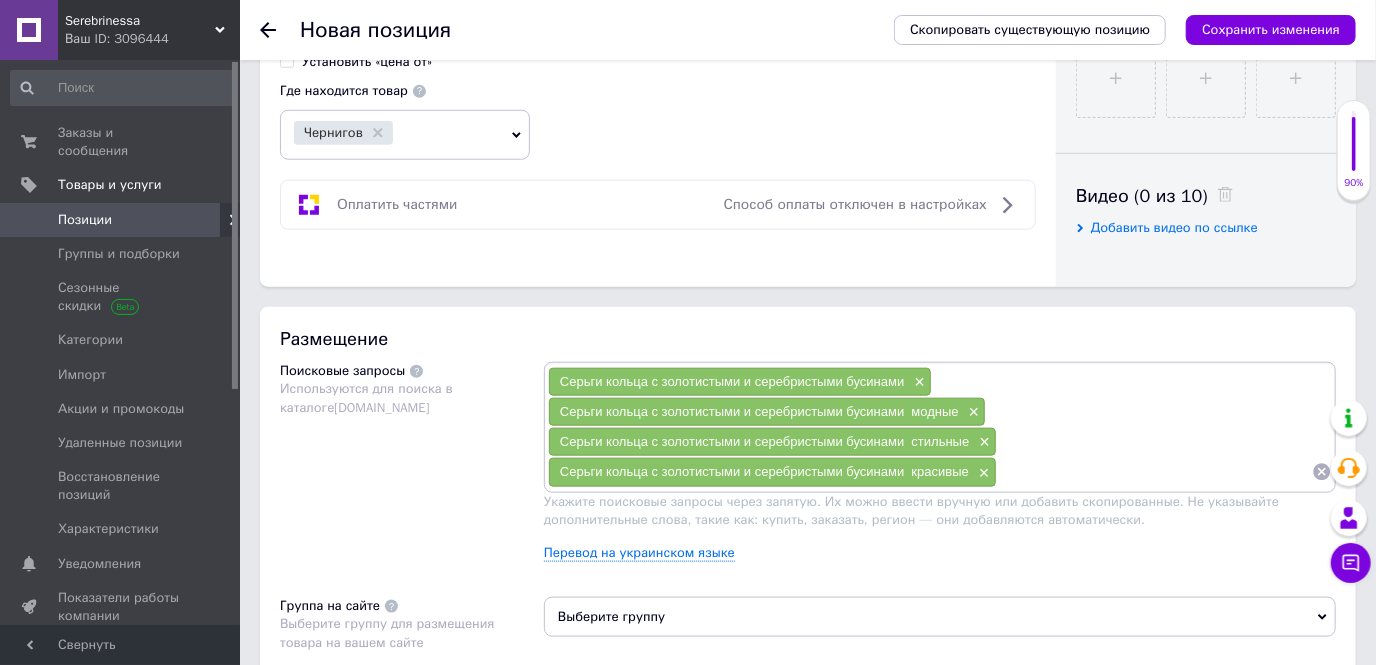 scroll, scrollTop: 0, scrollLeft: 0, axis: both 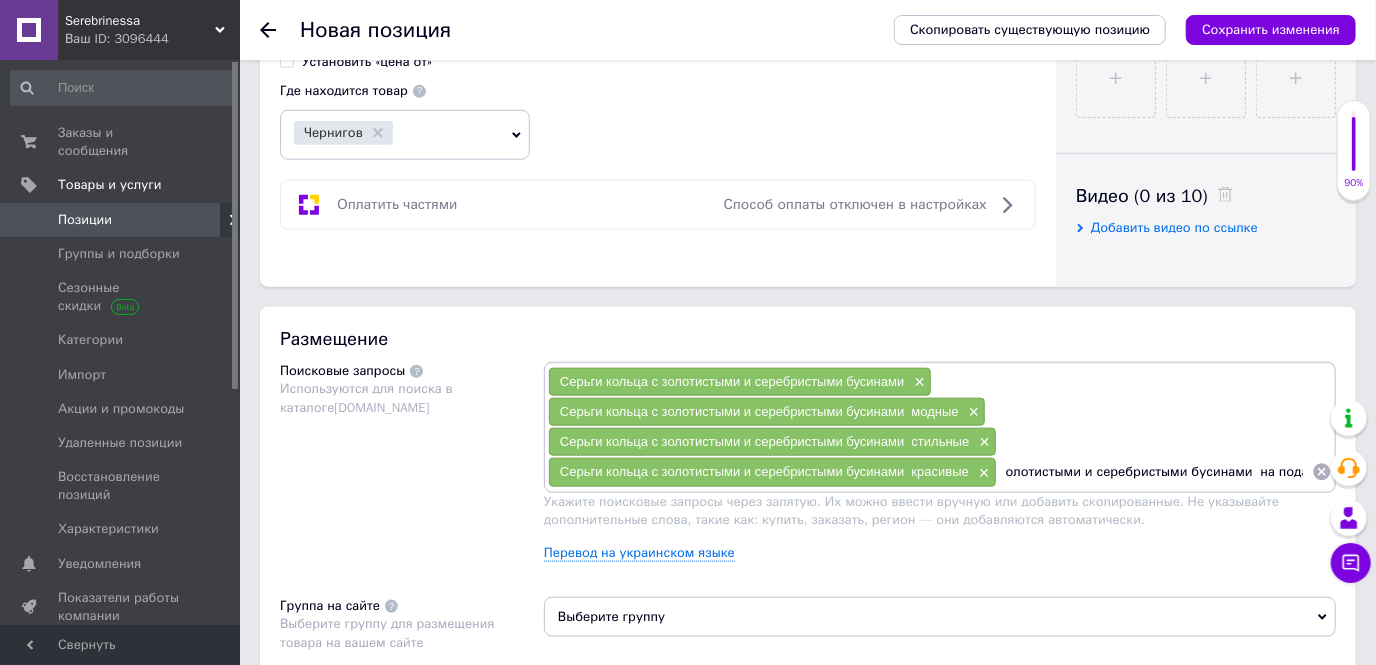 type on "Серьги кольца с золотистыми и серебристыми бусинами  на подарок" 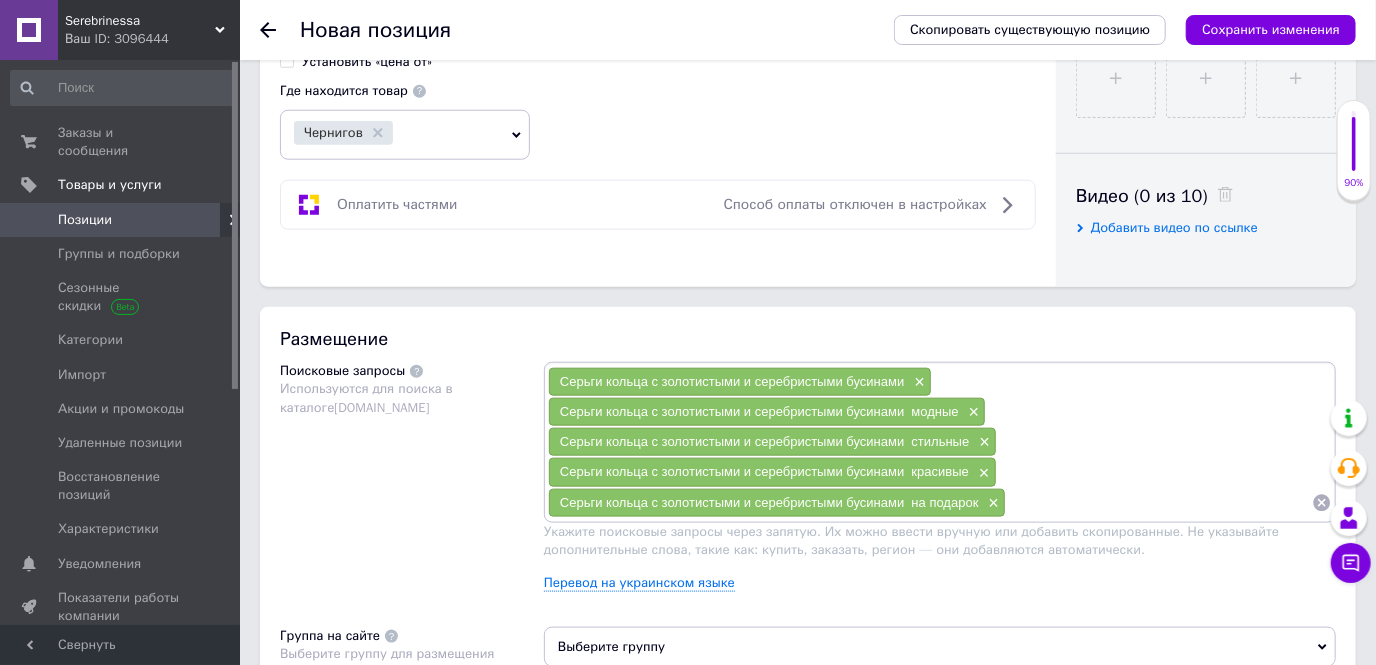 scroll, scrollTop: 0, scrollLeft: 0, axis: both 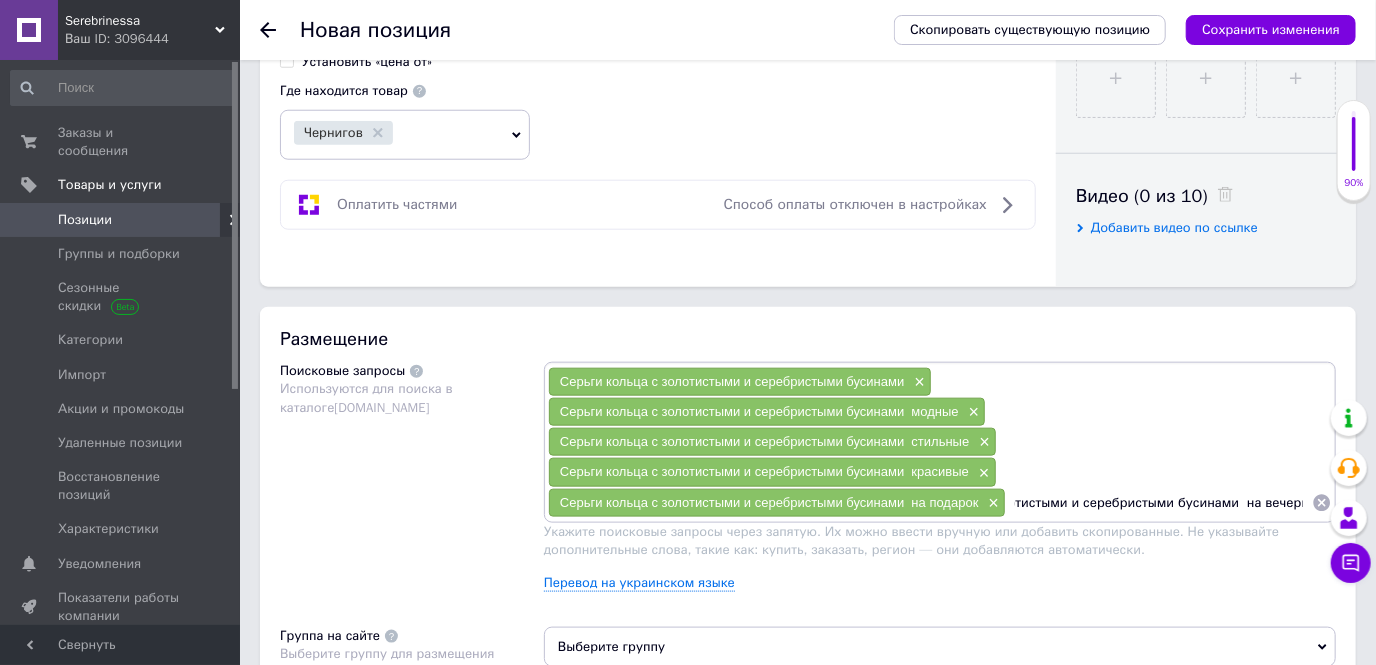 type on "Серьги кольца с золотистыми и серебристыми бусинами  на вечеринку" 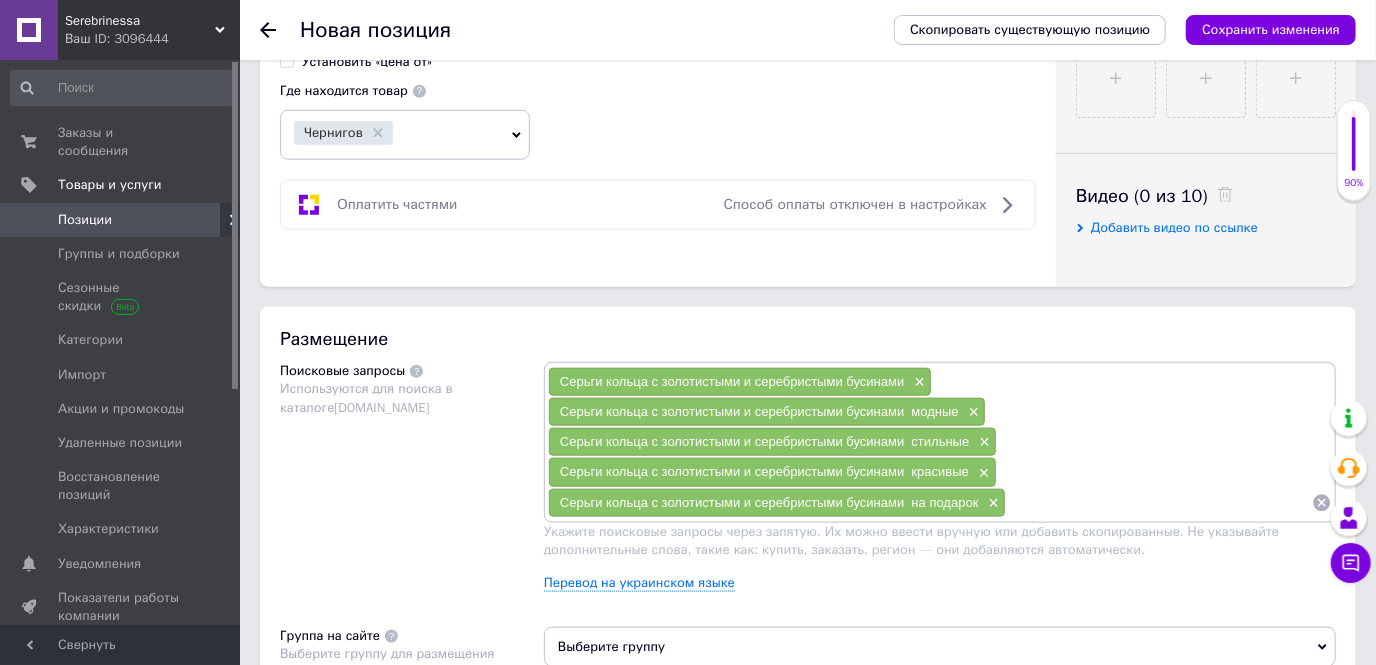 scroll, scrollTop: 0, scrollLeft: 0, axis: both 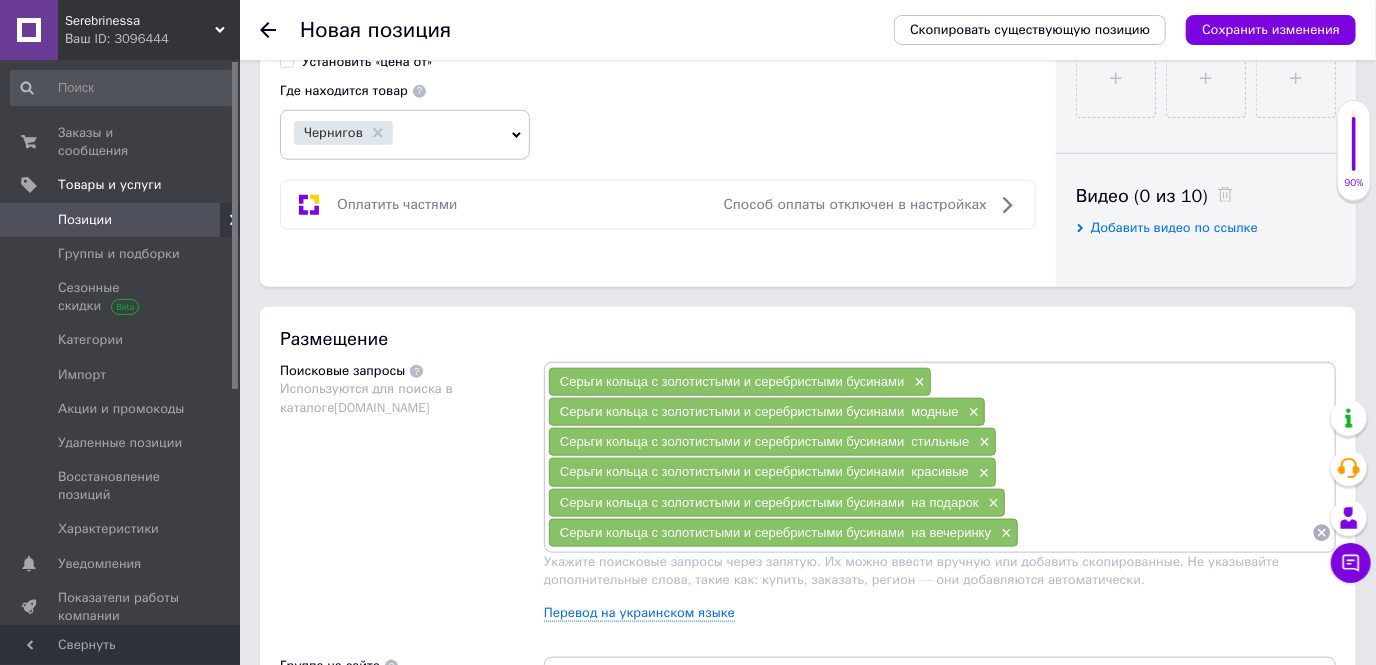 paste on "Серьги кольца с золотистыми и серебристыми бусинами" 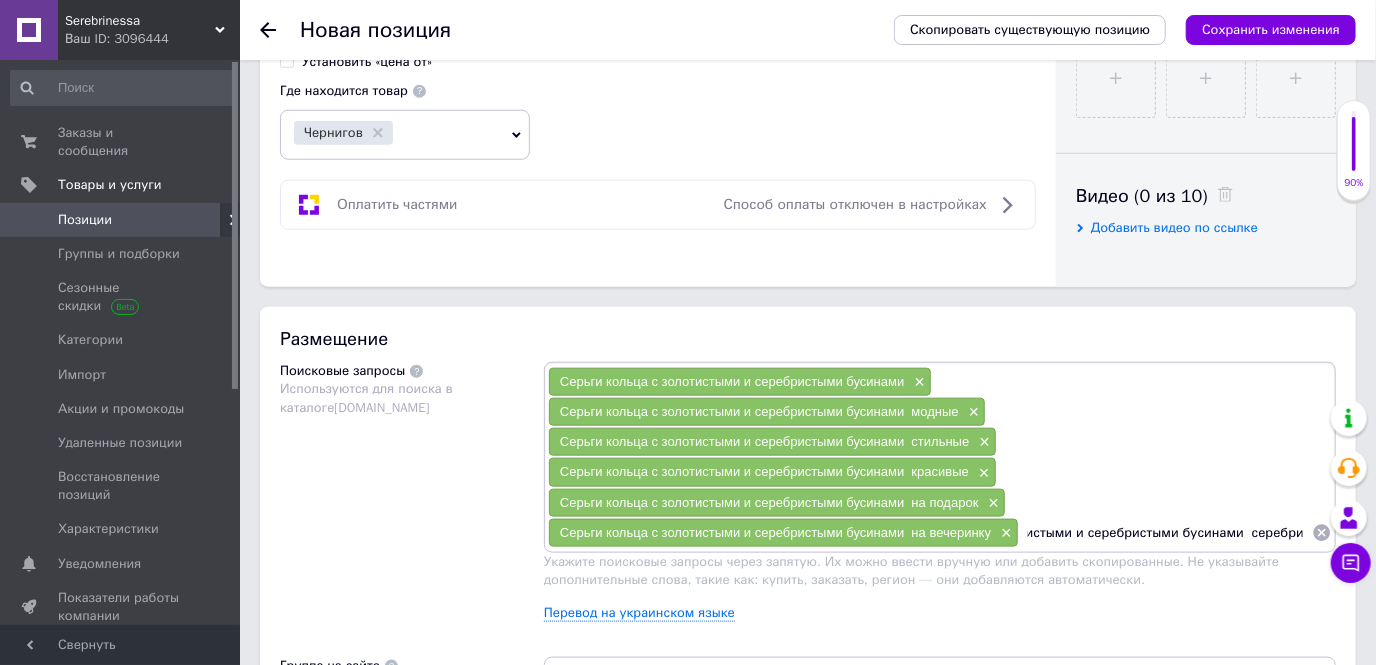 type on "Серьги кольца с золотистыми и серебристыми бусинами  серебристые" 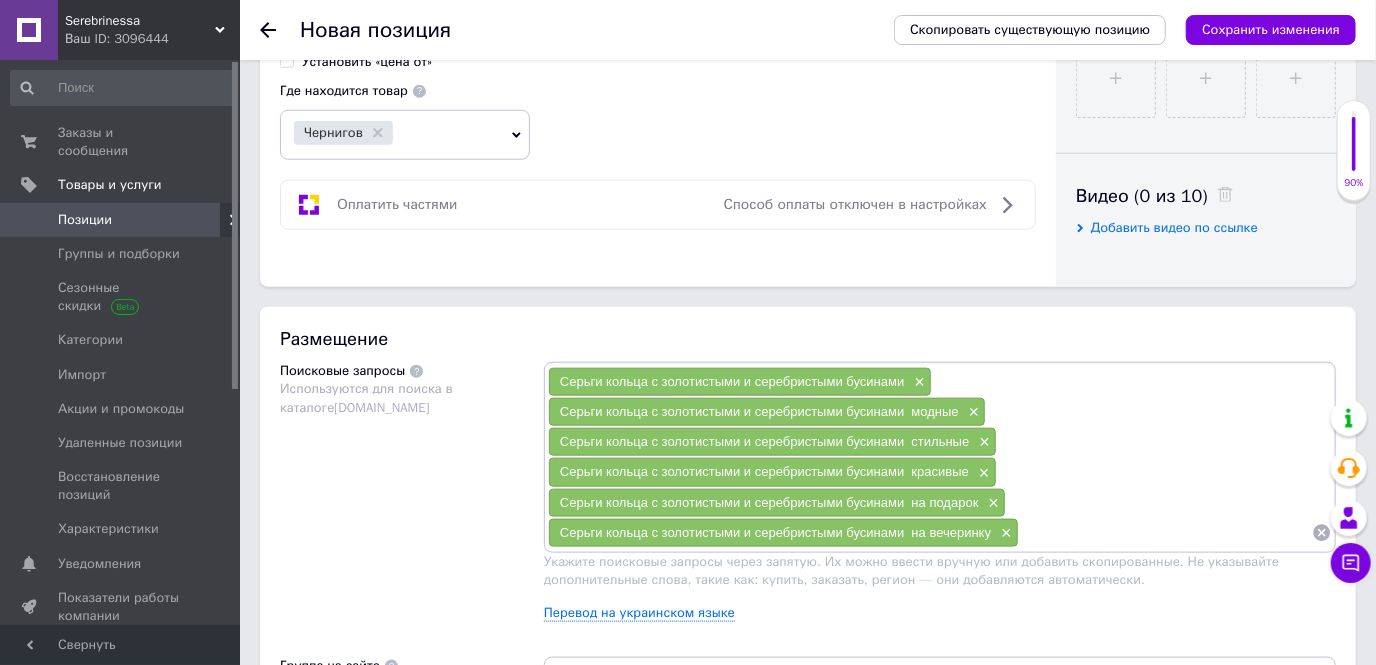 scroll, scrollTop: 0, scrollLeft: 0, axis: both 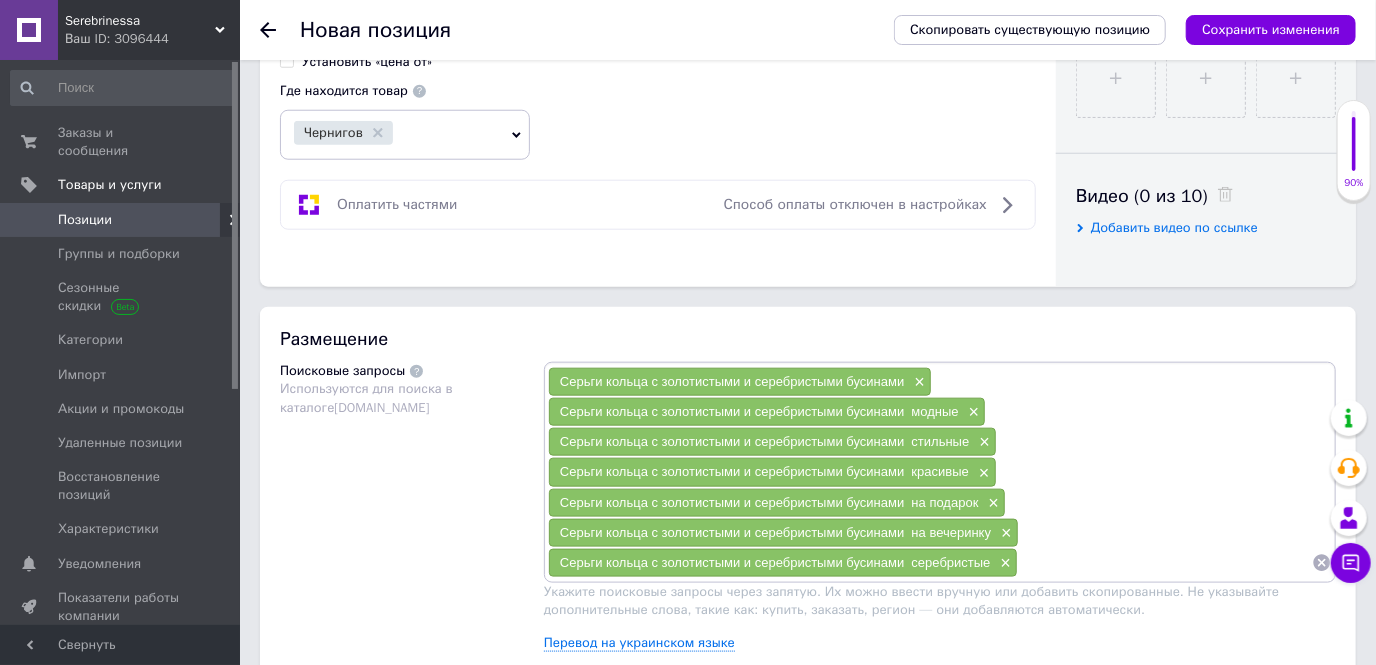 paste on "Серьги кольца с золотистыми и серебристыми бусинами" 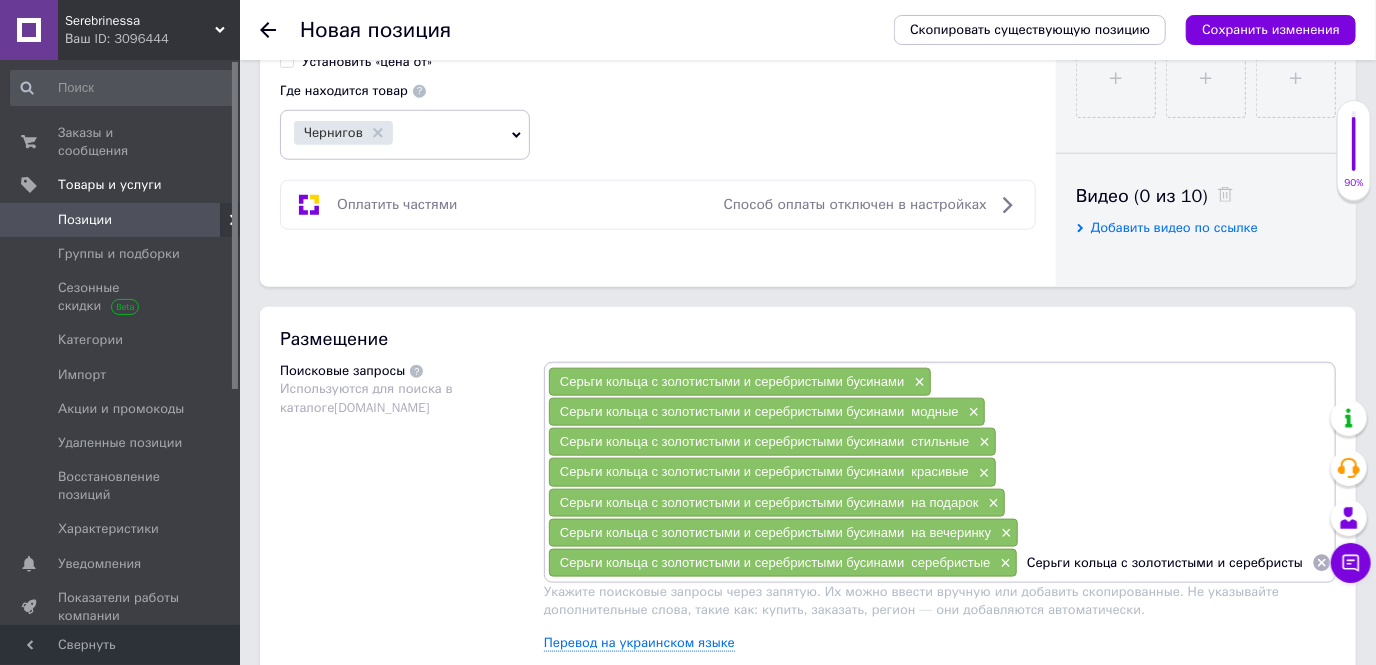 scroll, scrollTop: 0, scrollLeft: 68, axis: horizontal 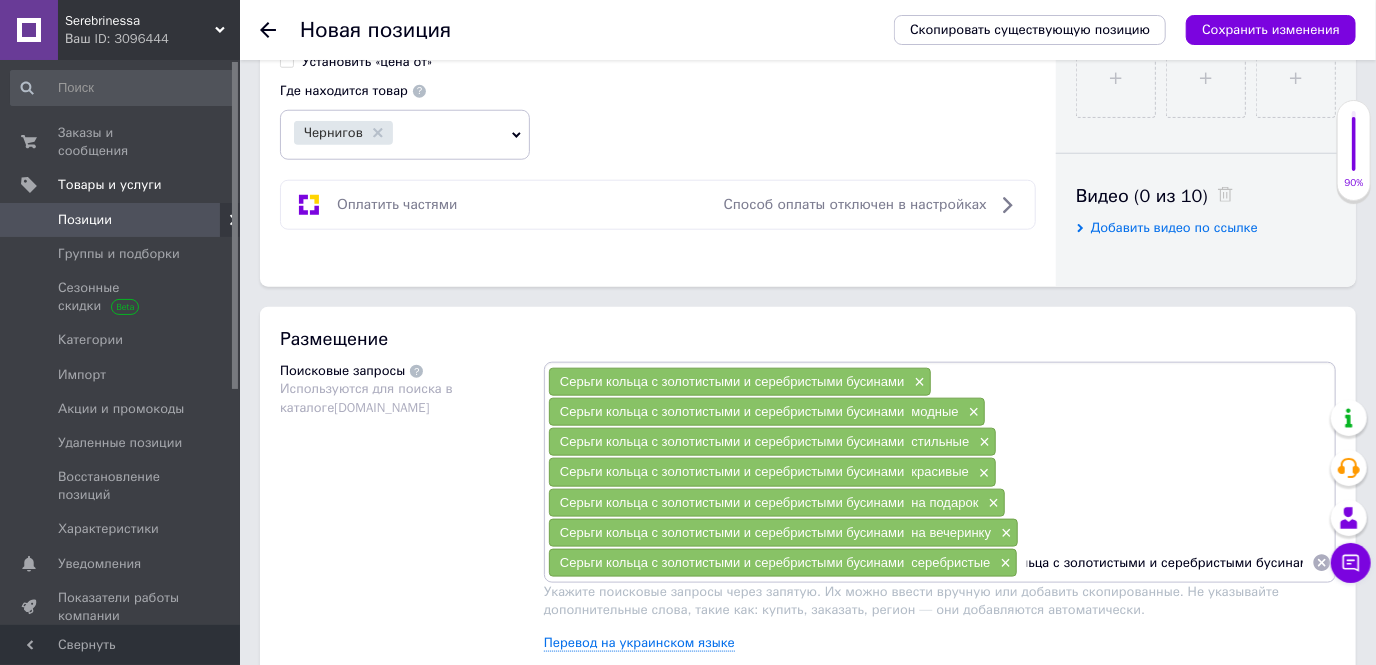 drag, startPoint x: 1242, startPoint y: 557, endPoint x: 1060, endPoint y: 559, distance: 182.01099 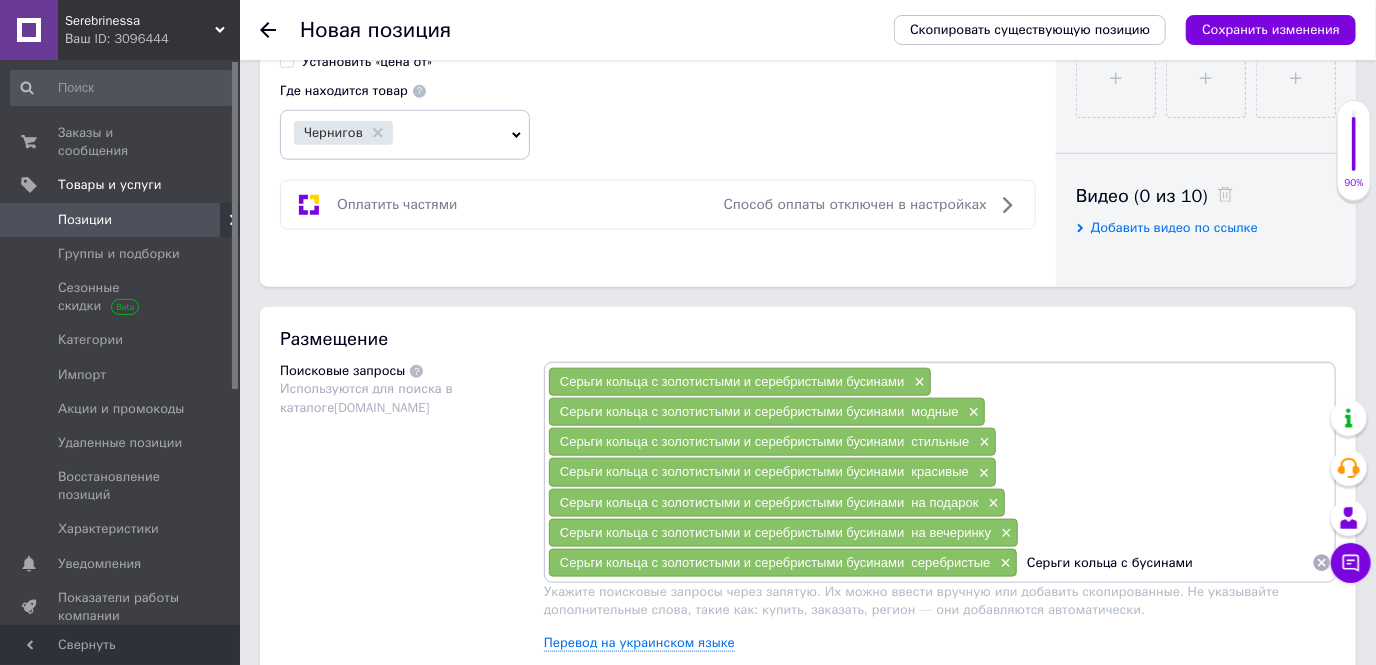 scroll, scrollTop: 0, scrollLeft: 0, axis: both 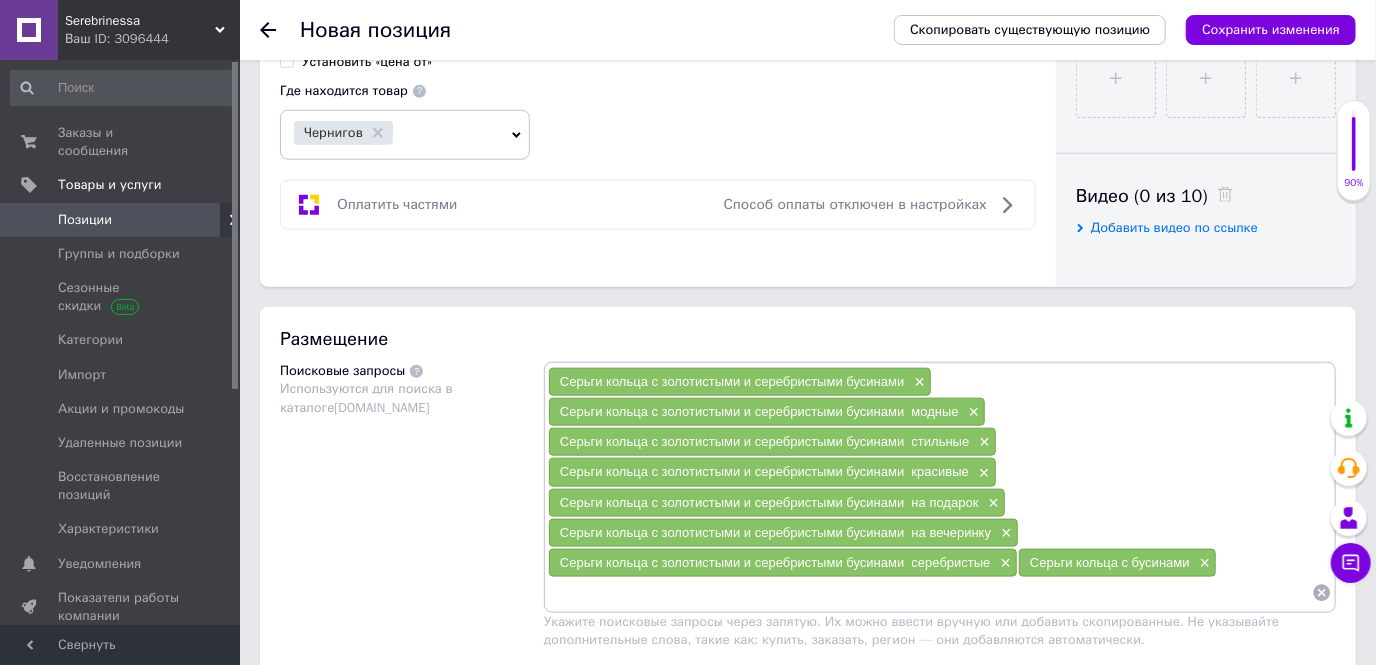 paste on "Серьги кольца с бусинами" 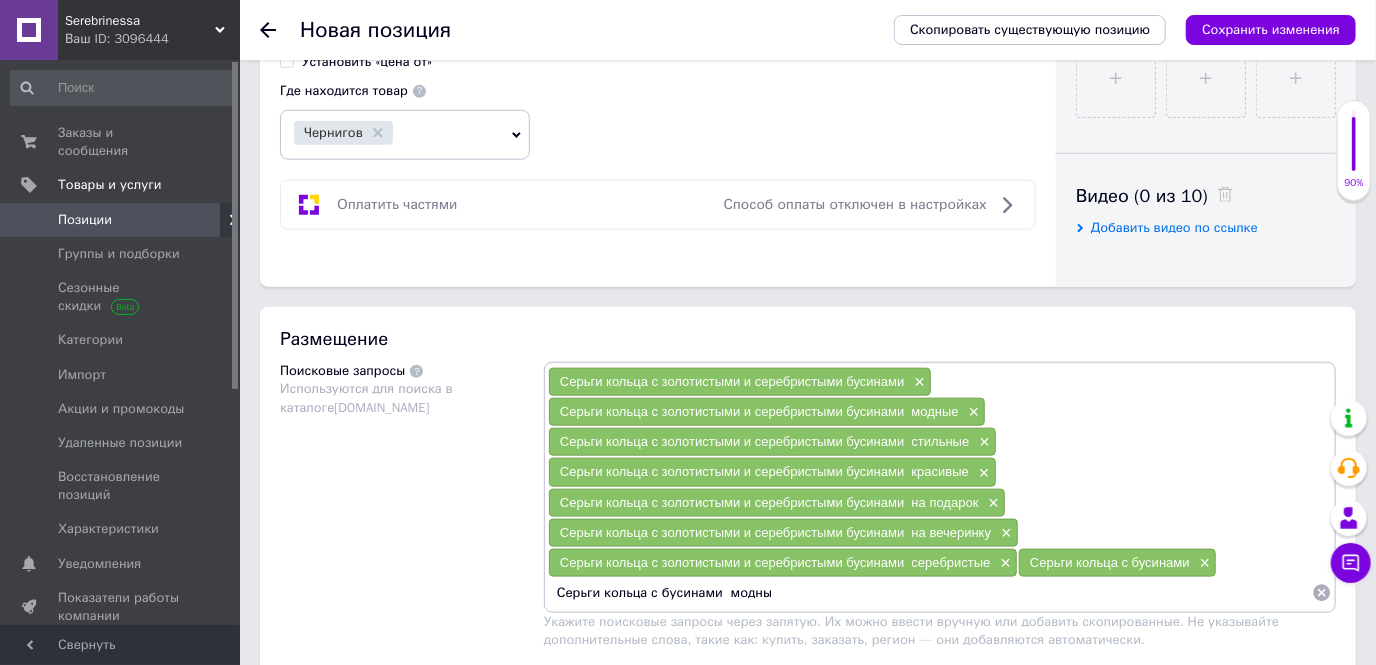 type on "Серьги кольца с бусинами  модные" 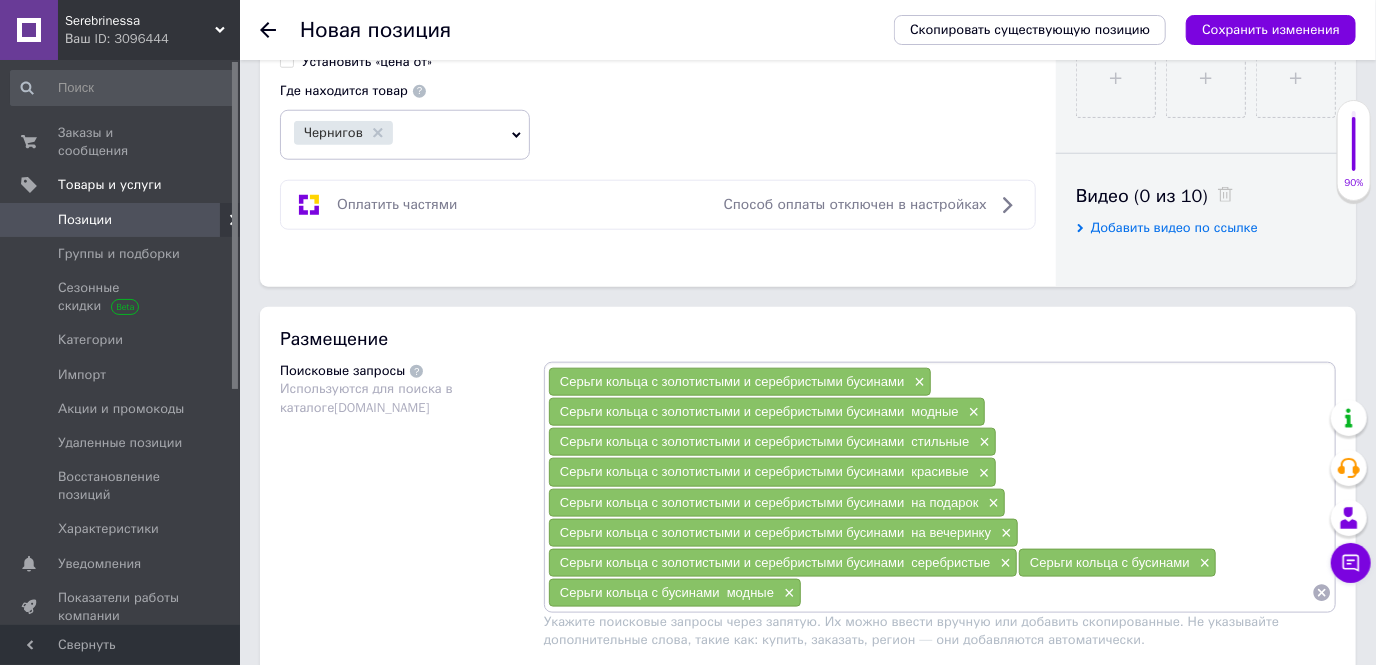 paste on "Серьги кольца с бусинами" 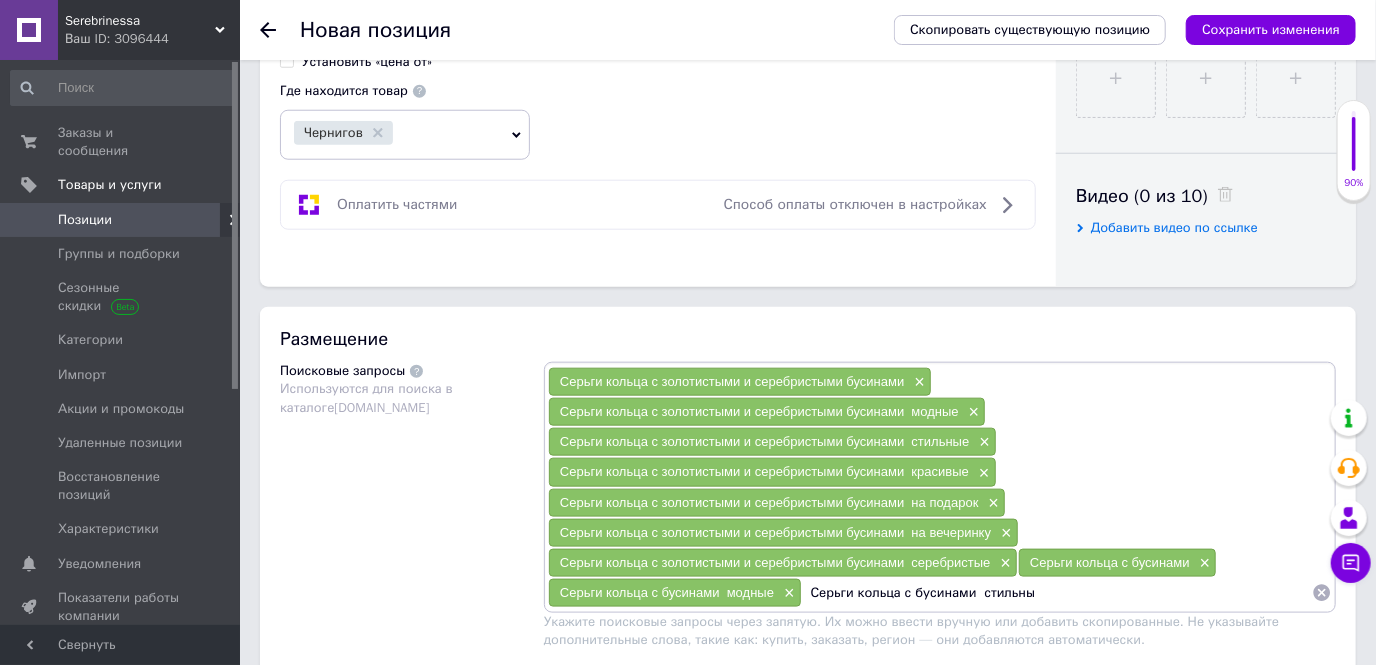 type on "Серьги кольца с бусинами  стильные" 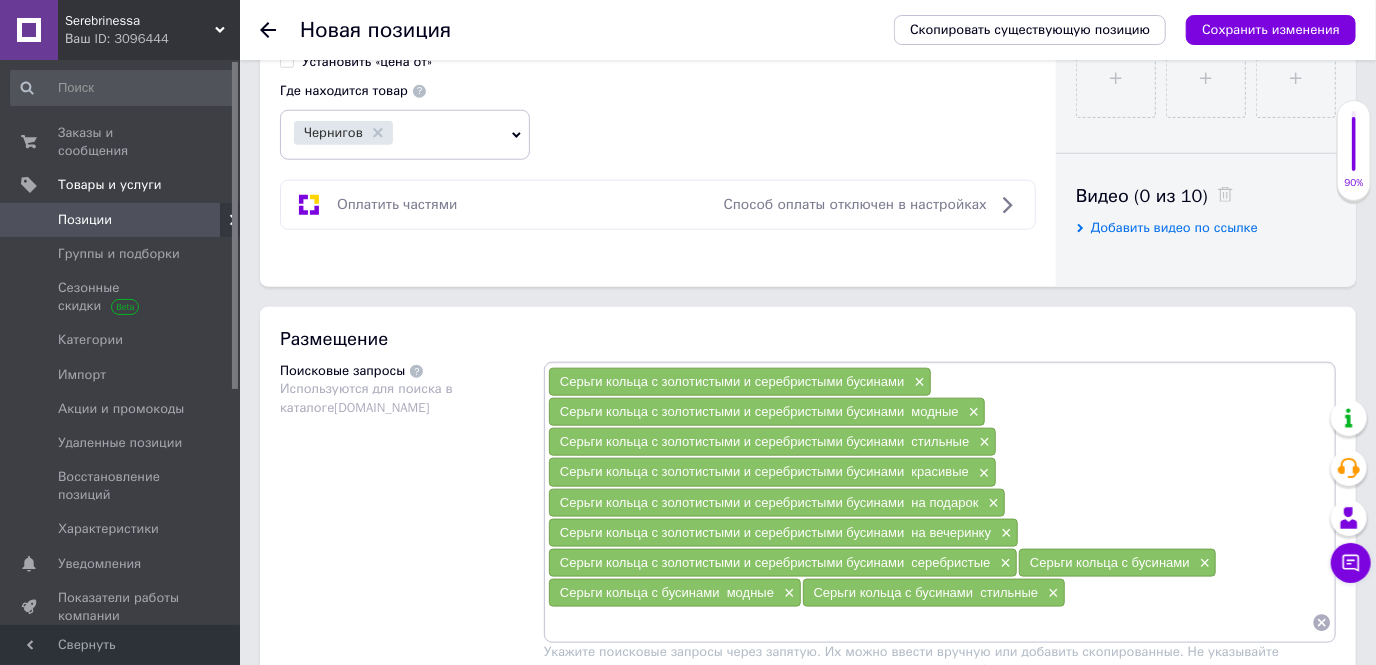 paste on "Серьги кольца с бусинами" 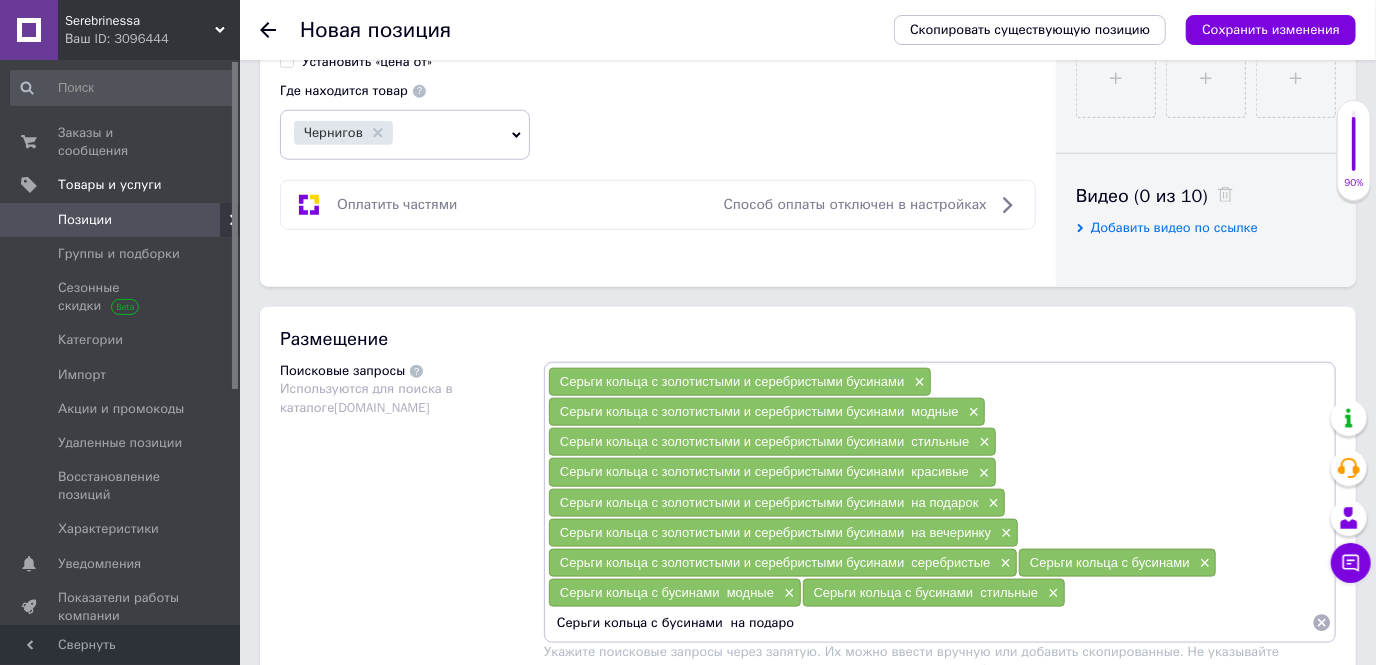 type on "Серьги кольца с бусинами  на подарок" 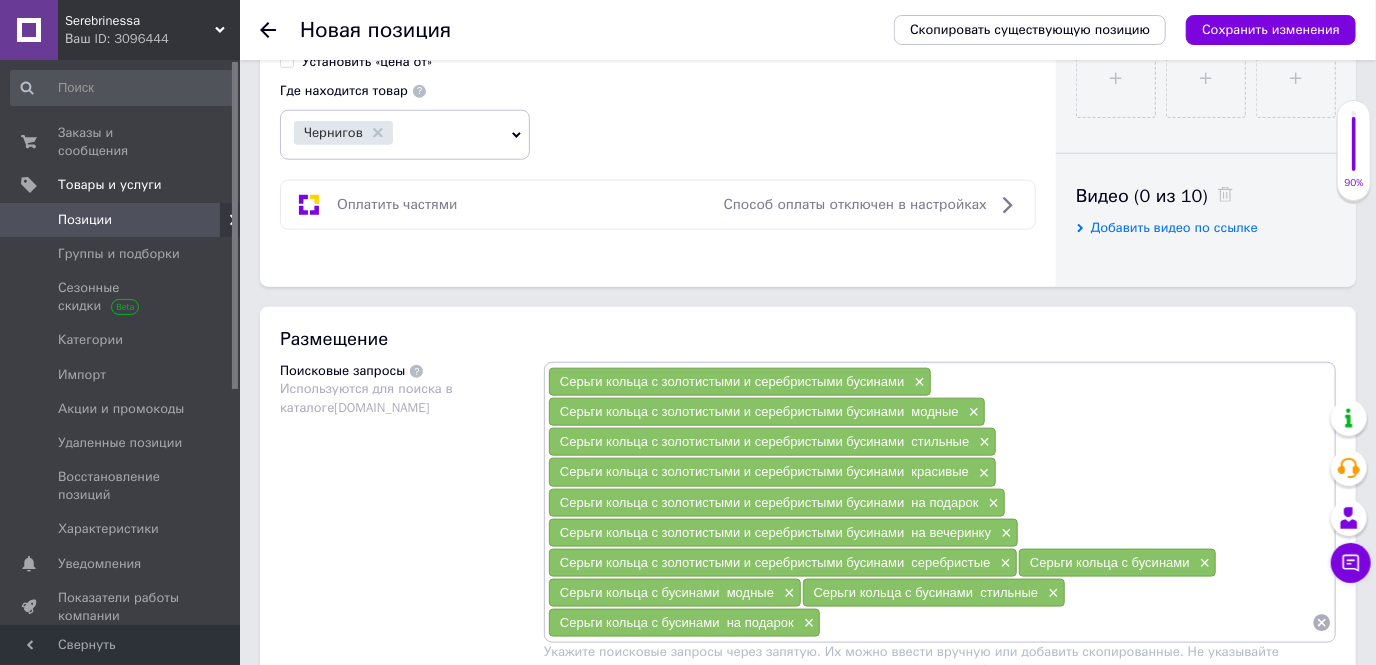 paste on "Серьги кольца с бусинами" 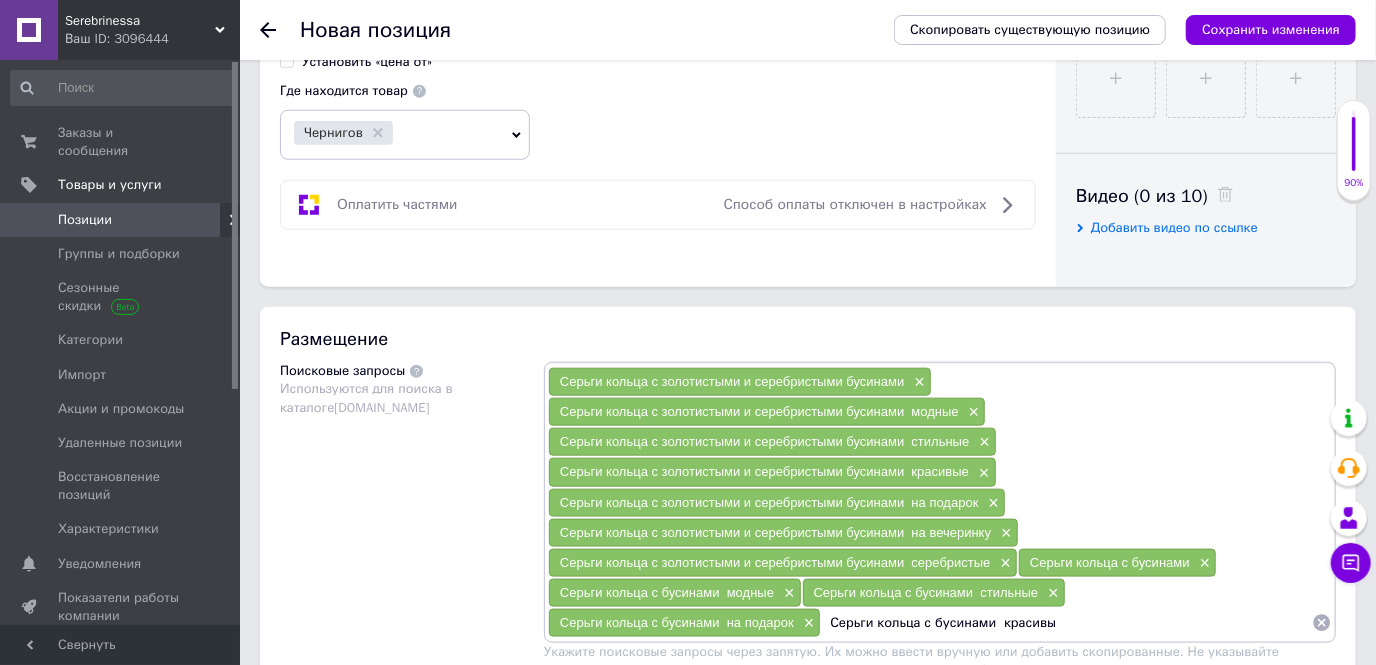 type on "Серьги кольца с бусинами  красивые" 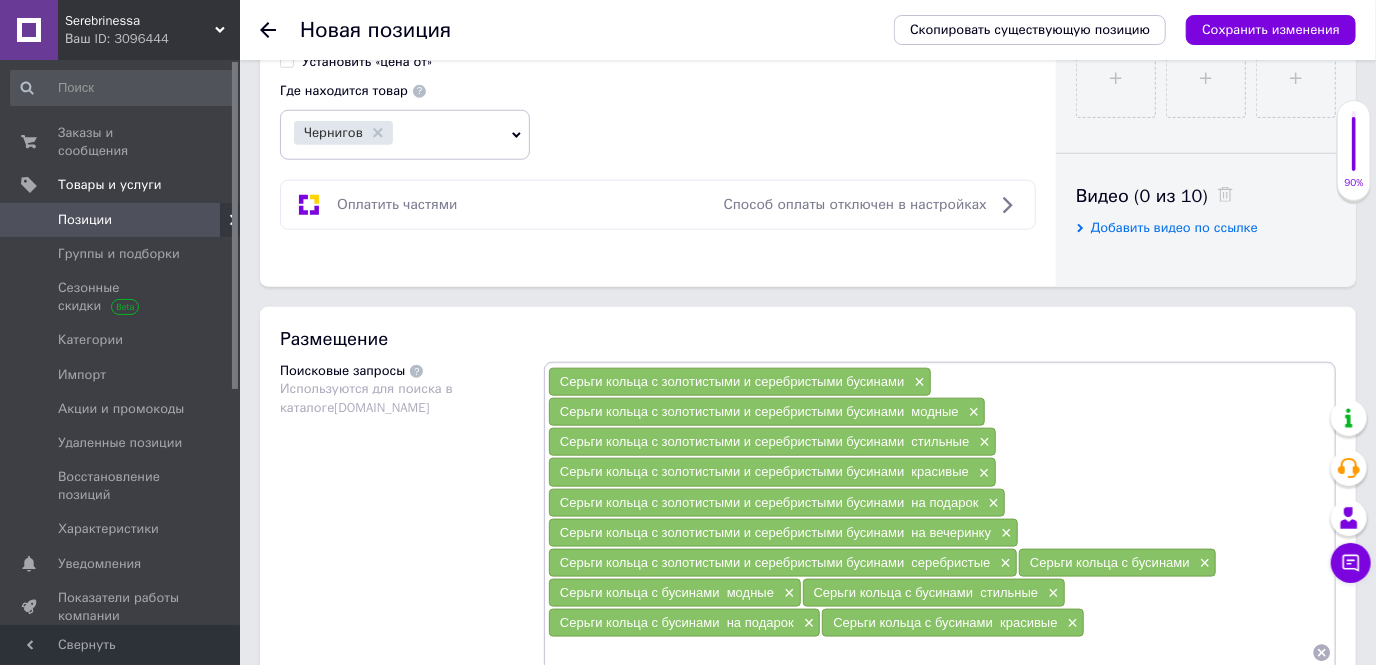 paste on "Серьги кольца с бусинами" 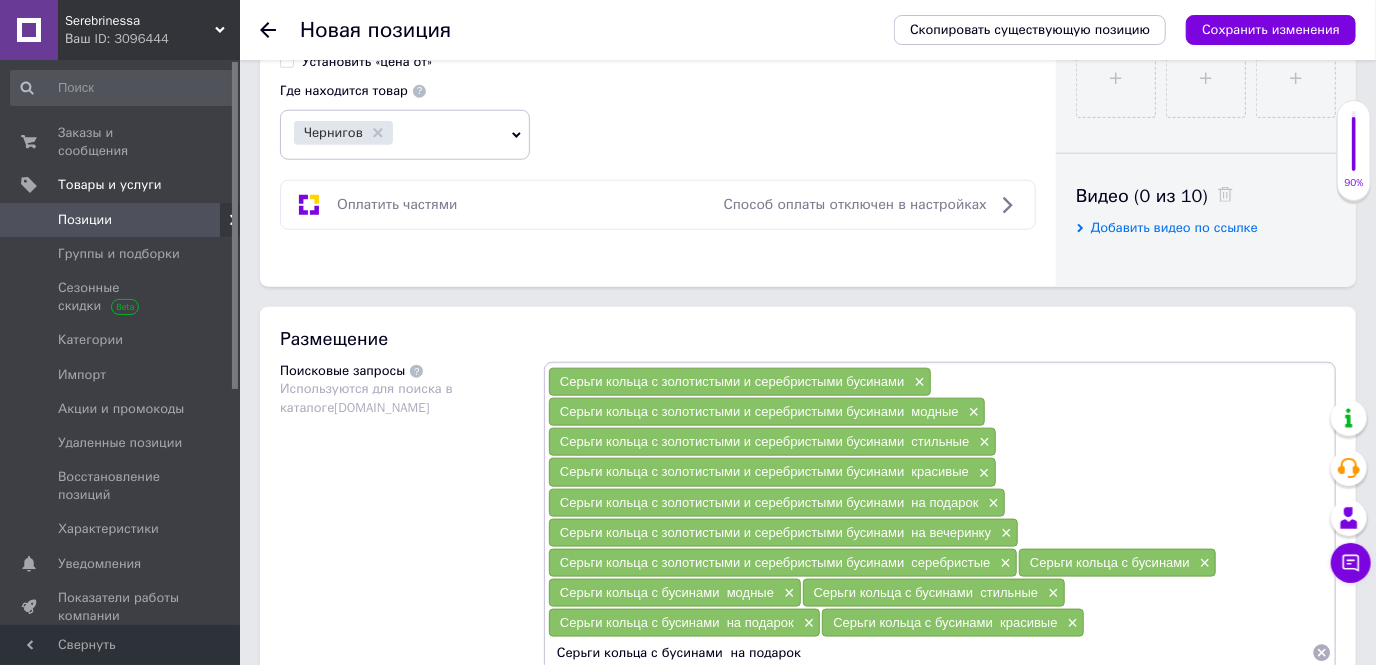 paste on "Серьги кольца с бусинами" 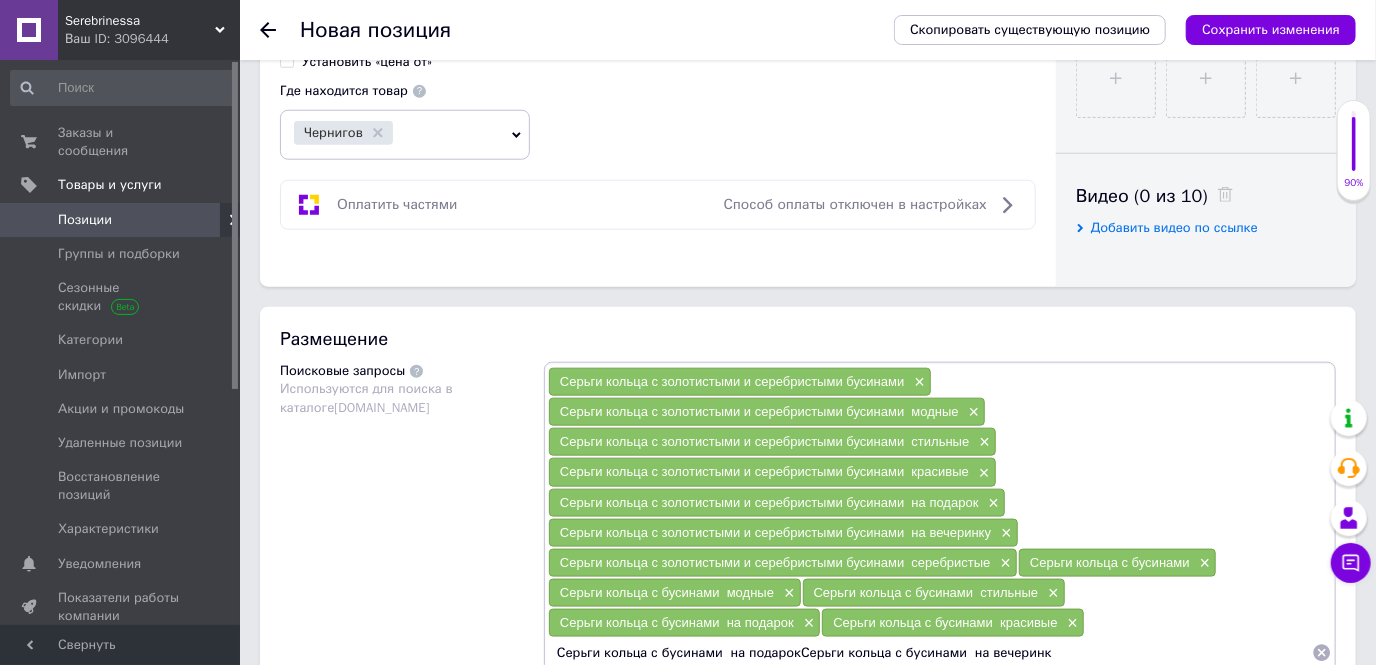 type on "Серьги кольца с бусинами  на подарокСерьги кольца с бусинами  на вечеринку" 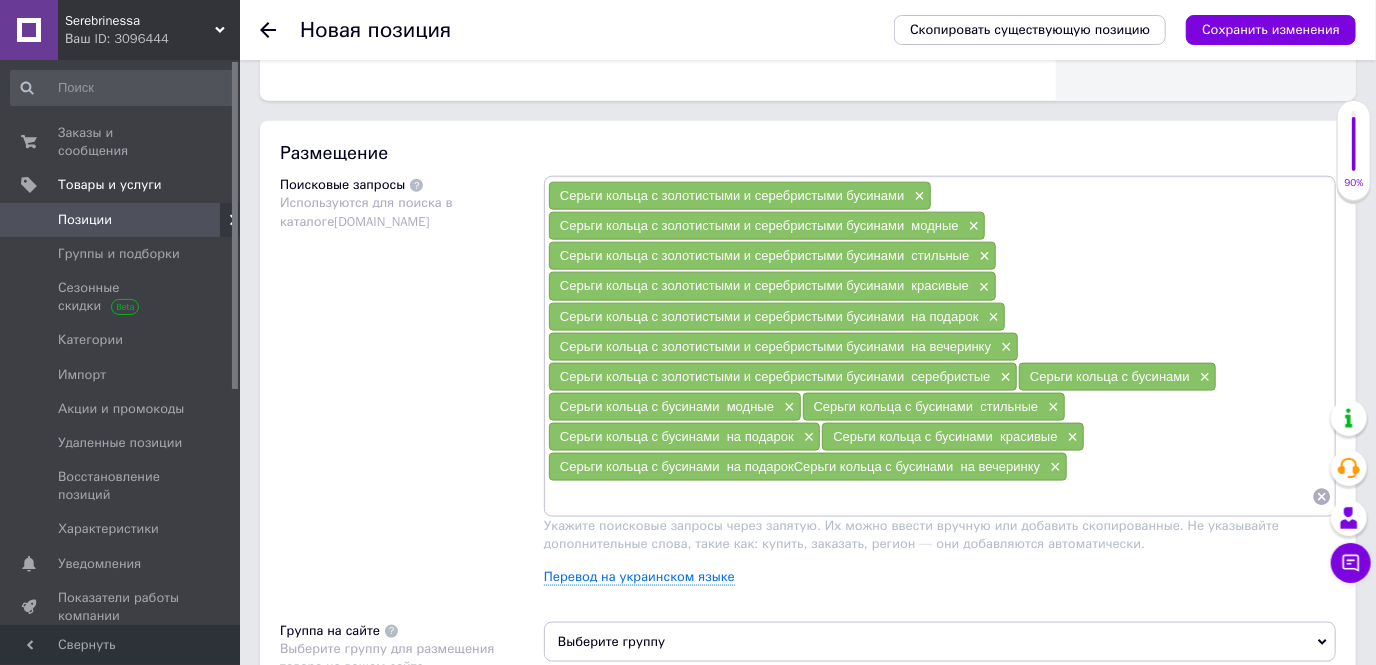 scroll, scrollTop: 1181, scrollLeft: 0, axis: vertical 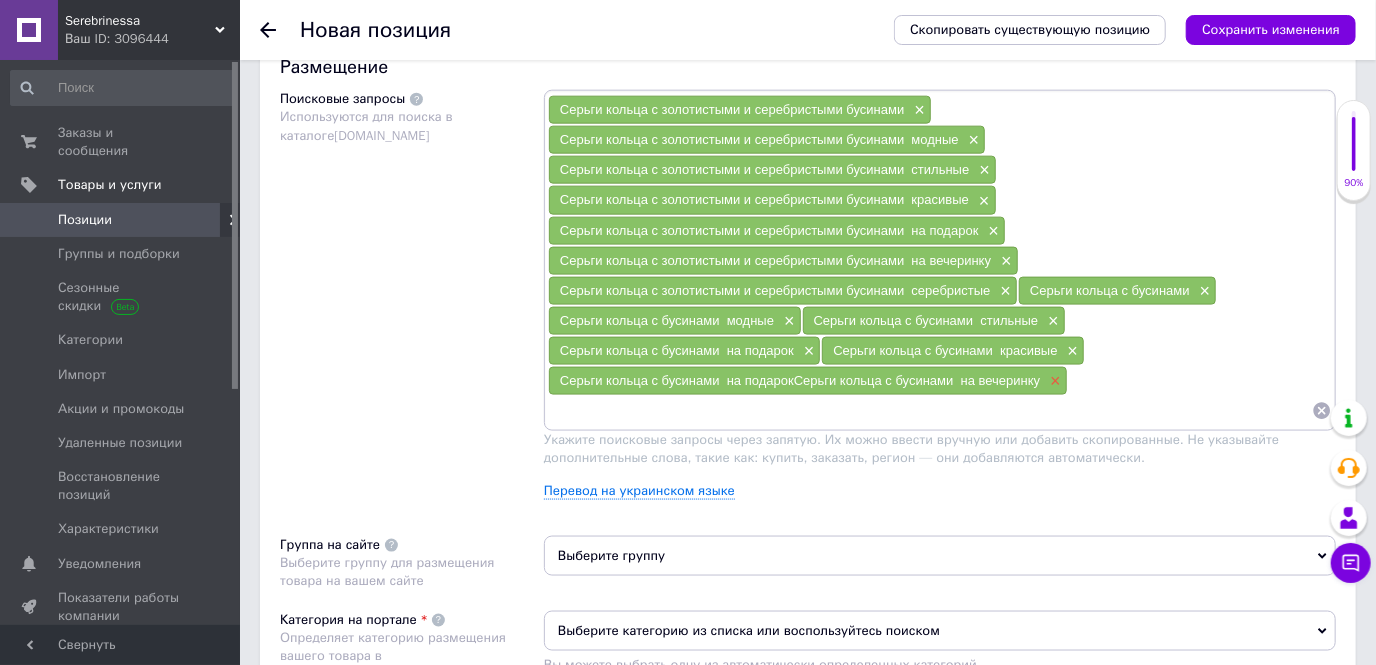 click on "×" at bounding box center (1053, 381) 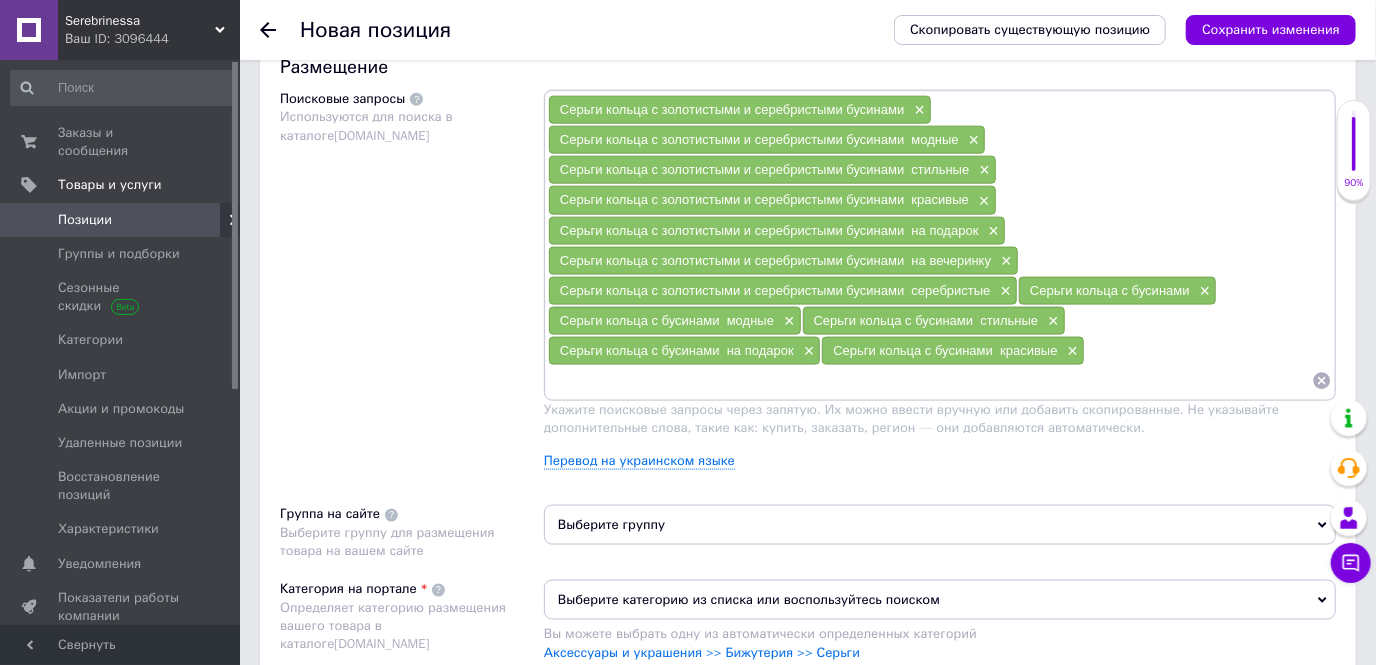 click at bounding box center [930, 381] 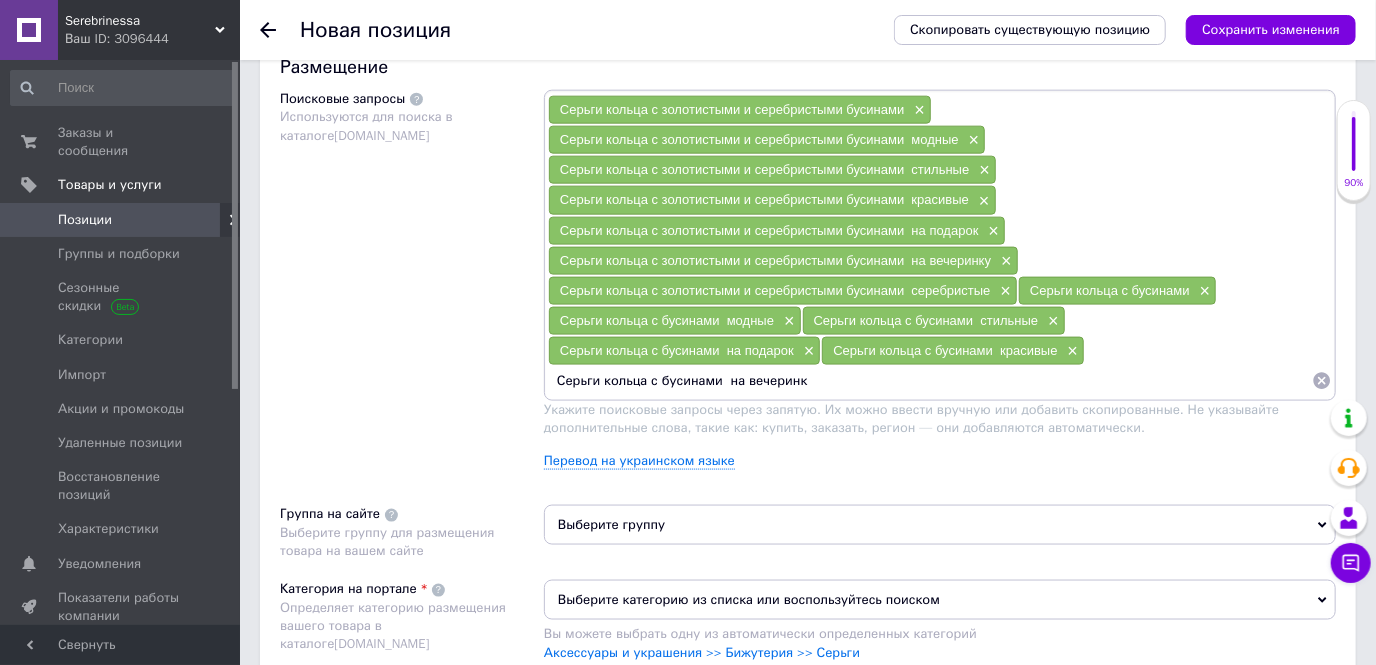 type on "Серьги кольца с бусинами  на вечеринку" 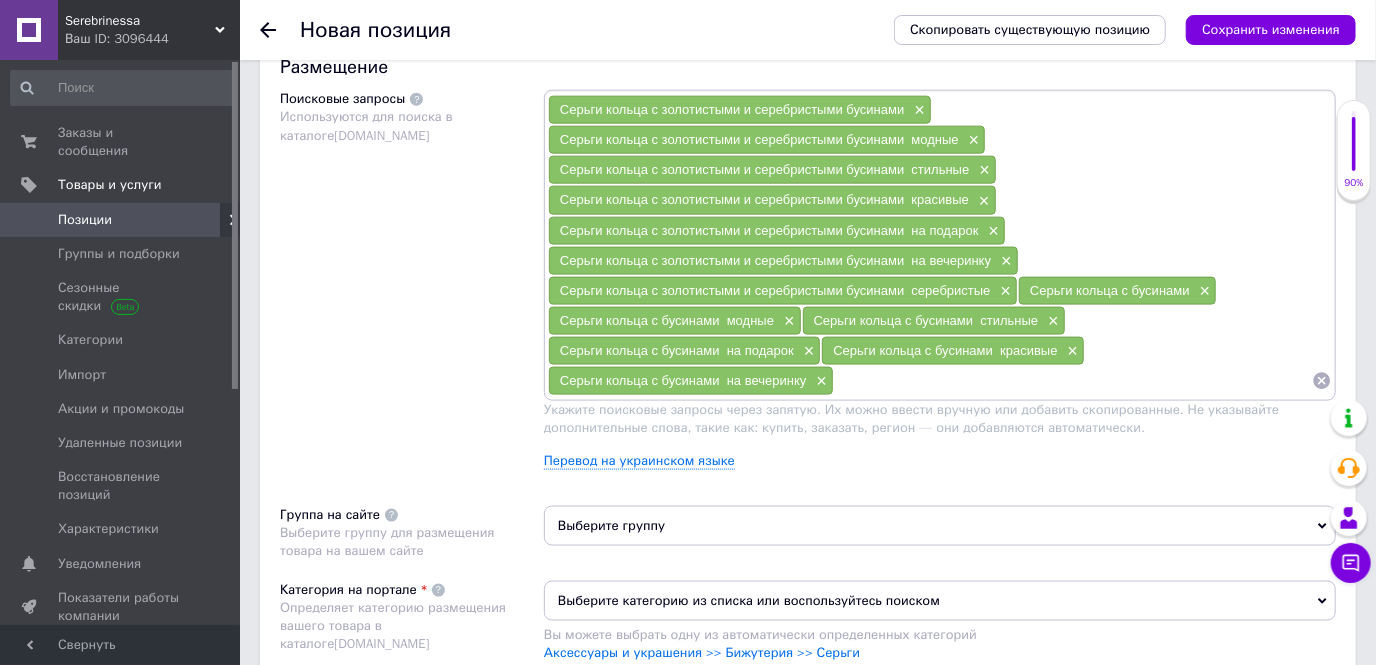 paste on "Серьги кольца с бусинами" 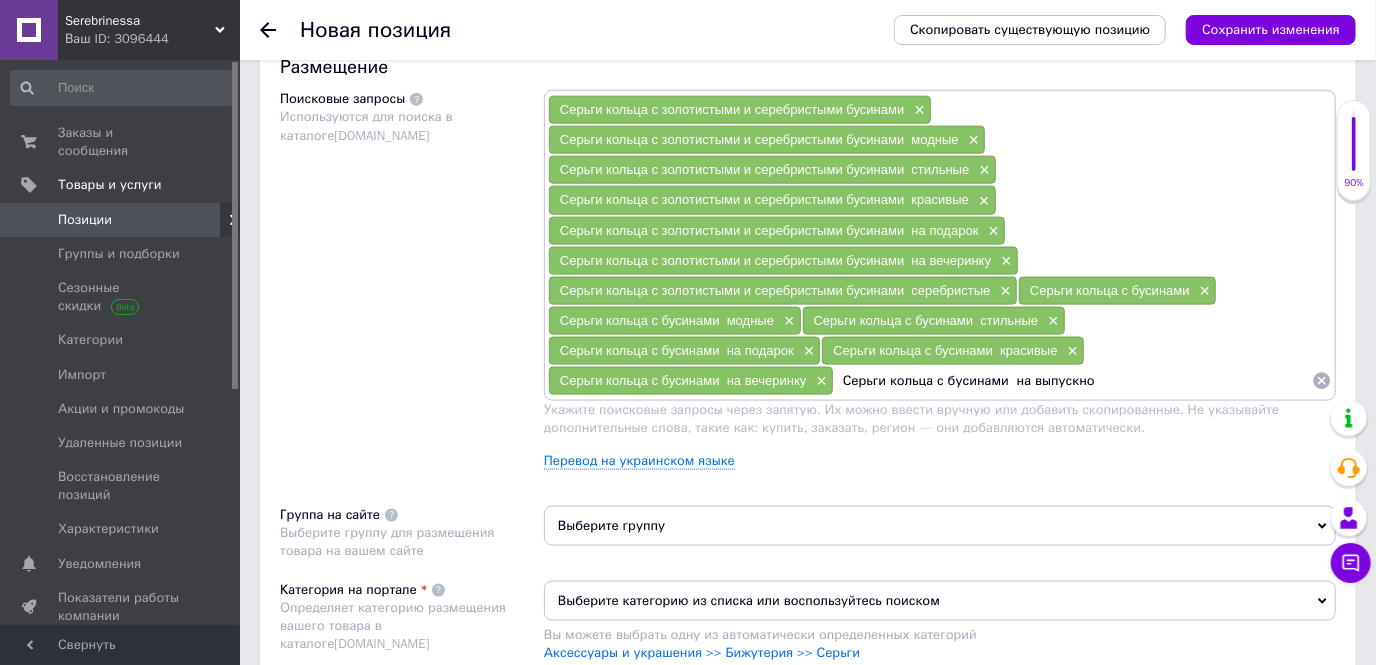 type on "Серьги кольца с бусинами  на выпускной" 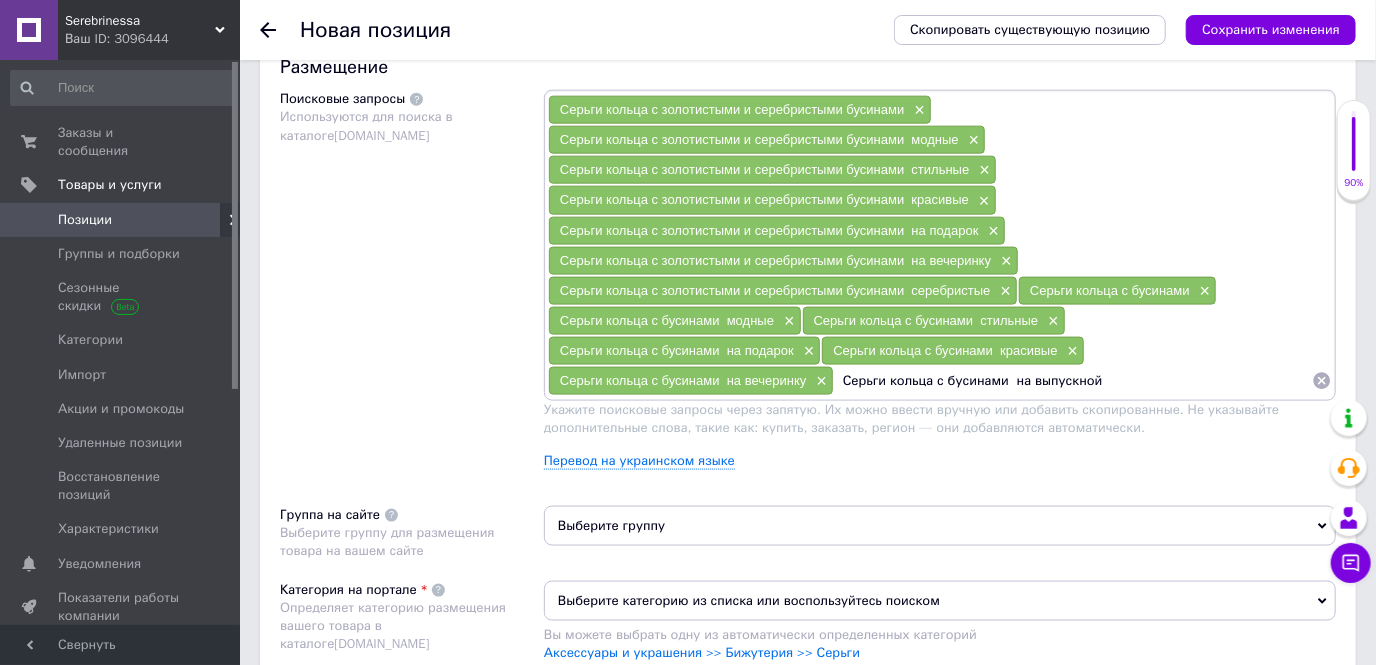 type 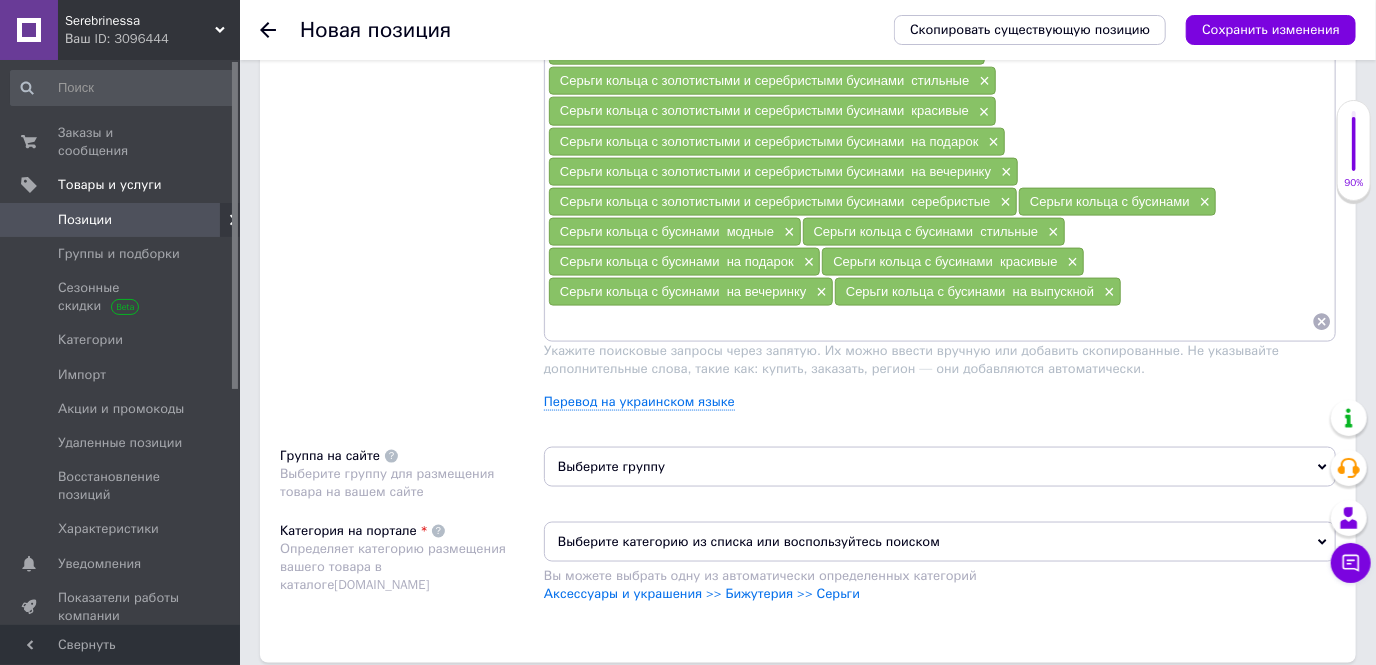 scroll, scrollTop: 1363, scrollLeft: 0, axis: vertical 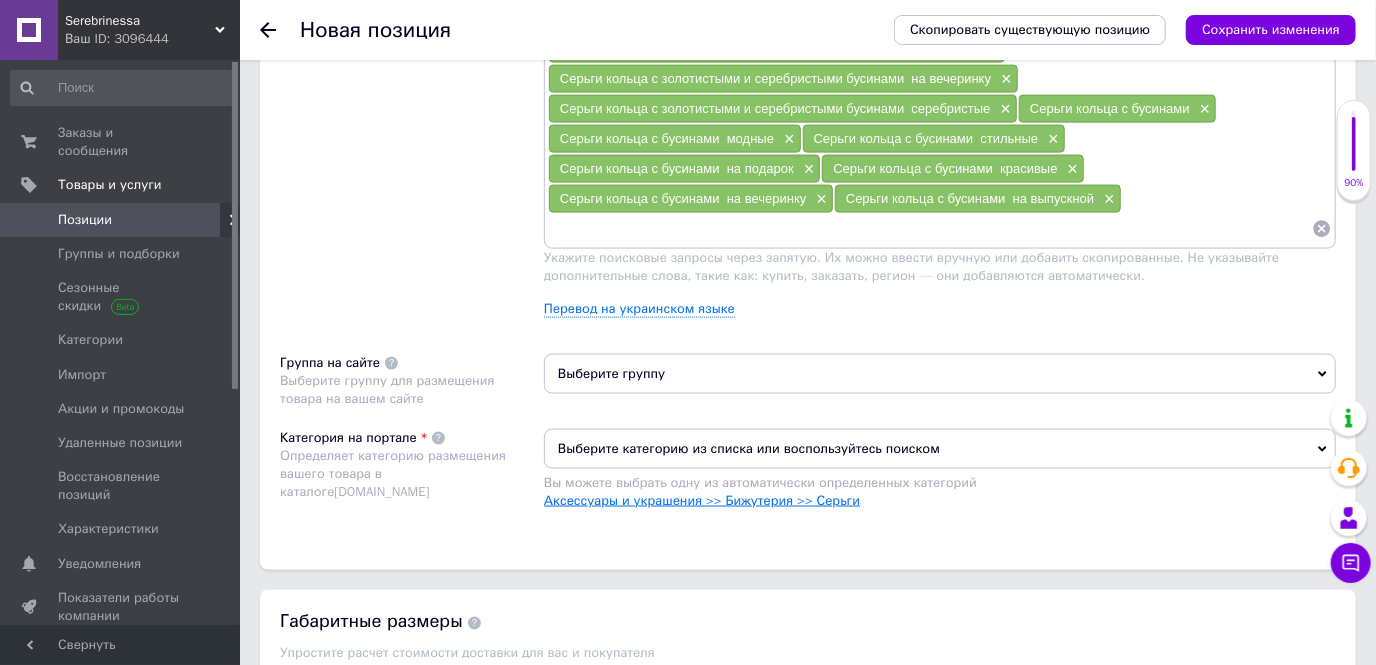 click on "Аксессуары и украшения >> Бижутерия >> Серьги" at bounding box center [702, 500] 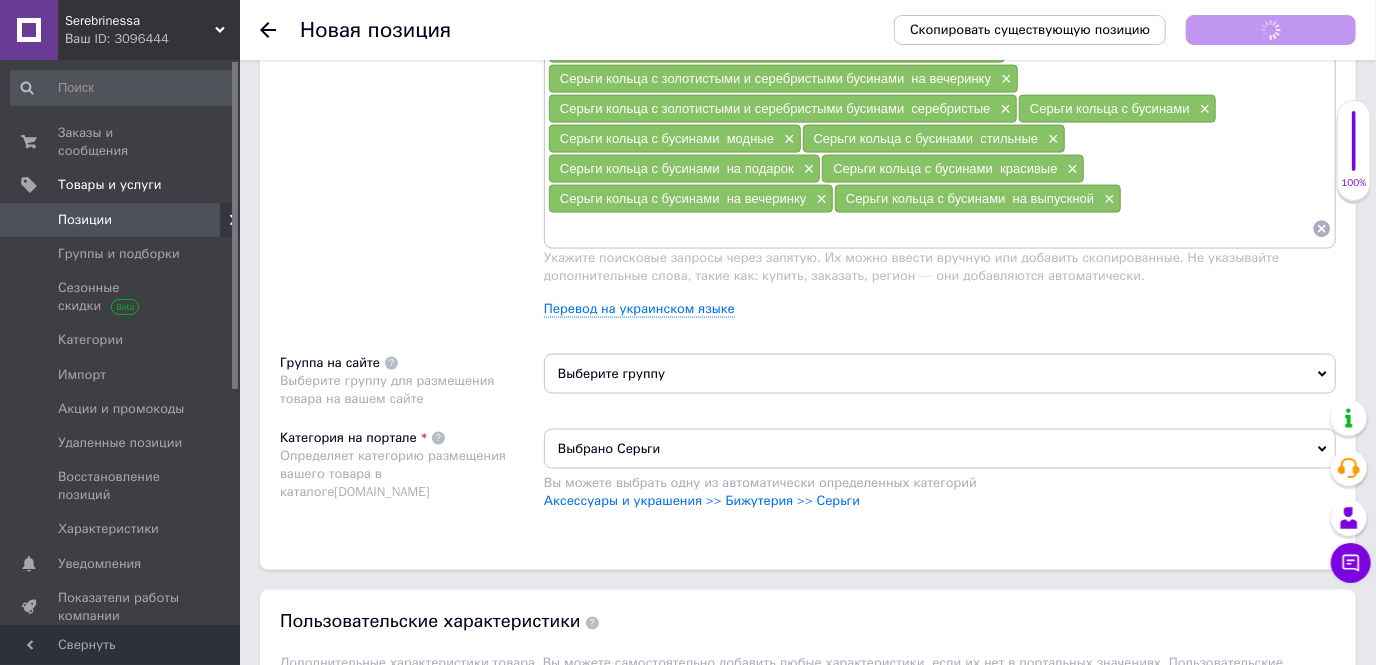 click on "Выберите группу" at bounding box center (940, 374) 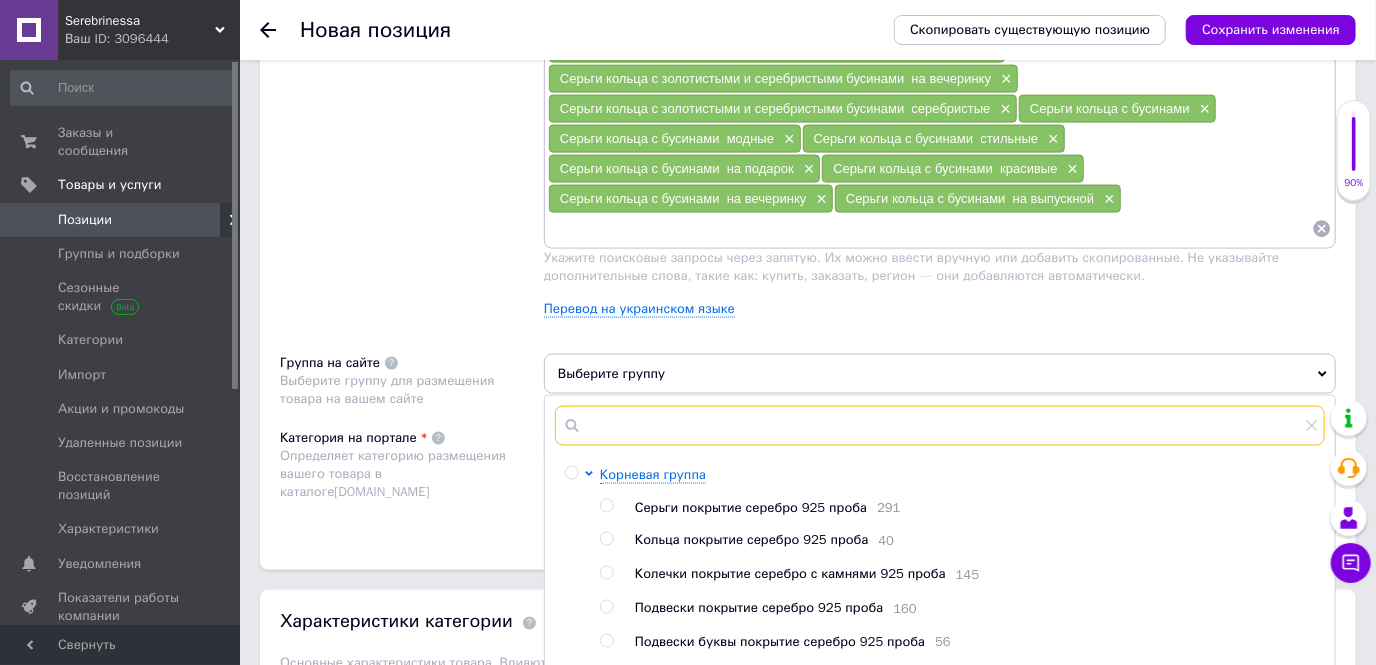 click at bounding box center (940, 426) 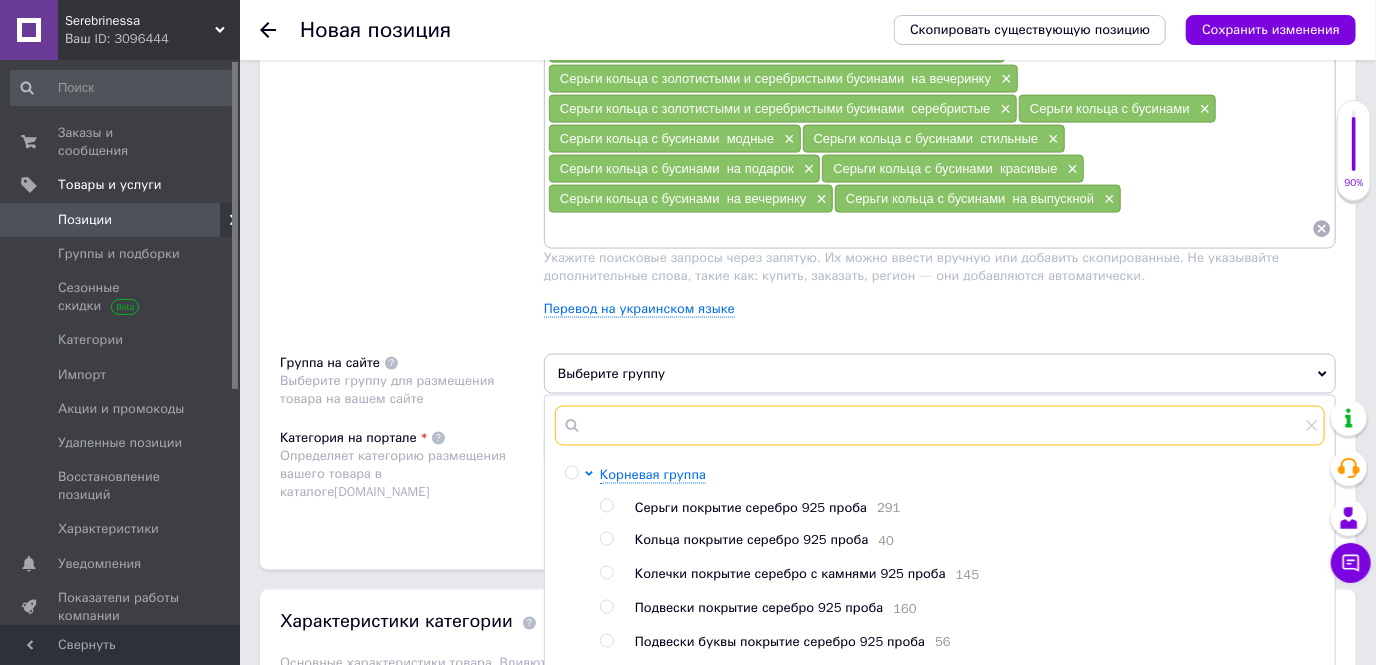 type on "г" 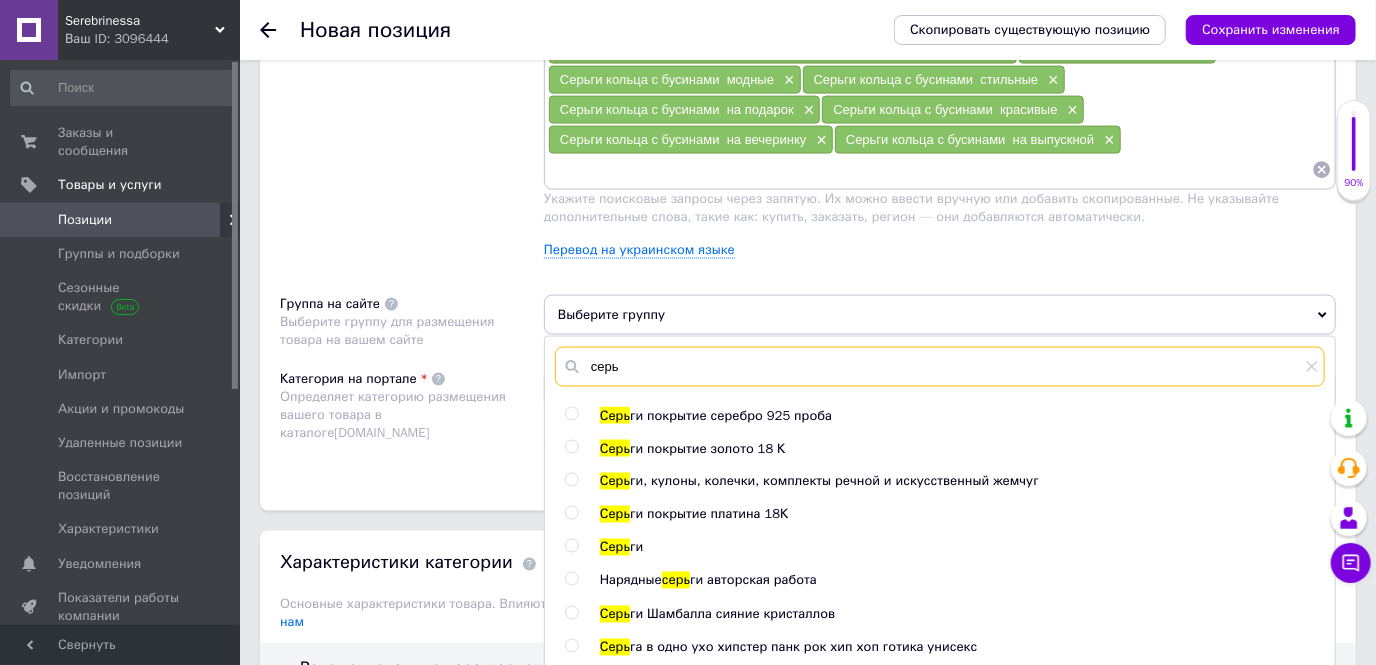 scroll, scrollTop: 1454, scrollLeft: 0, axis: vertical 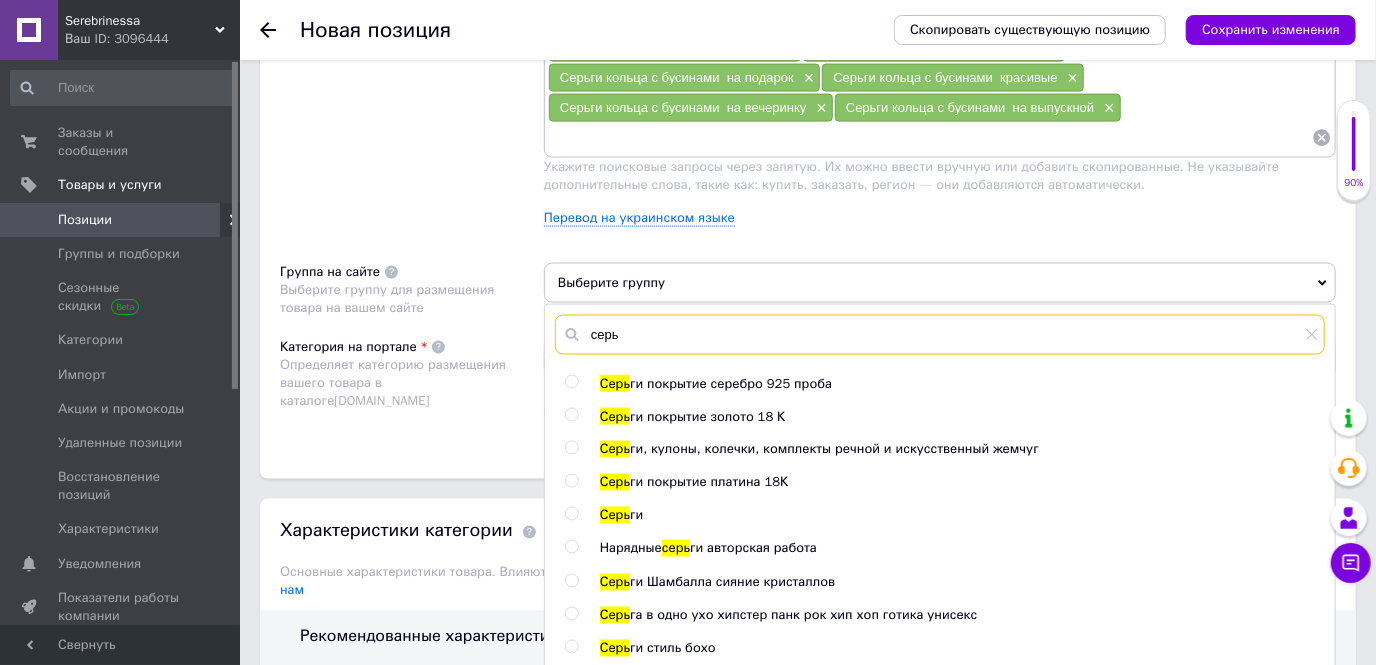 type on "серь" 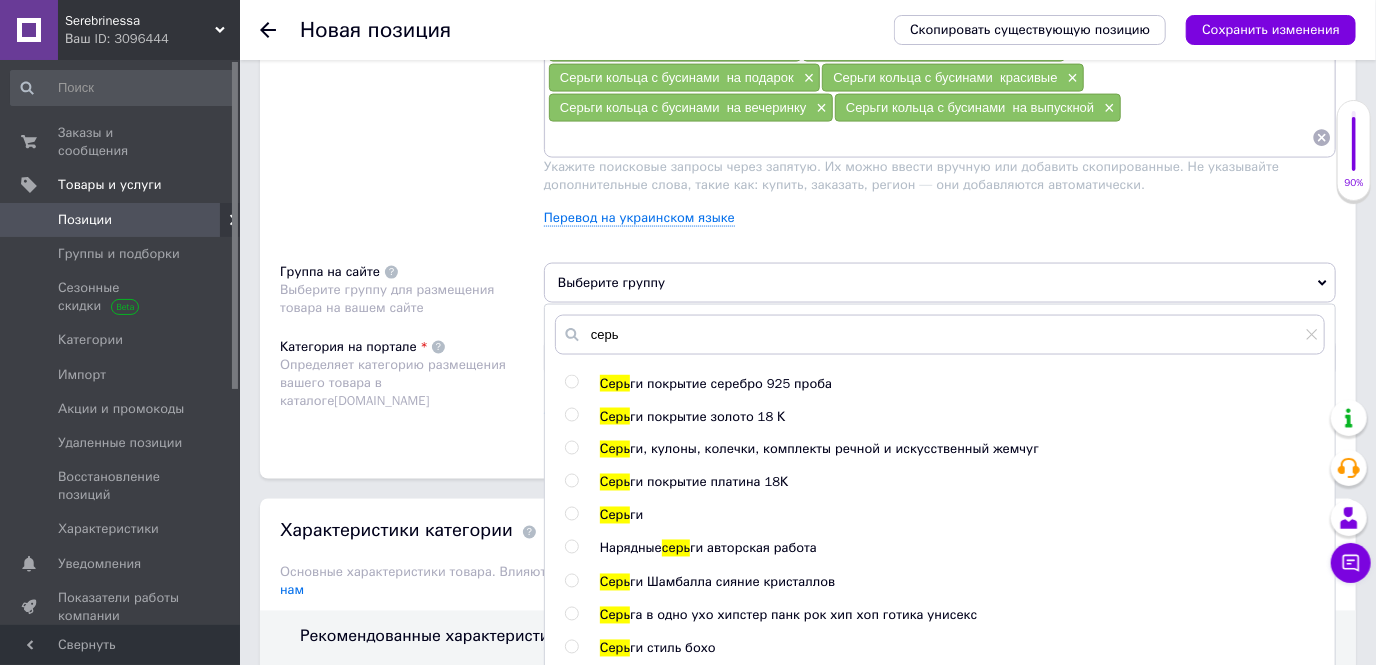 click at bounding box center (571, 547) 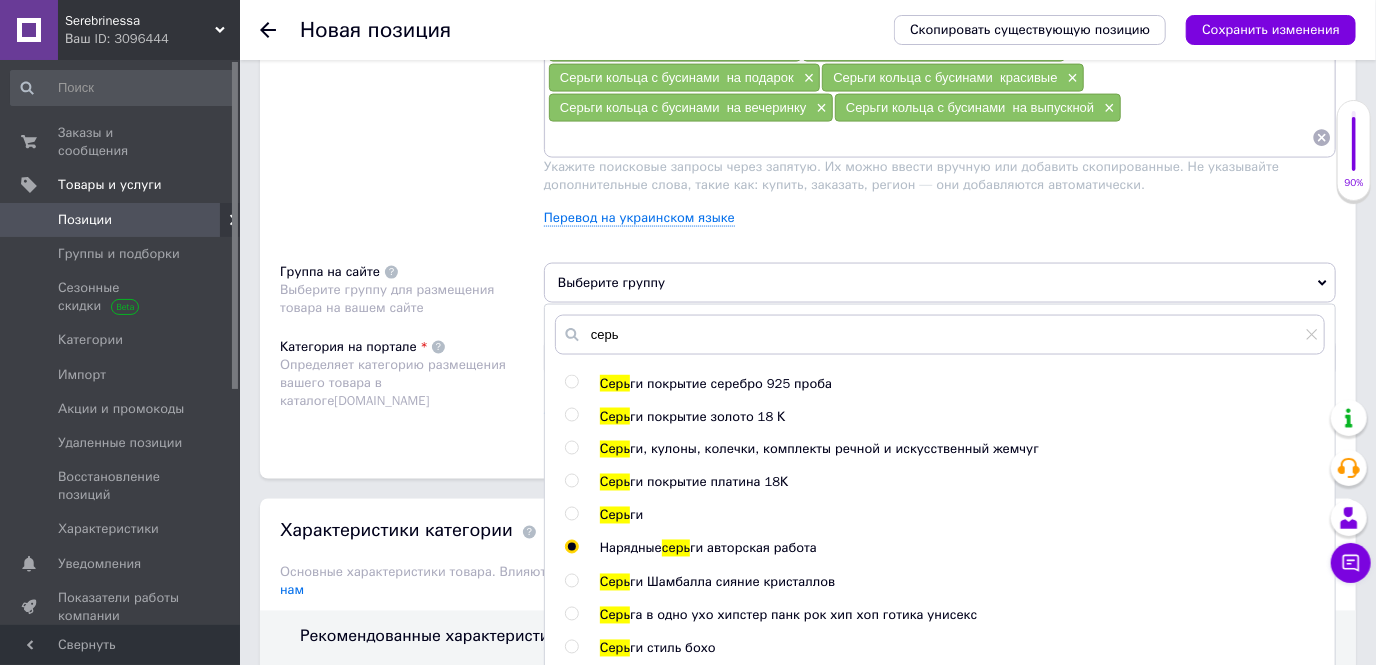 radio on "true" 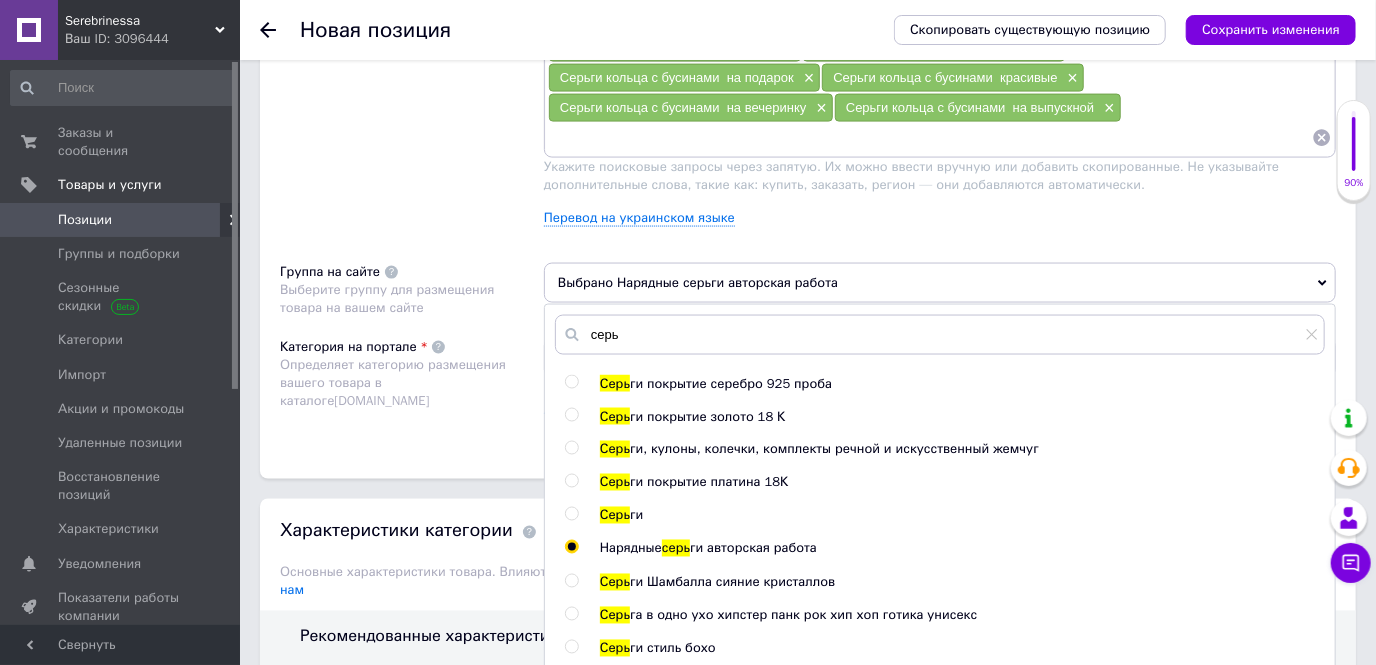 scroll, scrollTop: 13, scrollLeft: 0, axis: vertical 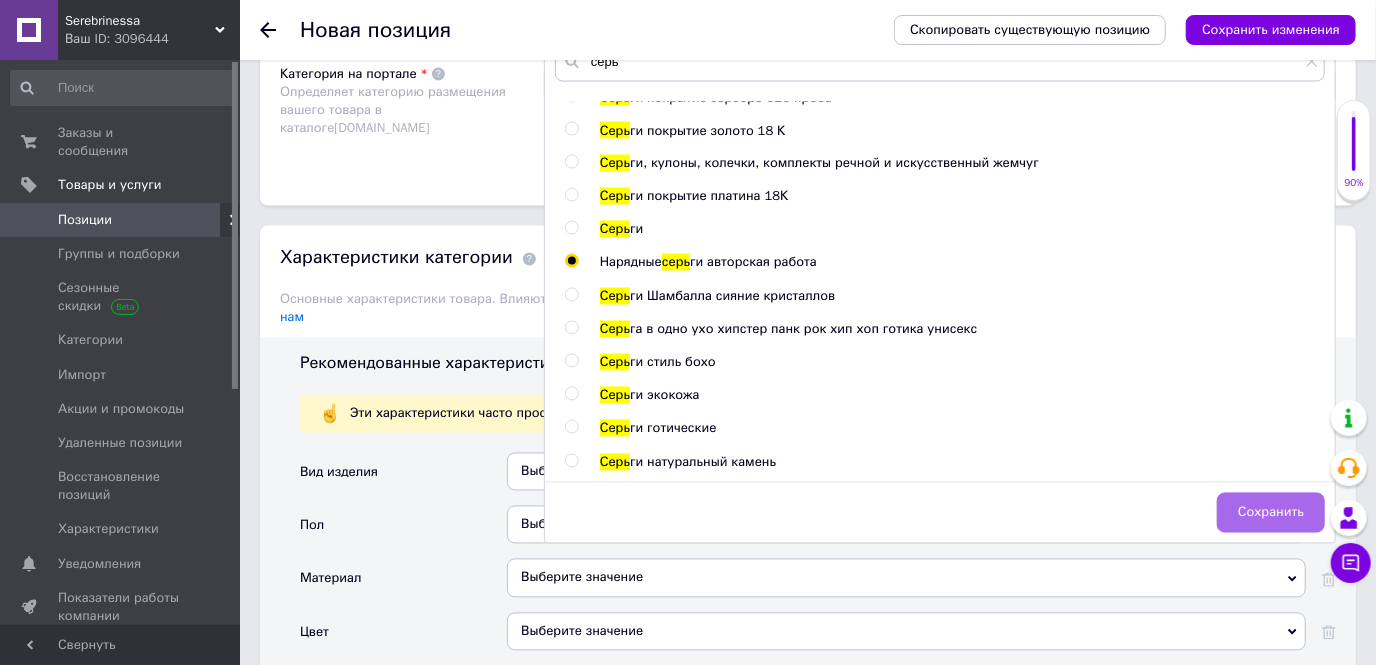 click on "Сохранить" at bounding box center (1271, 513) 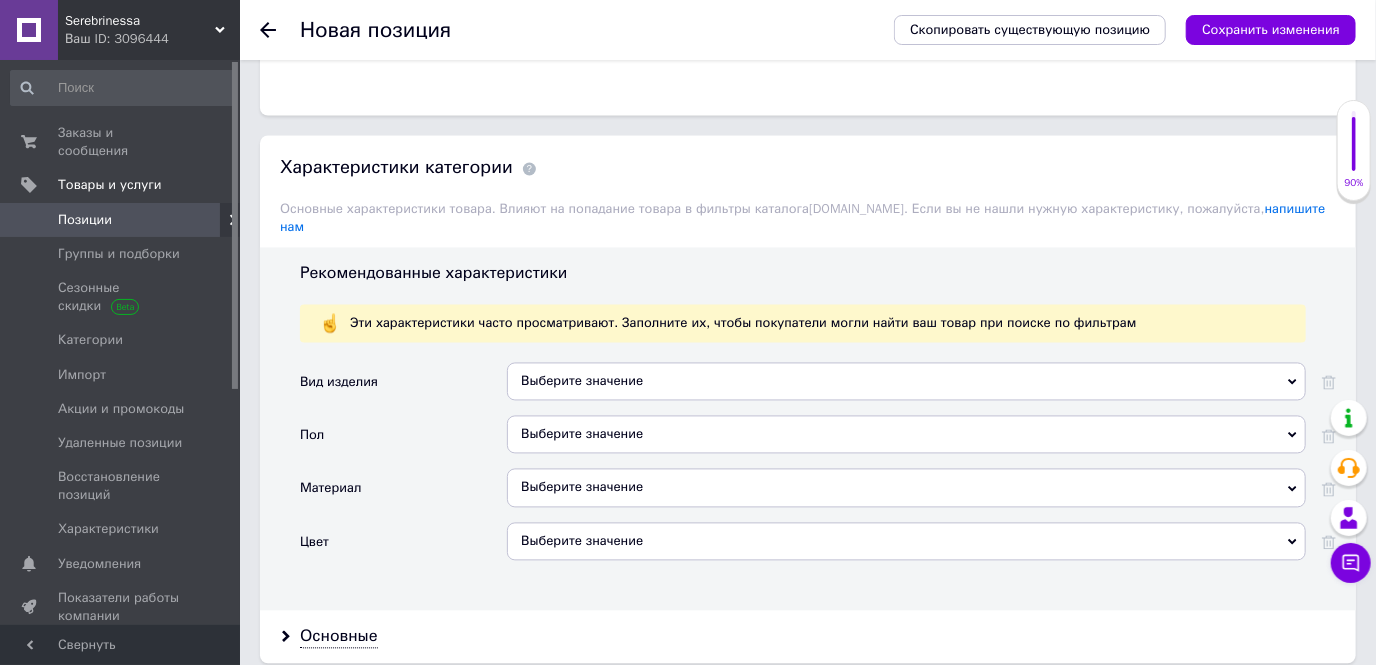 scroll, scrollTop: 1818, scrollLeft: 0, axis: vertical 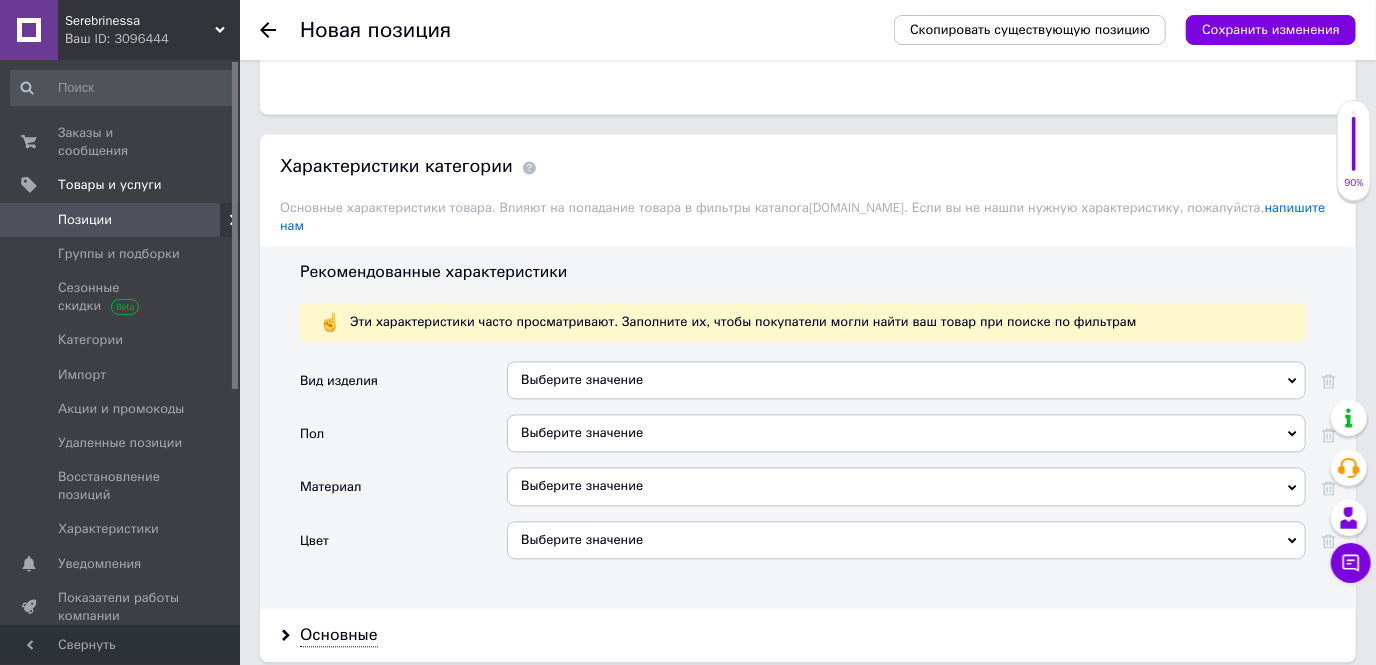 click on "Выберите значение" at bounding box center (906, 381) 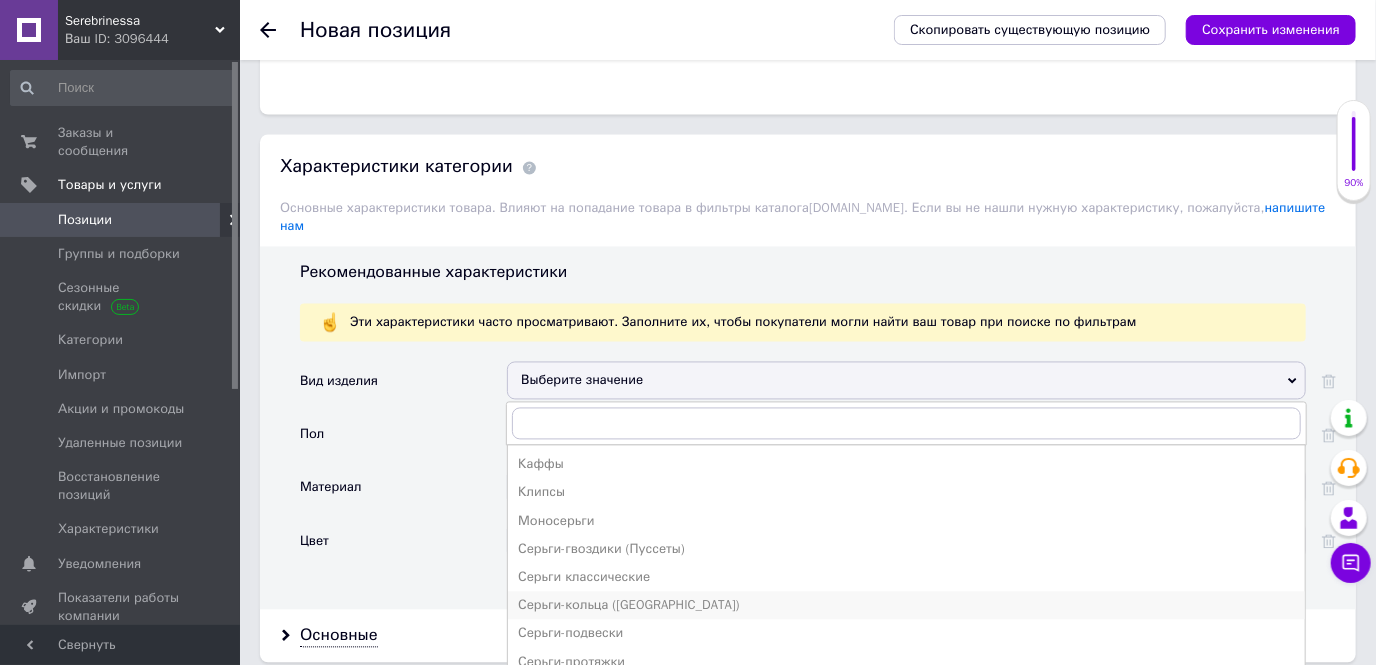 click on "Серьги-кольца ([GEOGRAPHIC_DATA])" at bounding box center (906, 606) 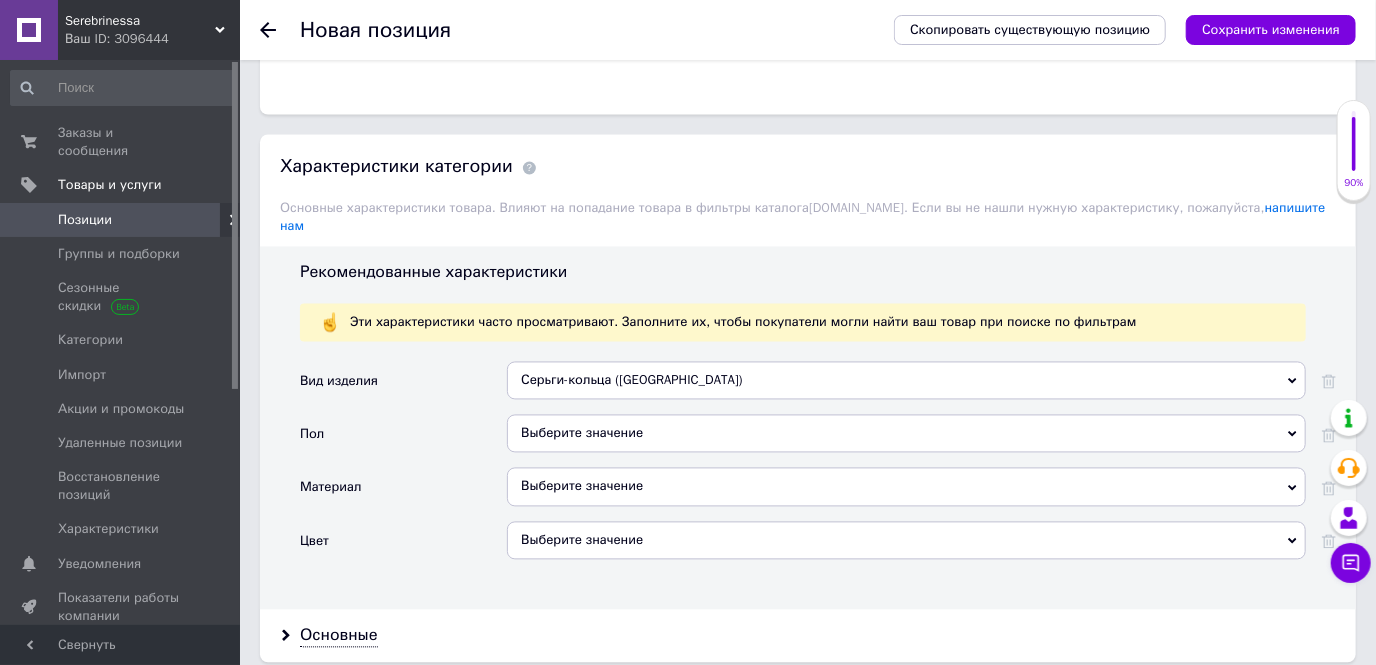 click on "Выберите значение" at bounding box center [906, 434] 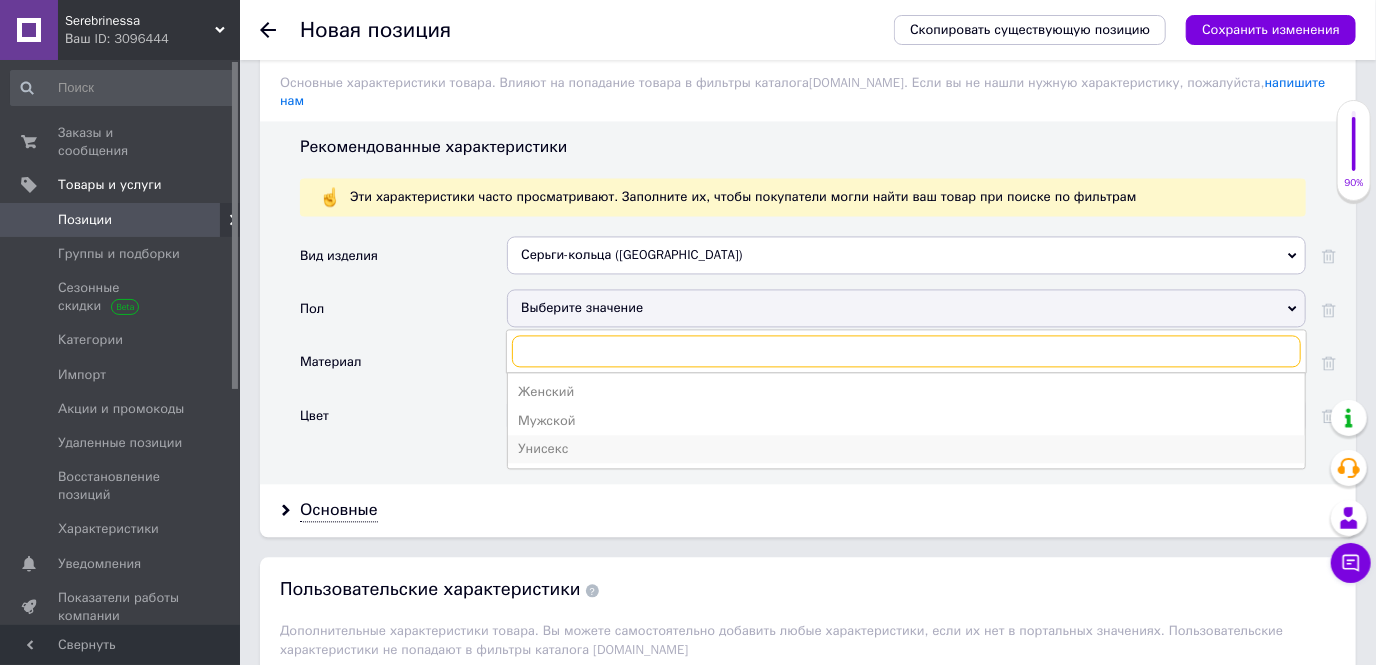 scroll, scrollTop: 2000, scrollLeft: 0, axis: vertical 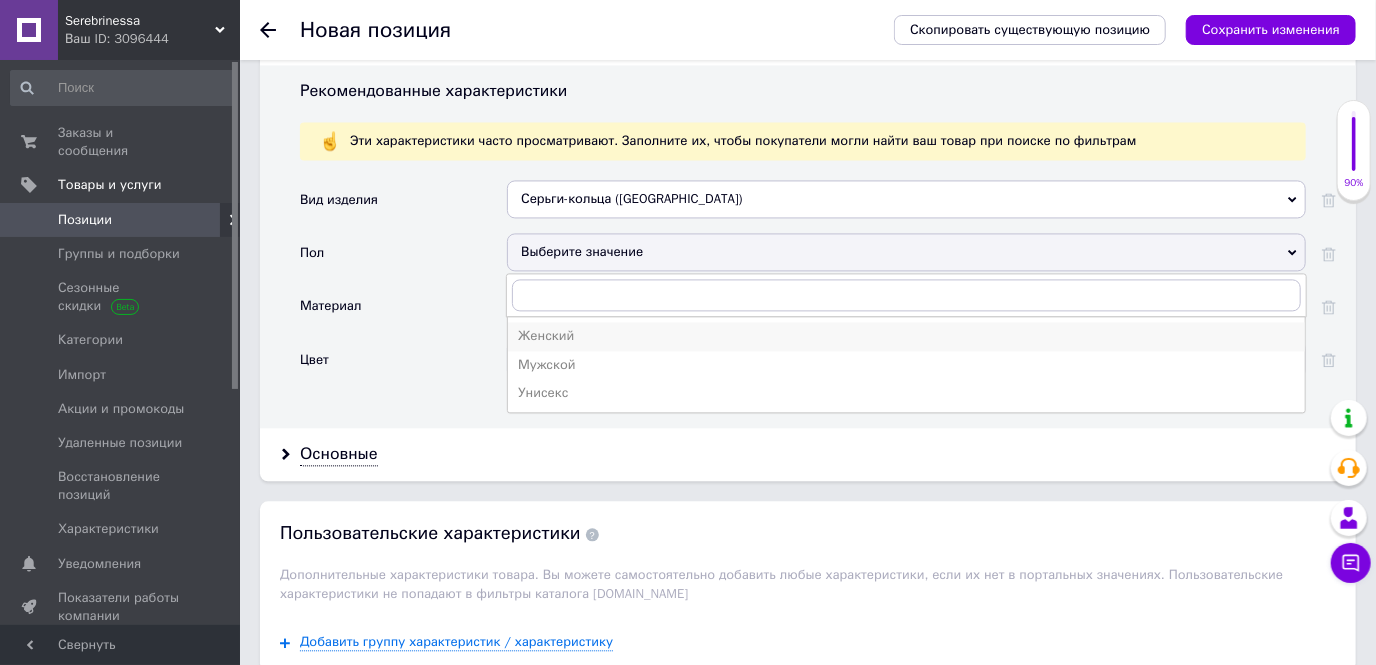 click on "Женский" at bounding box center [906, 336] 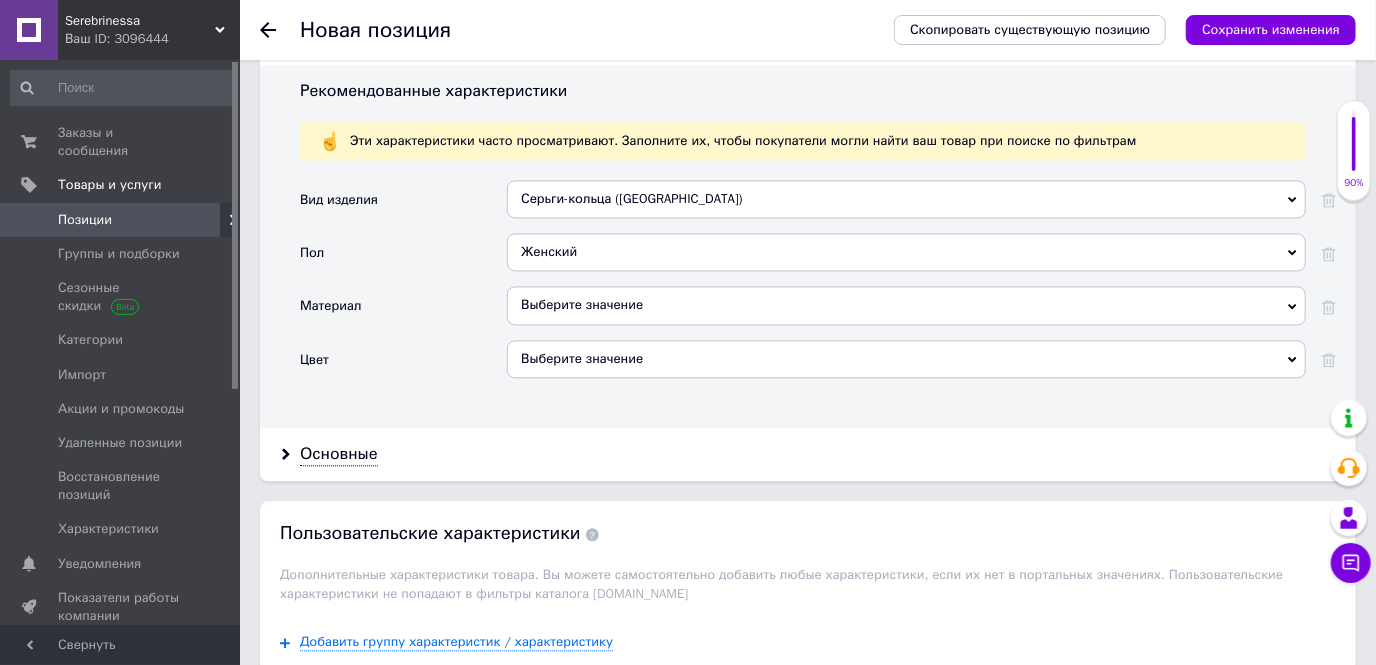click on "Выберите значение" at bounding box center (906, 305) 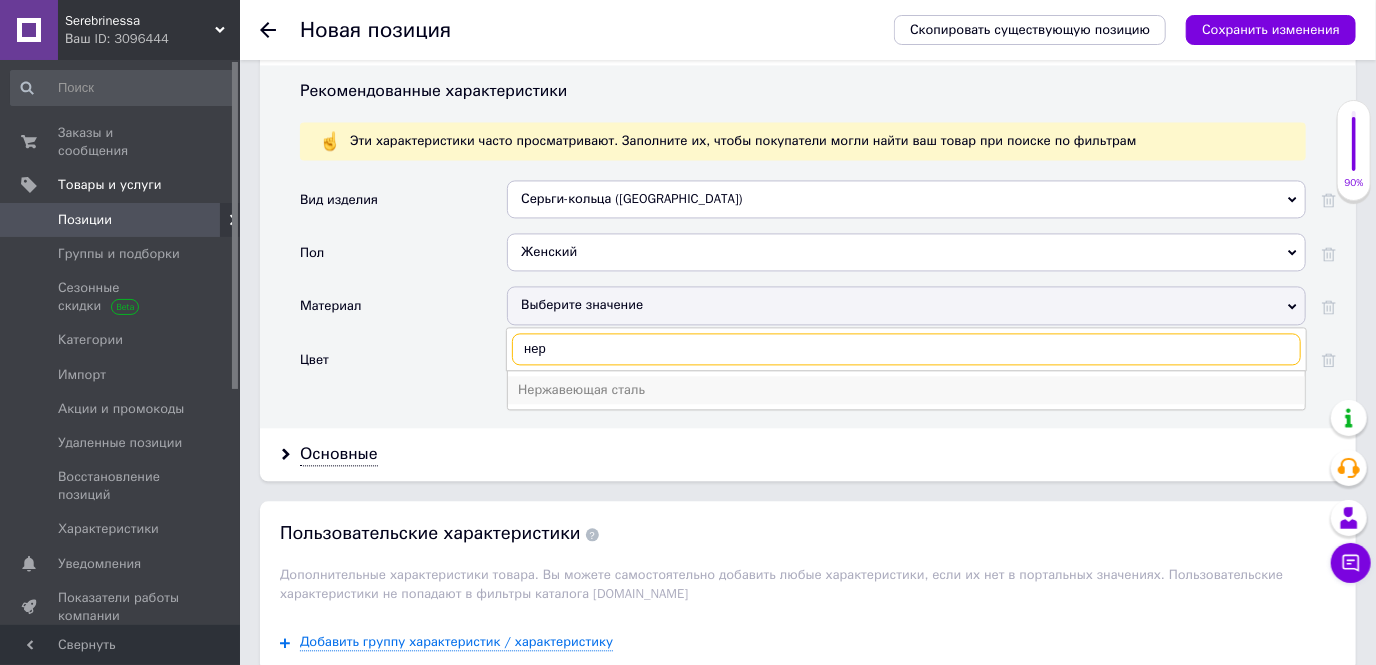 type on "нер" 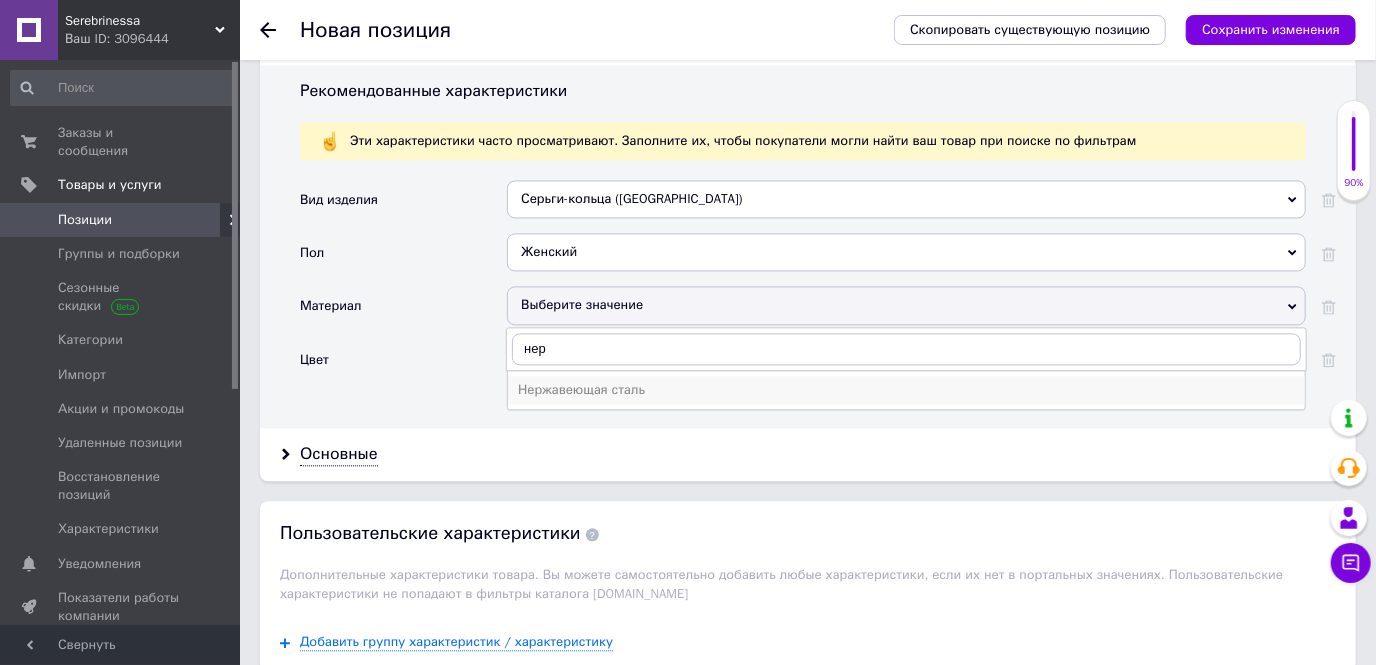 click on "Нержавеющая сталь" at bounding box center (906, 390) 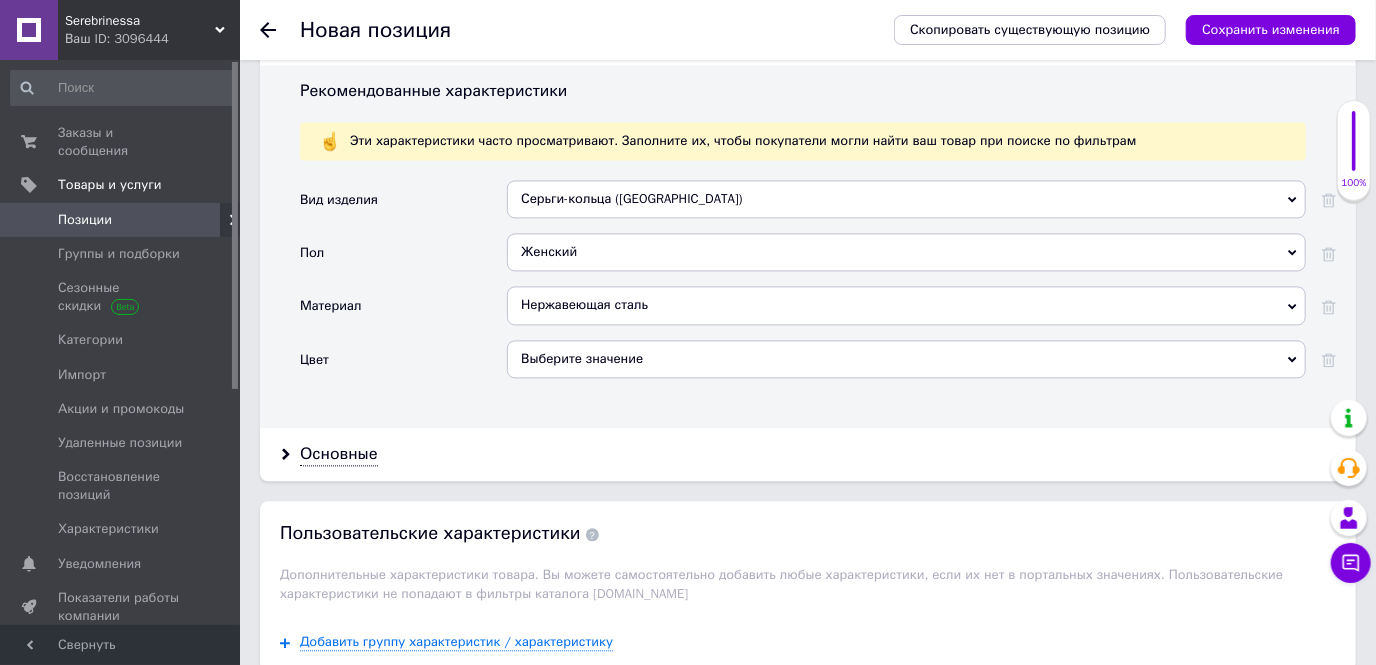 click on "Выберите значение" at bounding box center (906, 359) 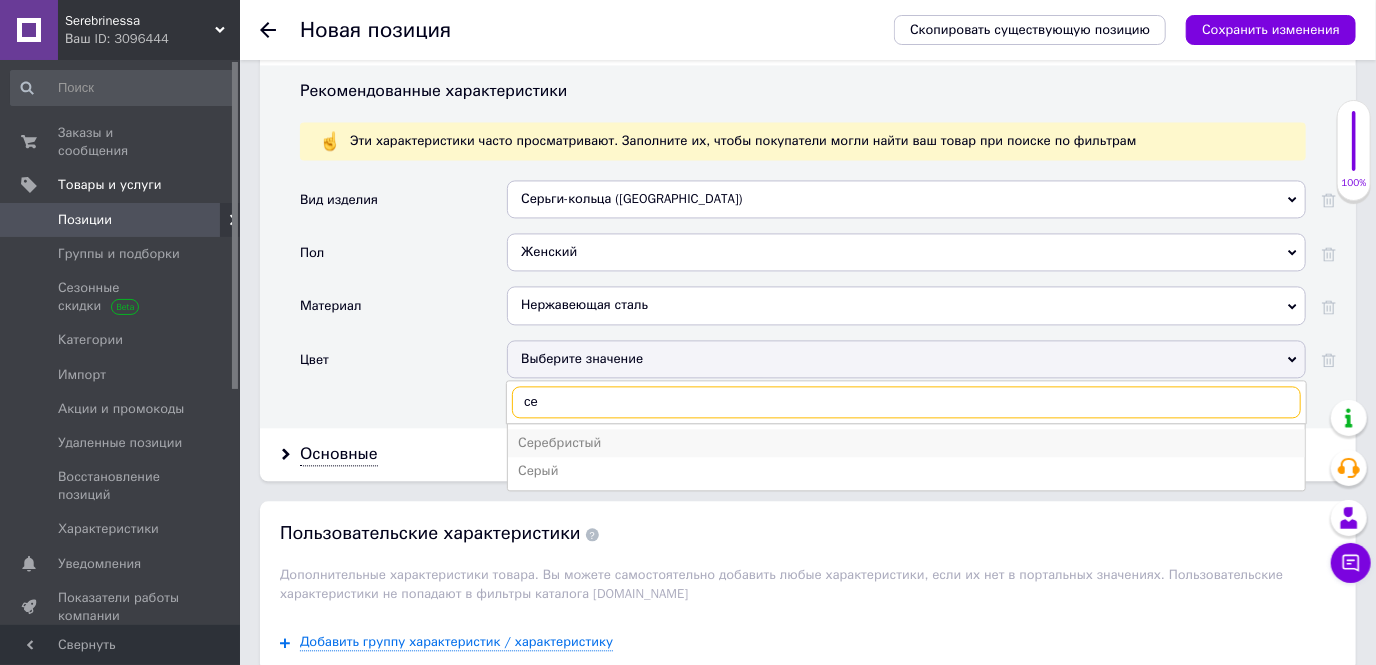 type on "се" 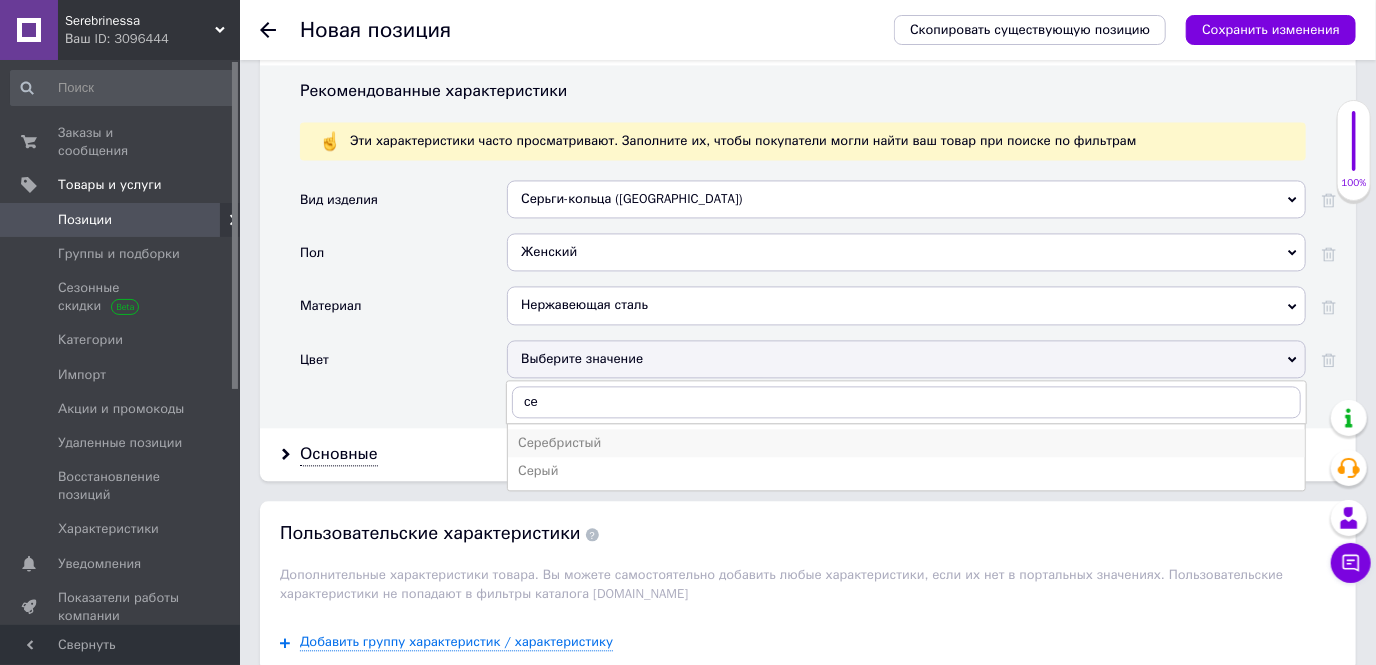 click on "Серебристый" at bounding box center [906, 443] 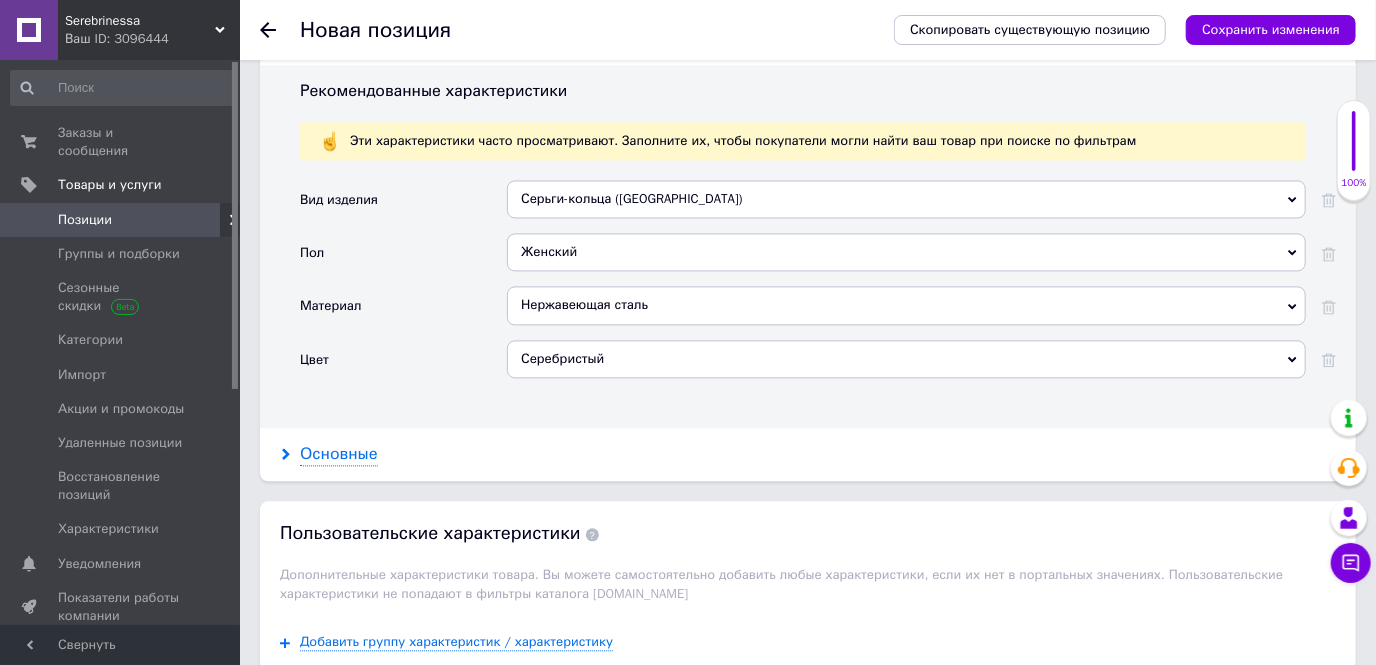 click on "Основные" at bounding box center (339, 454) 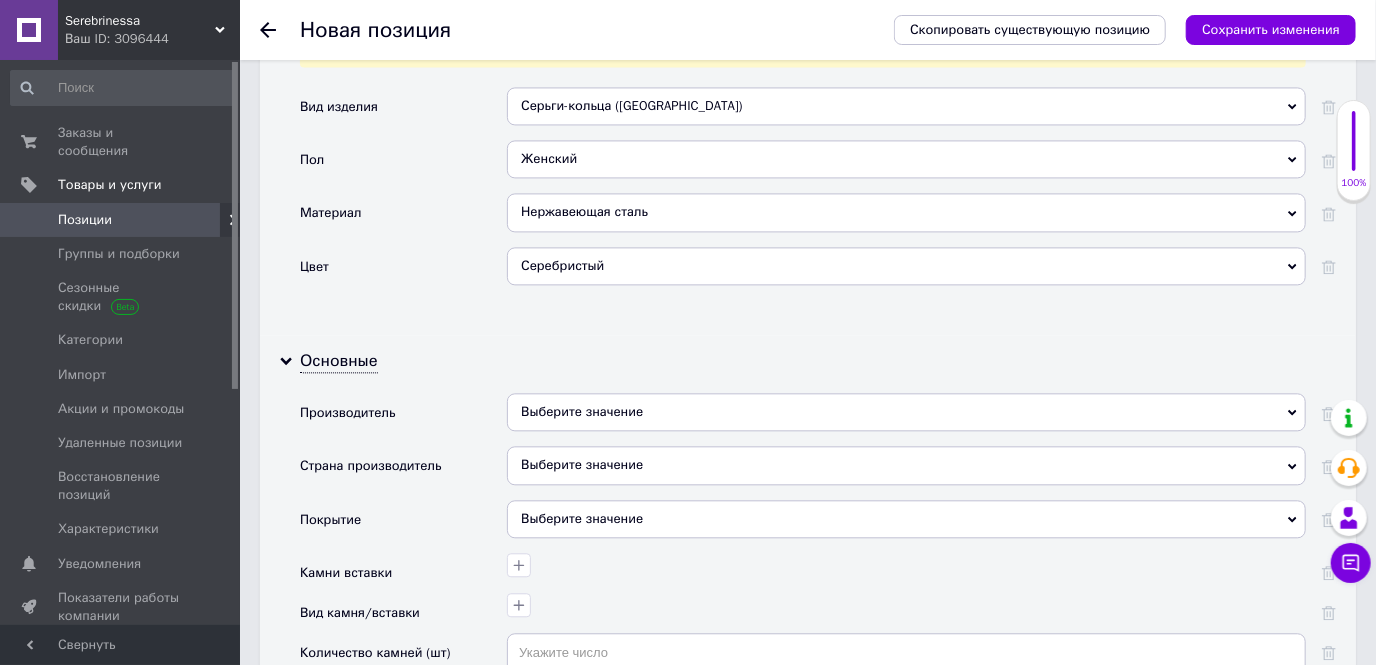 scroll, scrollTop: 2181, scrollLeft: 0, axis: vertical 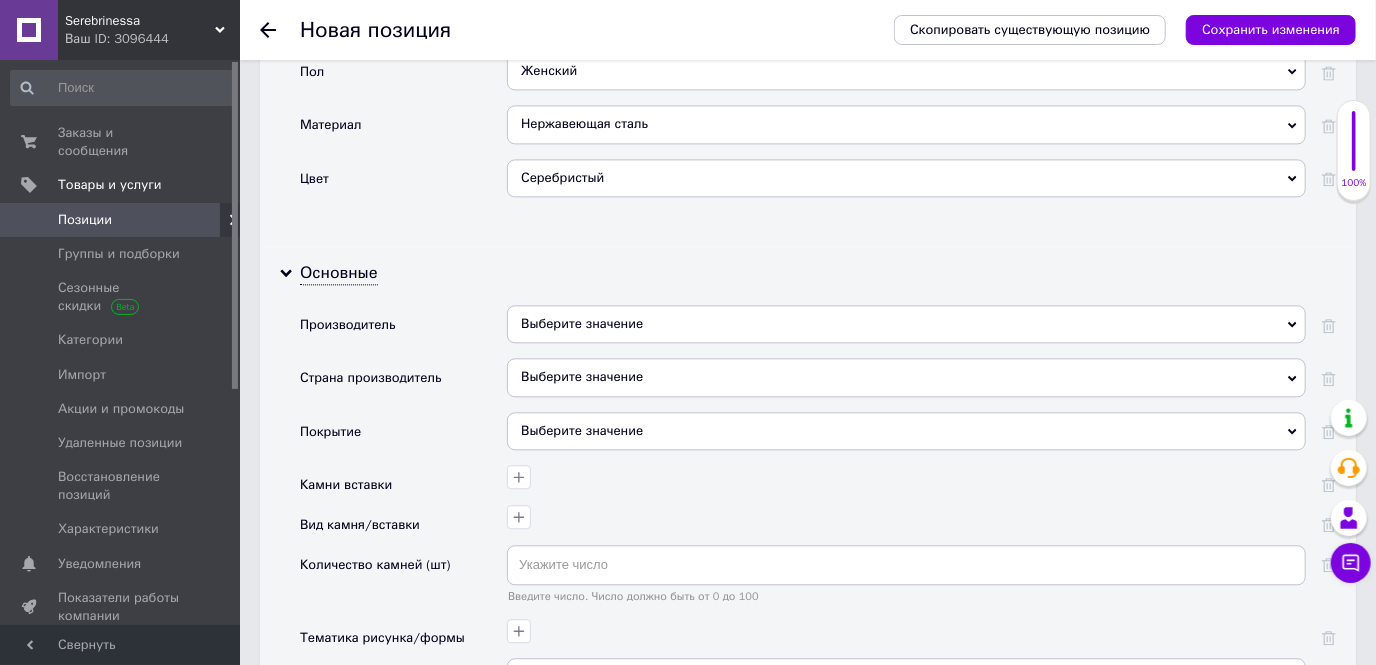 click on "Выберите значение" at bounding box center (906, 377) 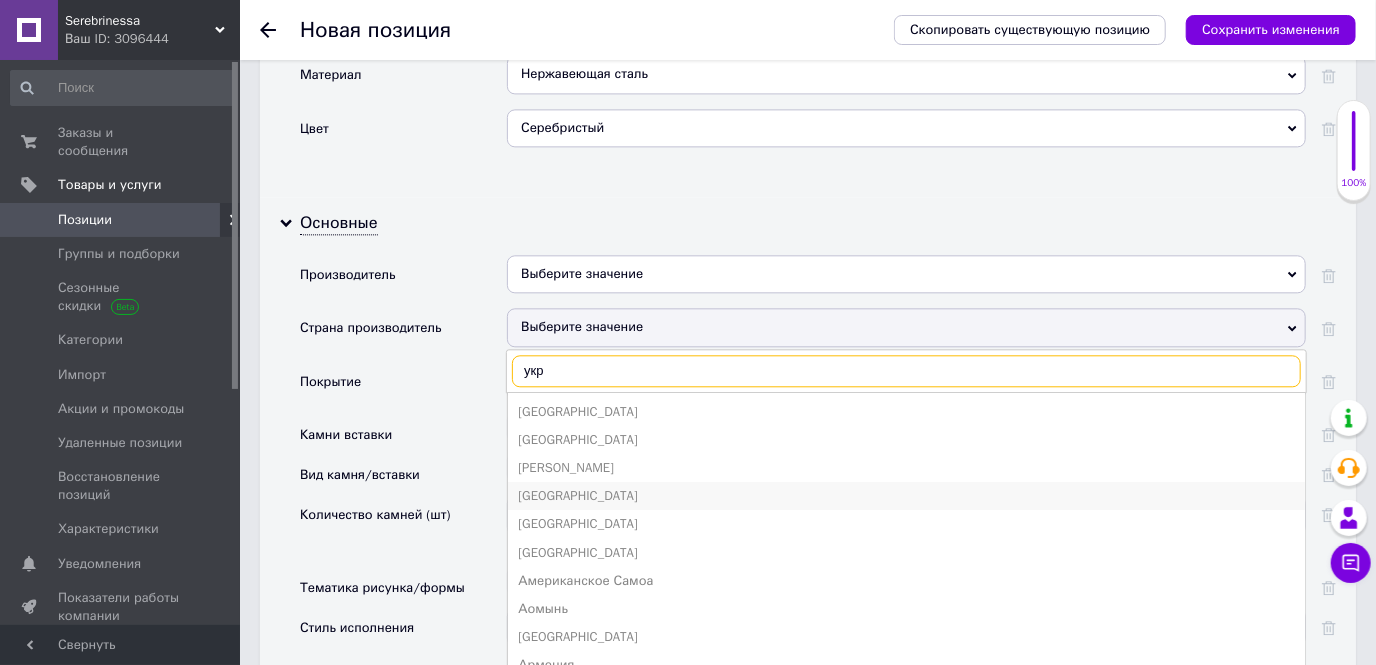scroll, scrollTop: 2272, scrollLeft: 0, axis: vertical 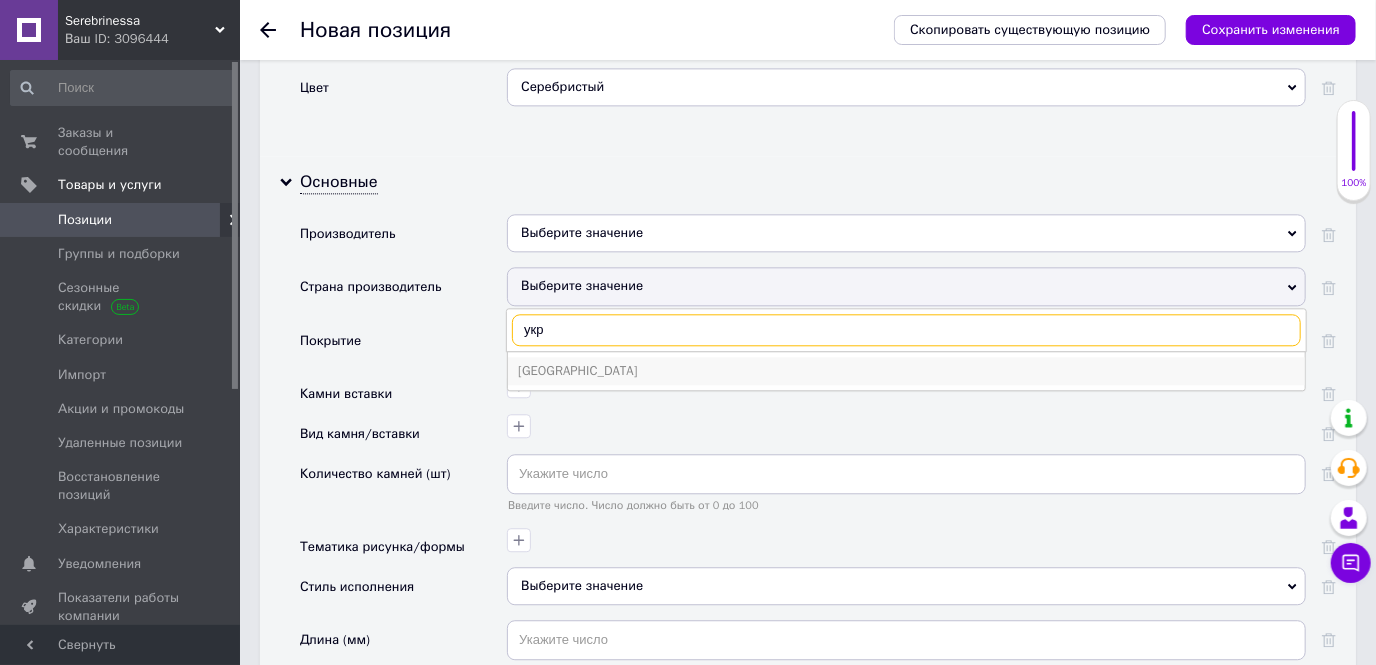 type on "укр" 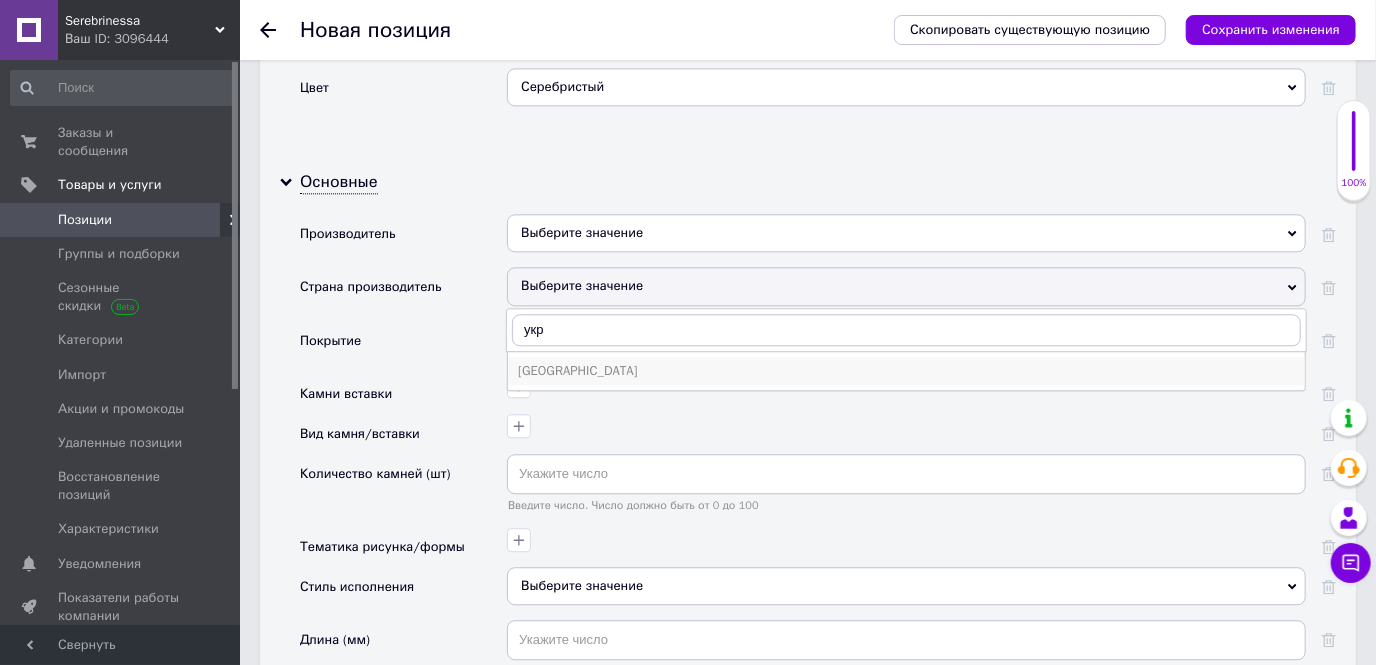 click on "[GEOGRAPHIC_DATA]" at bounding box center (906, 371) 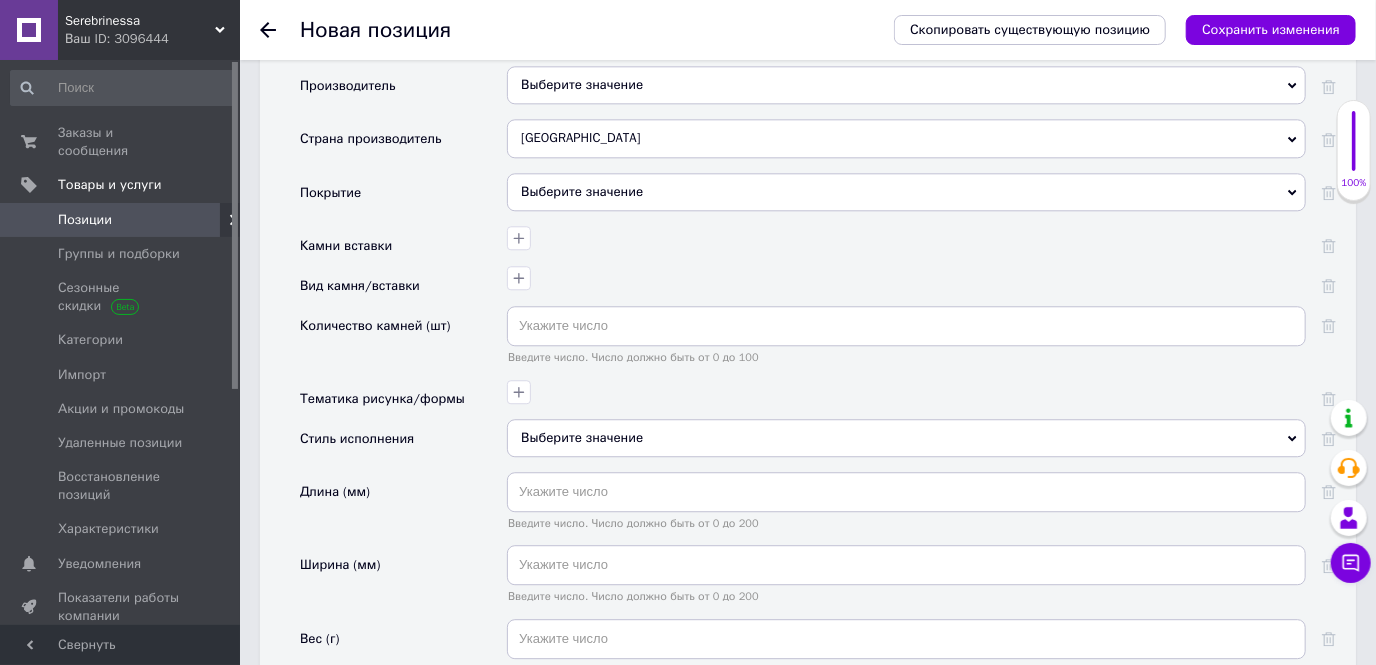 scroll, scrollTop: 2545, scrollLeft: 0, axis: vertical 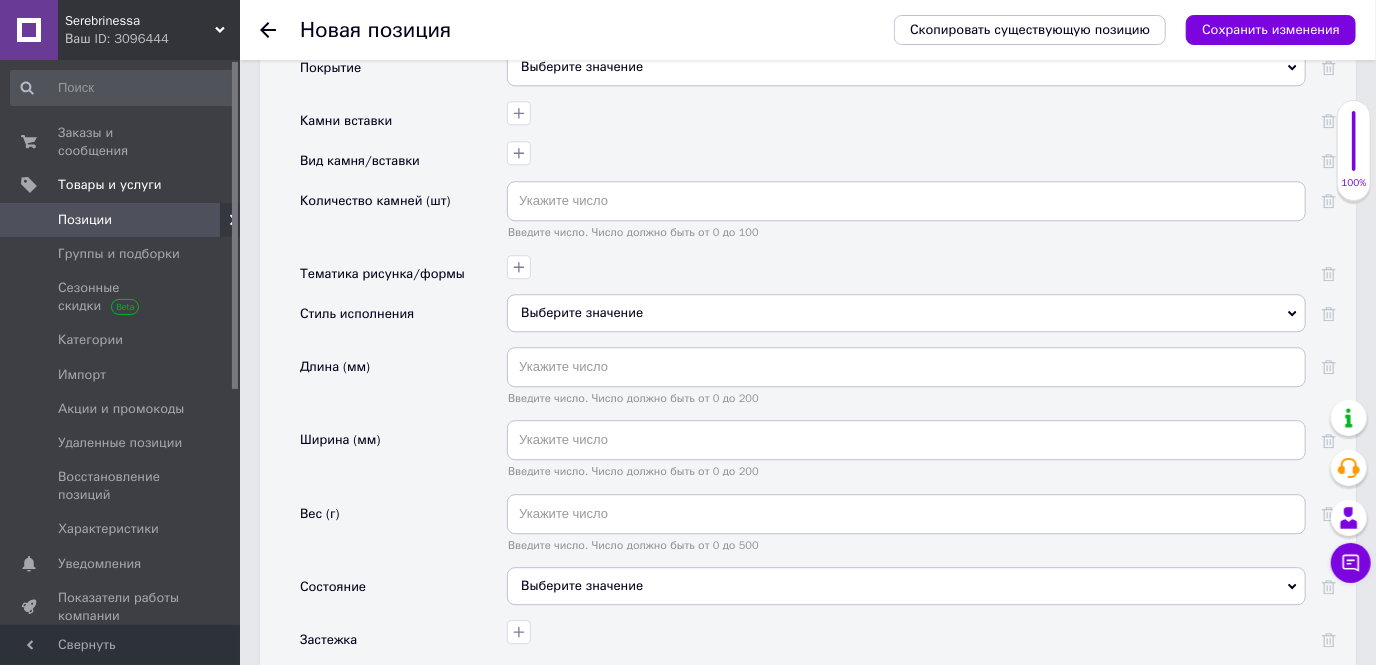 click on "Выберите значение" at bounding box center (906, 313) 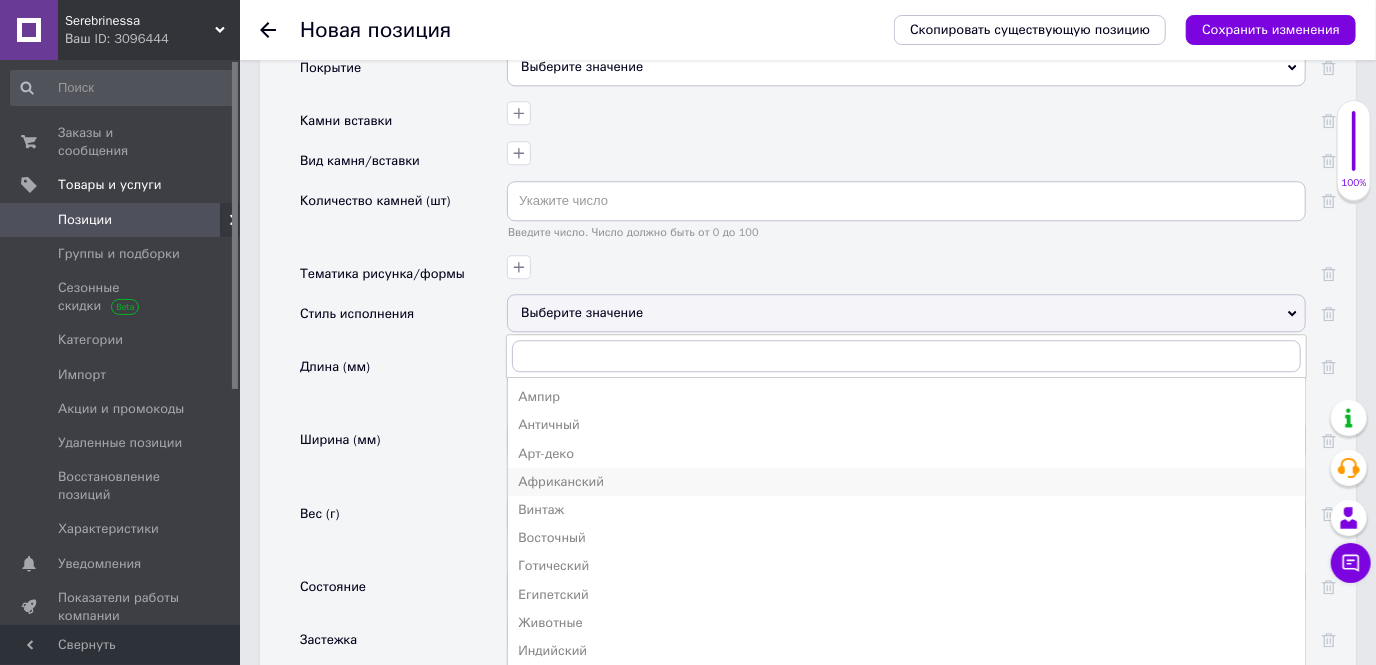 click on "Африканский" at bounding box center [906, 482] 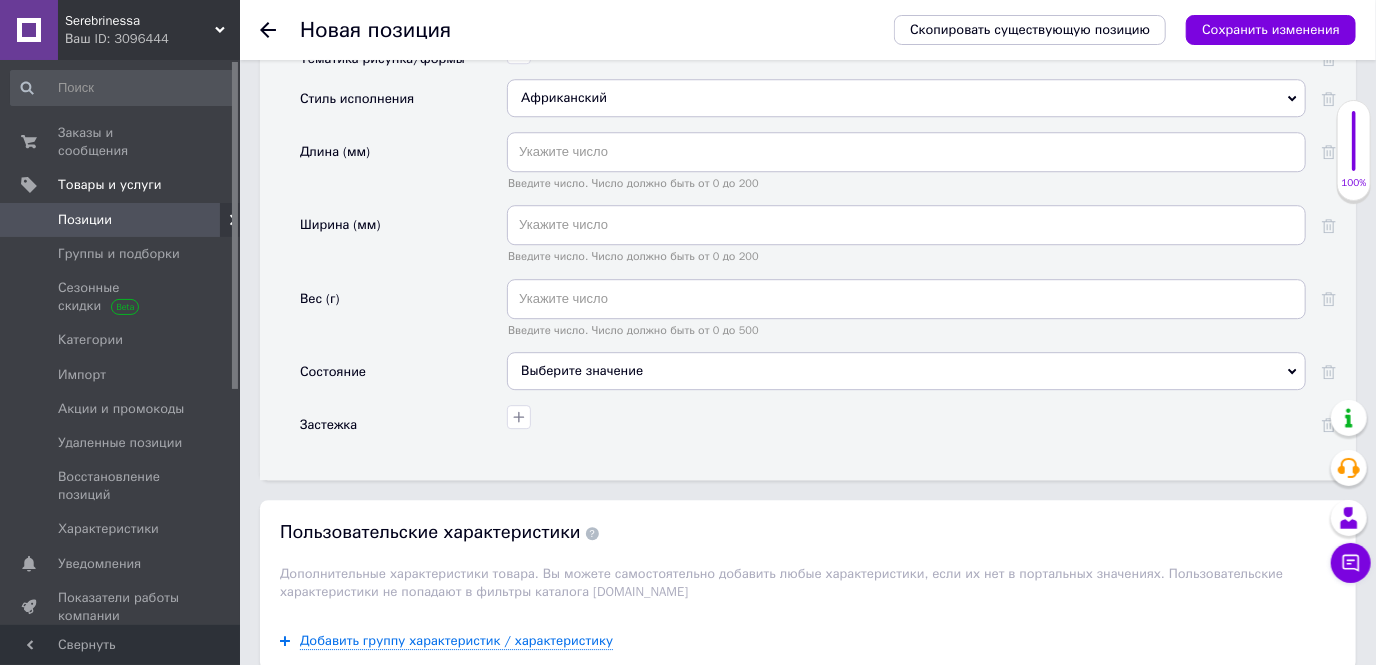 scroll, scrollTop: 2818, scrollLeft: 0, axis: vertical 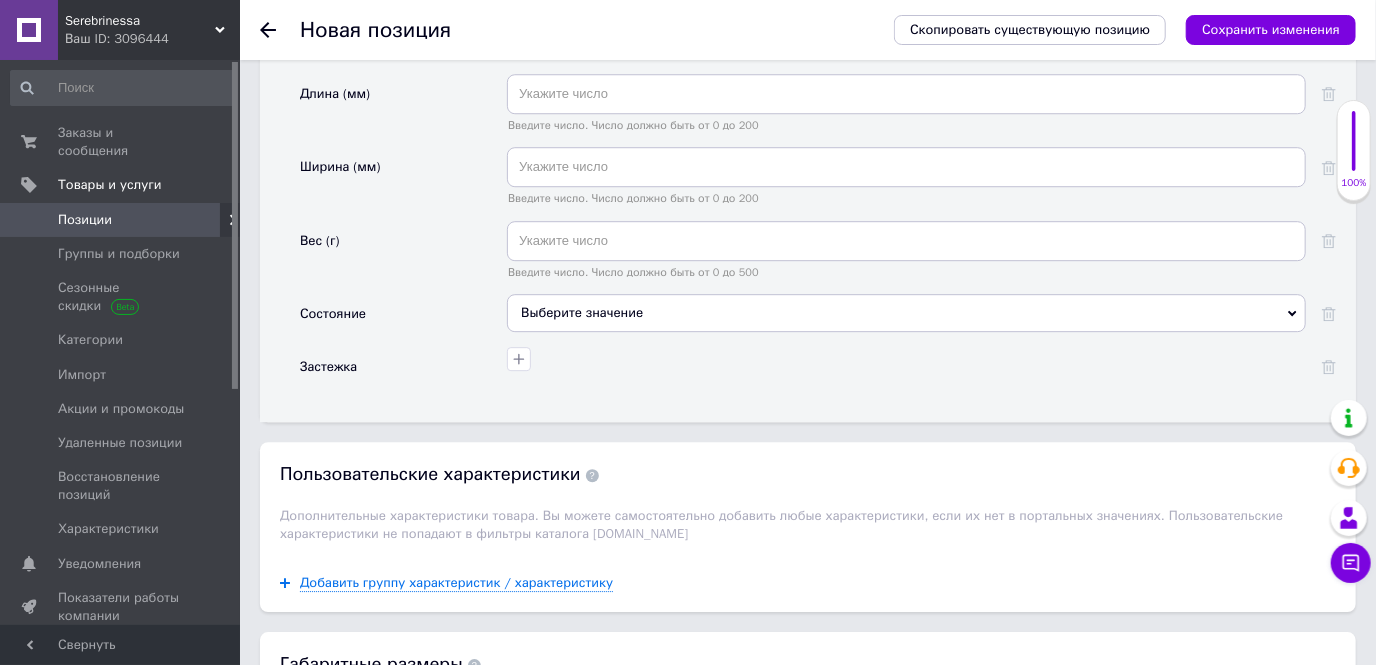 click on "Выберите значение" at bounding box center (906, 313) 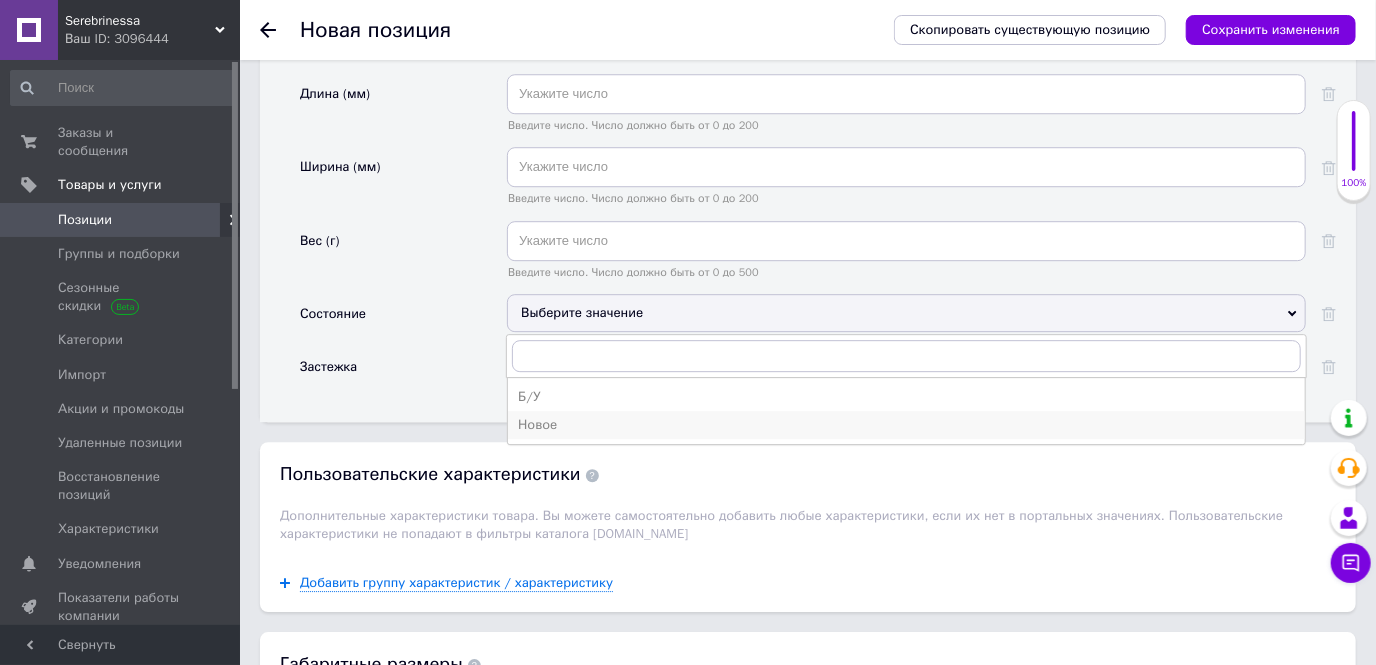 click on "Новое" at bounding box center (906, 425) 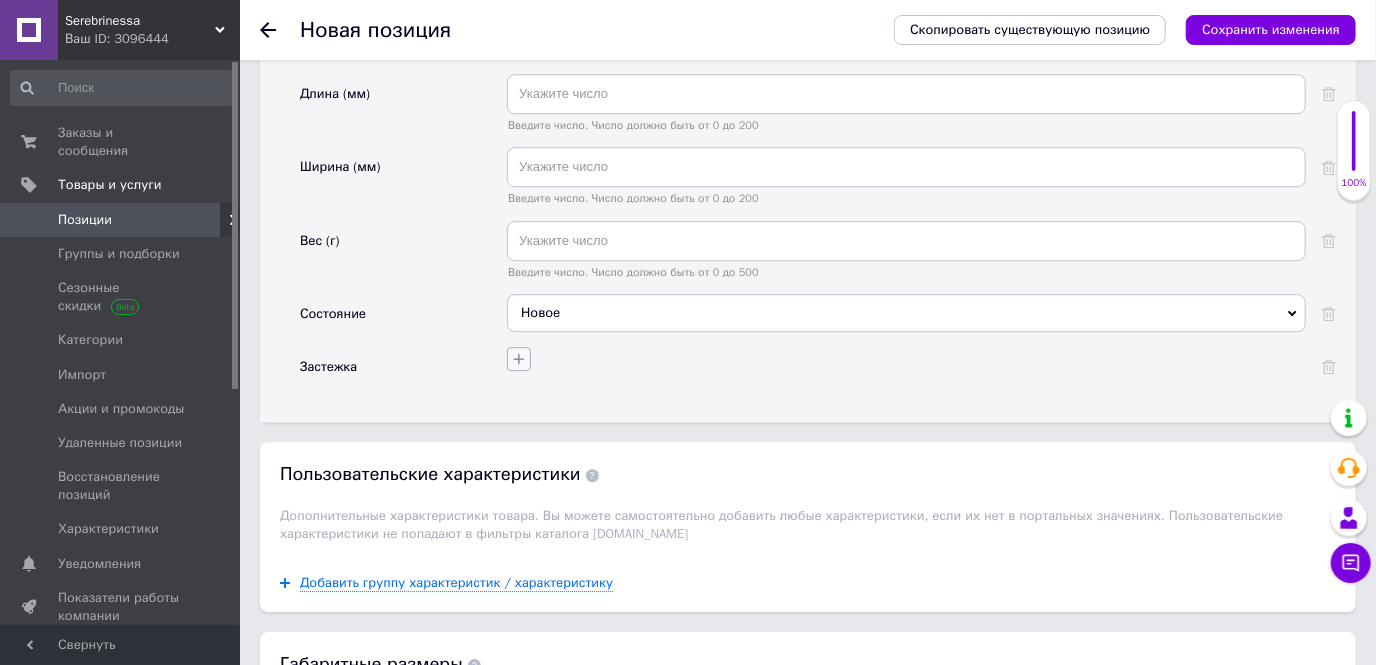click 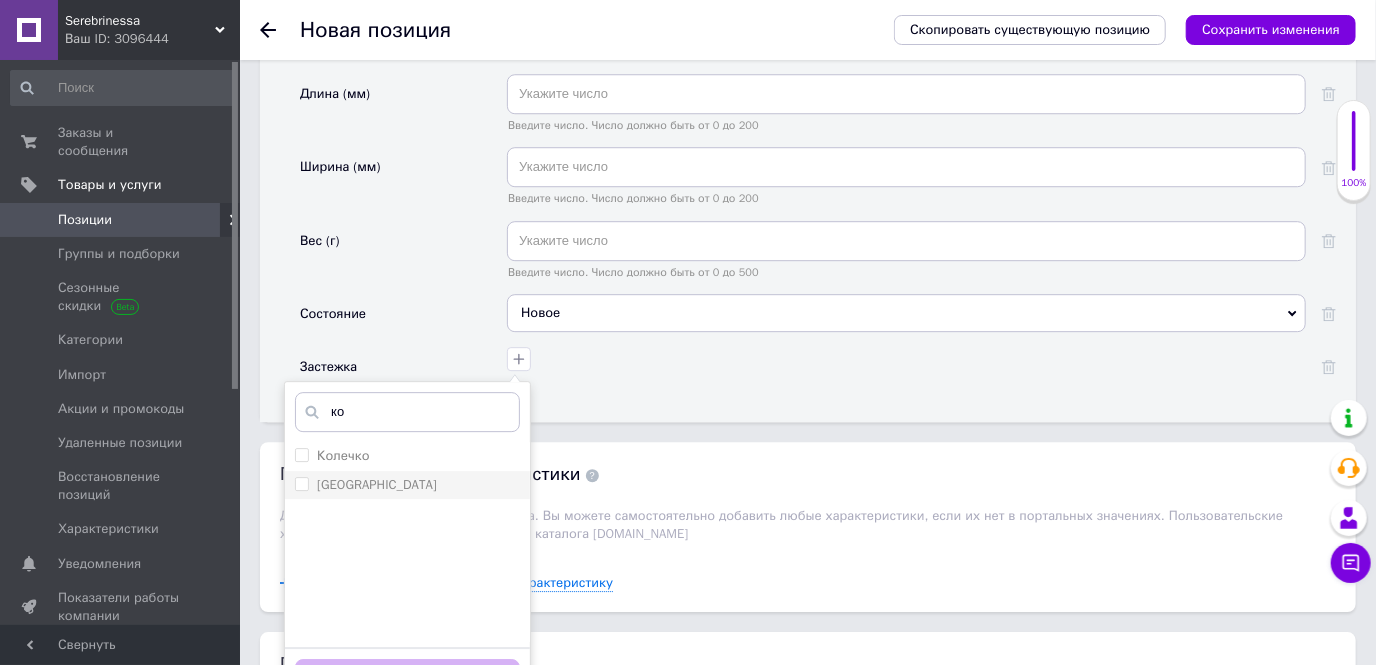 type on "ко" 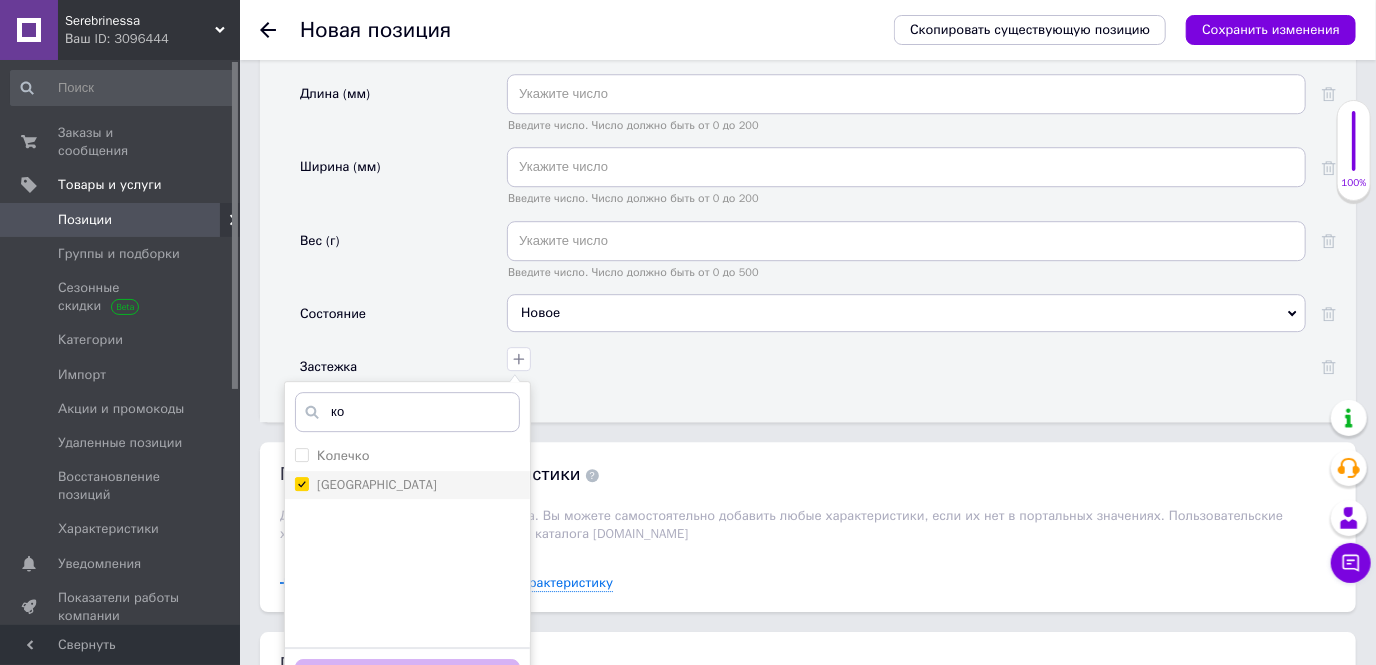 checkbox on "true" 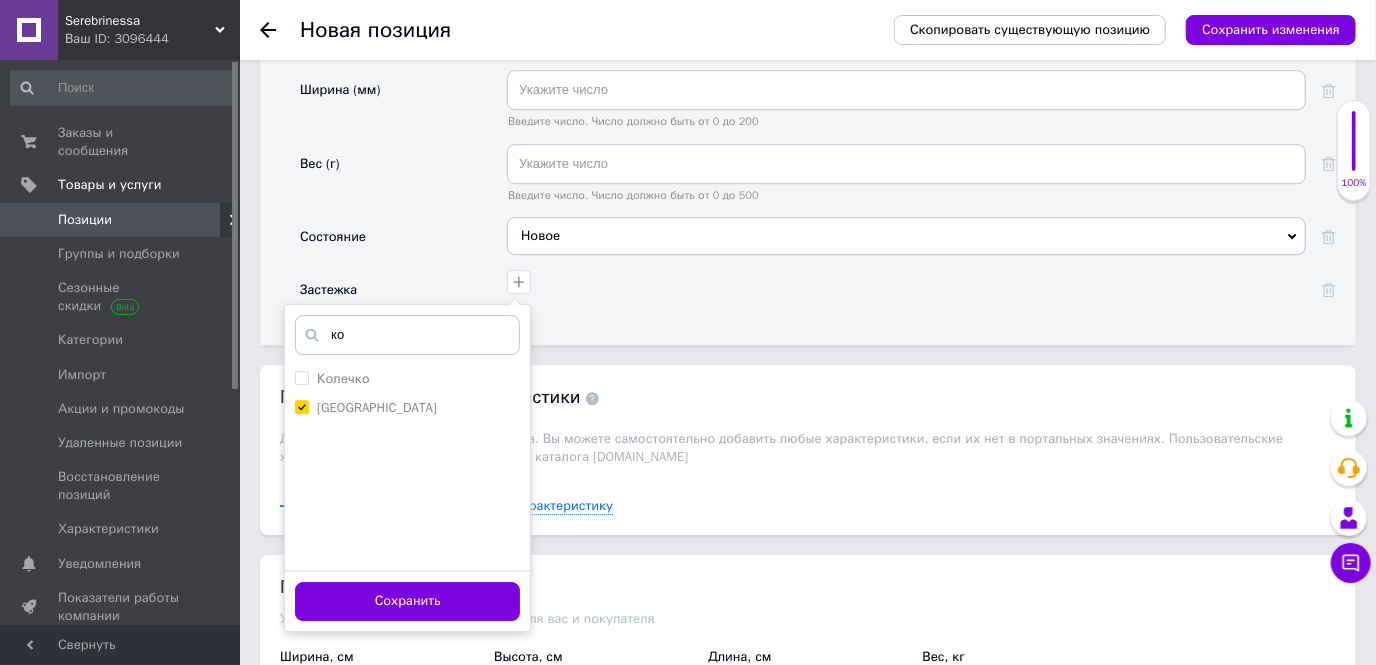 scroll, scrollTop: 3000, scrollLeft: 0, axis: vertical 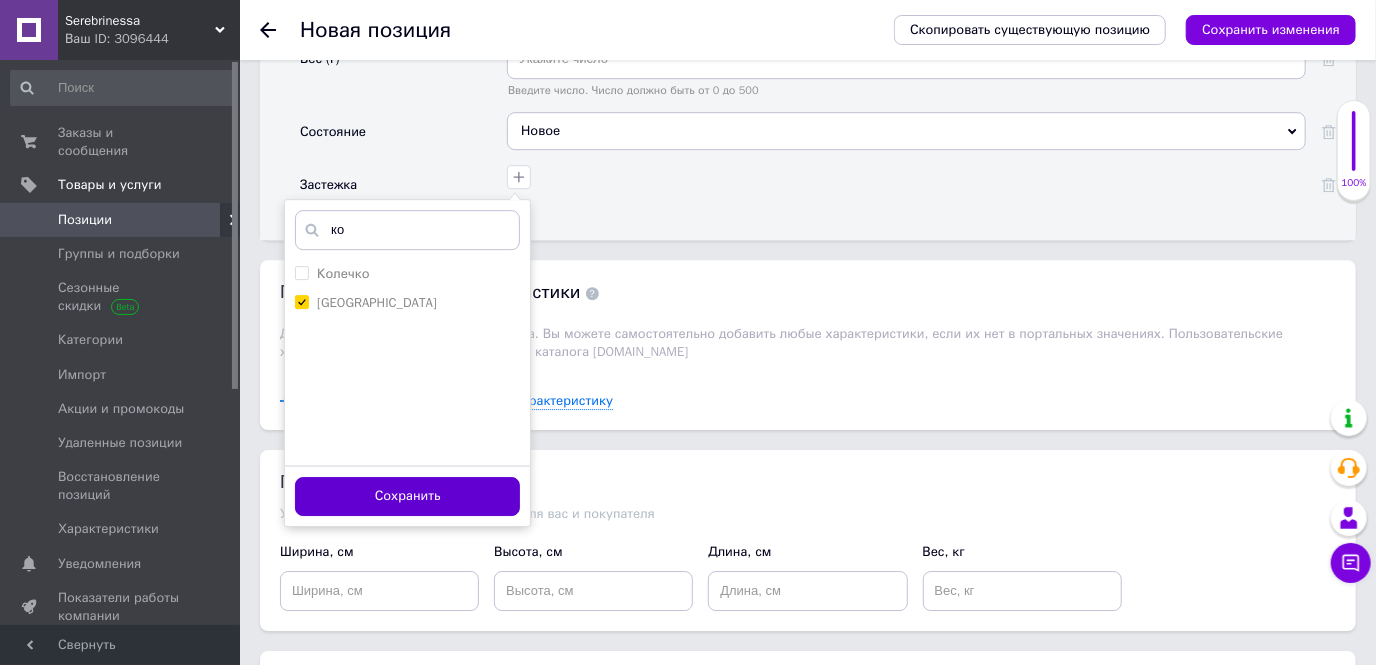 click on "Сохранить" at bounding box center [407, 496] 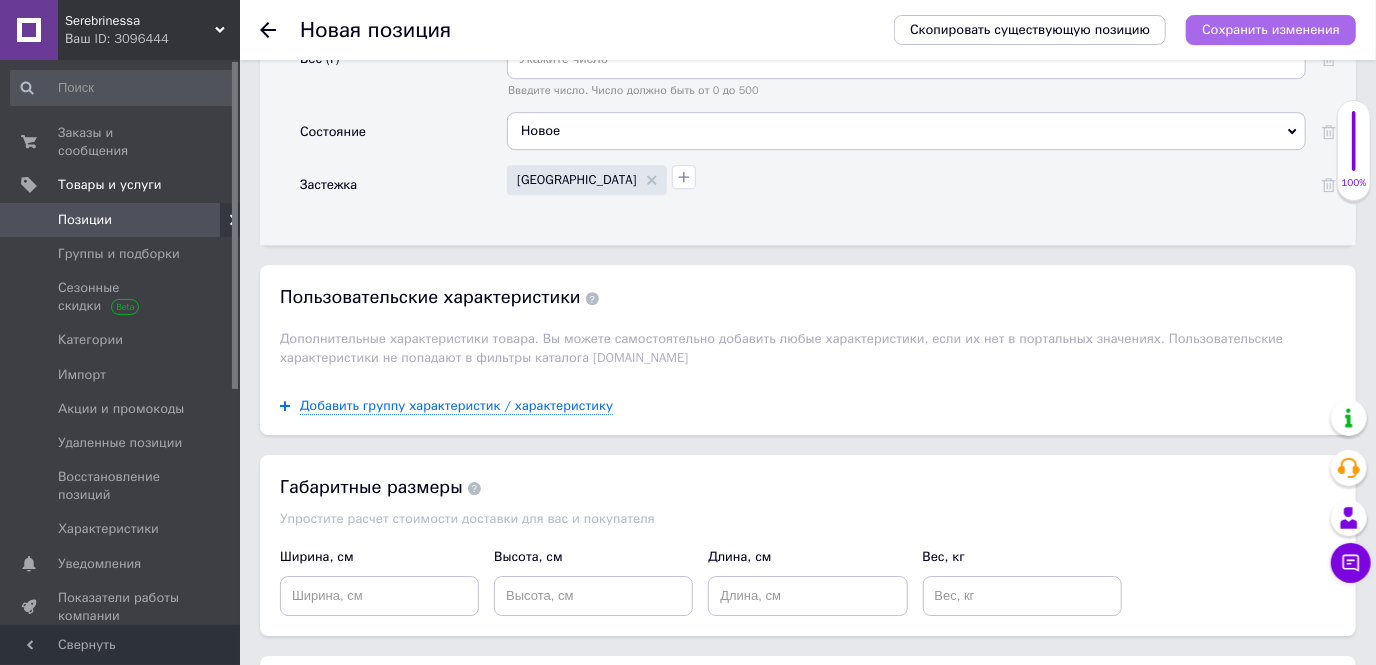 click on "Сохранить изменения" at bounding box center (1271, 29) 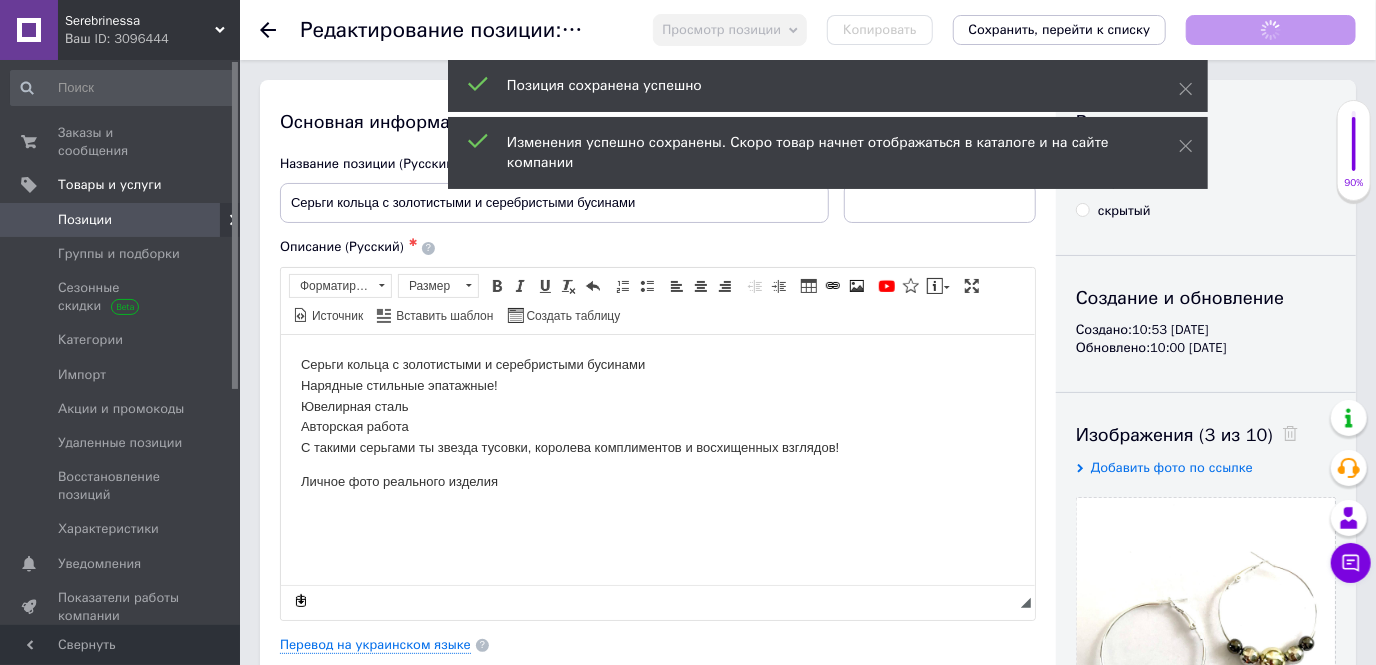 scroll, scrollTop: 0, scrollLeft: 0, axis: both 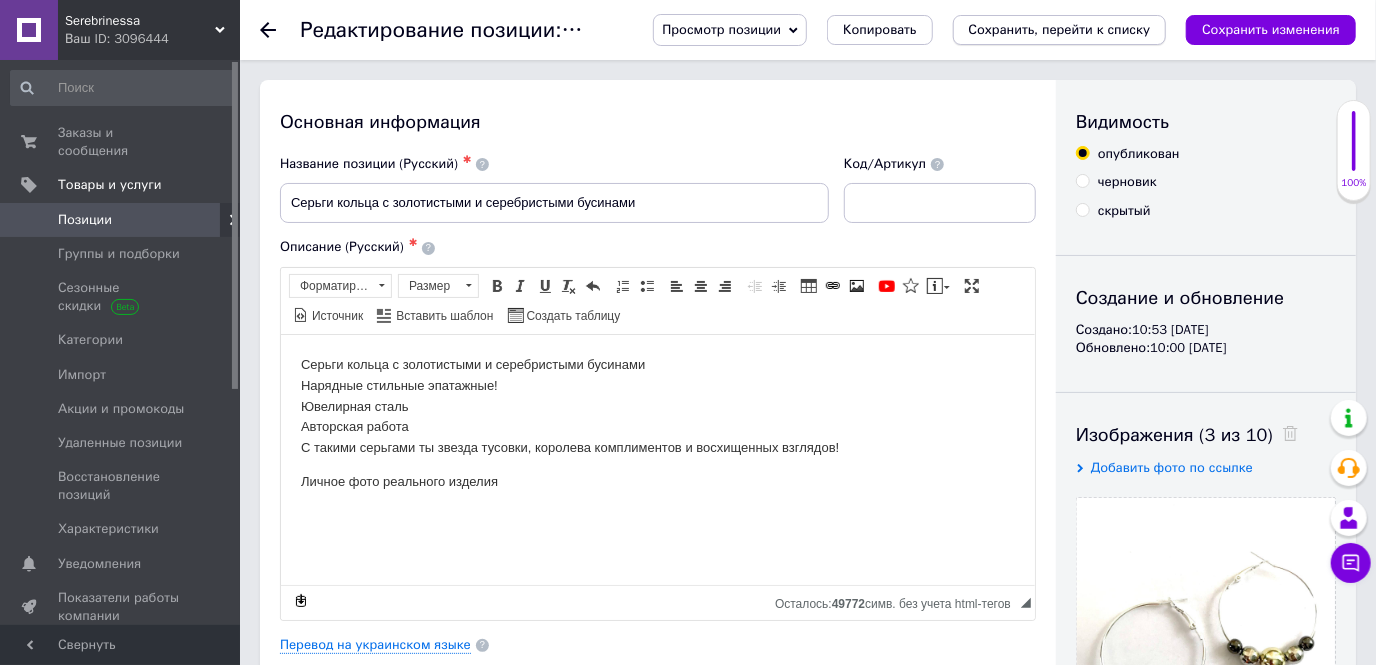 click on "Сохранить, перейти к списку" at bounding box center [1060, 29] 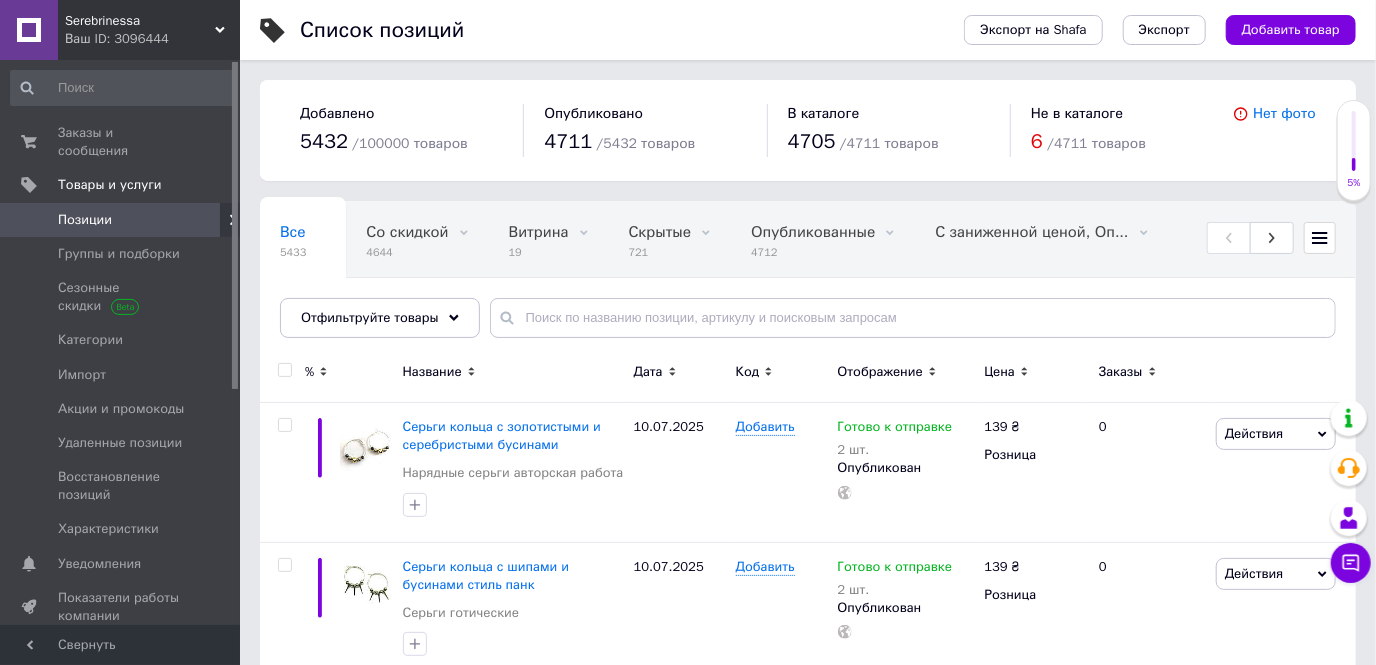 scroll, scrollTop: 101, scrollLeft: 0, axis: vertical 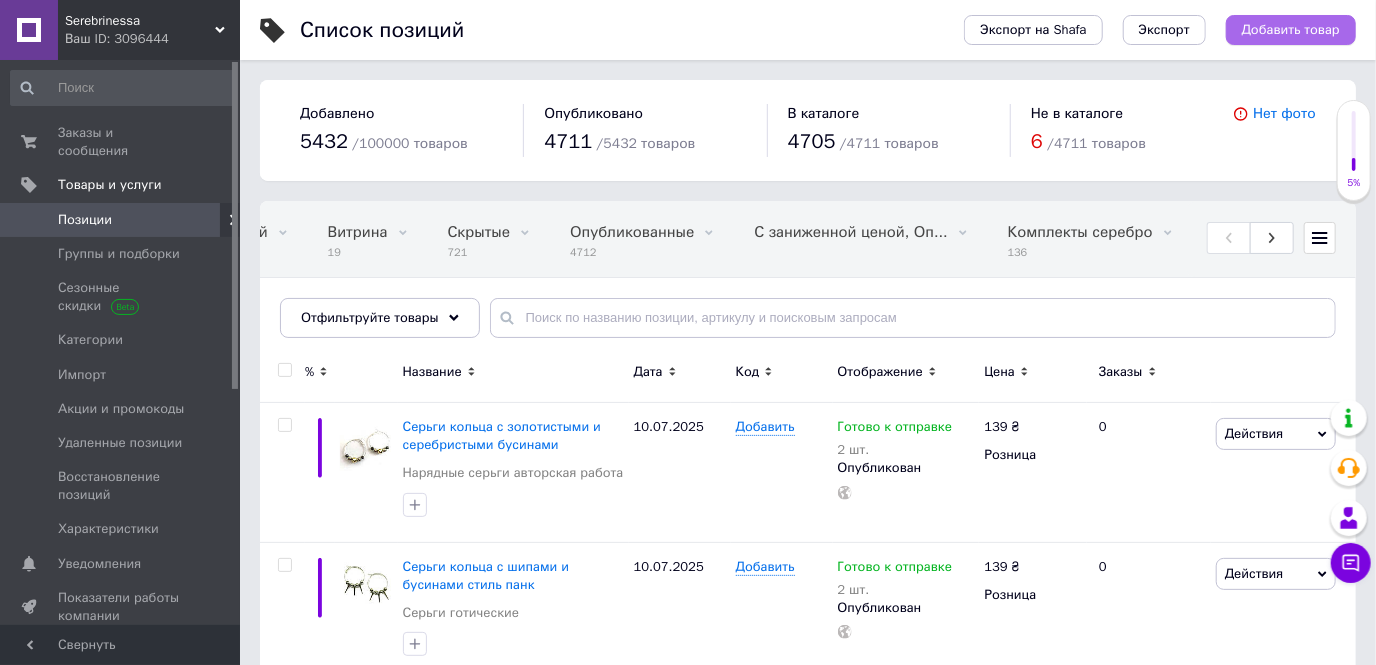 click on "Добавить товар" at bounding box center (1291, 30) 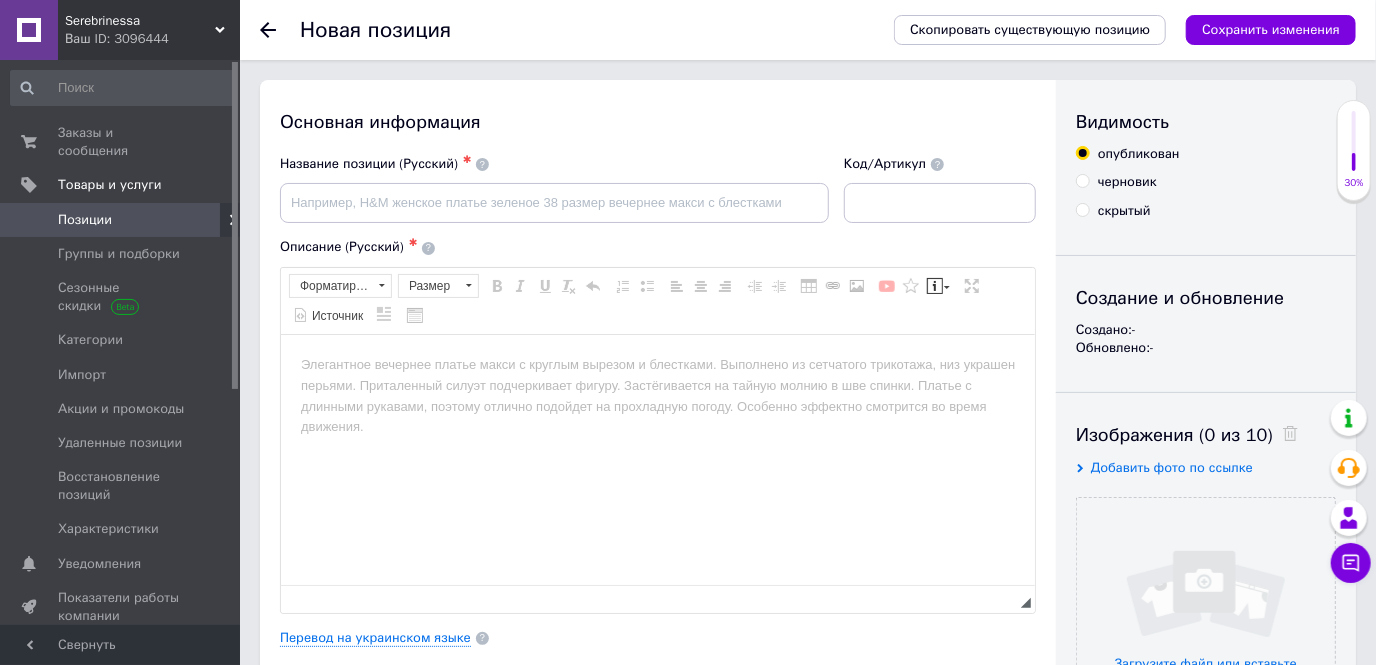 scroll, scrollTop: 0, scrollLeft: 0, axis: both 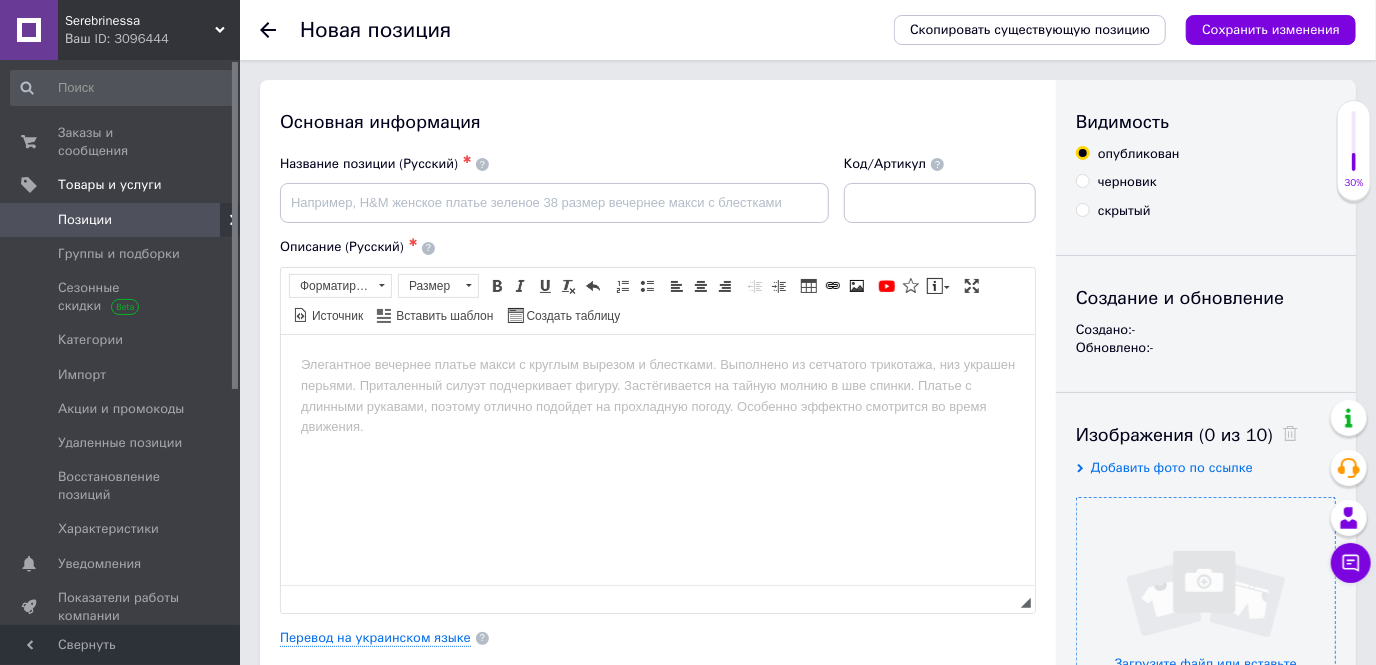 click at bounding box center [1206, 627] 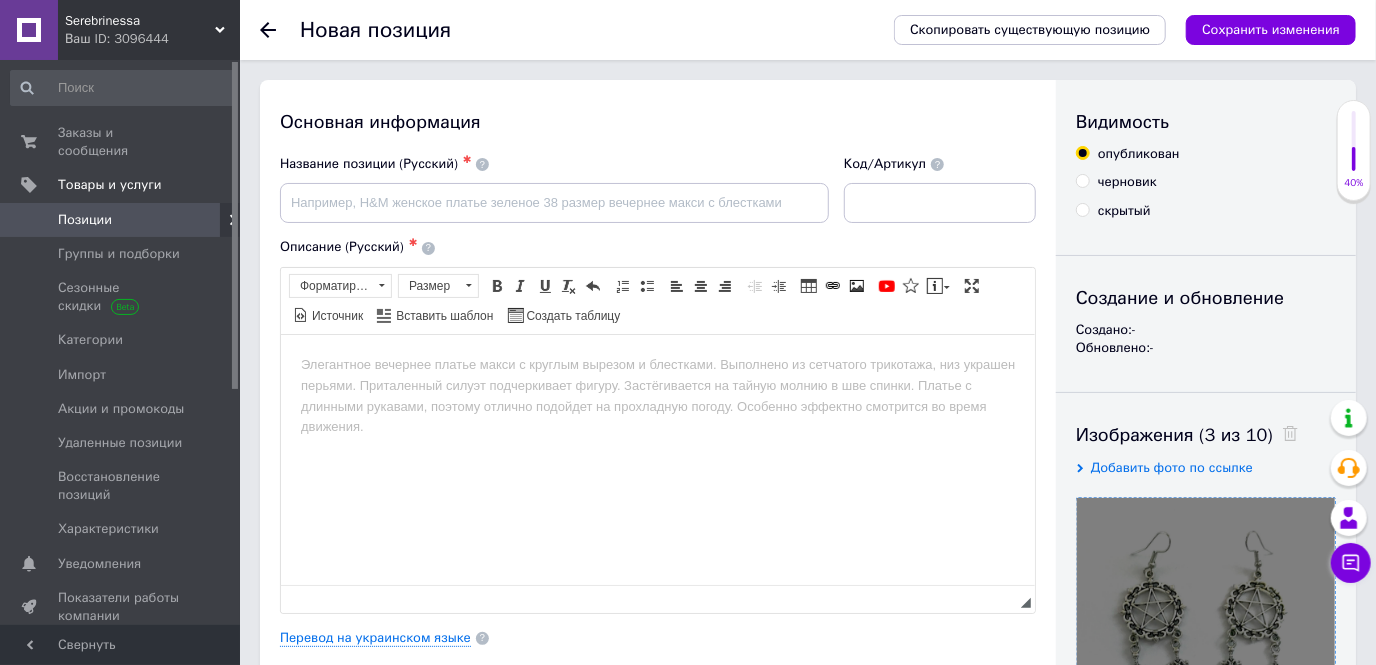 click at bounding box center [657, 364] 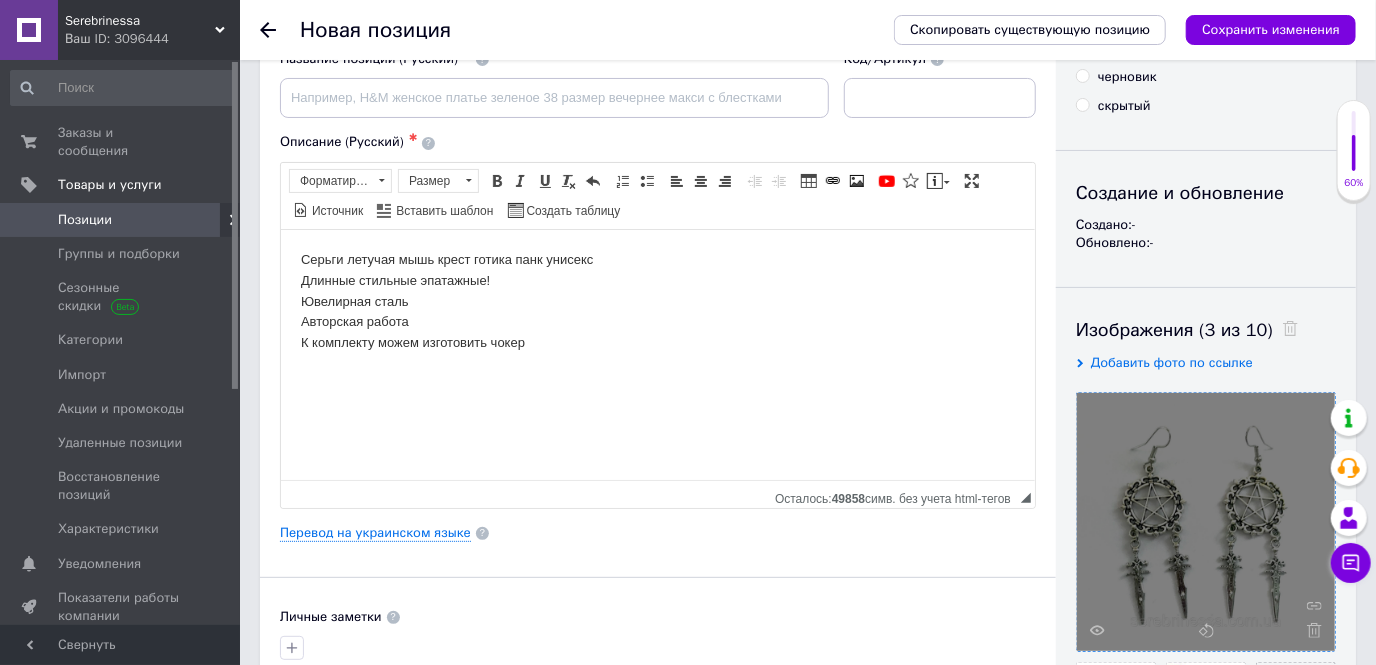 scroll, scrollTop: 0, scrollLeft: 0, axis: both 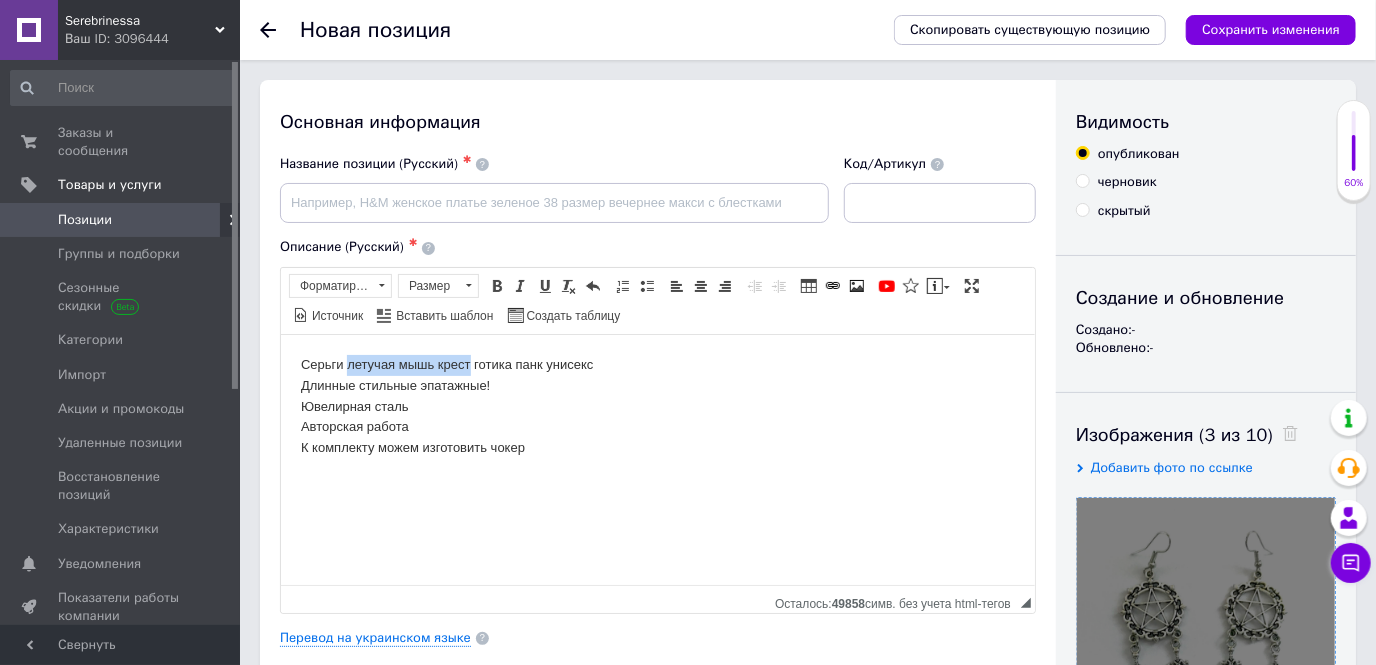 drag, startPoint x: 470, startPoint y: 360, endPoint x: 345, endPoint y: 352, distance: 125.25574 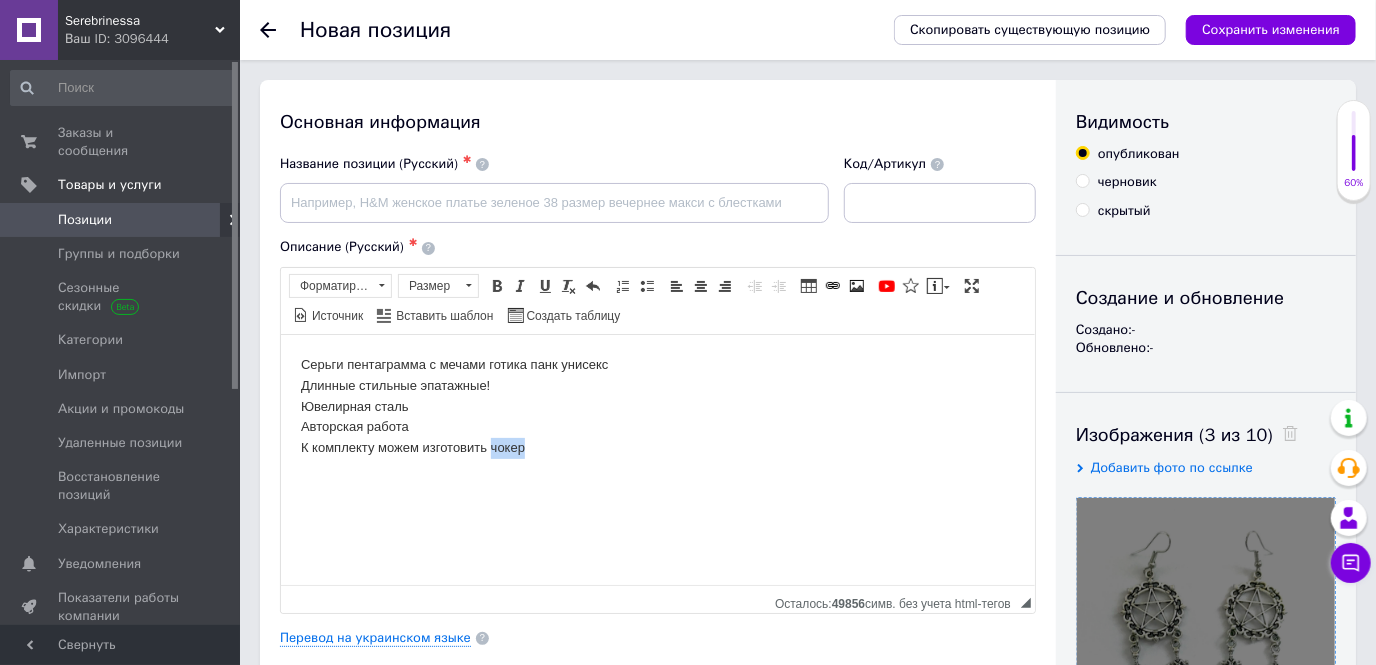 drag, startPoint x: 546, startPoint y: 450, endPoint x: 490, endPoint y: 445, distance: 56.22277 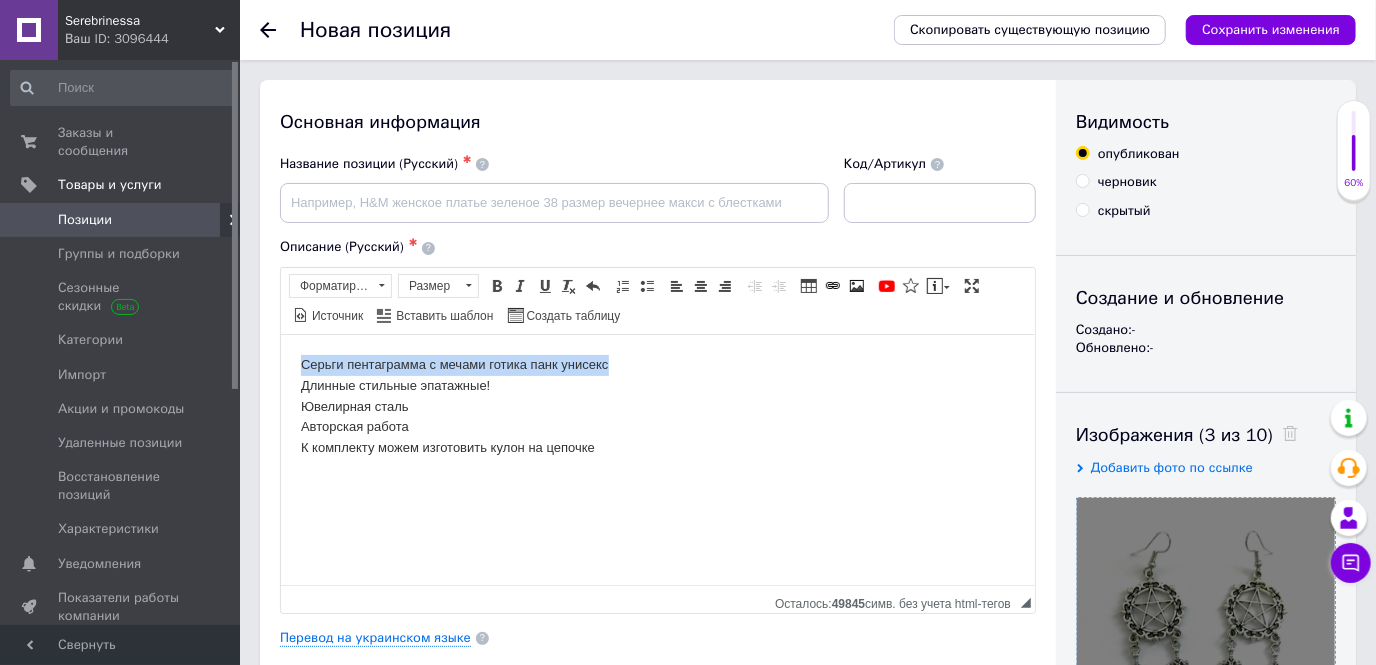 drag, startPoint x: 633, startPoint y: 362, endPoint x: 430, endPoint y: 372, distance: 203.24615 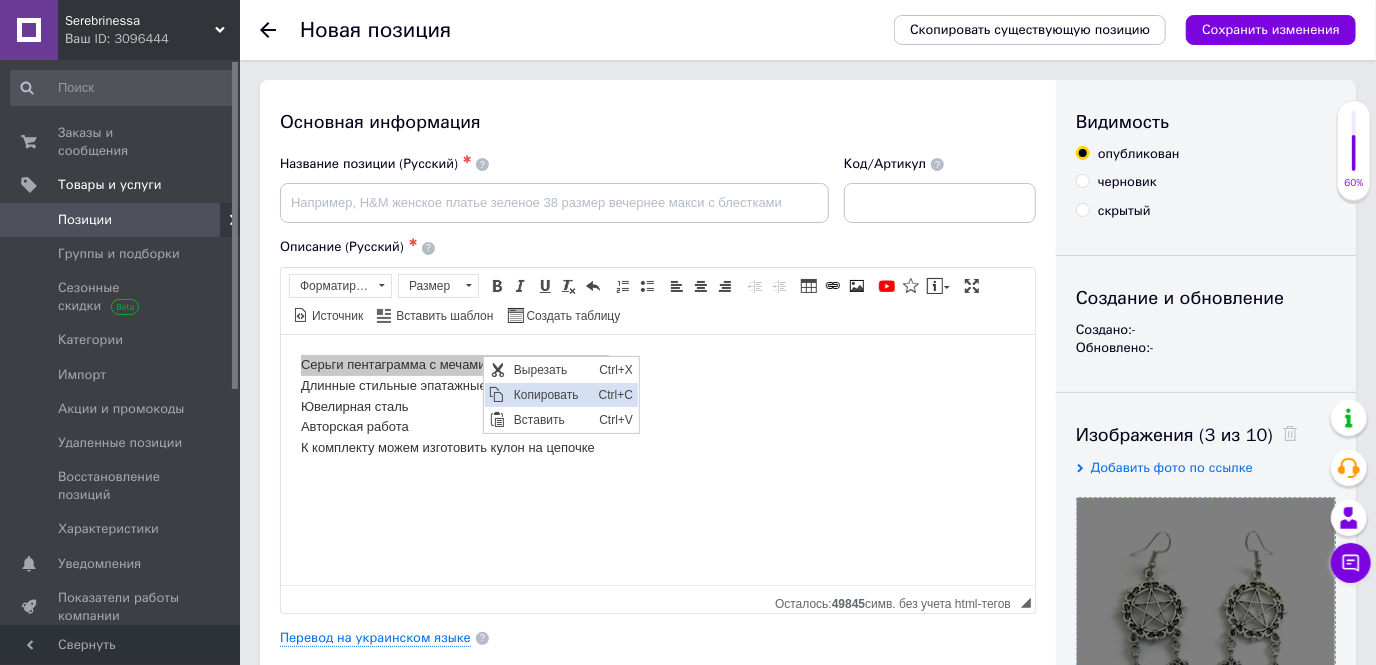 scroll, scrollTop: 0, scrollLeft: 0, axis: both 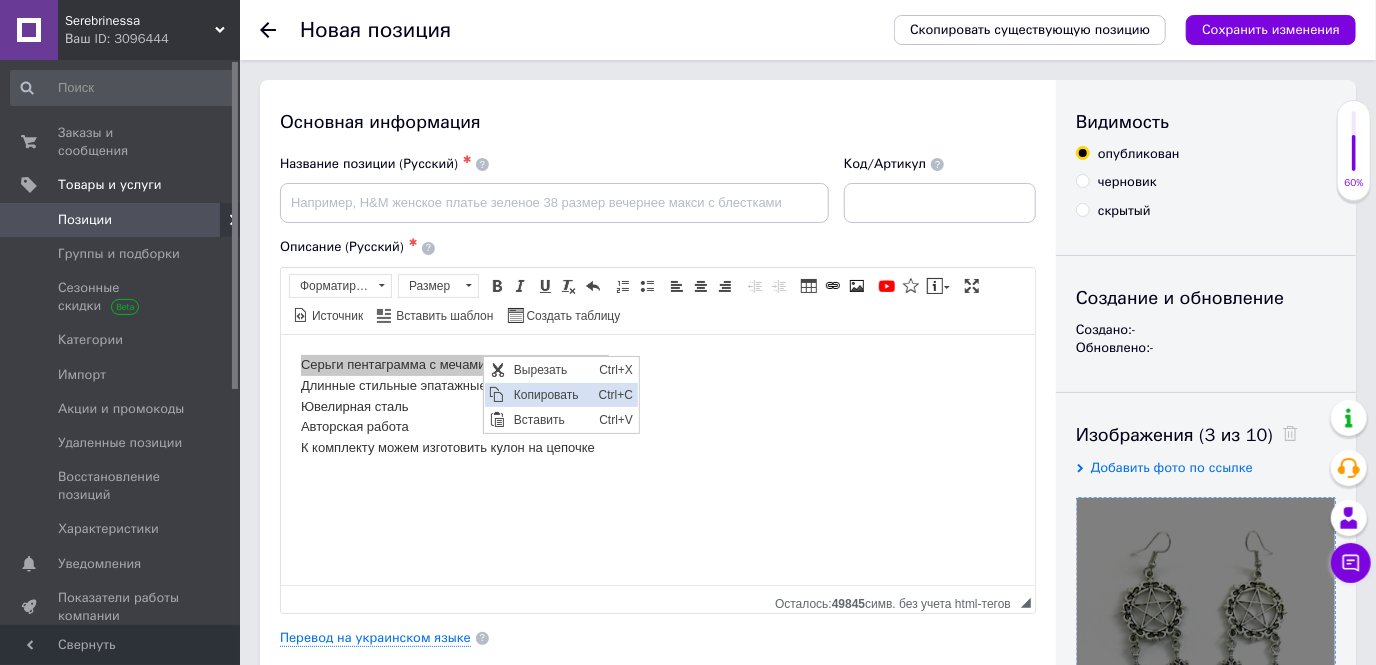 click on "Копировать" at bounding box center (550, 394) 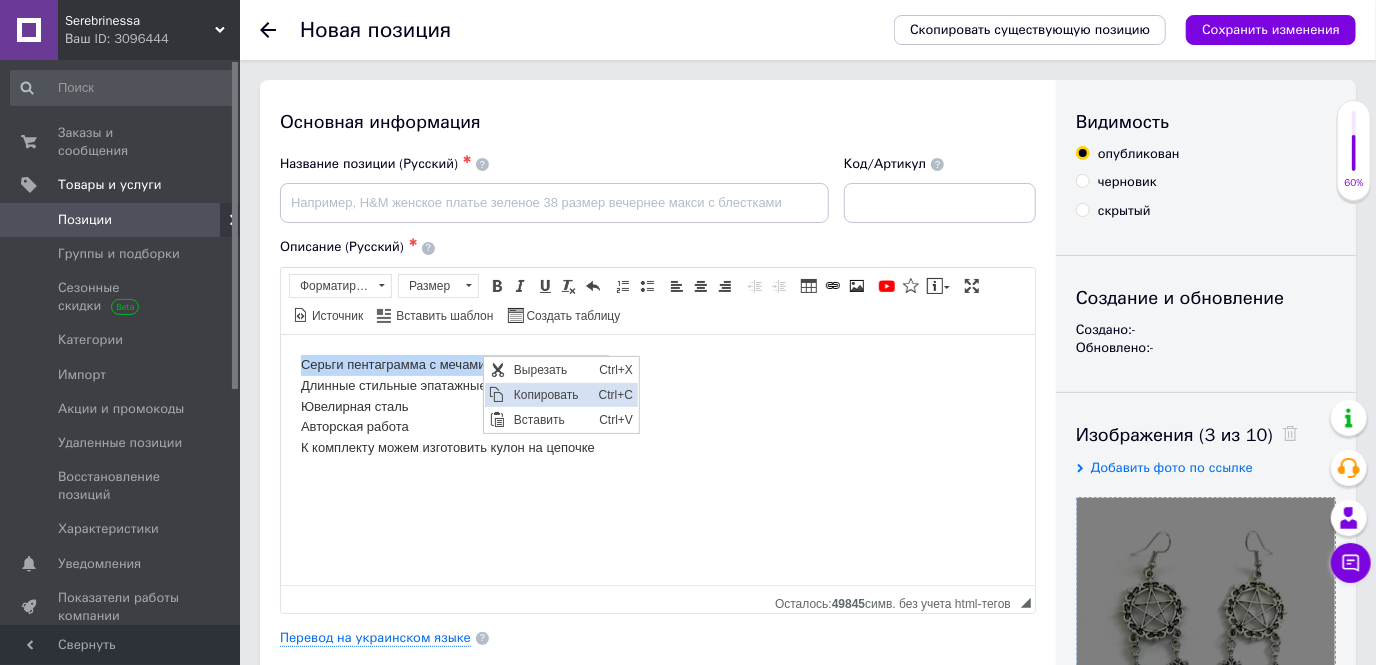copy on "Серьги пентаграмма с мечами готика панк унисекс" 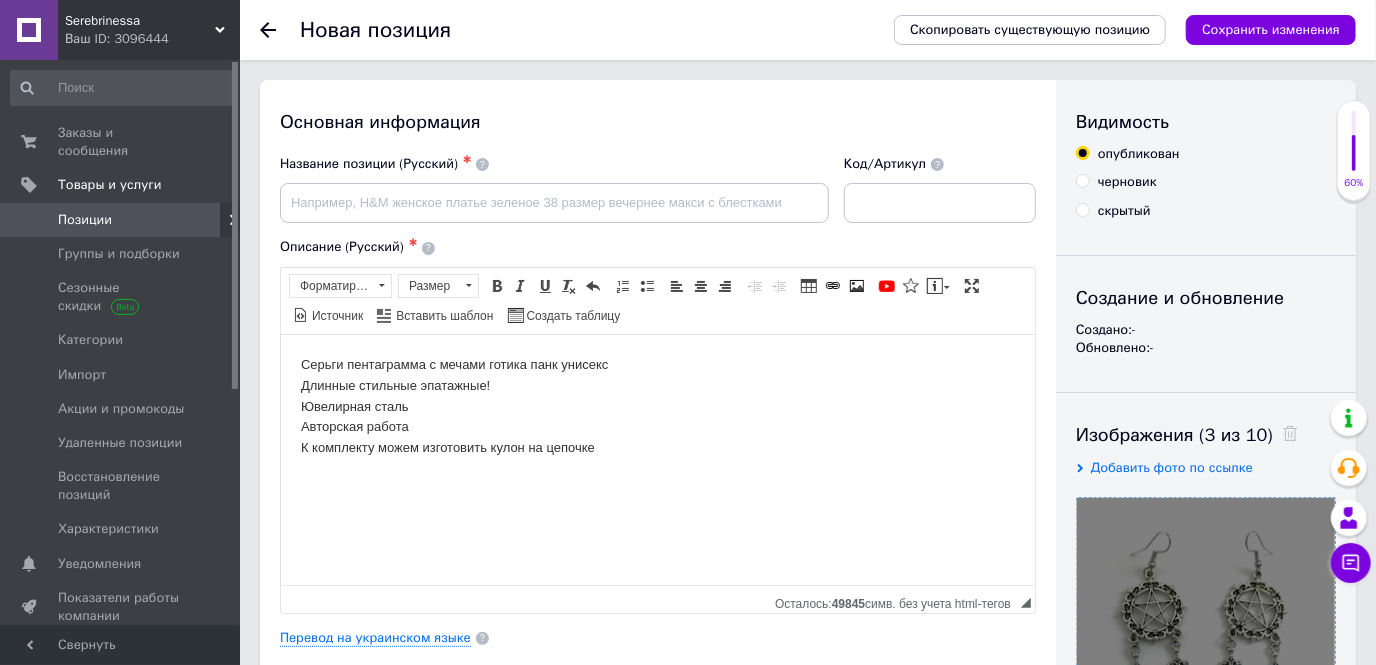 click on "Серьги пентаграмма с мечами готика панк унисекс Длинные стильные эпатажные! Ювелирная сталь Авторская работа К комплекту можем изготовить кулон на цепочке" at bounding box center [657, 406] 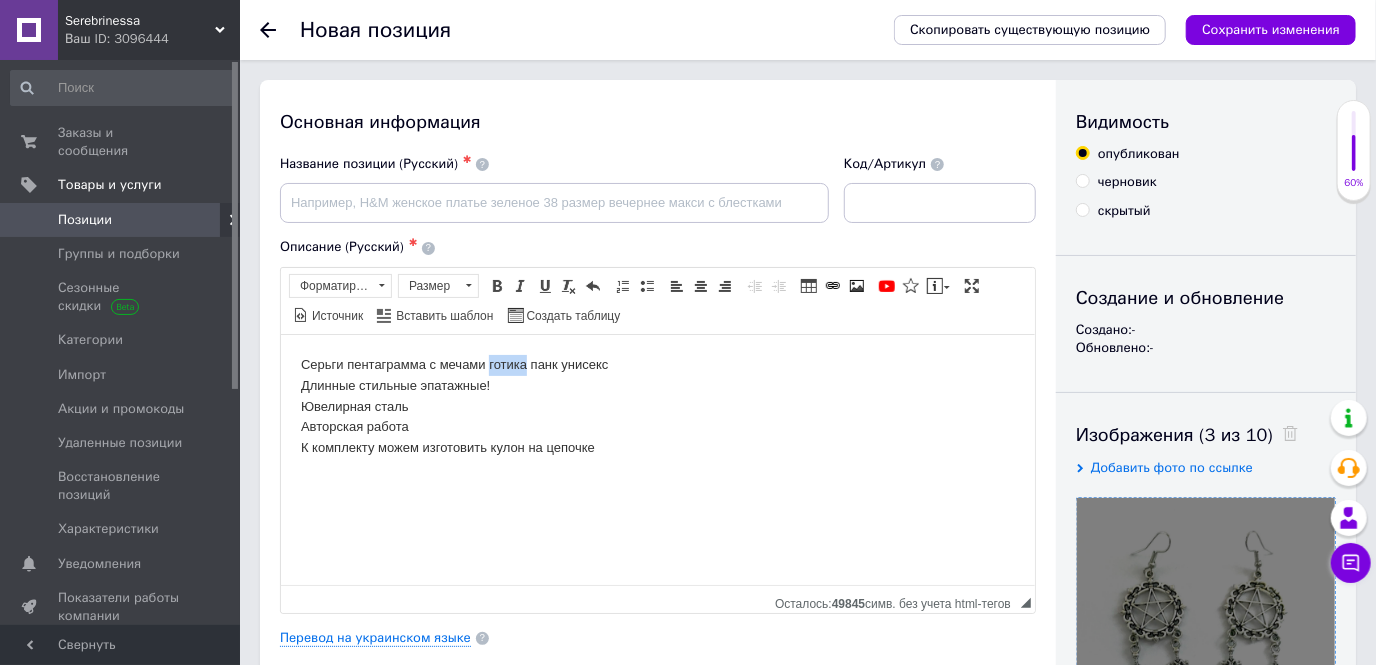 drag, startPoint x: 525, startPoint y: 361, endPoint x: 489, endPoint y: 360, distance: 36.013885 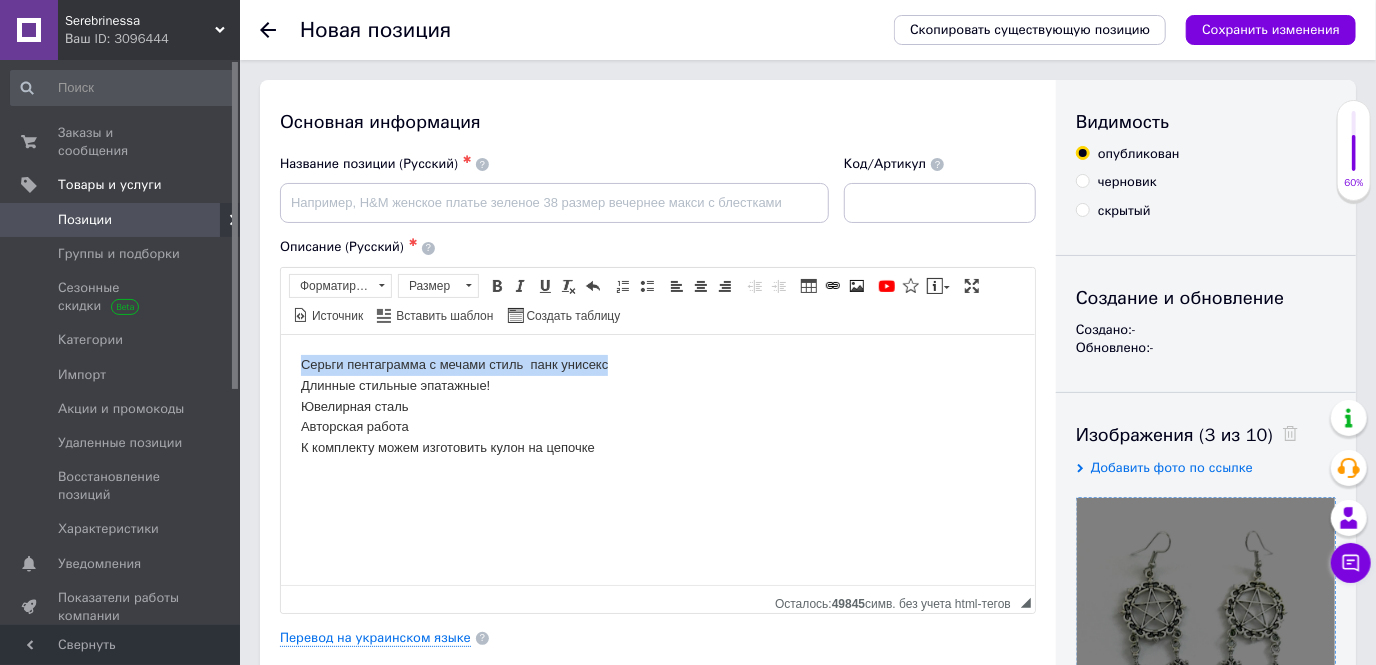 drag, startPoint x: 640, startPoint y: 351, endPoint x: 229, endPoint y: 342, distance: 411.09854 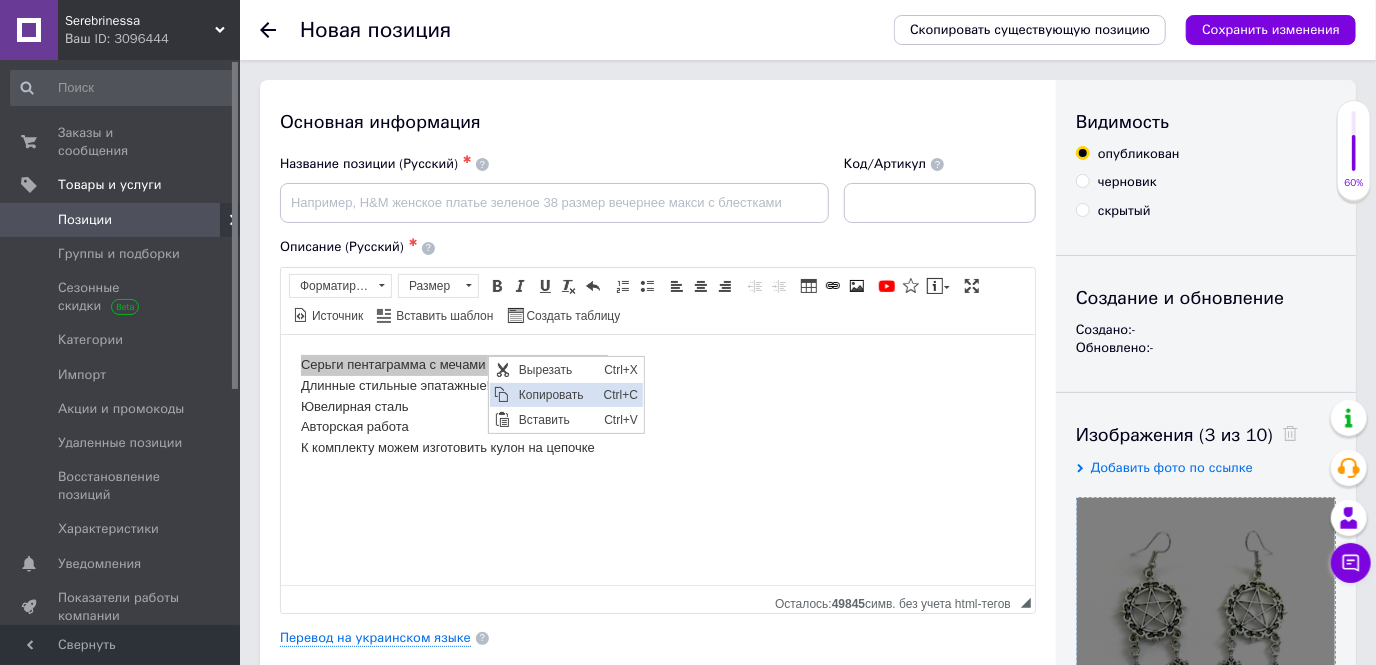 click on "Копировать" at bounding box center (555, 394) 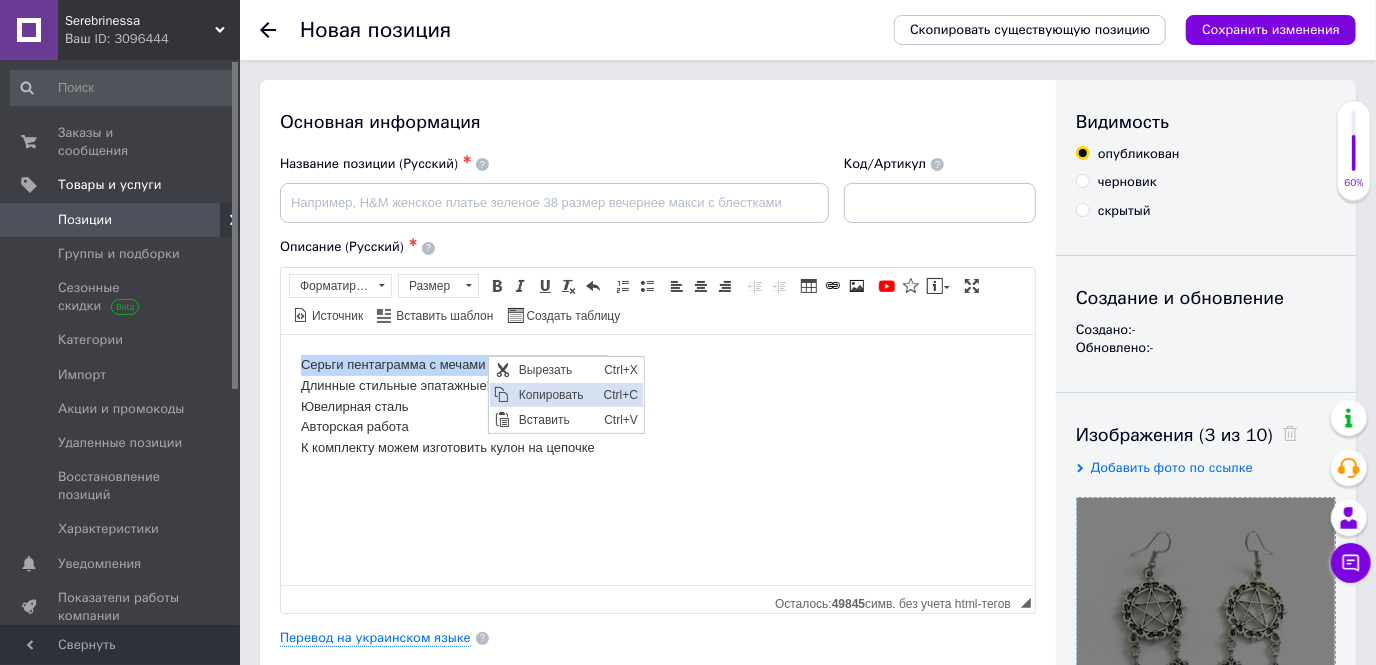 copy on "Серьги пентаграмма с мечами стиль  панк унисекс" 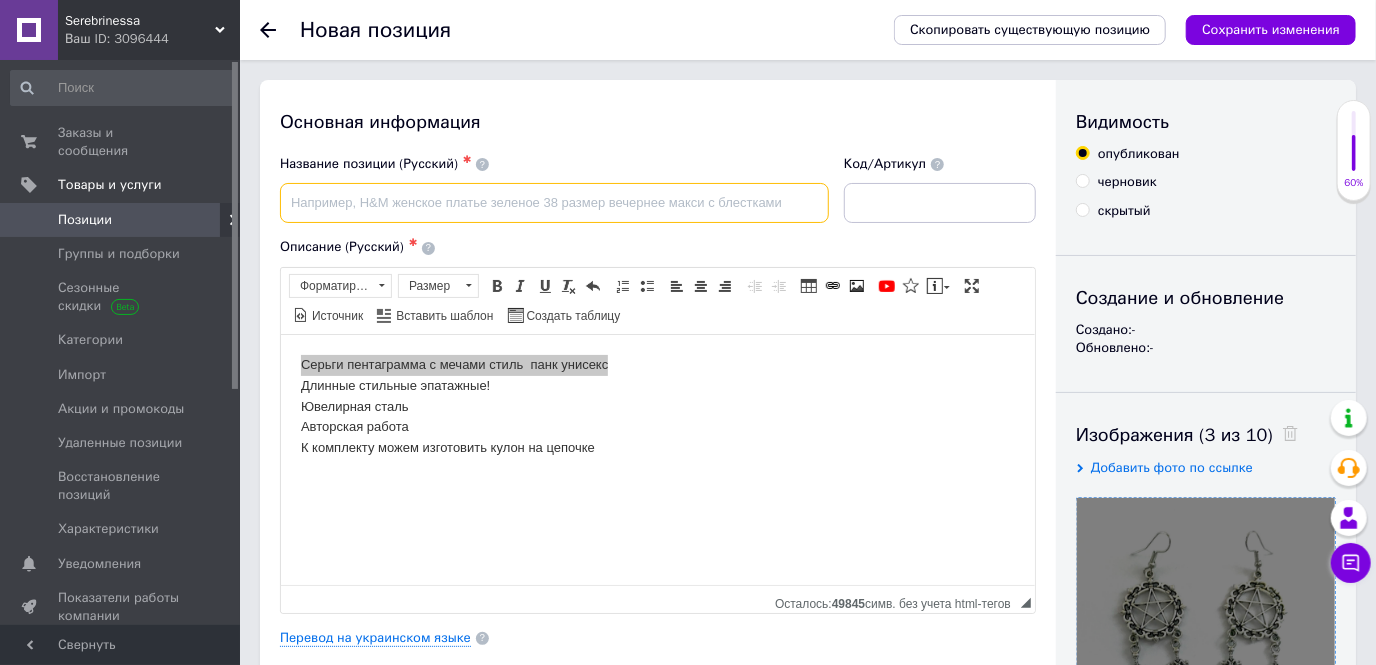 click at bounding box center (554, 203) 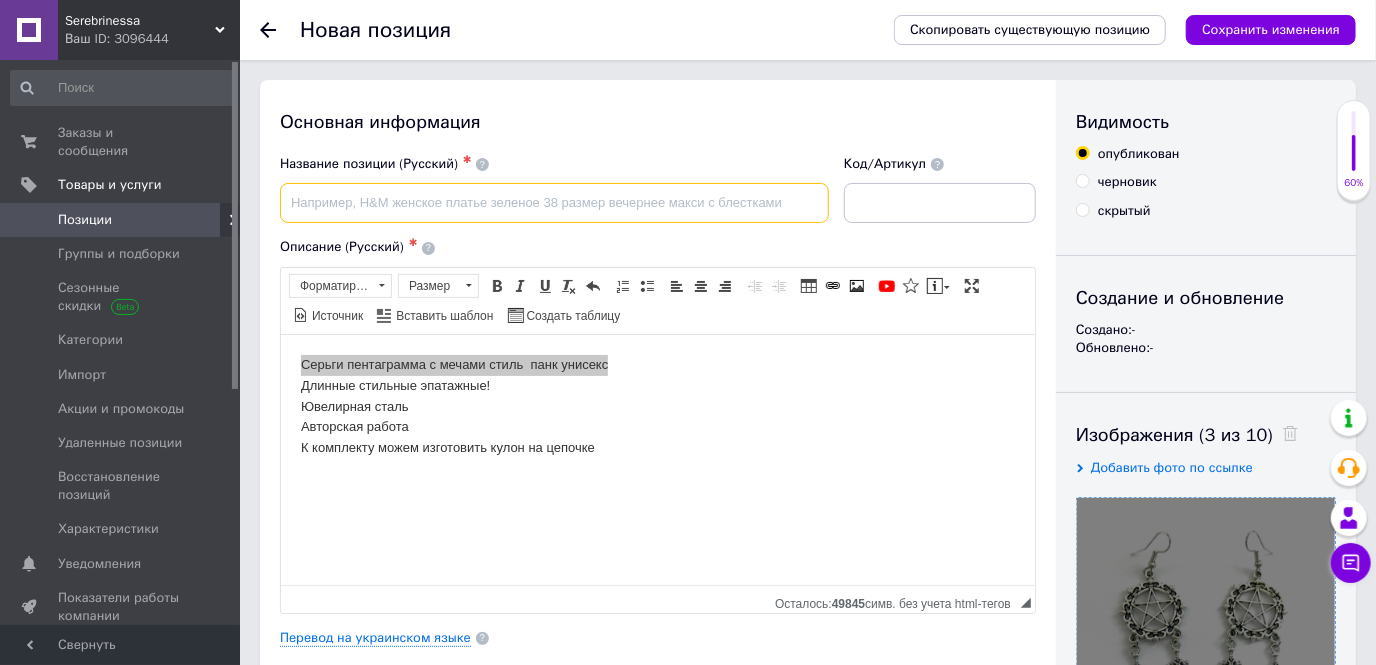 paste on "Серьги пентаграмма с мечами стиль  панк унисекс" 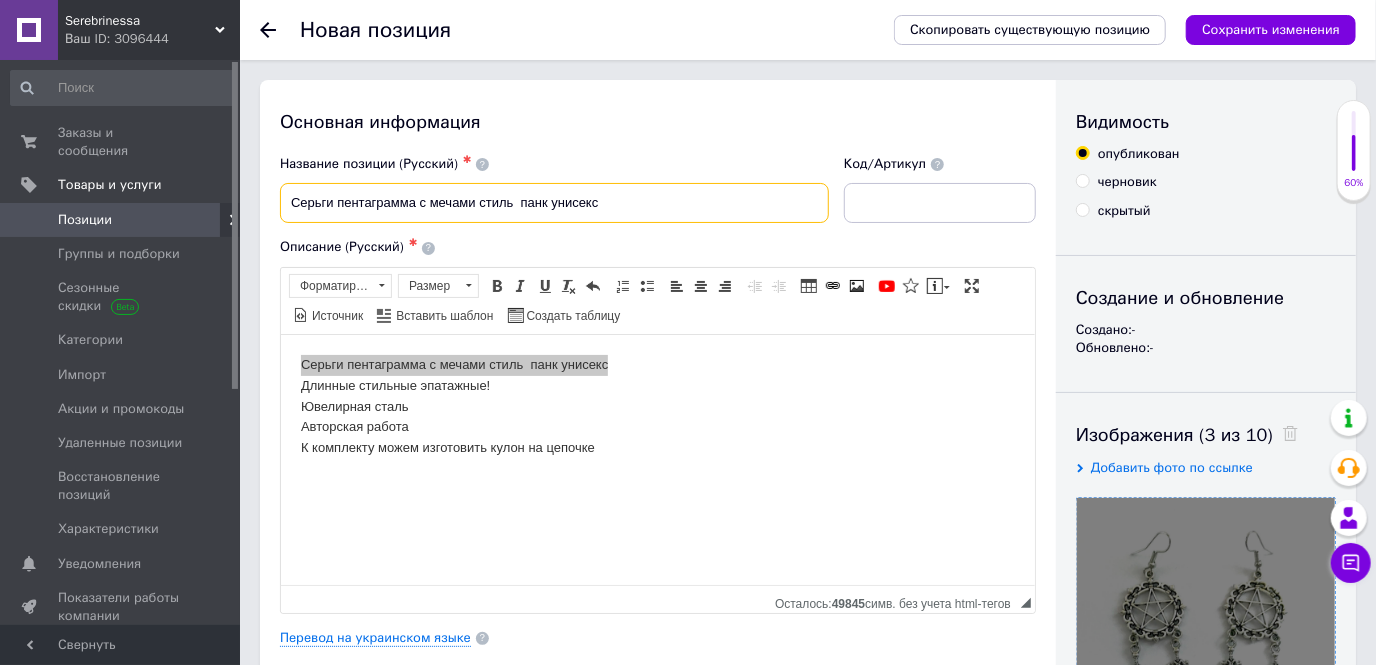 type on "Серьги пентаграмма с мечами стиль  панк унисекс" 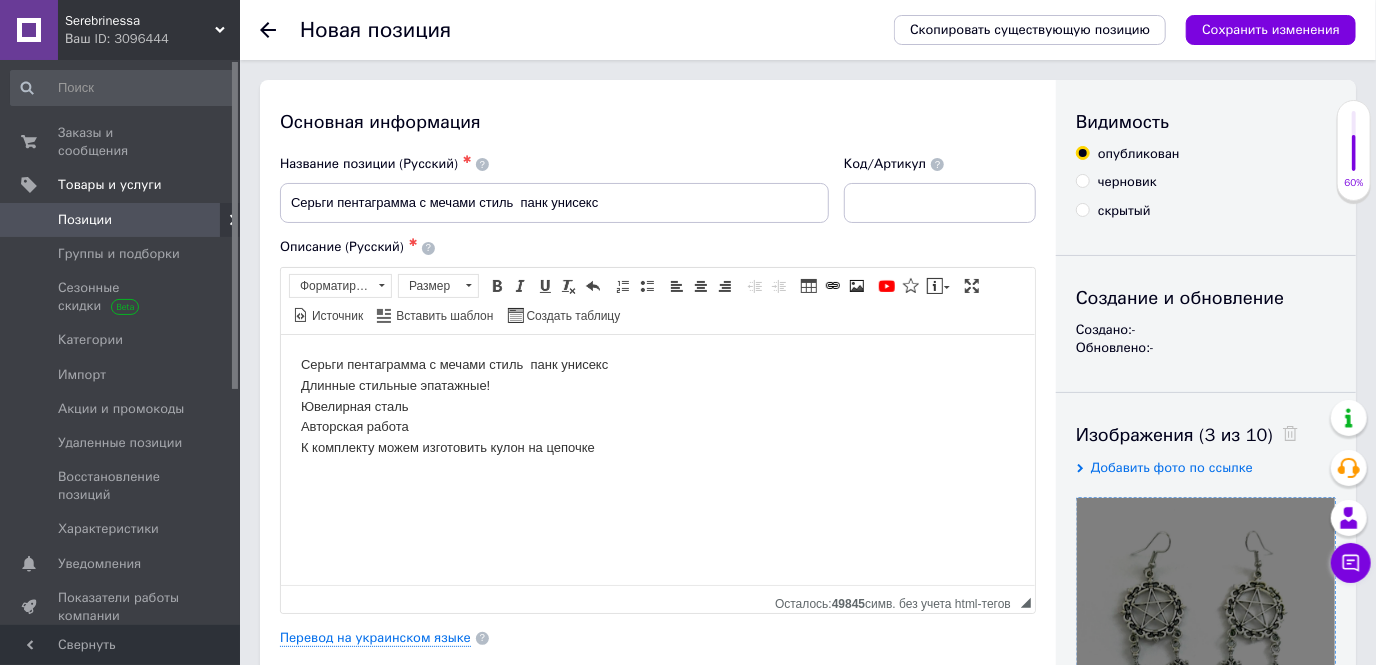 click on "Серьги пентаграмма с мечами стиль  панк унисекс Длинные стильные эпатажные! Ювелирная сталь Авторская работа К комплекту можем изготовить кулон на цепочке" at bounding box center [657, 406] 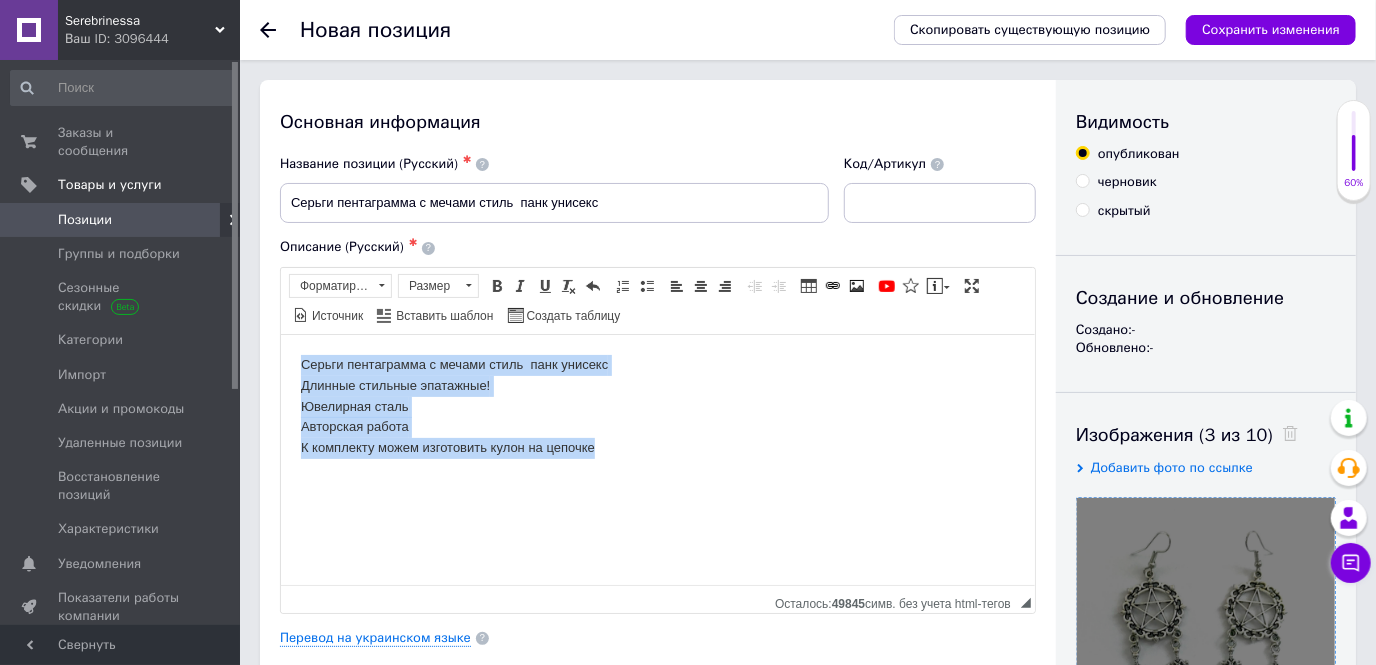drag, startPoint x: 612, startPoint y: 450, endPoint x: 299, endPoint y: 353, distance: 327.68582 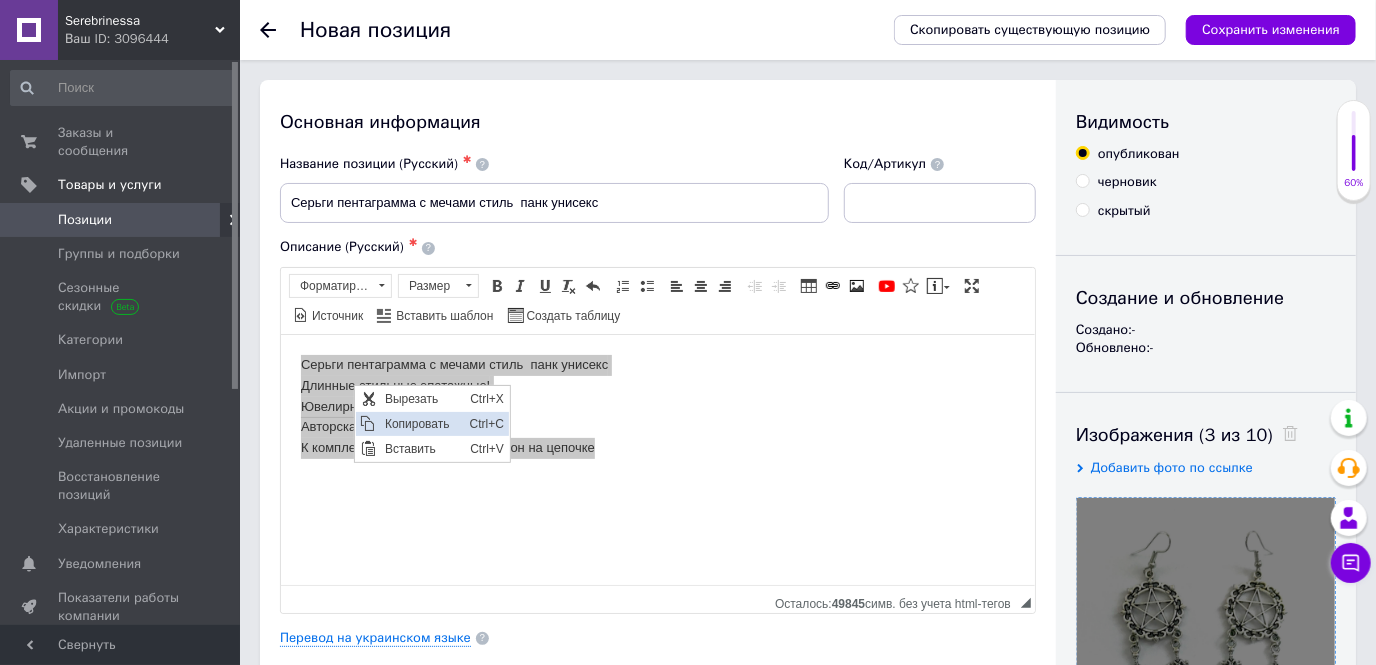 click on "Копировать" at bounding box center [421, 423] 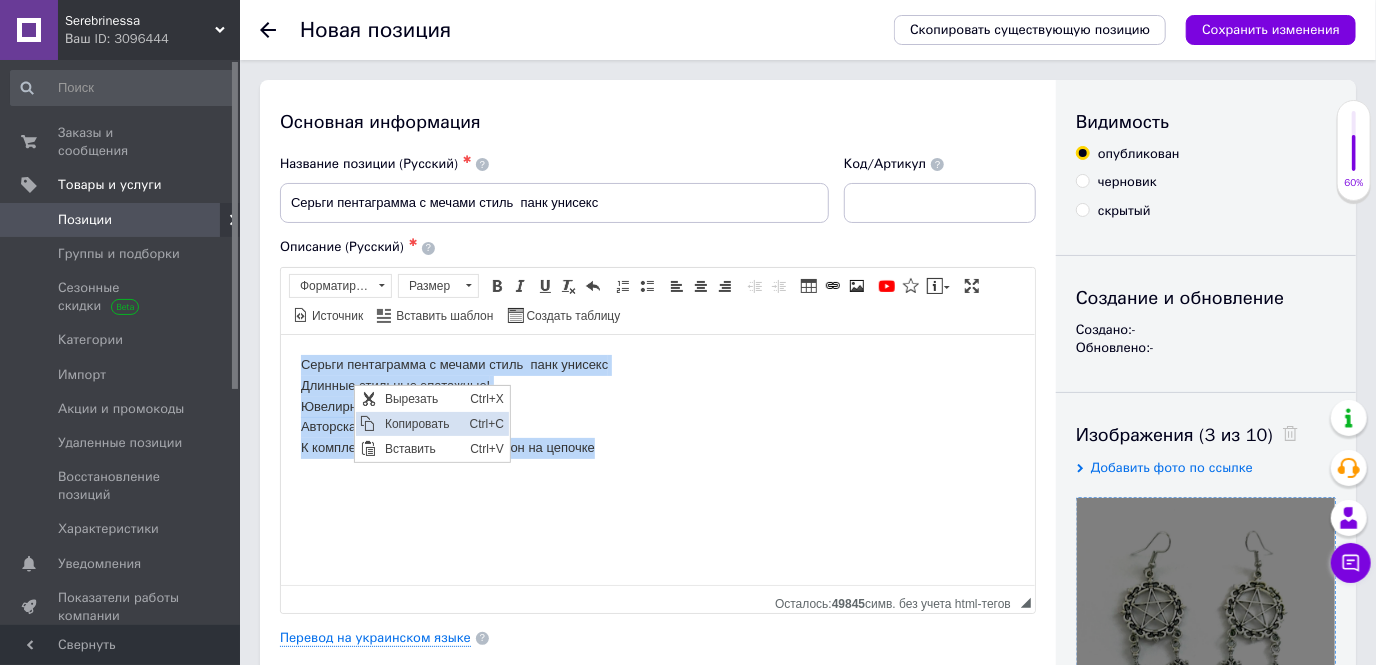 copy on "Серьги пентаграмма с мечами стиль  панк унисекс Длинные стильные эпатажные! Ювелирная сталь Авторская работа К комплекту можем изготовить кулон на цепочке" 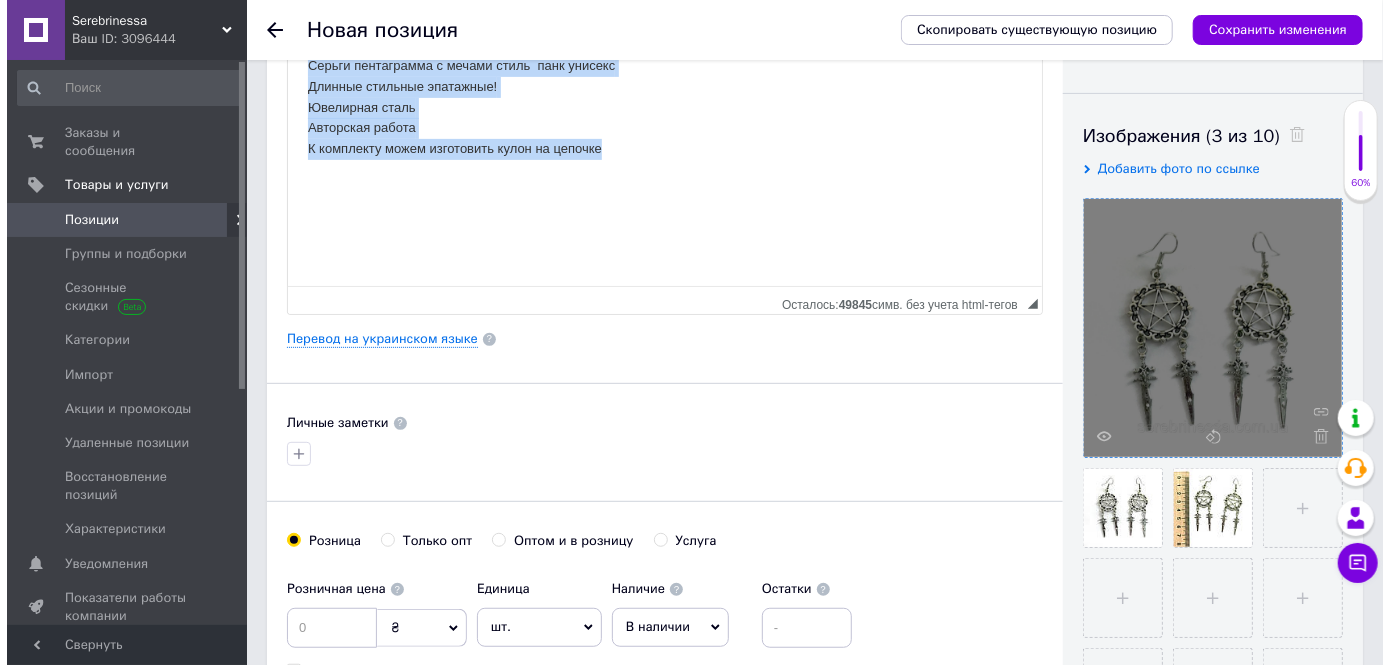 scroll, scrollTop: 363, scrollLeft: 0, axis: vertical 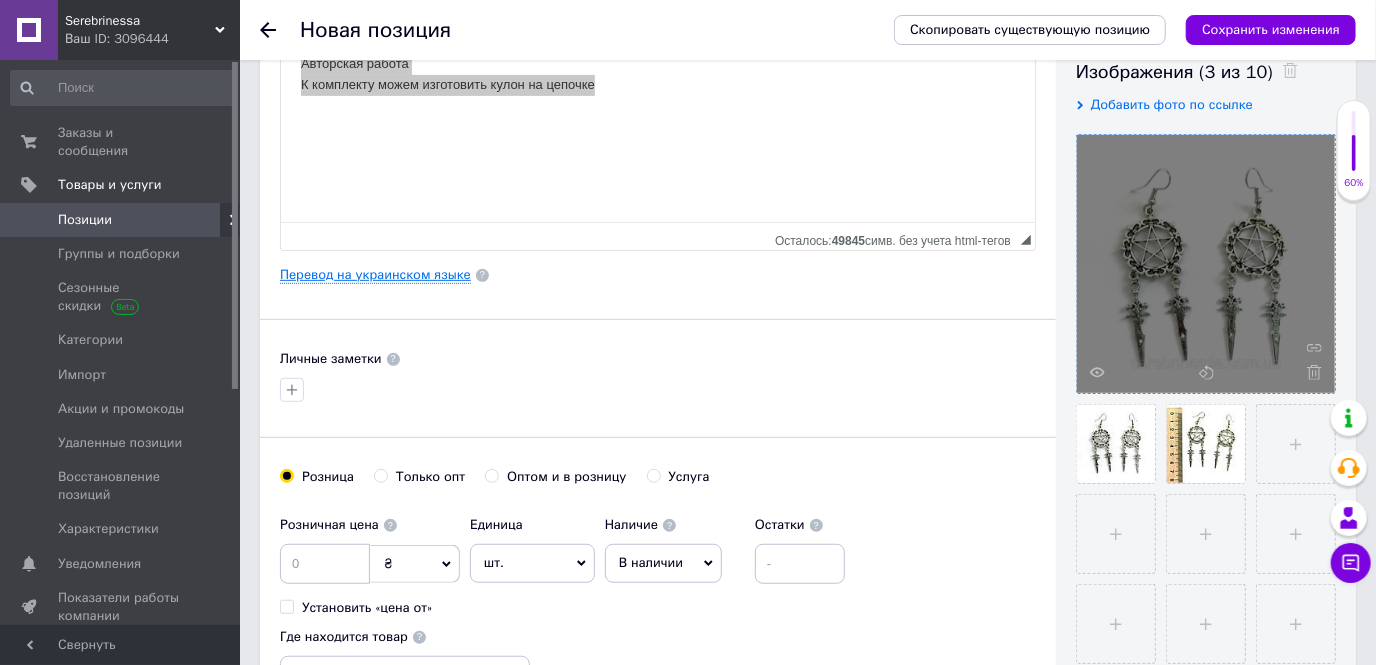 click on "Перевод на украинском языке" at bounding box center (375, 275) 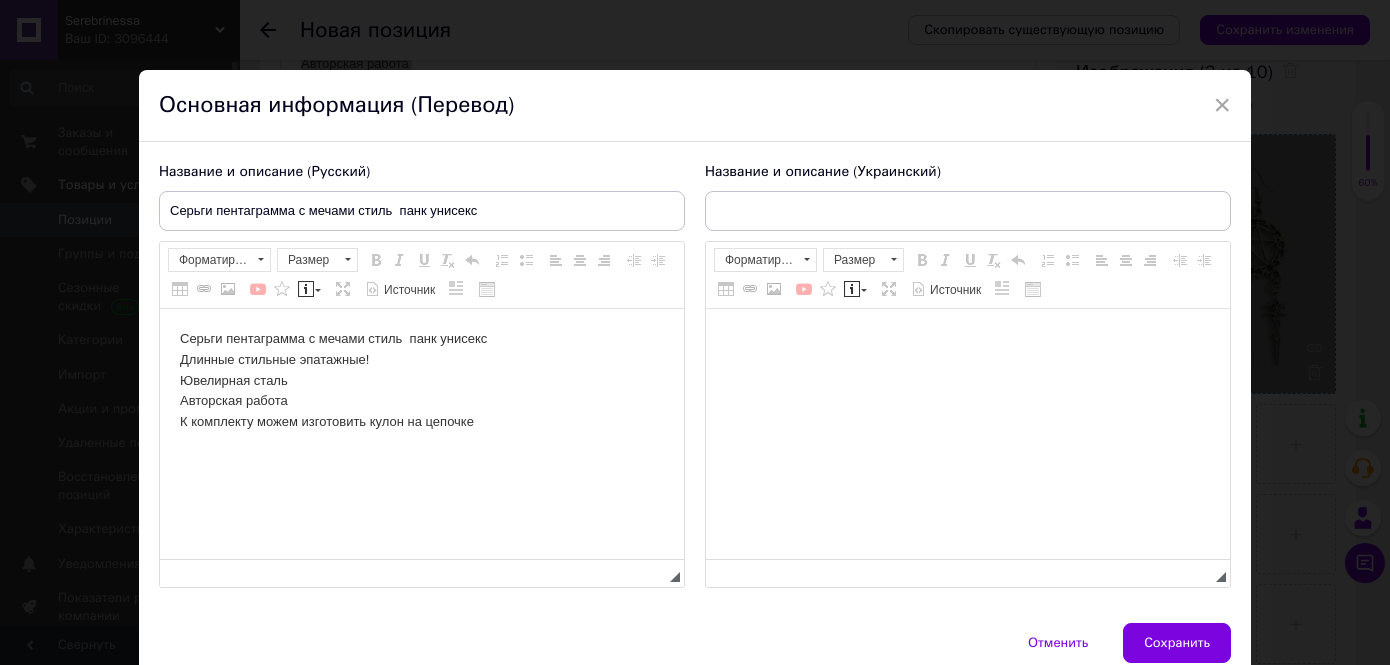 scroll, scrollTop: 0, scrollLeft: 0, axis: both 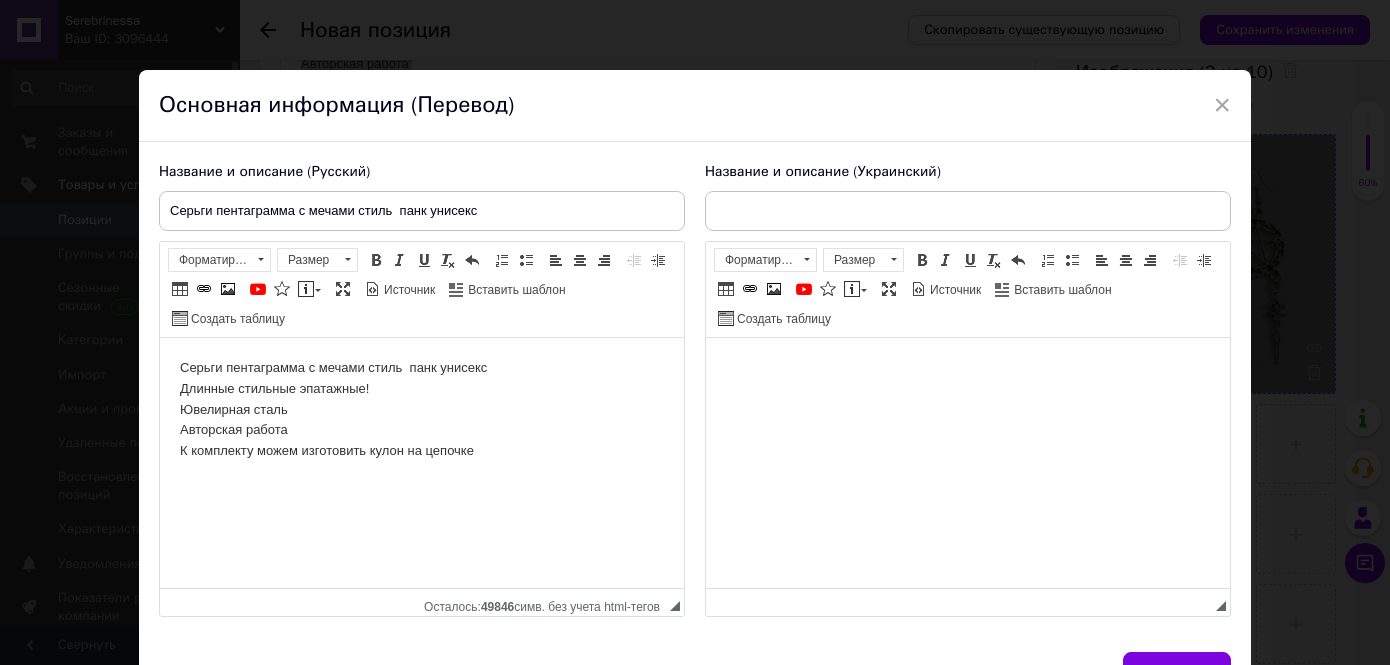 click at bounding box center [968, 368] 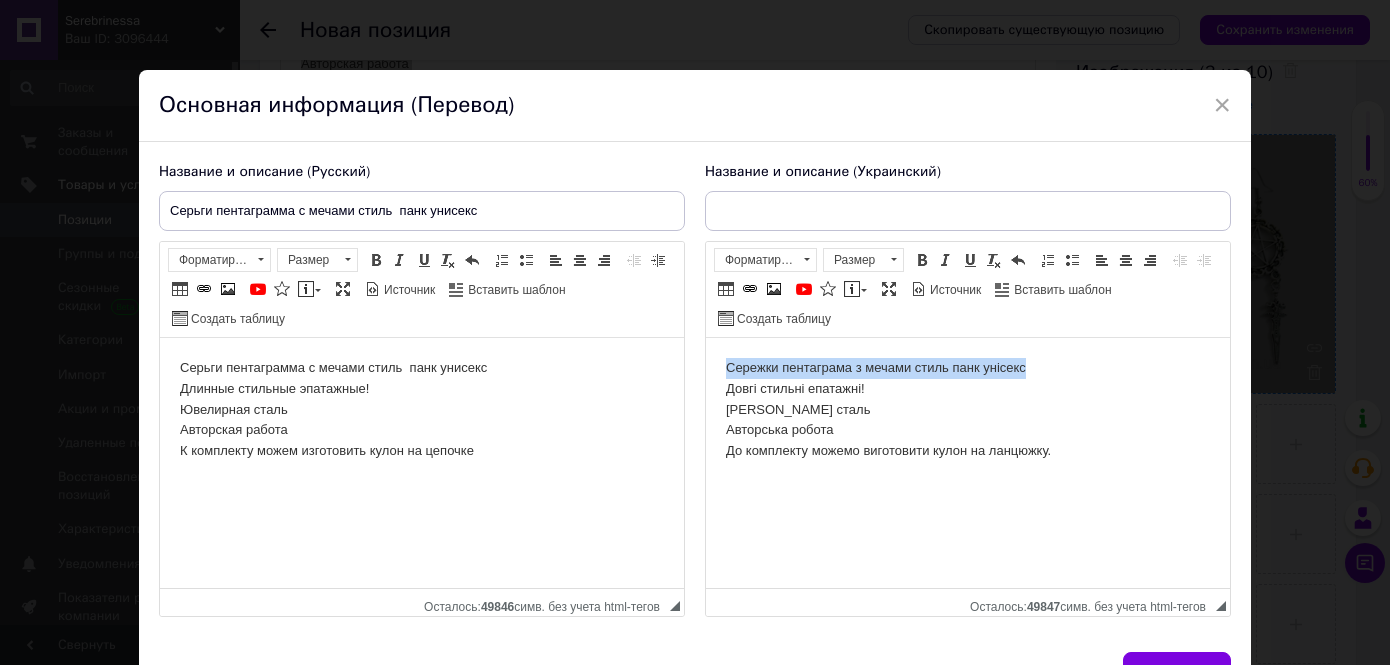 drag, startPoint x: 1051, startPoint y: 365, endPoint x: 664, endPoint y: 342, distance: 387.68286 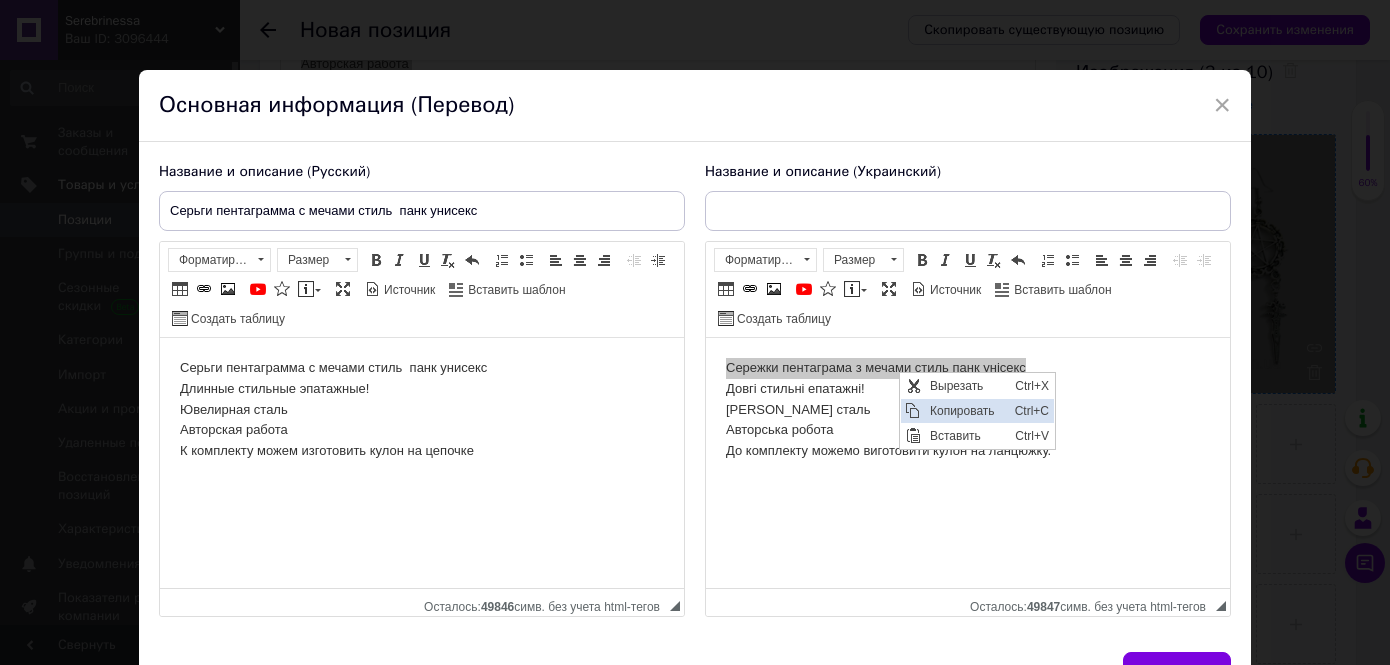 click on "Копировать" at bounding box center [967, 410] 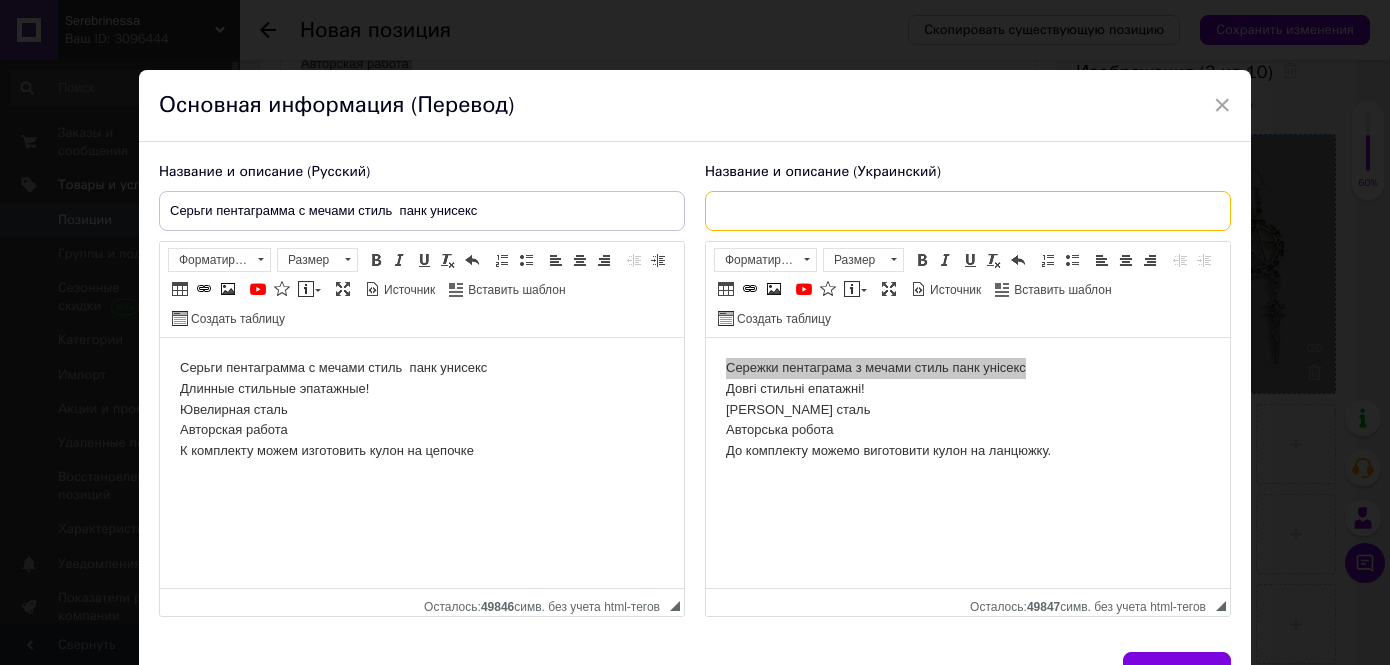 click at bounding box center (968, 211) 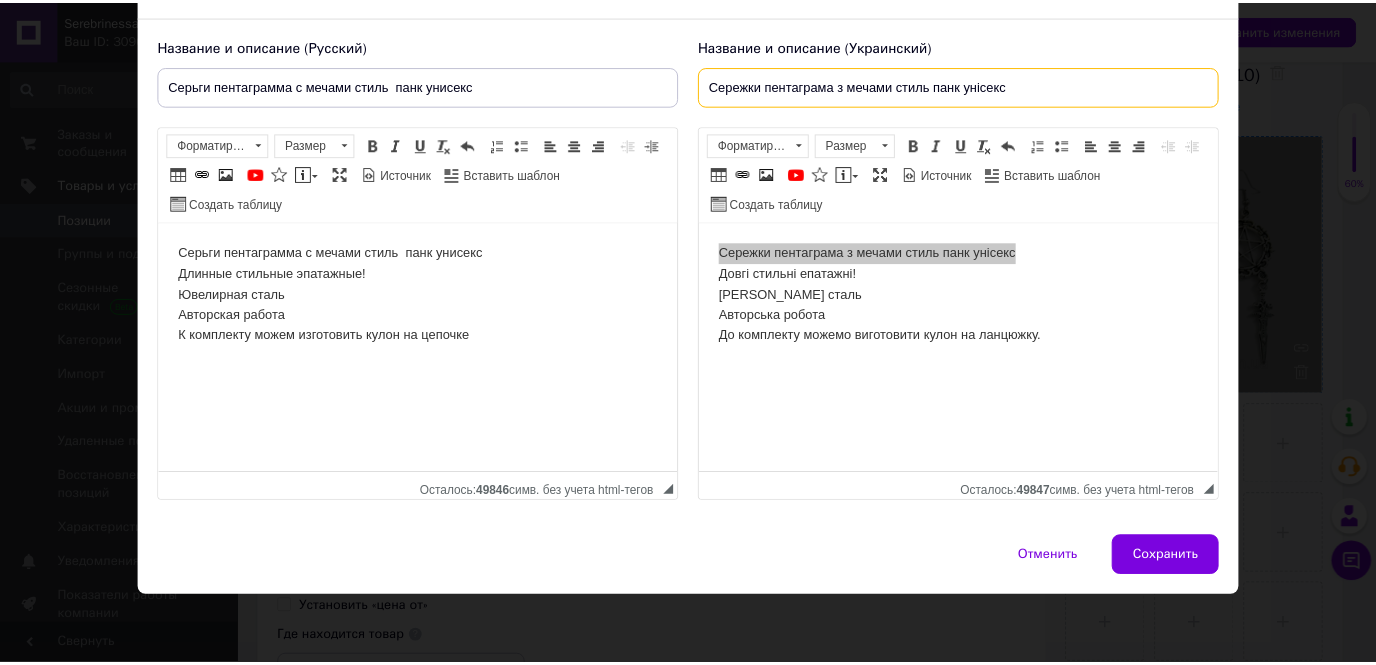 scroll, scrollTop: 126, scrollLeft: 0, axis: vertical 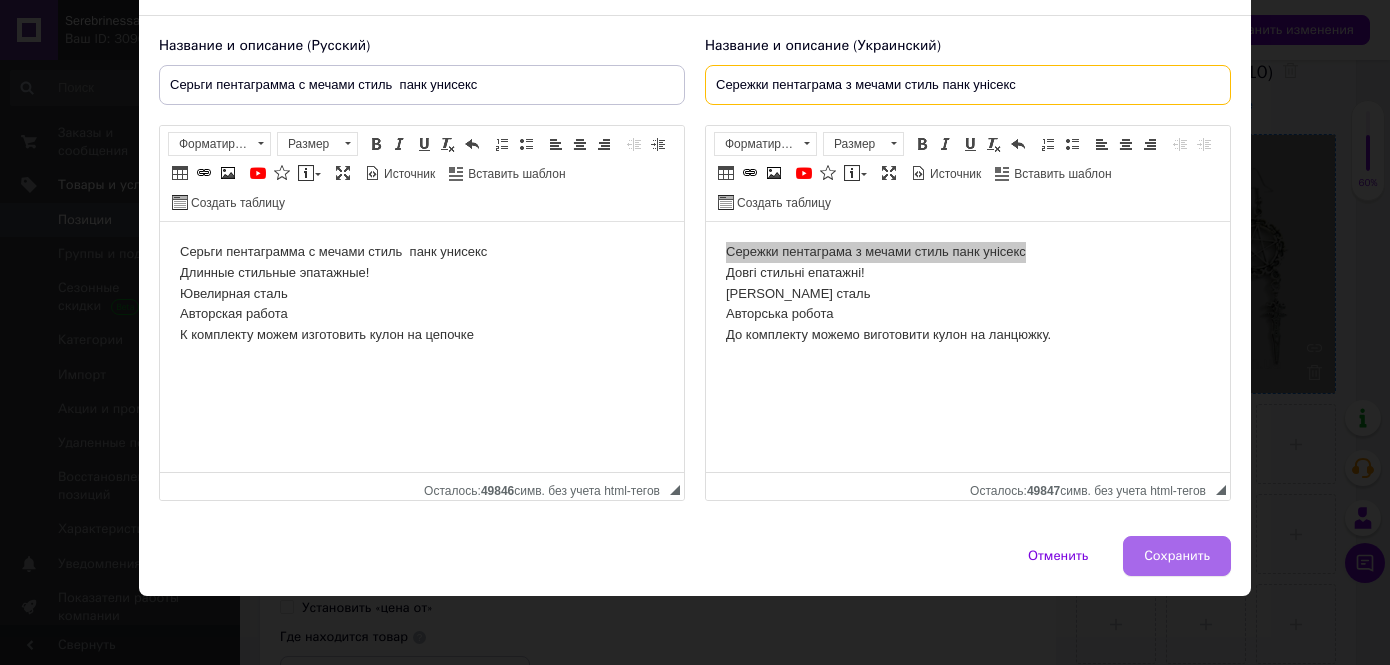type on "Сережки пентаграма з мечами стиль панк унісекс" 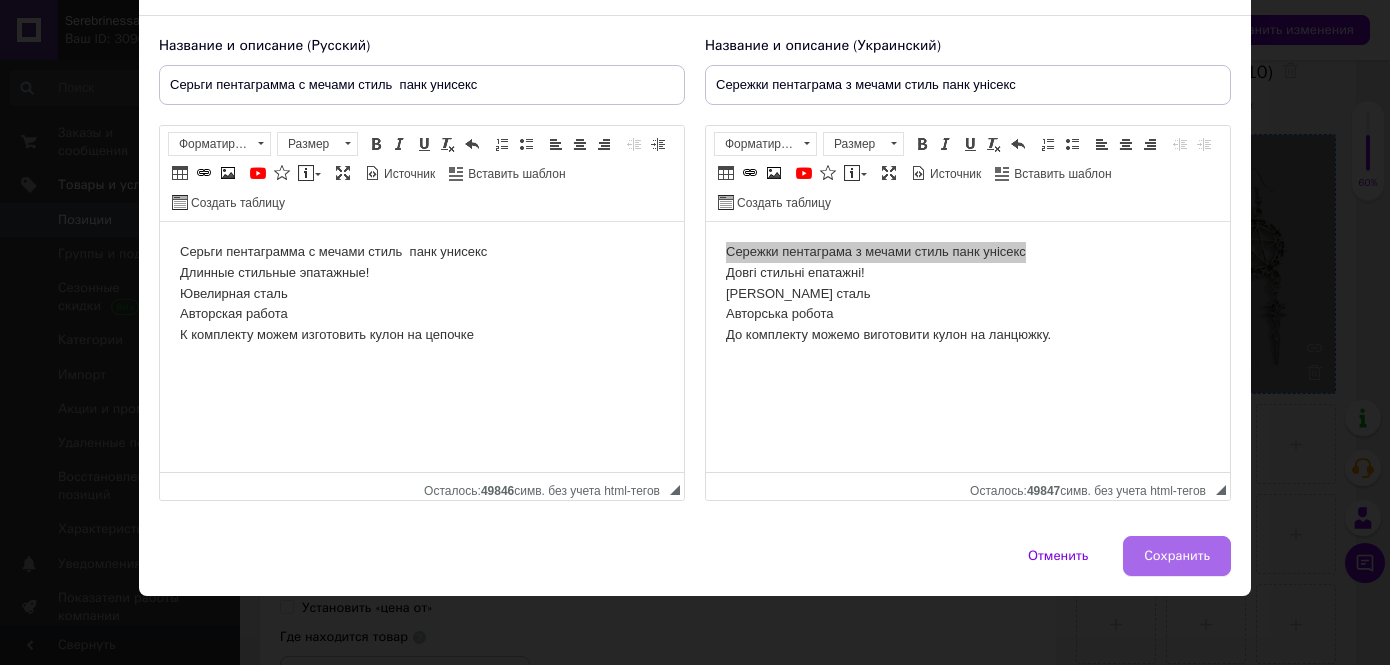 click on "Сохранить" at bounding box center [1177, 556] 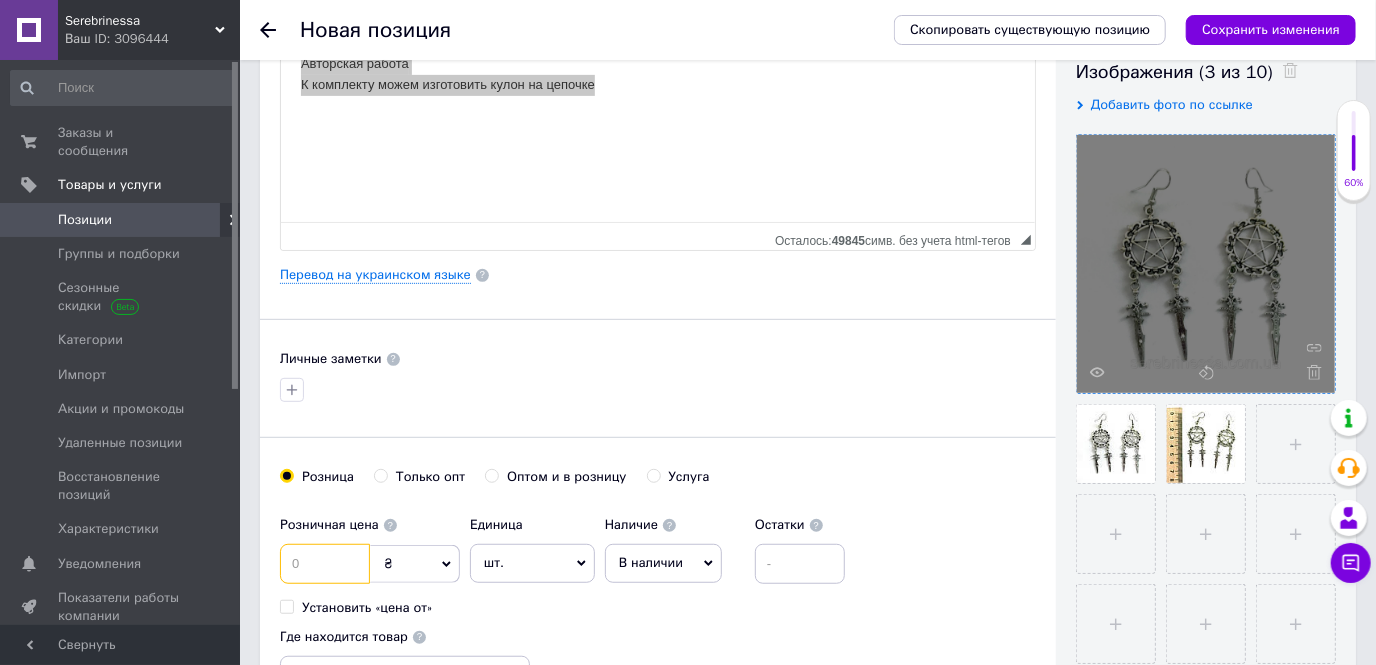 click at bounding box center (325, 564) 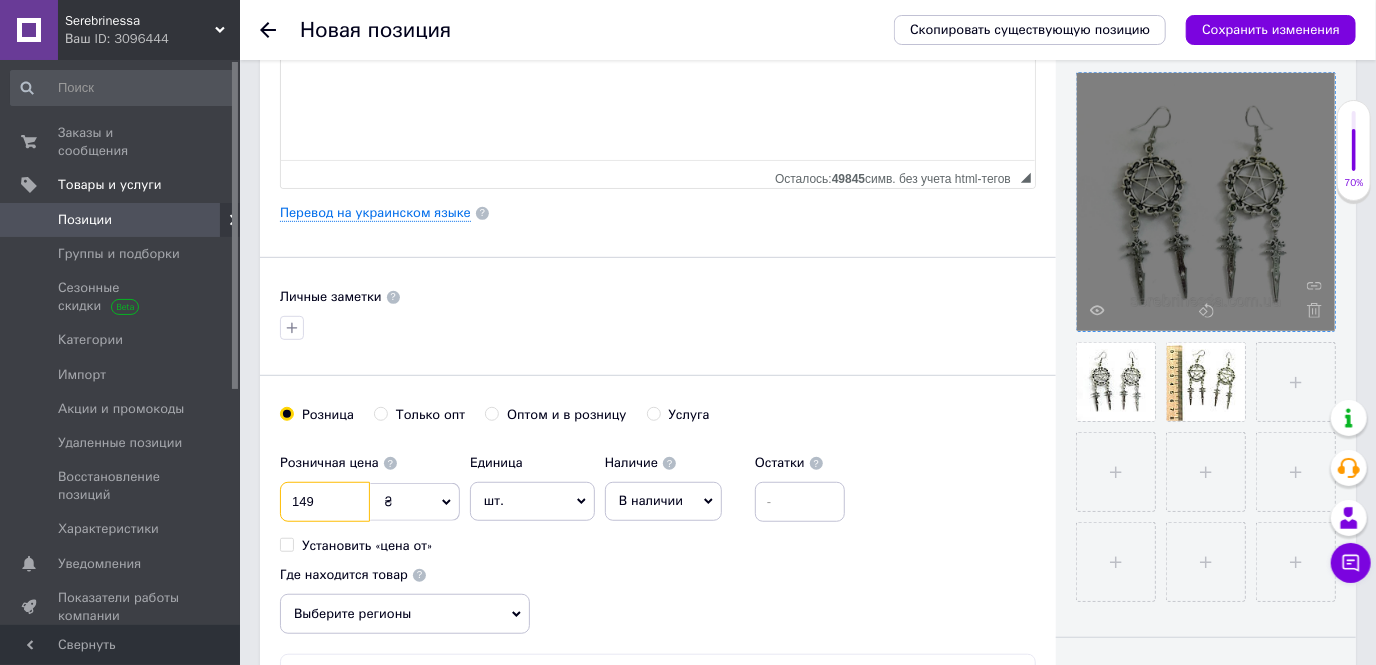 scroll, scrollTop: 454, scrollLeft: 0, axis: vertical 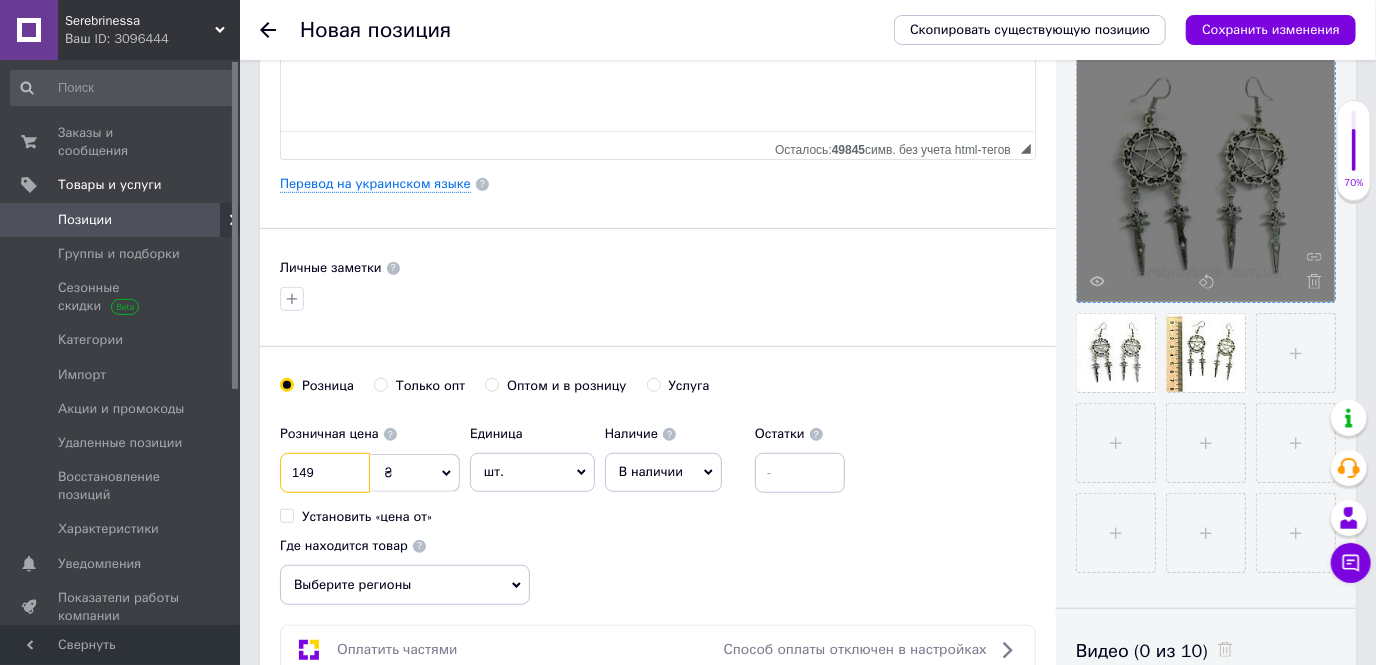 type on "149" 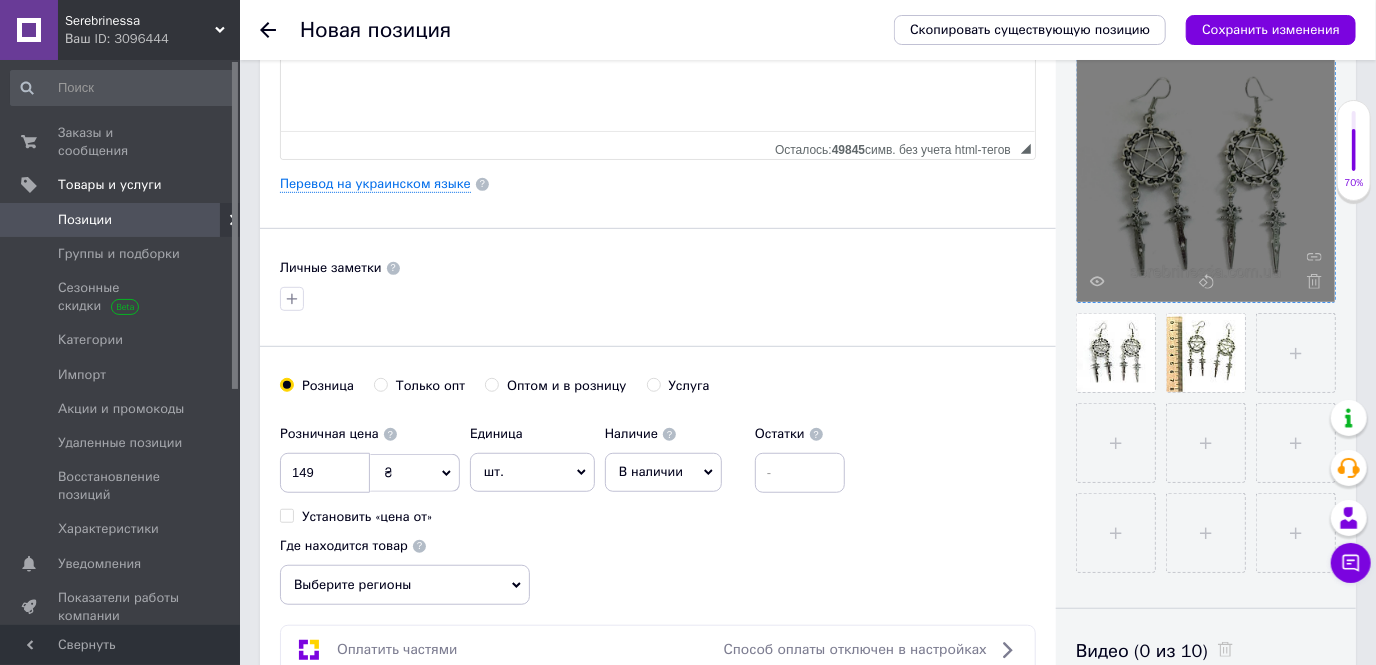 click on "В наличии" at bounding box center [663, 472] 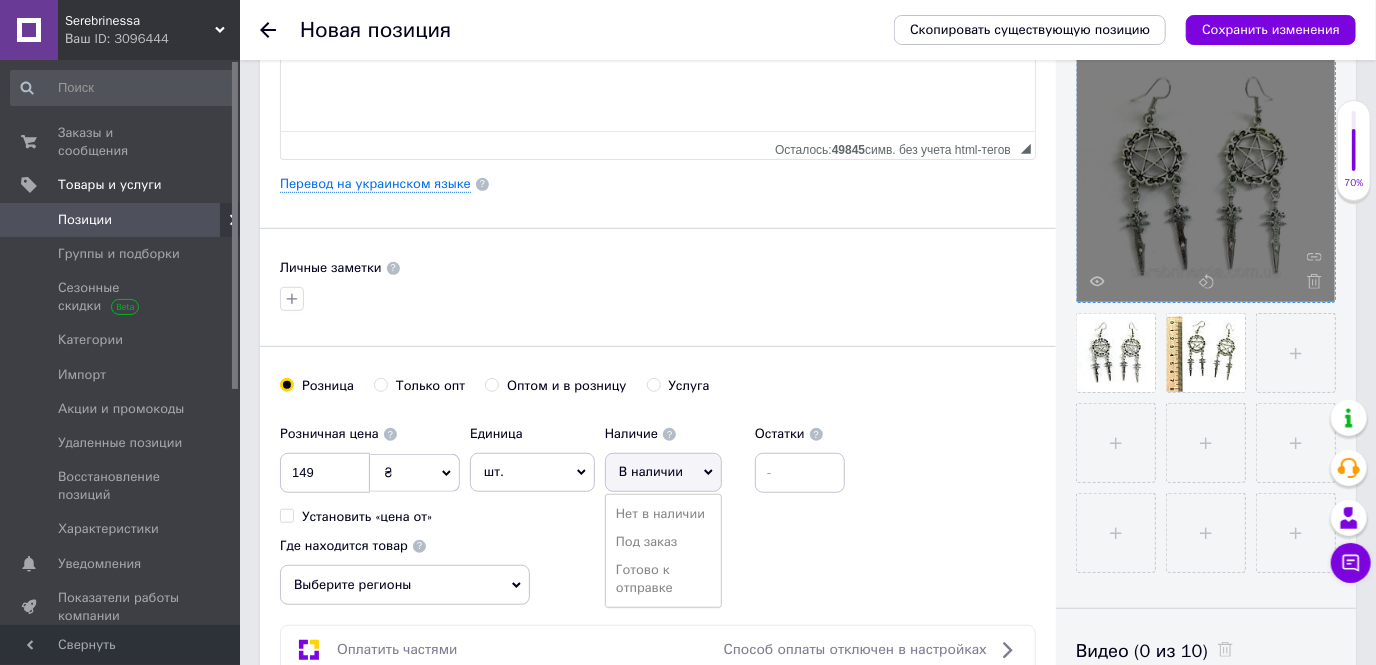 drag, startPoint x: 639, startPoint y: 575, endPoint x: 663, endPoint y: 560, distance: 28.301943 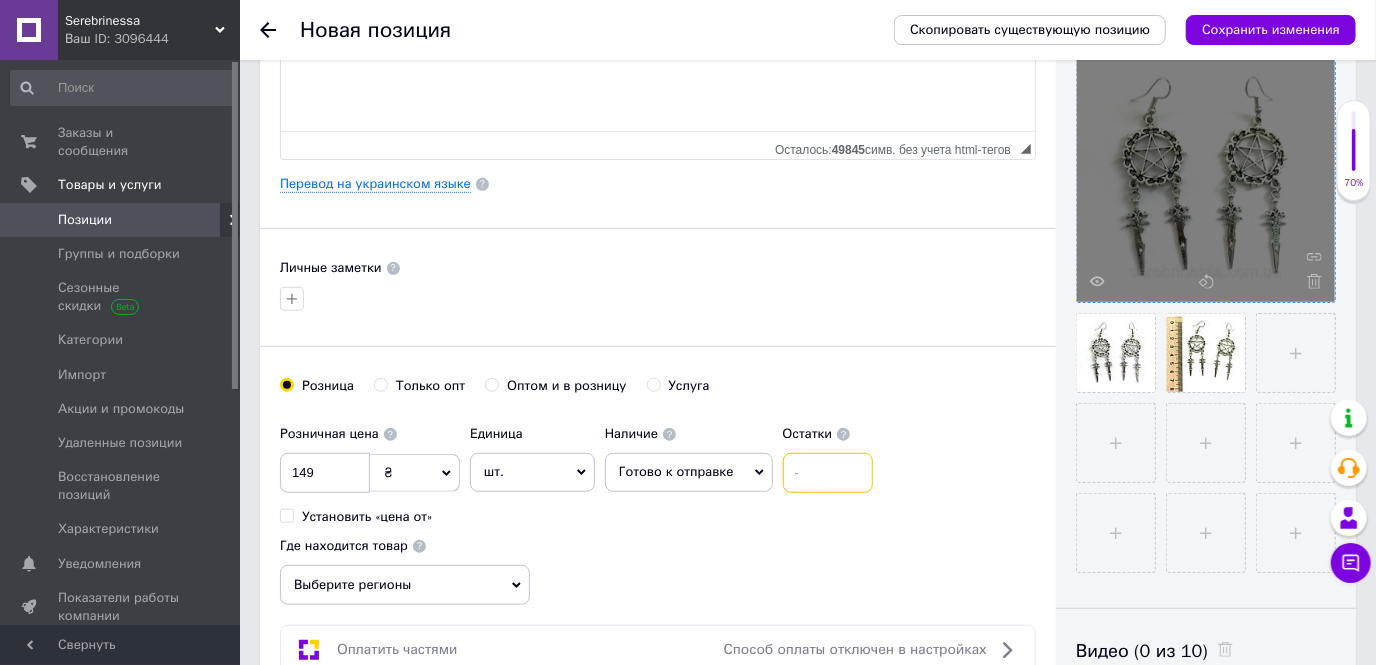 click at bounding box center [828, 473] 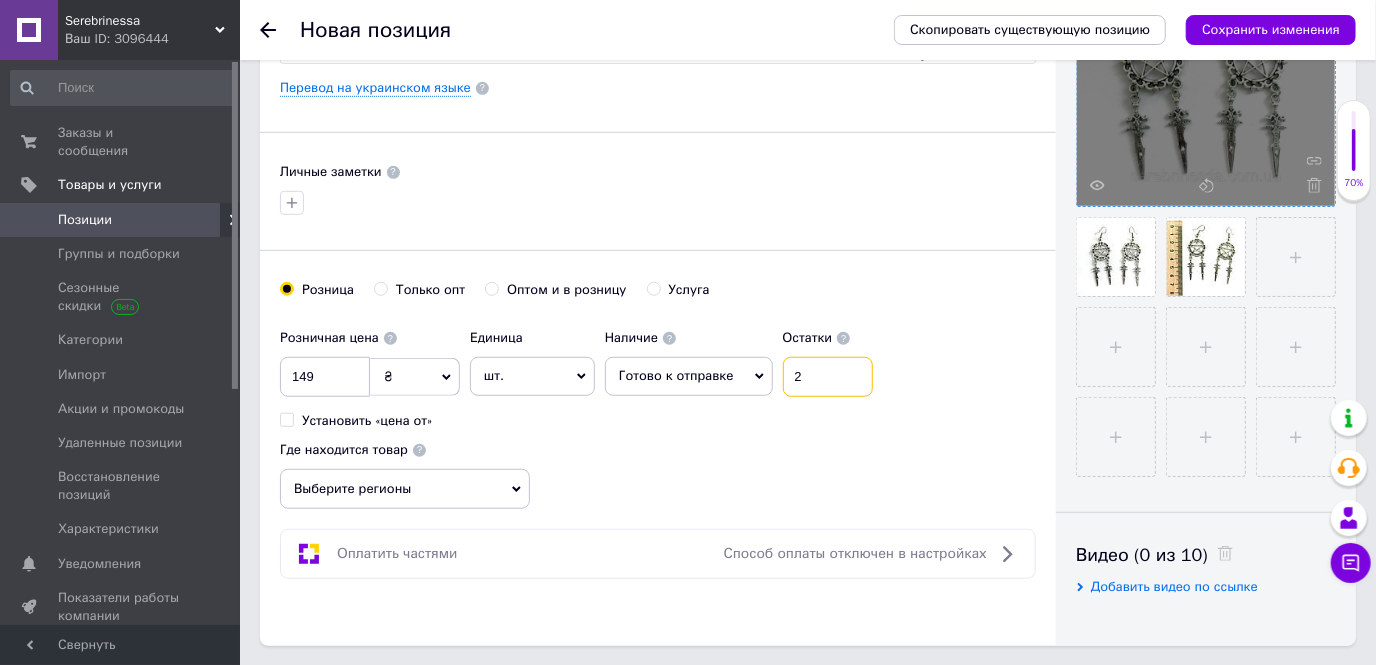 scroll, scrollTop: 636, scrollLeft: 0, axis: vertical 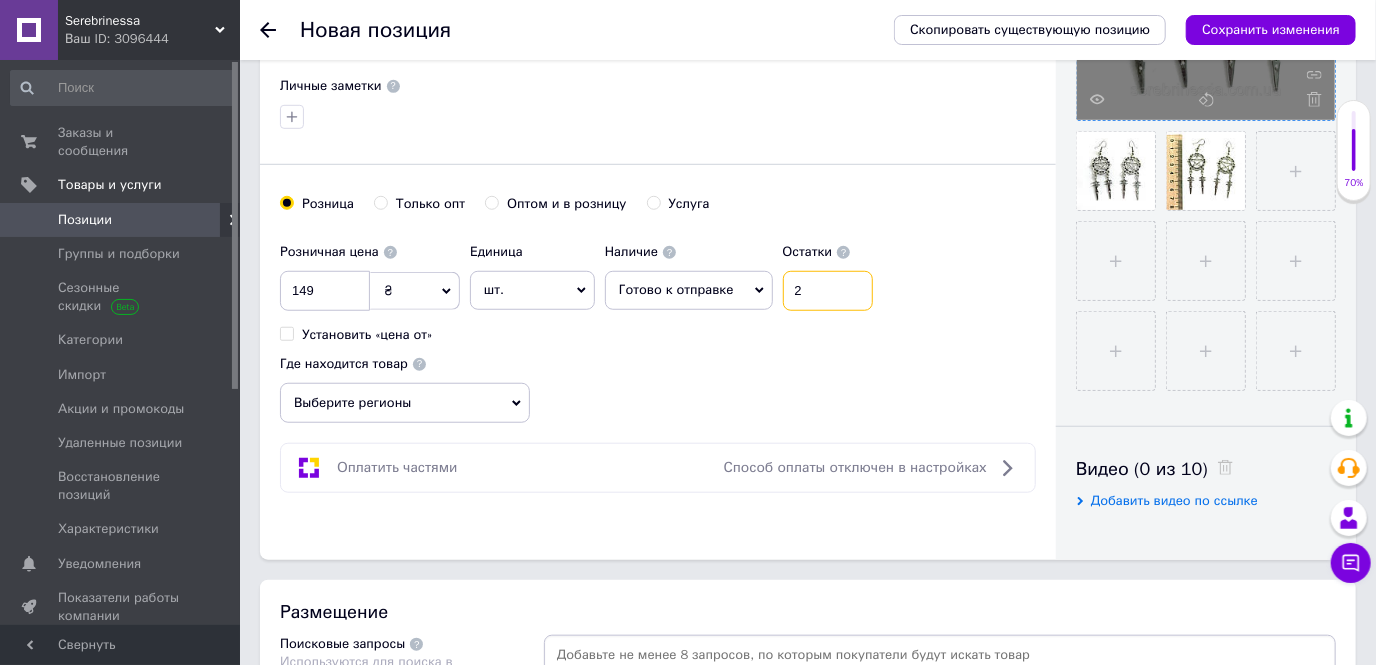 type on "2" 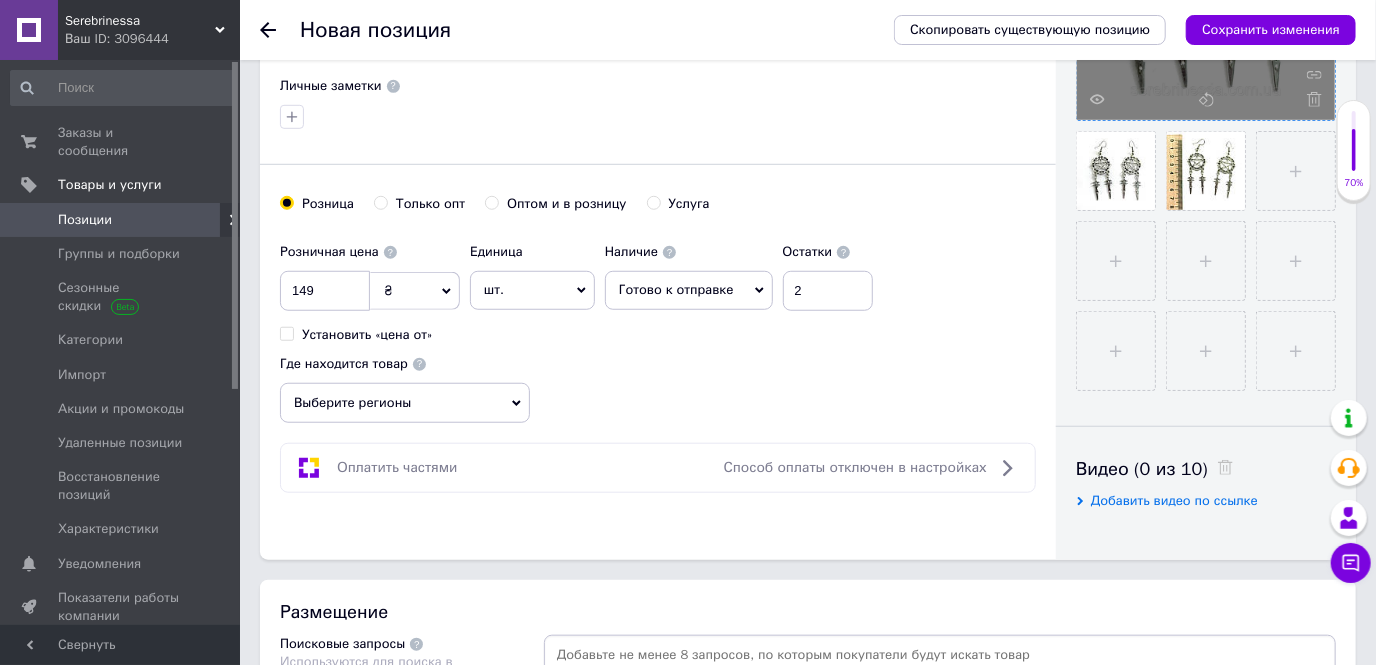 click on "Выберите регионы" at bounding box center (405, 403) 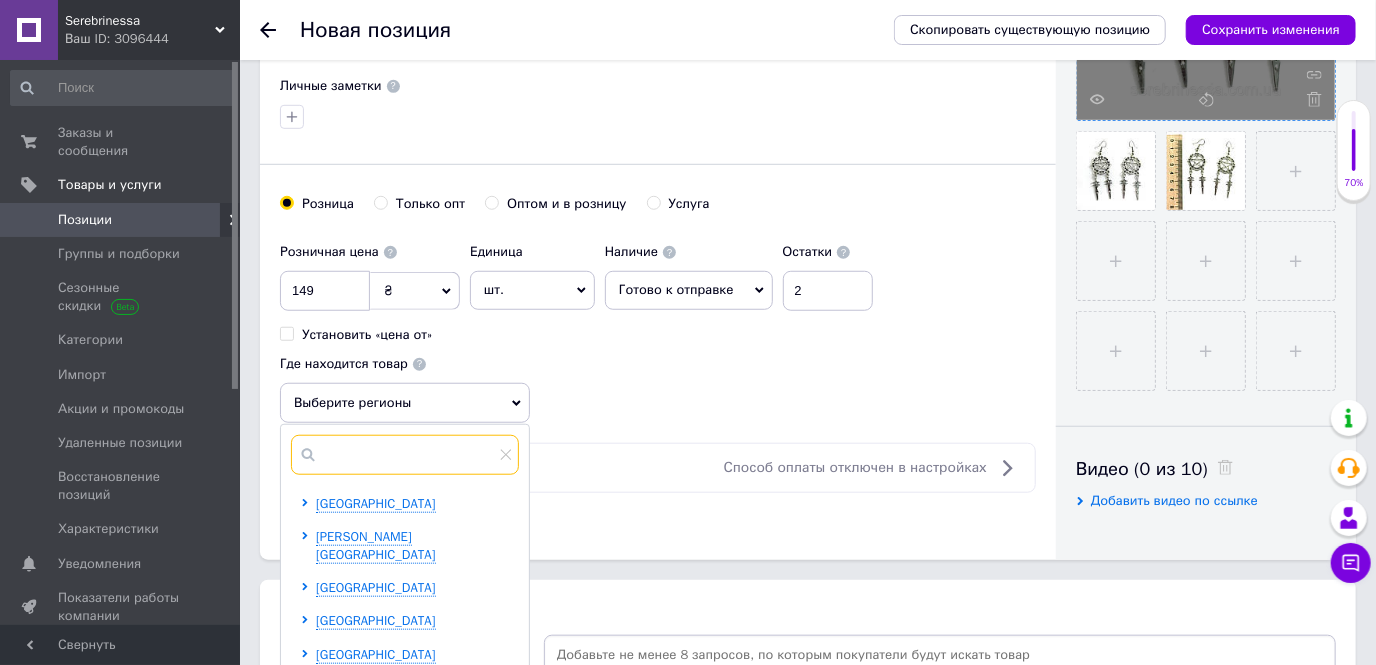 click at bounding box center [405, 455] 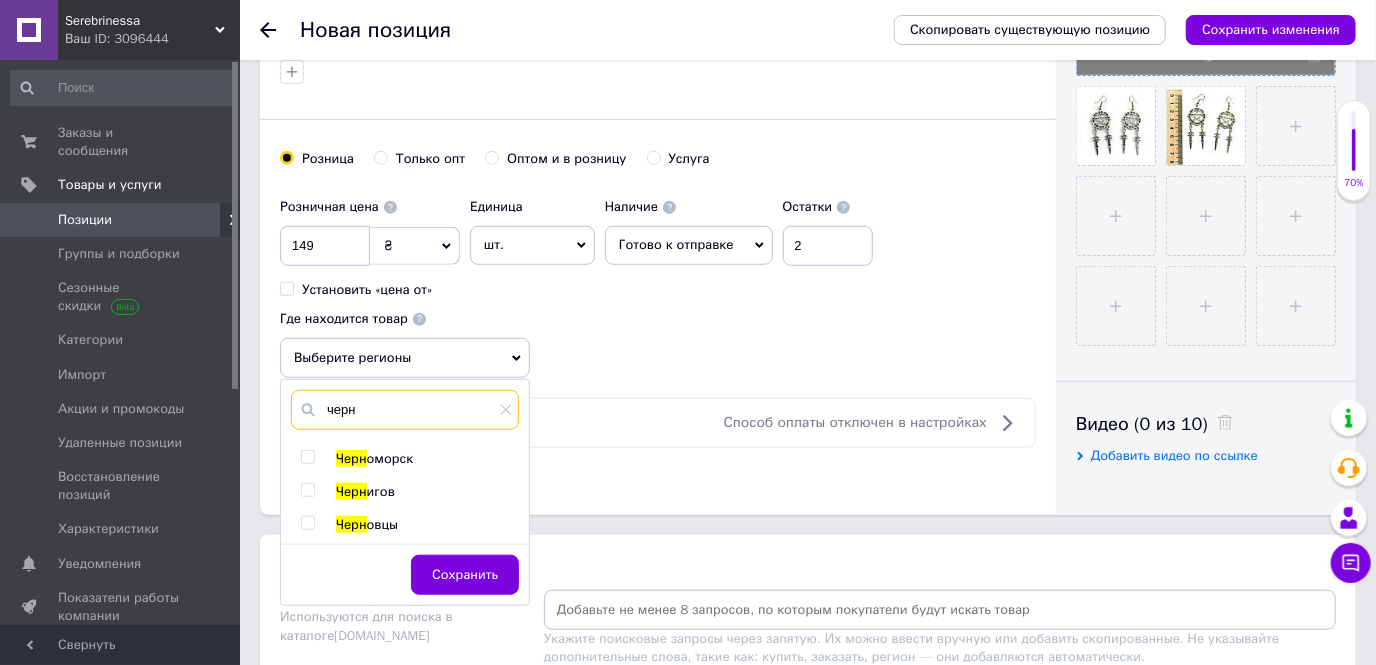 scroll, scrollTop: 727, scrollLeft: 0, axis: vertical 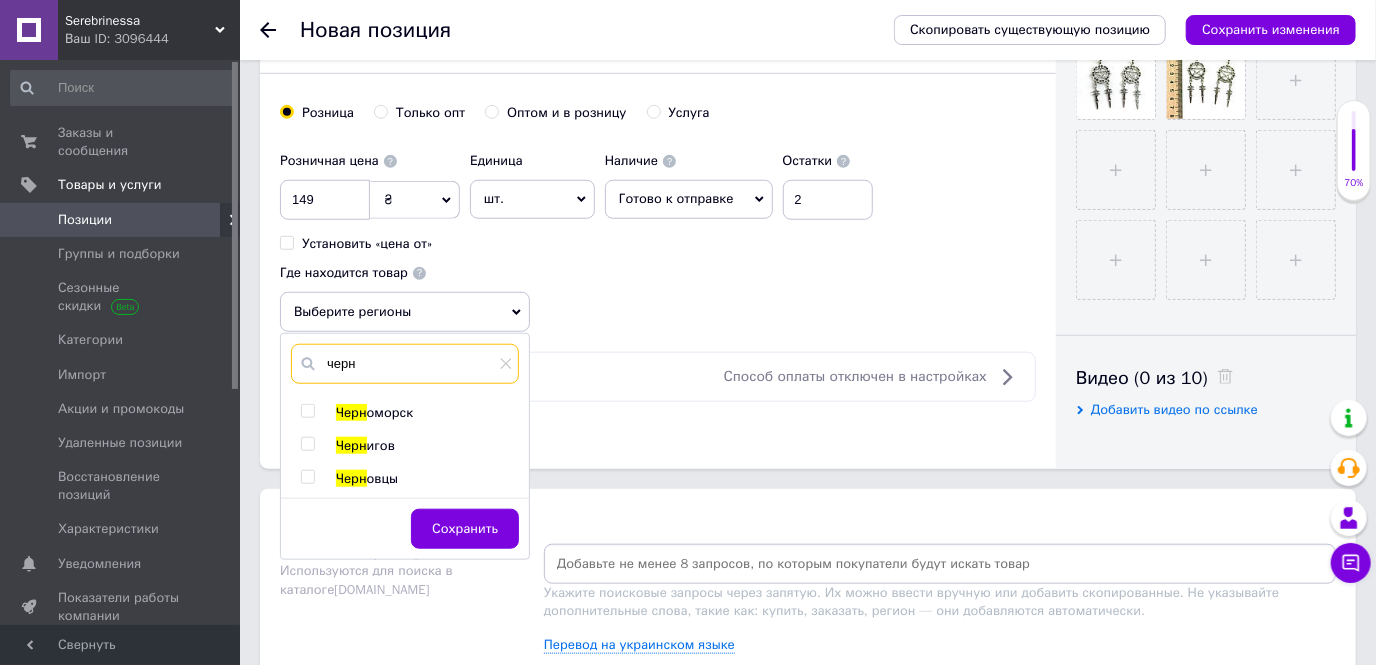 type on "черн" 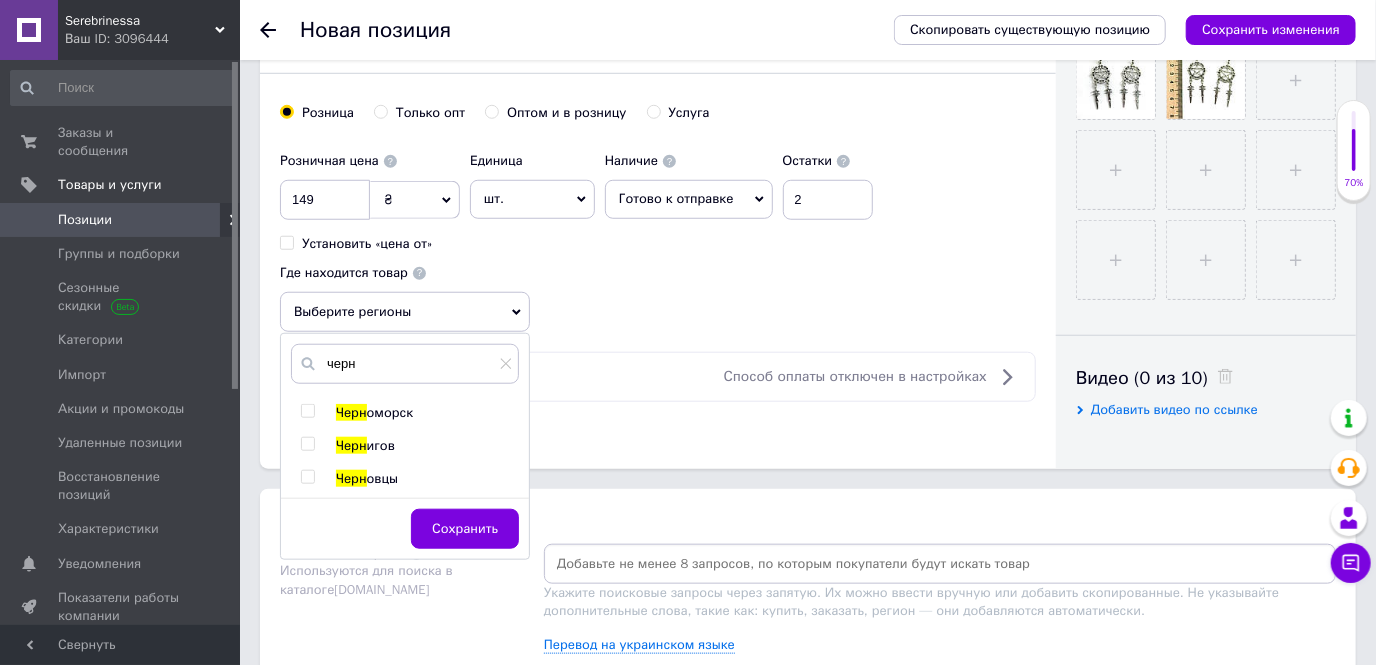 drag, startPoint x: 309, startPoint y: 440, endPoint x: 323, endPoint y: 451, distance: 17.804493 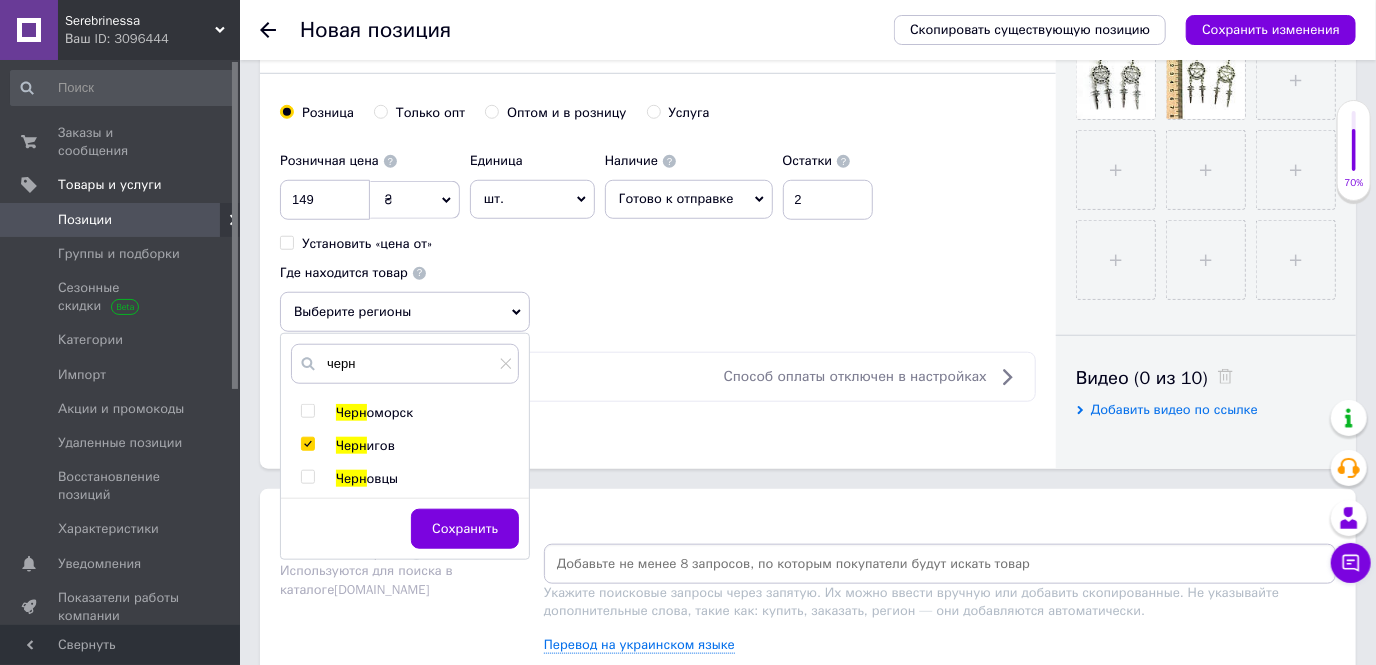 checkbox on "true" 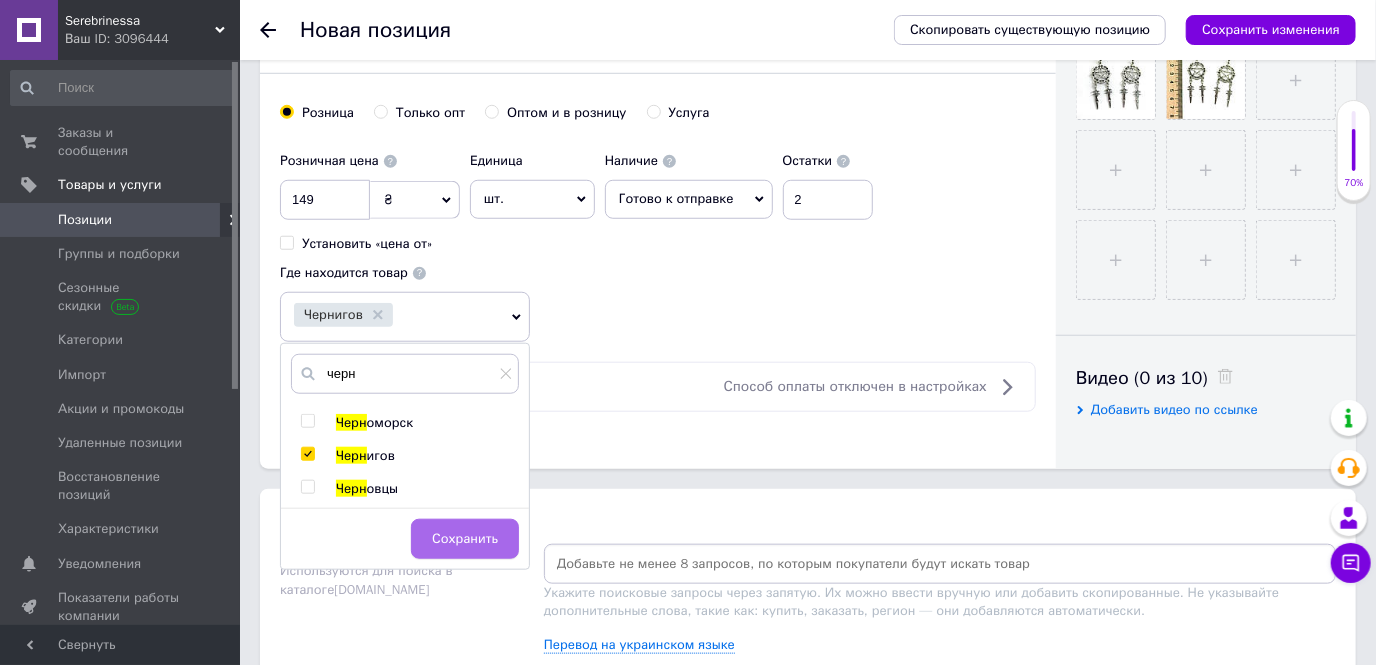 click on "Сохранить" at bounding box center [465, 539] 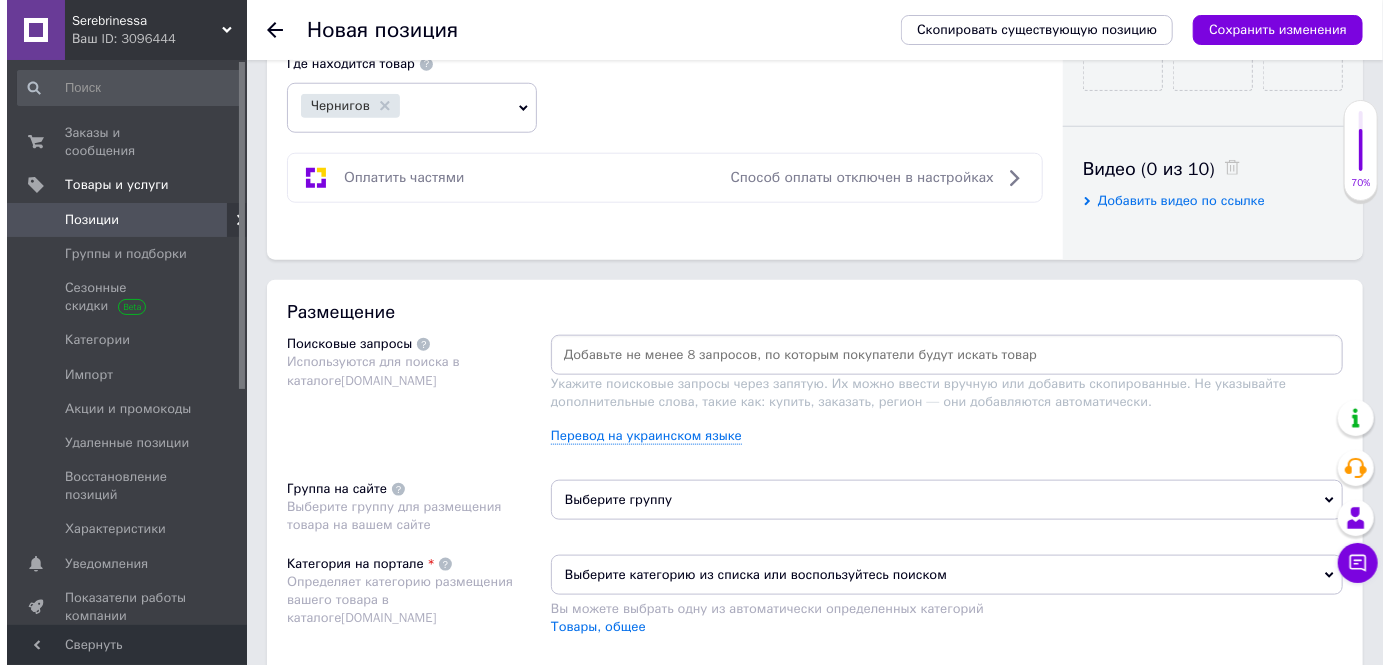 scroll, scrollTop: 1000, scrollLeft: 0, axis: vertical 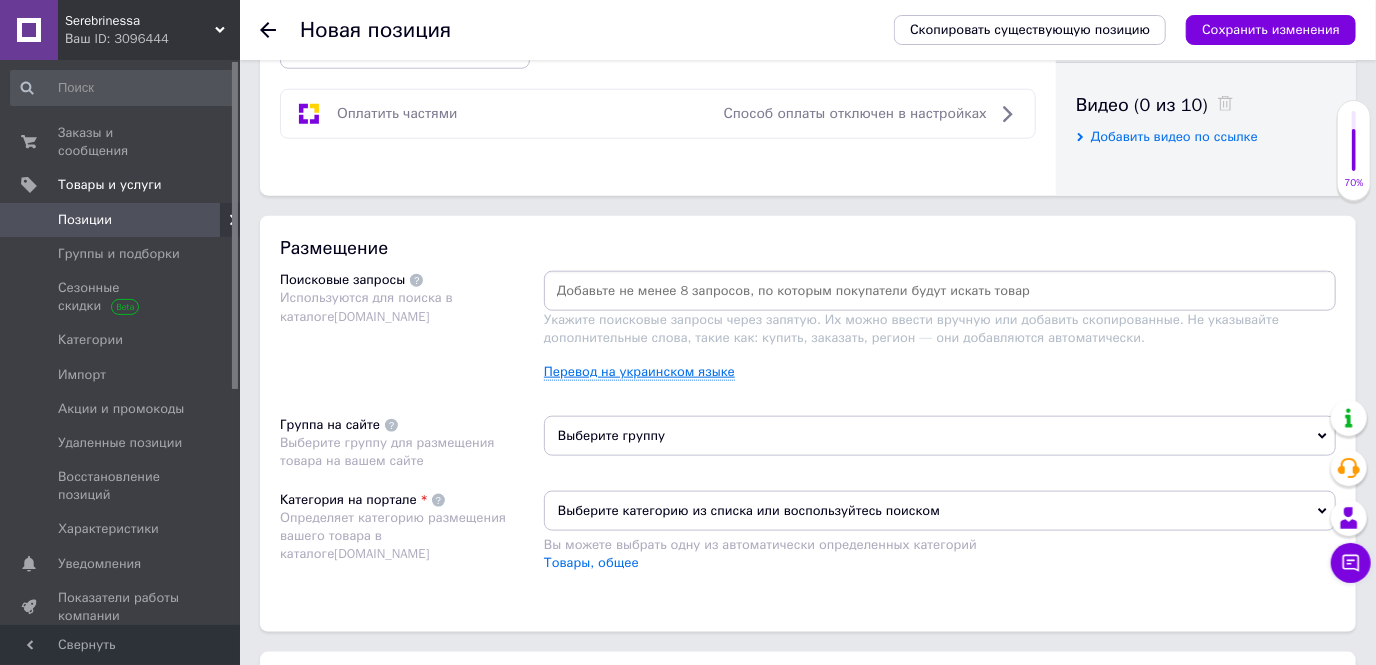 click on "Перевод на украинском языке" at bounding box center [639, 372] 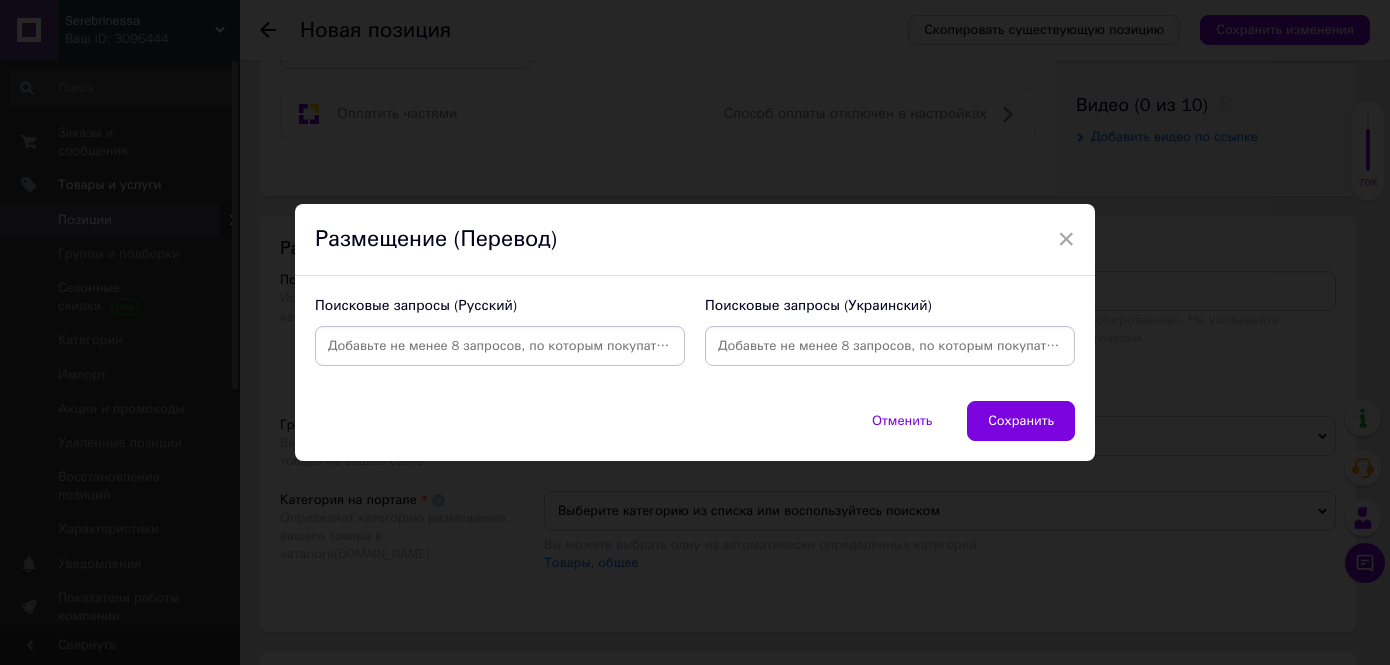 click at bounding box center (890, 346) 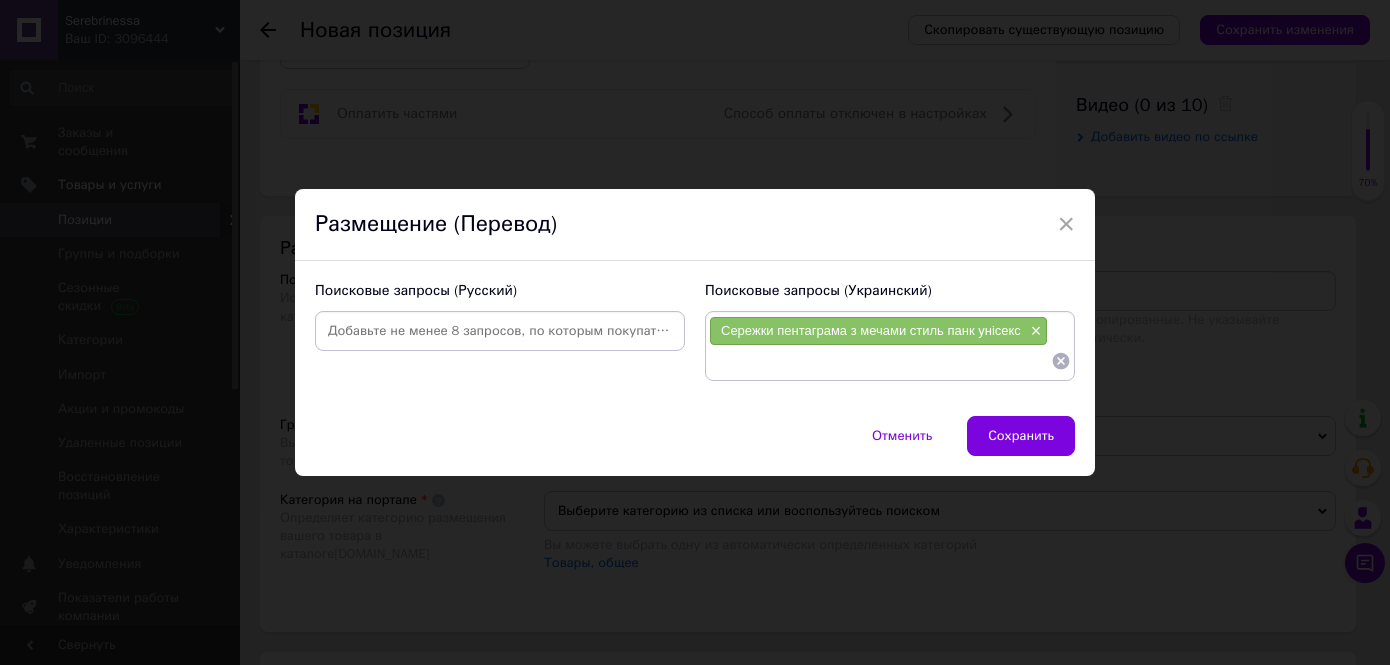 paste on "Сережки пентаграма з мечами стиль панк унісекс" 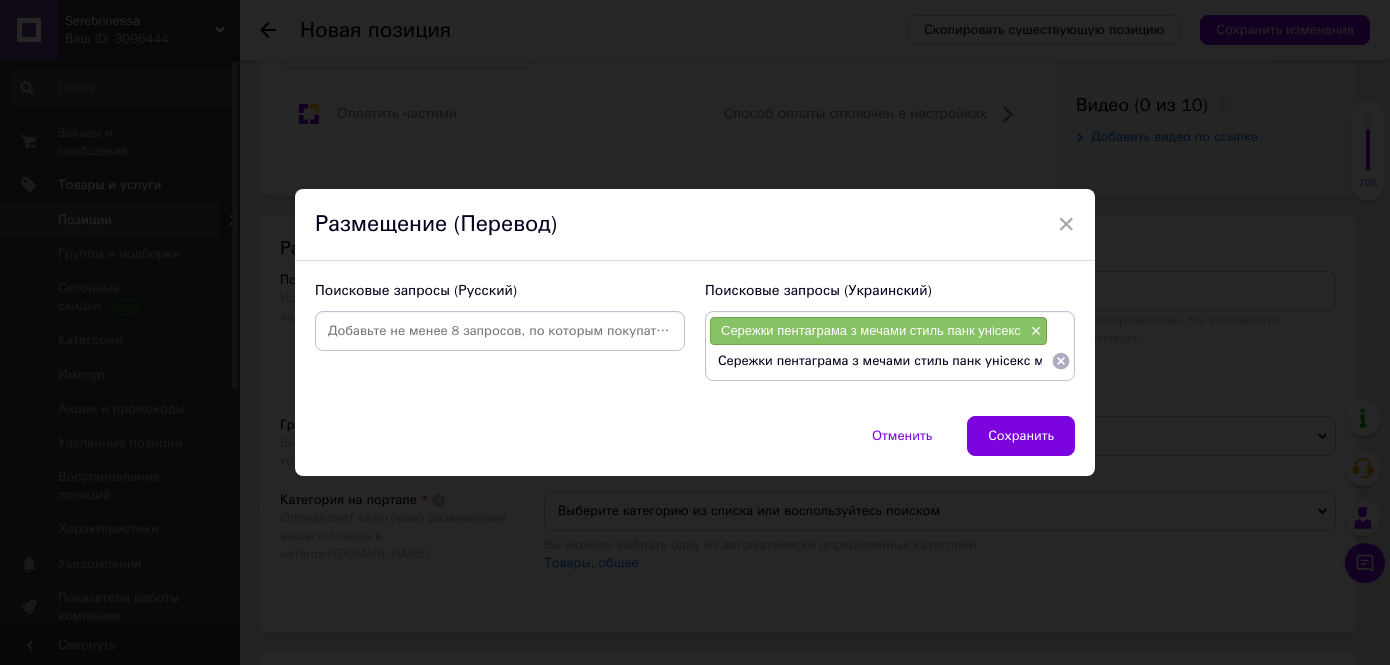 scroll, scrollTop: 0, scrollLeft: 0, axis: both 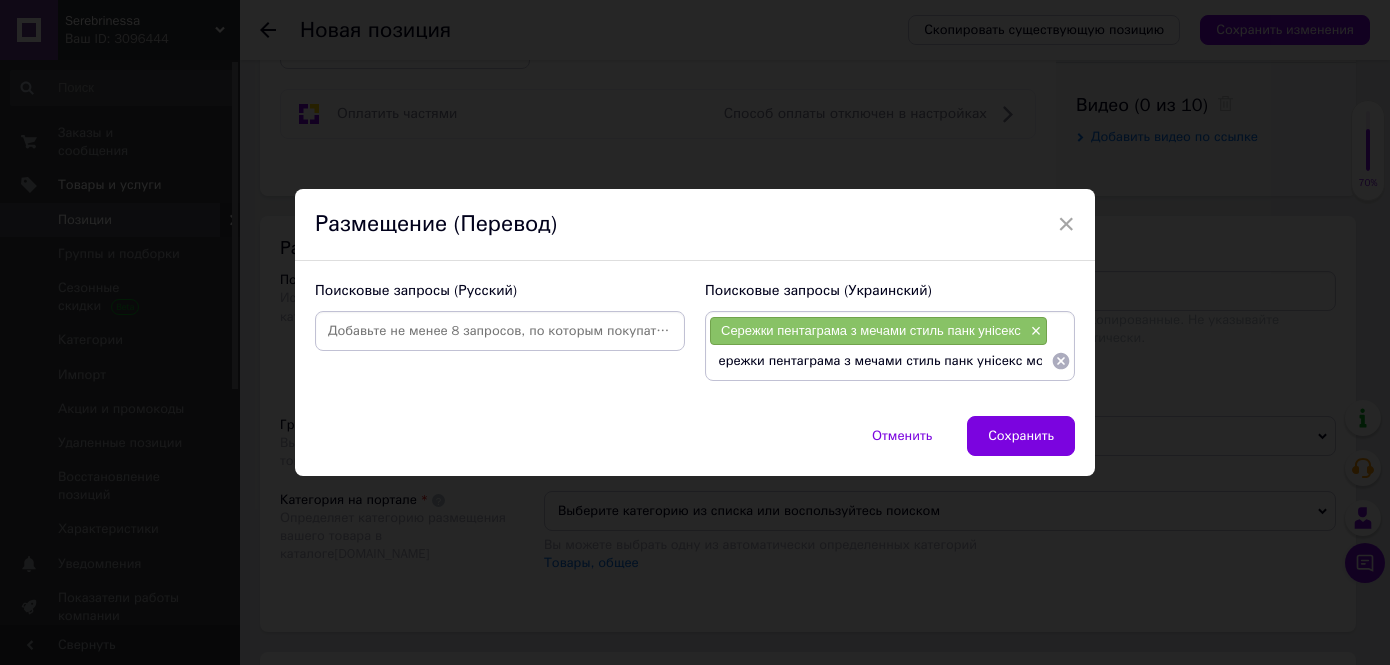 type on "Сережки пентаграма з мечами стиль панк унісекс модні" 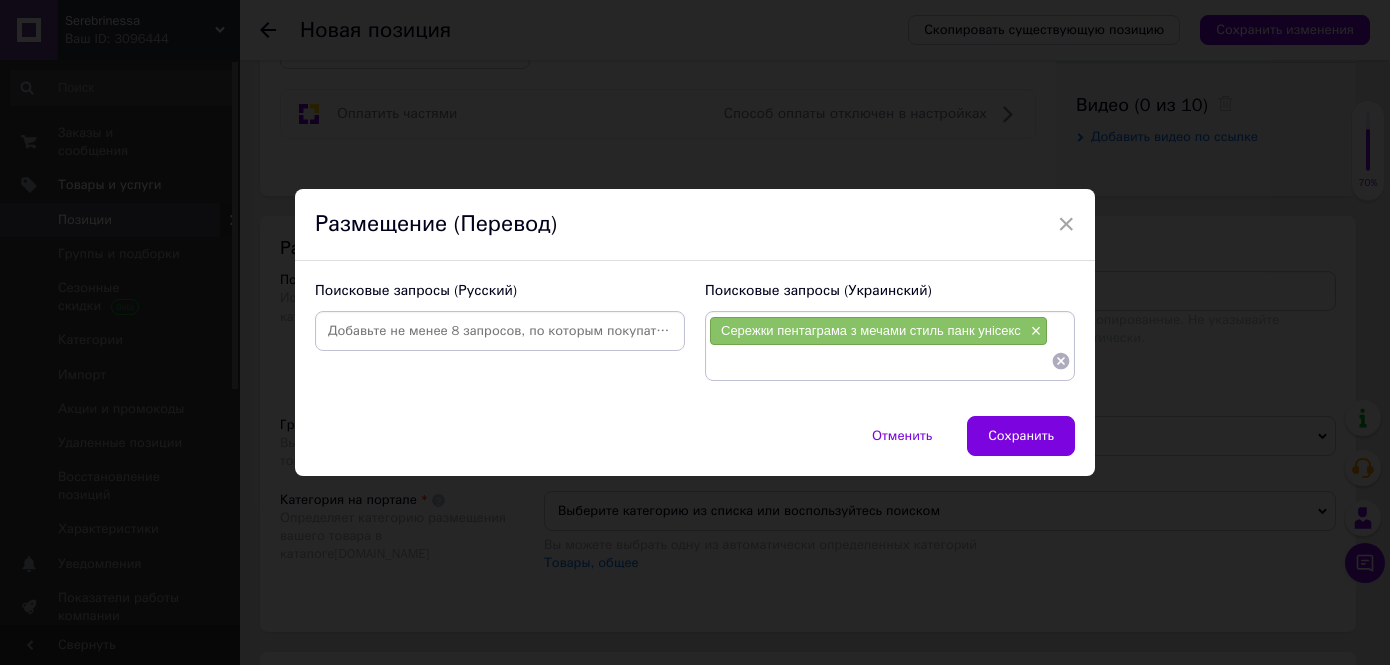 scroll, scrollTop: 0, scrollLeft: 0, axis: both 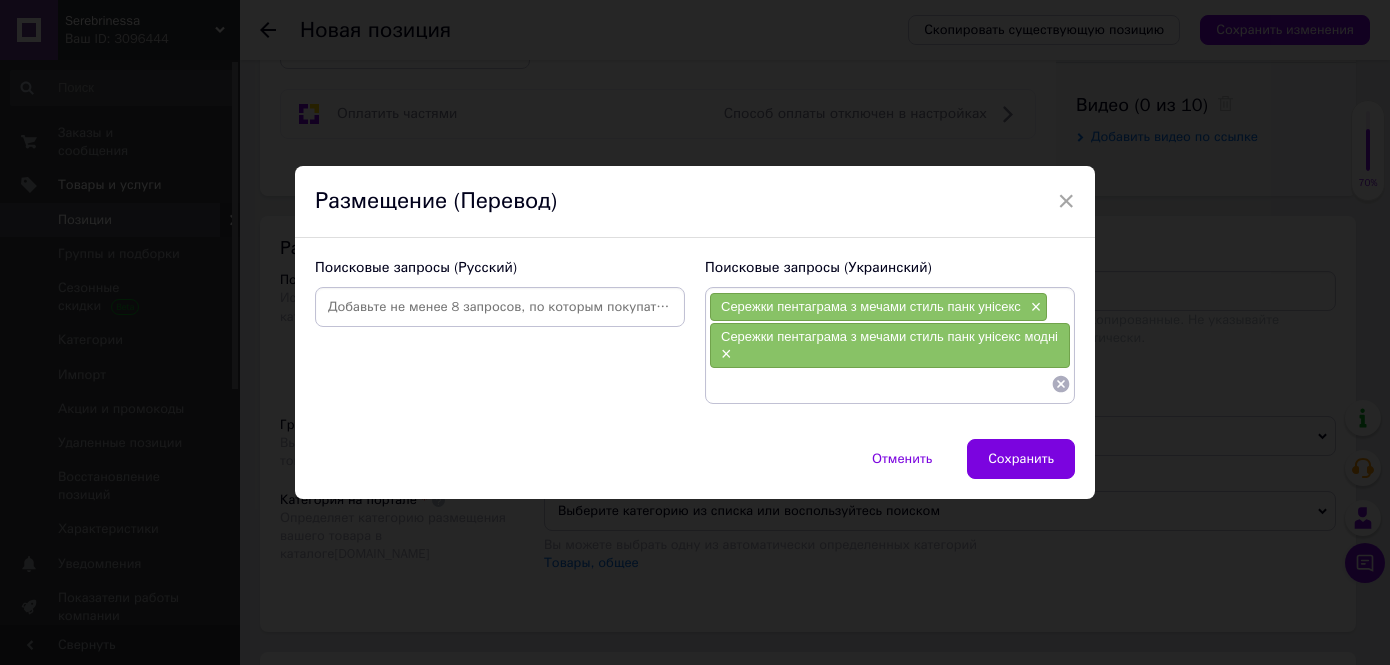 paste on "Сережки пентаграма з мечами стиль панк унісекс" 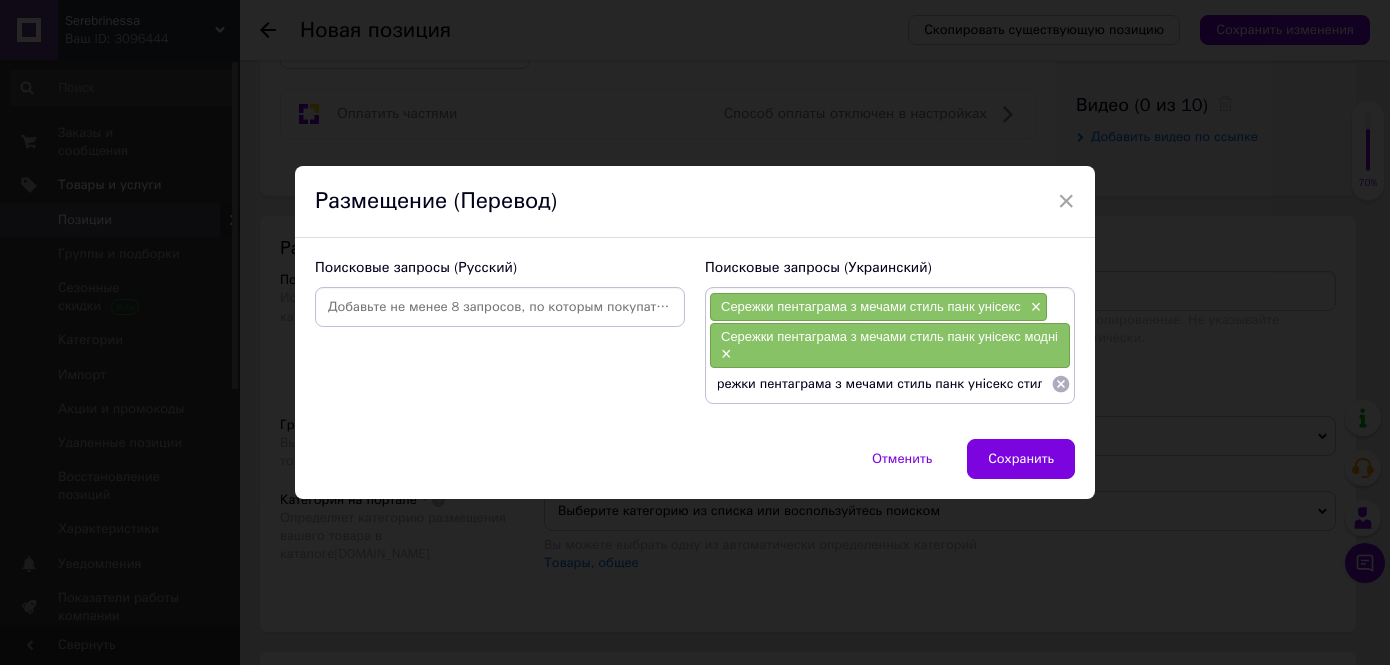 type on "Сережки пентаграма з мечами стиль панк унісекс стильні" 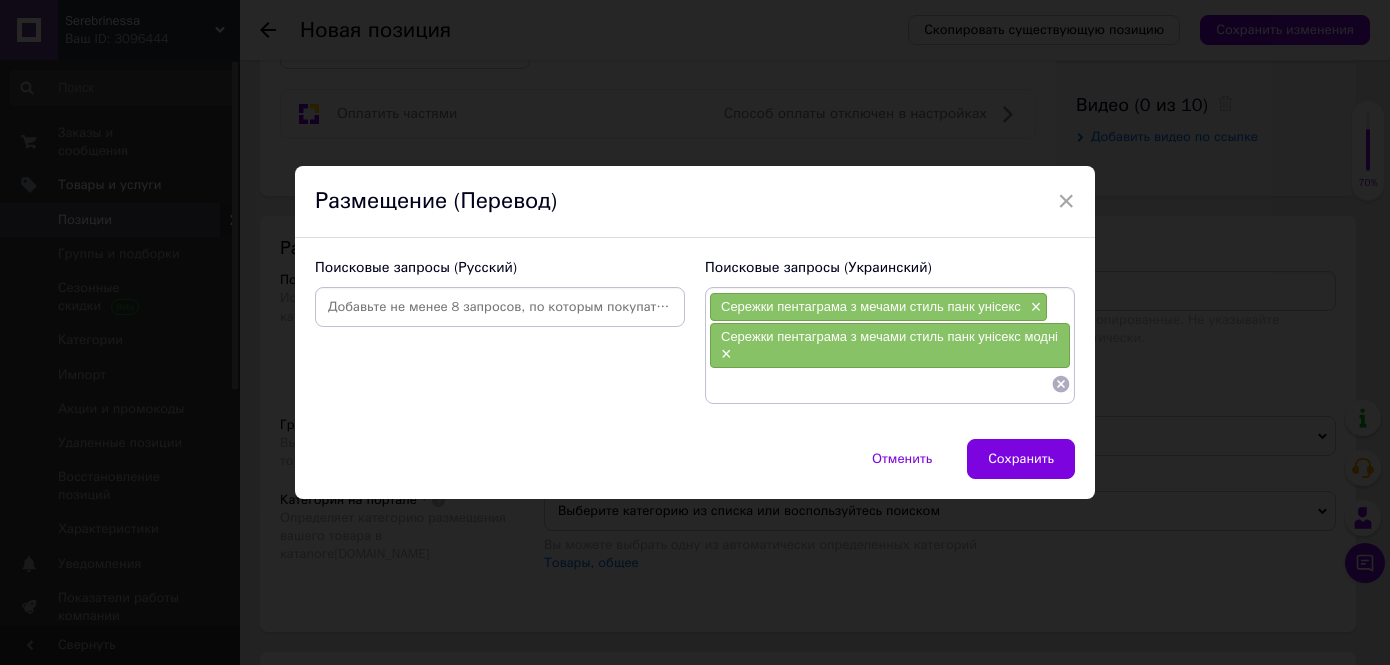 scroll, scrollTop: 0, scrollLeft: 0, axis: both 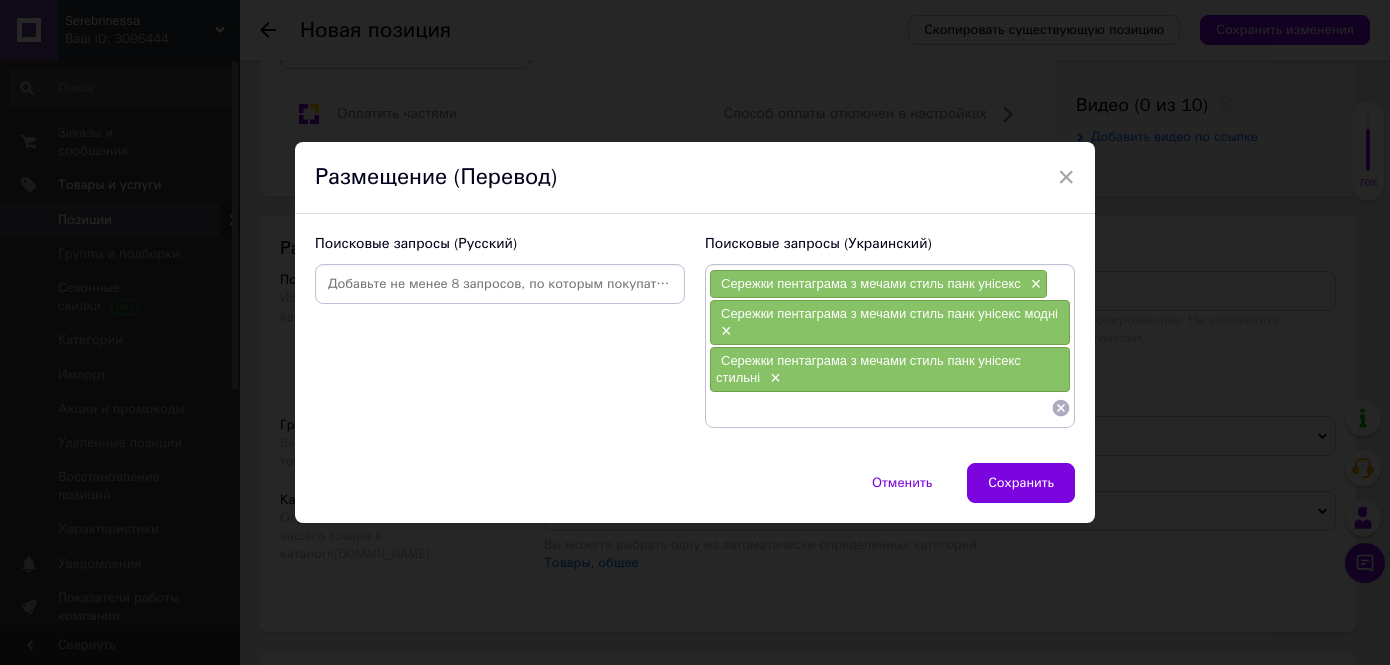 paste on "Сережки пентаграма з мечами стиль панк унісекс" 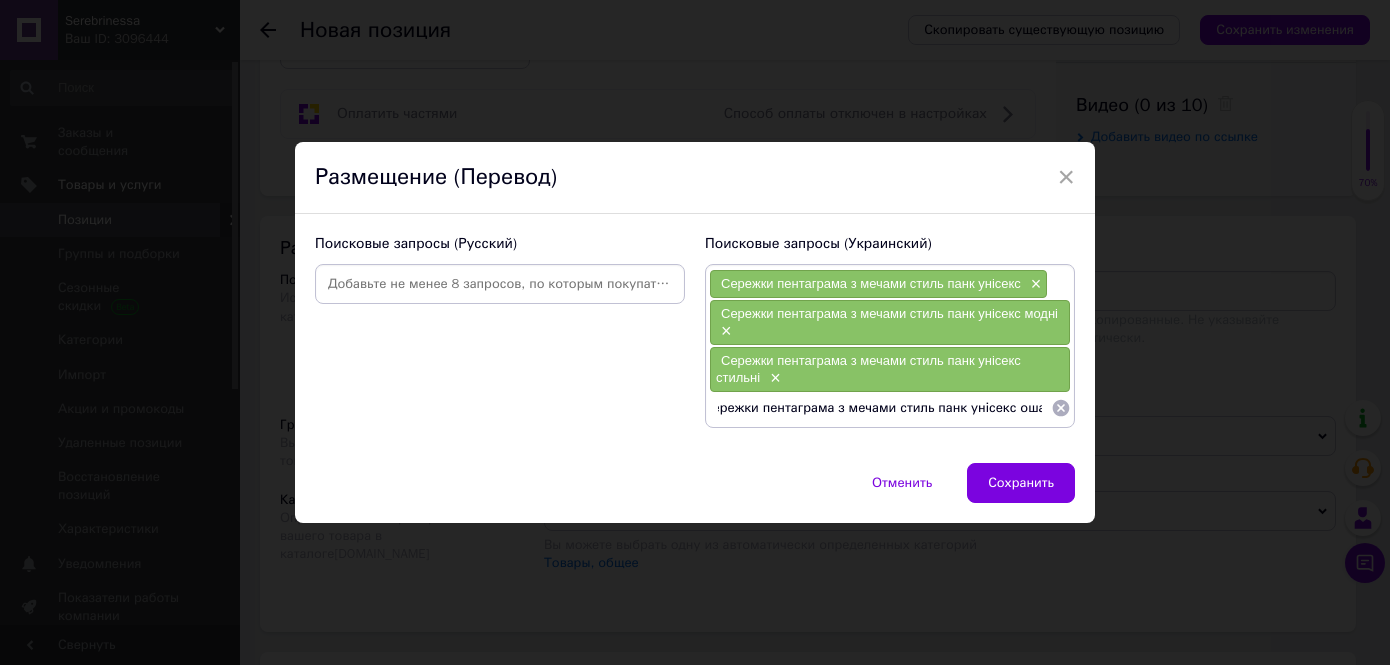 type on "Сережки пентаграма з мечами стиль панк унісекс ошатні" 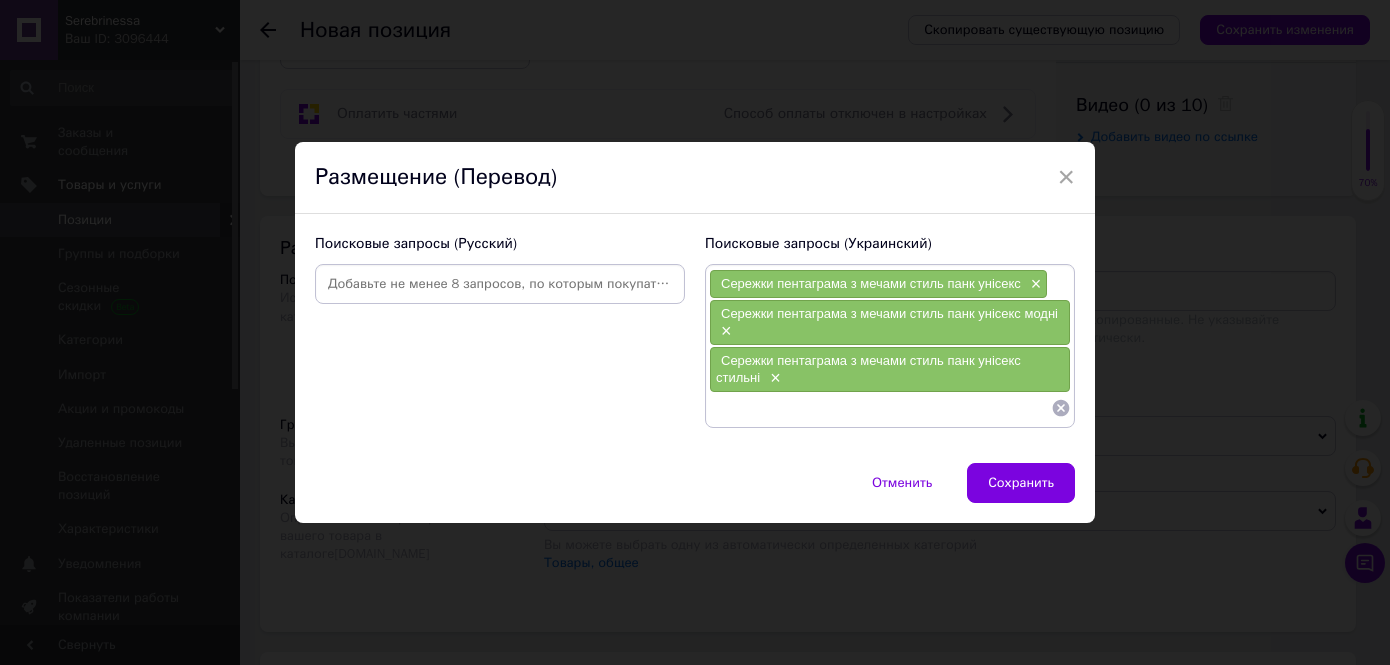 scroll, scrollTop: 0, scrollLeft: 0, axis: both 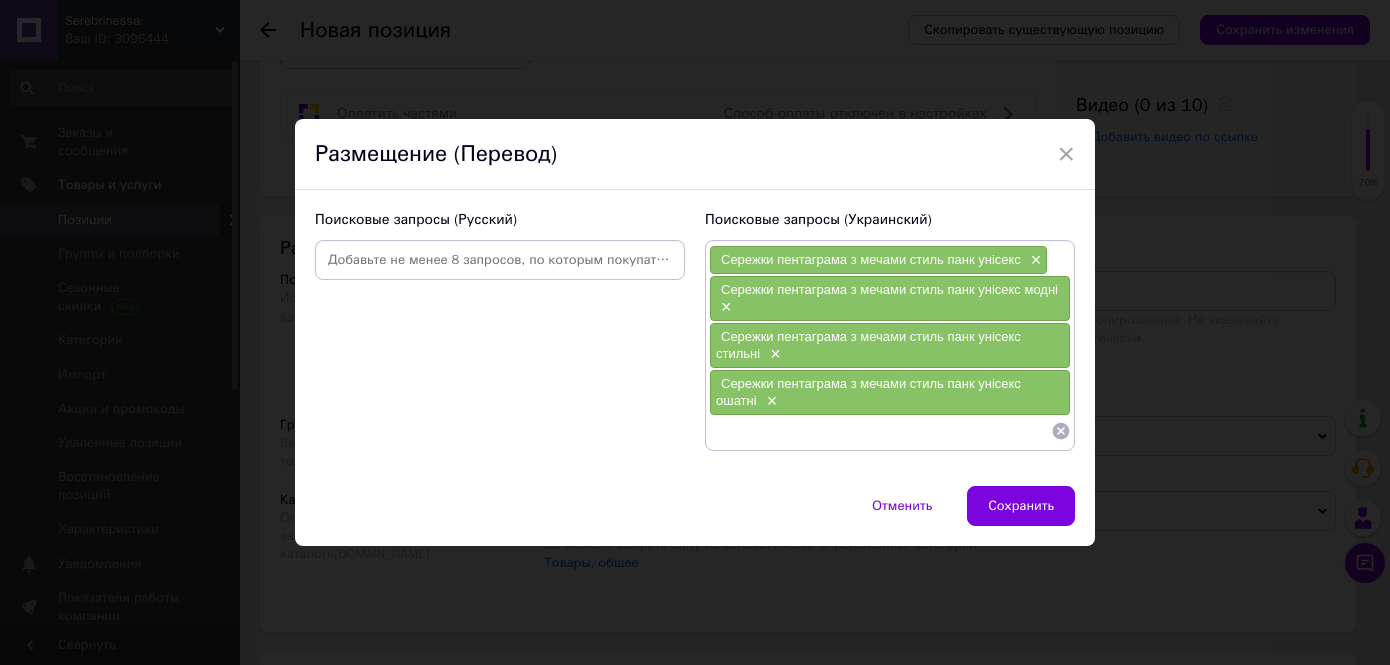 paste on "Сережки пентаграма з мечами стиль панк унісекс" 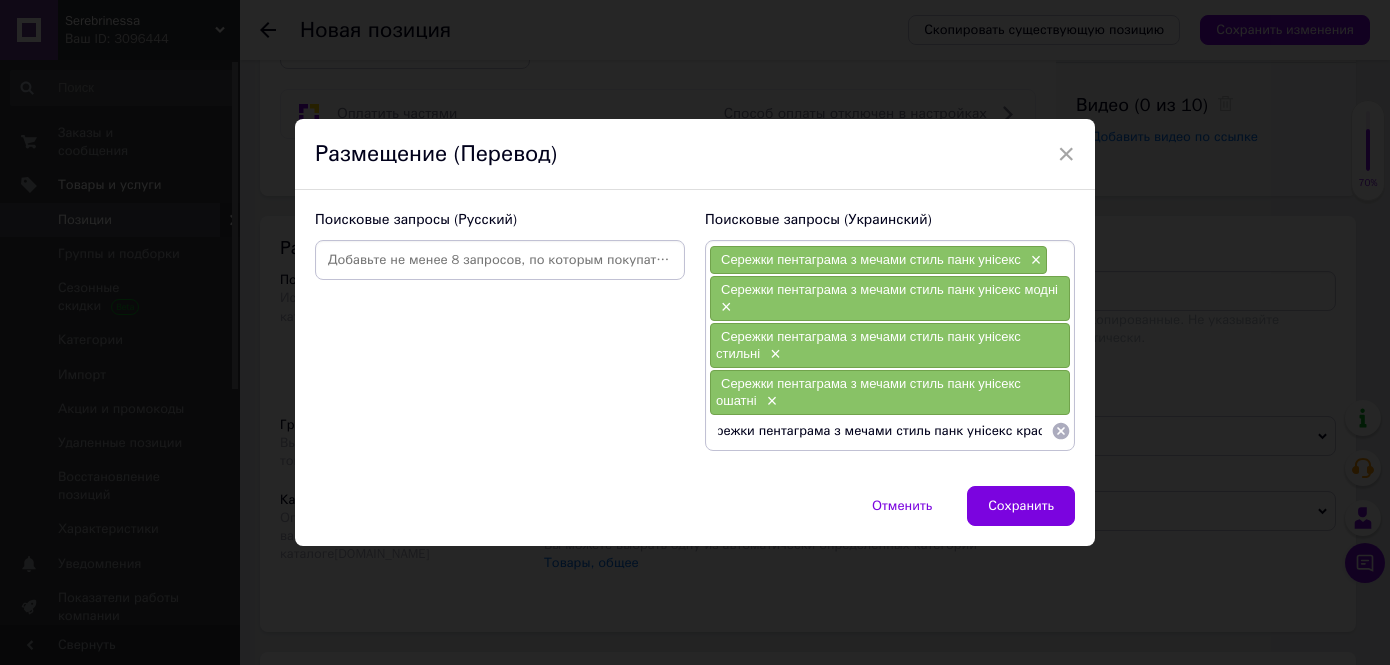 type on "Сережки пентаграма з мечами стиль панк унісекс красиві" 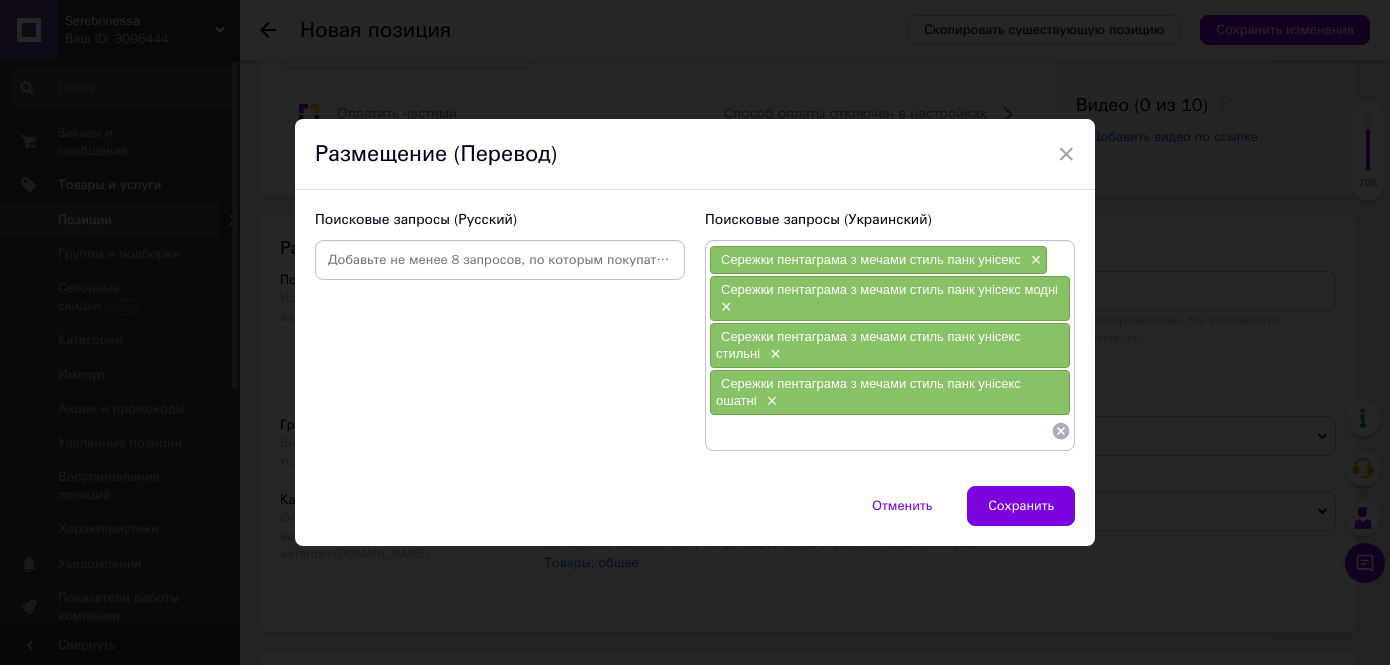 scroll, scrollTop: 0, scrollLeft: 0, axis: both 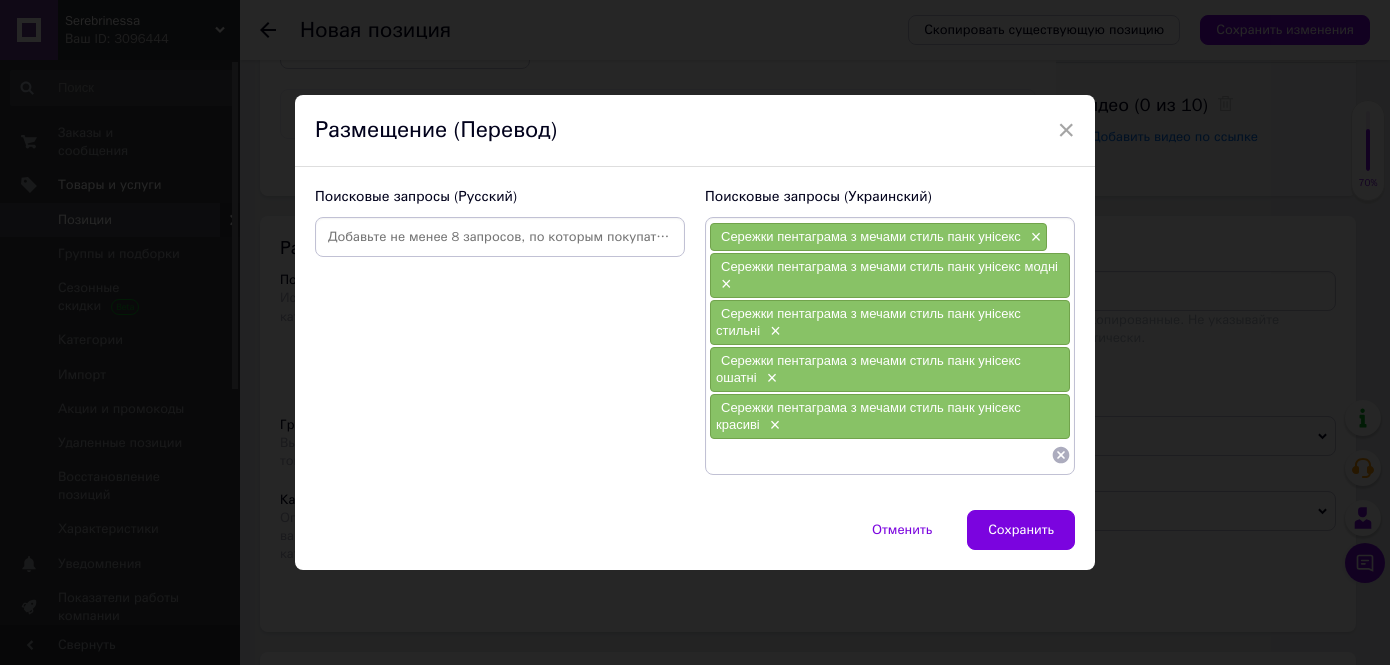 paste on "Сережки пентаграма з мечами стиль панк унісекс" 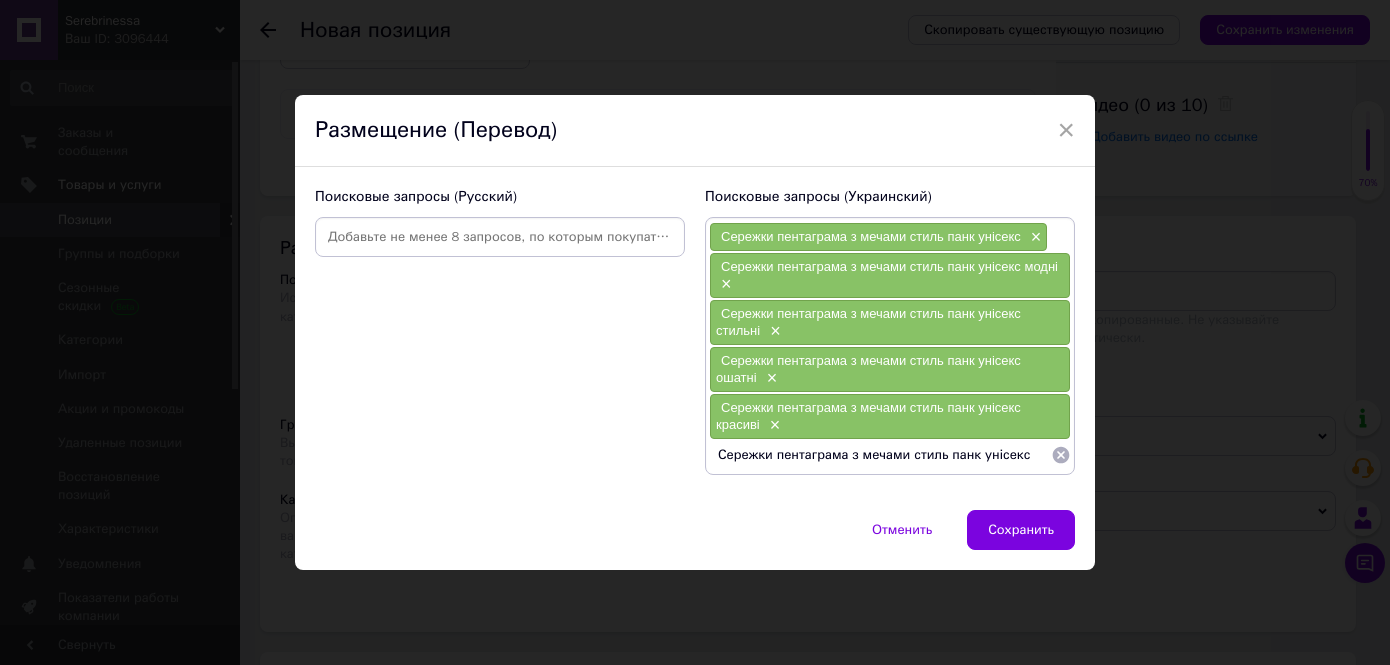 drag, startPoint x: 903, startPoint y: 454, endPoint x: 1037, endPoint y: 457, distance: 134.03358 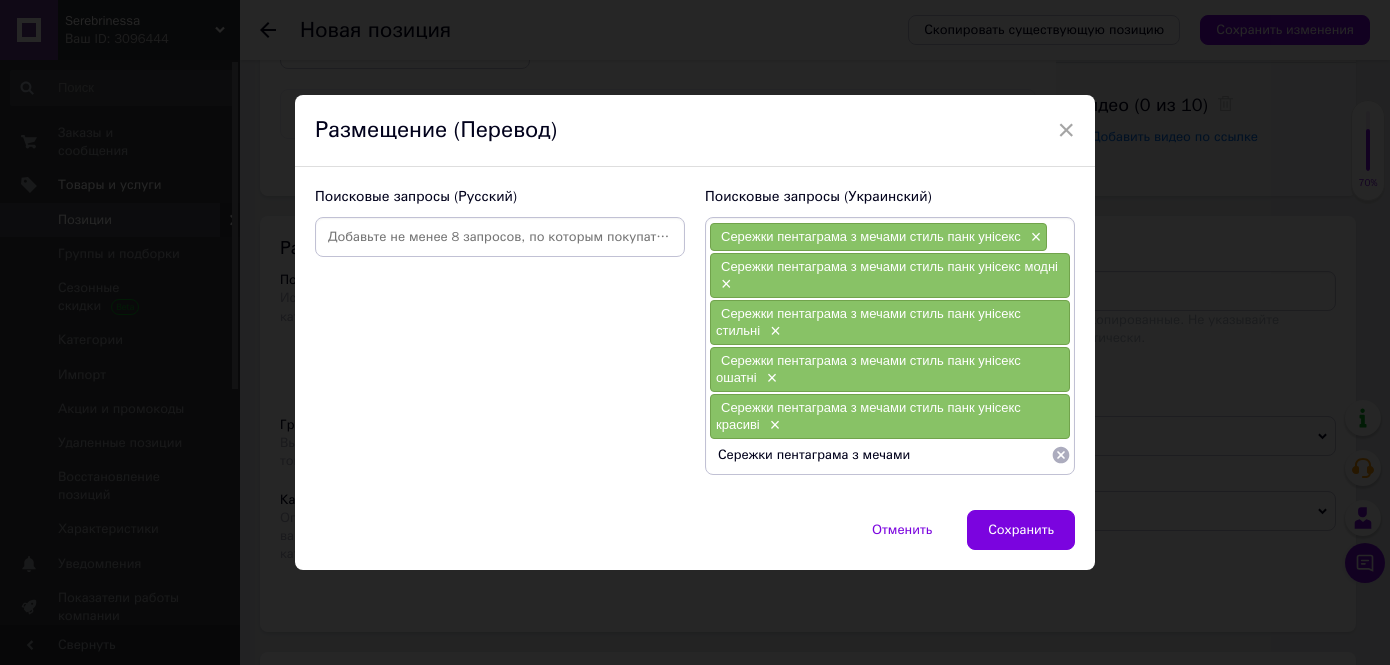 drag, startPoint x: 904, startPoint y: 444, endPoint x: 780, endPoint y: 462, distance: 125.299644 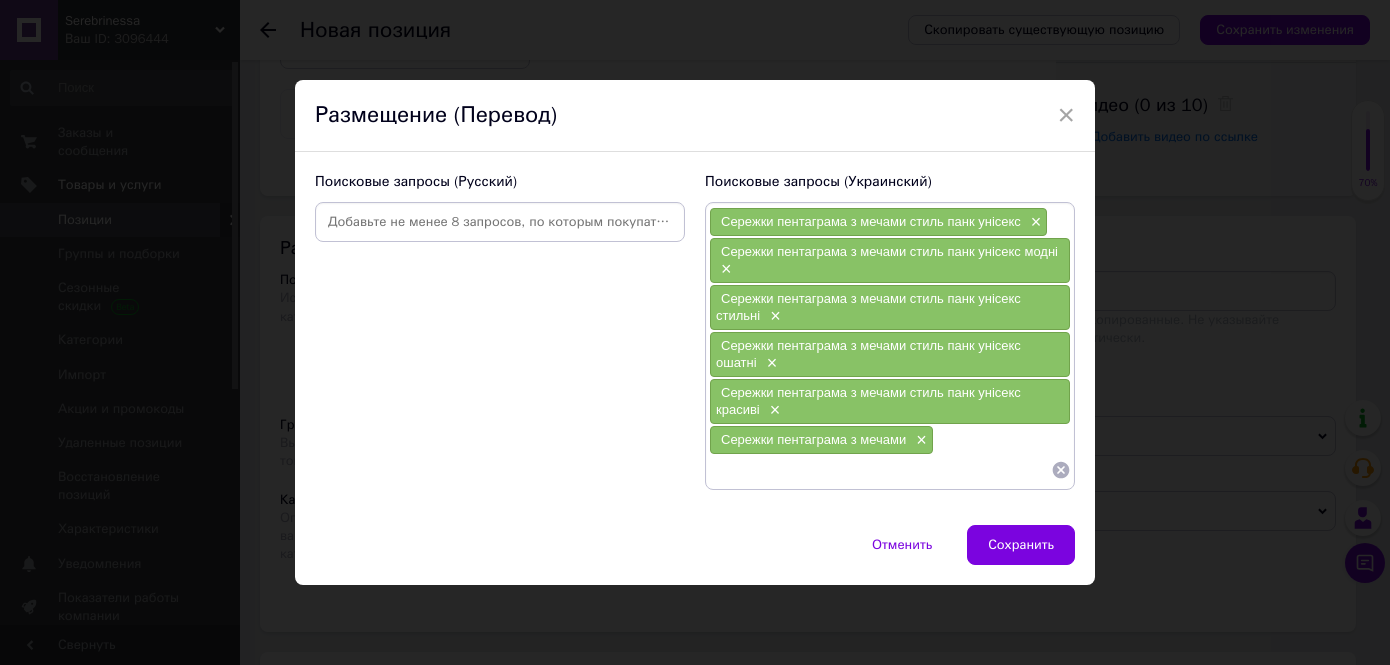 paste on "Сережки пентаграма з мечами" 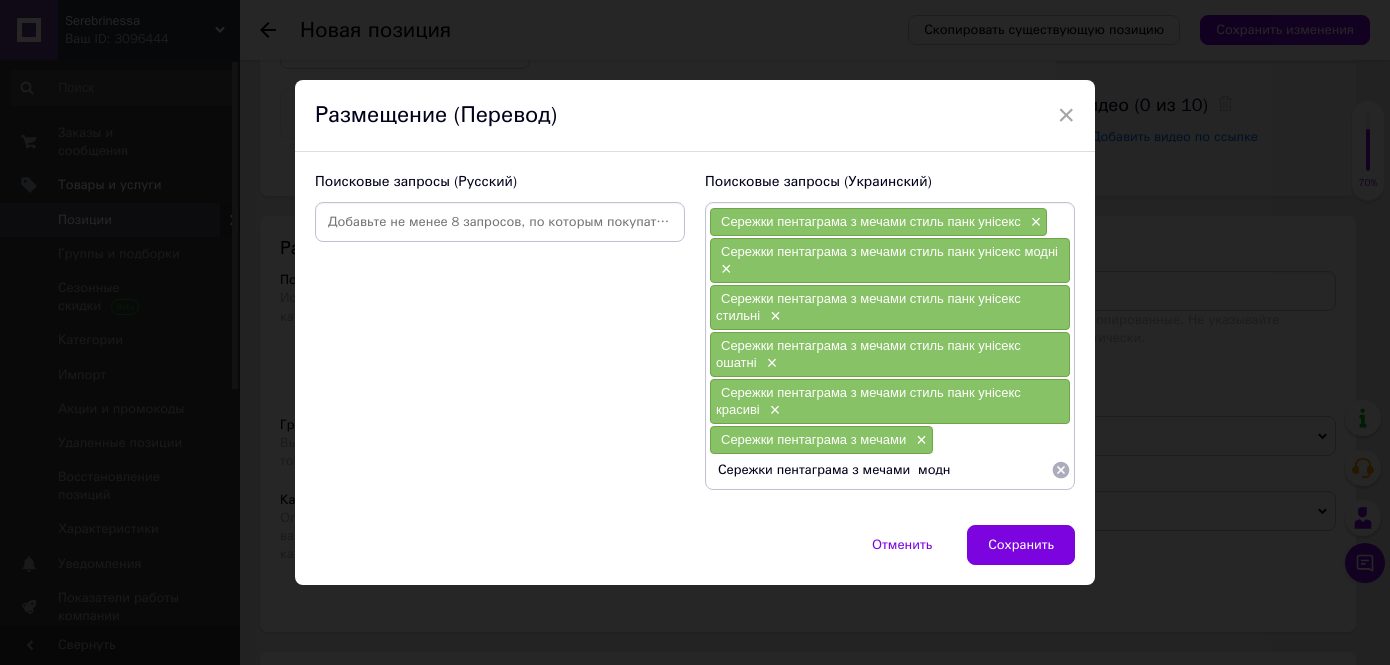 type on "Сережки пентаграма з мечами  модні" 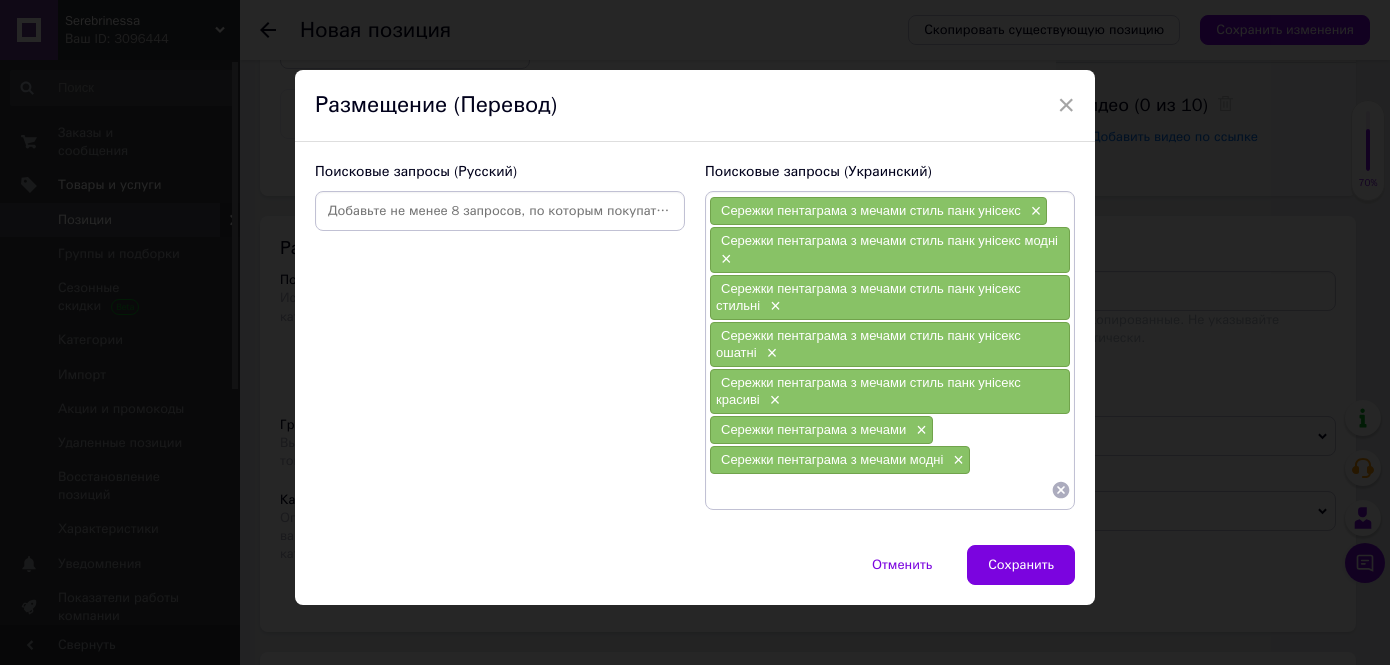 paste on "Сережки пентаграма з мечами" 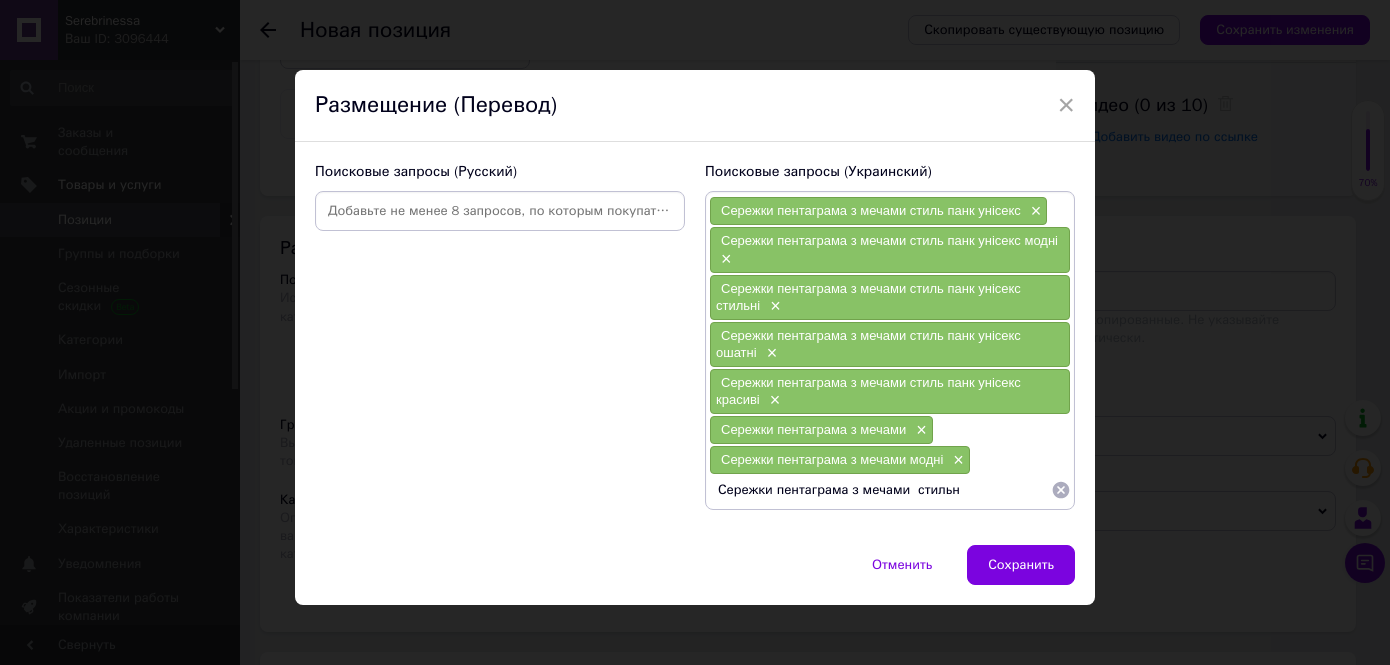 type on "Сережки пентаграма з мечами  стильні" 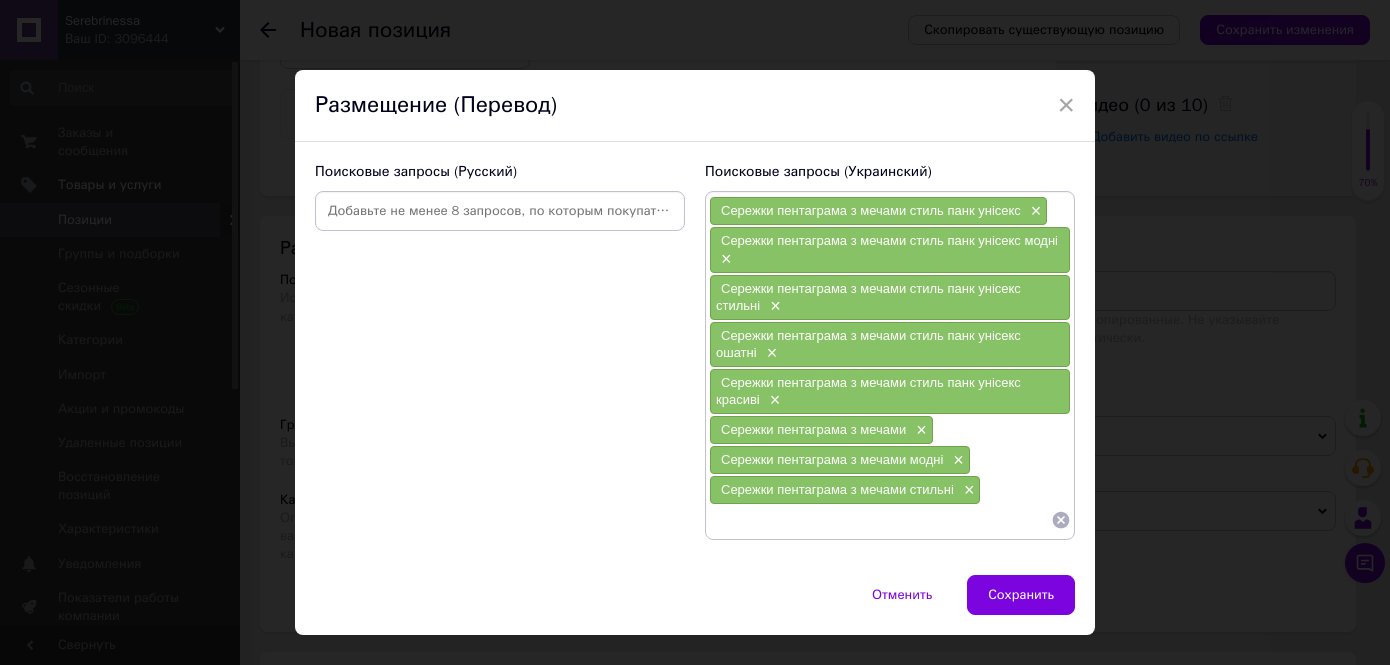 paste on "Сережки пентаграма з мечами" 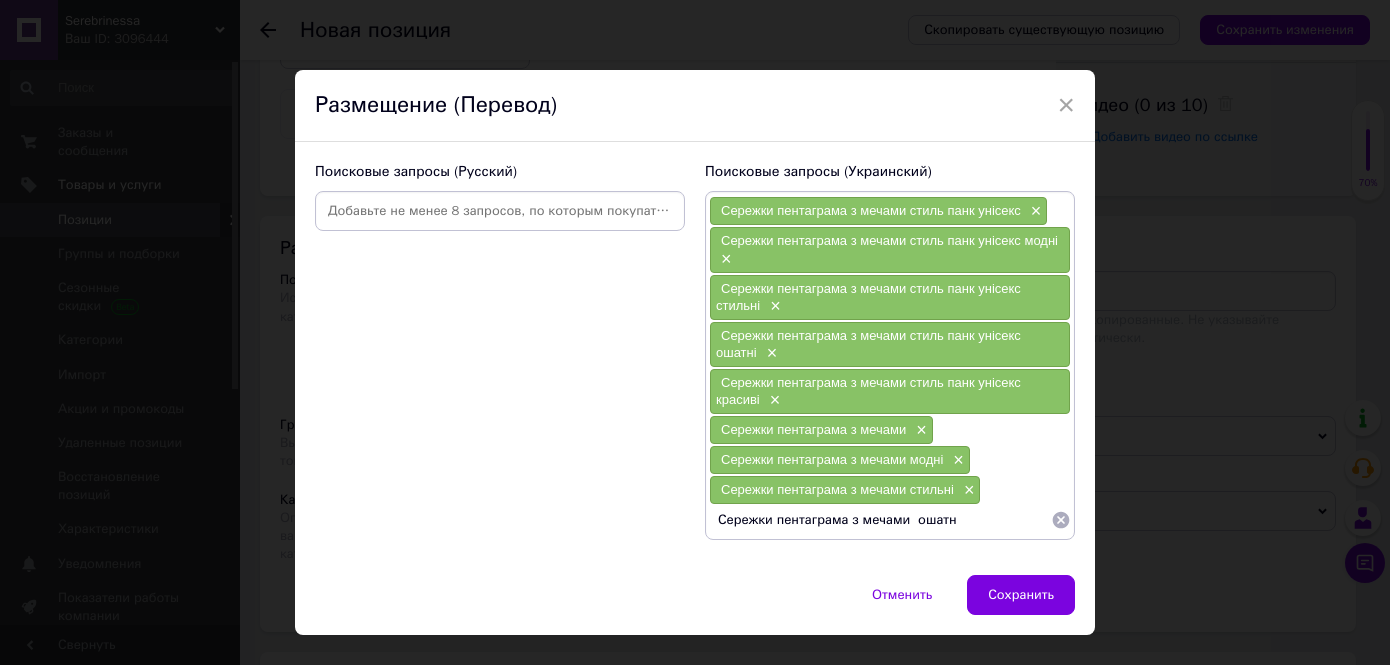 type on "Сережки пентаграма з мечами  ошатні" 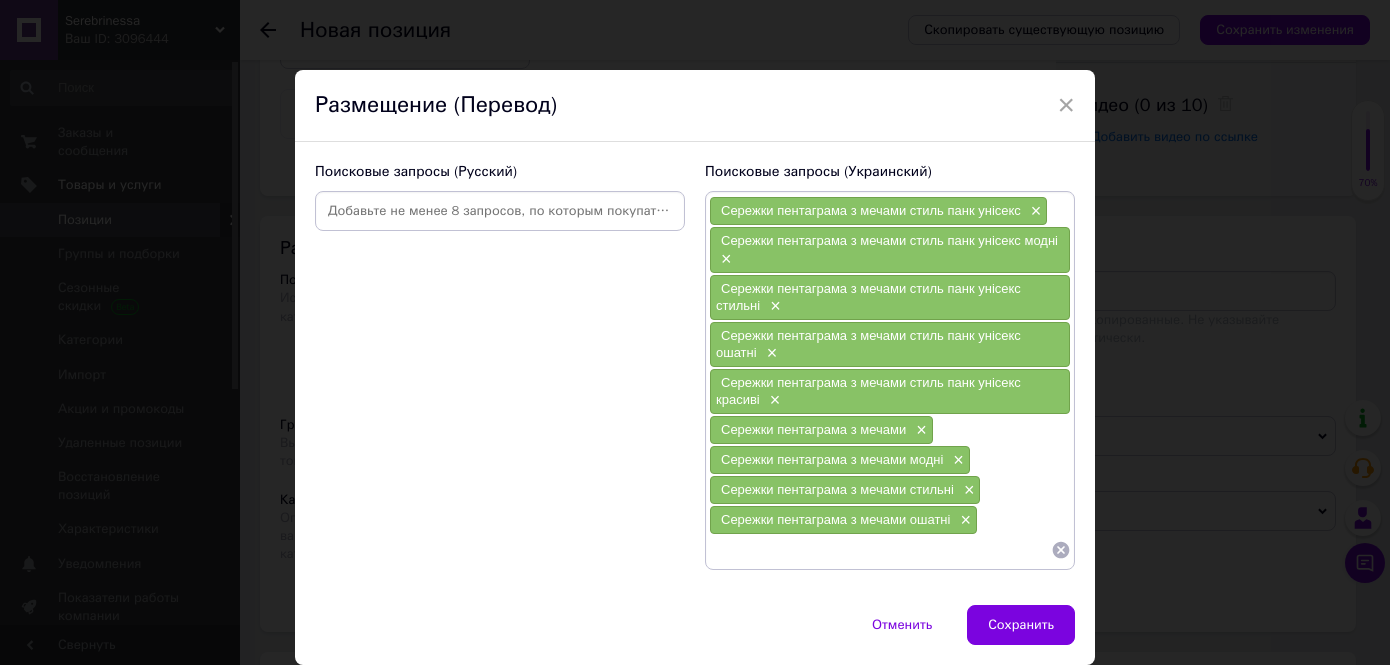paste on "Сережки пентаграма з мечами" 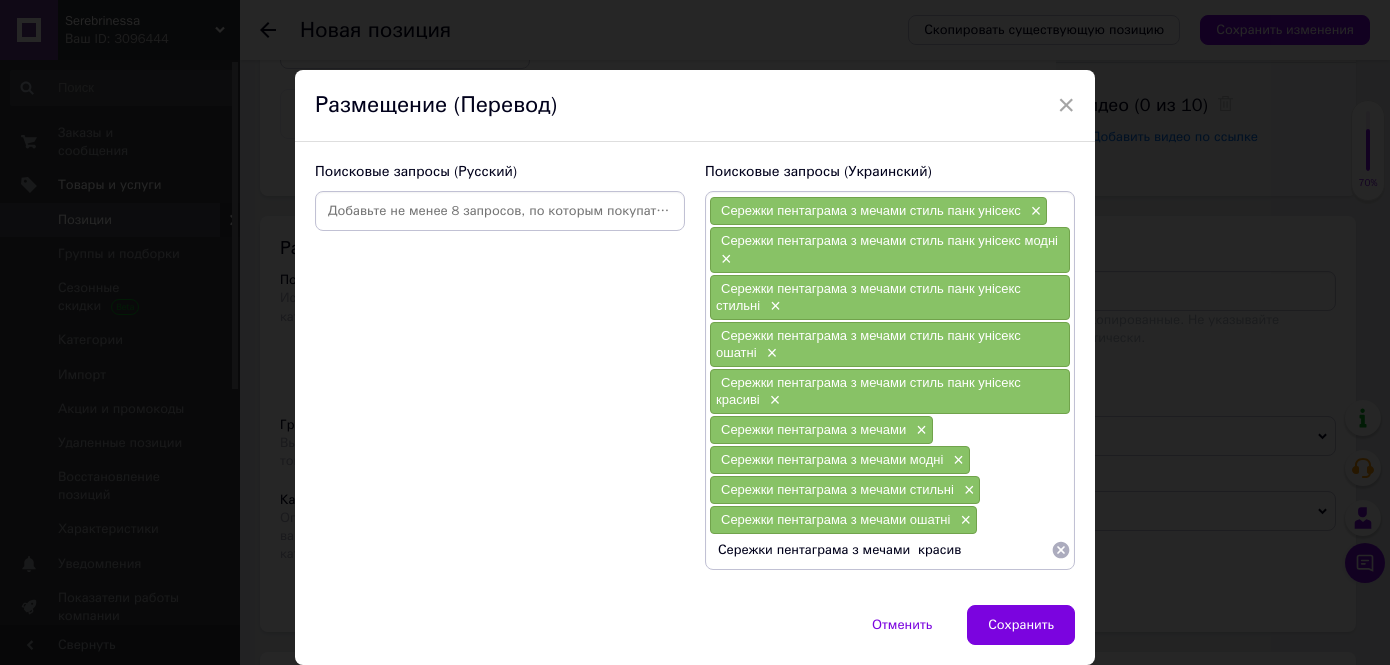 type on "Сережки пентаграма з мечами  красиві" 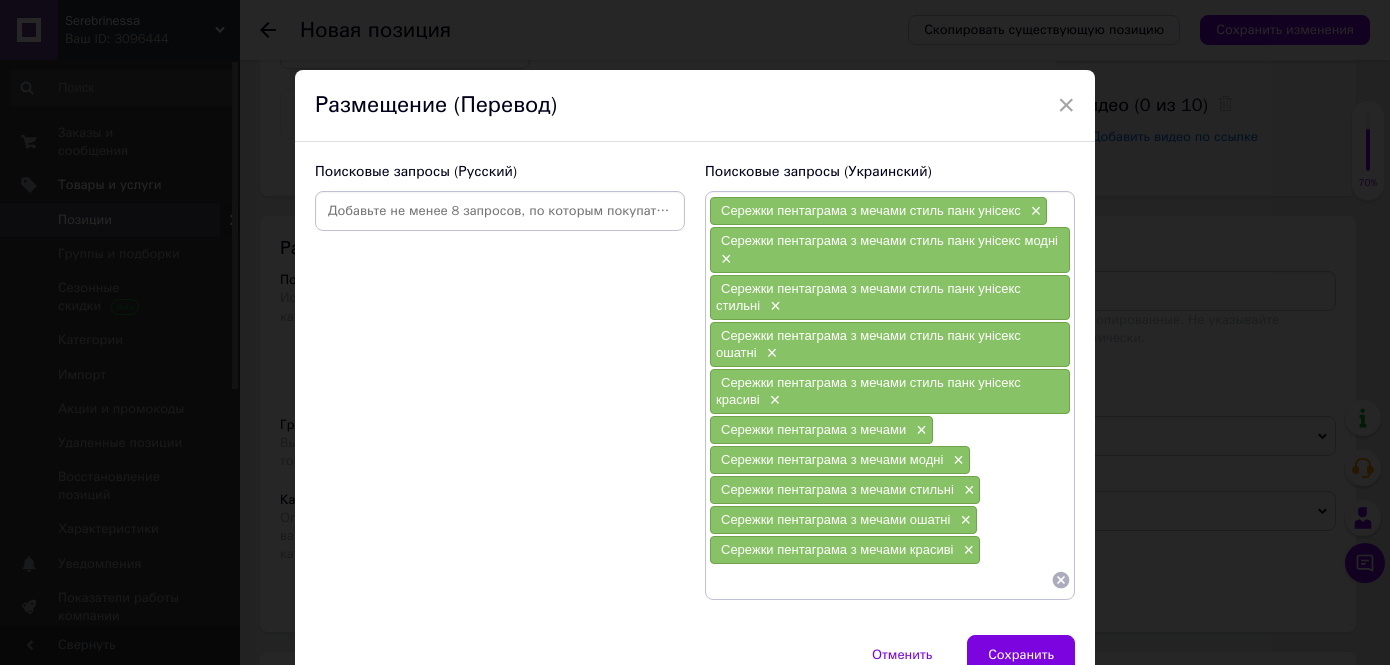 paste on "Сережки пентаграма з мечами" 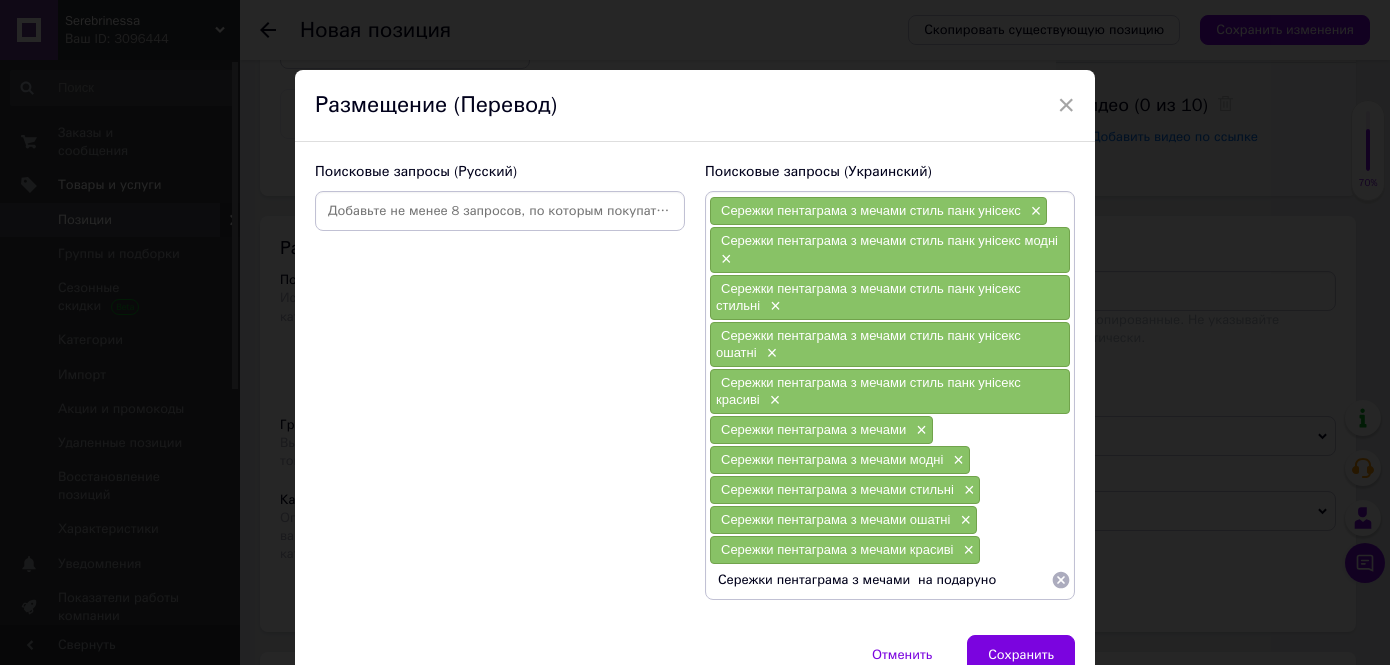 type on "Сережки пентаграма з мечами  на подарунок" 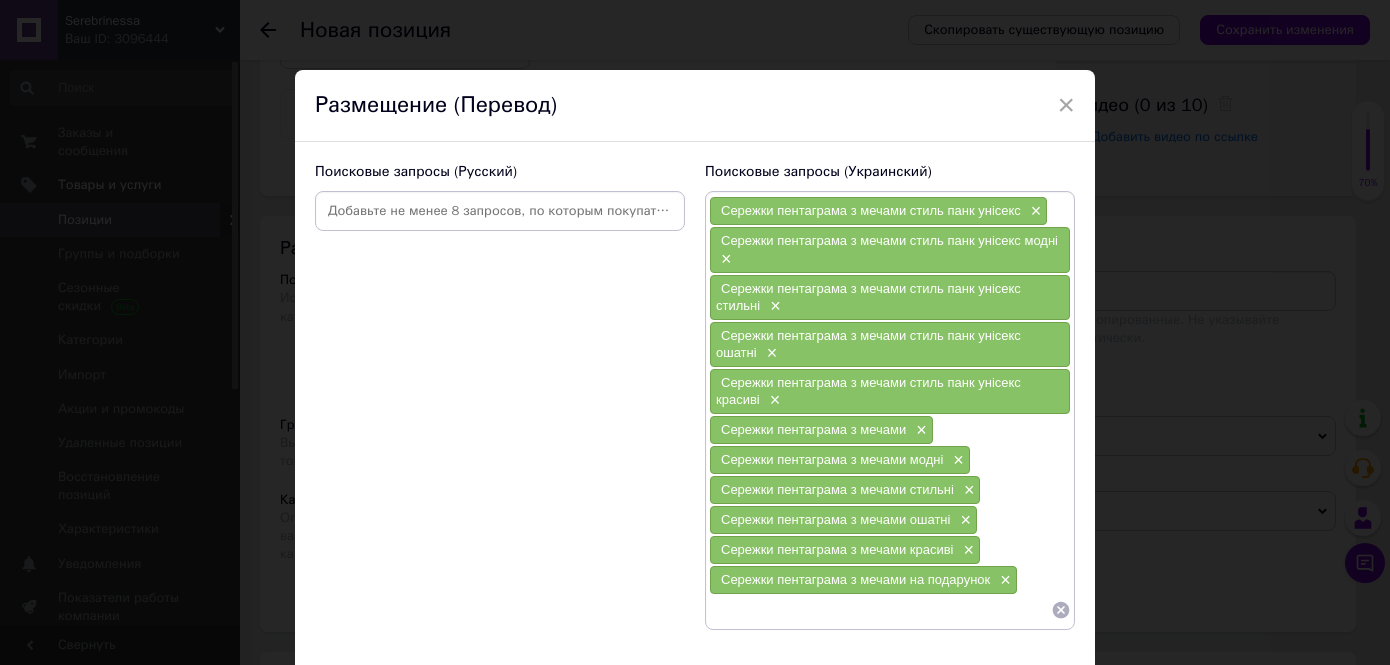 paste on "Сережки пентаграма з мечами" 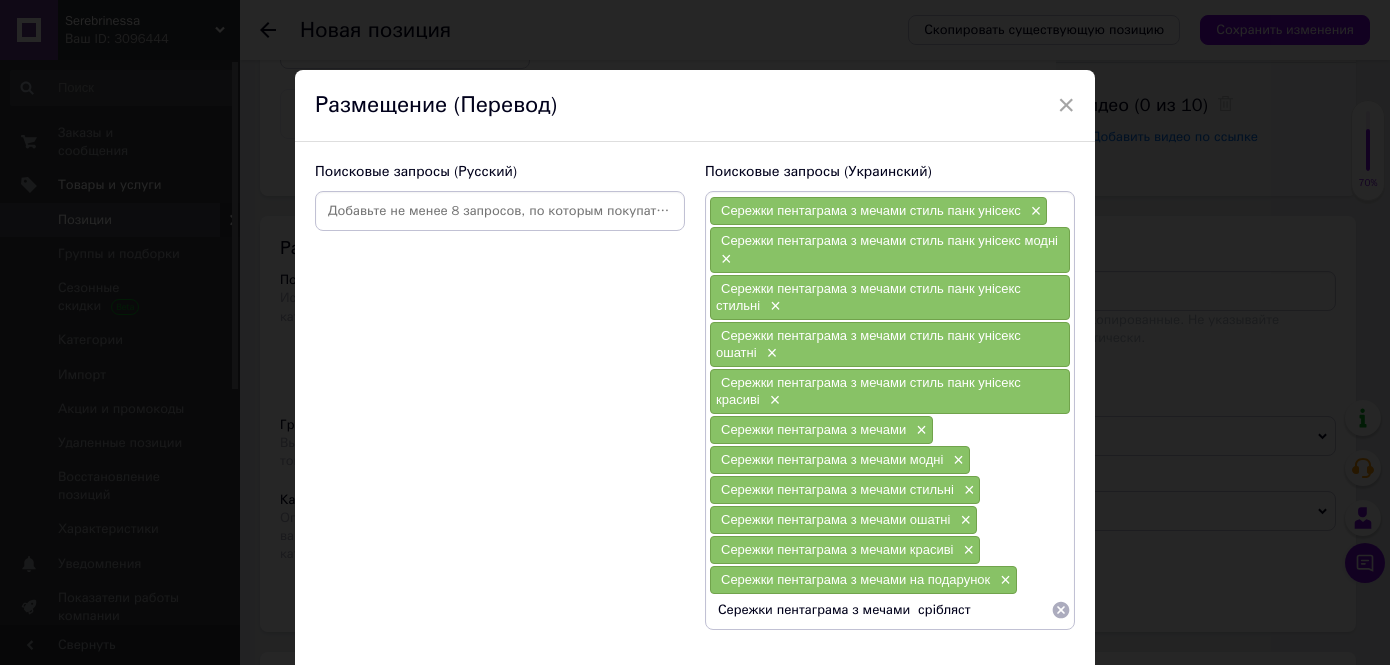 type on "Сережки пентаграма з мечами  сріблясті" 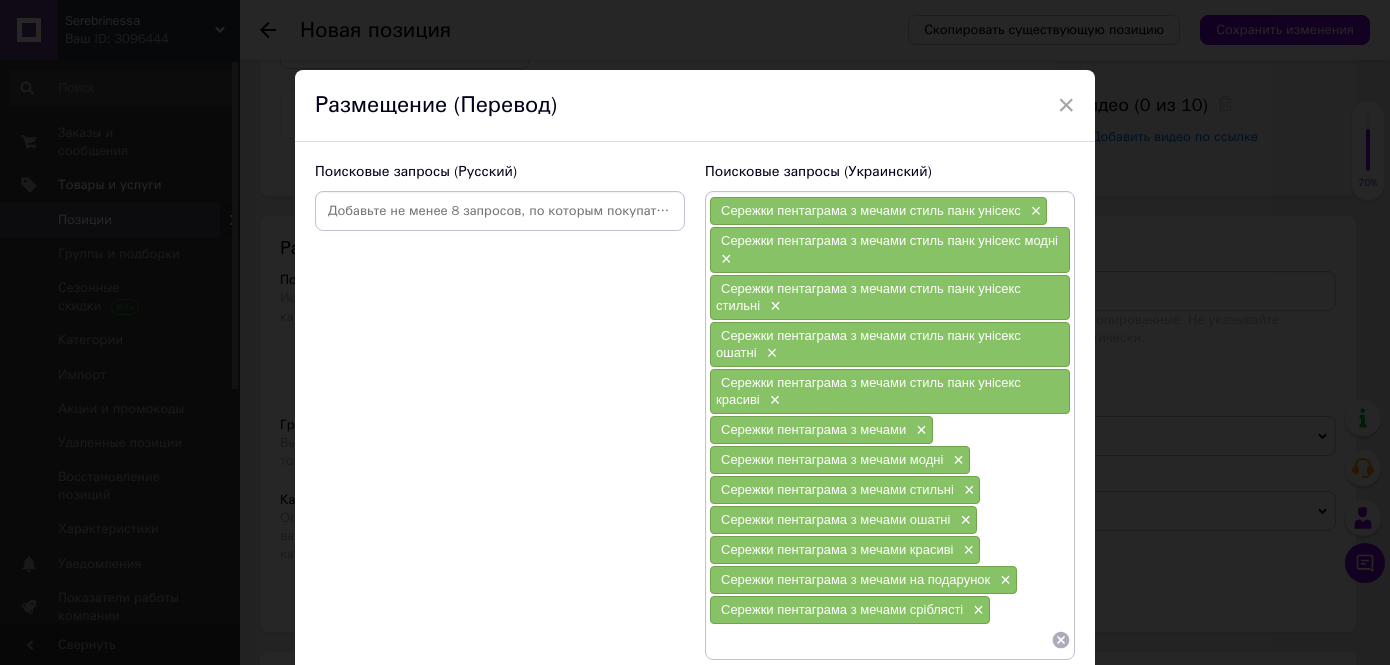paste on "Сережки пентаграма з мечами" 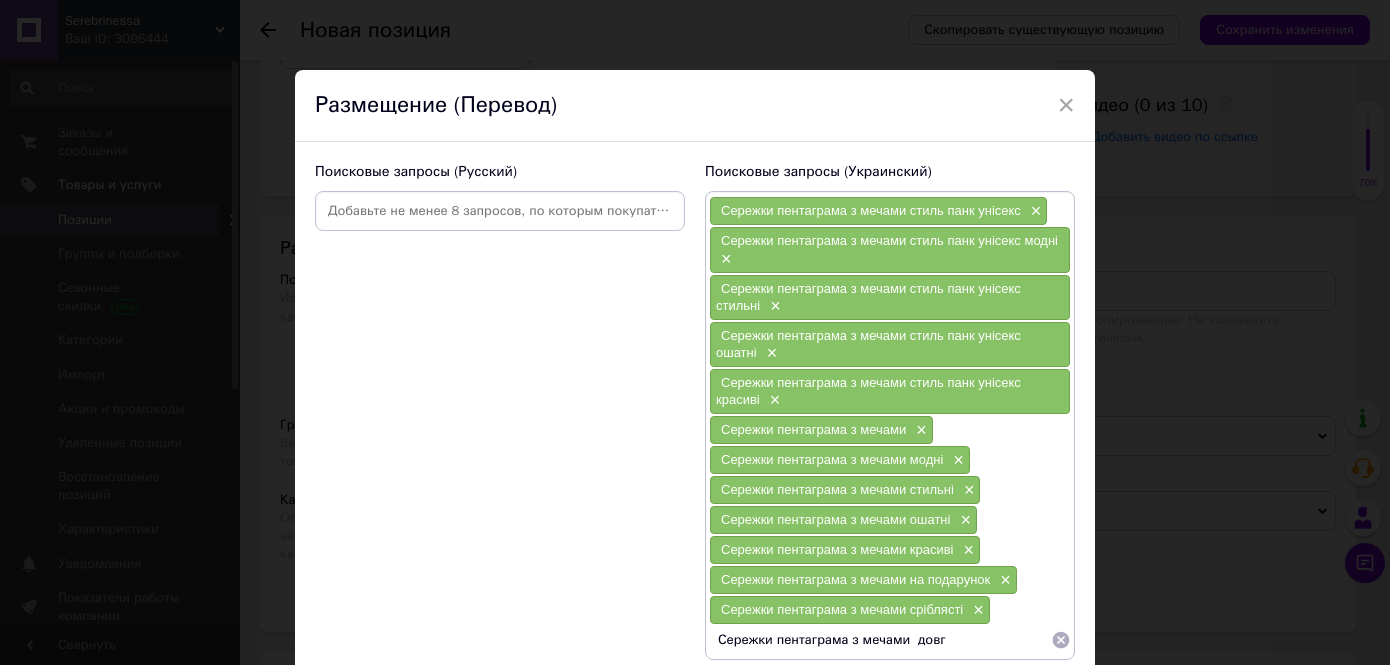 type on "Сережки пентаграма з мечами  довгі" 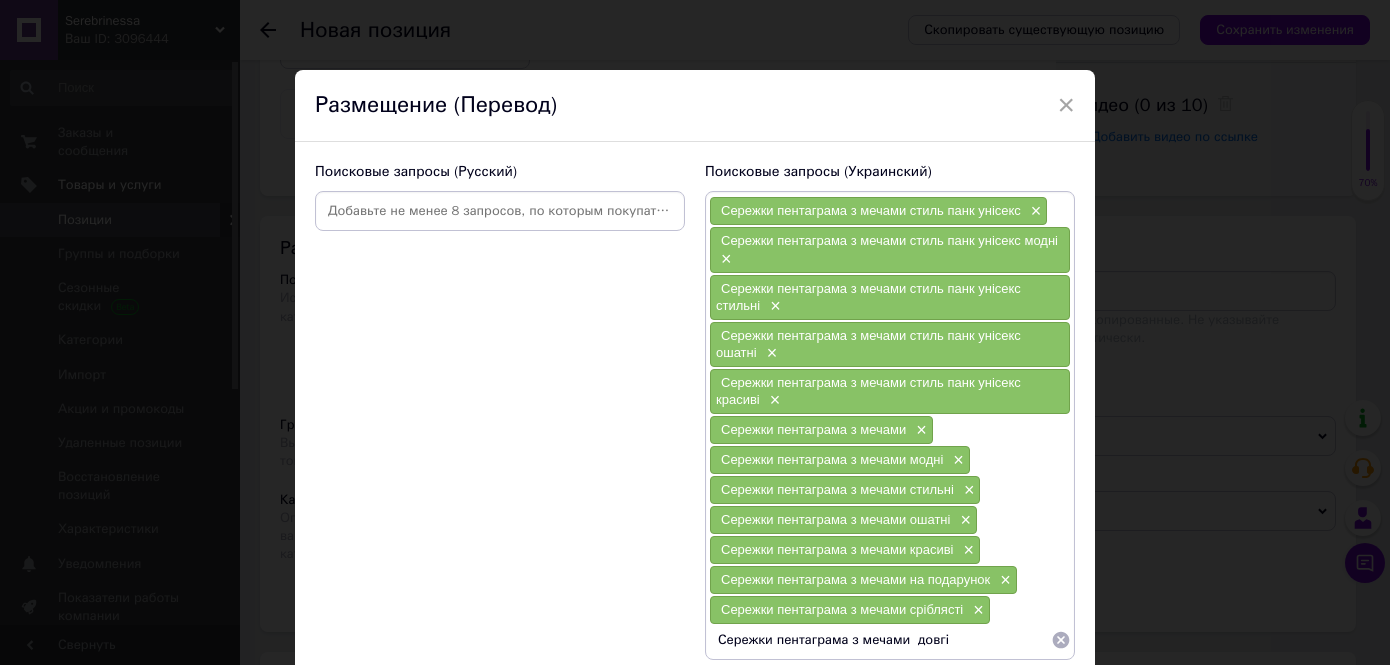 type 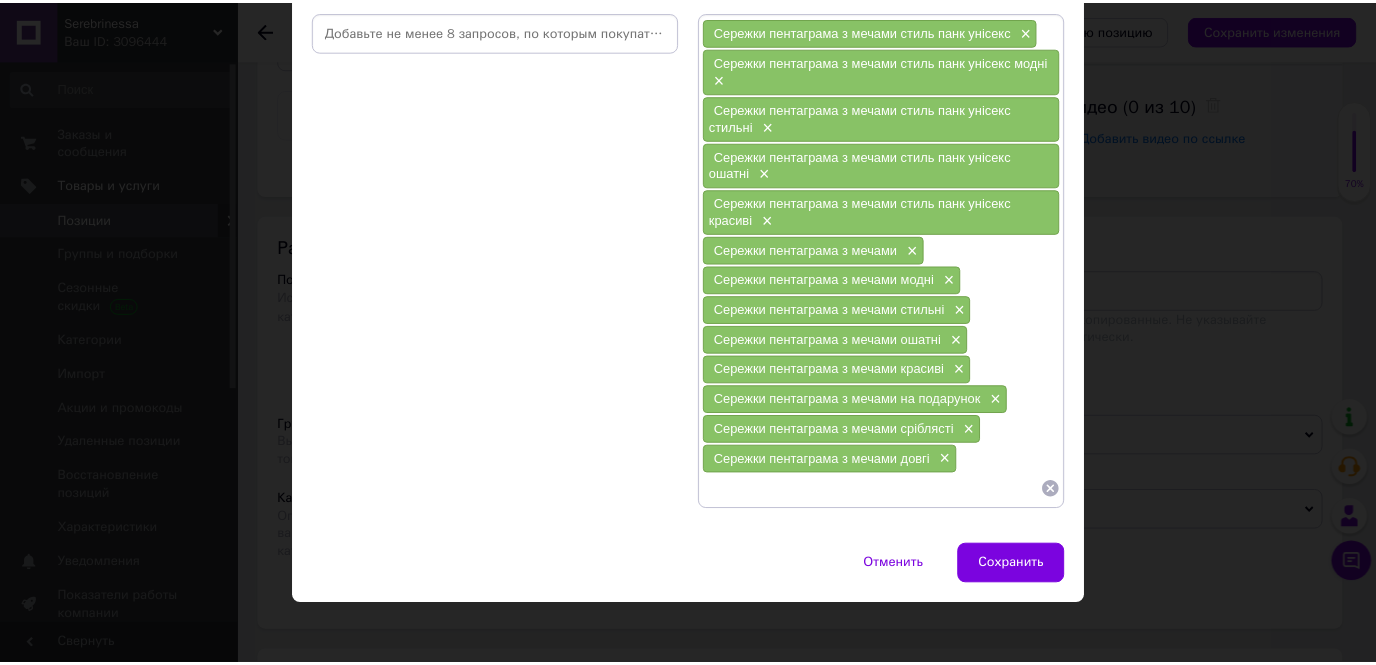 scroll, scrollTop: 181, scrollLeft: 0, axis: vertical 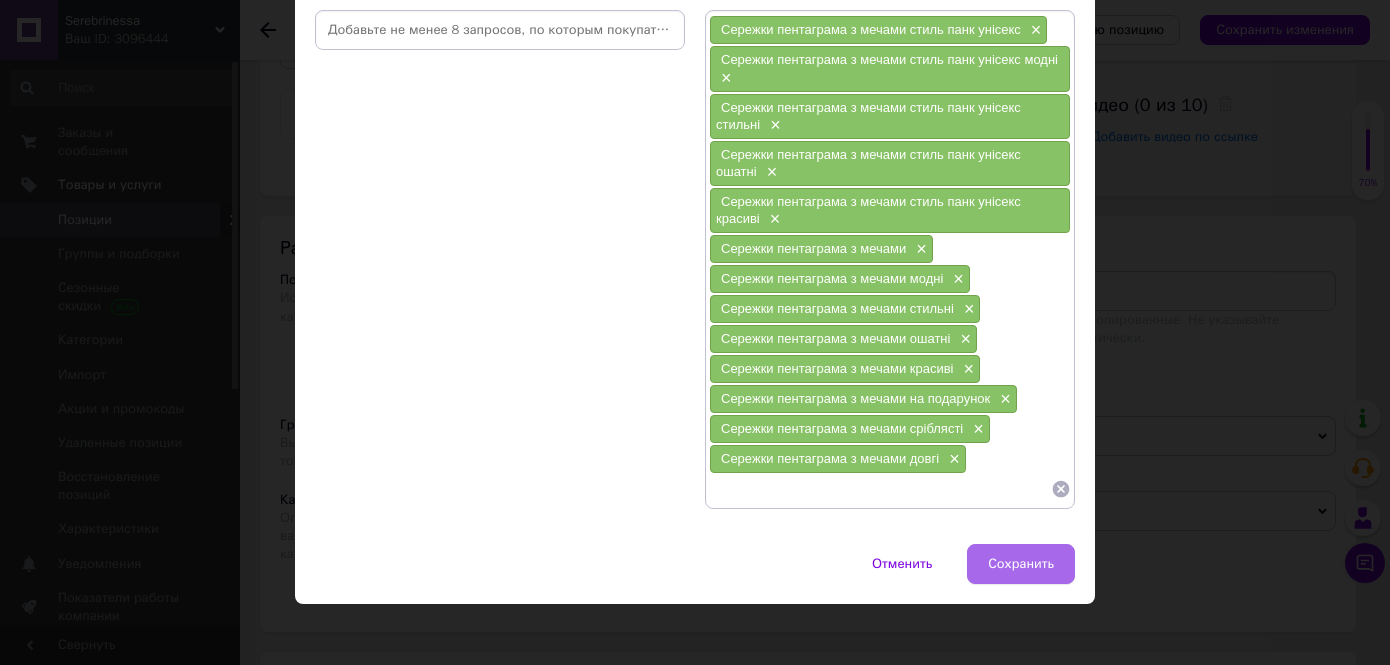 click on "Сохранить" at bounding box center (1021, 564) 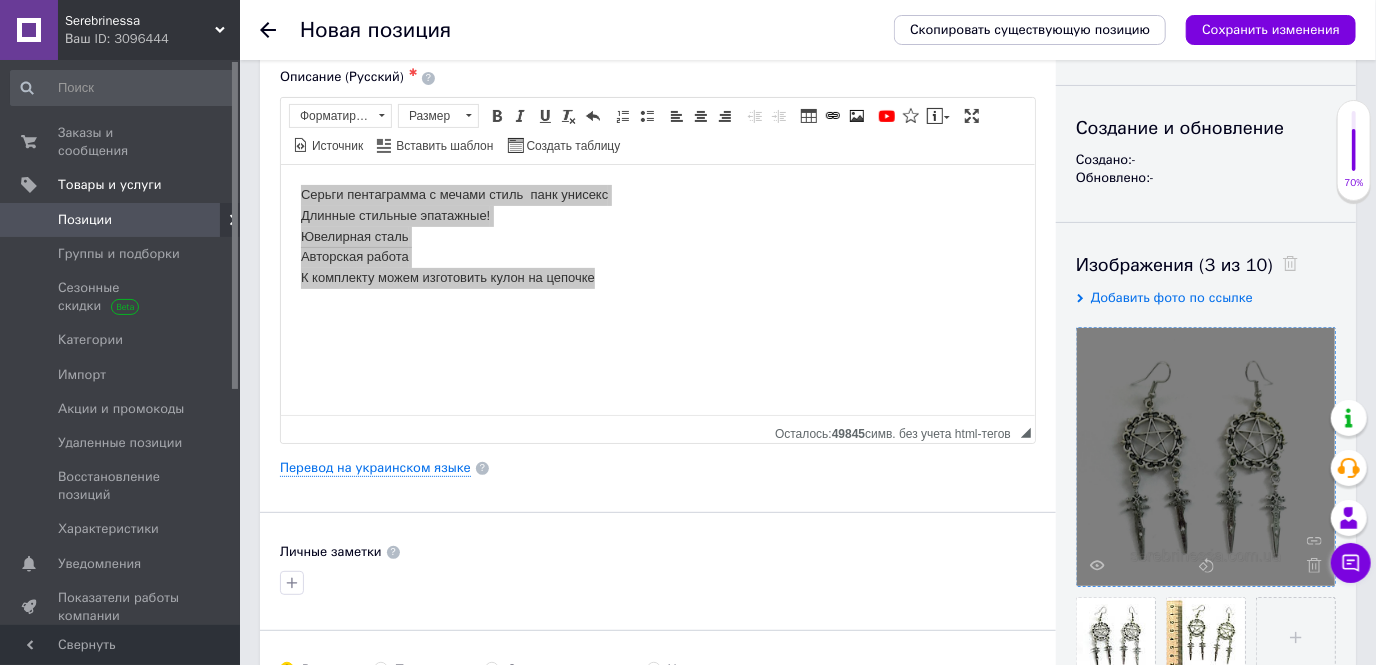 scroll, scrollTop: 0, scrollLeft: 0, axis: both 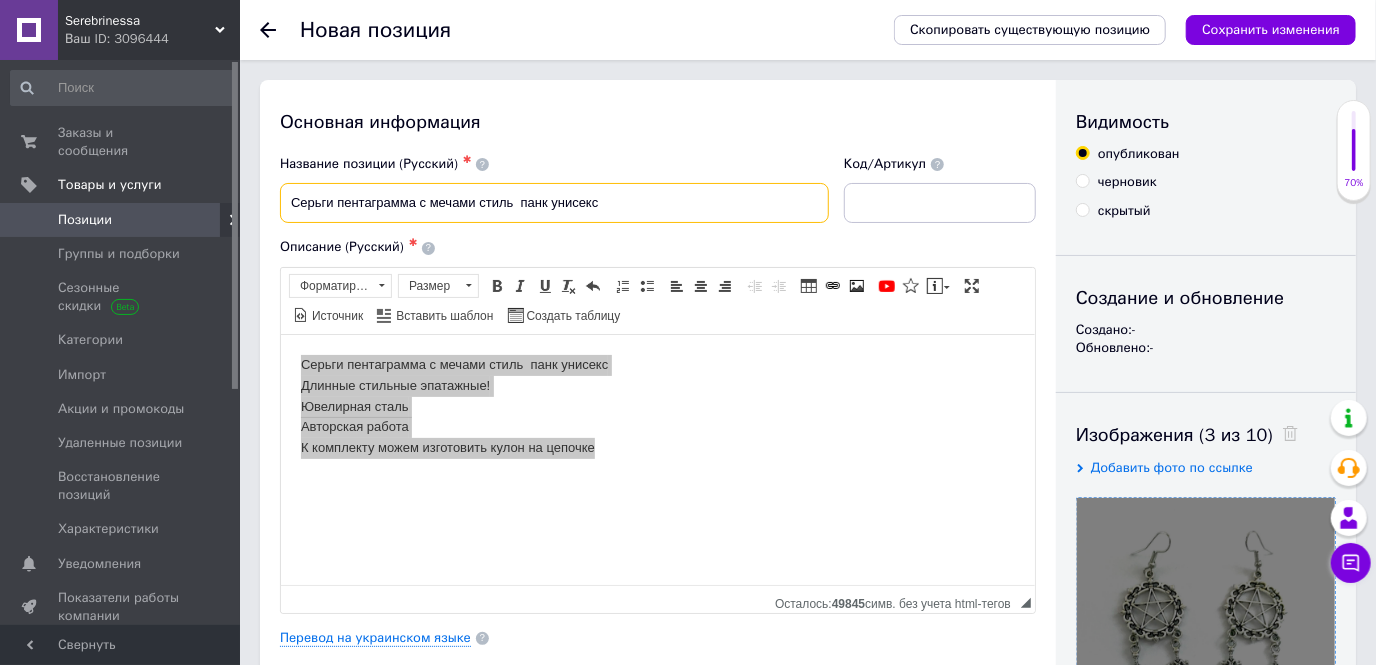 drag, startPoint x: 625, startPoint y: 201, endPoint x: 394, endPoint y: 205, distance: 231.03462 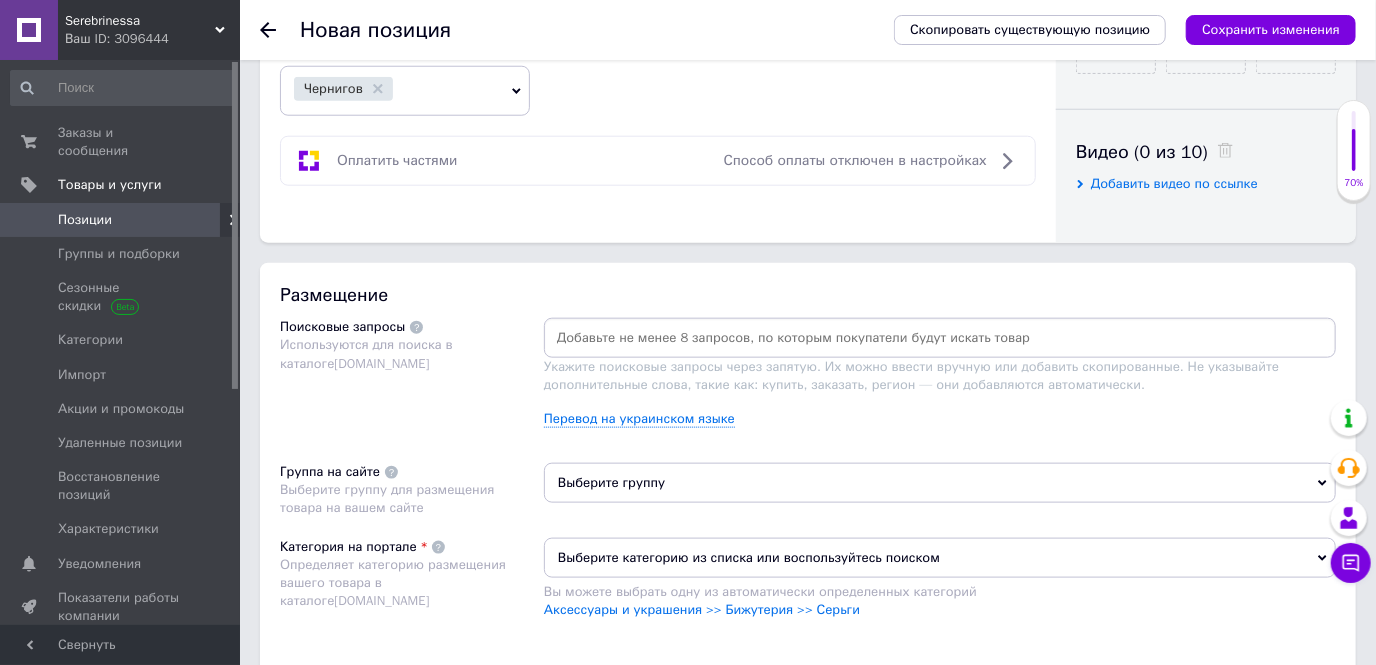 scroll, scrollTop: 1000, scrollLeft: 0, axis: vertical 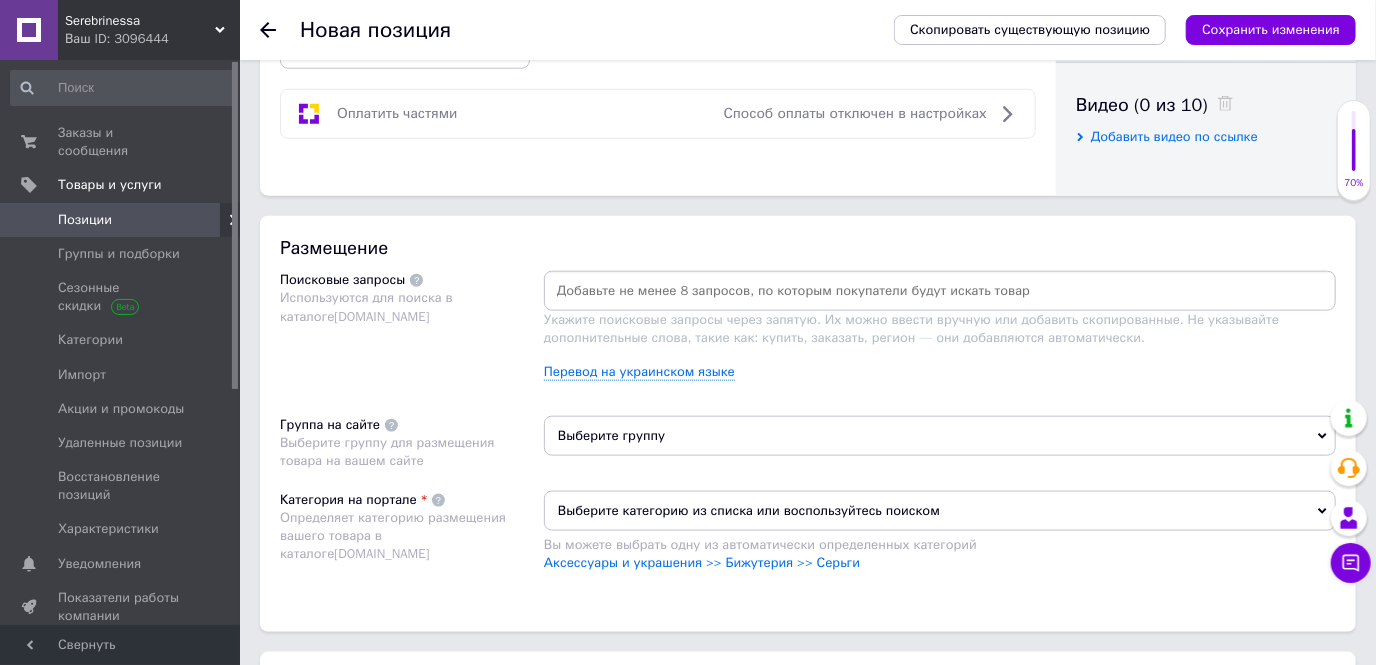click at bounding box center (940, 291) 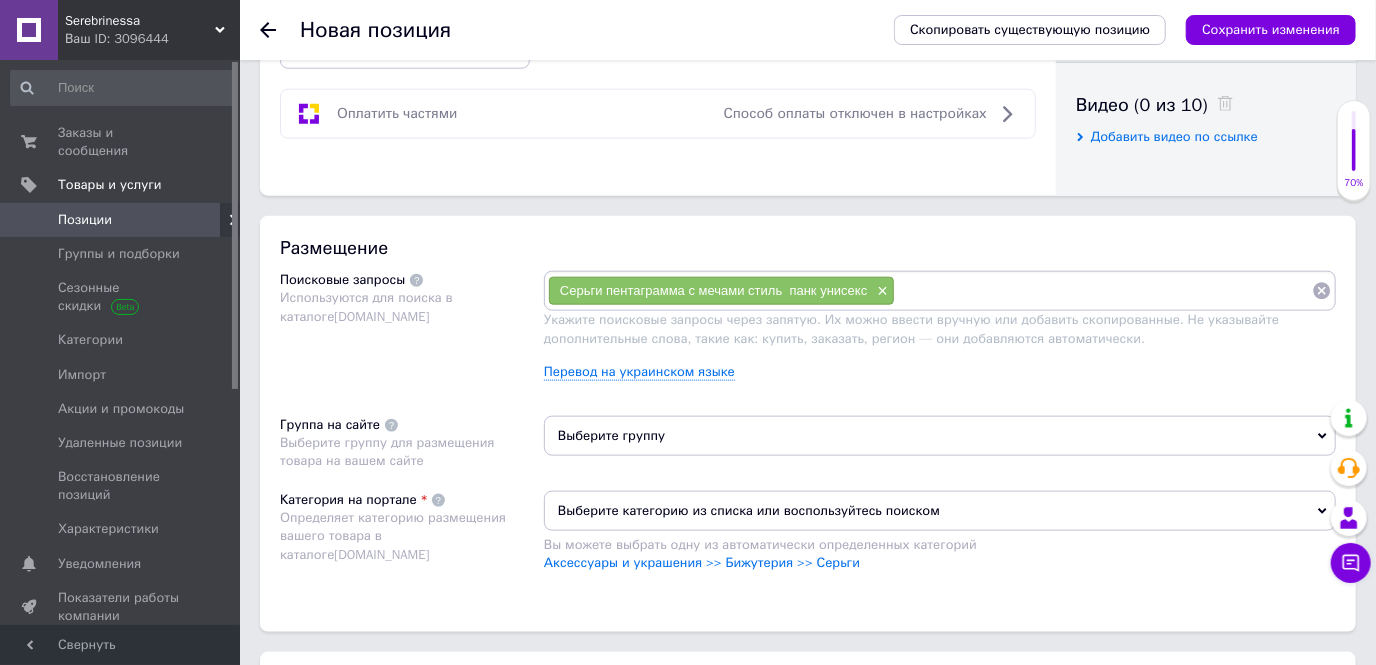 paste on "Серьги пентаграмма с мечами стиль  панк унисекс" 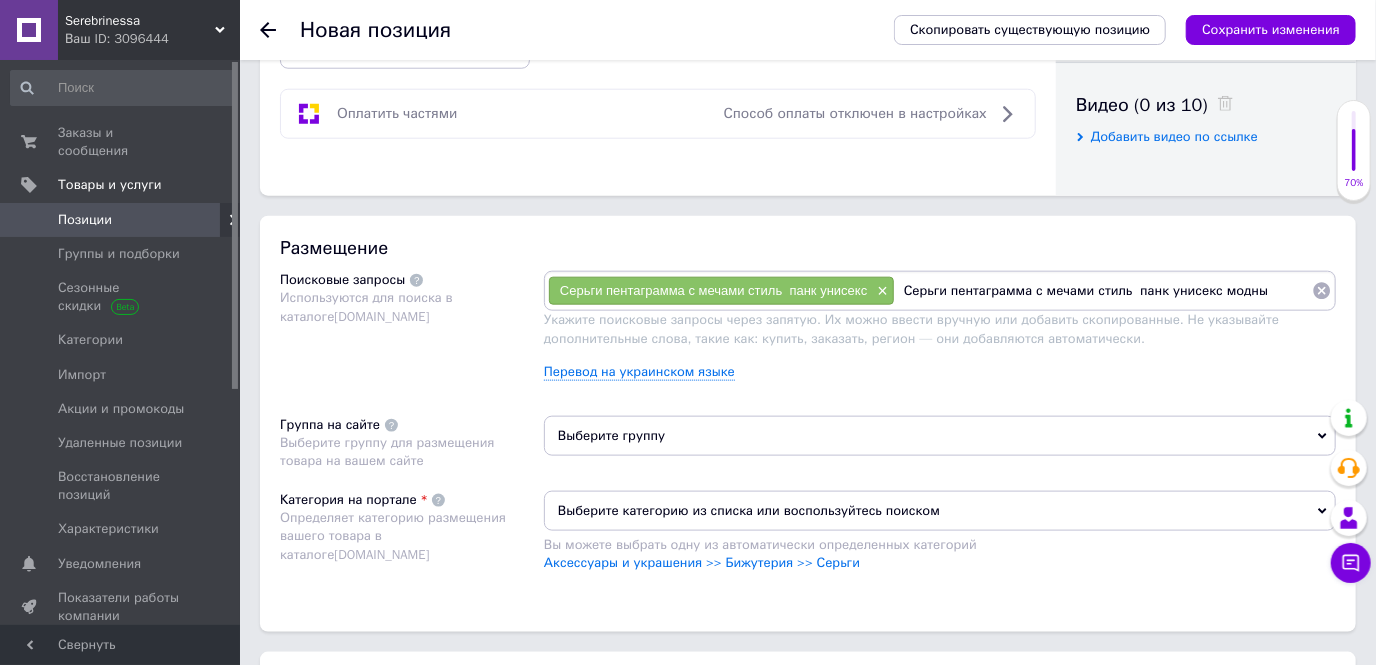 type on "Серьги пентаграмма с мечами стиль  панк унисекс модные" 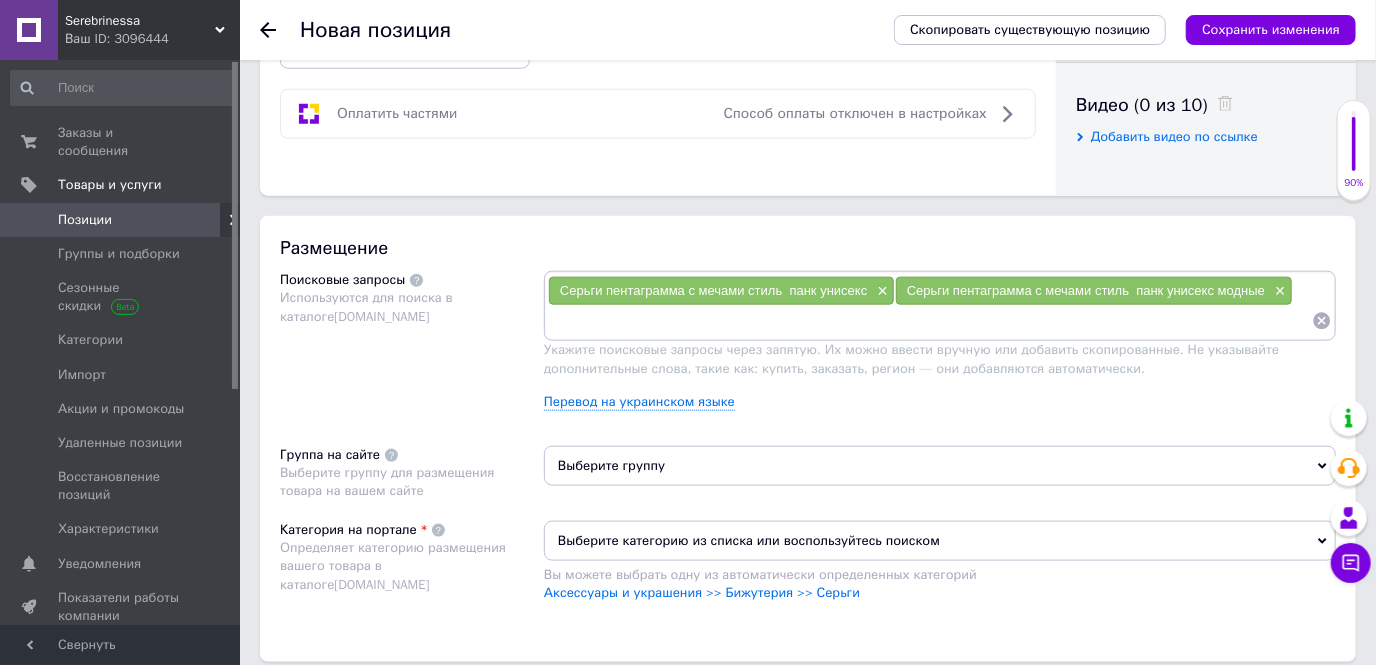 paste on "Серьги пентаграмма с мечами стиль  панк унисекс" 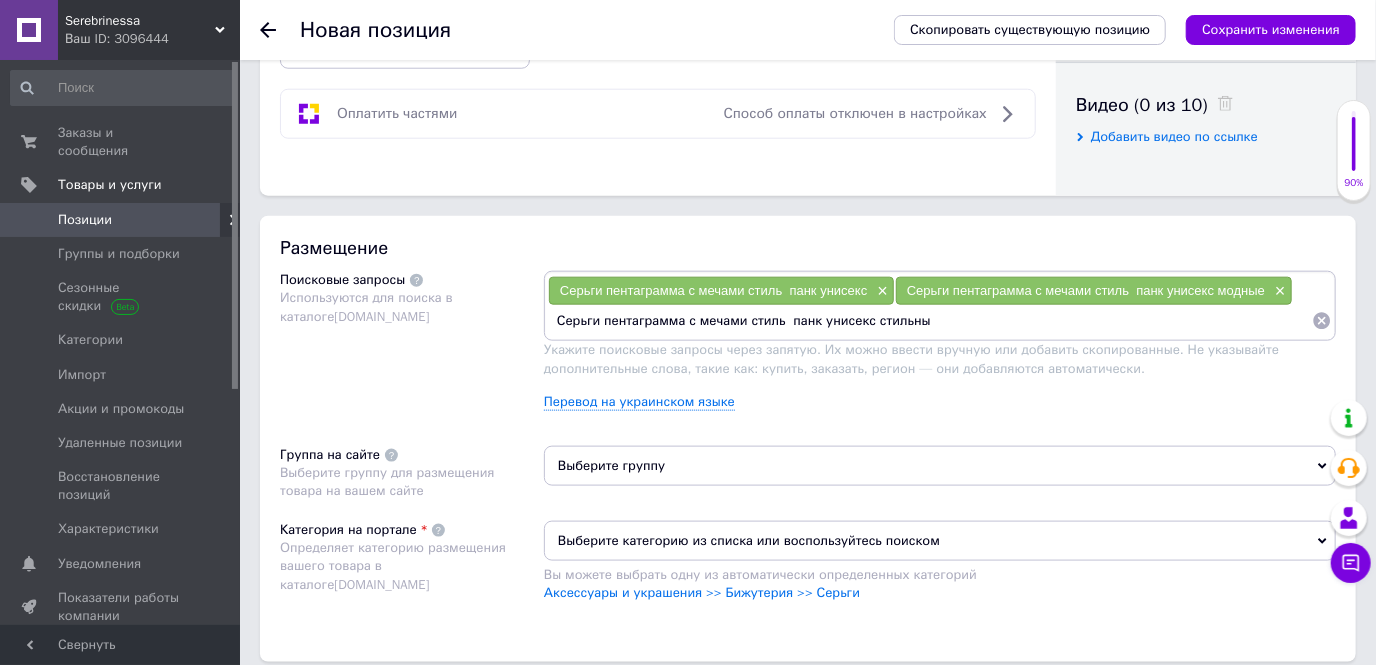 type on "Серьги пентаграмма с мечами стиль  панк унисекс стильные" 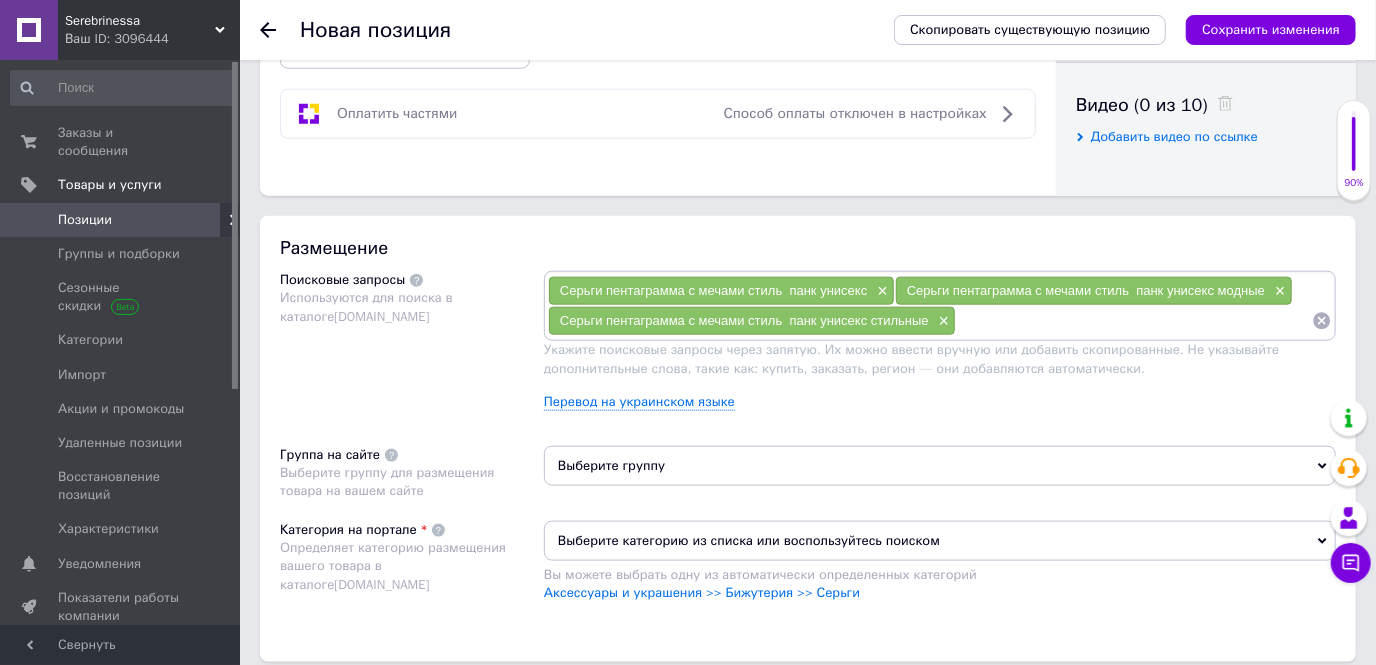 paste on "Серьги пентаграмма с мечами стиль  панк унисекс" 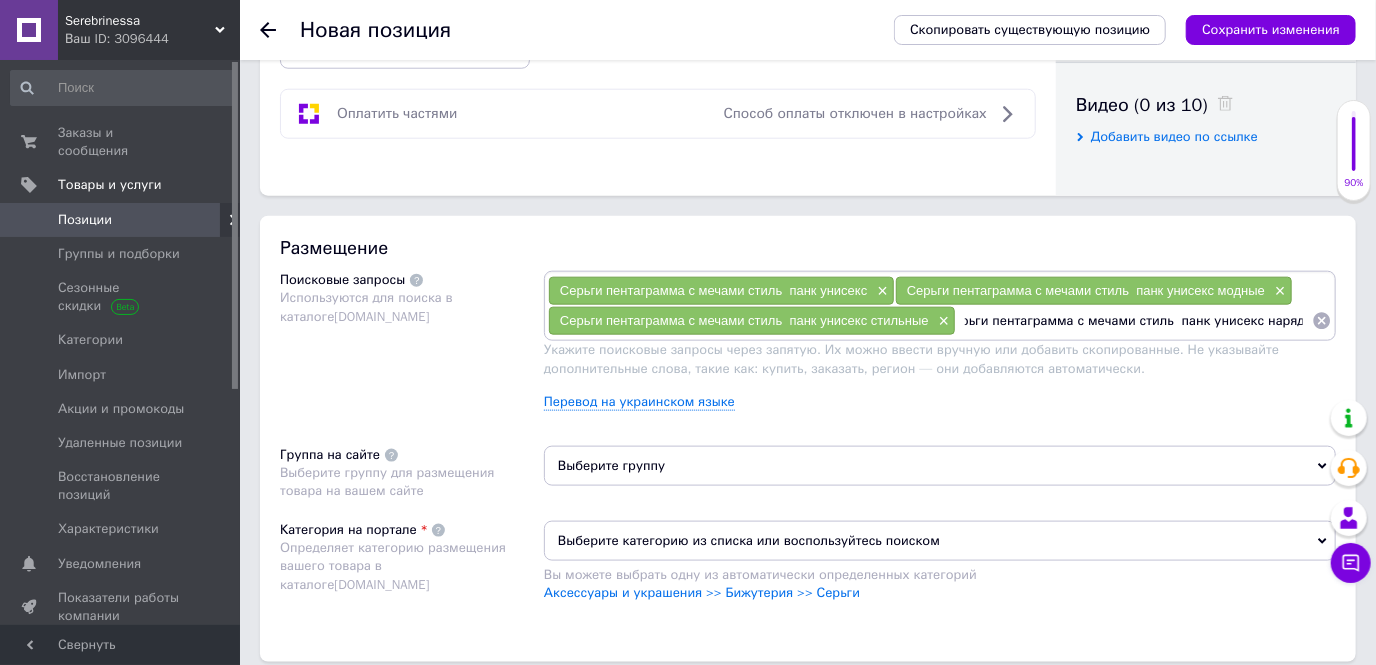 type on "Серьги пентаграмма с мечами стиль  панк унисекс нарядные" 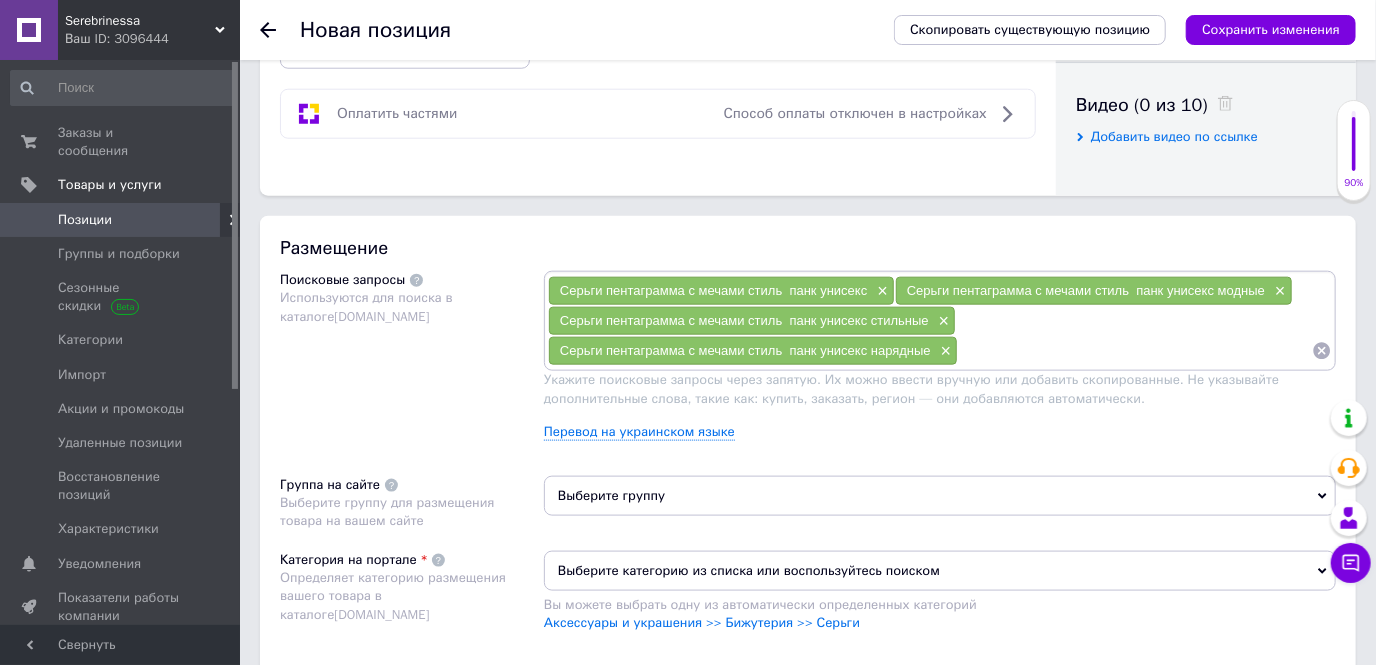 scroll, scrollTop: 0, scrollLeft: 0, axis: both 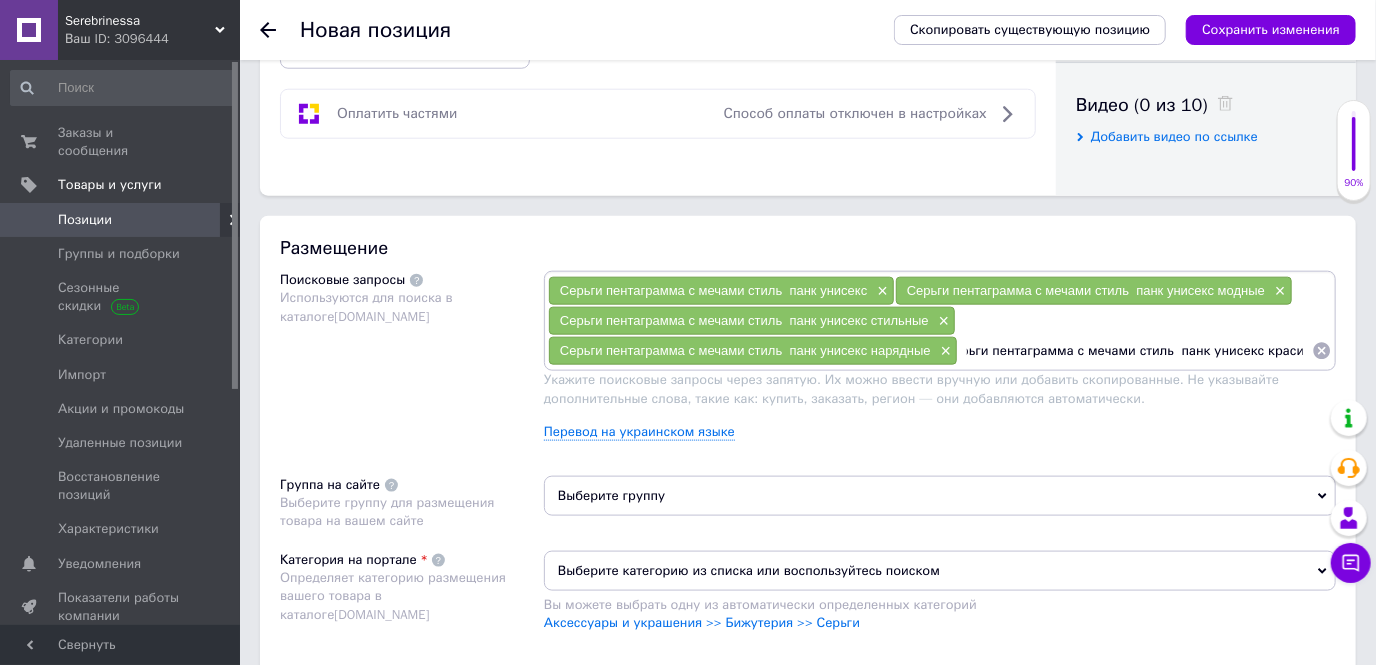 type on "Серьги пентаграмма с мечами стиль  панк унисекс красивые" 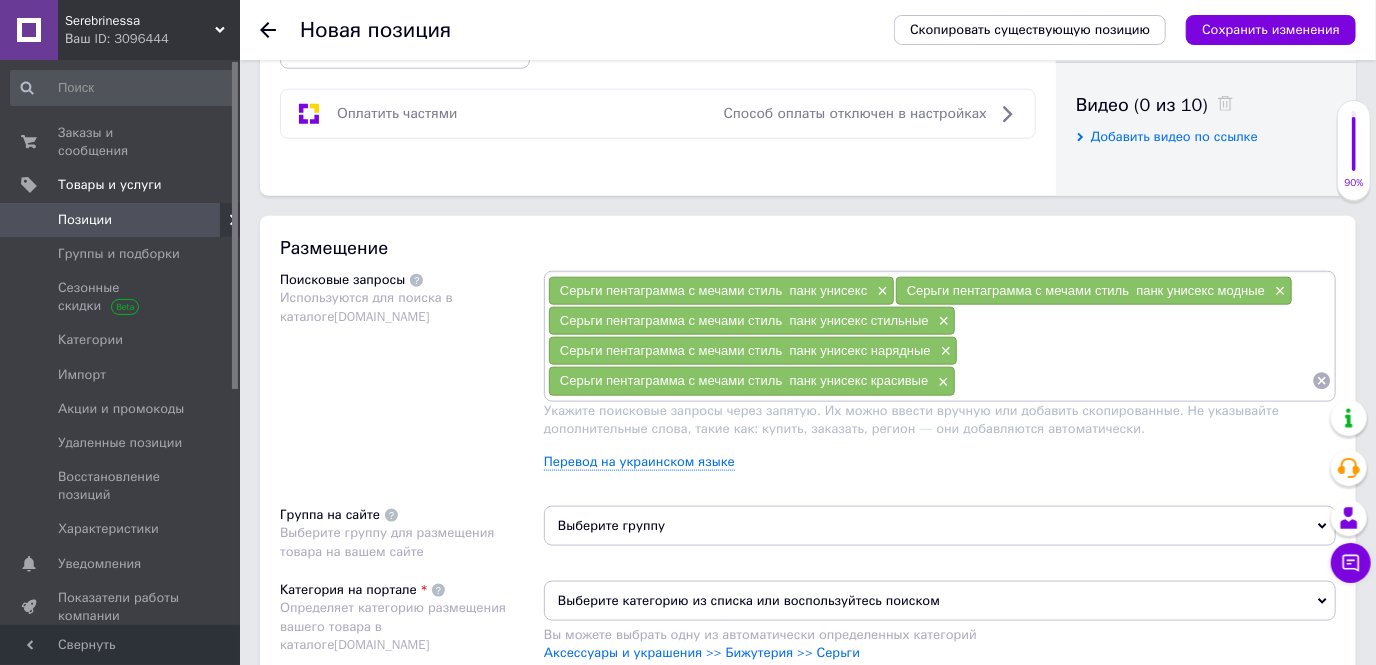 scroll, scrollTop: 0, scrollLeft: 0, axis: both 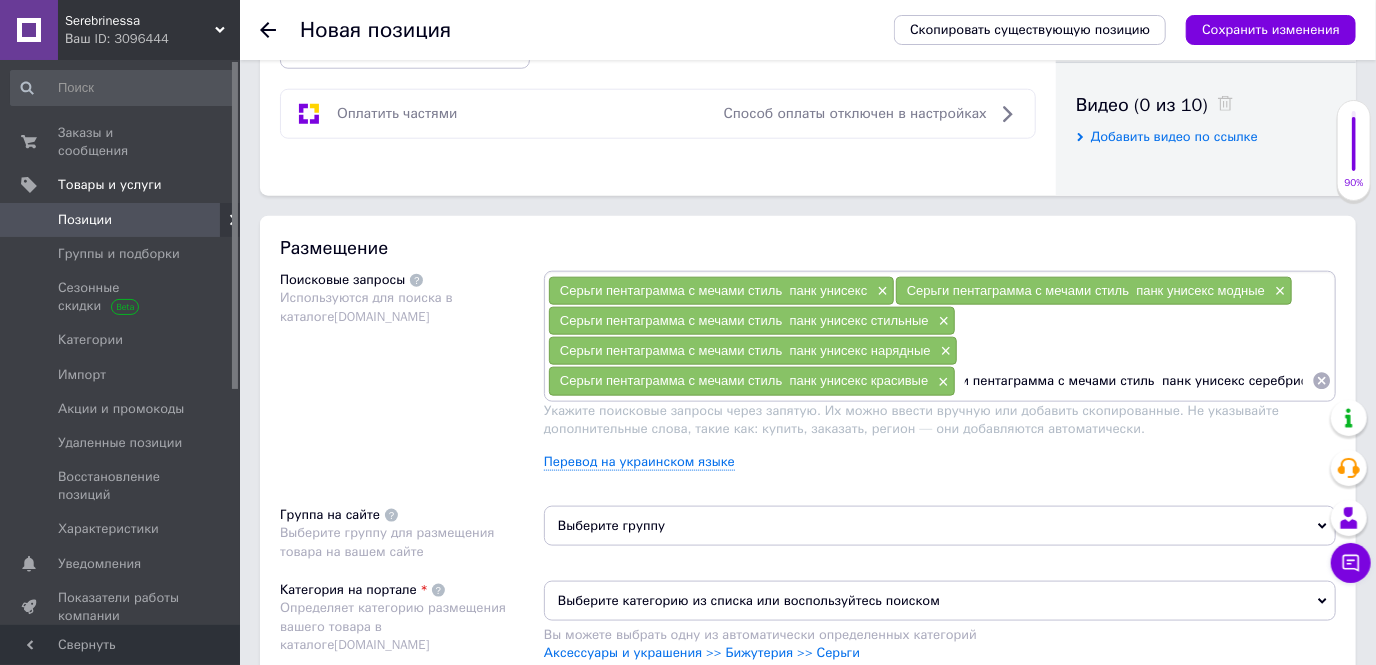 type on "Серьги пентаграмма с мечами стиль  панк унисекс серебристые" 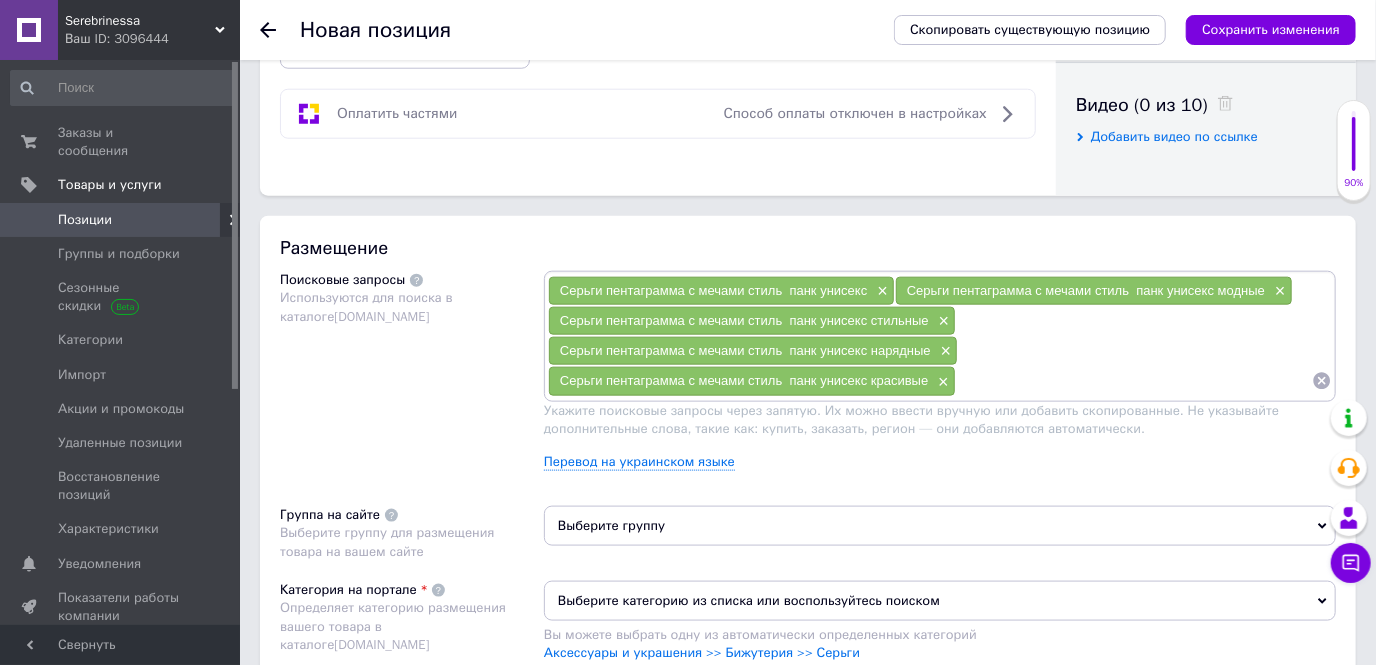 scroll, scrollTop: 0, scrollLeft: 0, axis: both 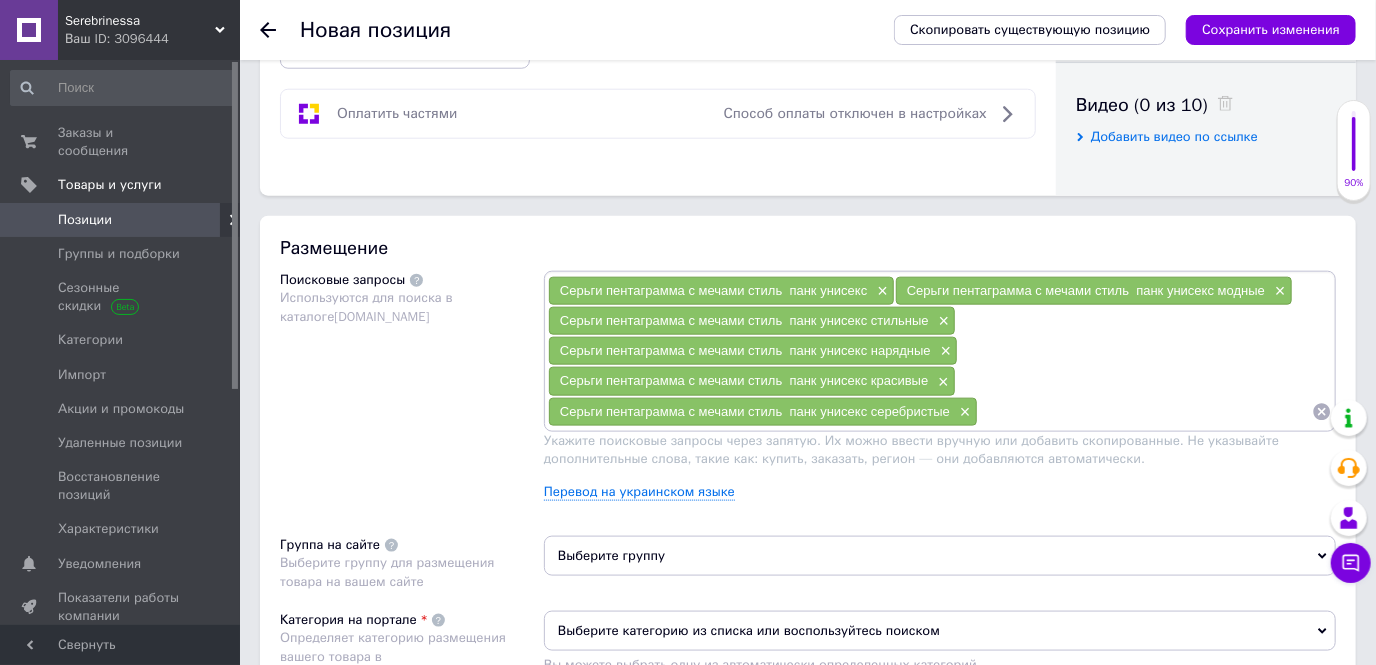 paste on "Серьги пентаграмма с мечами стиль  панк унисекс" 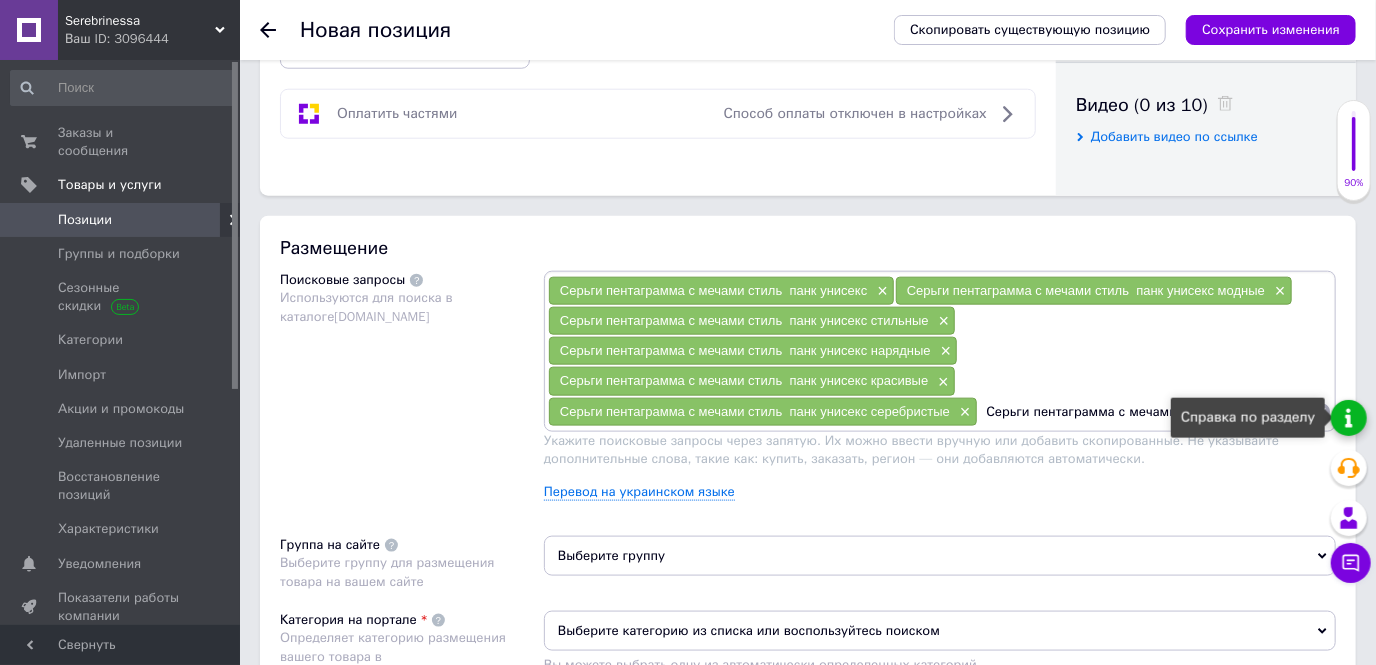 drag, startPoint x: 1172, startPoint y: 406, endPoint x: 1332, endPoint y: 402, distance: 160.04999 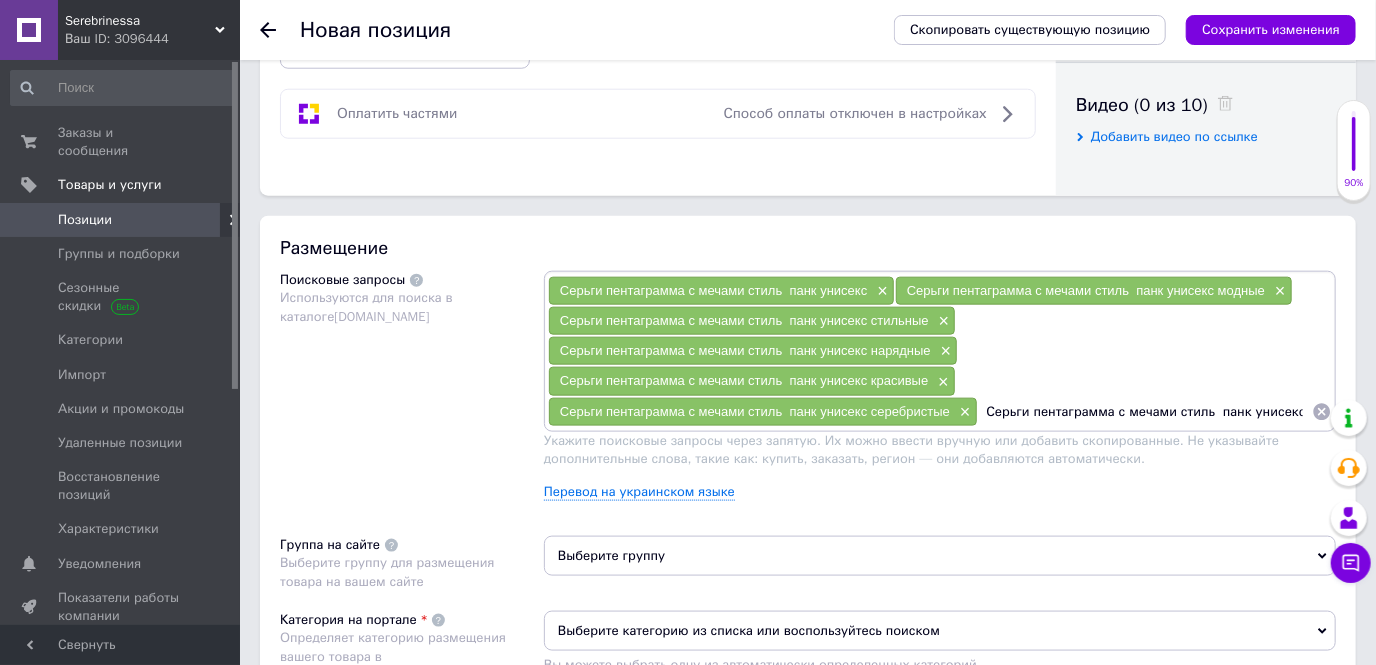 type on "Серьги пентаграмма с мечами" 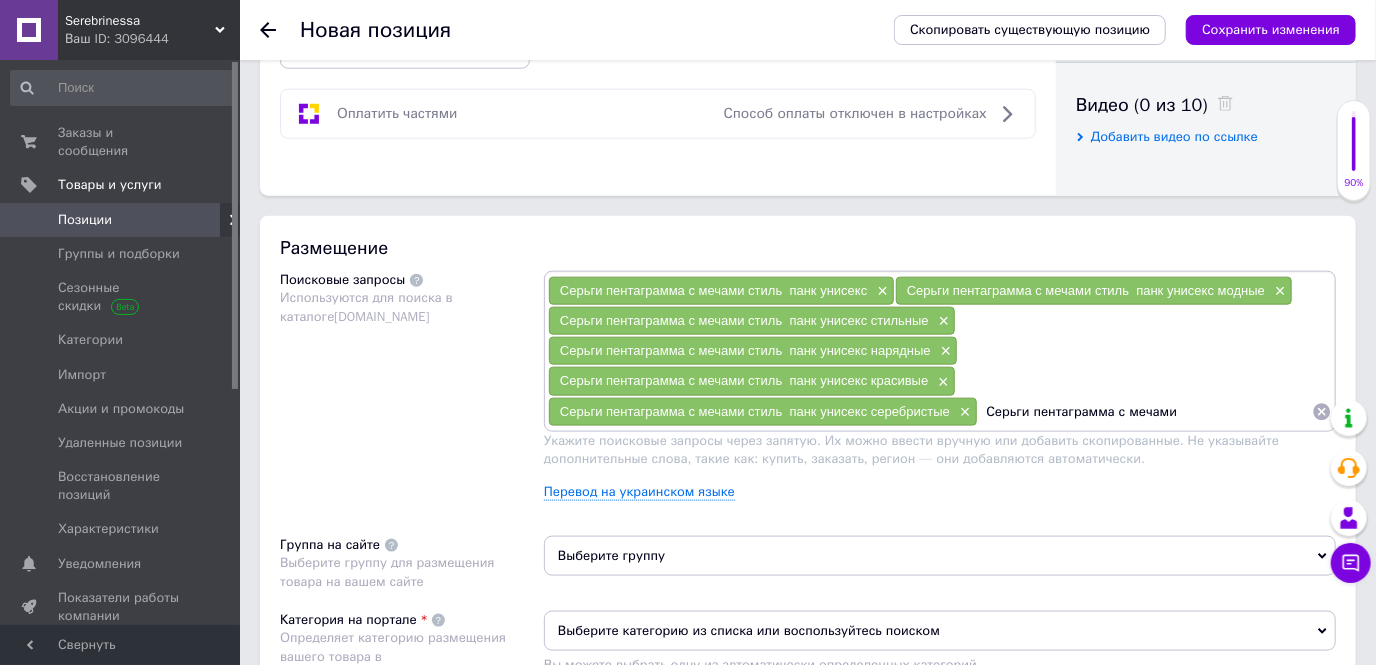 drag, startPoint x: 1206, startPoint y: 395, endPoint x: 1034, endPoint y: 406, distance: 172.35138 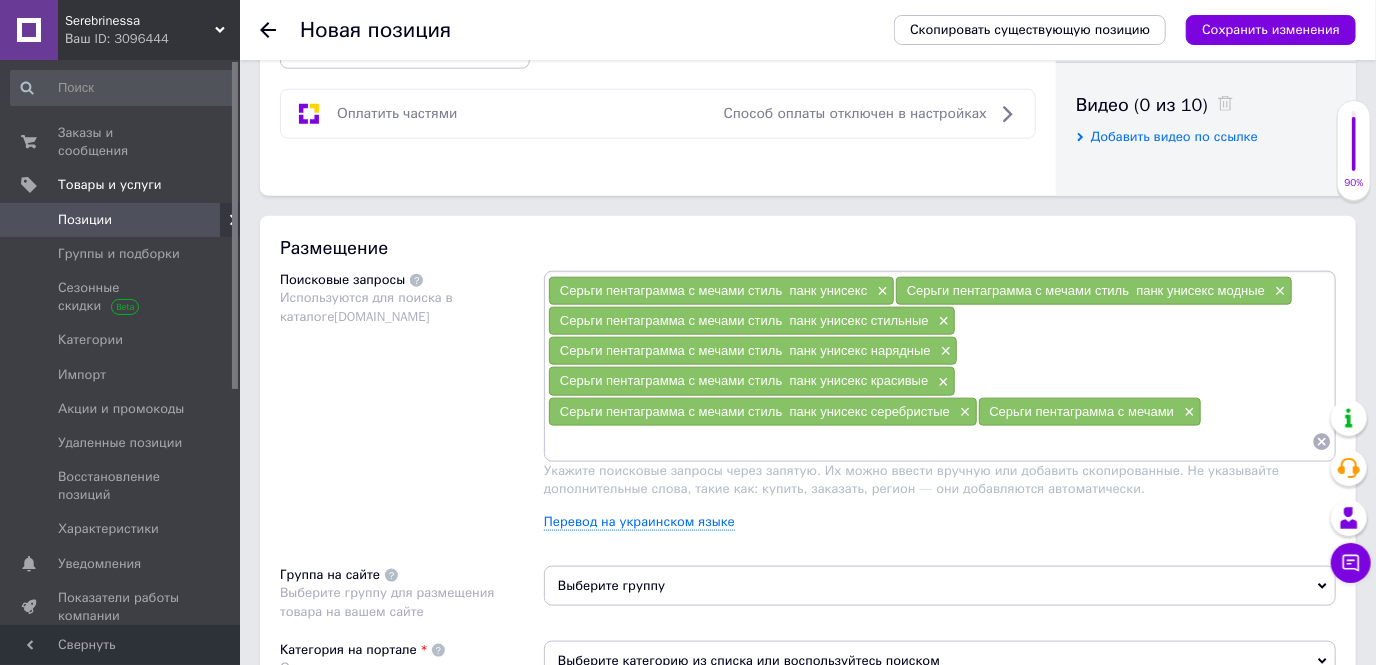 paste on "Серьги пентаграмма с мечами" 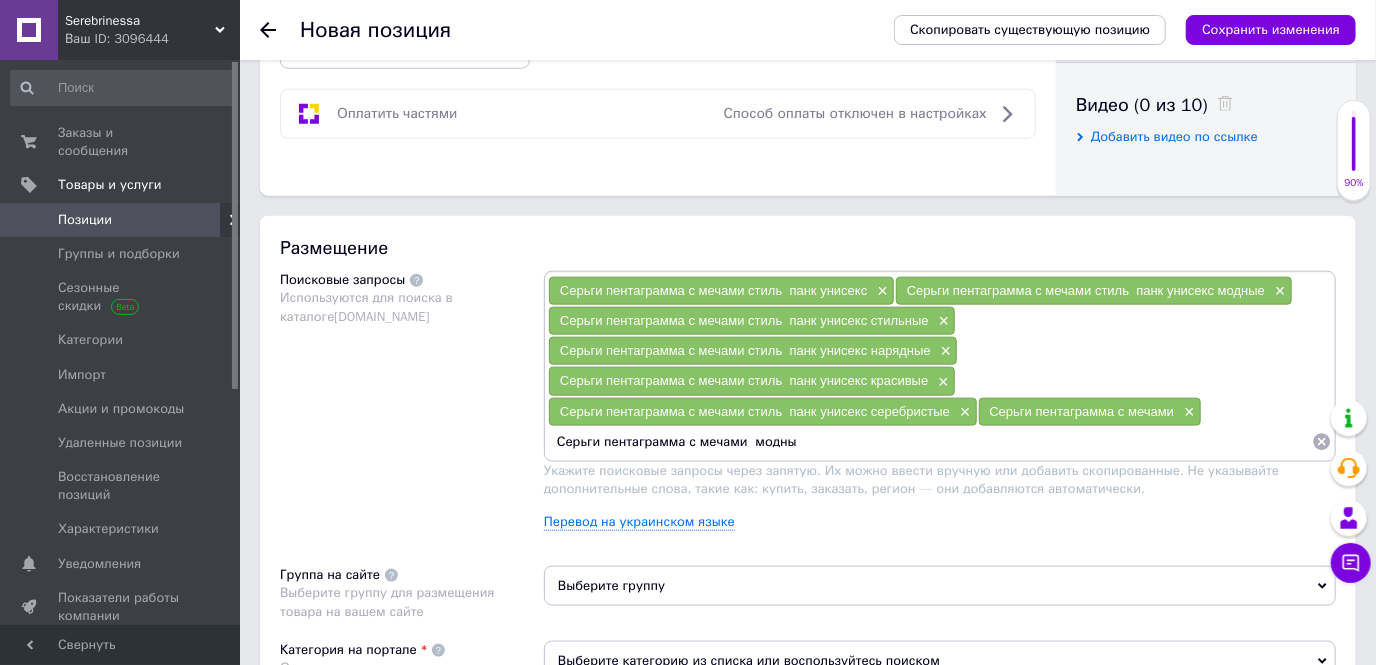 type on "Серьги пентаграмма с мечами  модные" 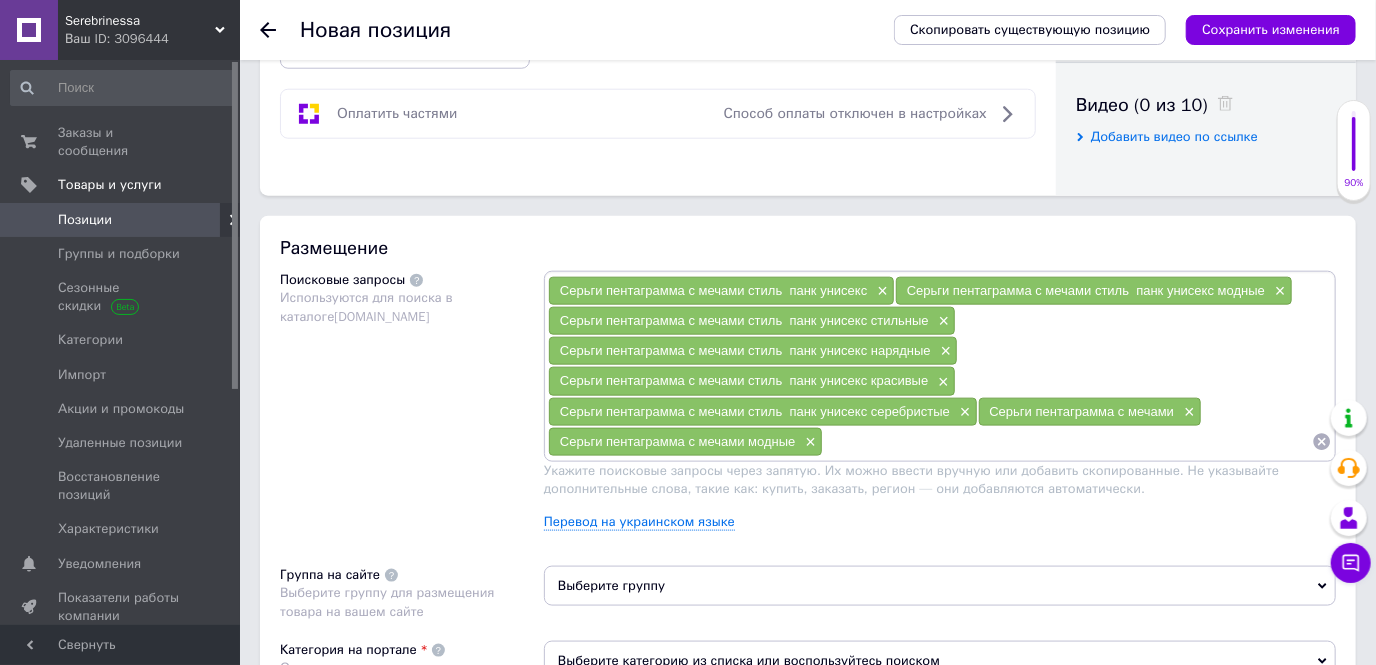 paste on "Серьги пентаграмма с мечами" 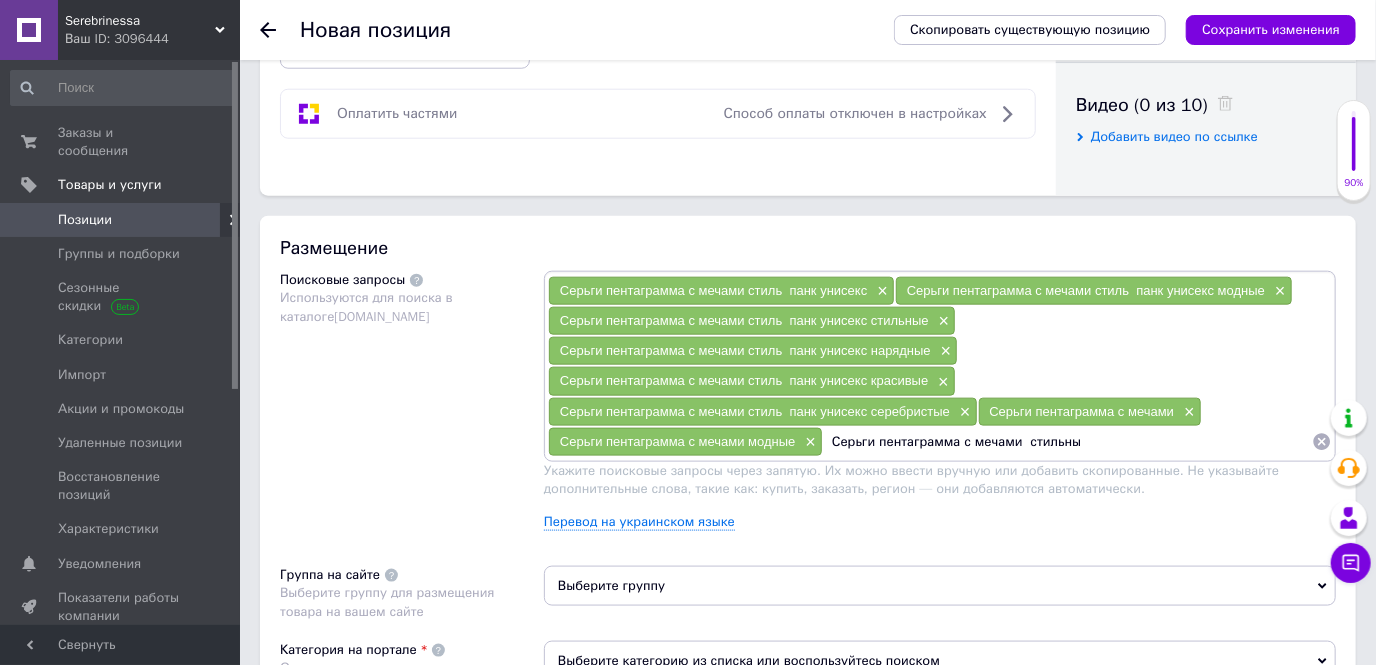 type on "Серьги пентаграмма с мечами  стильные" 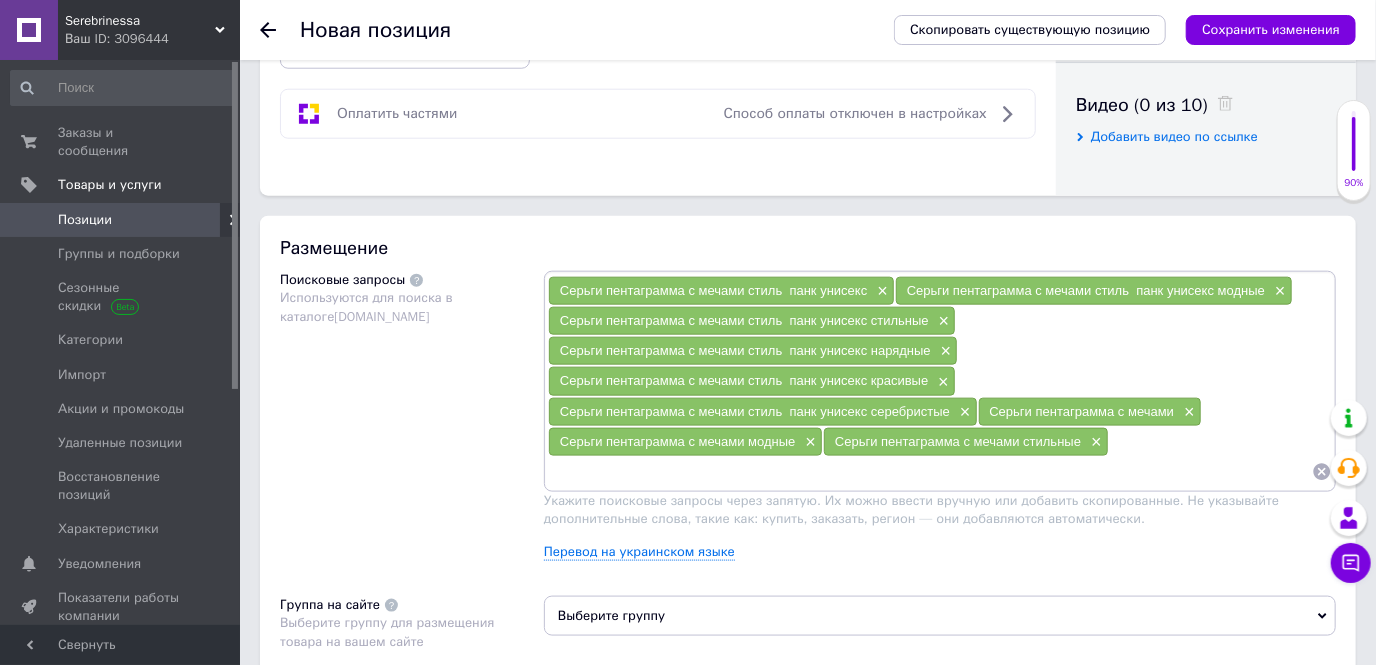 paste on "Серьги пентаграмма с мечами" 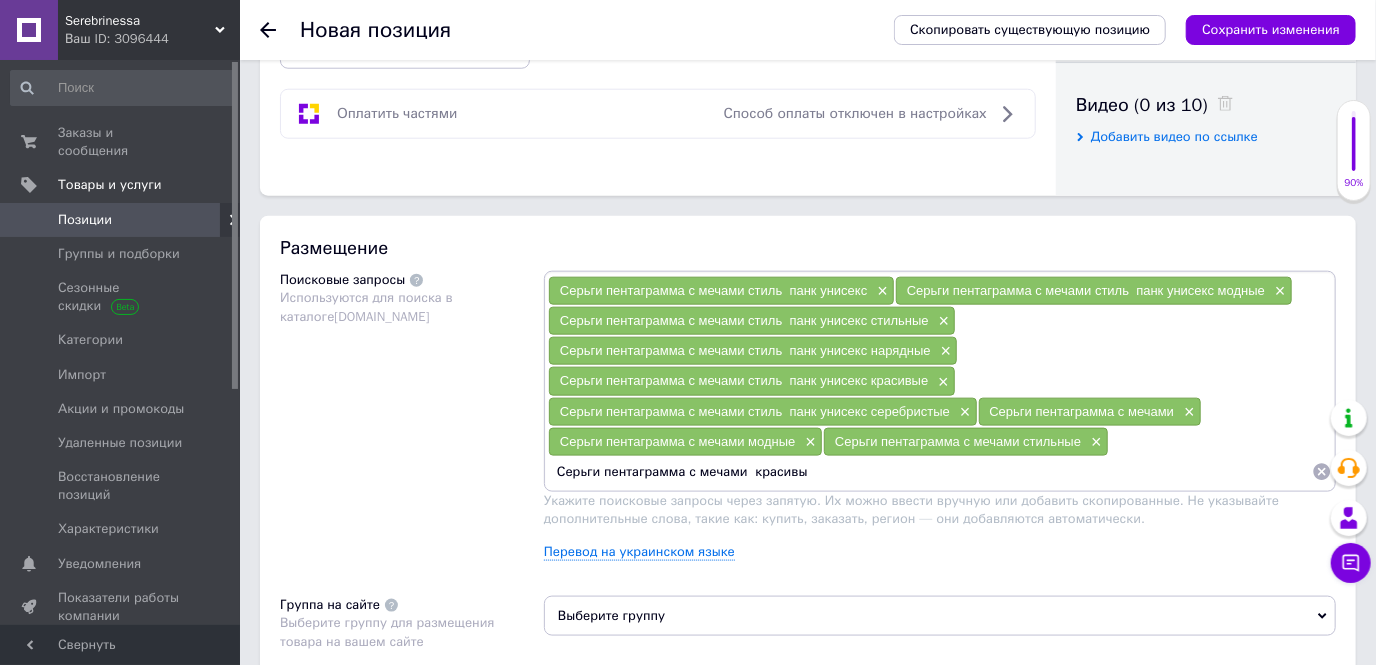 type on "Серьги пентаграмма с мечами  красивые" 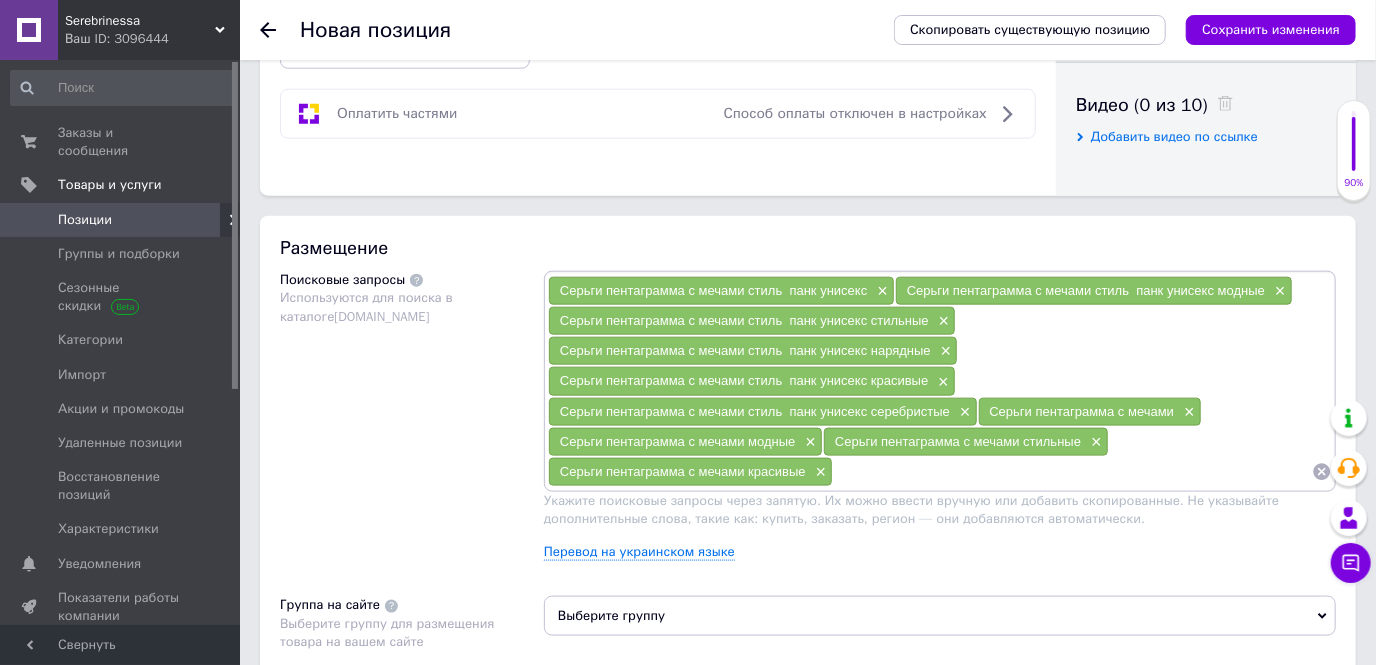 paste on "Серьги пентаграмма с мечами" 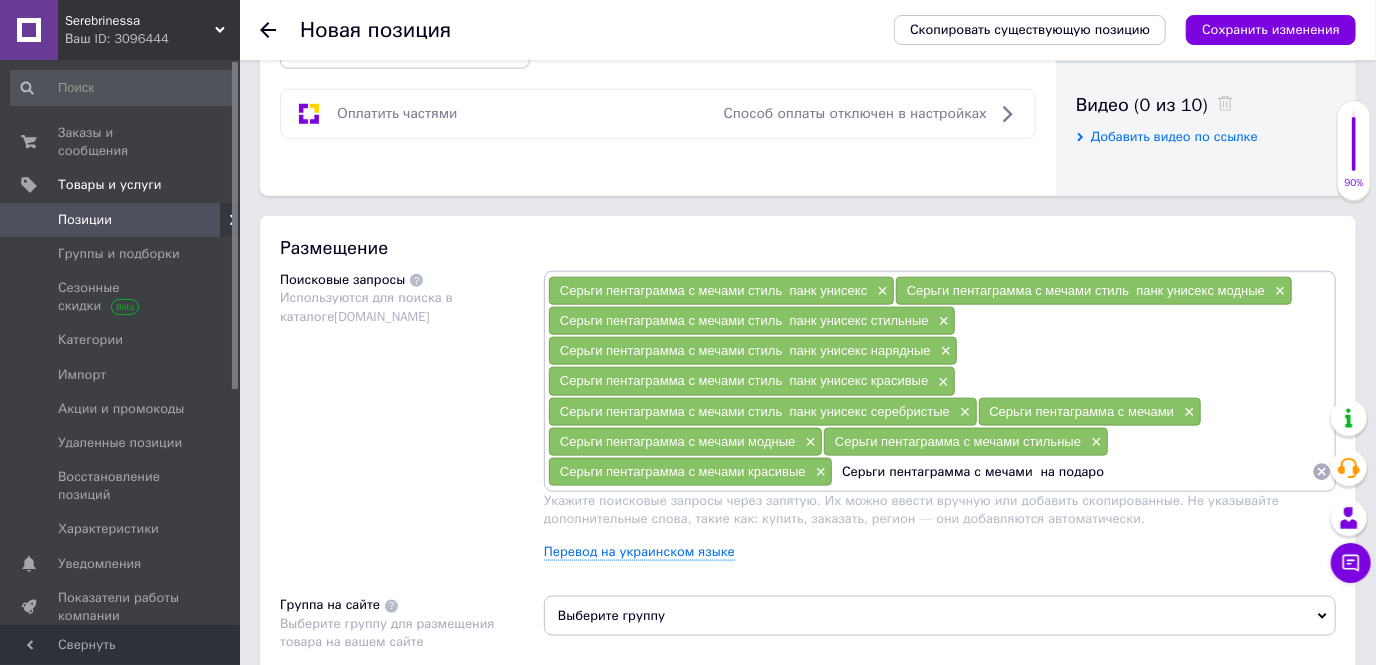 type on "Серьги пентаграмма с мечами  на подарок" 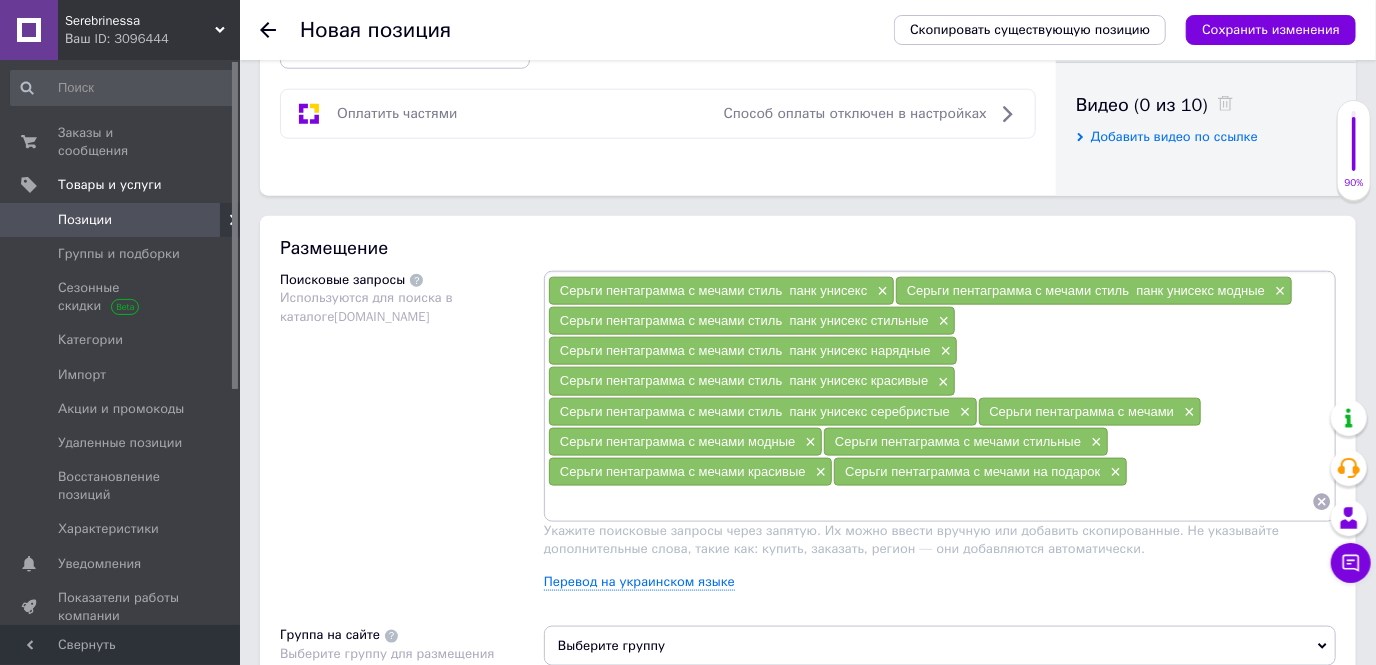 paste on "Серьги пентаграмма с мечами" 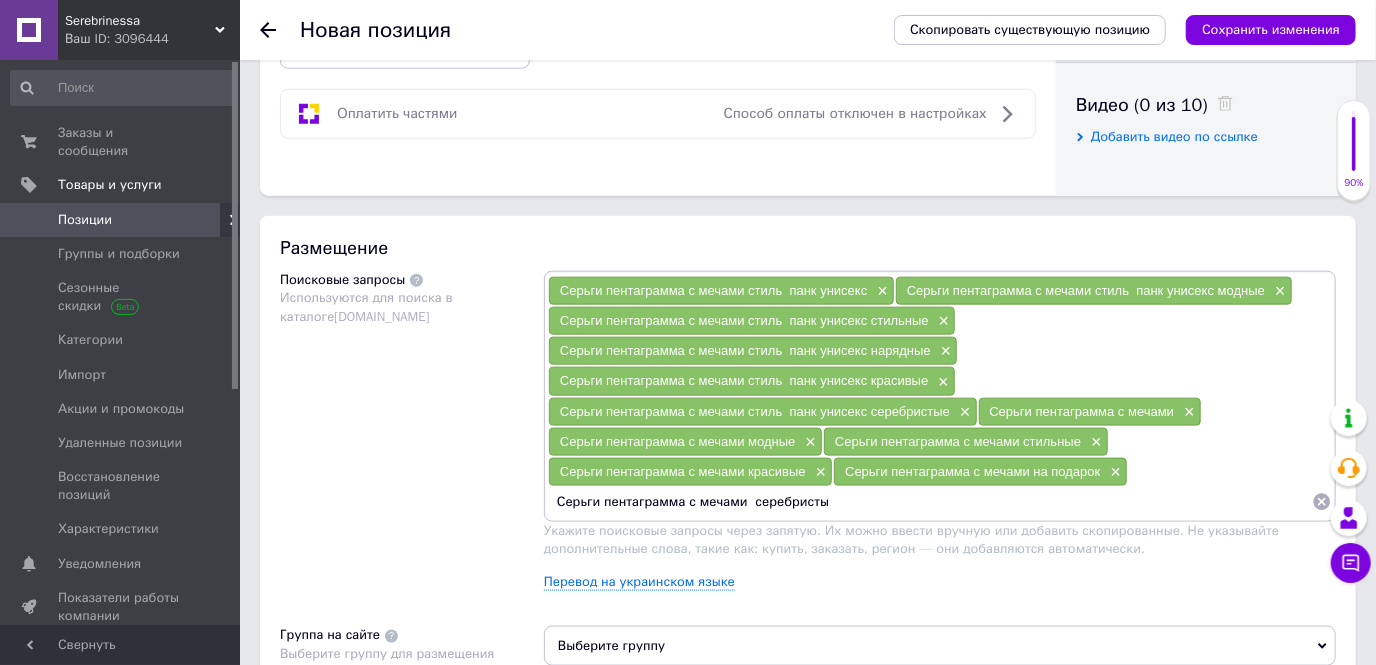 type on "Серьги пентаграмма с мечами  серебристые" 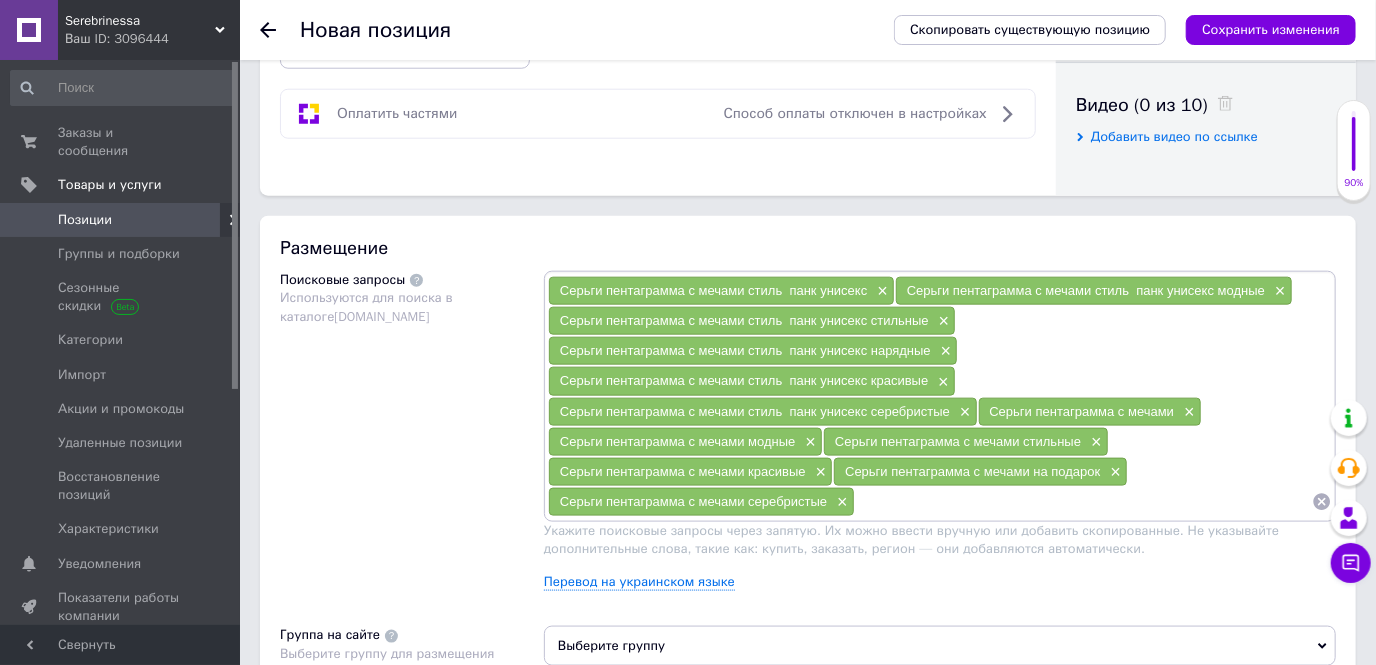 paste on "Серьги пентаграмма с мечами" 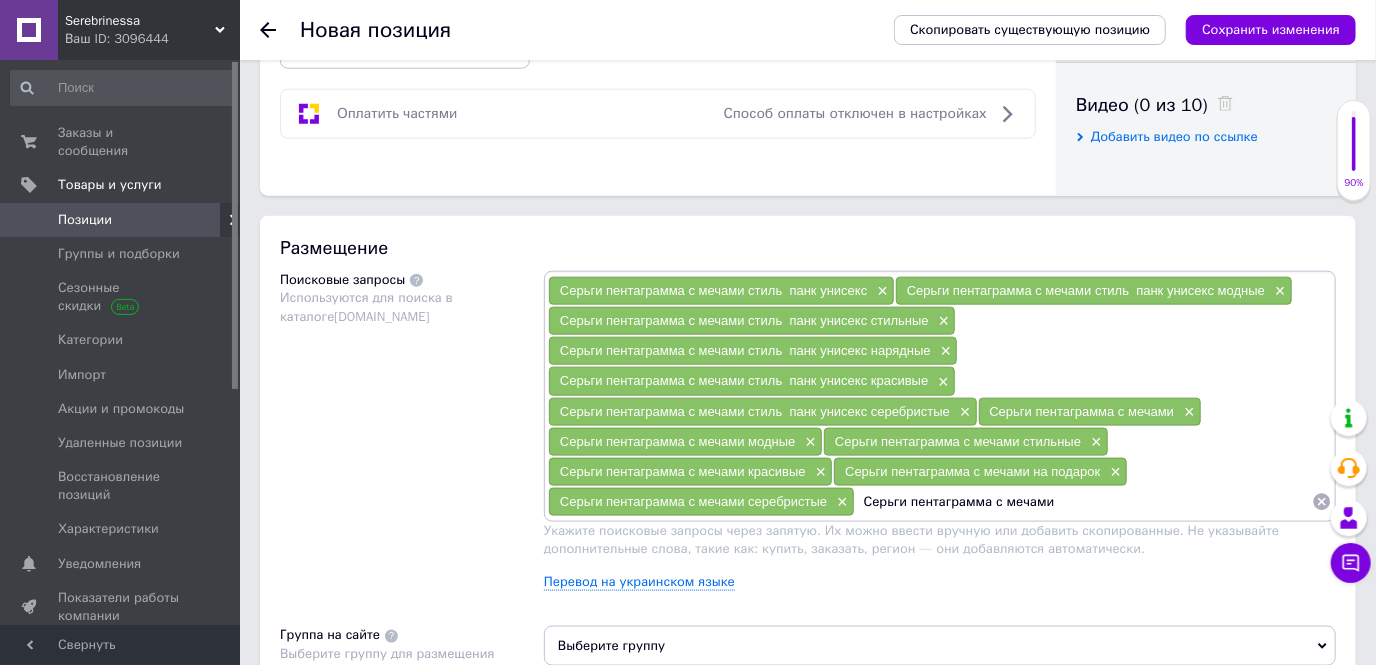 drag, startPoint x: 1072, startPoint y: 495, endPoint x: 989, endPoint y: 496, distance: 83.00603 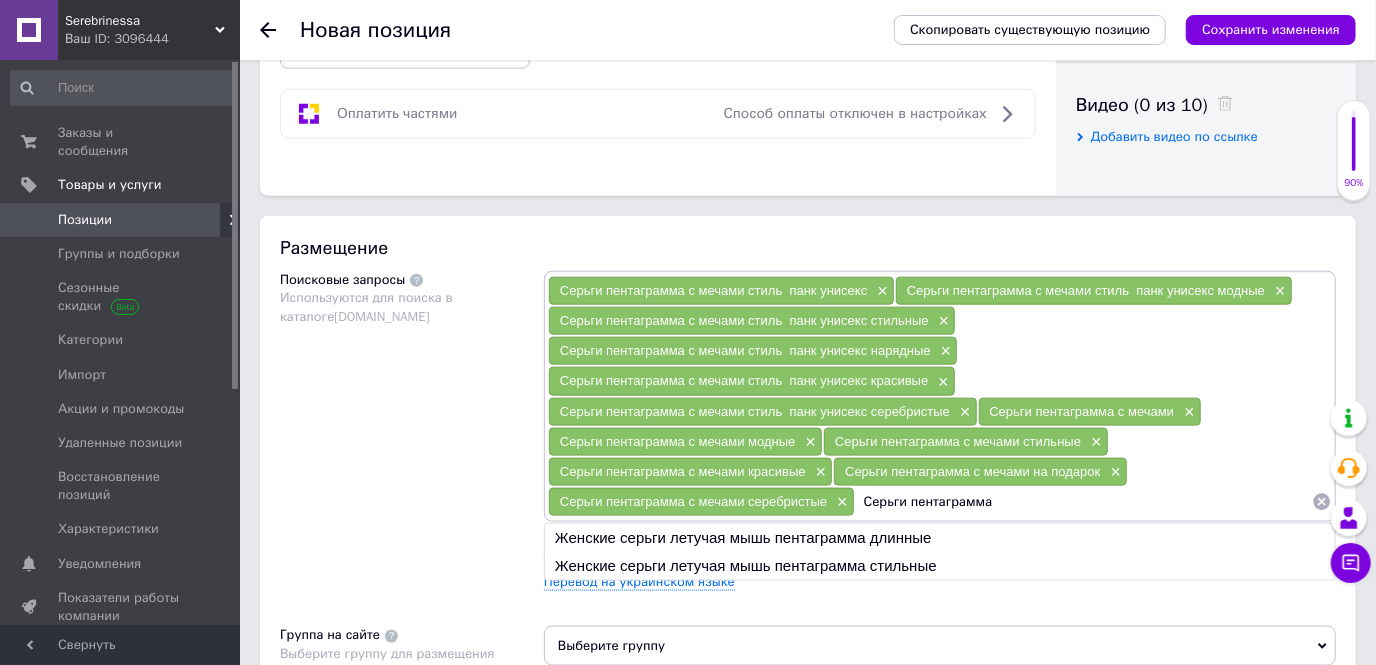 drag, startPoint x: 1004, startPoint y: 492, endPoint x: 850, endPoint y: 493, distance: 154.00325 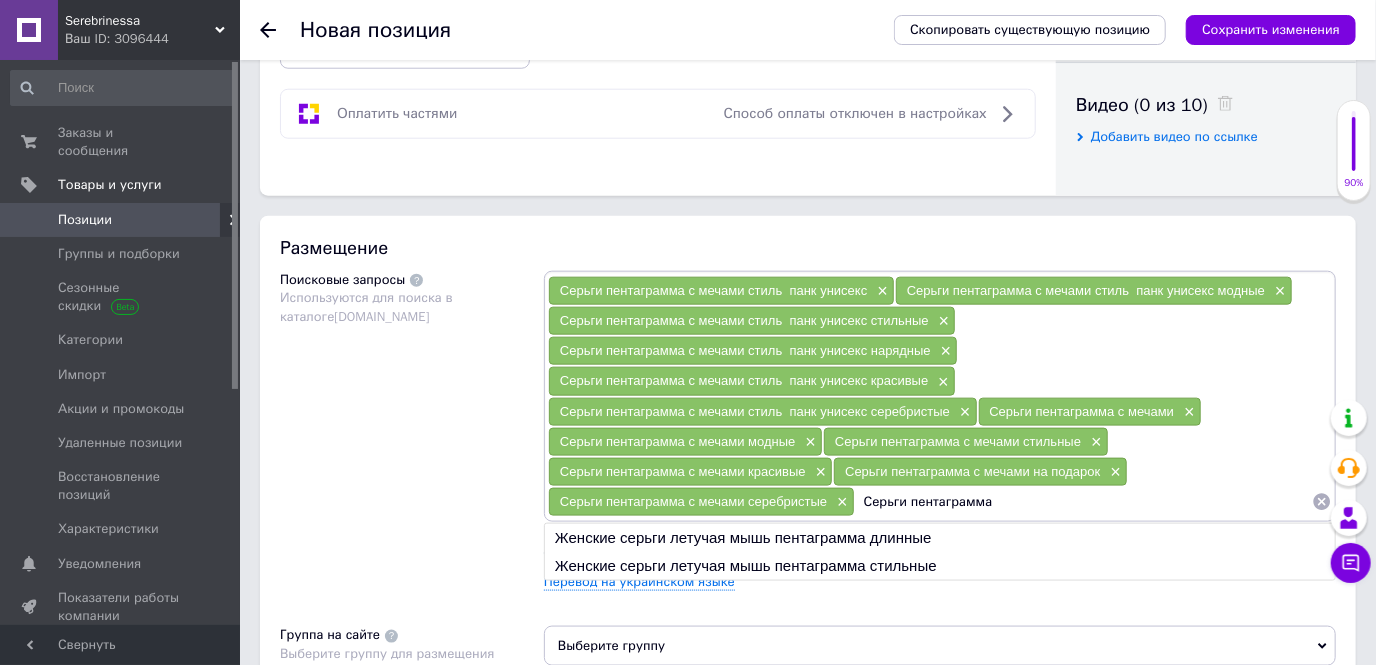 type 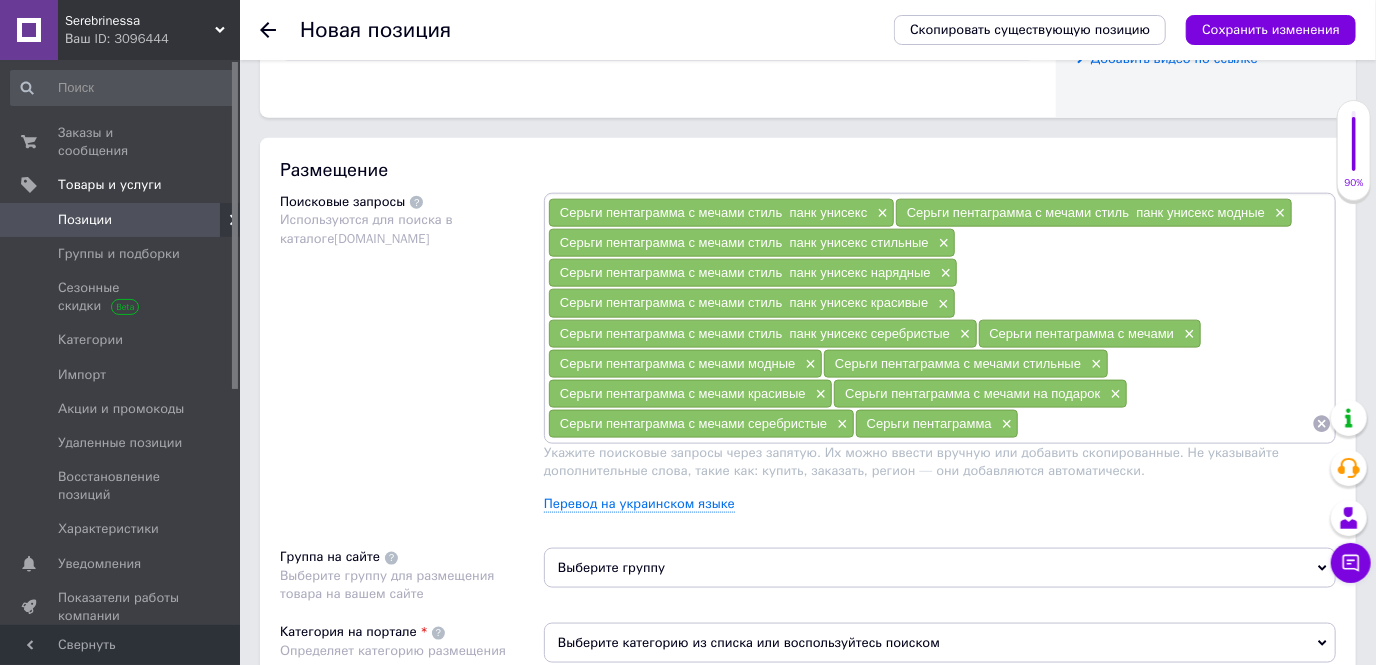 scroll, scrollTop: 1272, scrollLeft: 0, axis: vertical 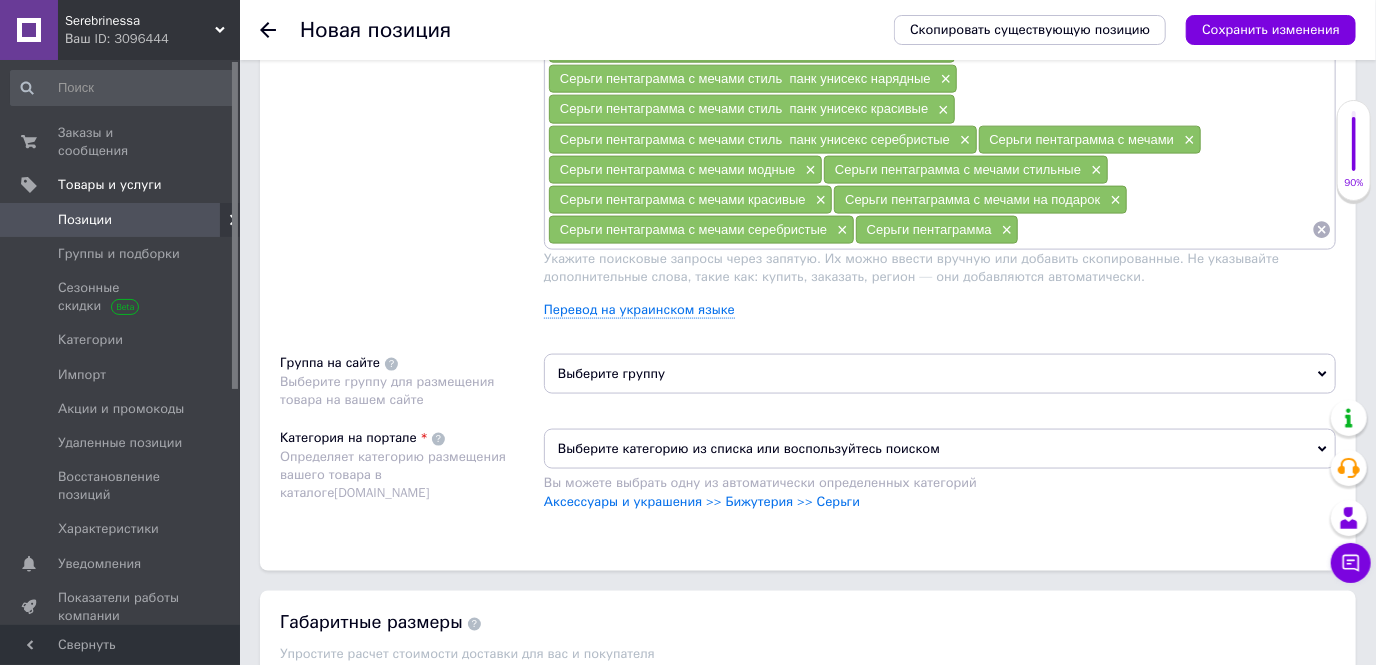 click on "Выберите группу" at bounding box center (940, 374) 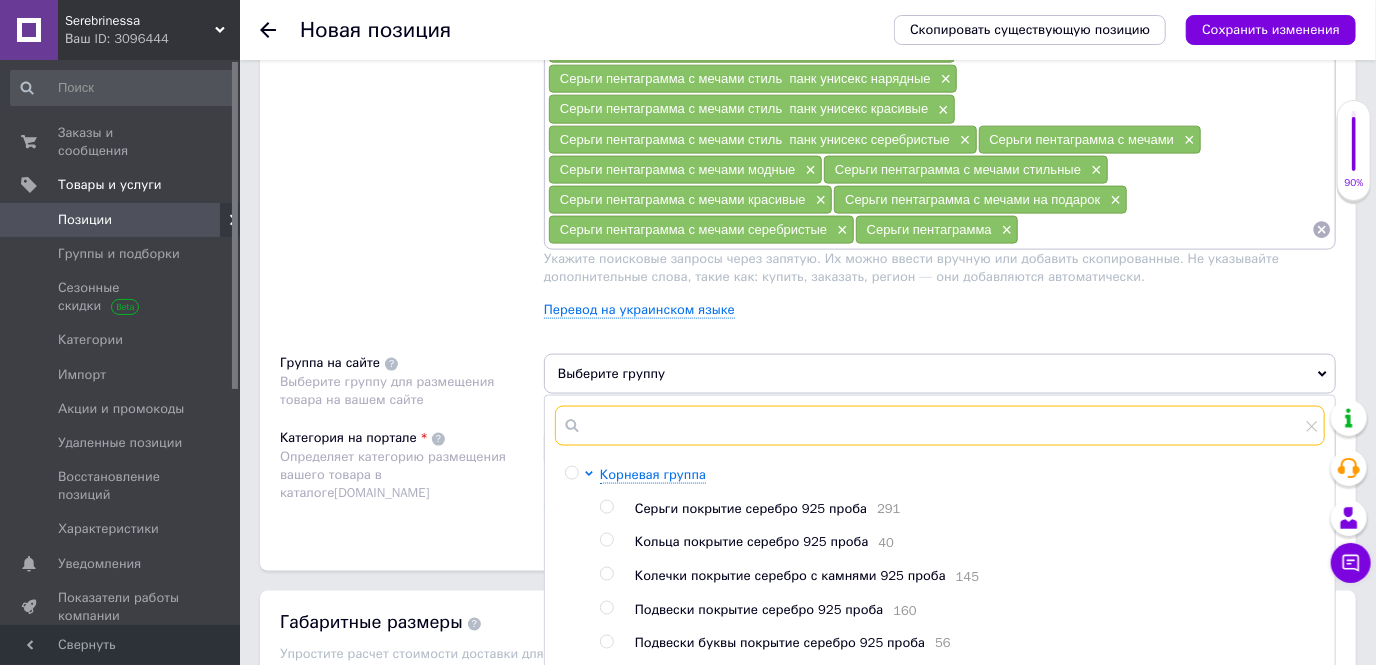 click at bounding box center (940, 426) 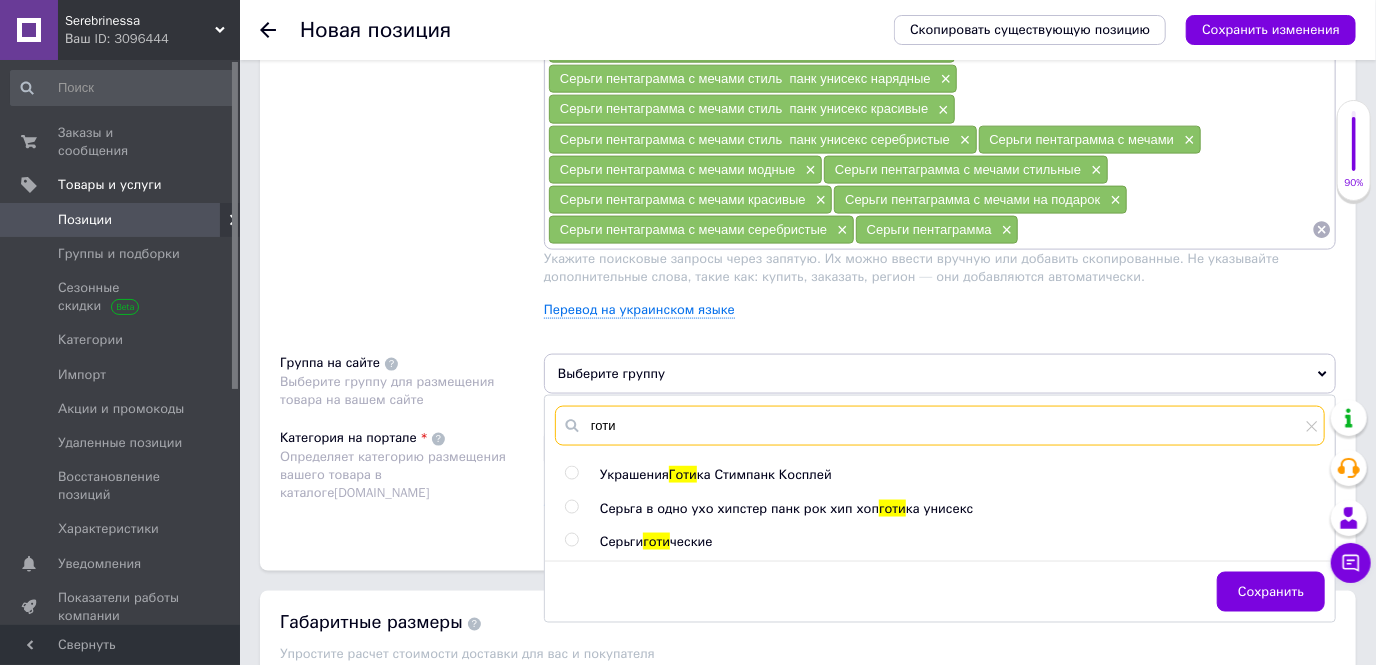 type on "готи" 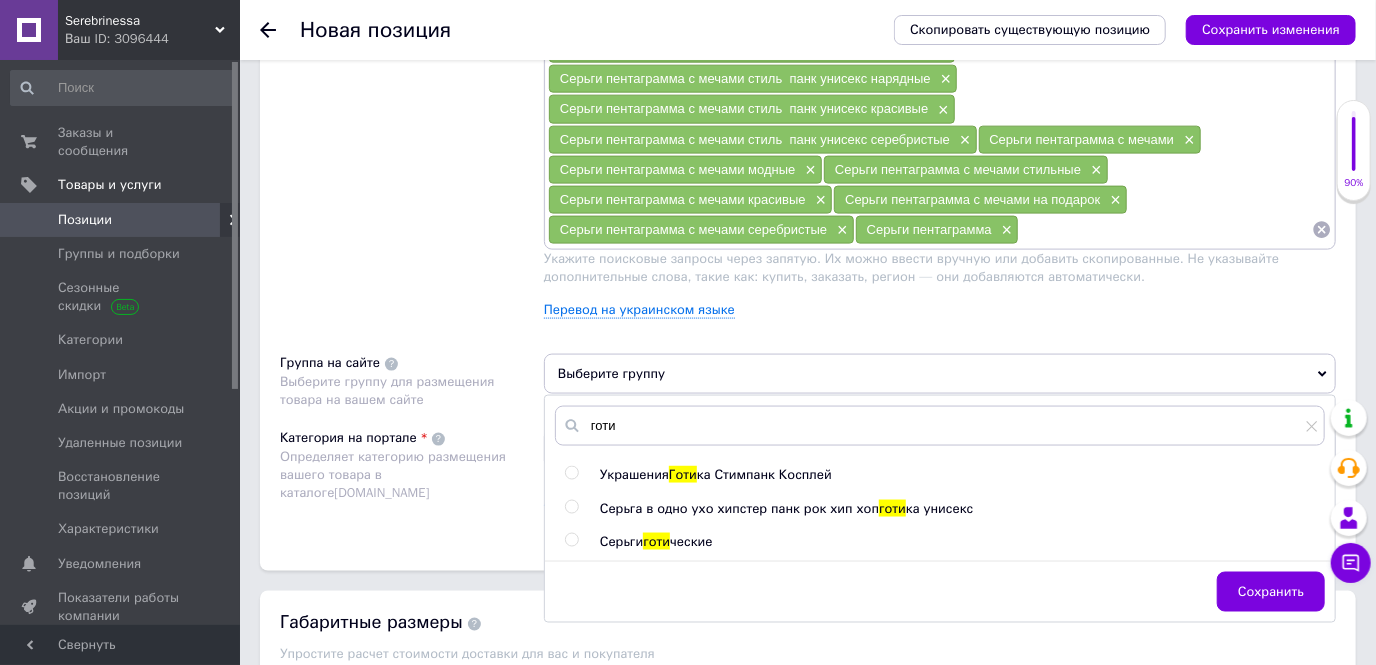 click at bounding box center (571, 540) 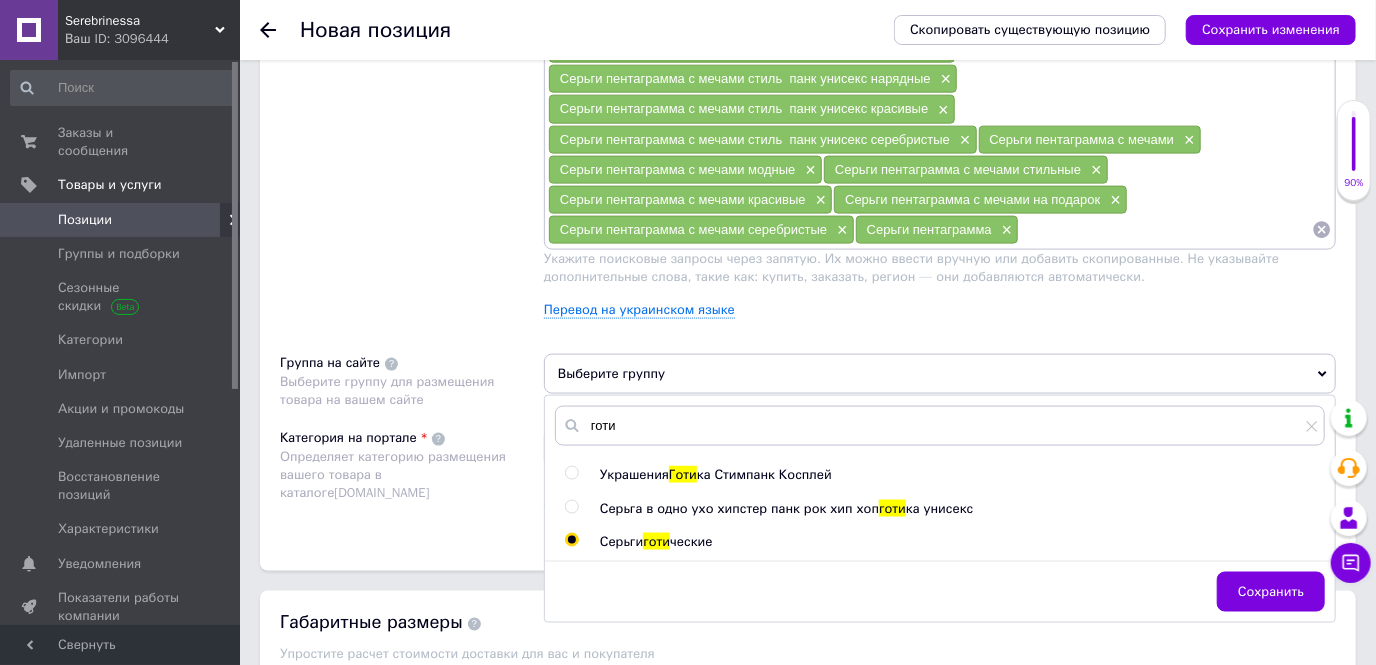 radio on "true" 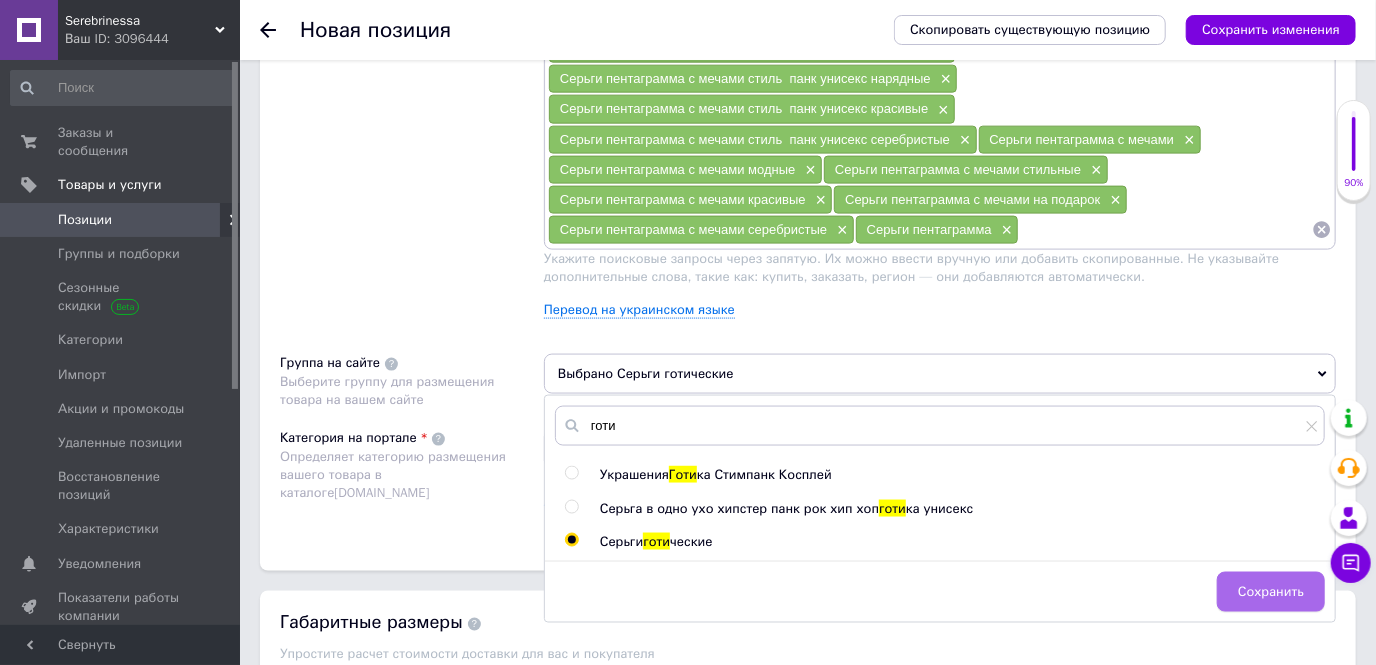 click on "Сохранить" at bounding box center [1271, 592] 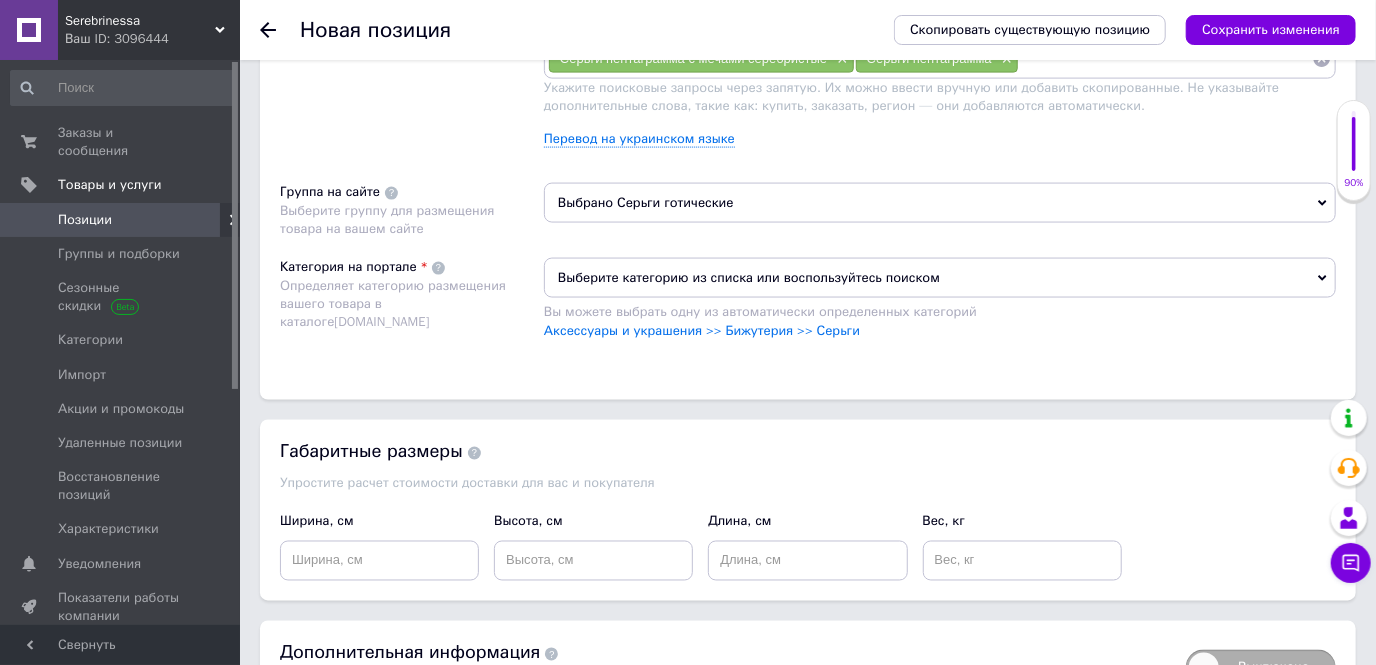 scroll, scrollTop: 1454, scrollLeft: 0, axis: vertical 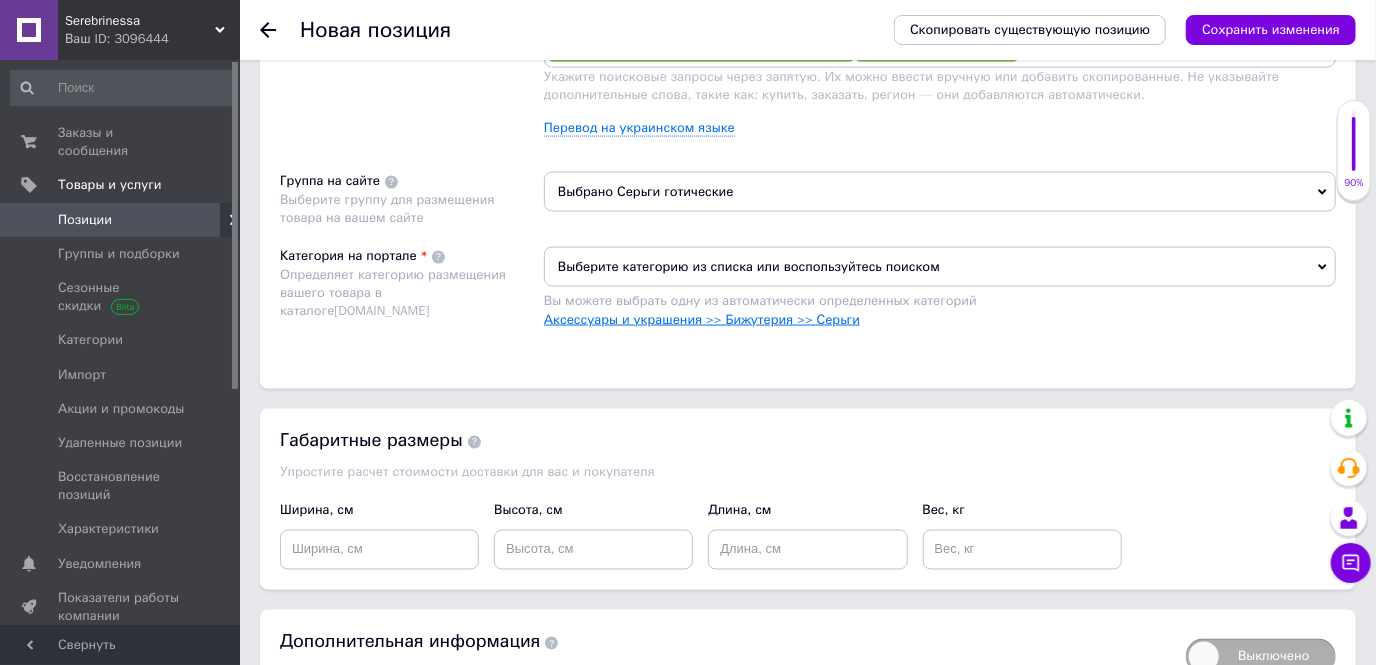 click on "Аксессуары и украшения >> Бижутерия >> Серьги" at bounding box center [702, 319] 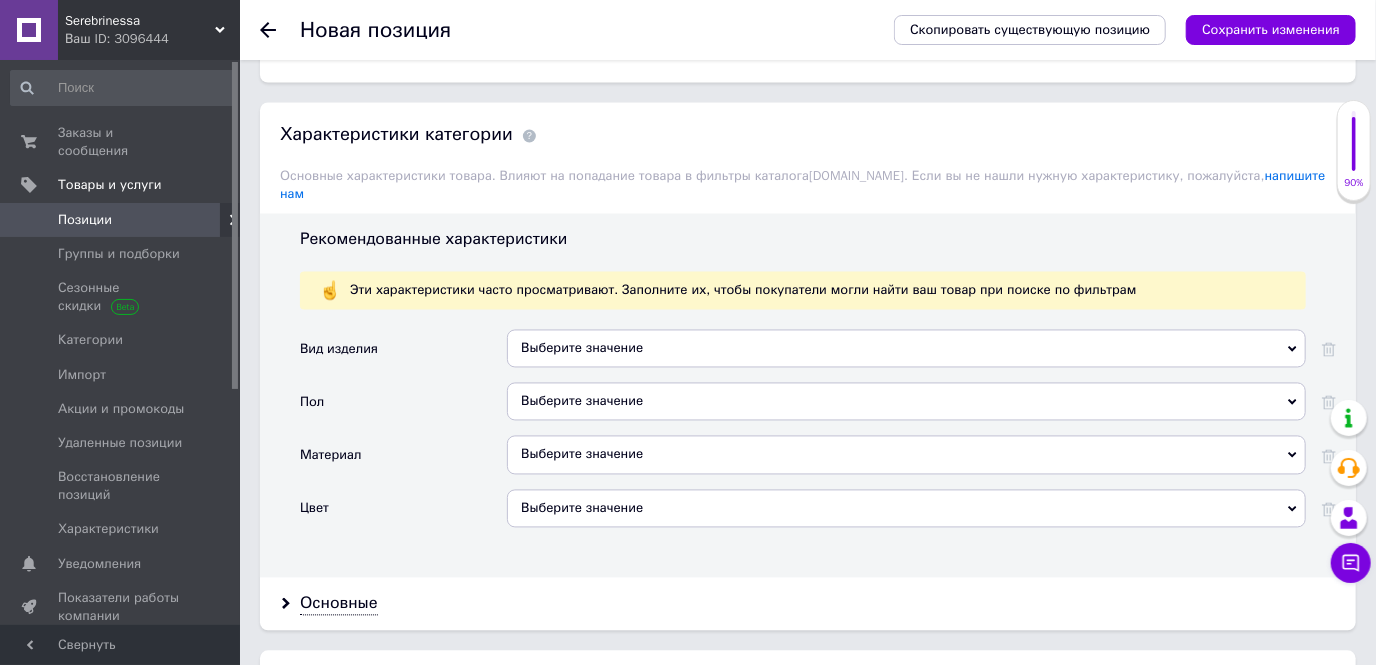 scroll, scrollTop: 1818, scrollLeft: 0, axis: vertical 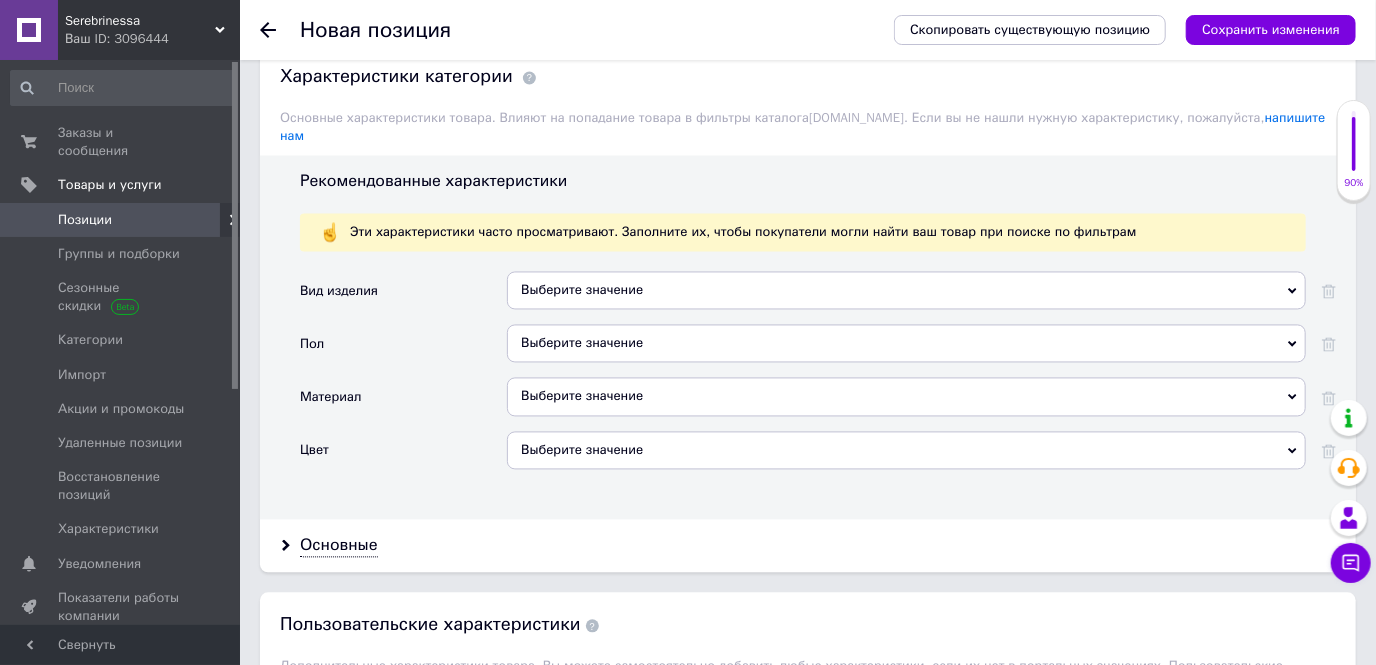 click on "Выберите значение" at bounding box center (906, 291) 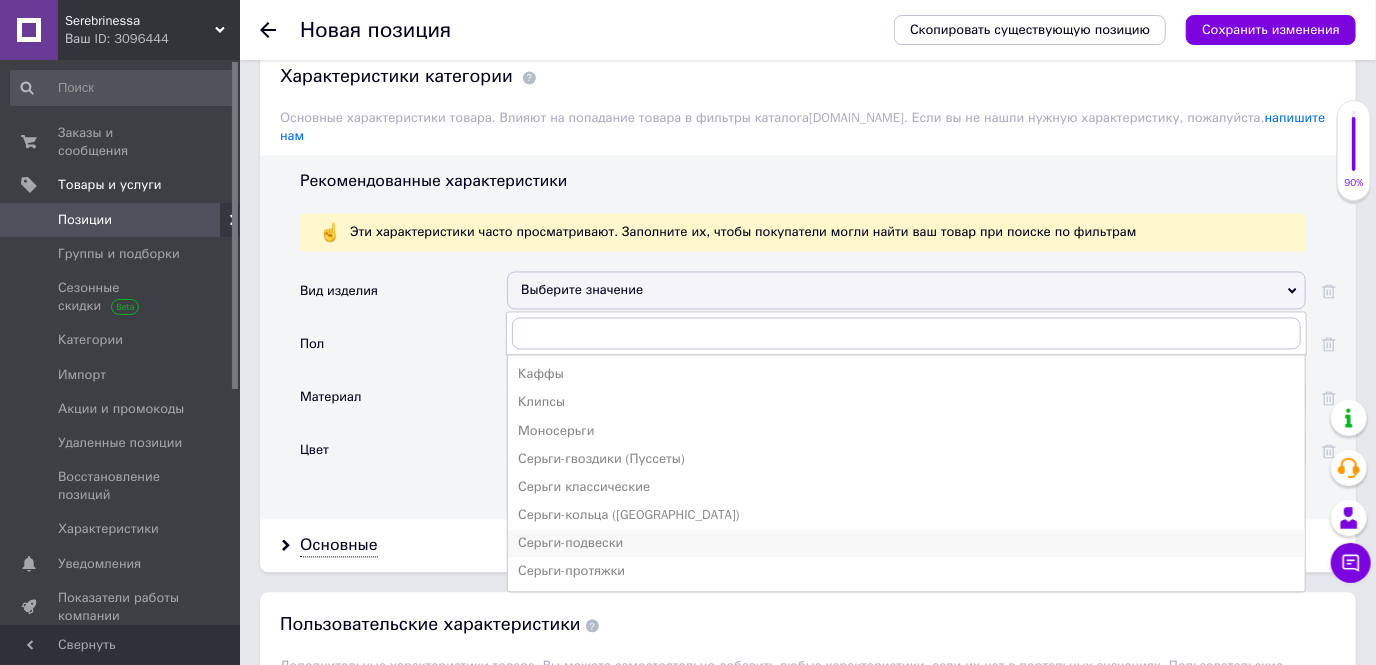 click on "Серьги-подвески" at bounding box center [906, 544] 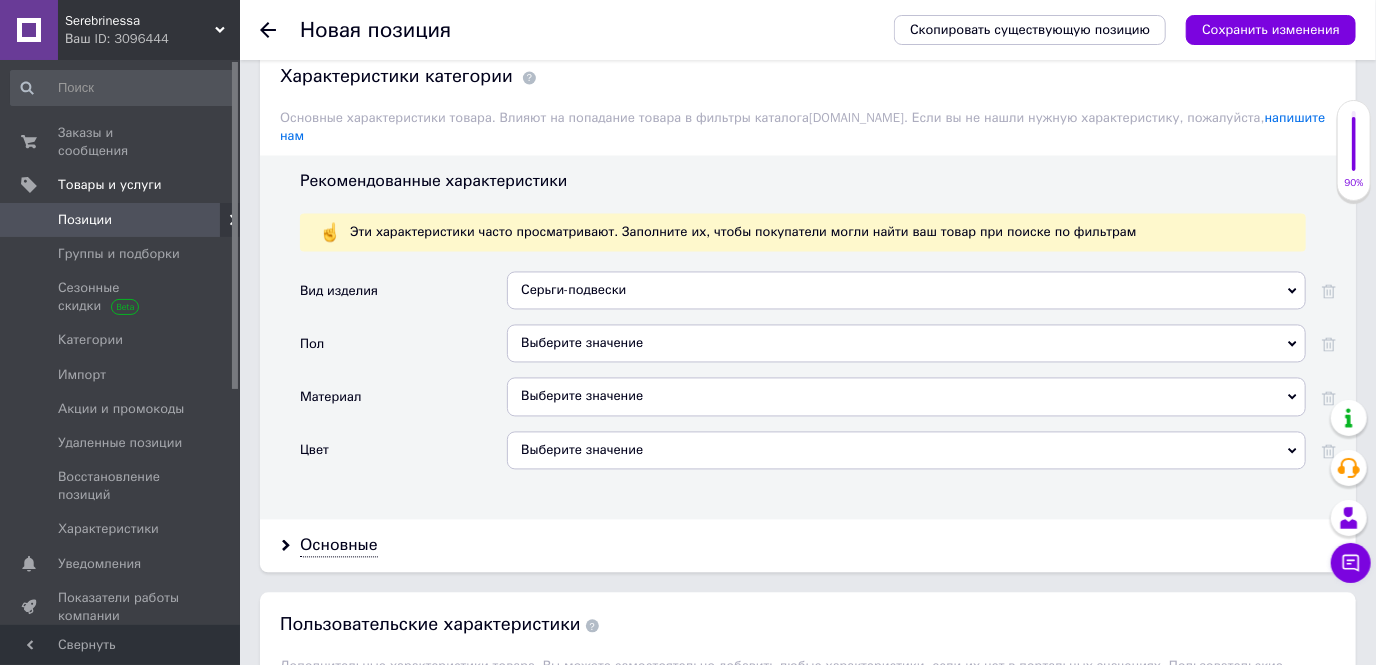 click on "Выберите значение" at bounding box center (906, 344) 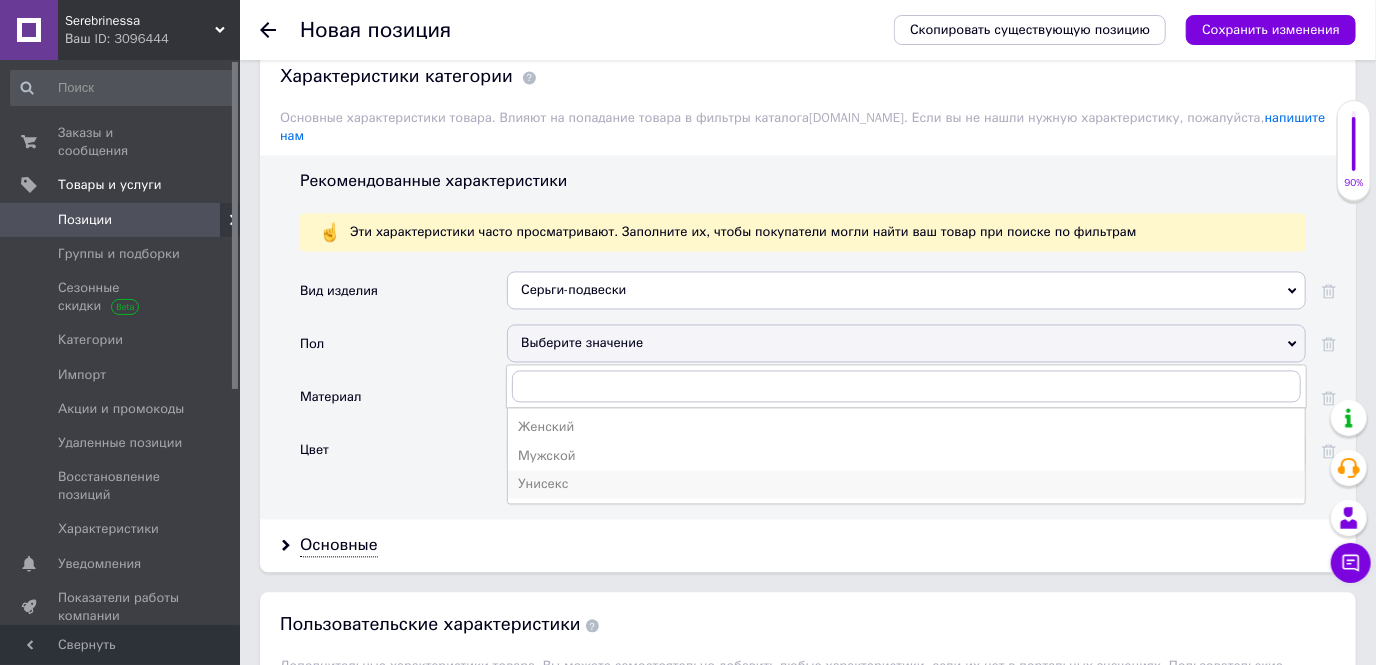 click on "Унисекс" at bounding box center (906, 485) 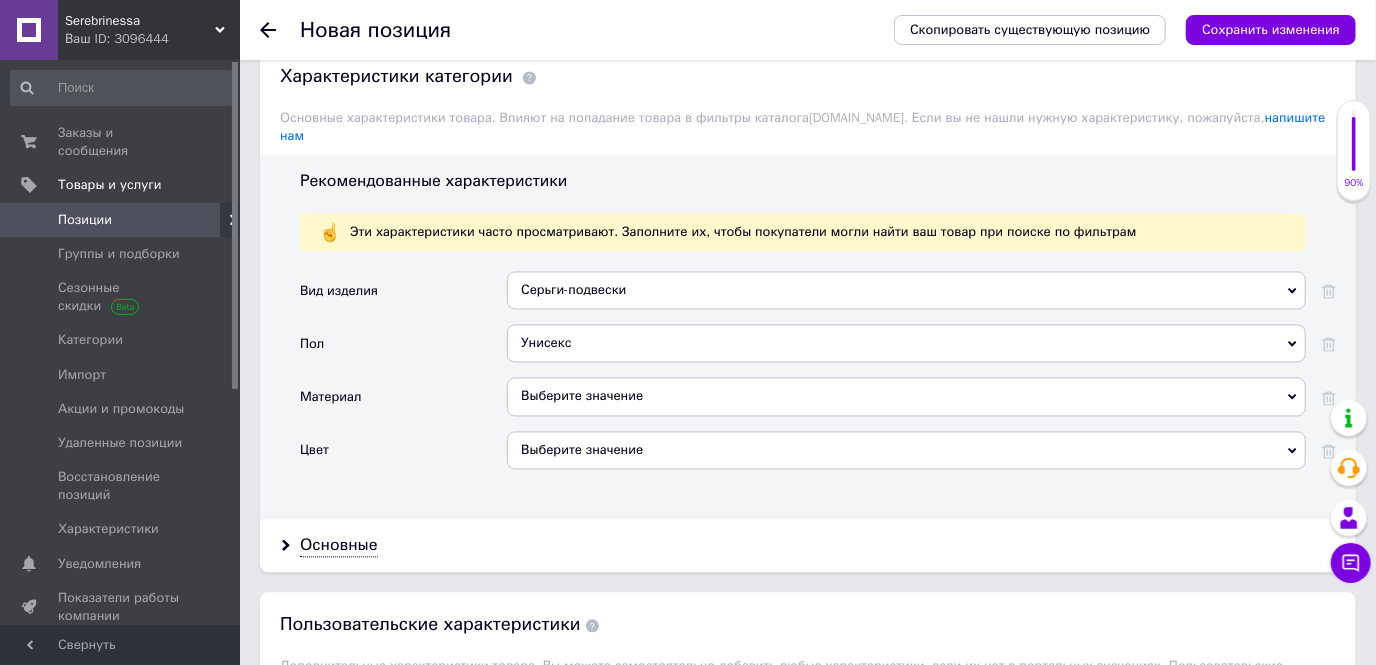 click on "Выберите значение" at bounding box center (906, 397) 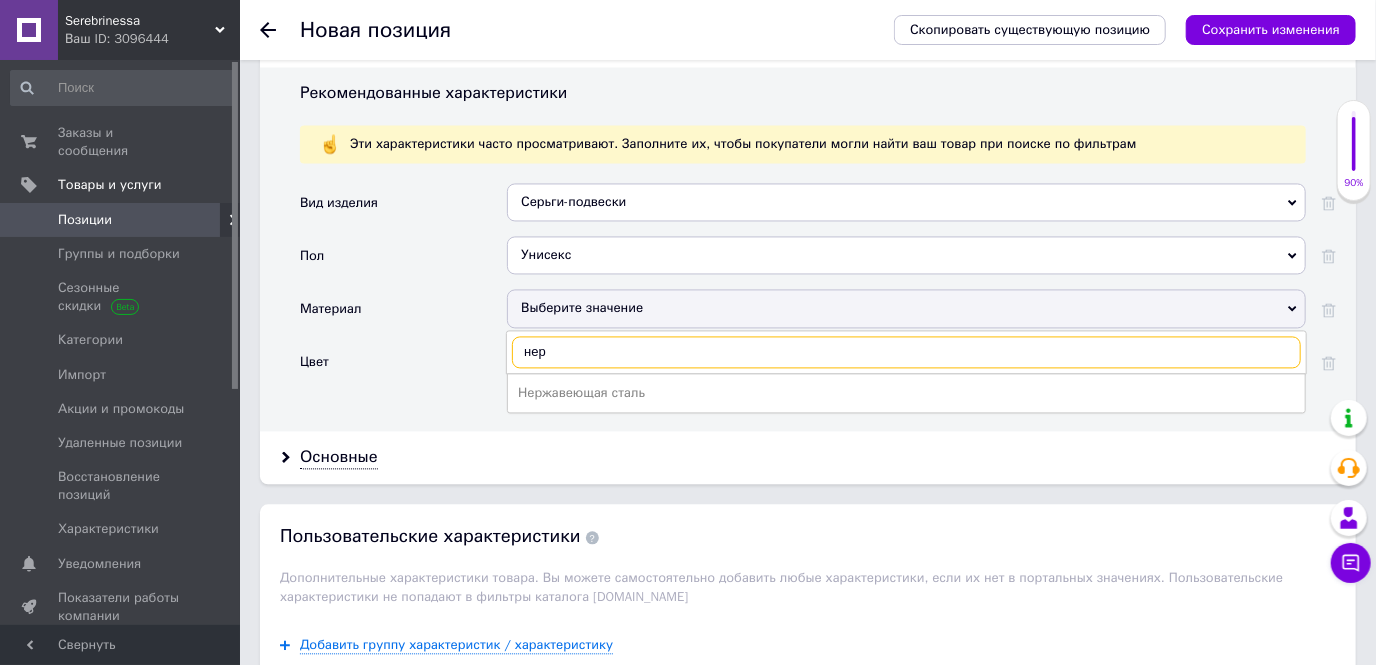 scroll, scrollTop: 2000, scrollLeft: 0, axis: vertical 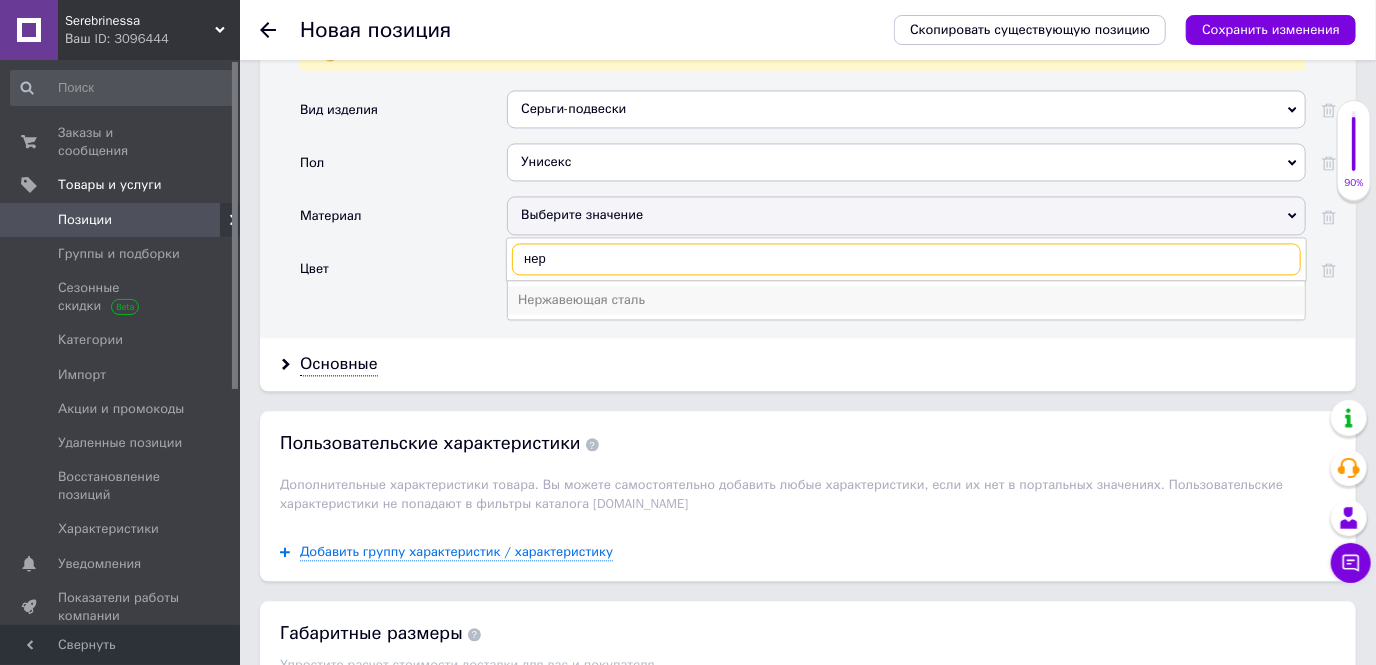 type on "нер" 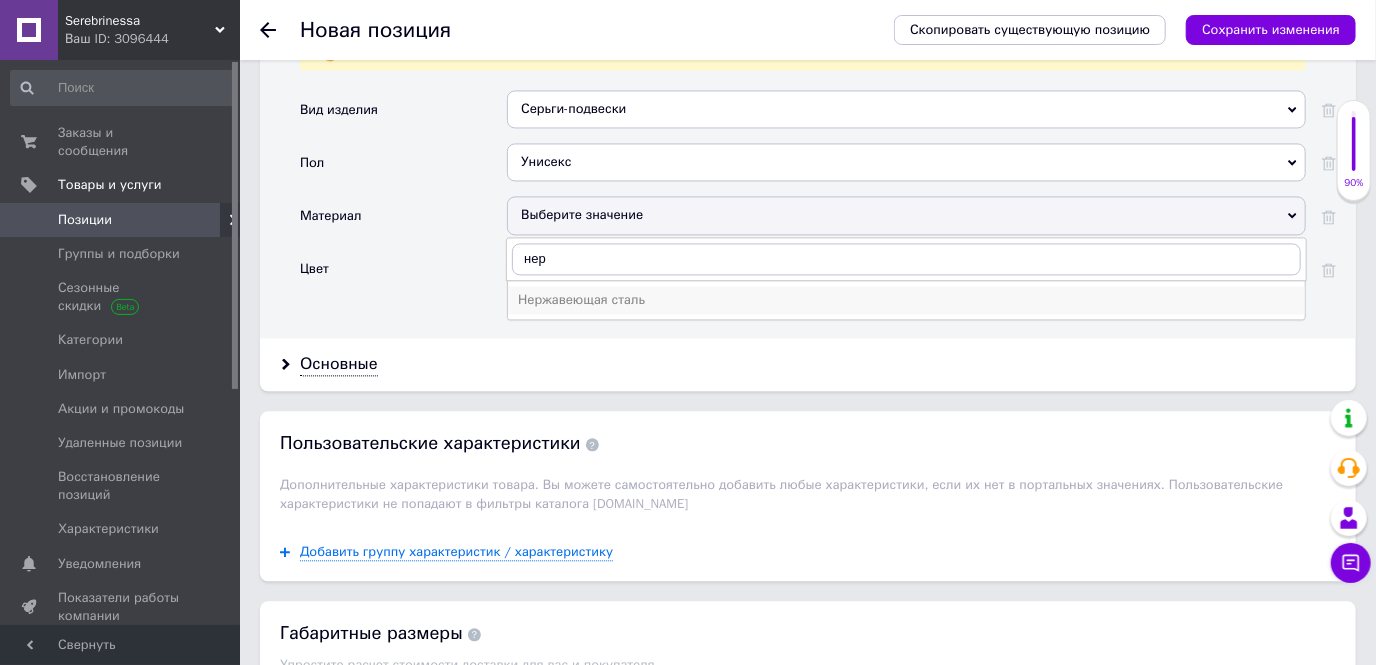 click on "Нержавеющая сталь" at bounding box center [906, 300] 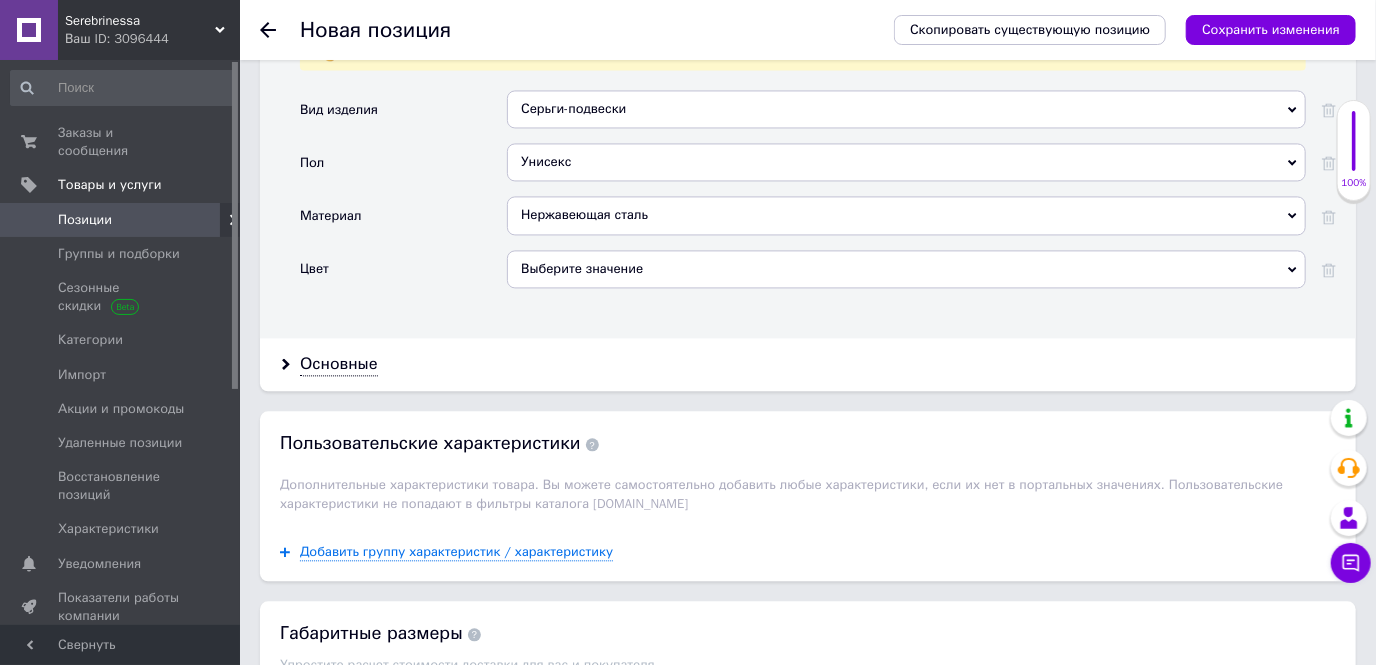 click on "Выберите значение" at bounding box center [906, 269] 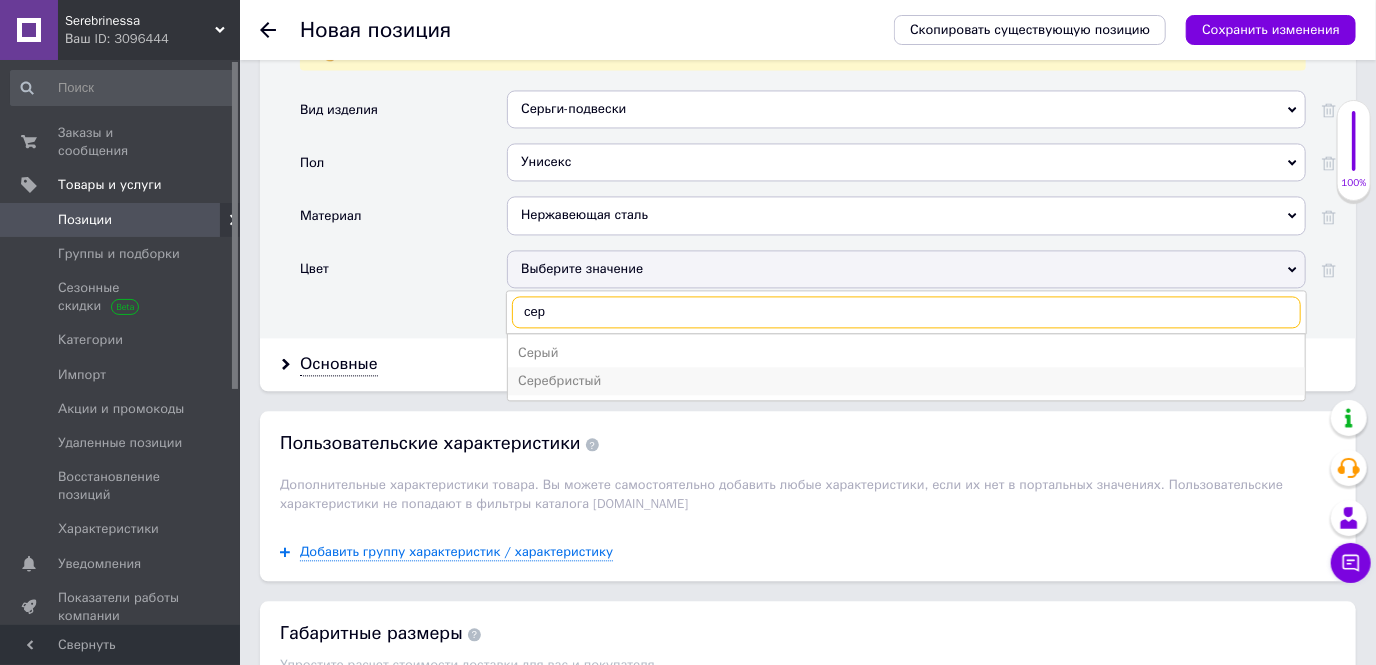 type on "сер" 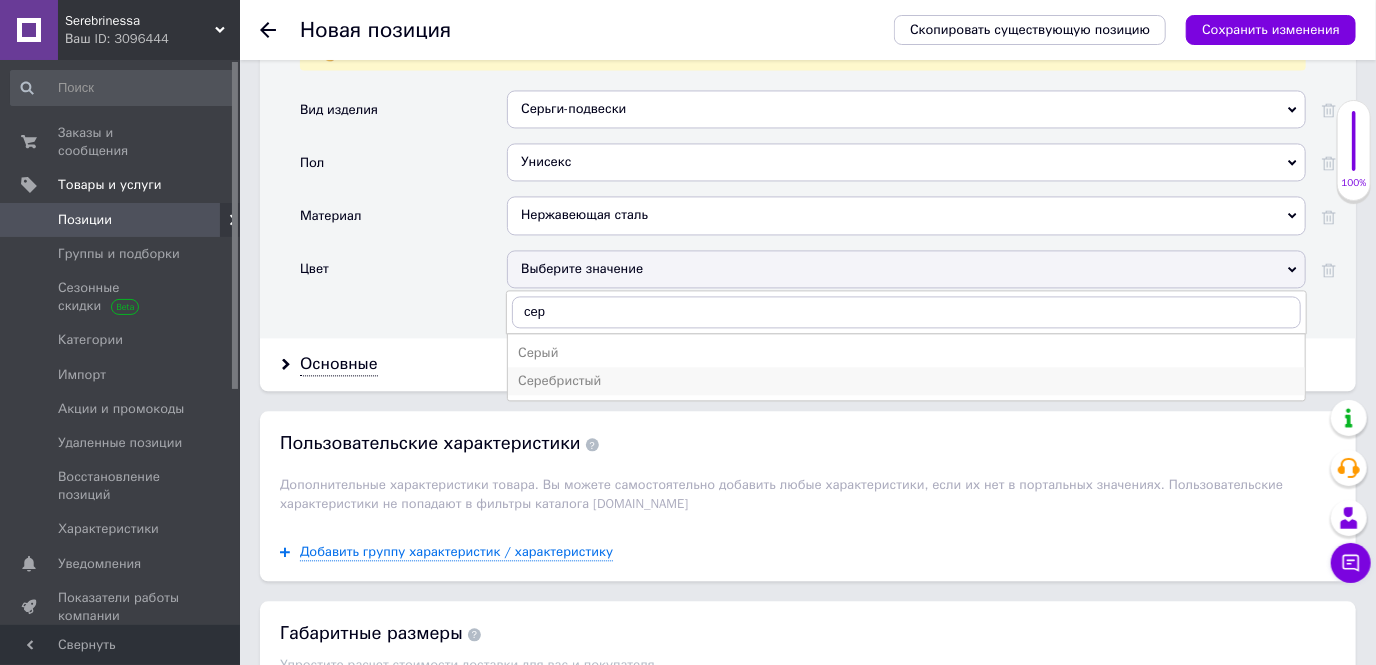 click on "Серебристый" at bounding box center (906, 381) 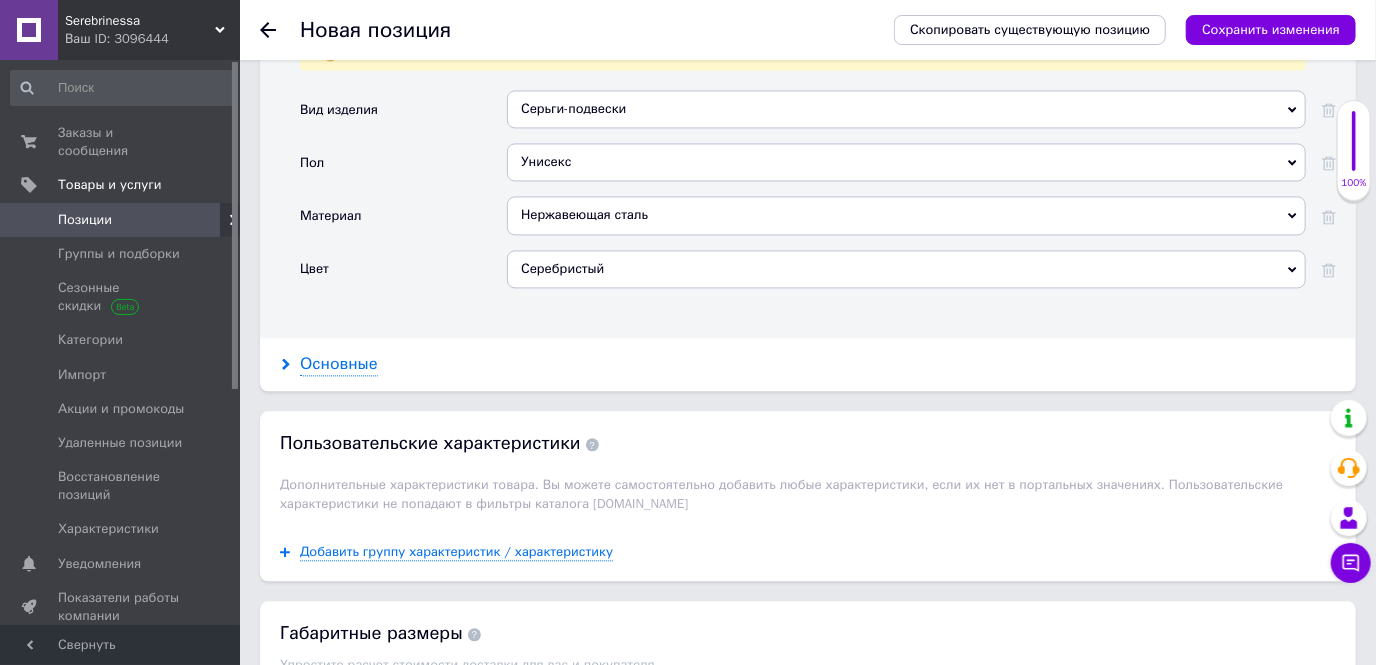 click on "Основные" at bounding box center [339, 364] 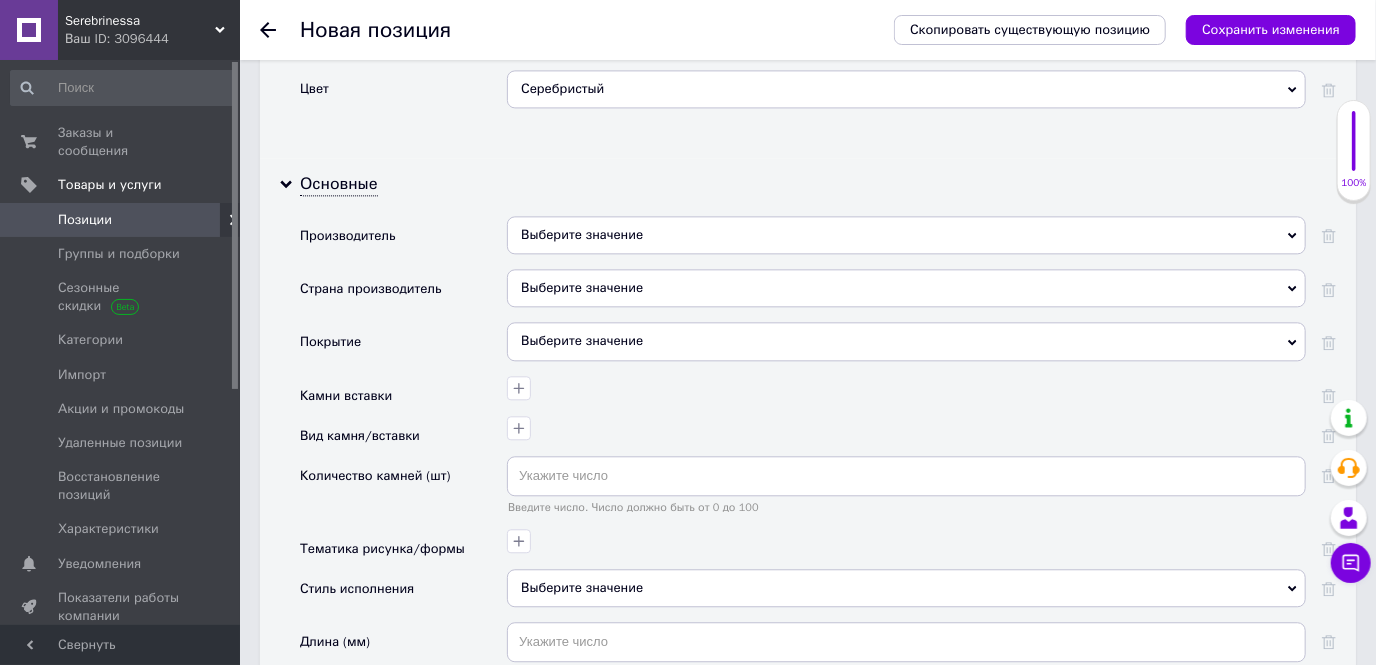 scroll, scrollTop: 2181, scrollLeft: 0, axis: vertical 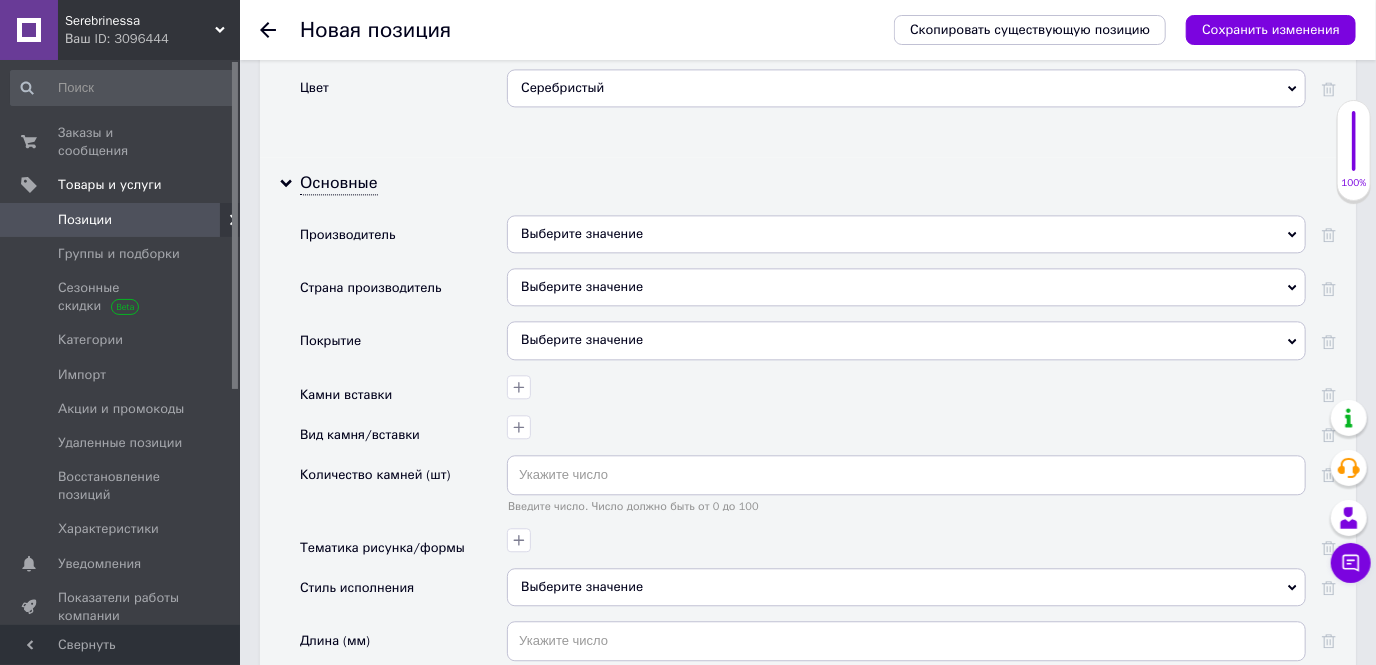 click on "Выберите значение" at bounding box center (906, 287) 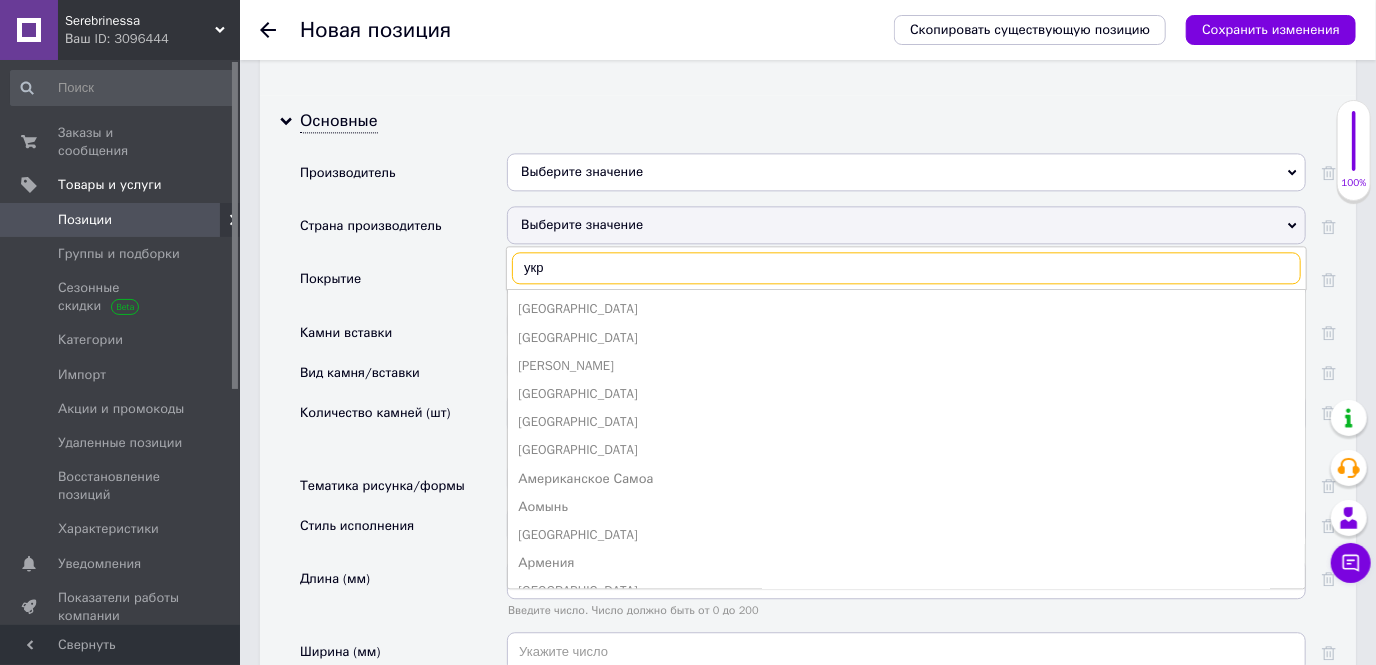 scroll, scrollTop: 2272, scrollLeft: 0, axis: vertical 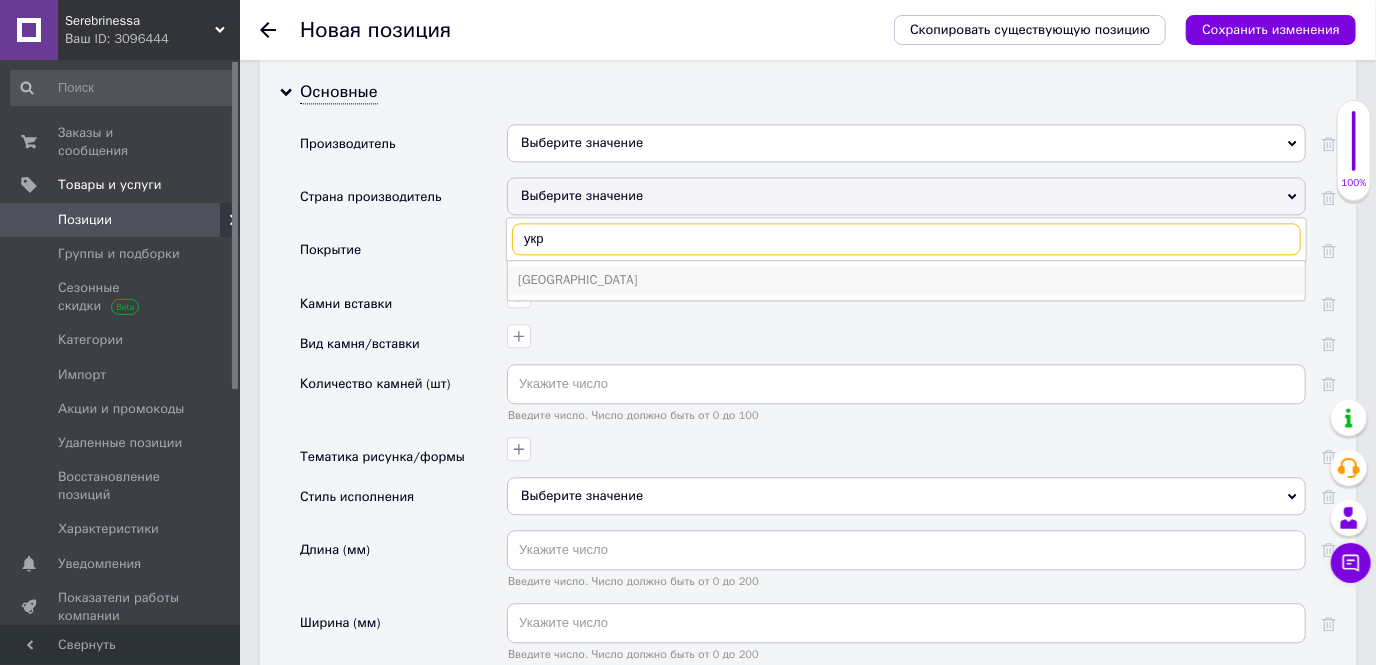type on "укр" 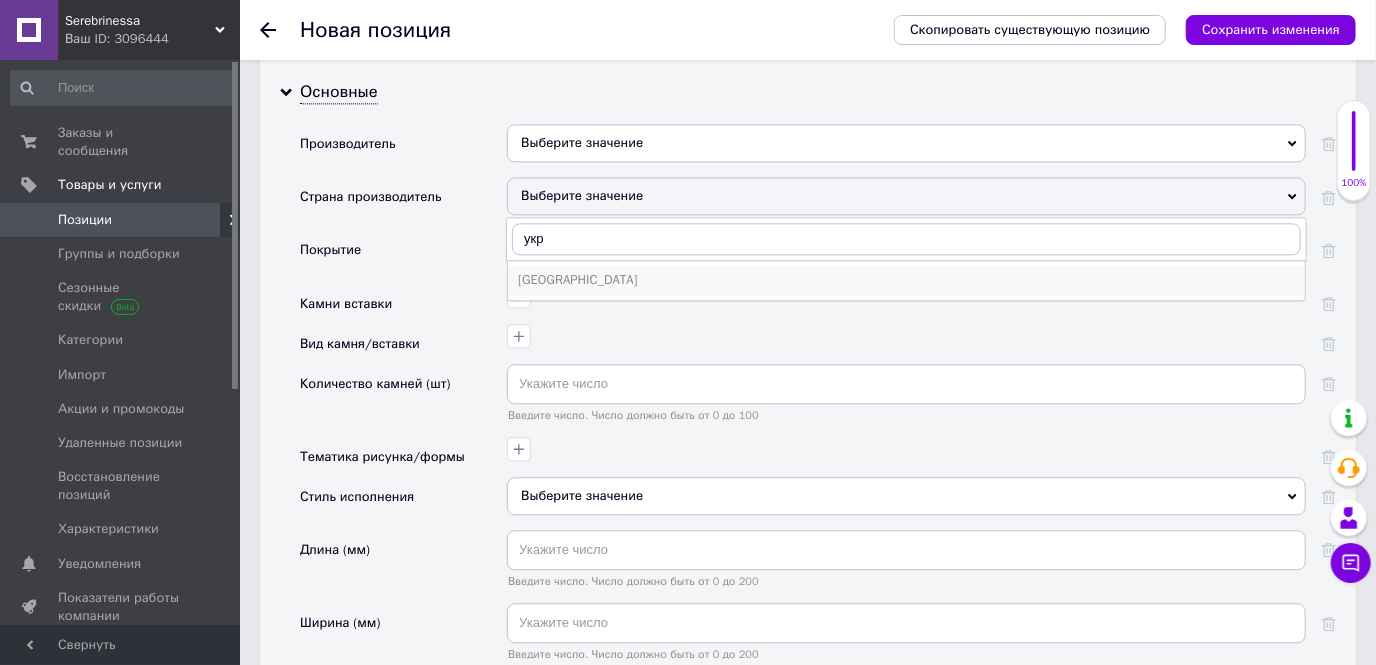 click on "[GEOGRAPHIC_DATA]" at bounding box center [906, 280] 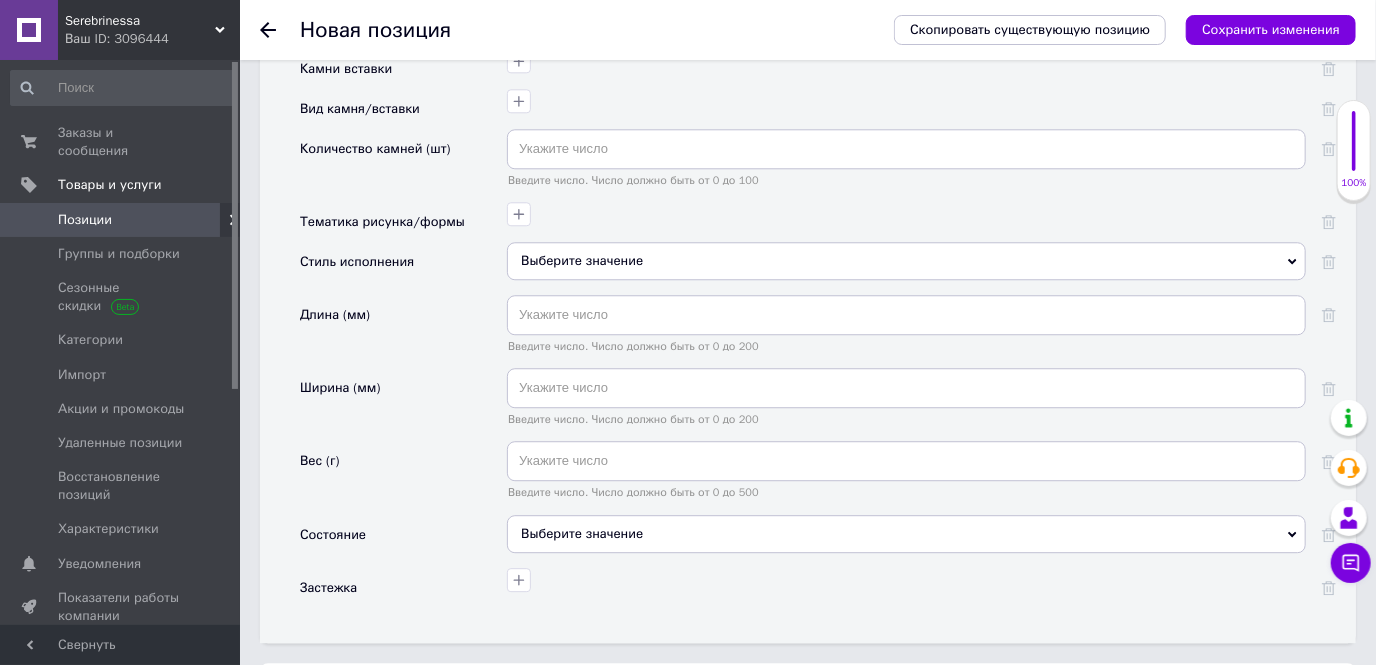 scroll, scrollTop: 2545, scrollLeft: 0, axis: vertical 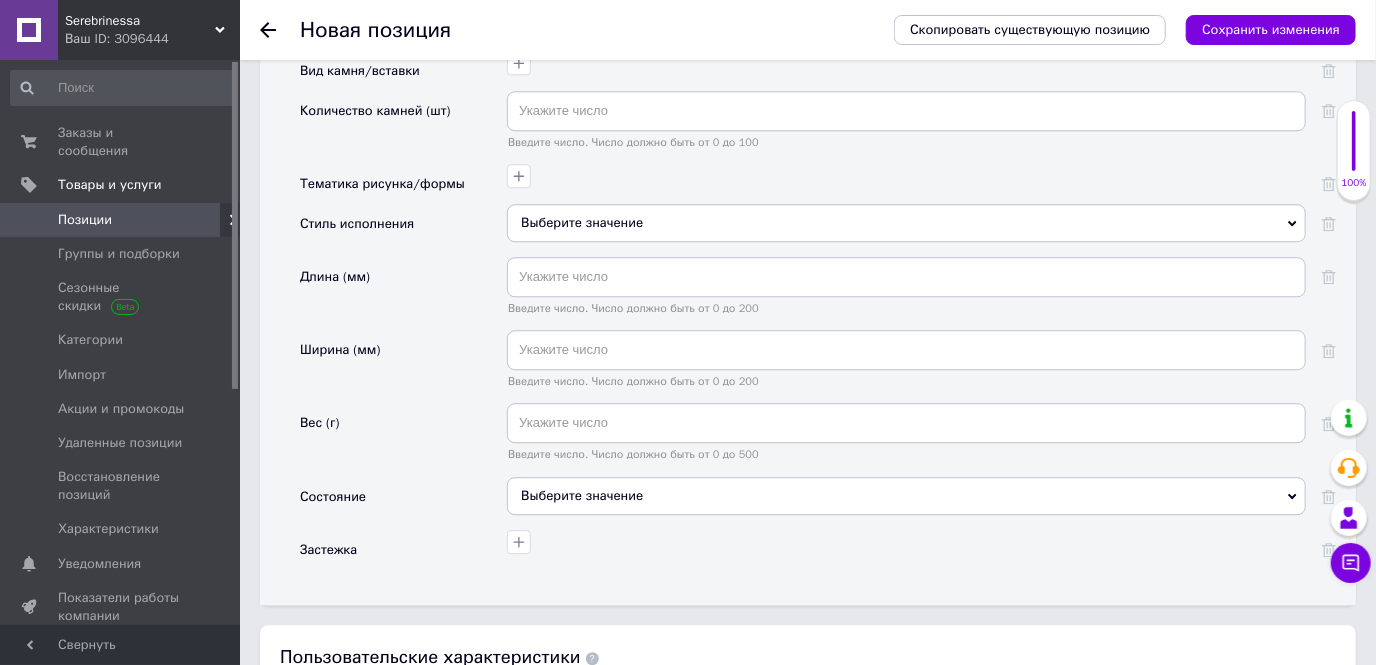 click on "Выберите значение" at bounding box center [906, 223] 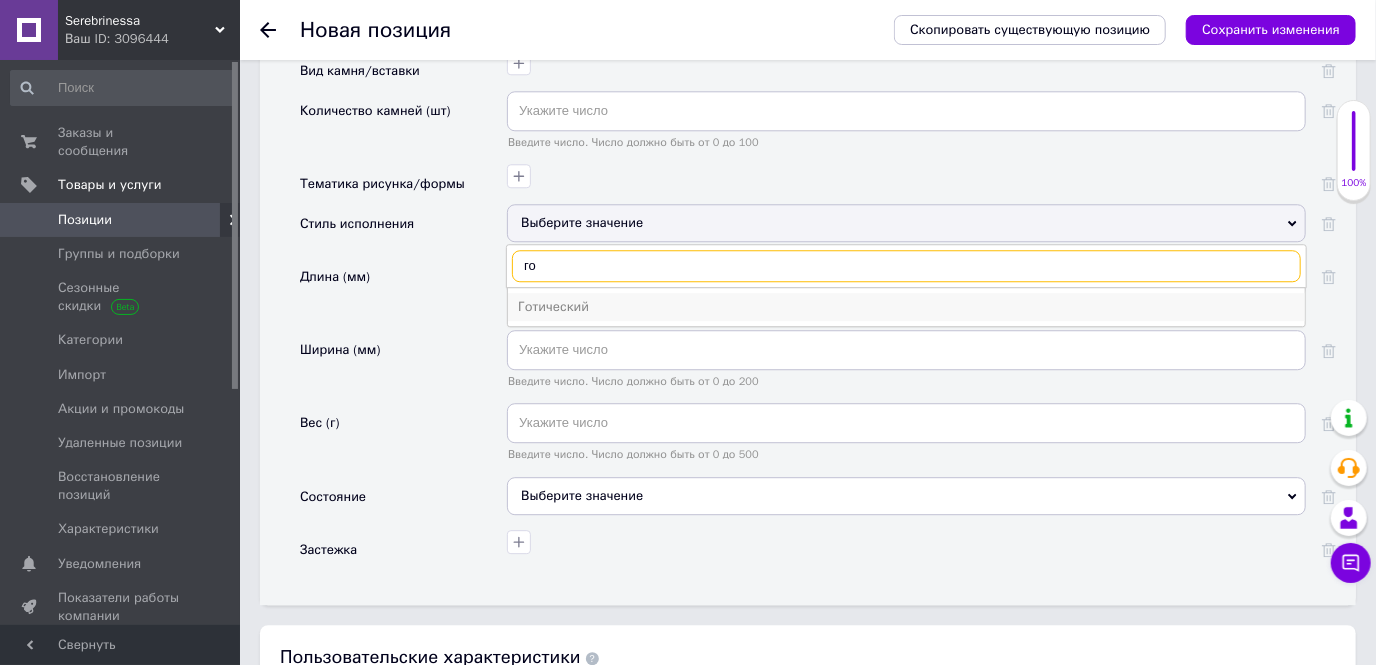type on "го" 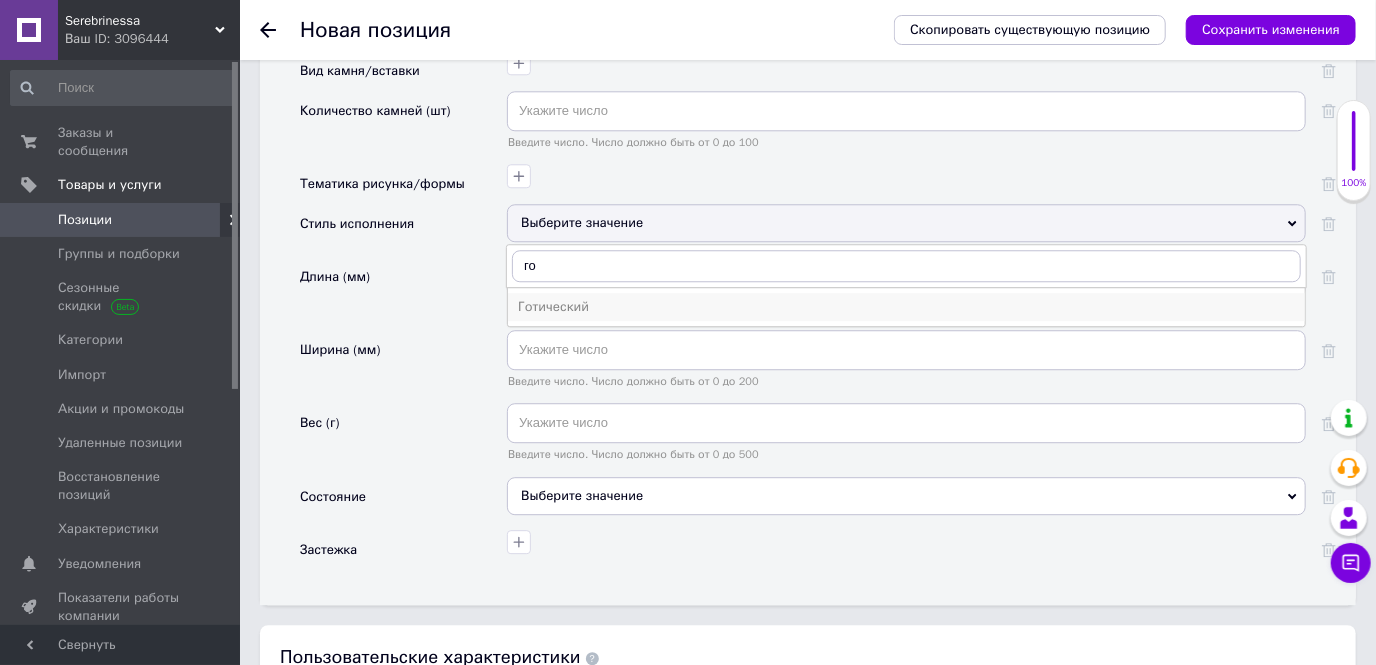 click on "Готический" at bounding box center (906, 307) 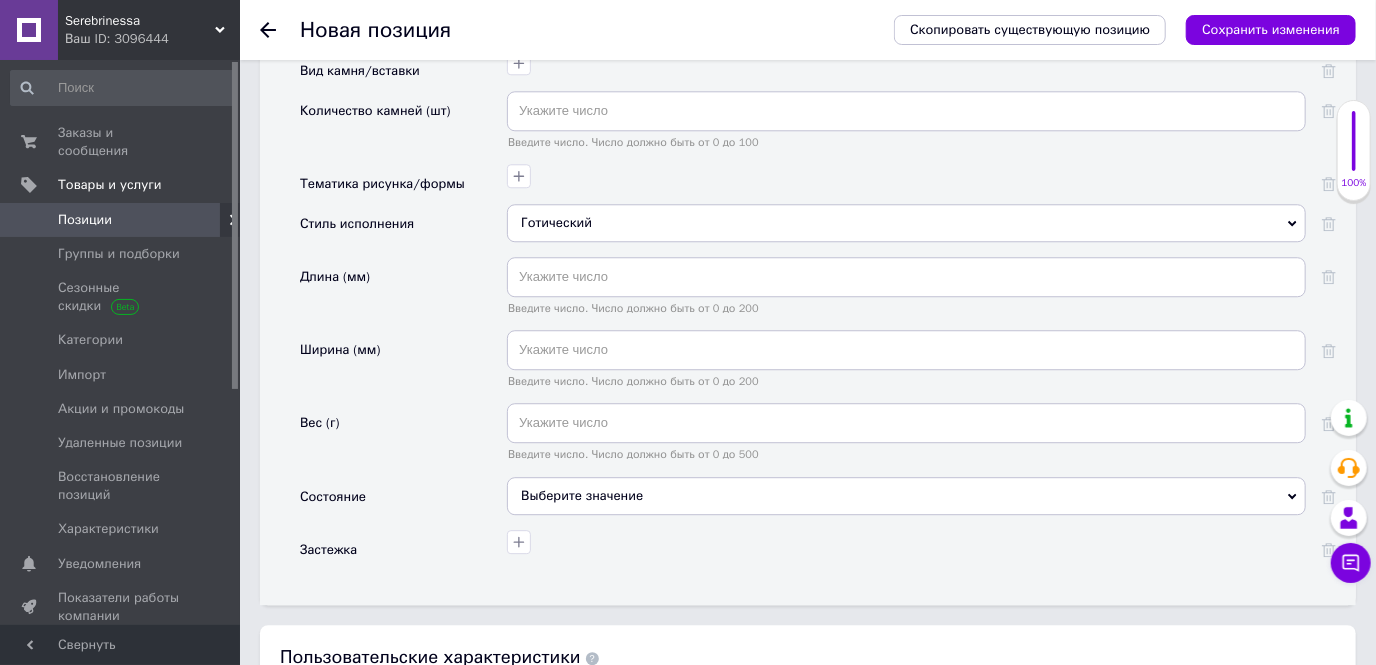 click on "Выберите значение" at bounding box center (906, 496) 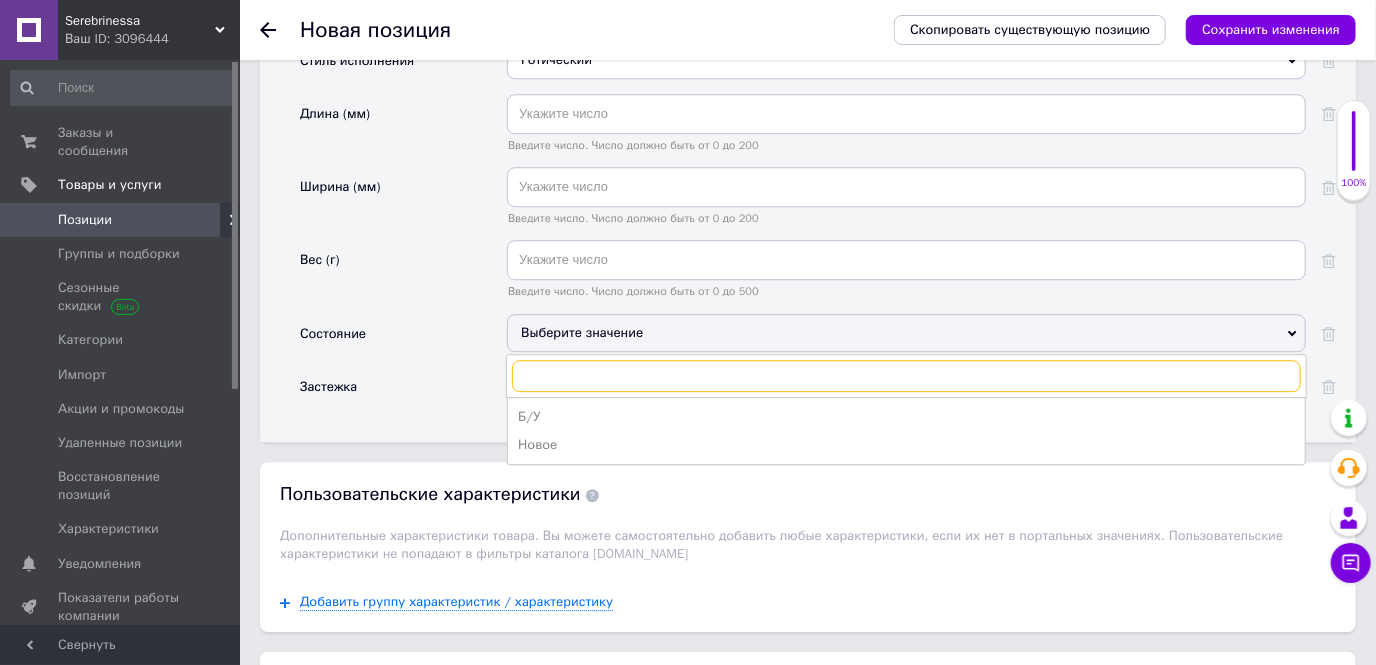 scroll, scrollTop: 2727, scrollLeft: 0, axis: vertical 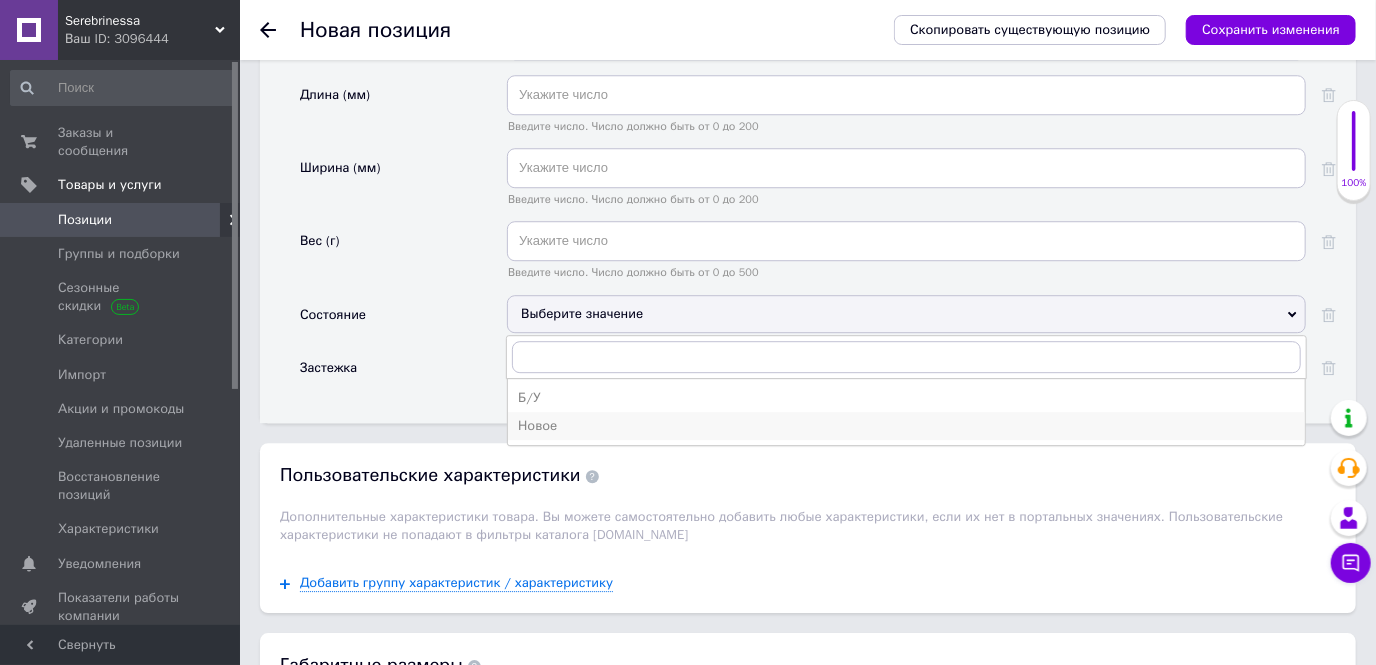click on "Новое" at bounding box center (906, 426) 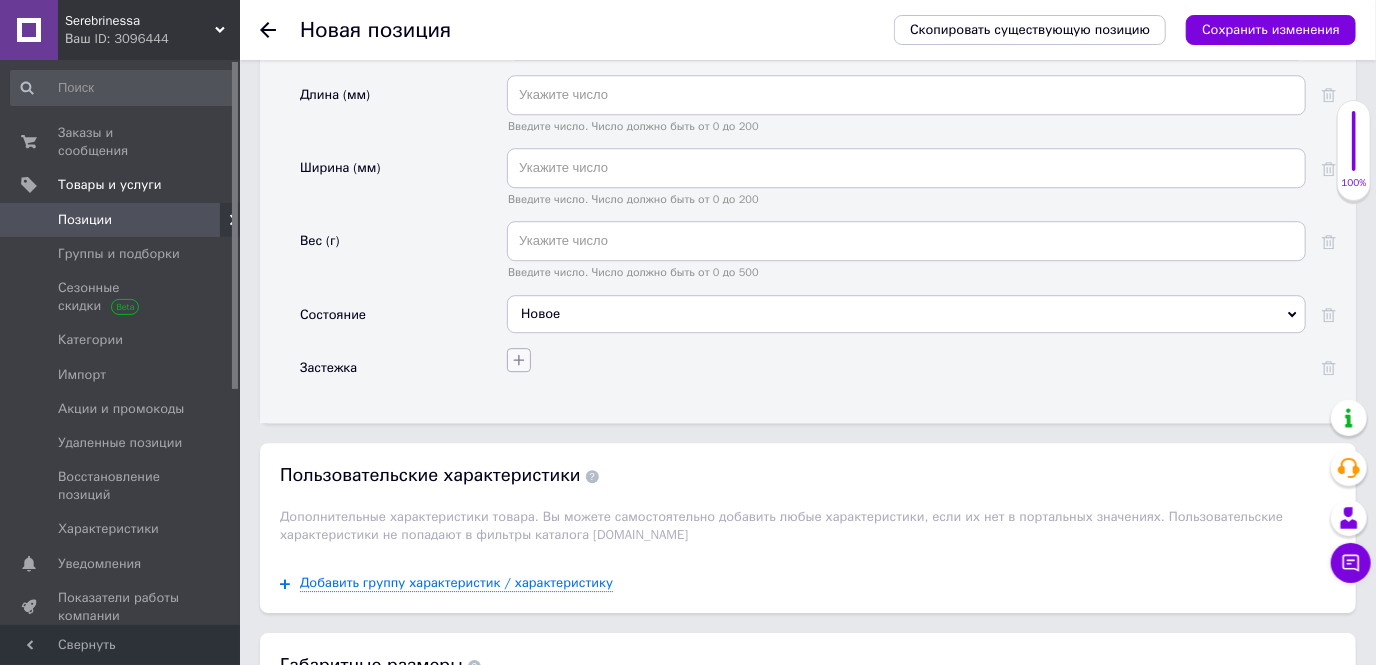click 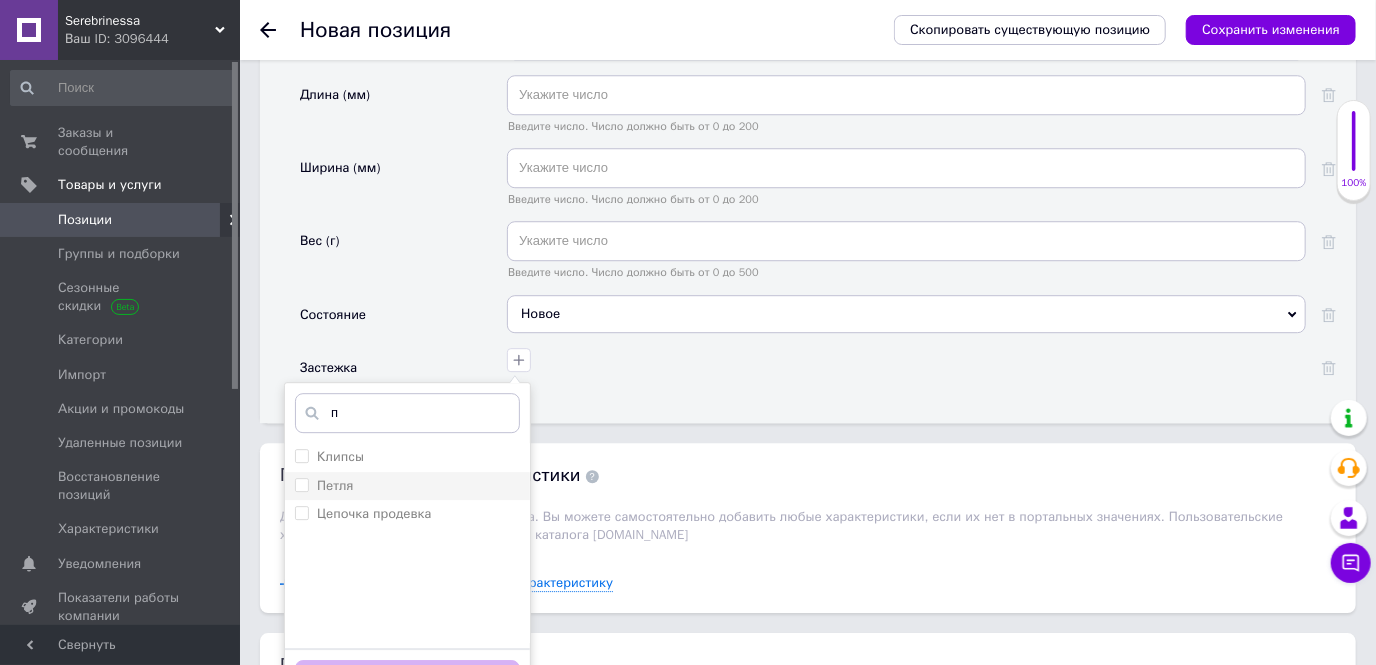 type on "п" 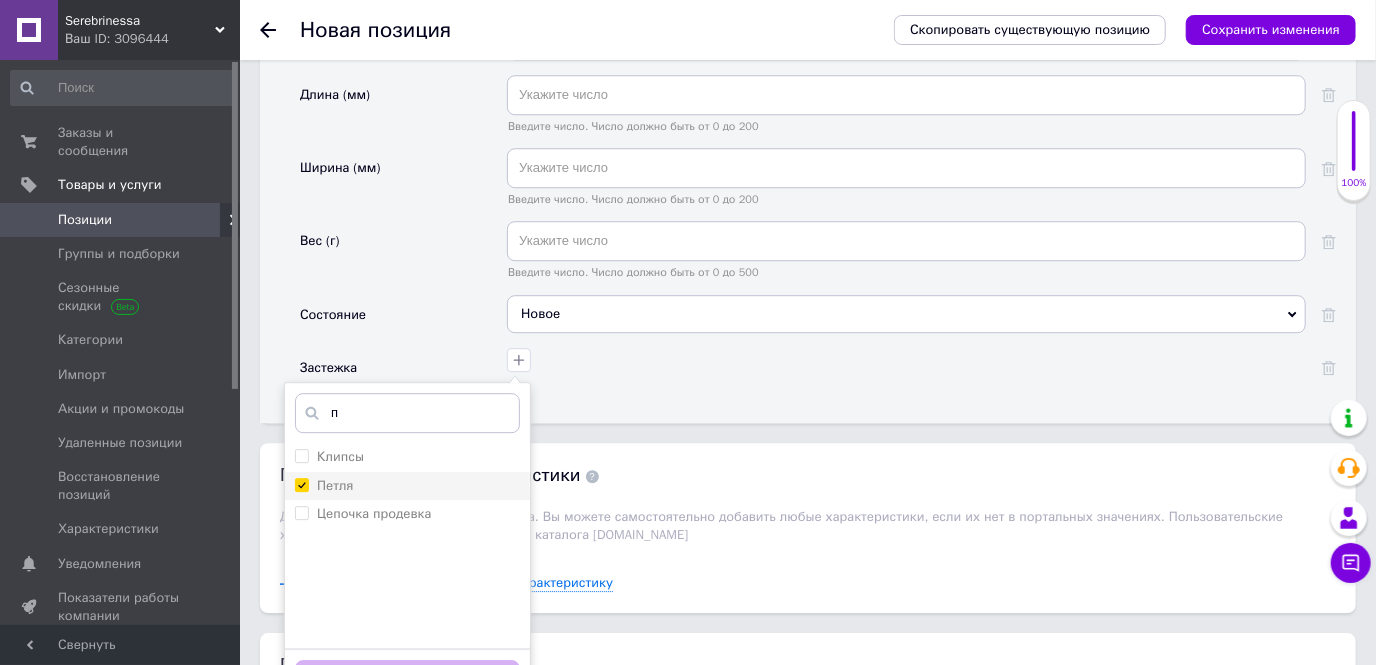 checkbox on "true" 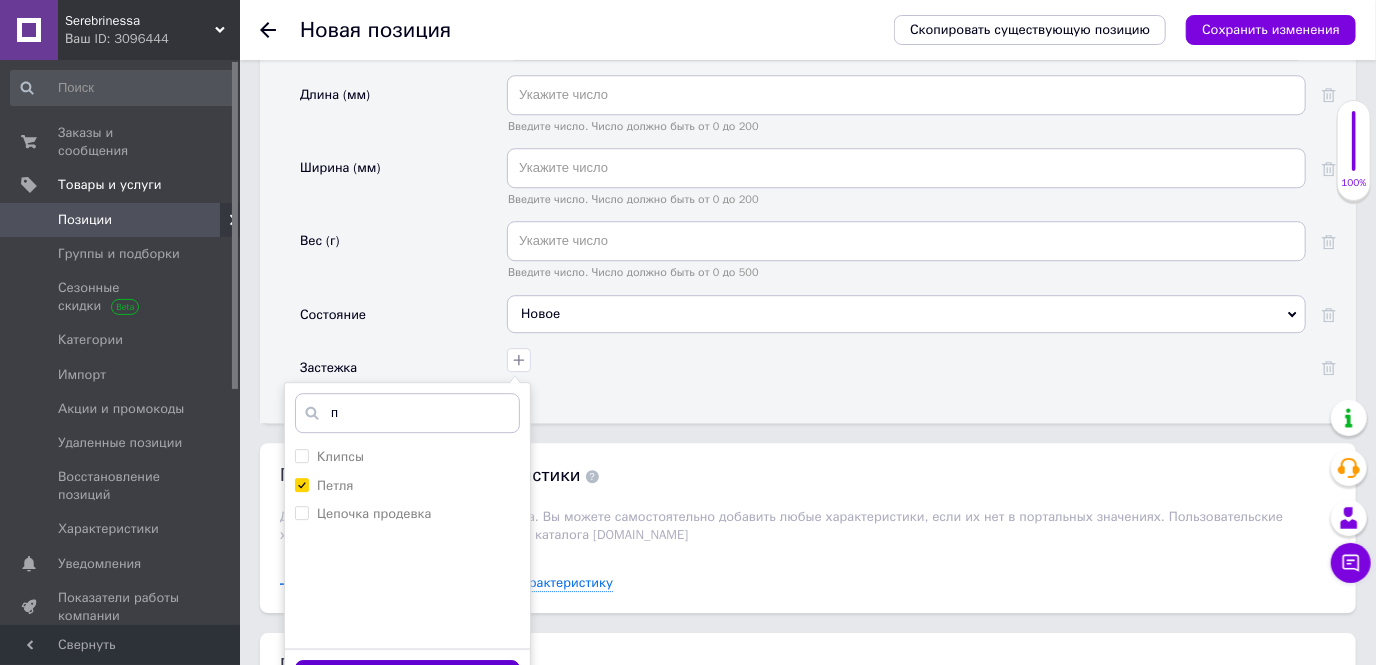 click on "Сохранить" at bounding box center [407, 679] 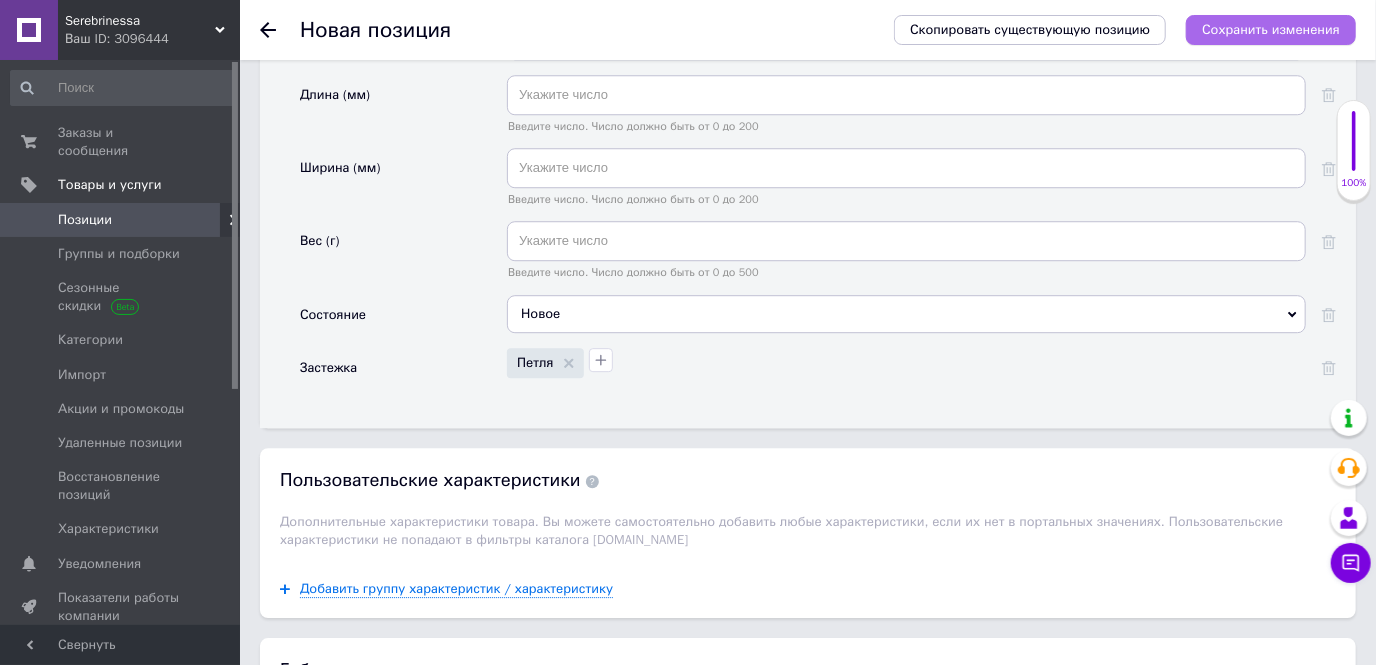 click on "Сохранить изменения" at bounding box center [1271, 29] 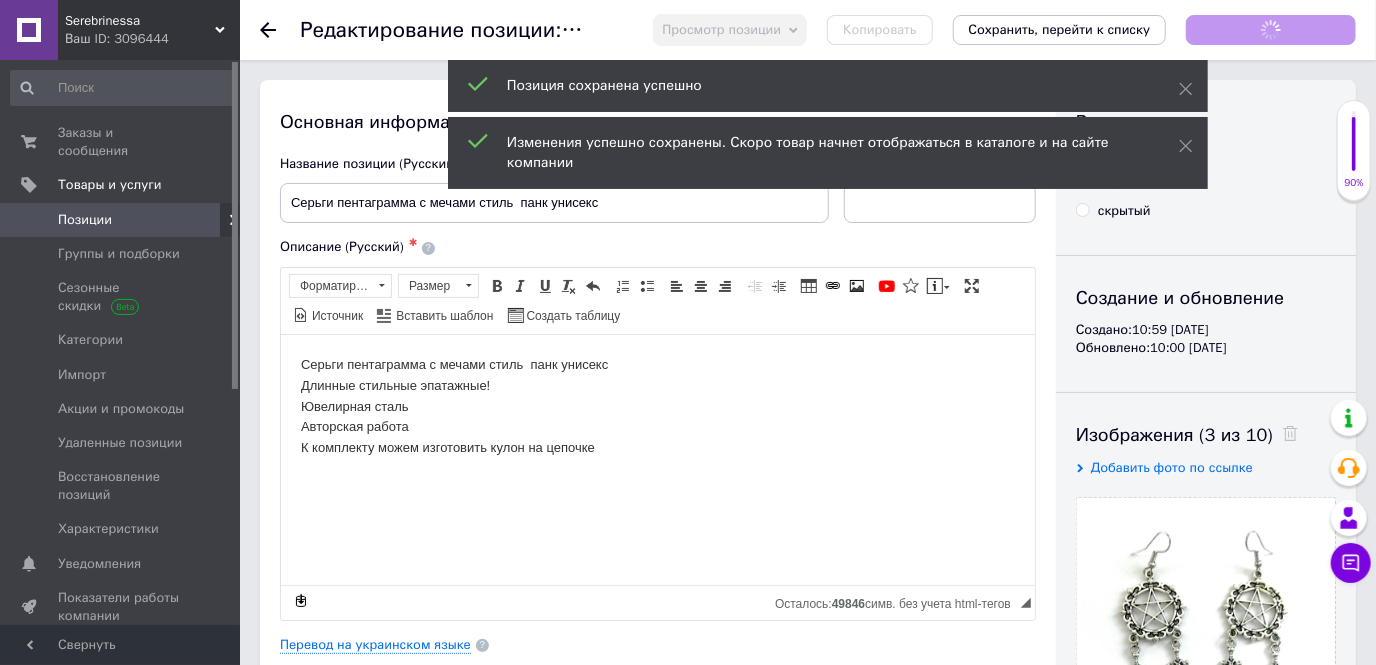 scroll, scrollTop: 0, scrollLeft: 0, axis: both 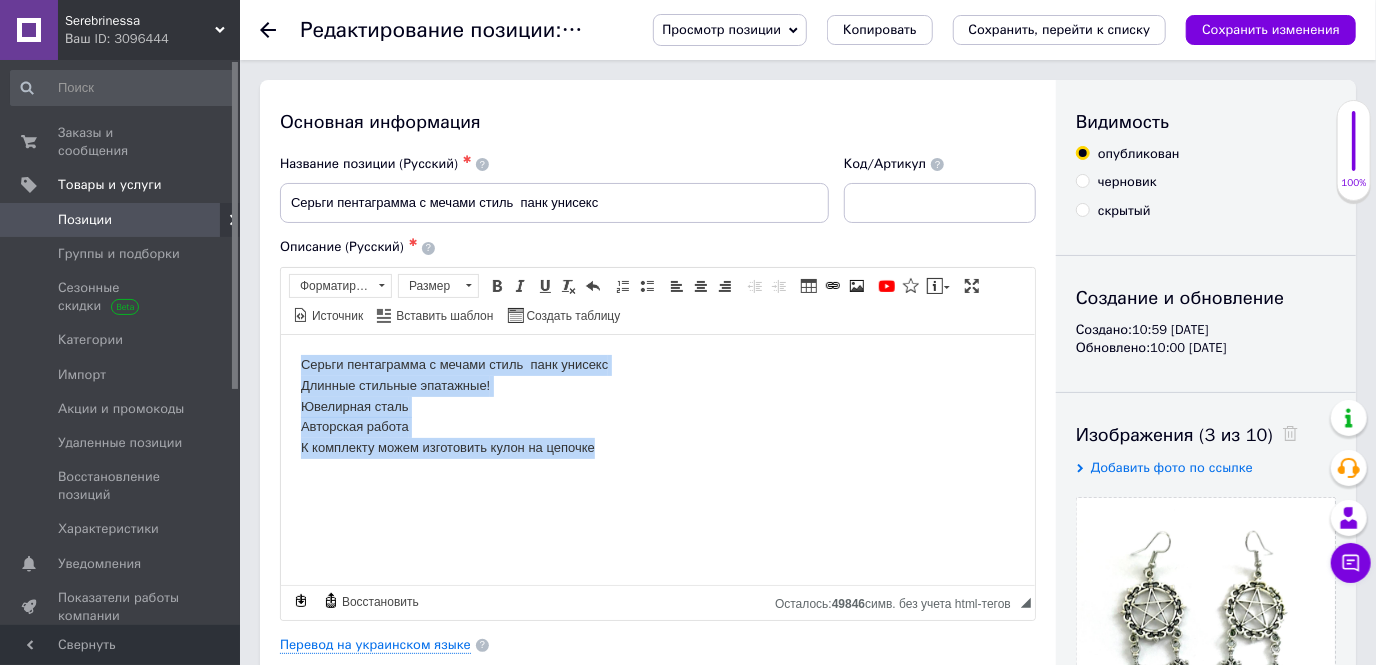 drag, startPoint x: 294, startPoint y: 353, endPoint x: 637, endPoint y: 461, distance: 359.60117 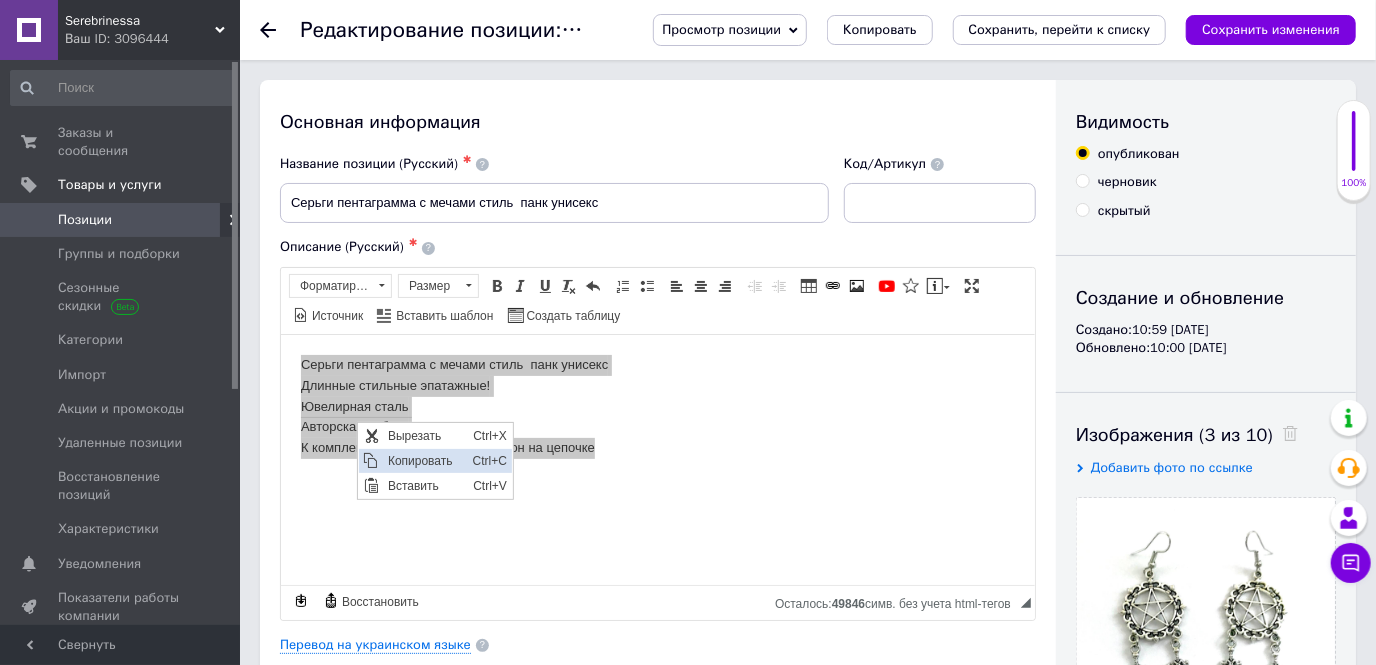 scroll, scrollTop: 0, scrollLeft: 0, axis: both 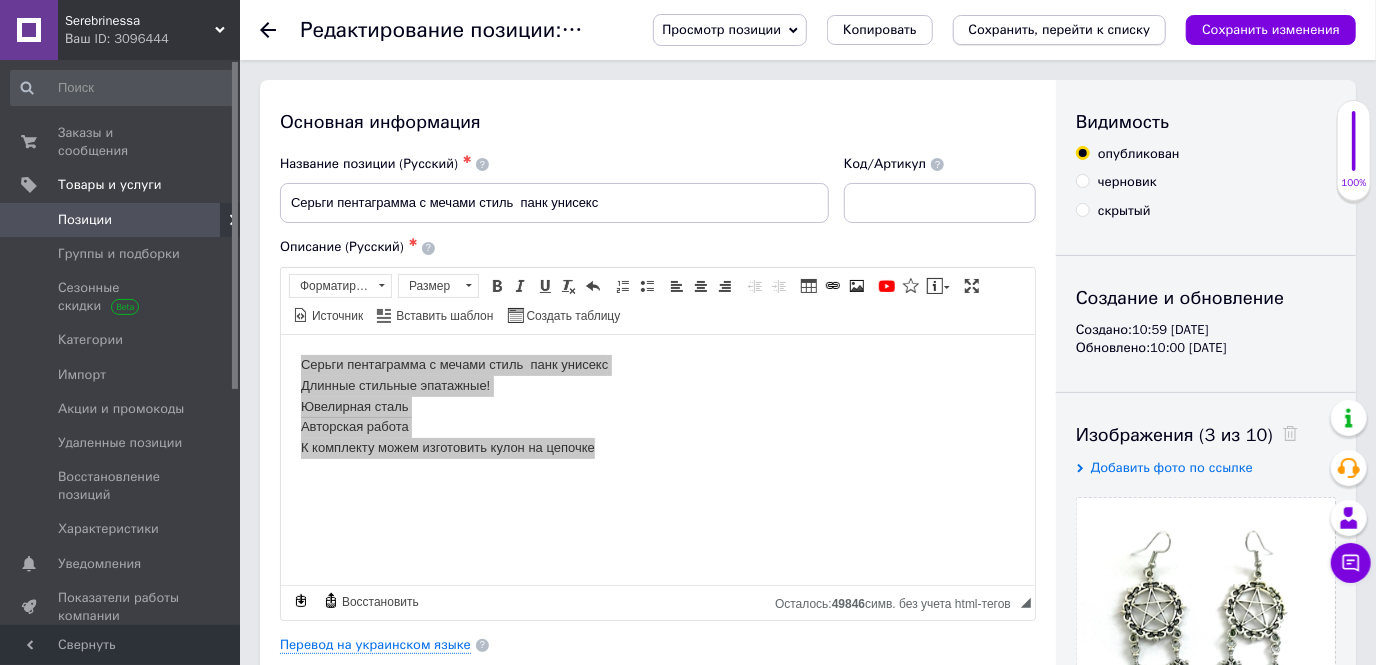 click on "Сохранить, перейти к списку" at bounding box center [1060, 29] 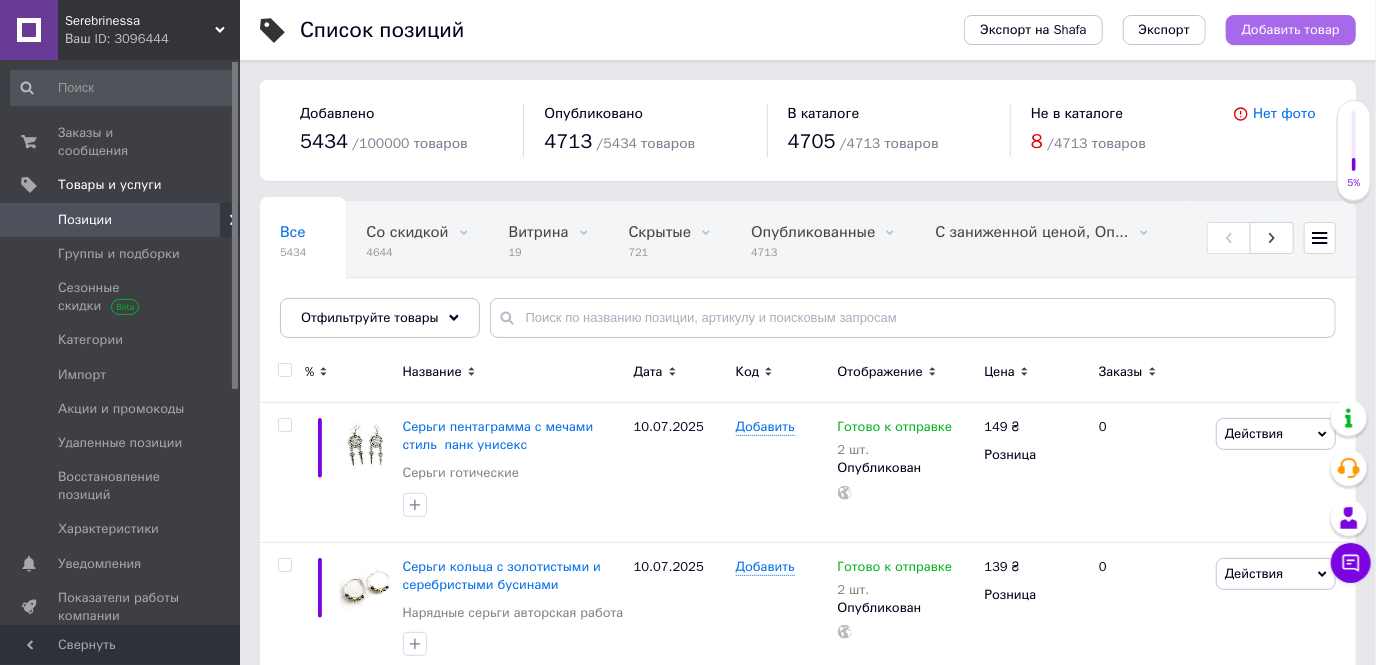 click on "Добавить товар" at bounding box center (1291, 30) 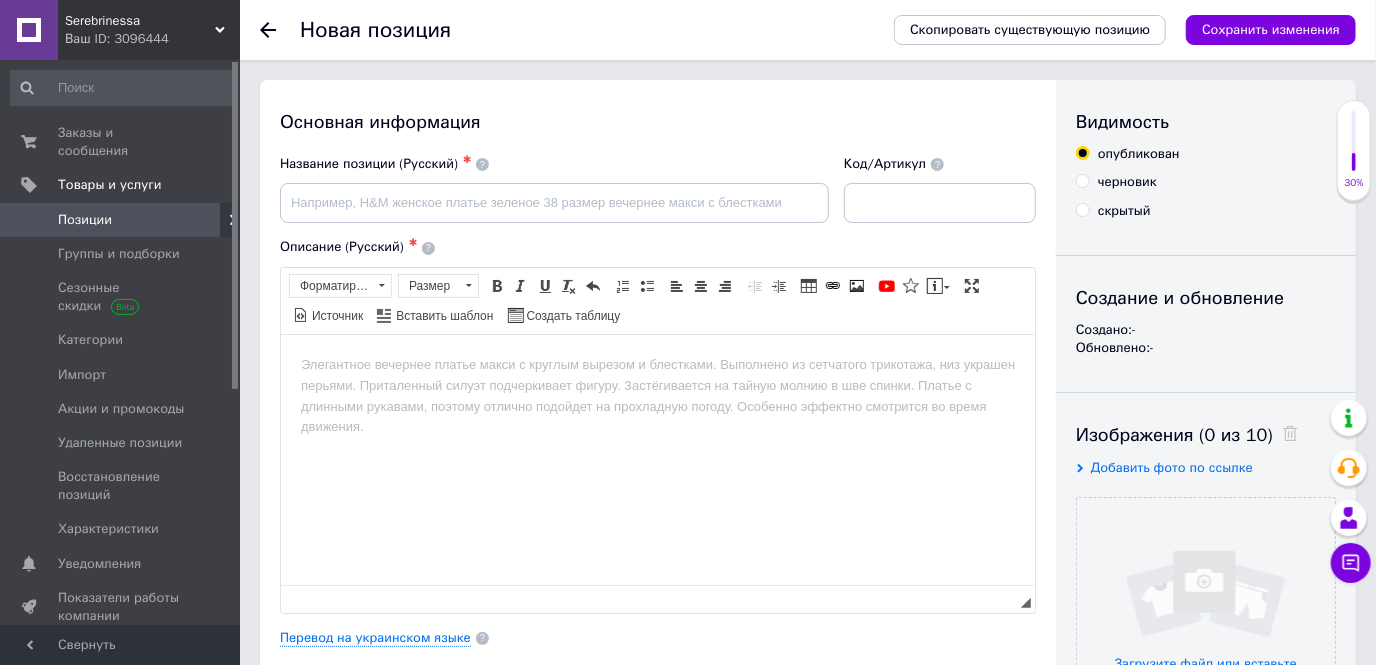 scroll, scrollTop: 0, scrollLeft: 0, axis: both 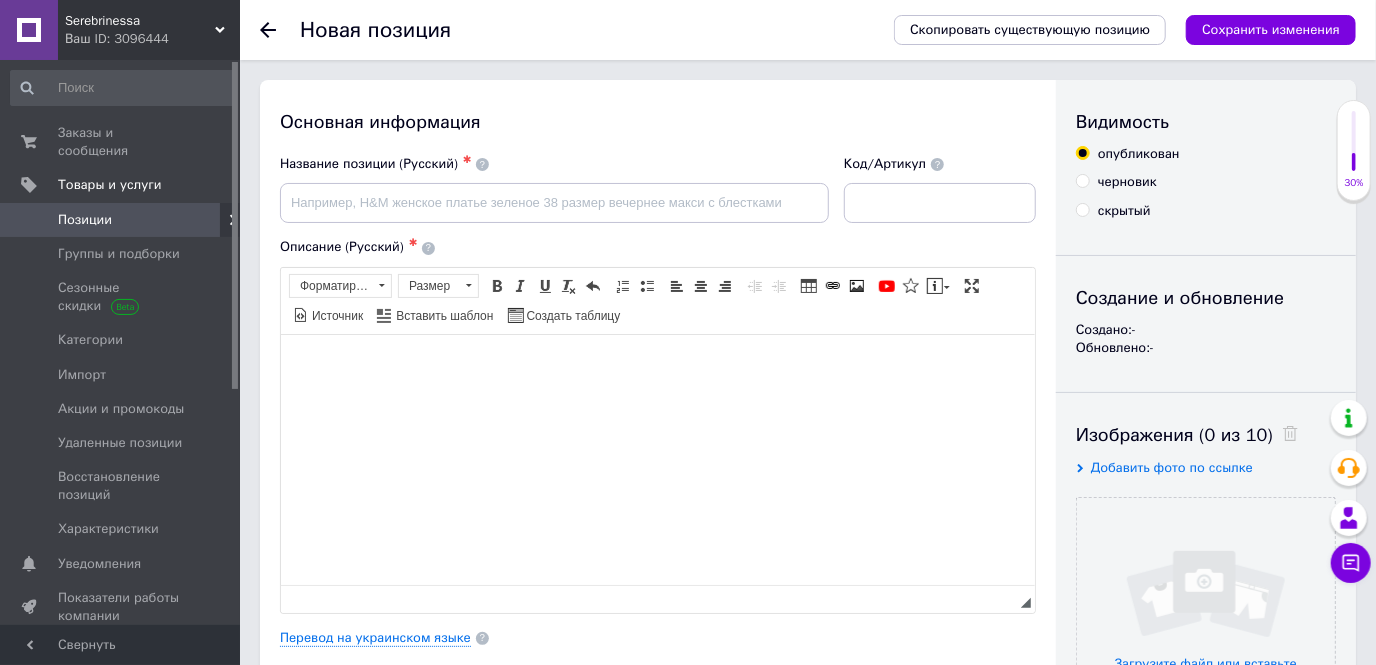 click at bounding box center [657, 364] 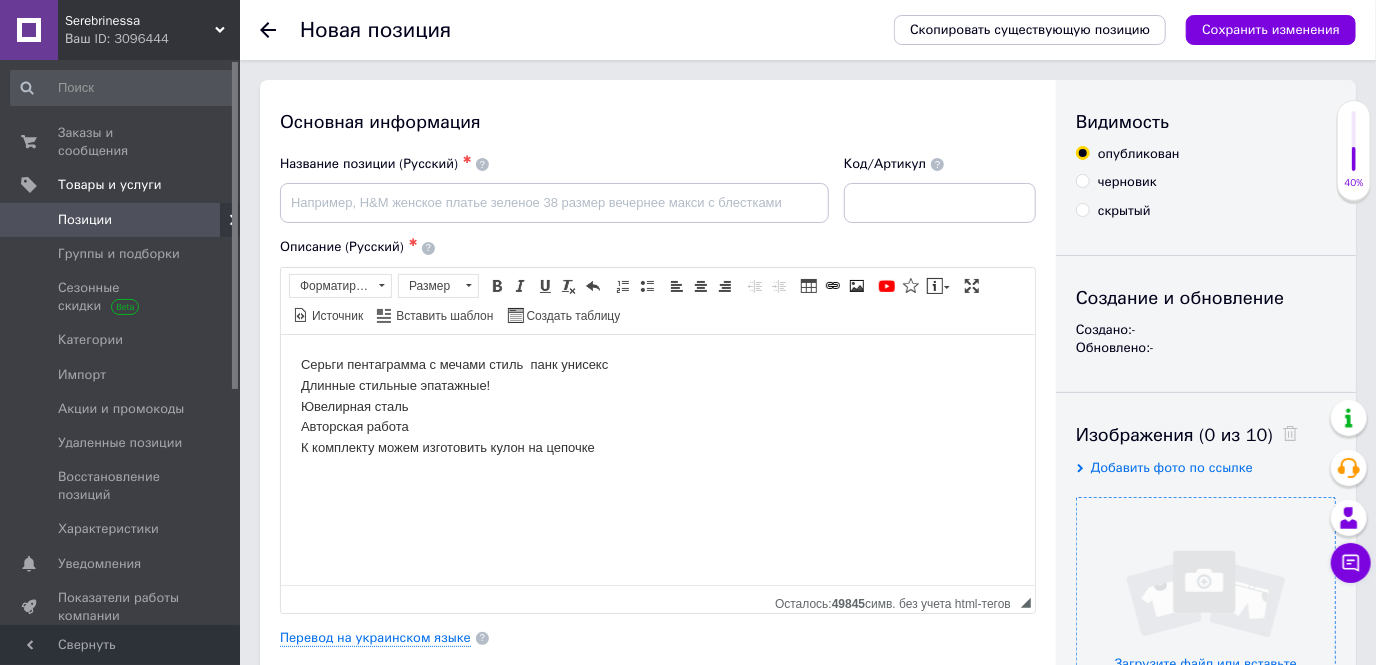 click at bounding box center [1206, 627] 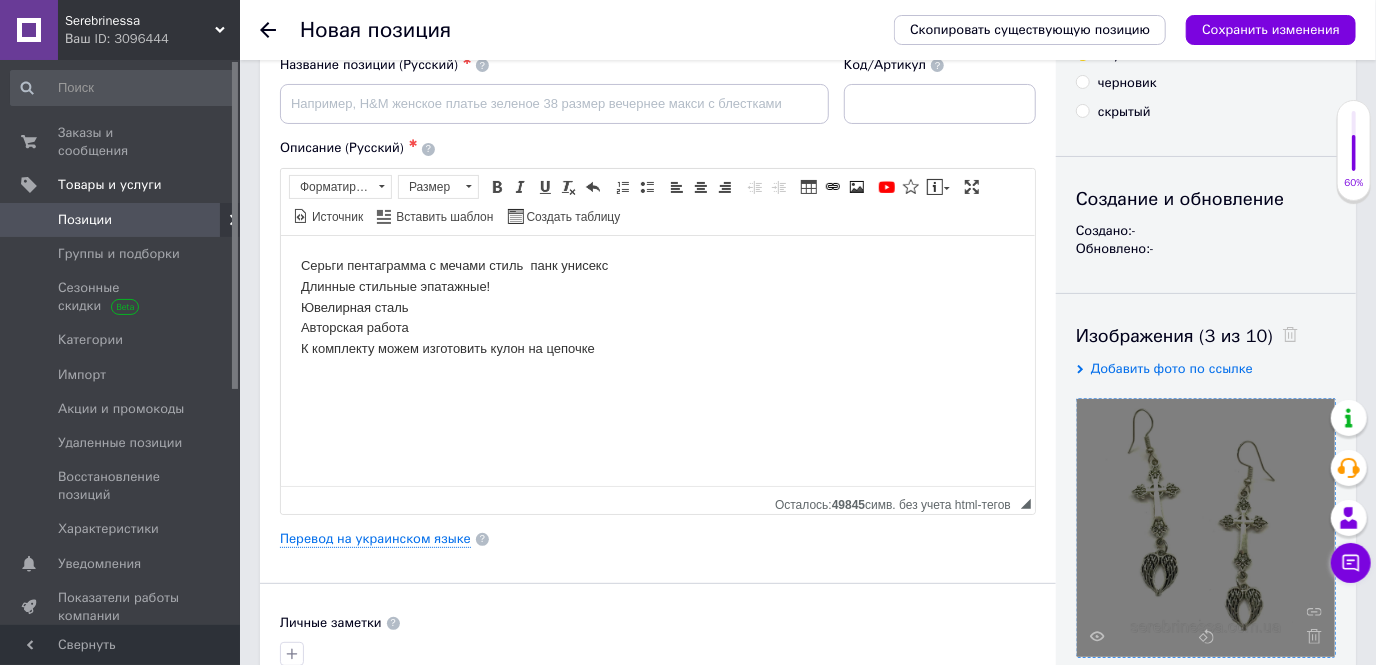 scroll, scrollTop: 0, scrollLeft: 0, axis: both 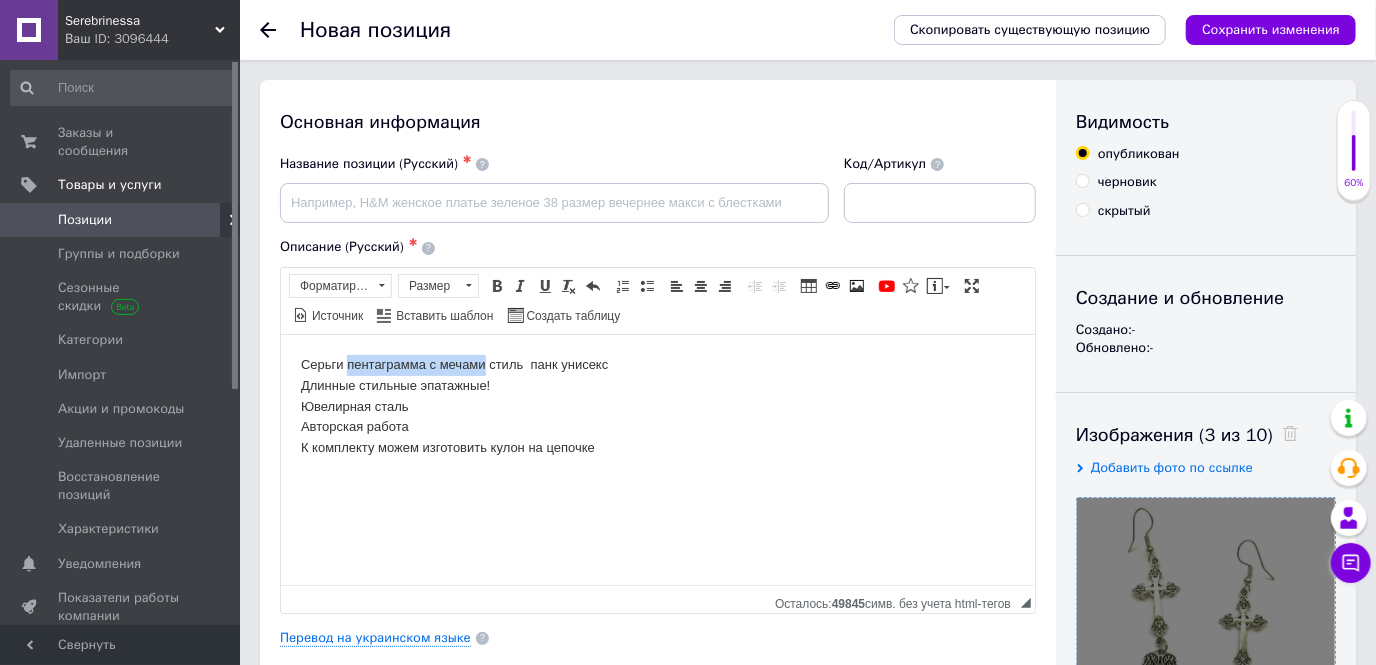 drag, startPoint x: 486, startPoint y: 355, endPoint x: 348, endPoint y: 358, distance: 138.03261 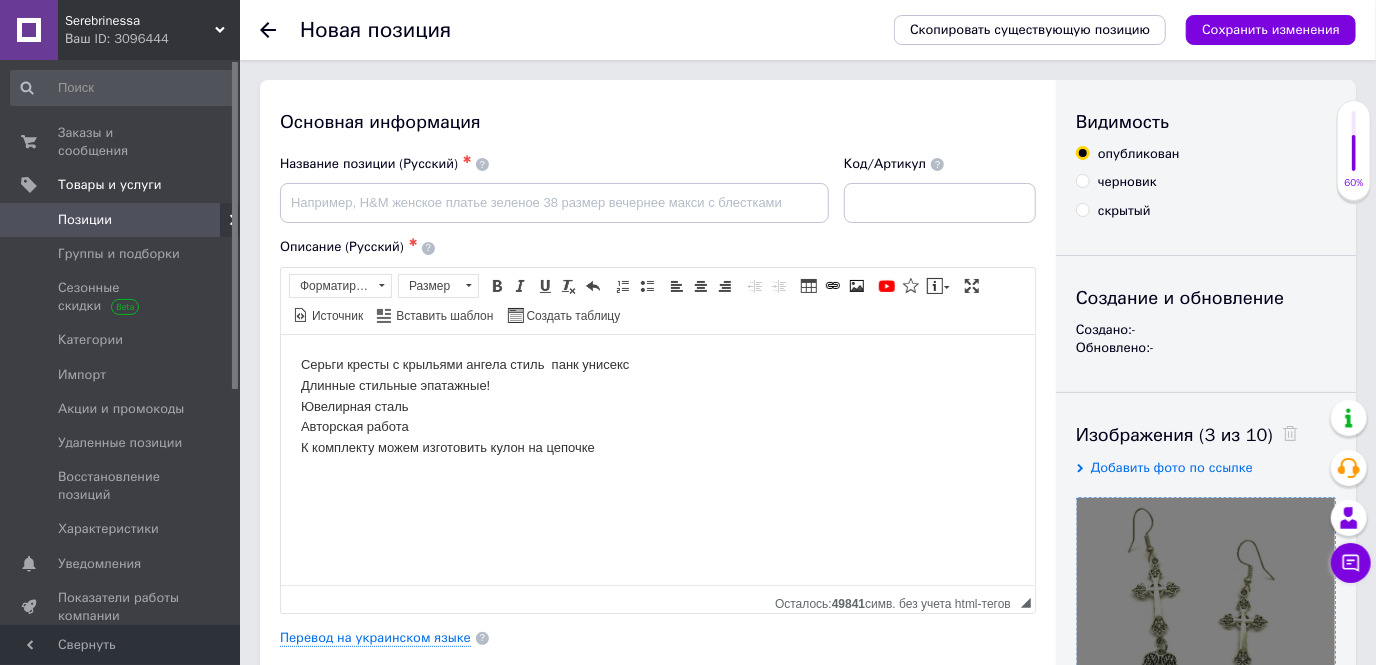 click on "Серьги кресты с крыльями ангела стиль  панк унисекс Длинные стильные эпатажные! Ювелирная сталь Авторская работа К комплекту можем изготовить кулон на цепочке" at bounding box center (657, 406) 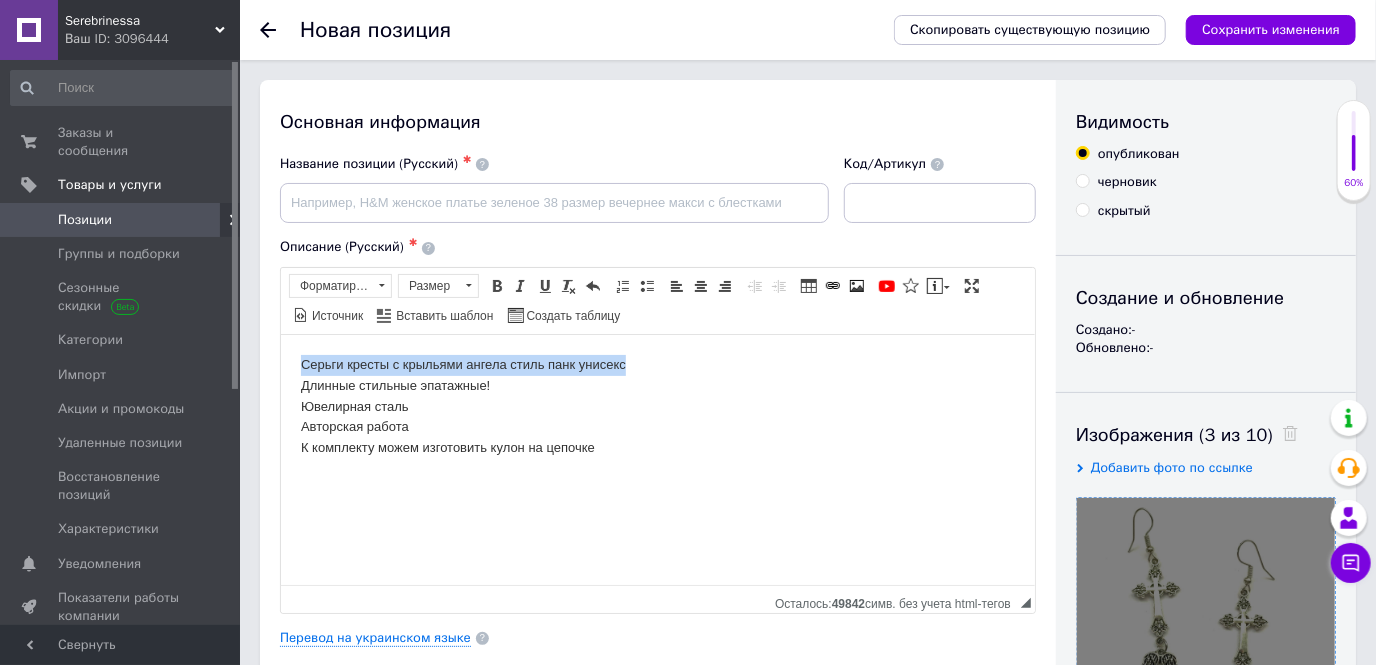 drag, startPoint x: 653, startPoint y: 361, endPoint x: 176, endPoint y: 314, distance: 479.3099 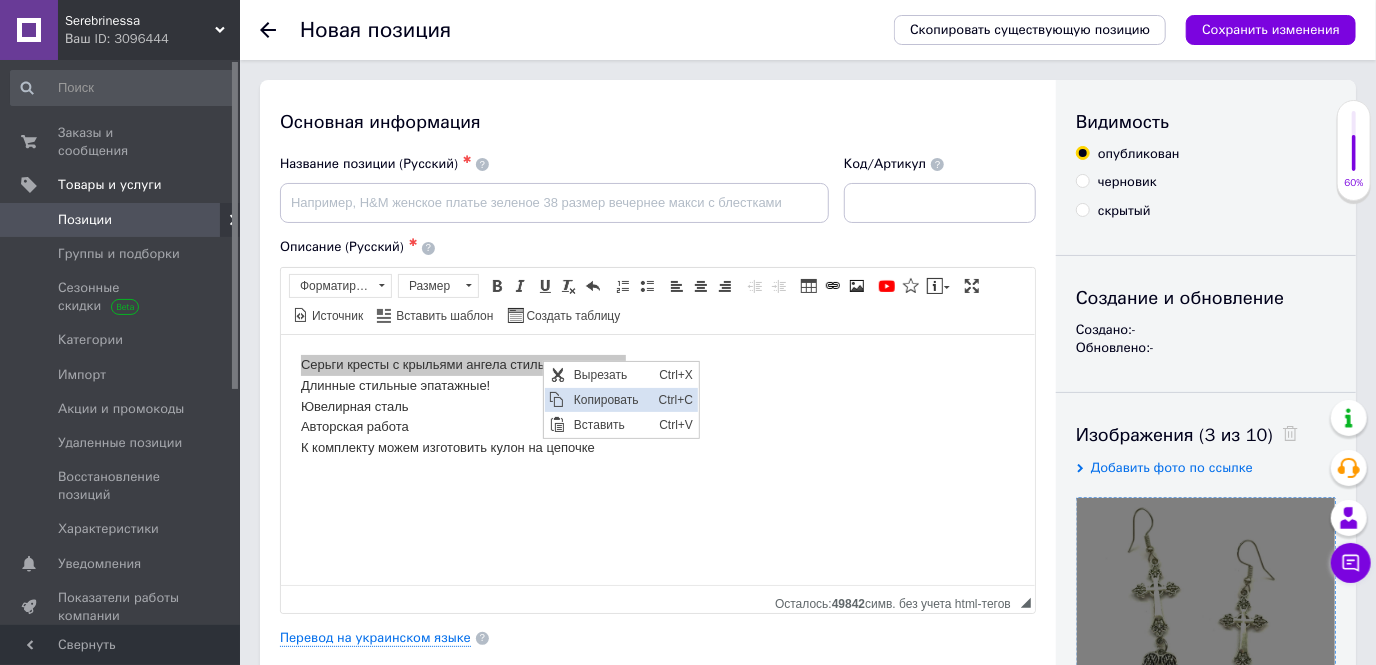 scroll, scrollTop: 0, scrollLeft: 0, axis: both 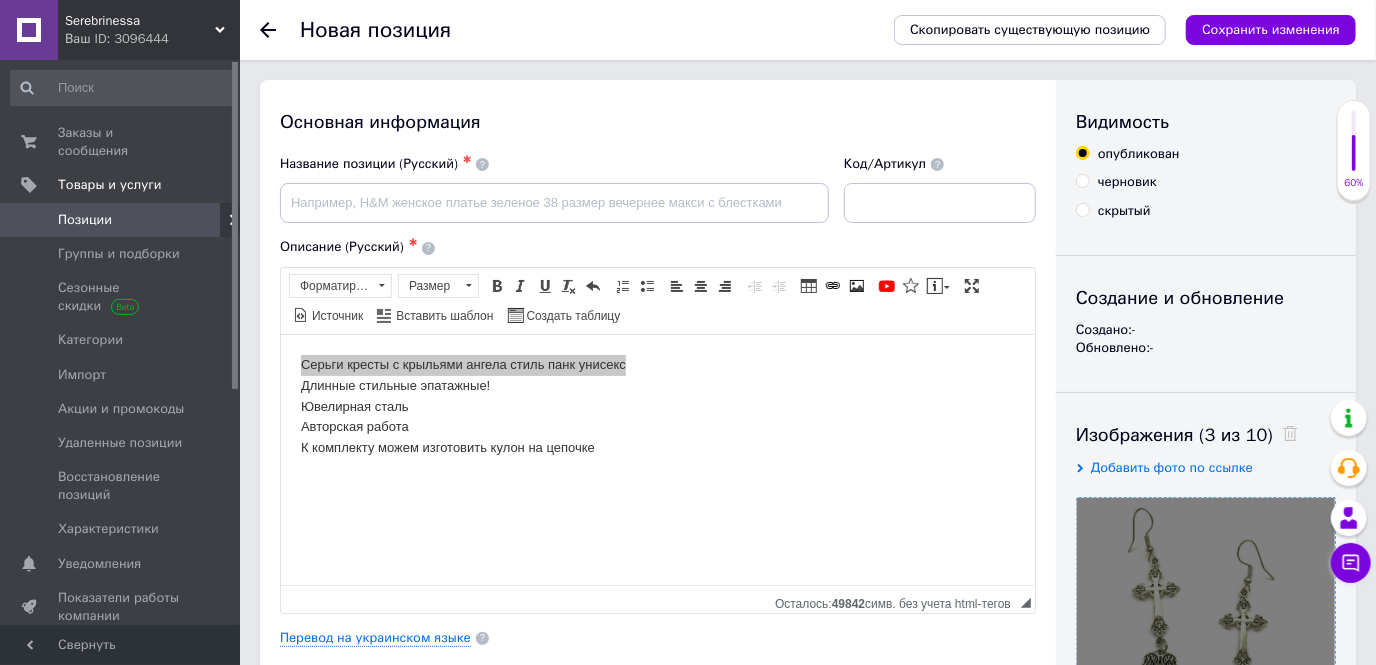 click on "Название позиции (Русский) ✱" at bounding box center (554, 189) 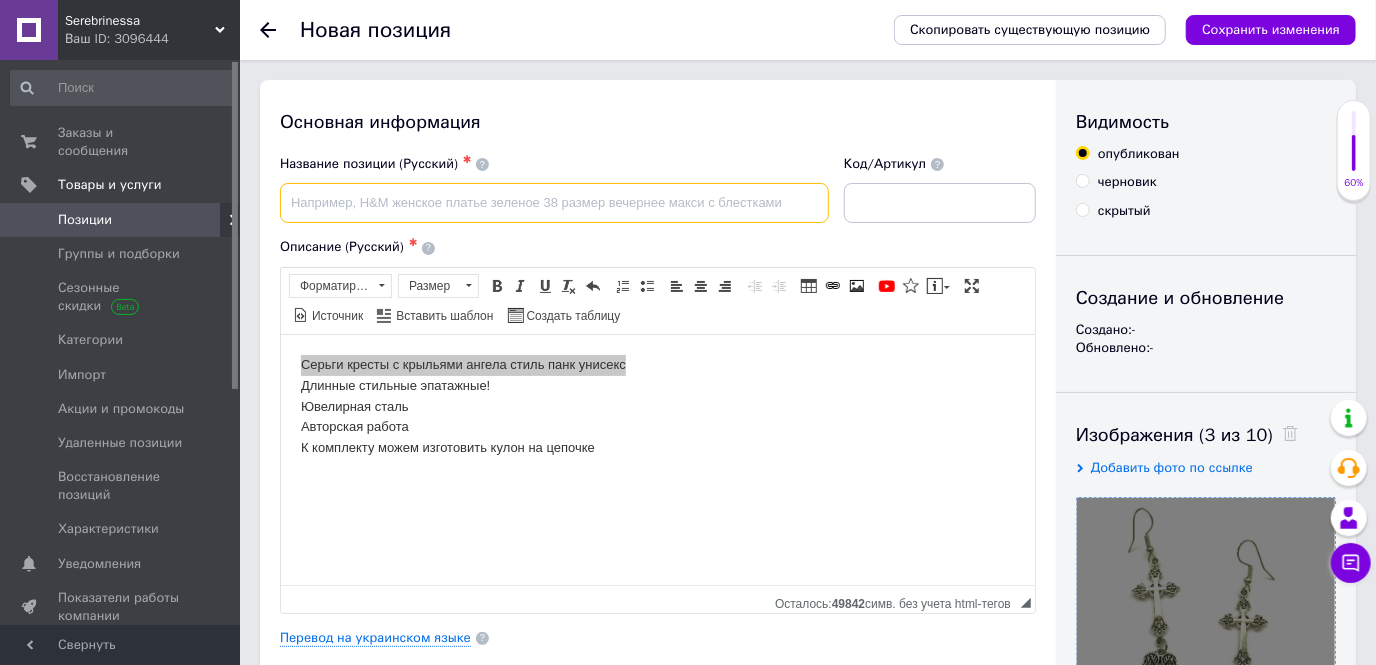 drag, startPoint x: 337, startPoint y: 180, endPoint x: 305, endPoint y: 200, distance: 37.735924 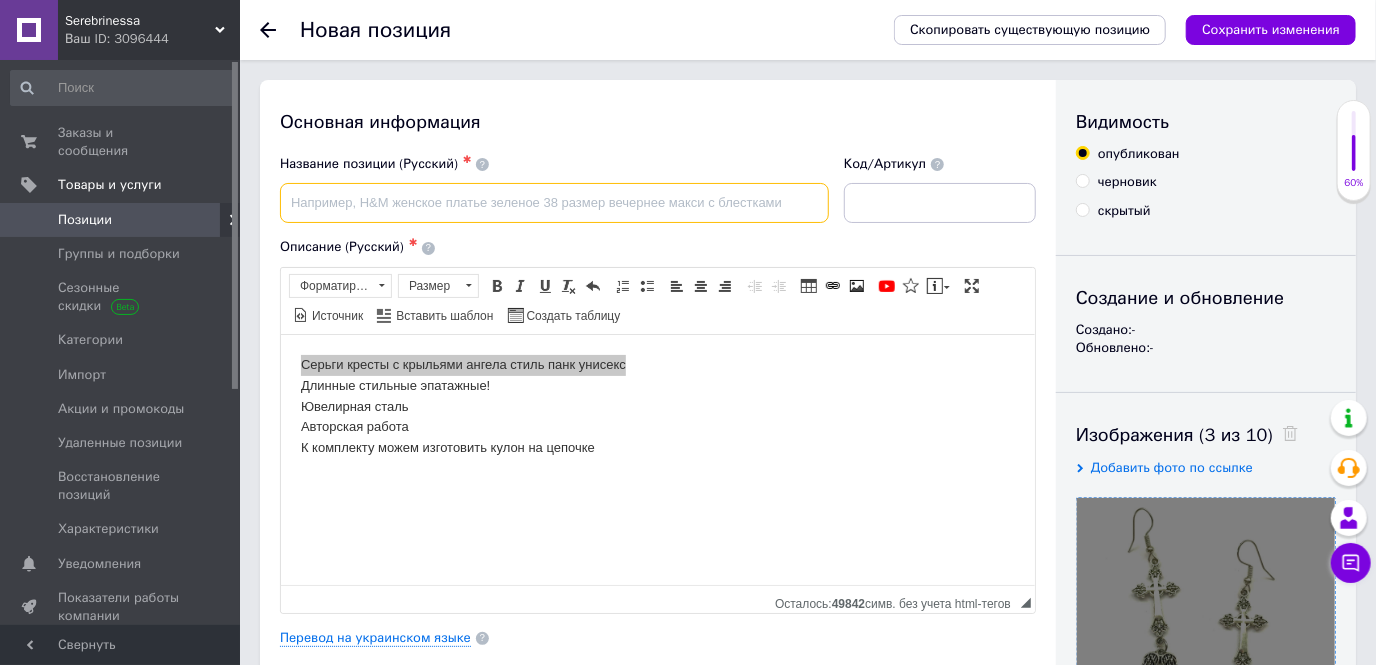 paste on "Серьги кресты с крыльями ангела стиль панк унисекс" 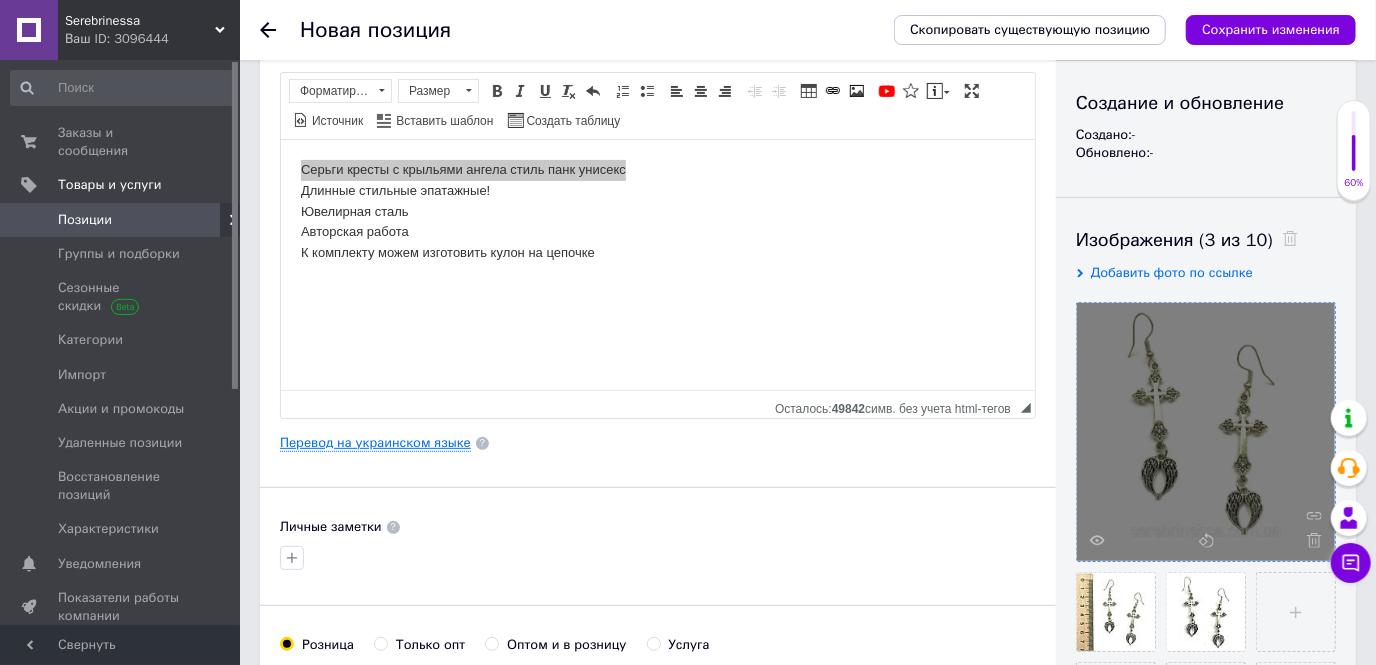 scroll, scrollTop: 0, scrollLeft: 0, axis: both 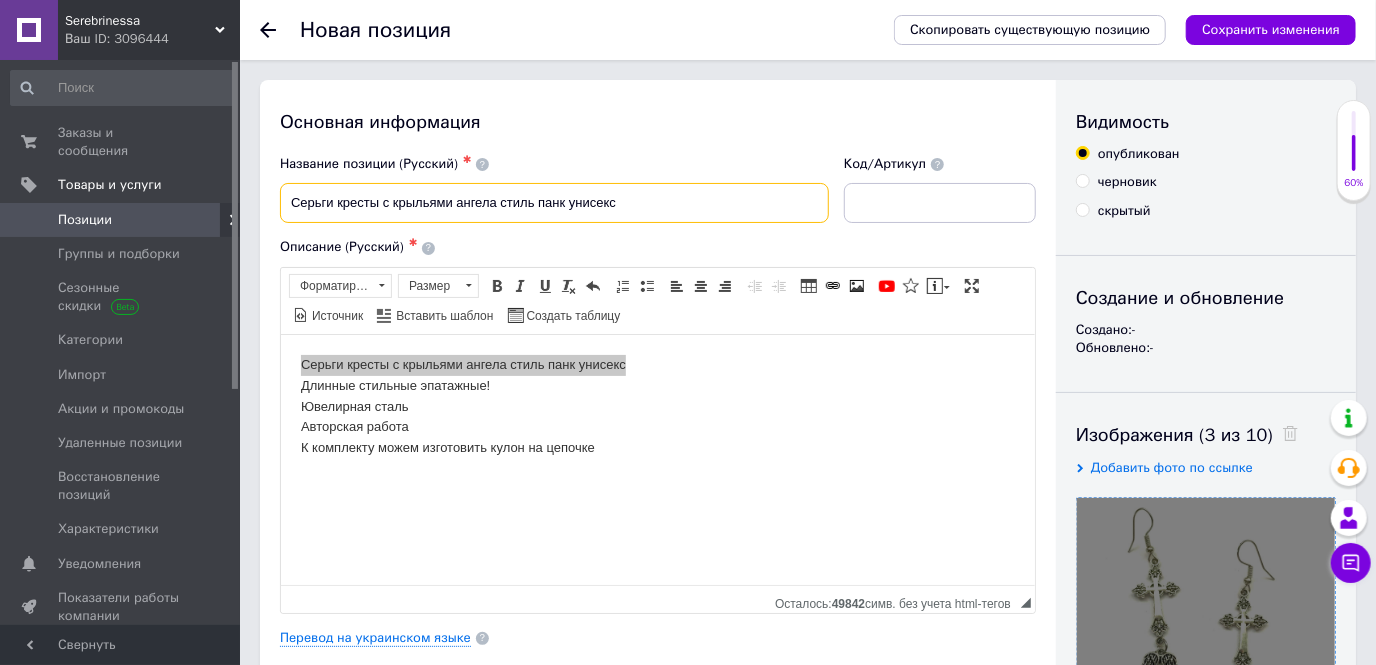 type on "Серьги кресты с крыльями ангела стиль панк унисекс" 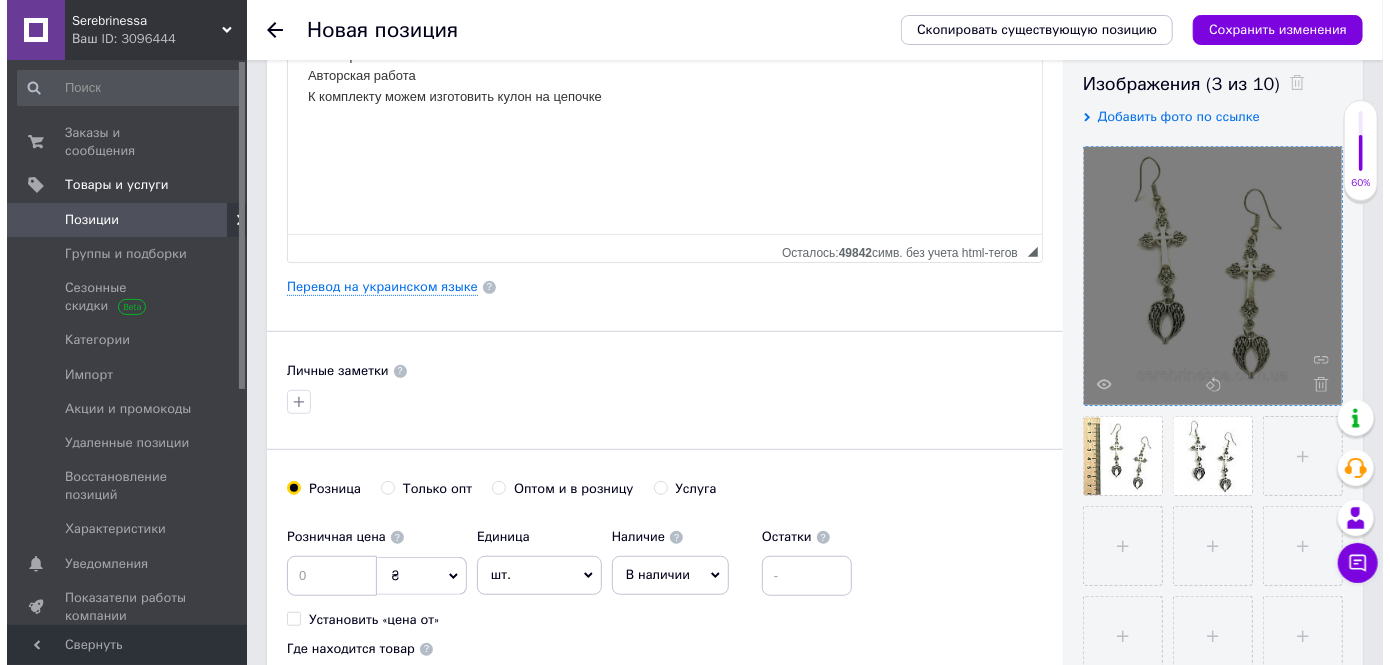 scroll, scrollTop: 363, scrollLeft: 0, axis: vertical 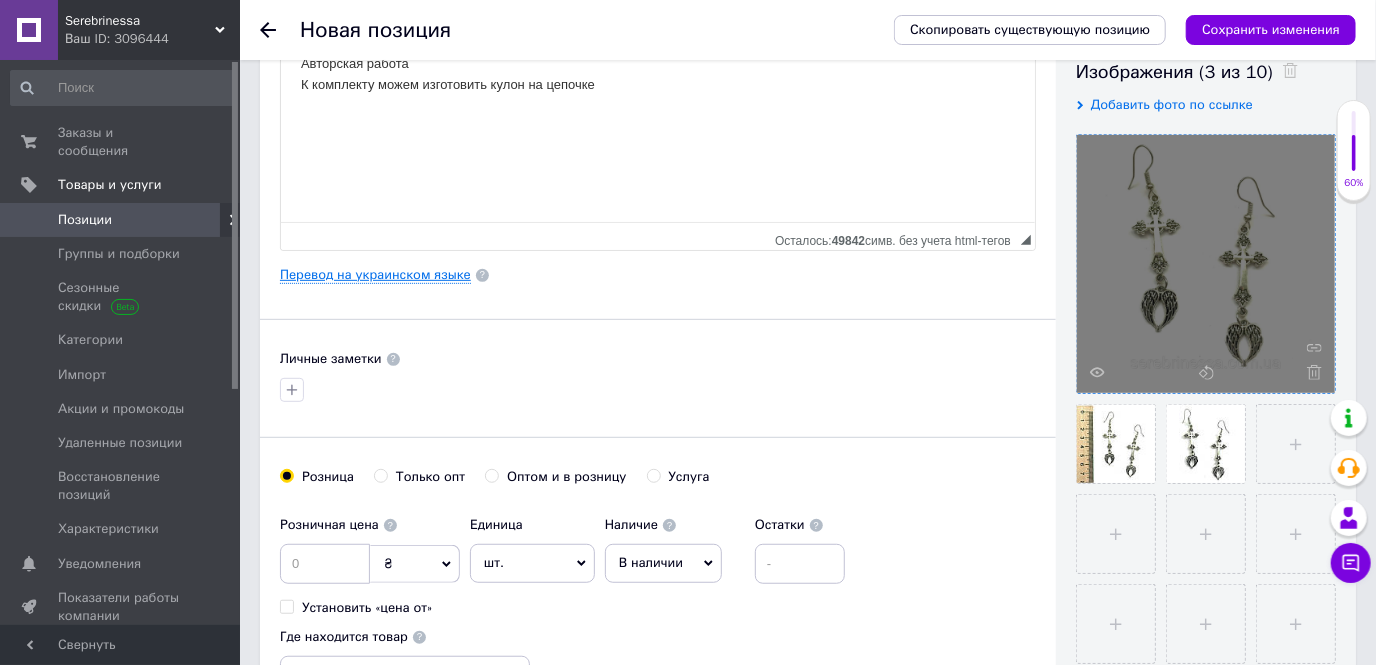 click on "Перевод на украинском языке" at bounding box center (375, 275) 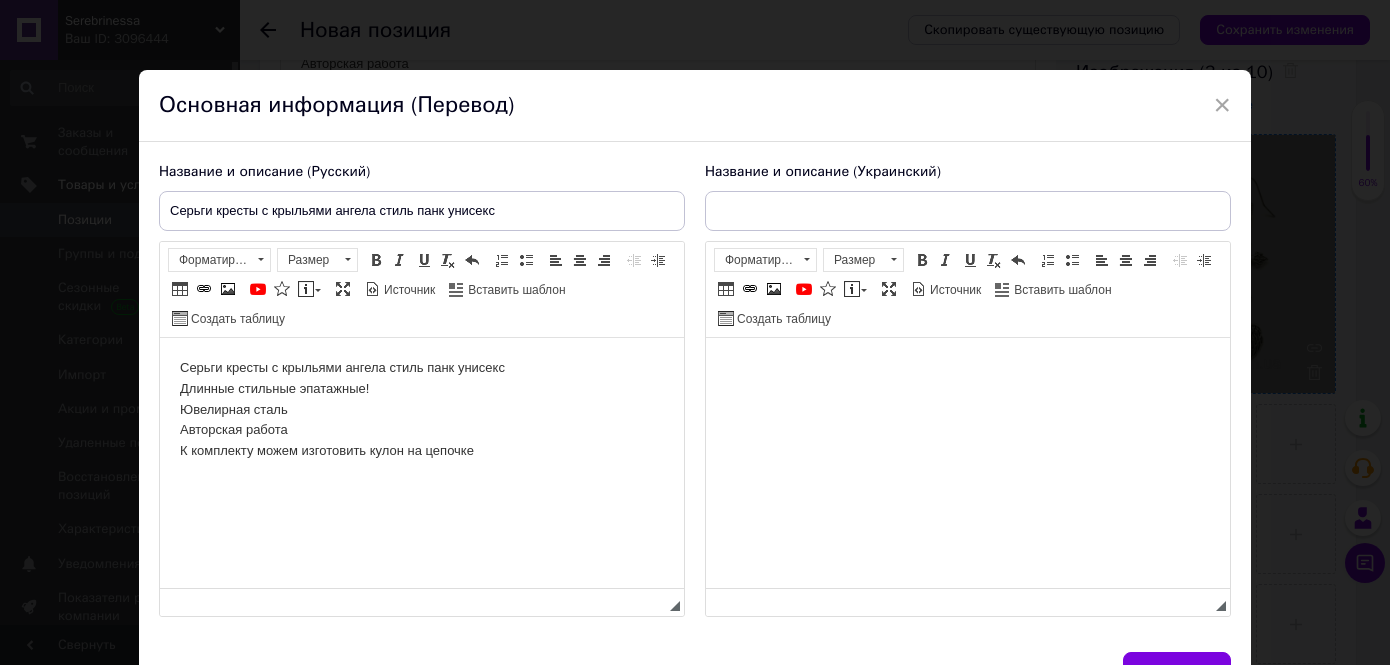 scroll, scrollTop: 0, scrollLeft: 0, axis: both 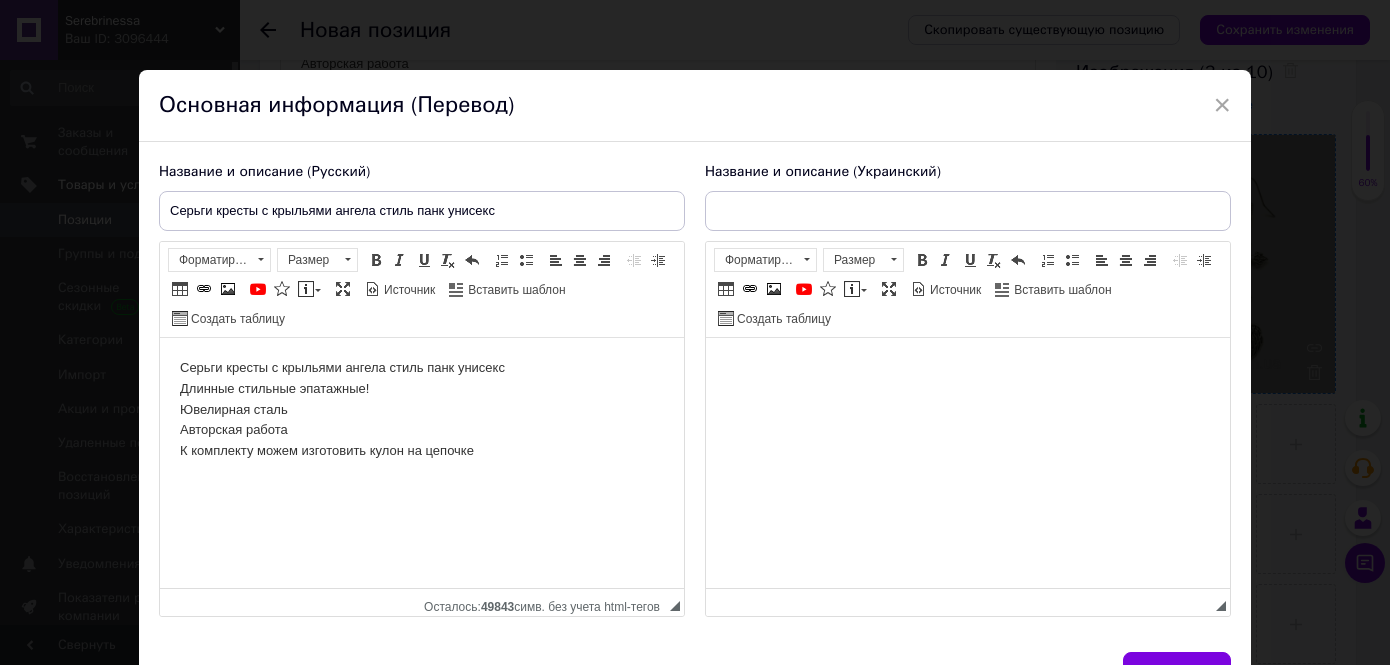 click at bounding box center (968, 368) 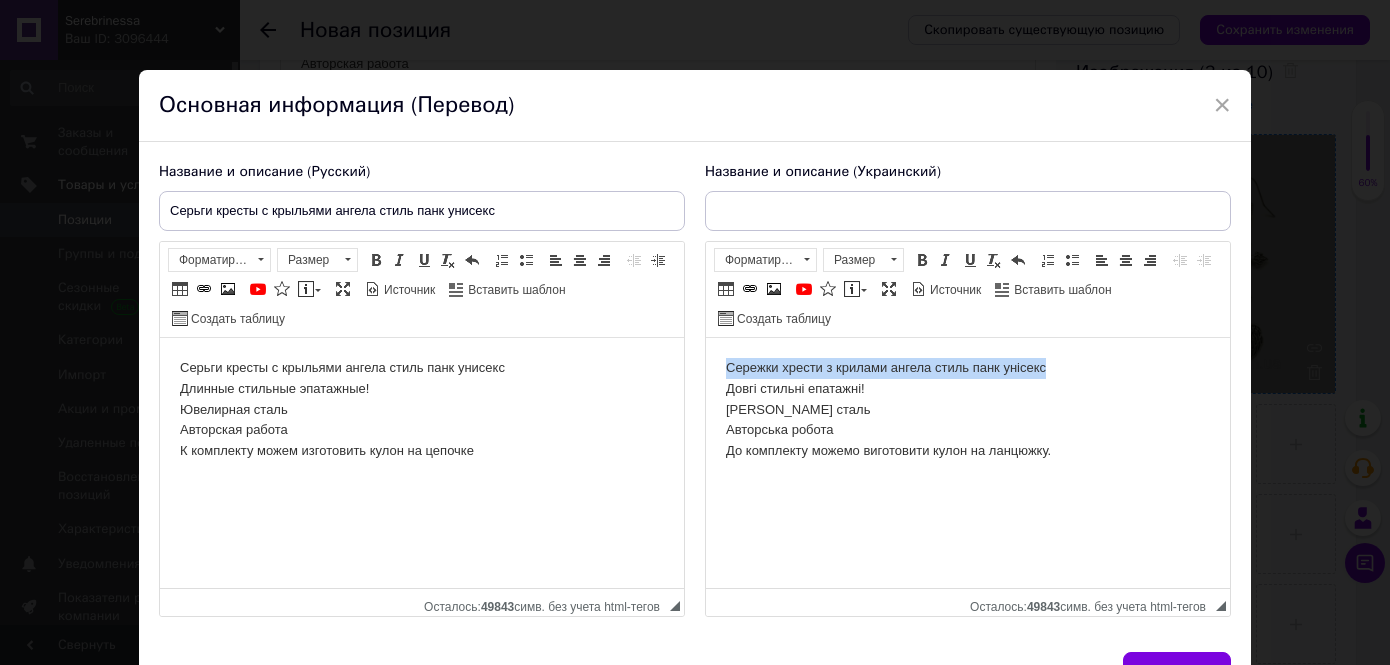 drag, startPoint x: 1078, startPoint y: 369, endPoint x: 868, endPoint y: 378, distance: 210.19276 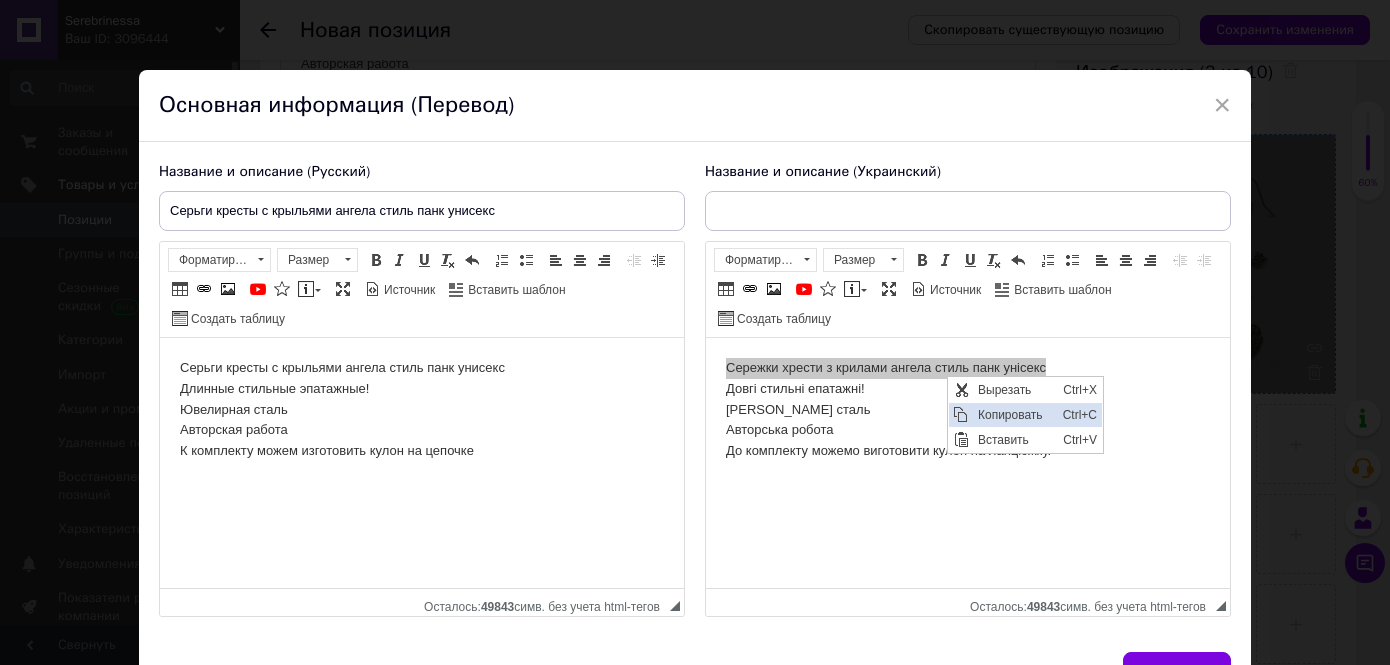 click on "Копировать" at bounding box center (1015, 414) 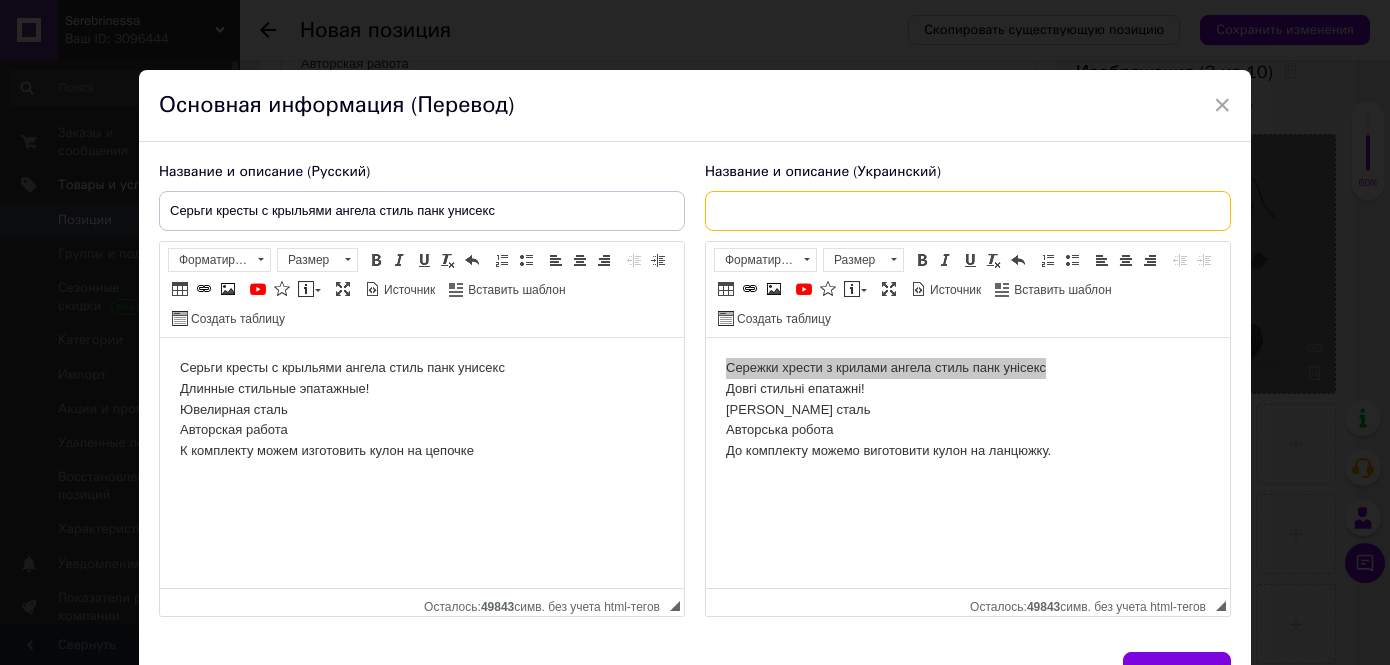 click at bounding box center (968, 211) 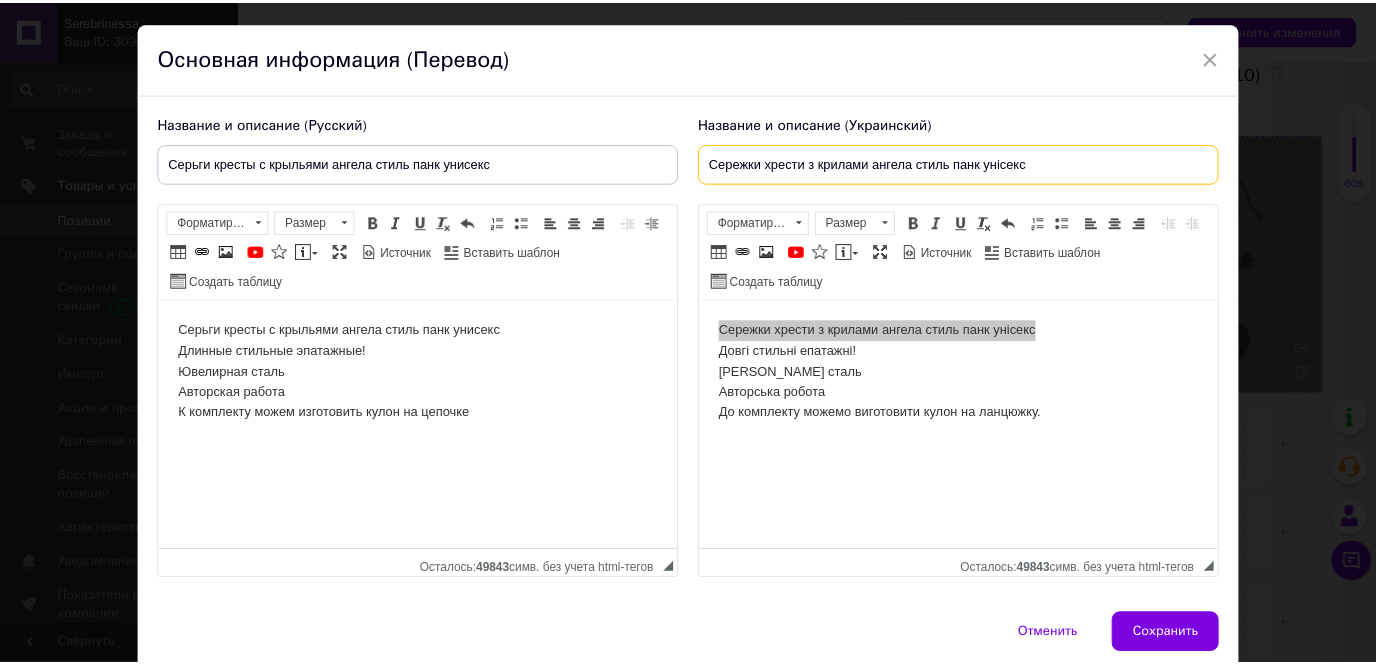 scroll, scrollTop: 126, scrollLeft: 0, axis: vertical 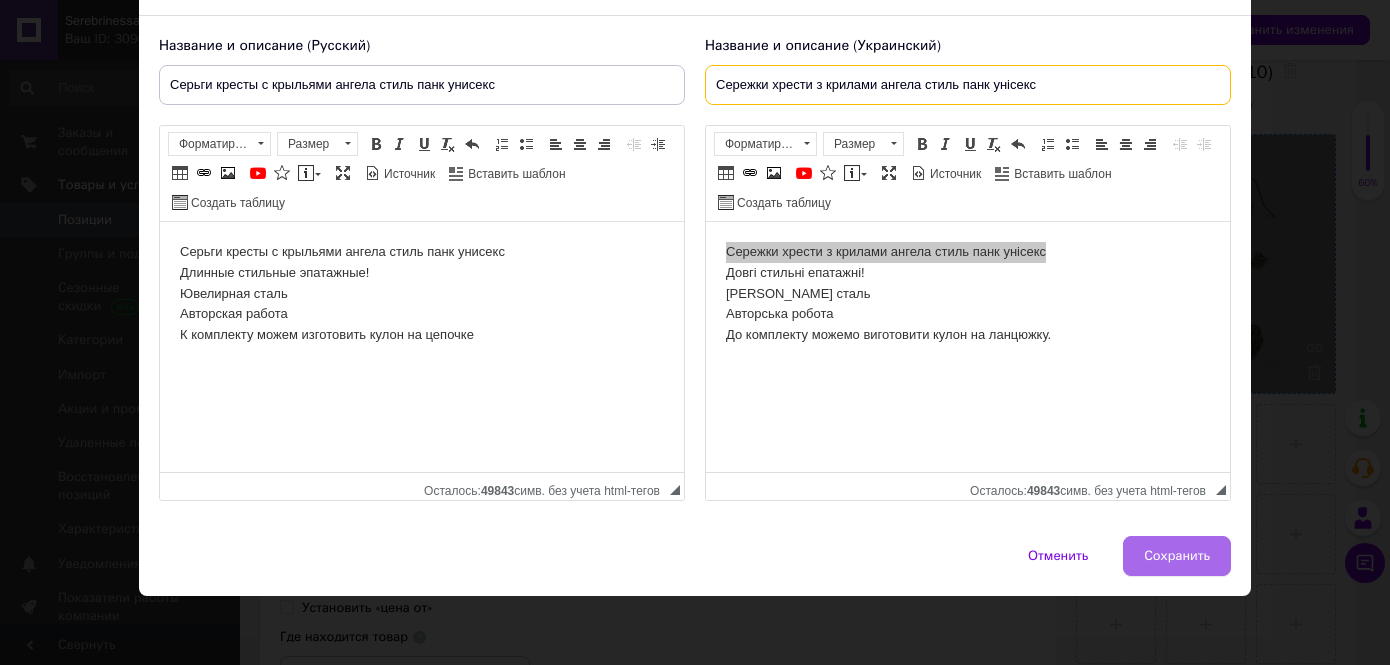 type on "Сережки хрести з крилами ангела стиль панк унісекс" 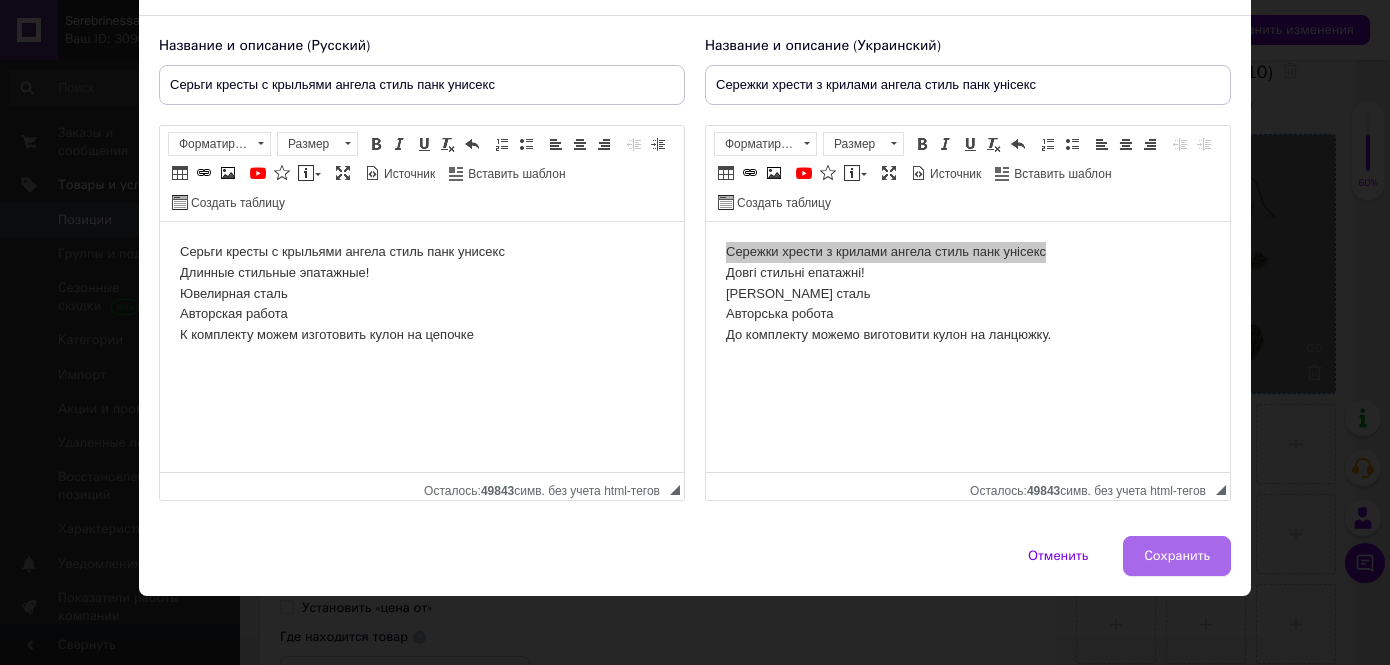 click on "Сохранить" at bounding box center [1177, 556] 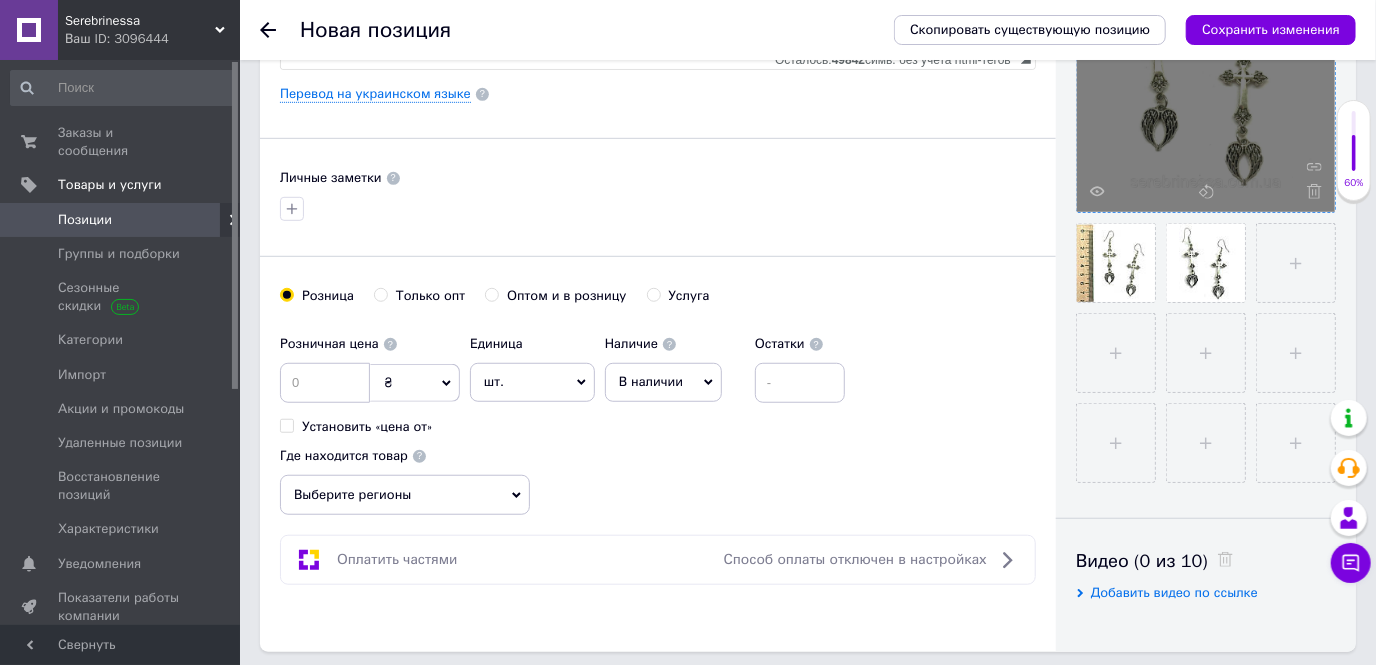 scroll, scrollTop: 545, scrollLeft: 0, axis: vertical 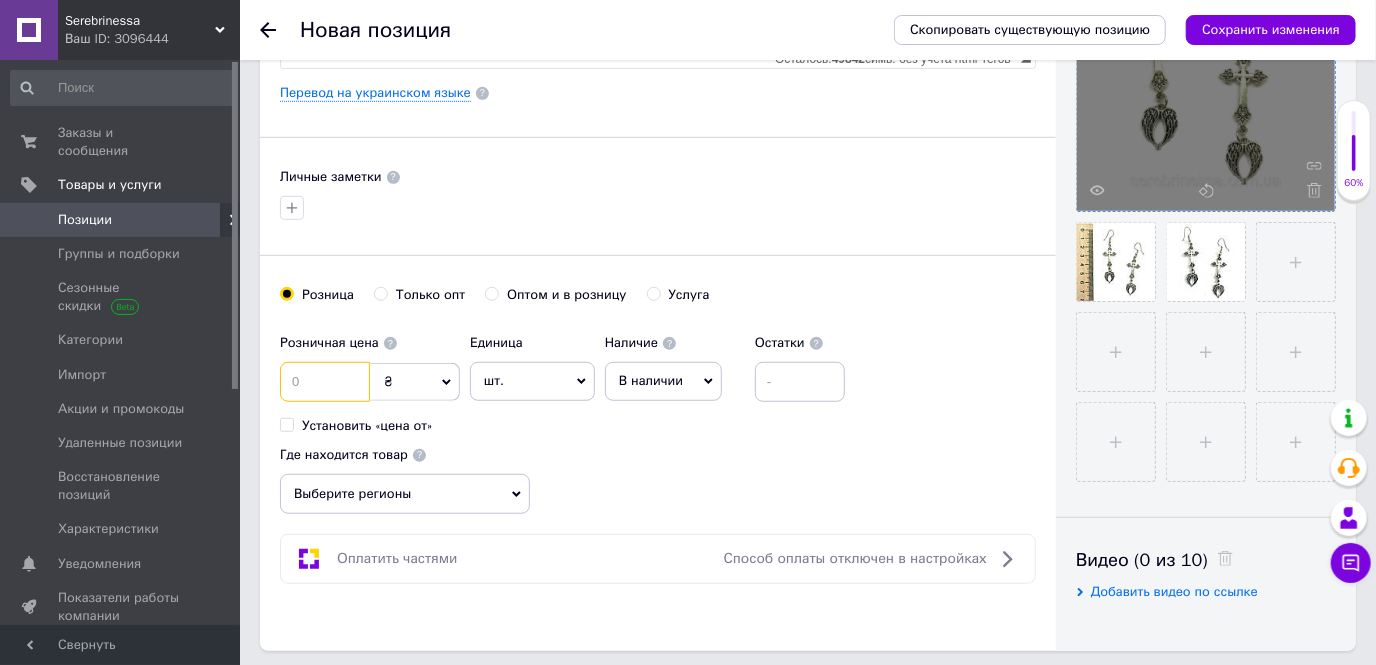 click at bounding box center (325, 382) 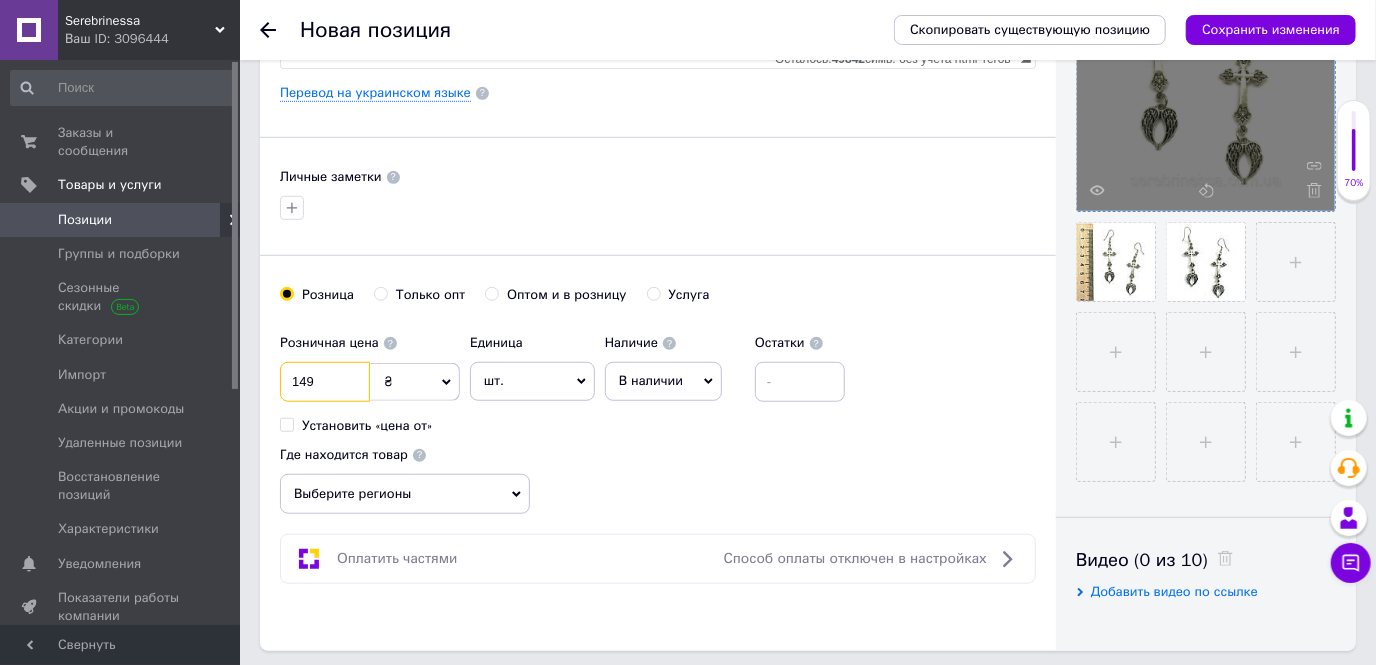 type on "149" 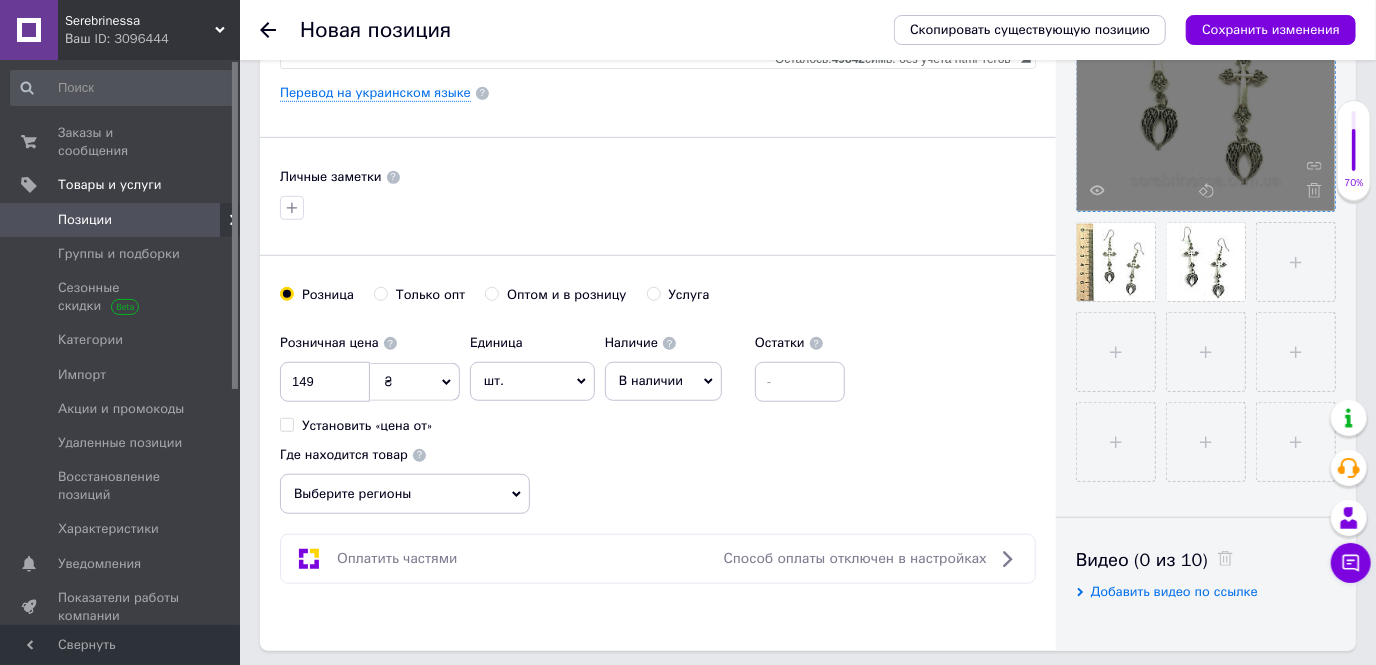 click on "В наличии" at bounding box center (663, 381) 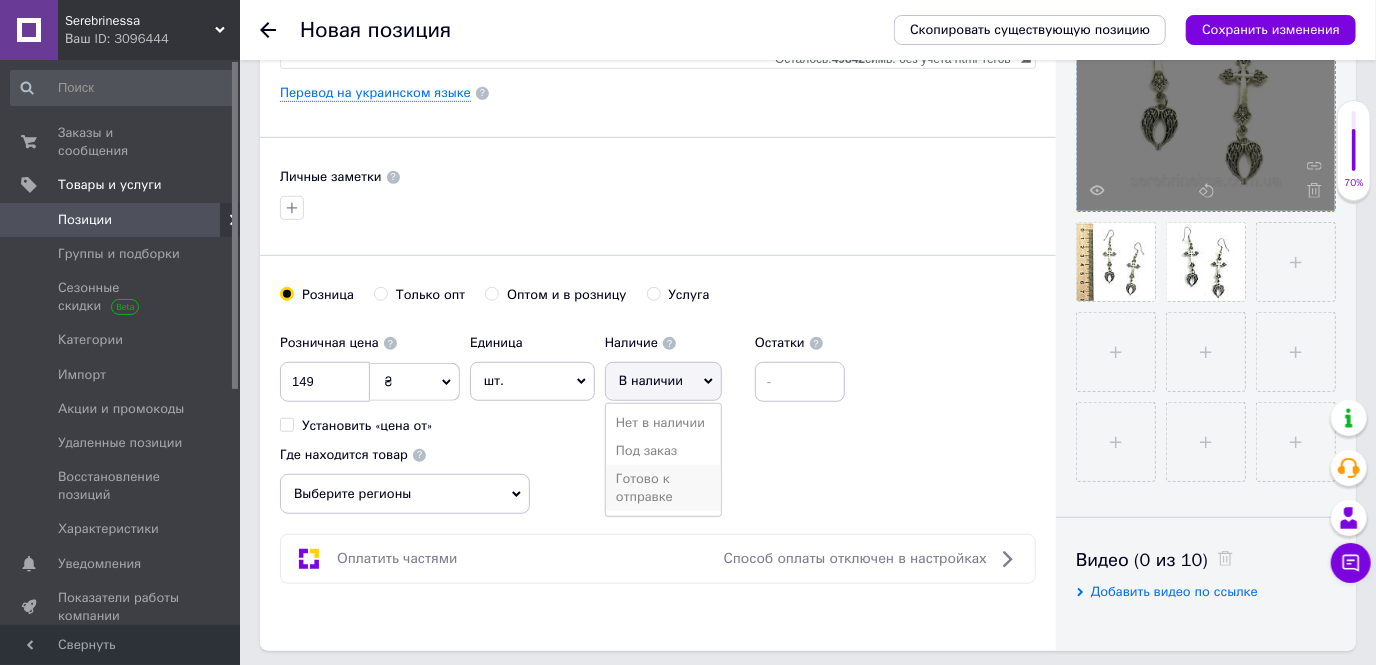 click on "Готово к отправке" at bounding box center [663, 488] 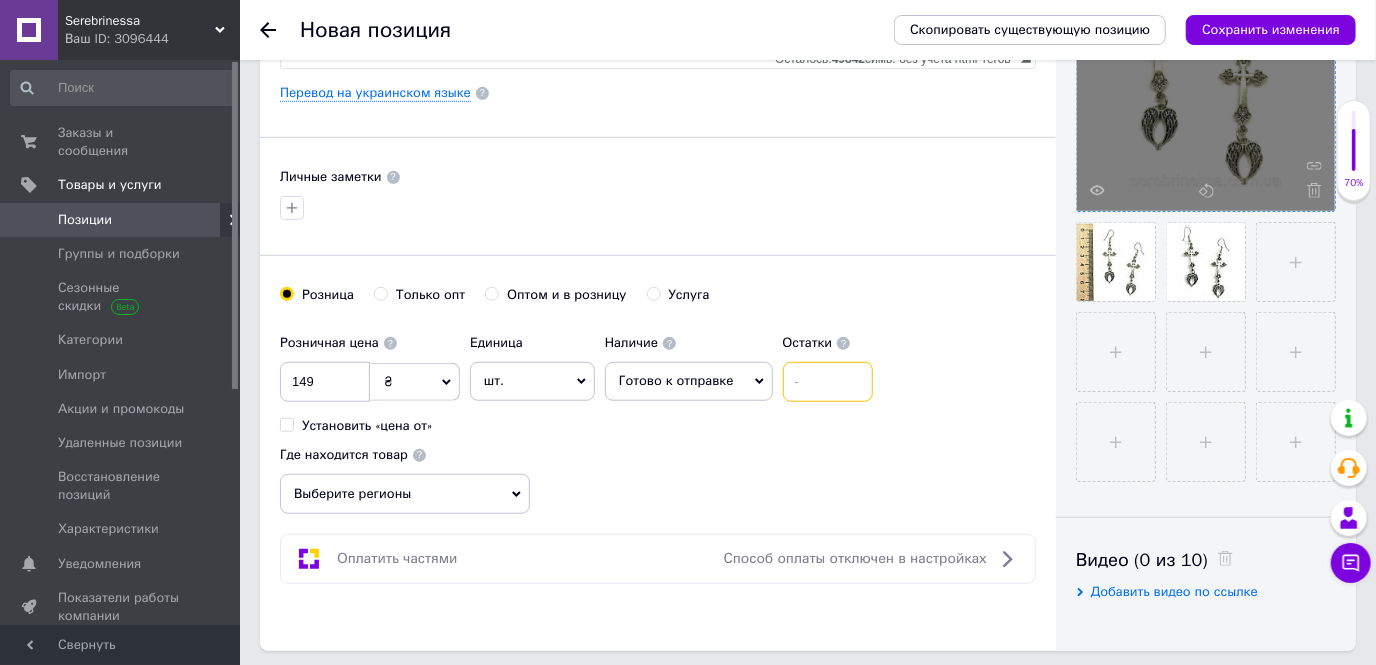 click at bounding box center [828, 382] 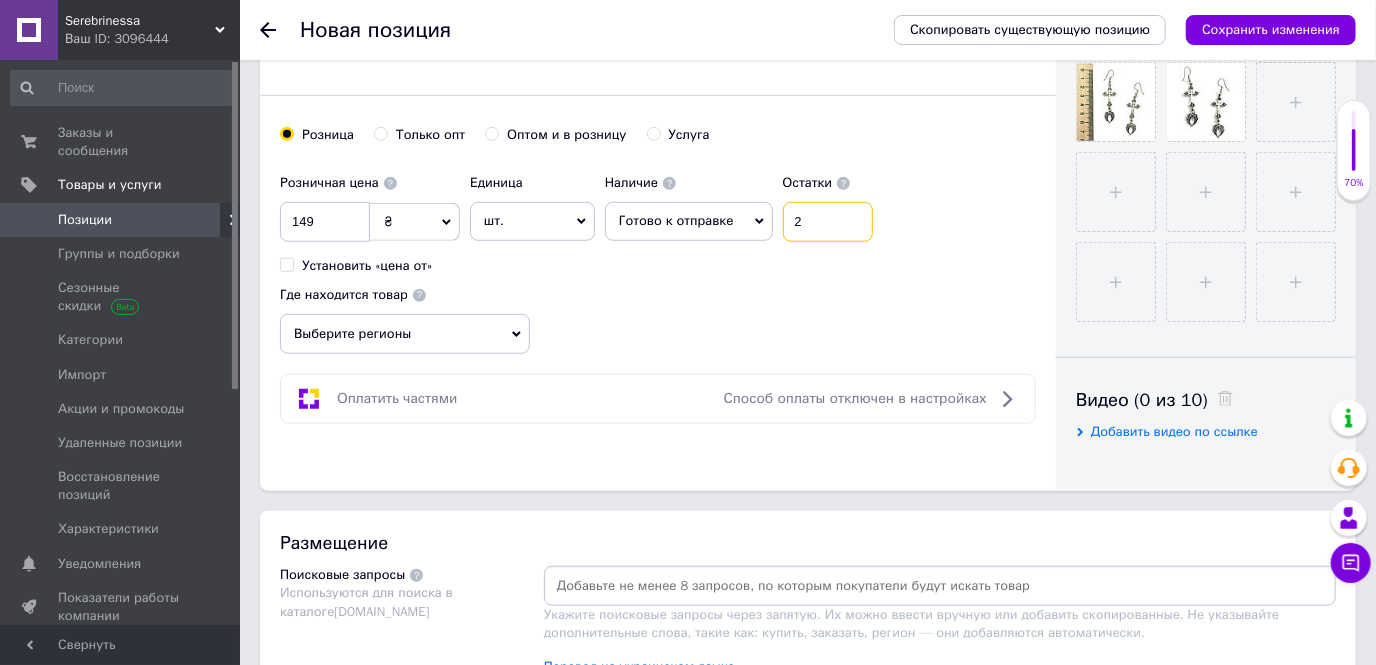 scroll, scrollTop: 727, scrollLeft: 0, axis: vertical 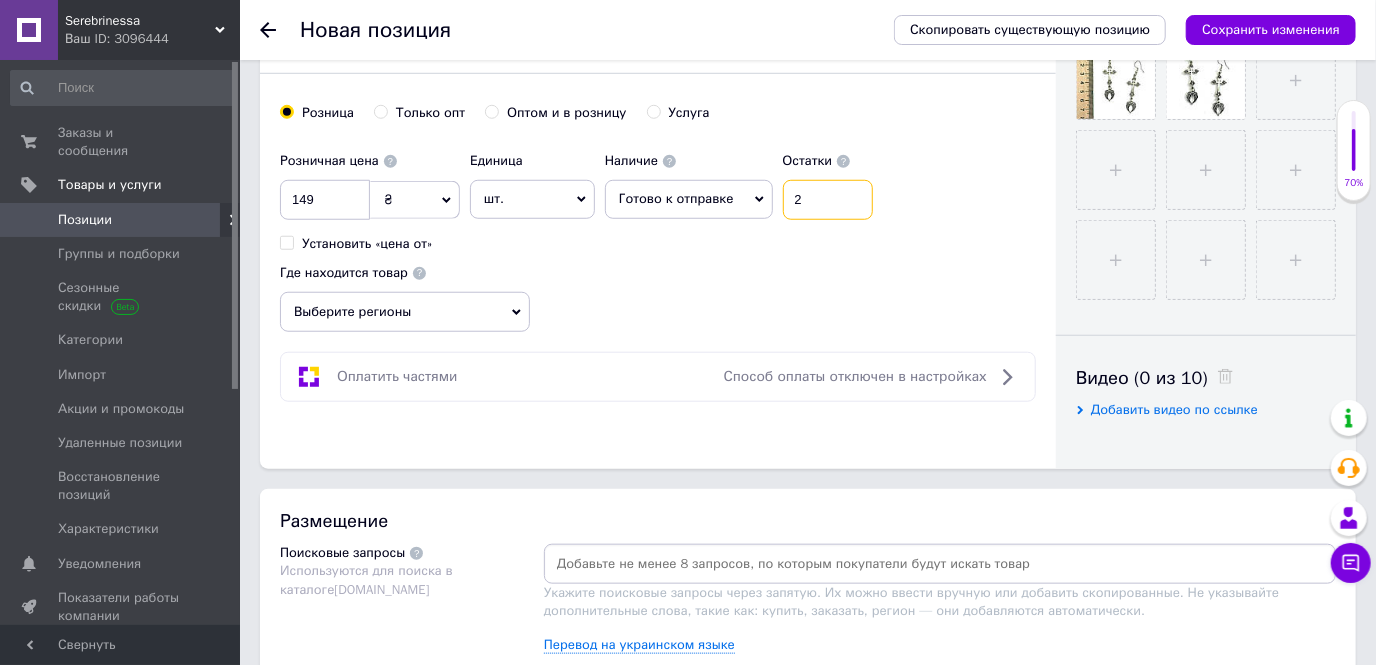 type on "2" 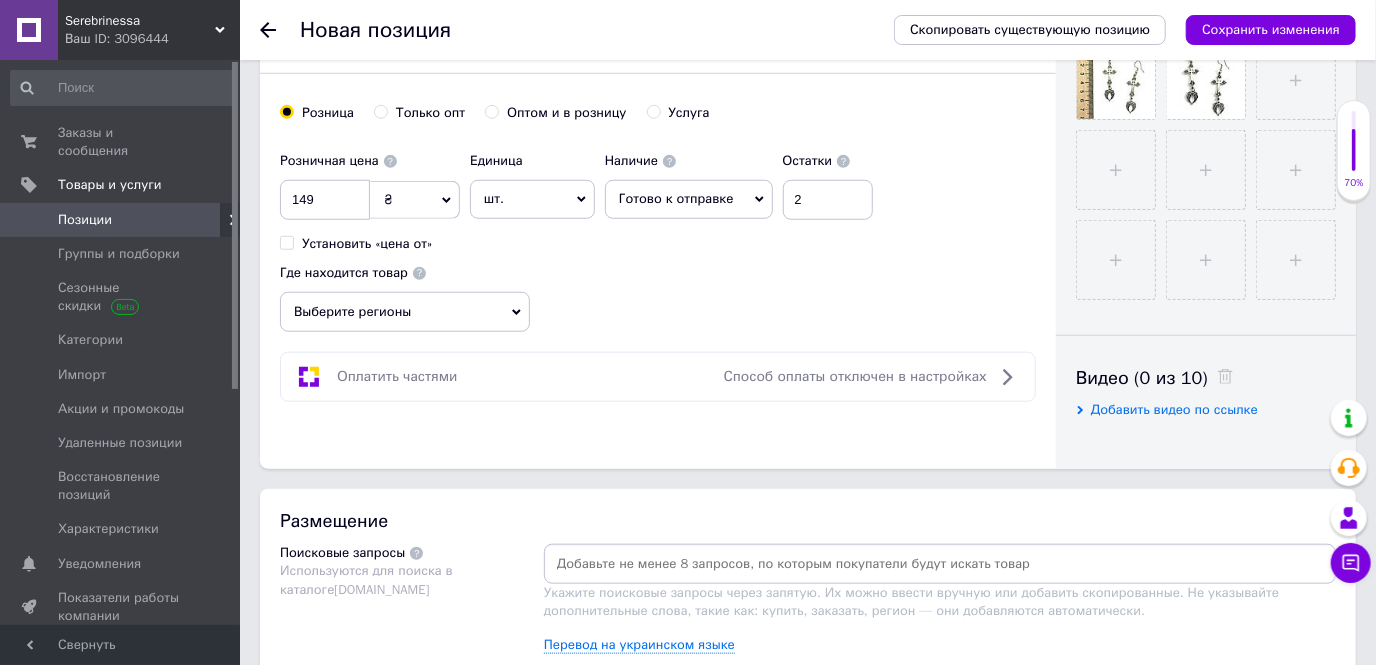 click 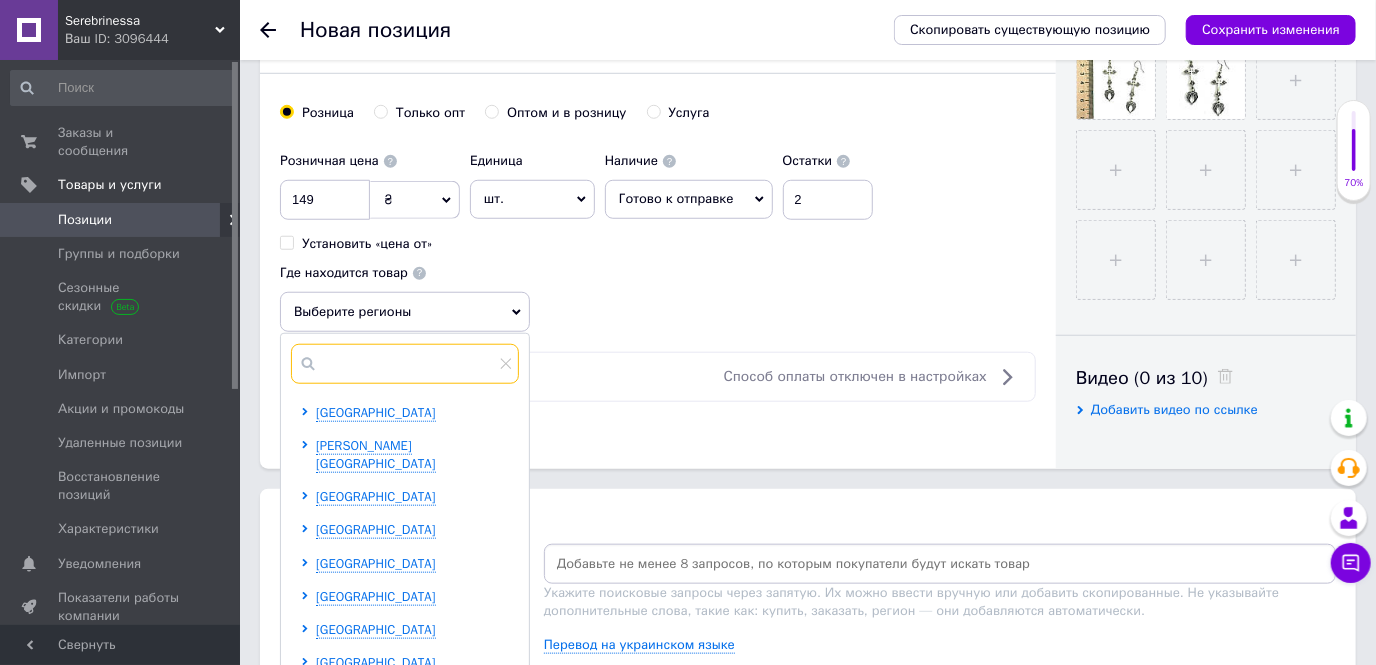 click at bounding box center [405, 364] 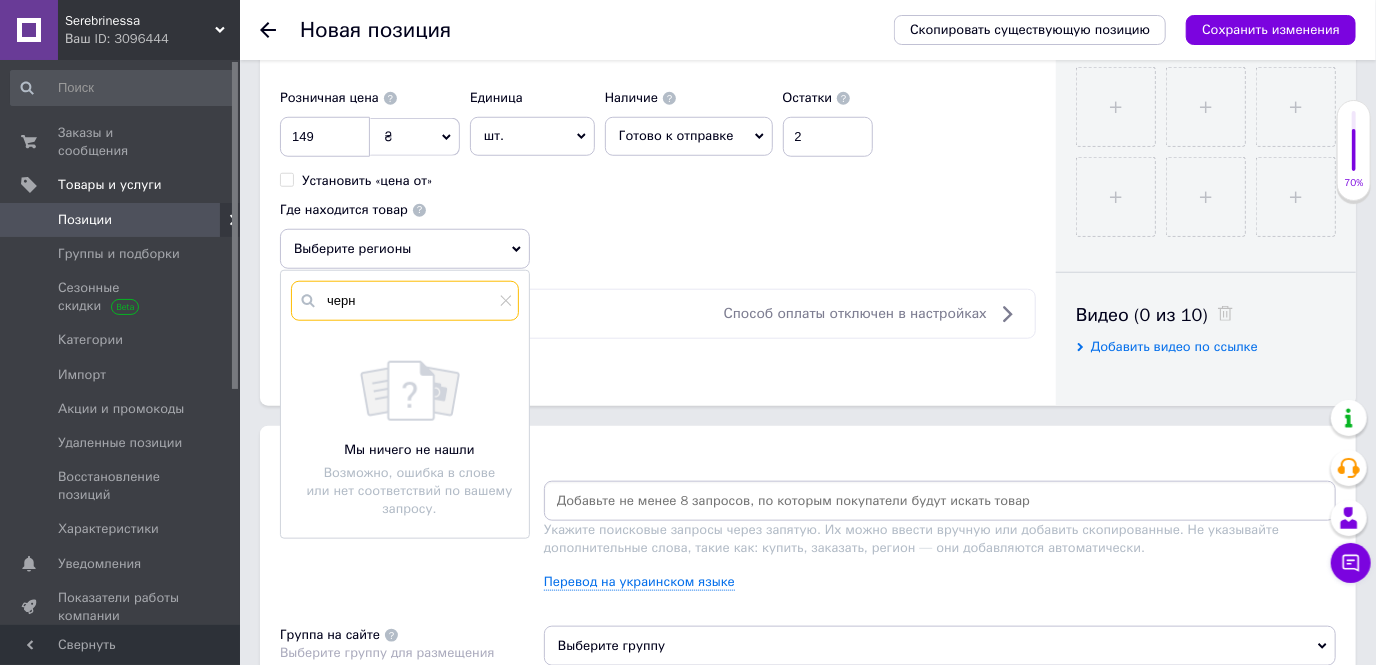 scroll, scrollTop: 818, scrollLeft: 0, axis: vertical 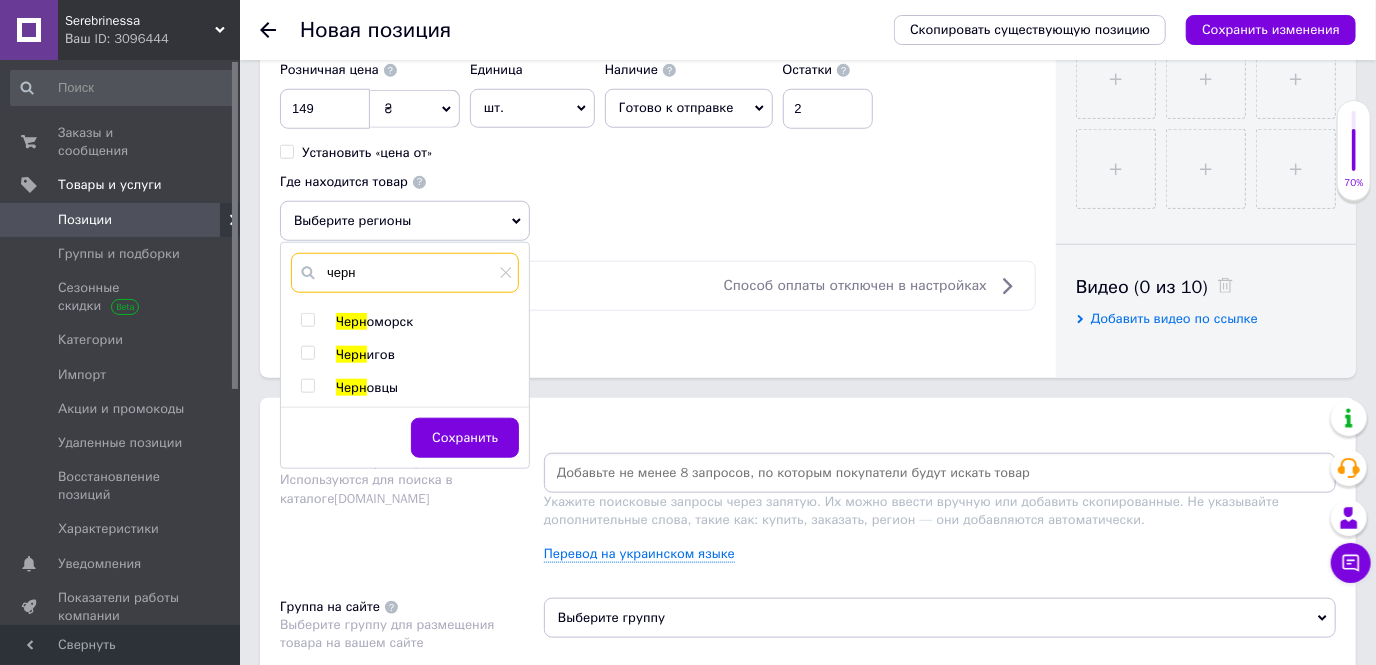 type on "черн" 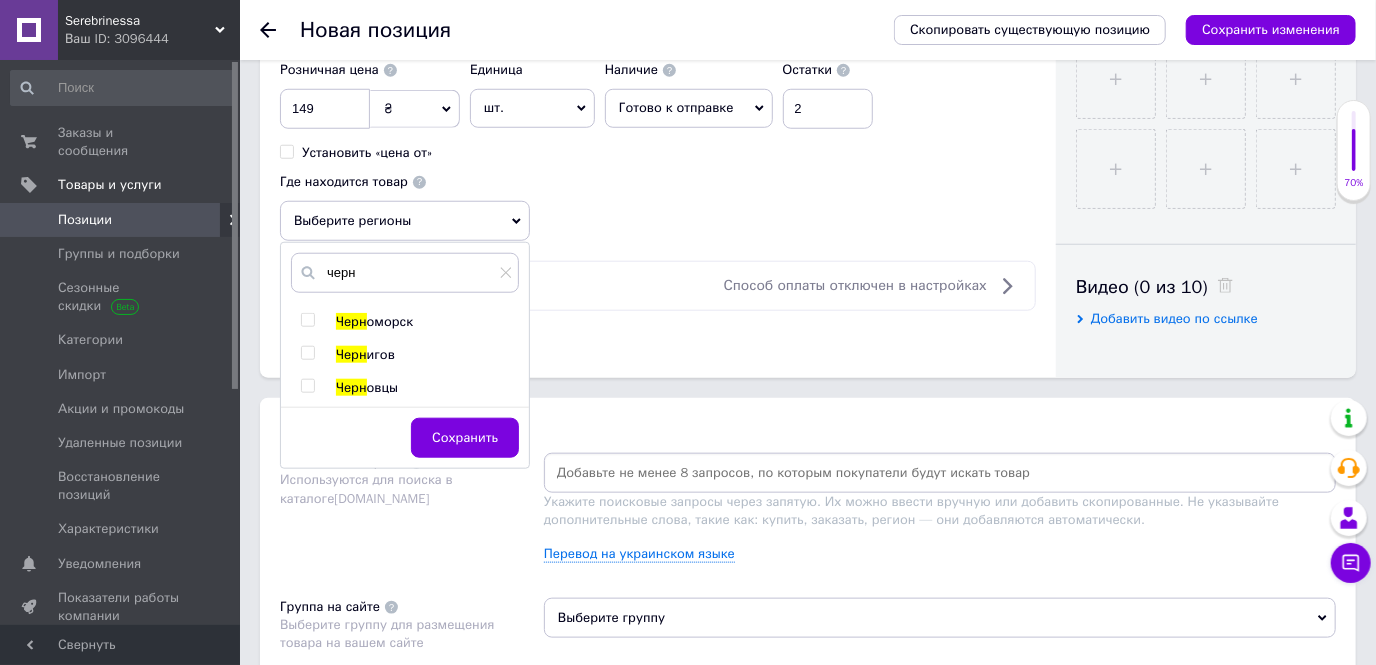 click at bounding box center [307, 353] 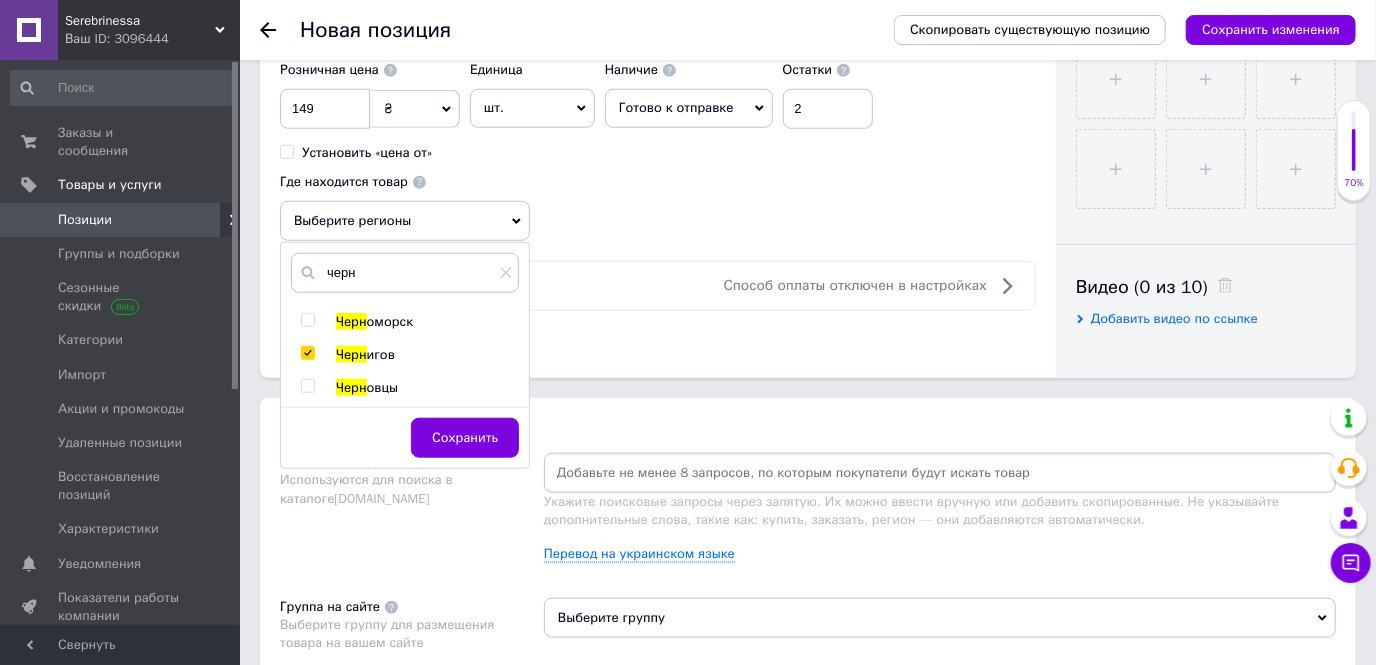 checkbox on "true" 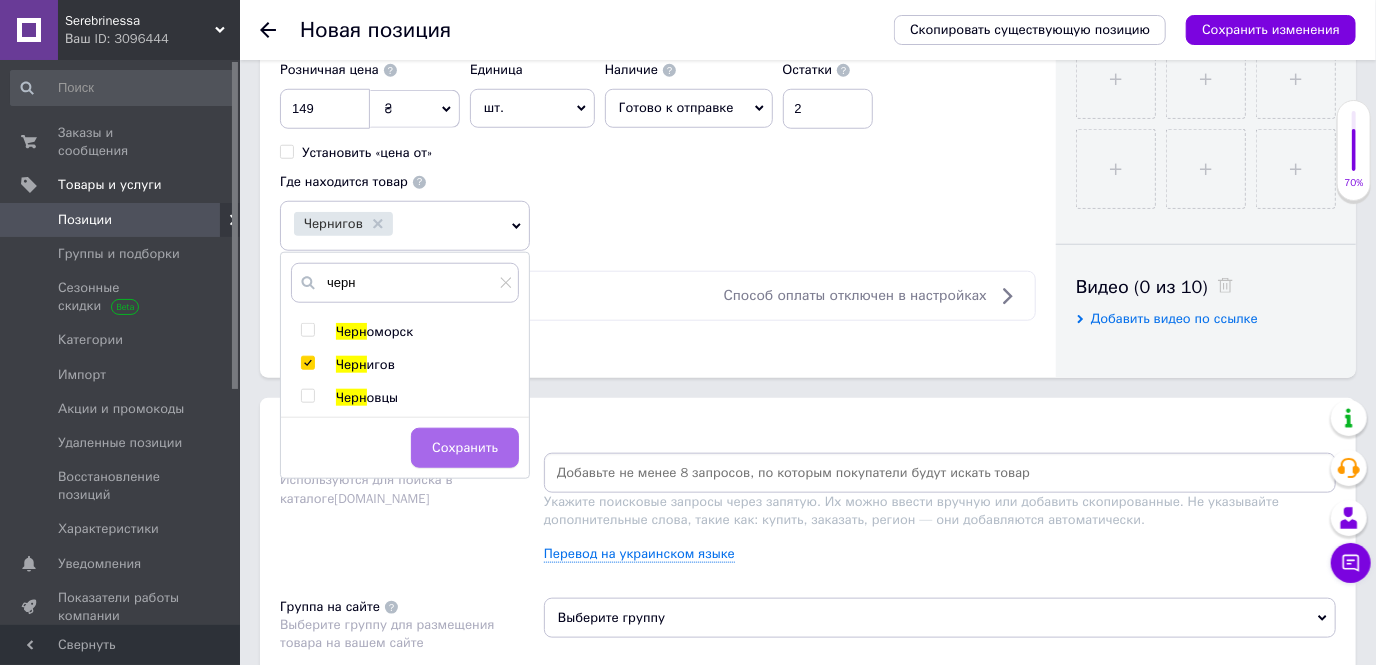 click on "Сохранить" at bounding box center [465, 448] 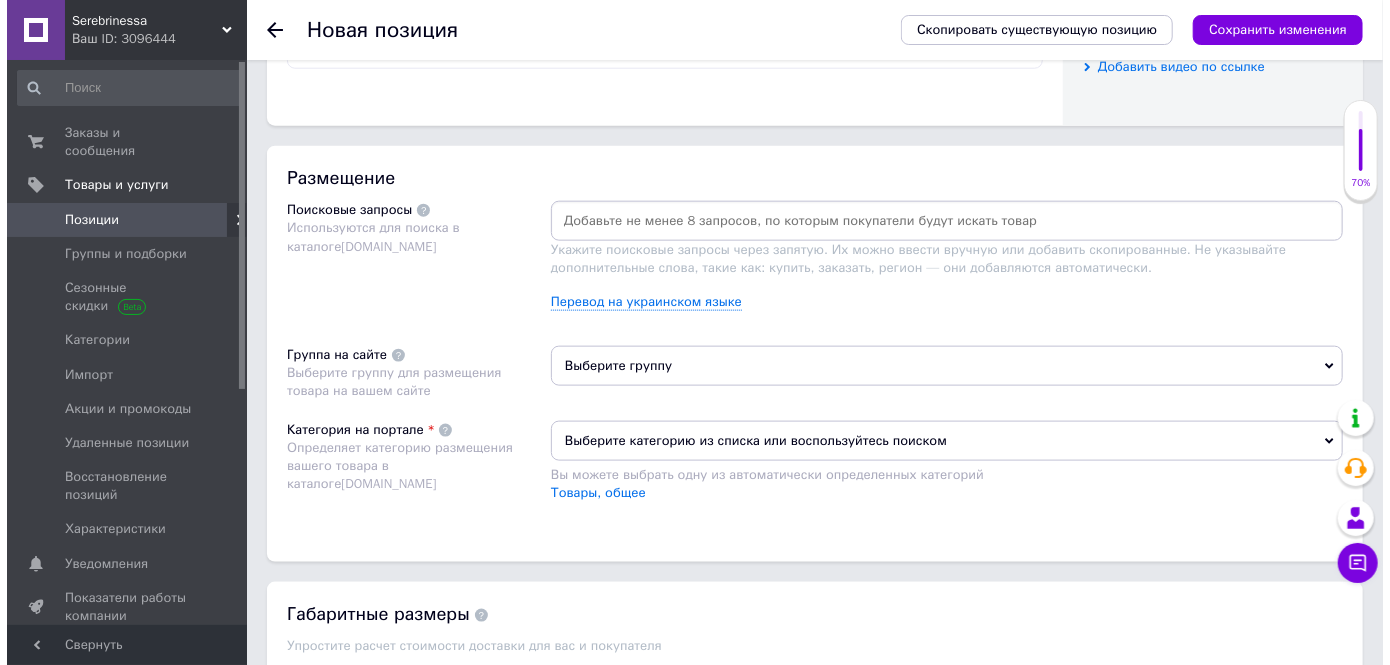 scroll, scrollTop: 1090, scrollLeft: 0, axis: vertical 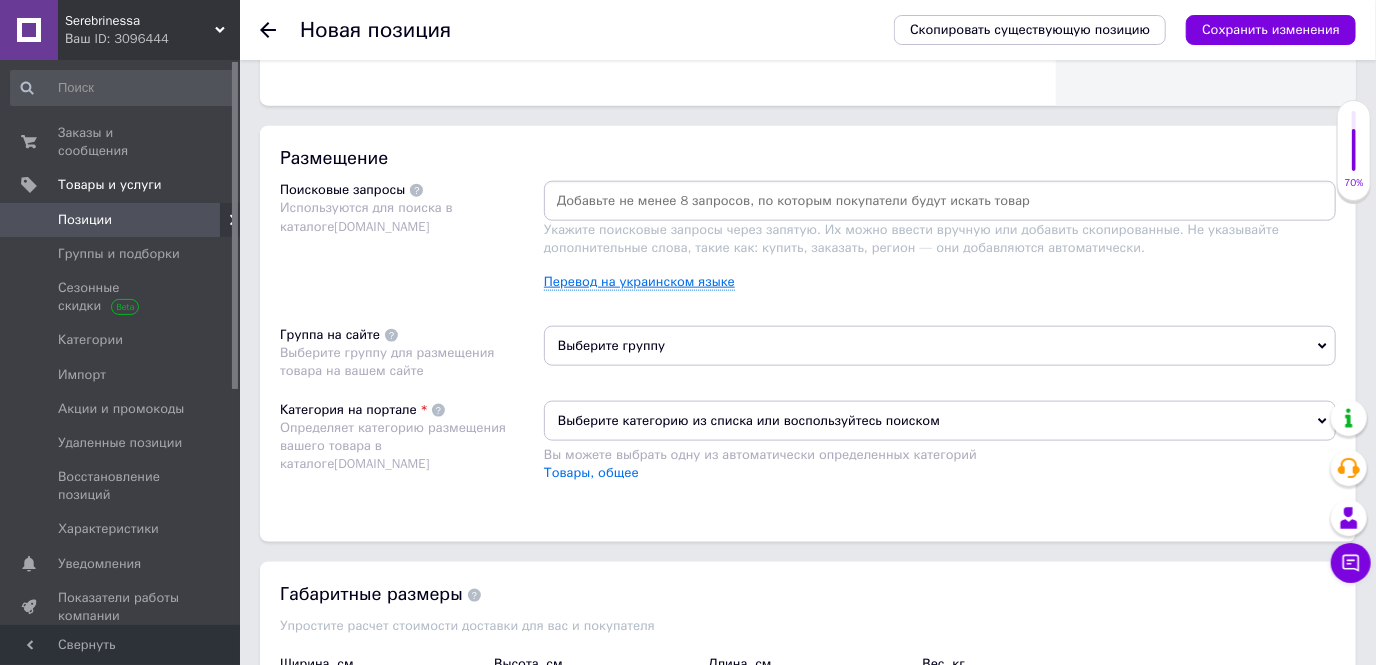 click on "Перевод на украинском языке" at bounding box center [639, 282] 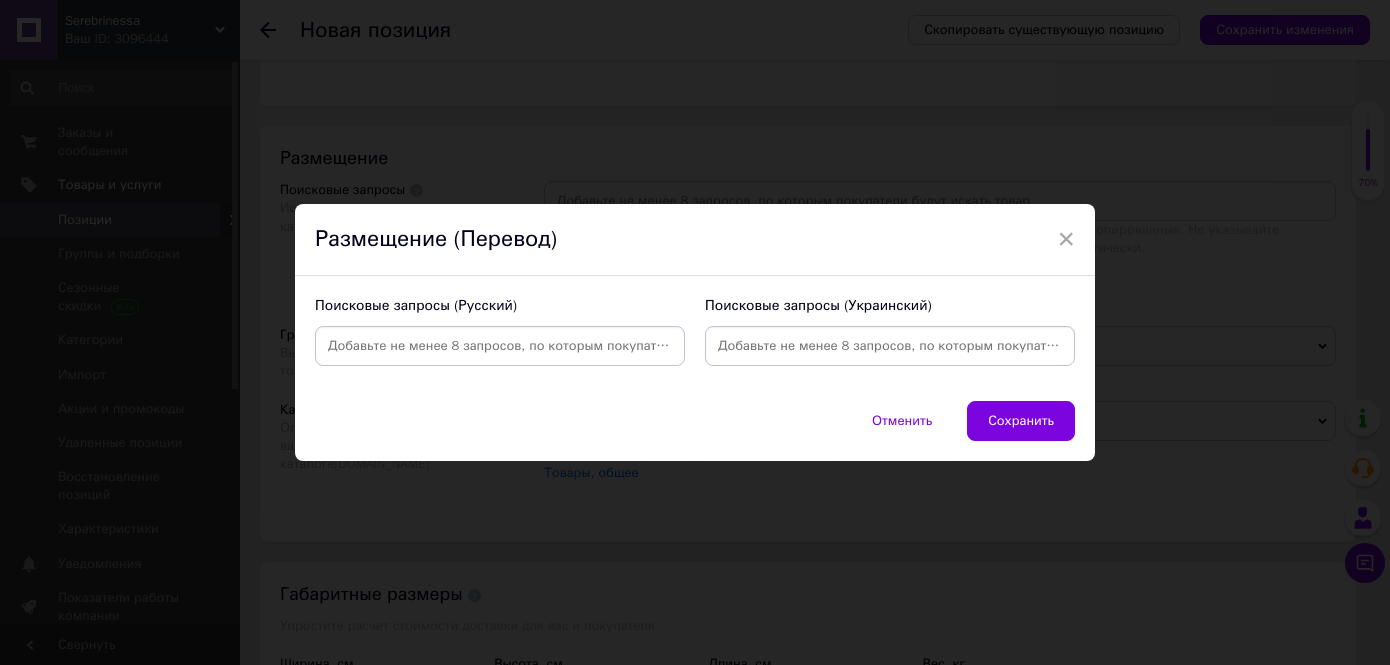 click at bounding box center (890, 346) 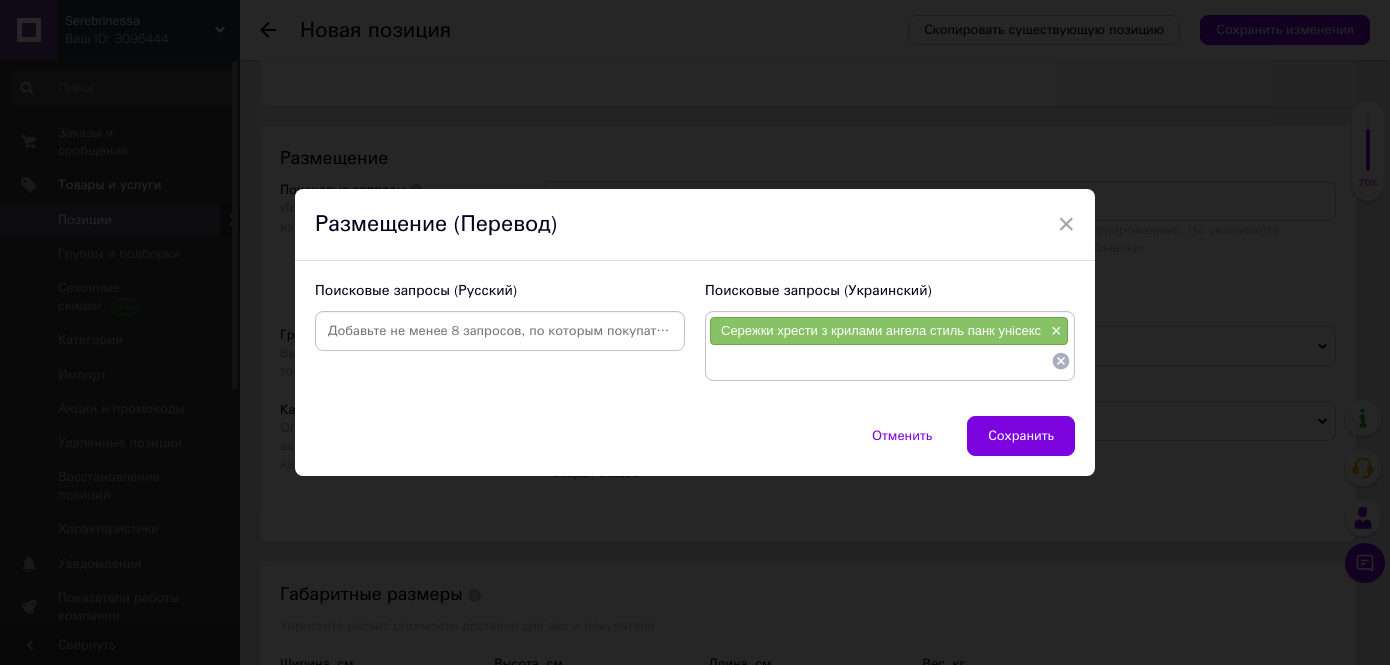 paste on "Сережки хрести з крилами ангела стиль панк унісекс" 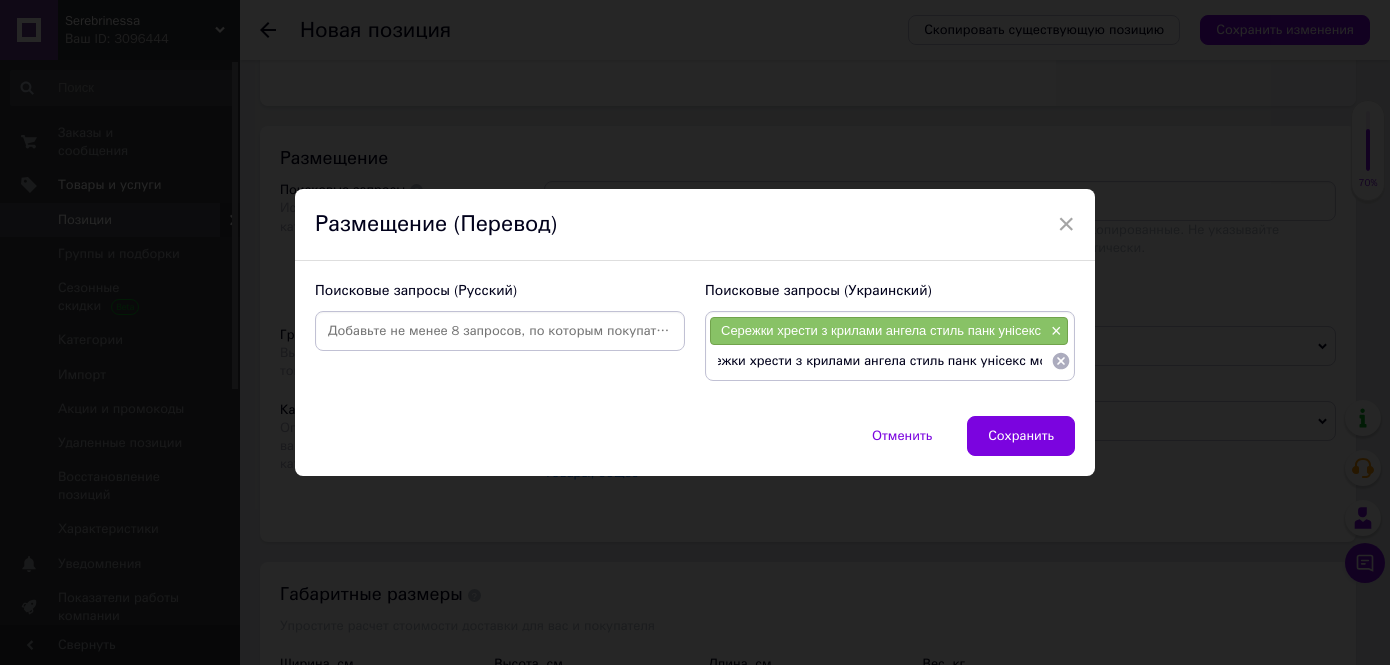 type on "Сережки хрести з крилами ангела стиль панк унісекс модні" 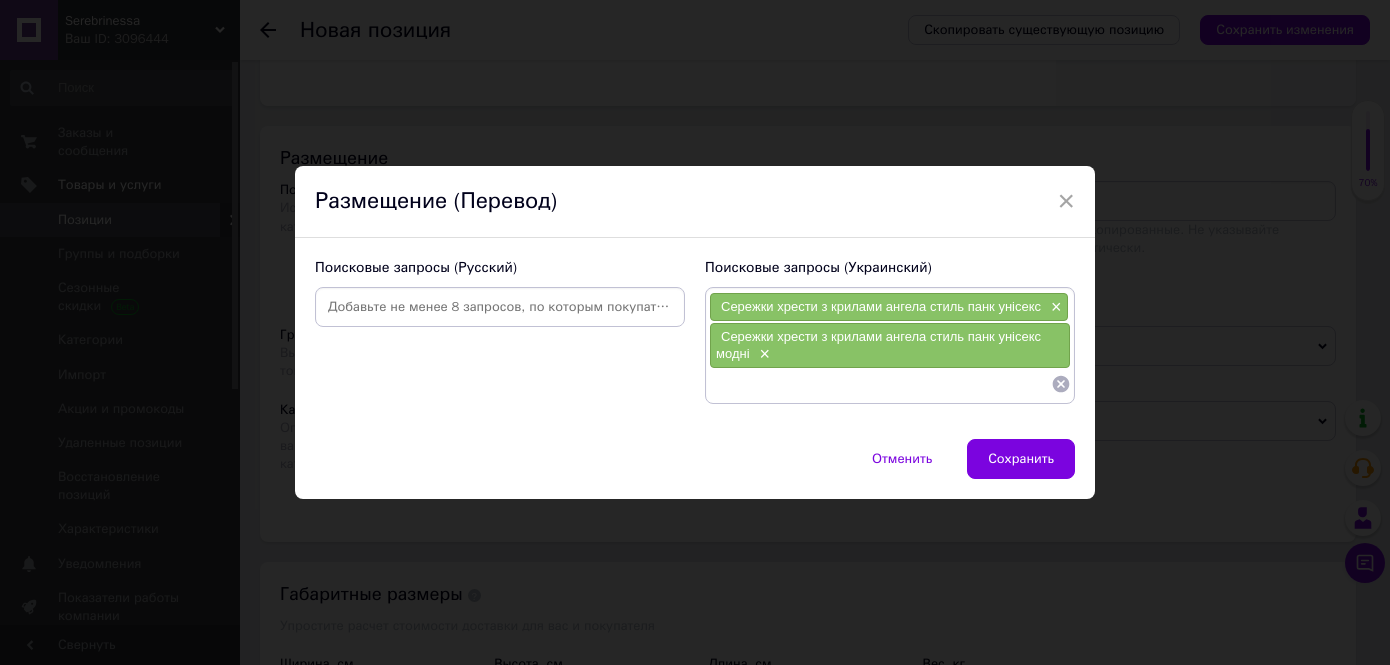 scroll, scrollTop: 0, scrollLeft: 0, axis: both 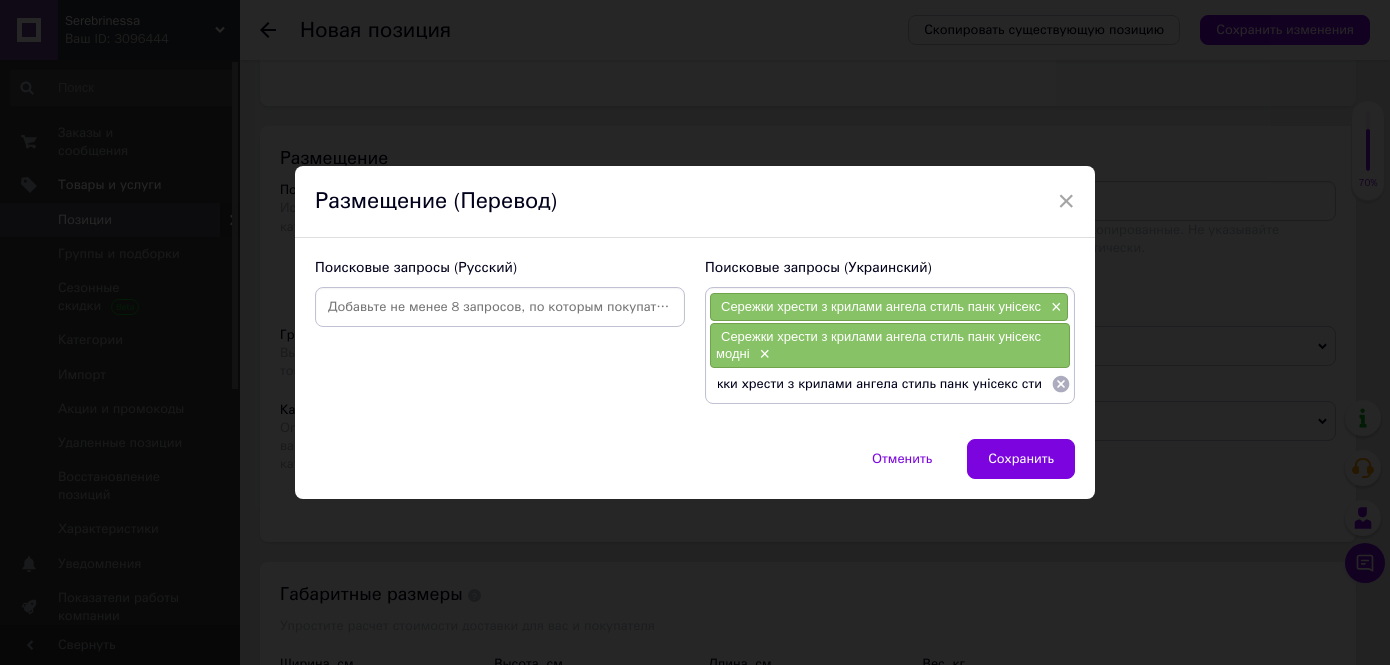 type on "Сережки хрести з крилами ангела стиль панк унісекс стильні" 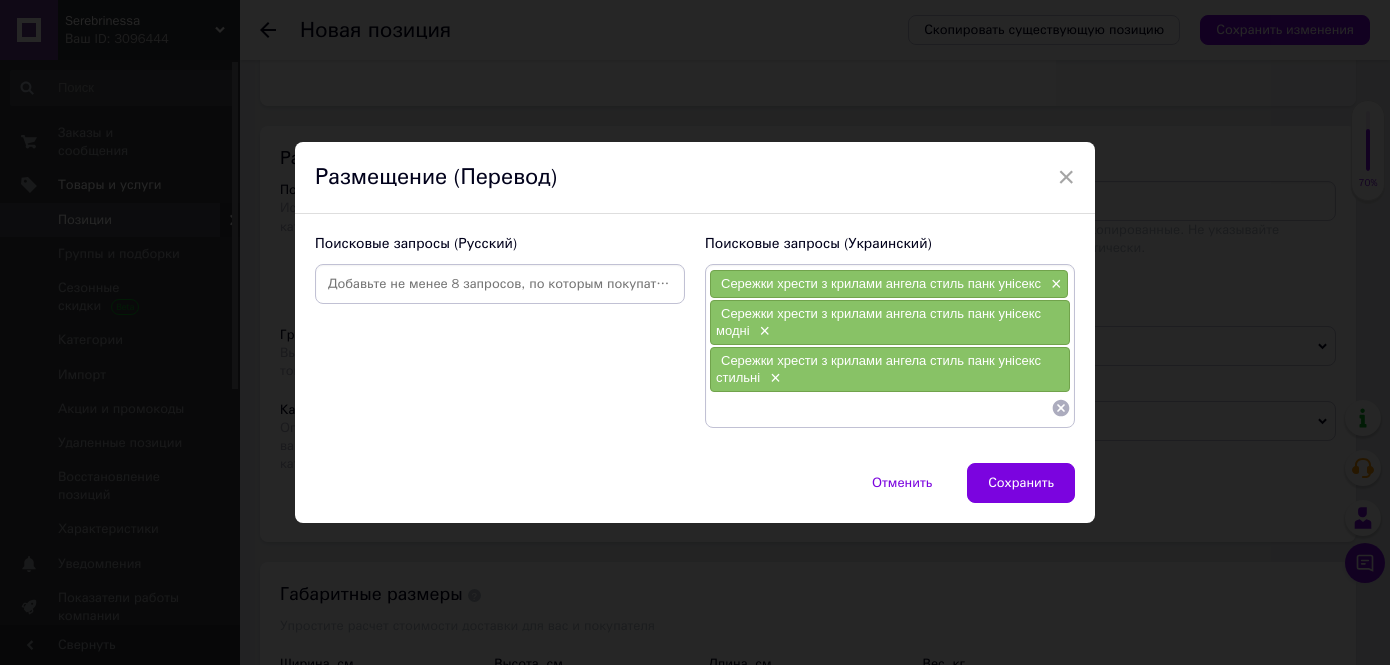 scroll, scrollTop: 0, scrollLeft: 0, axis: both 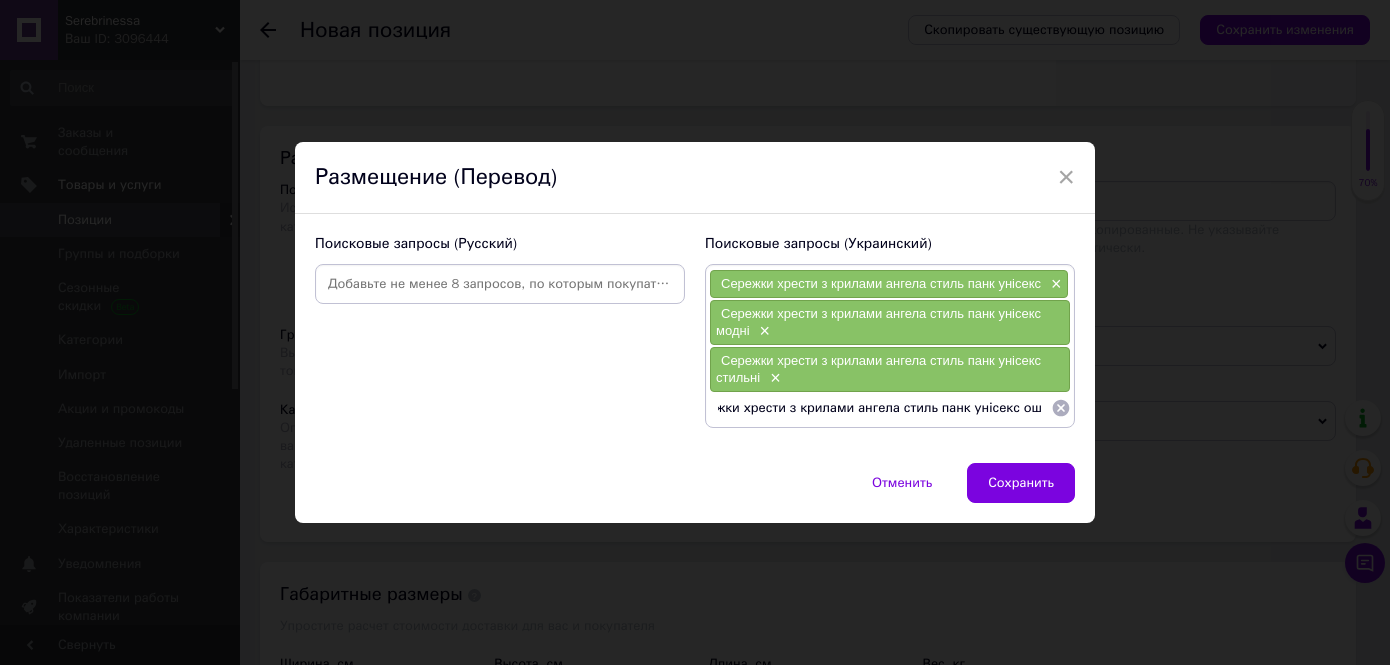 type on "Сережки хрести з крилами ангела стиль панк унісекс ошатні" 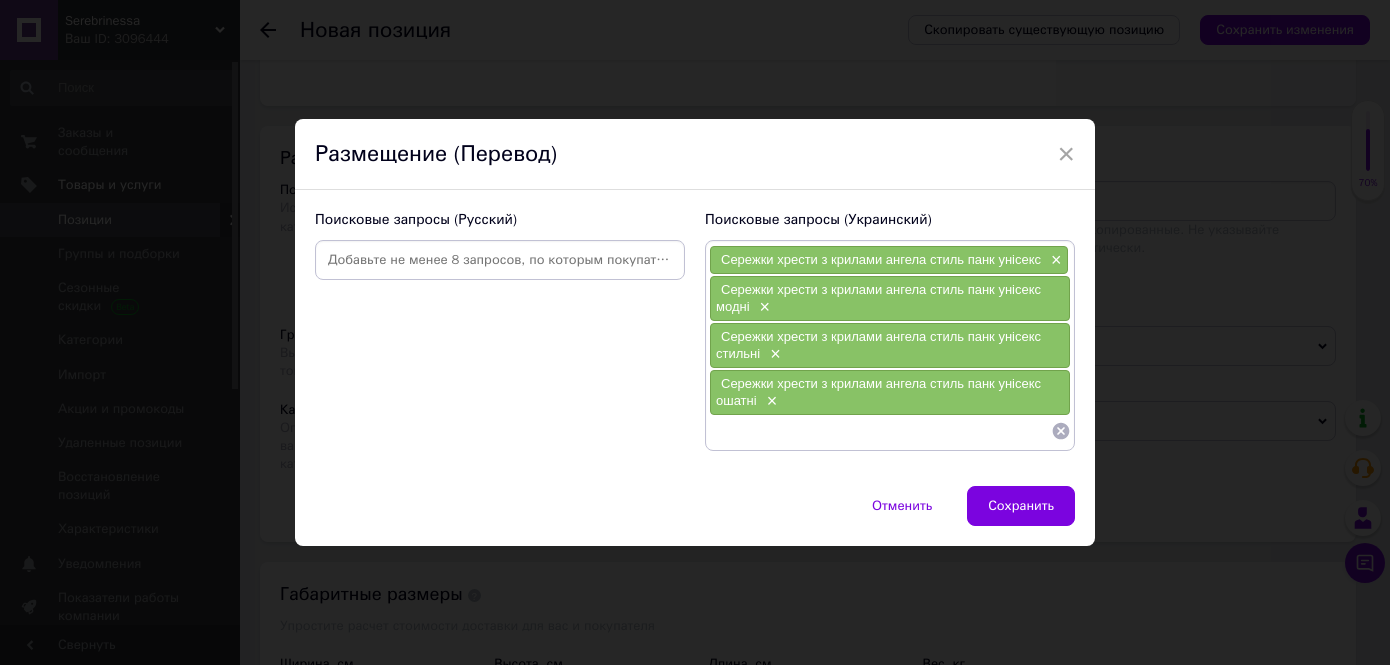 scroll, scrollTop: 0, scrollLeft: 0, axis: both 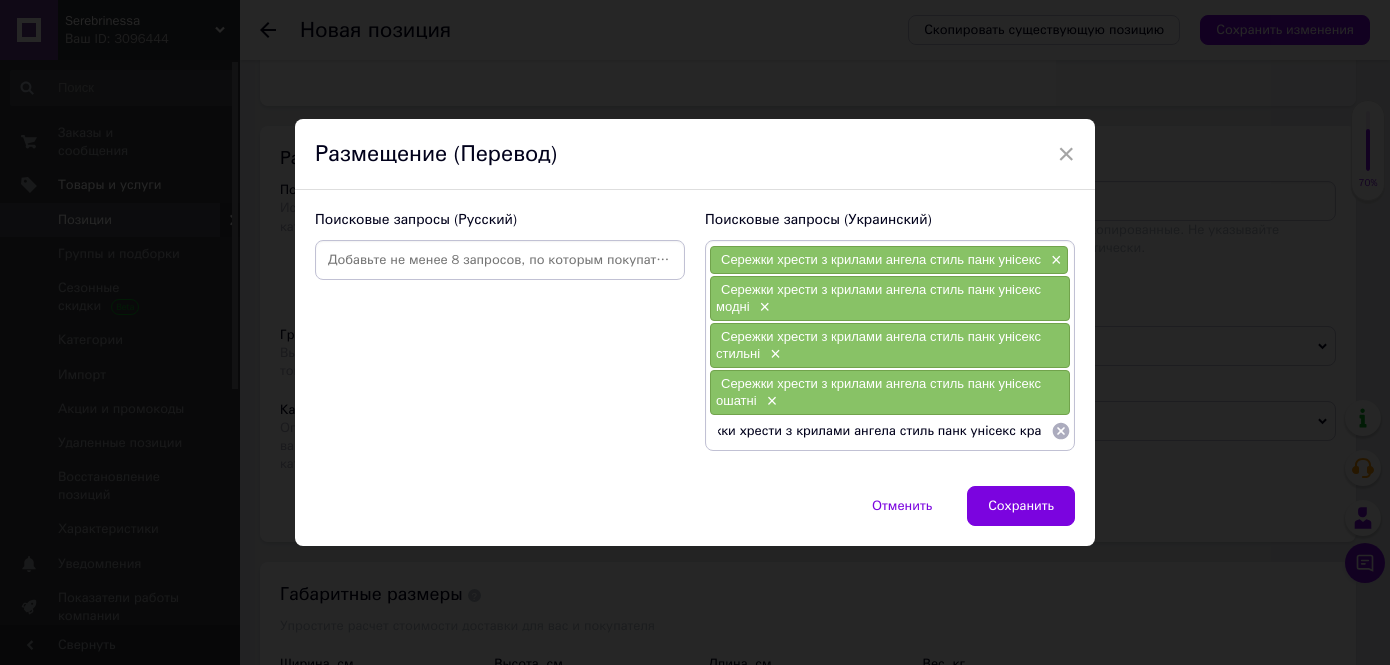 type on "Сережки хрести з крилами ангела стиль панк унісекс красиві" 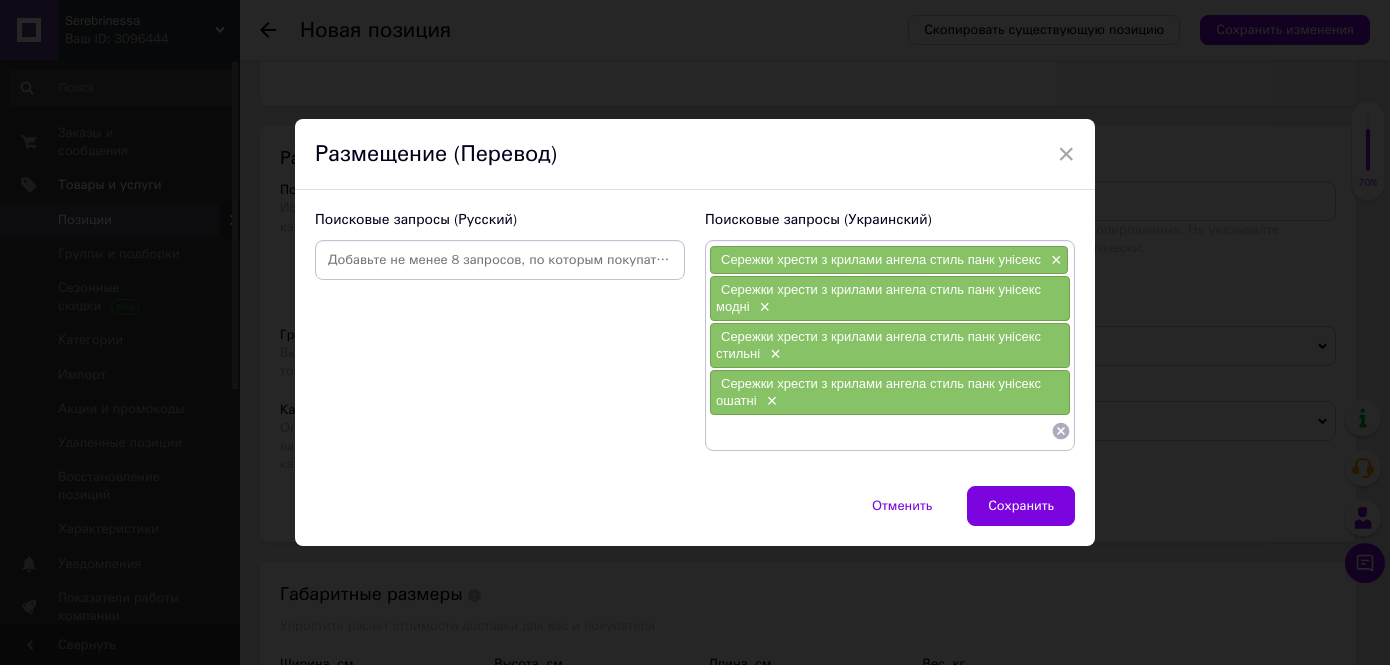 scroll, scrollTop: 0, scrollLeft: 0, axis: both 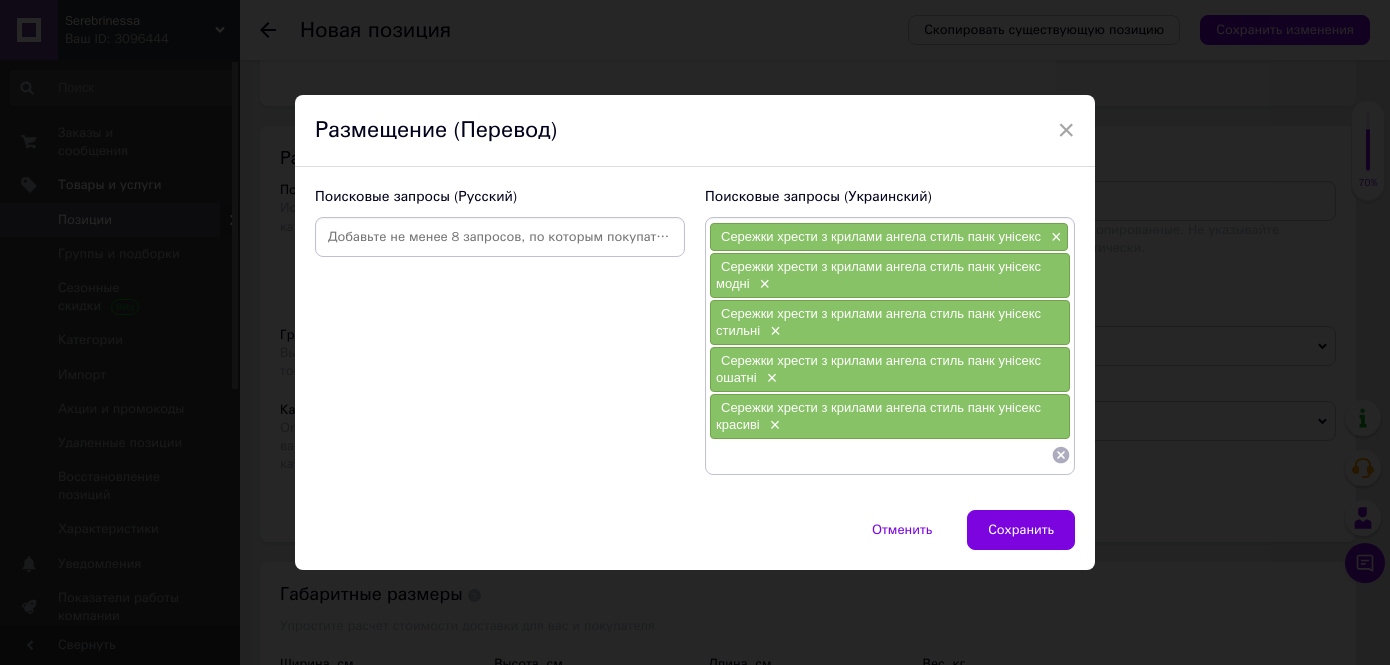 paste 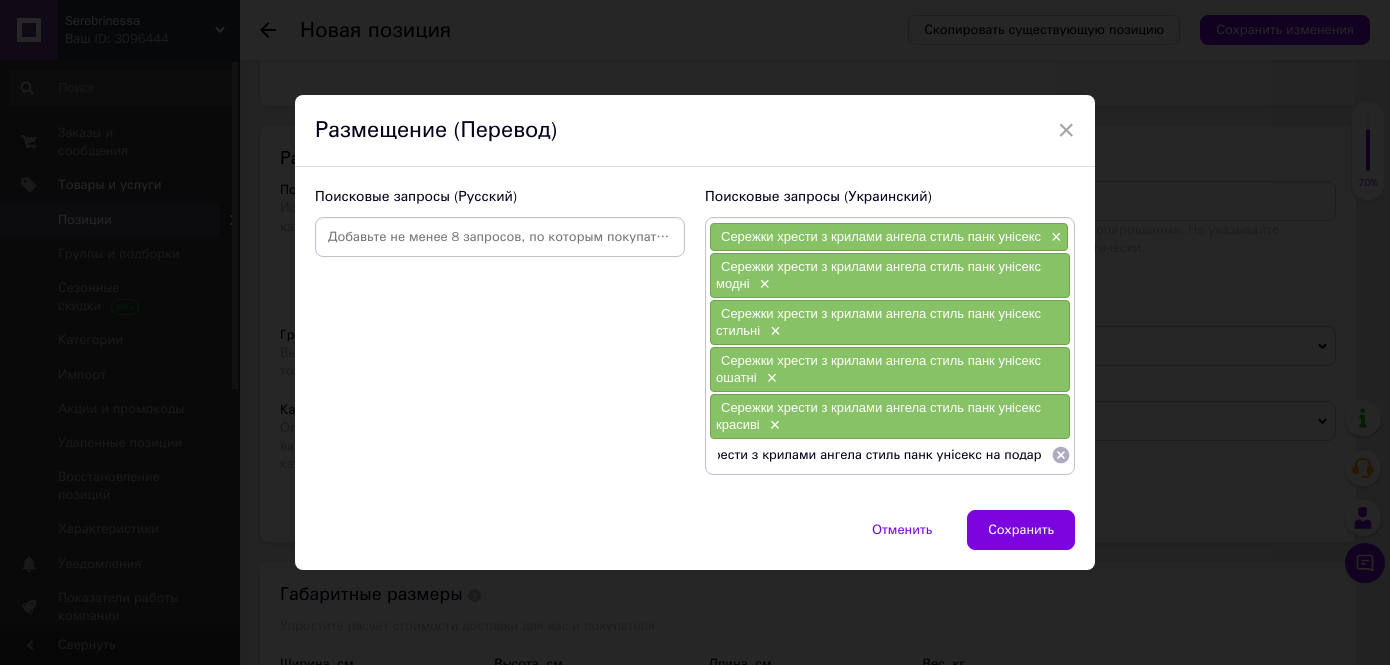type on "Сережки хрести з крилами ангела стиль панк унісекс на подарунок" 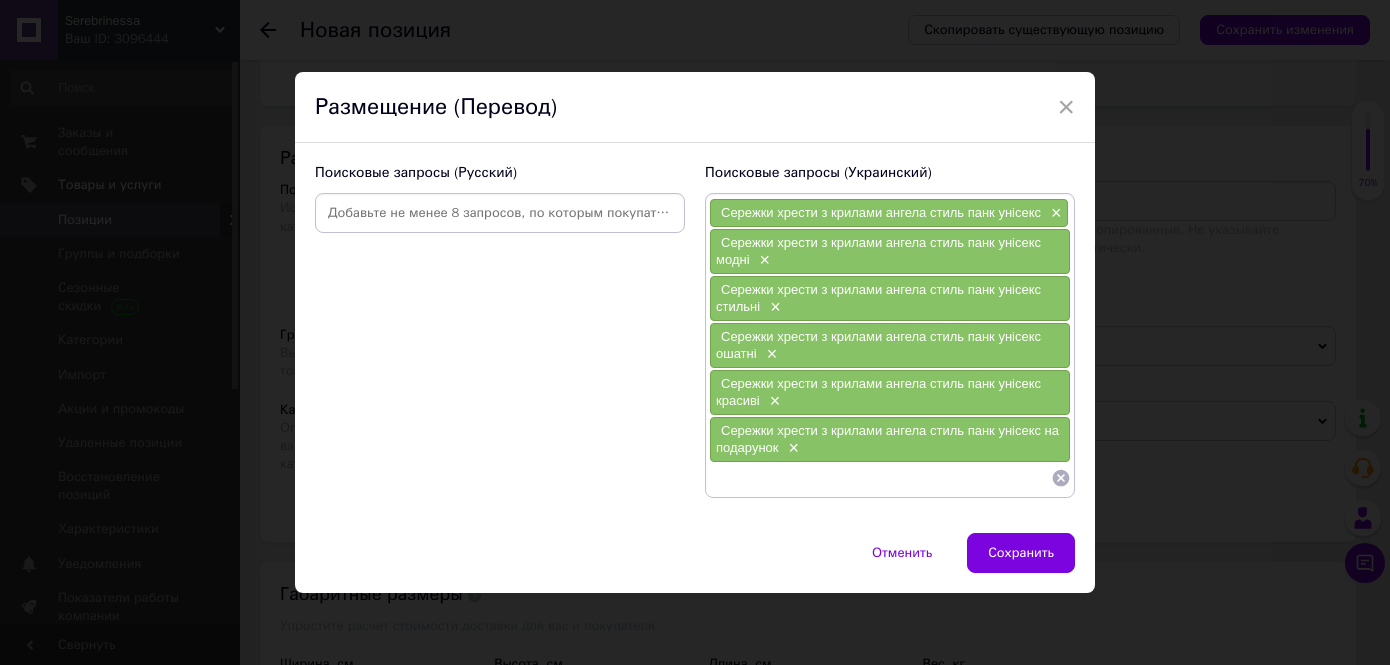 scroll, scrollTop: 0, scrollLeft: 0, axis: both 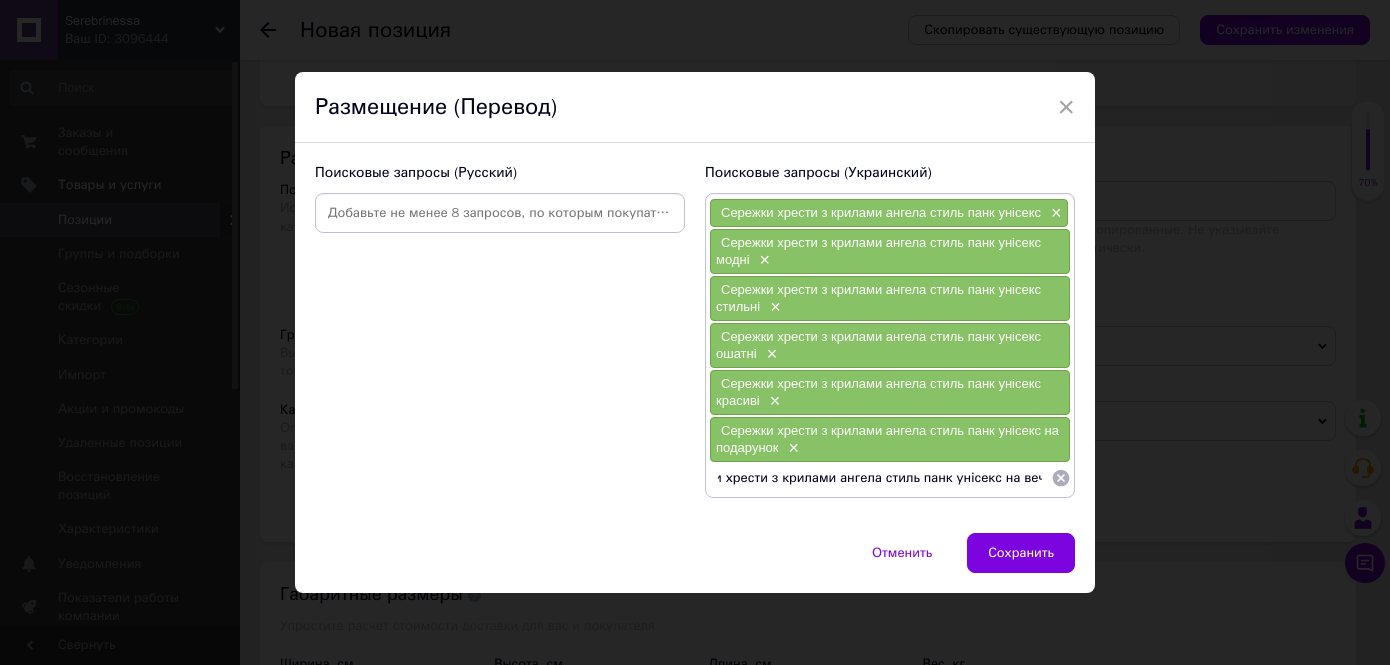 type on "Сережки хрести з крилами ангела стиль панк унісекс на вечірку" 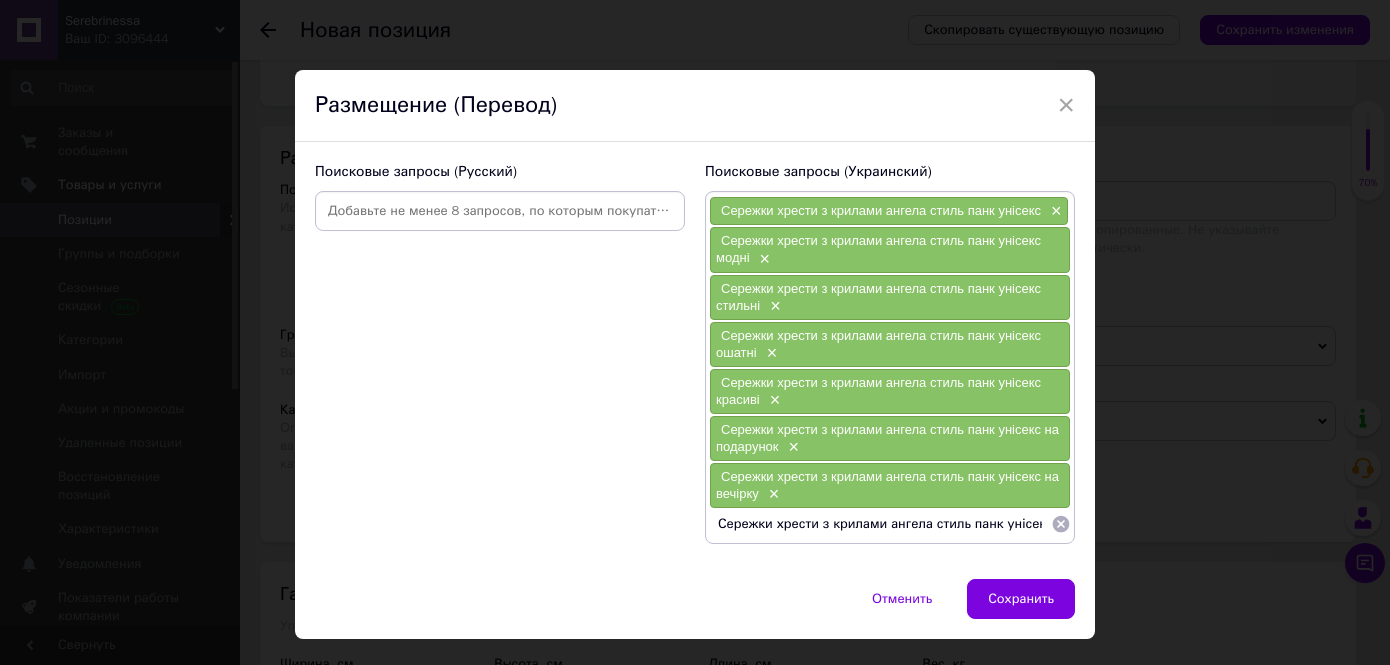 scroll, scrollTop: 0, scrollLeft: 0, axis: both 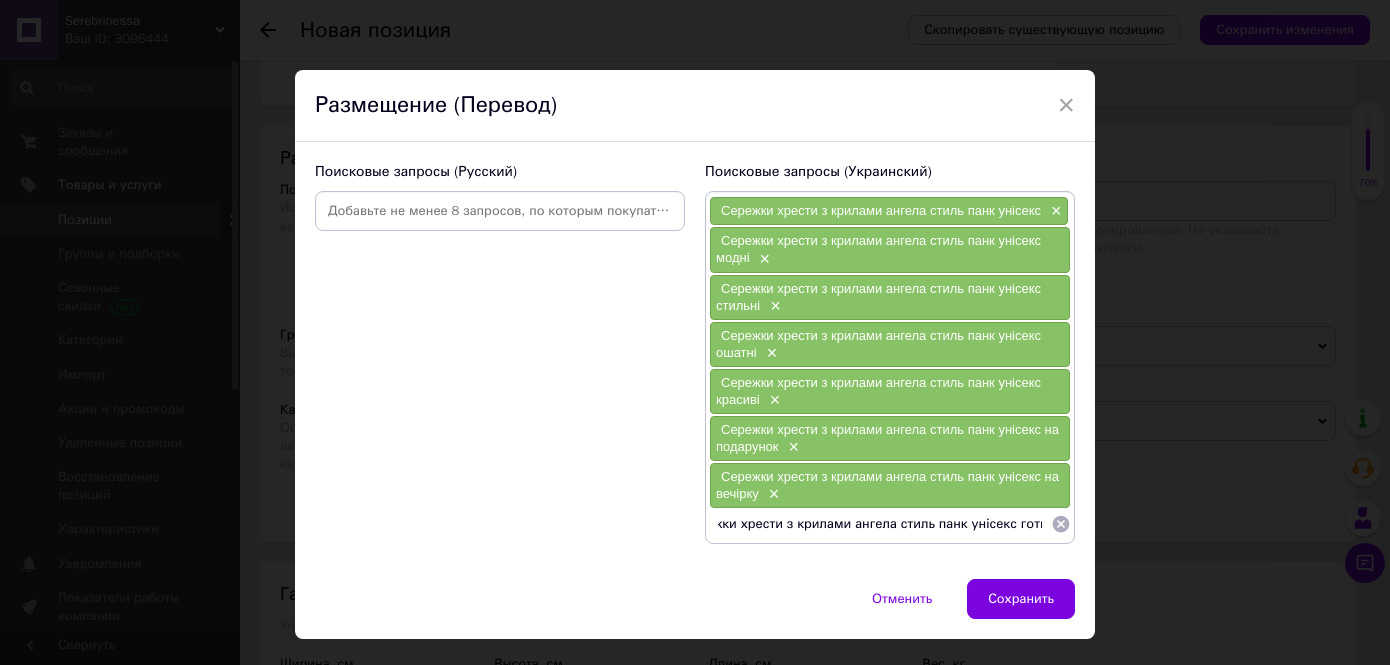 type on "Сережки хрести з крилами ангела стиль панк унісекс готичні" 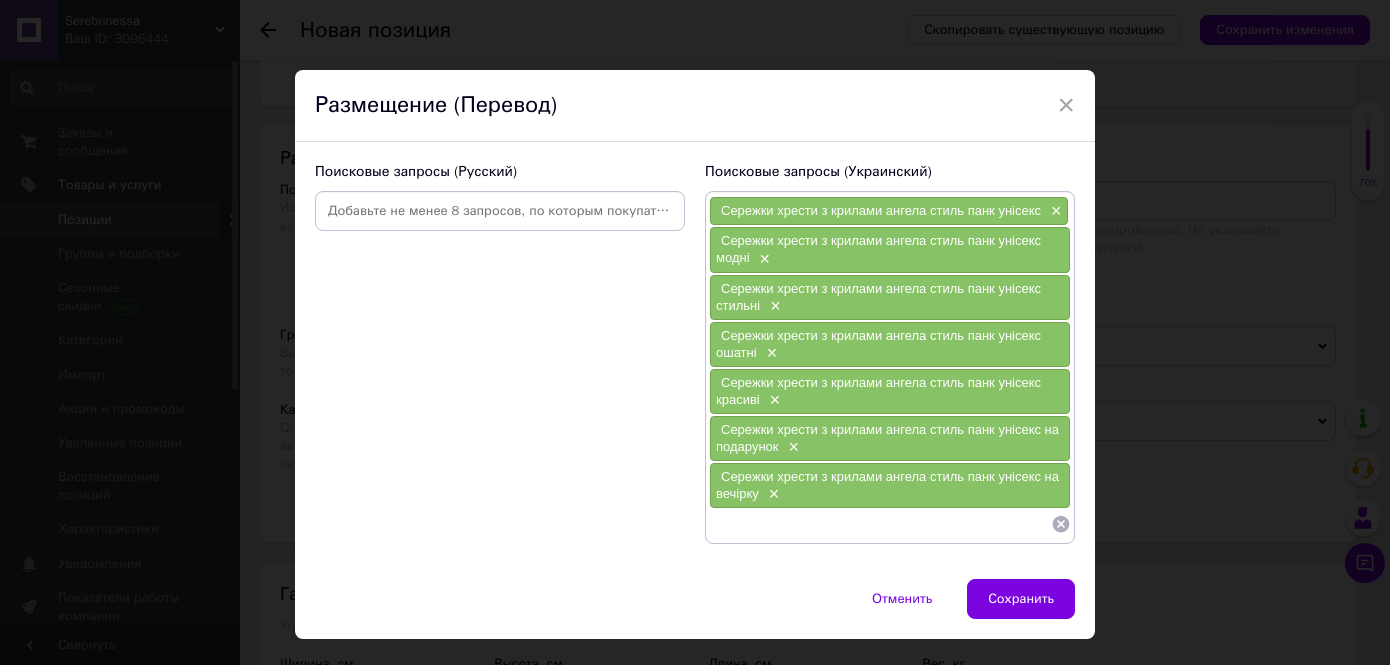 scroll, scrollTop: 0, scrollLeft: 0, axis: both 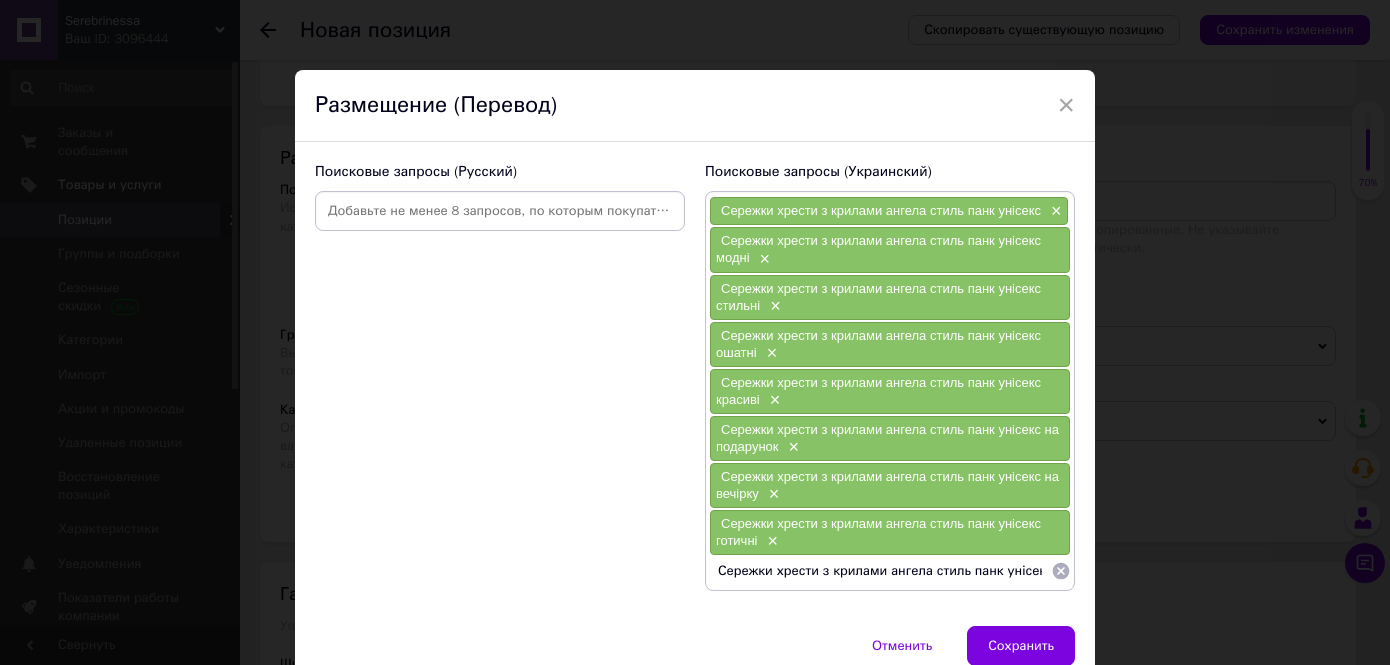 drag, startPoint x: 1044, startPoint y: 562, endPoint x: 882, endPoint y: 558, distance: 162.04938 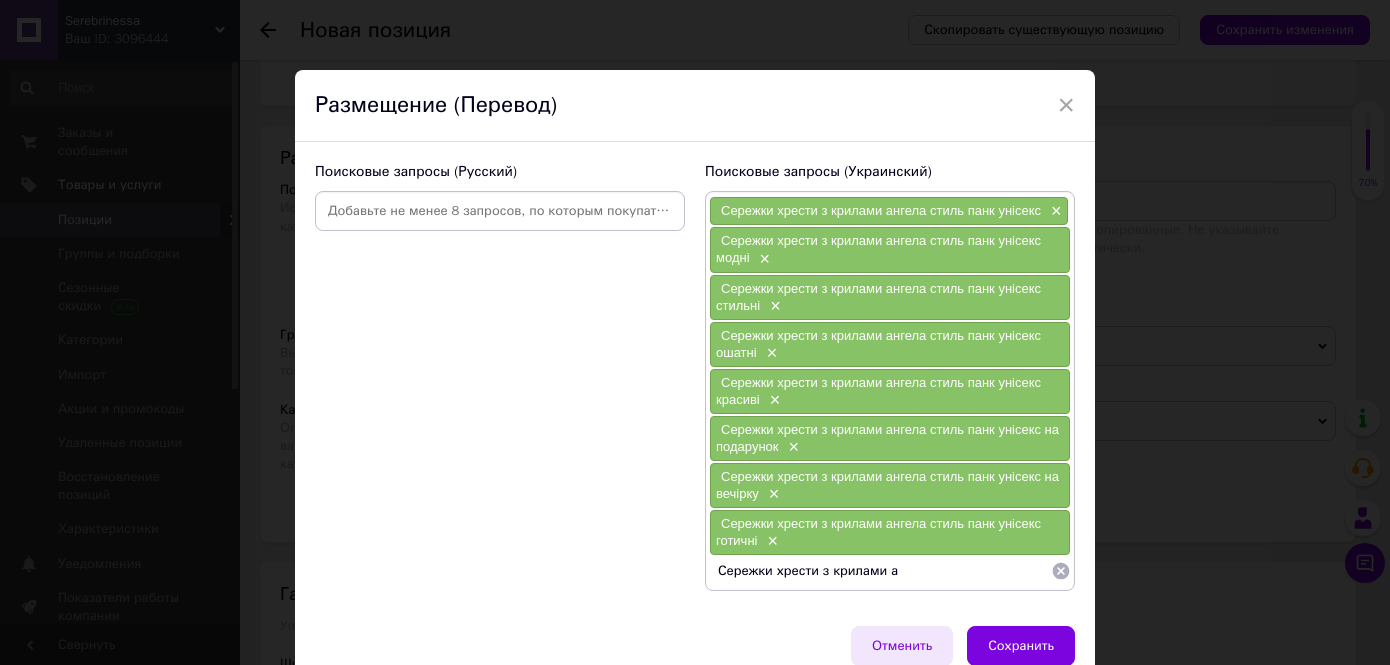 type on "Сережки хрести з крилами" 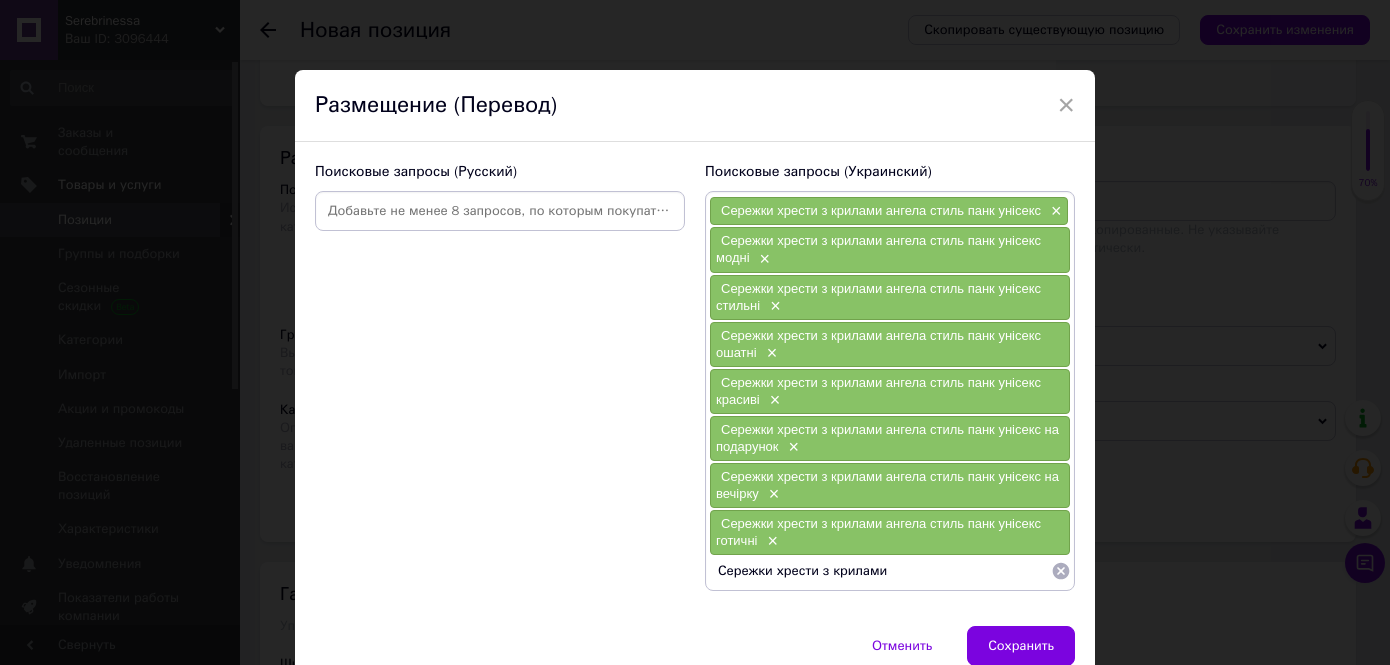 drag, startPoint x: 883, startPoint y: 564, endPoint x: 668, endPoint y: 559, distance: 215.05814 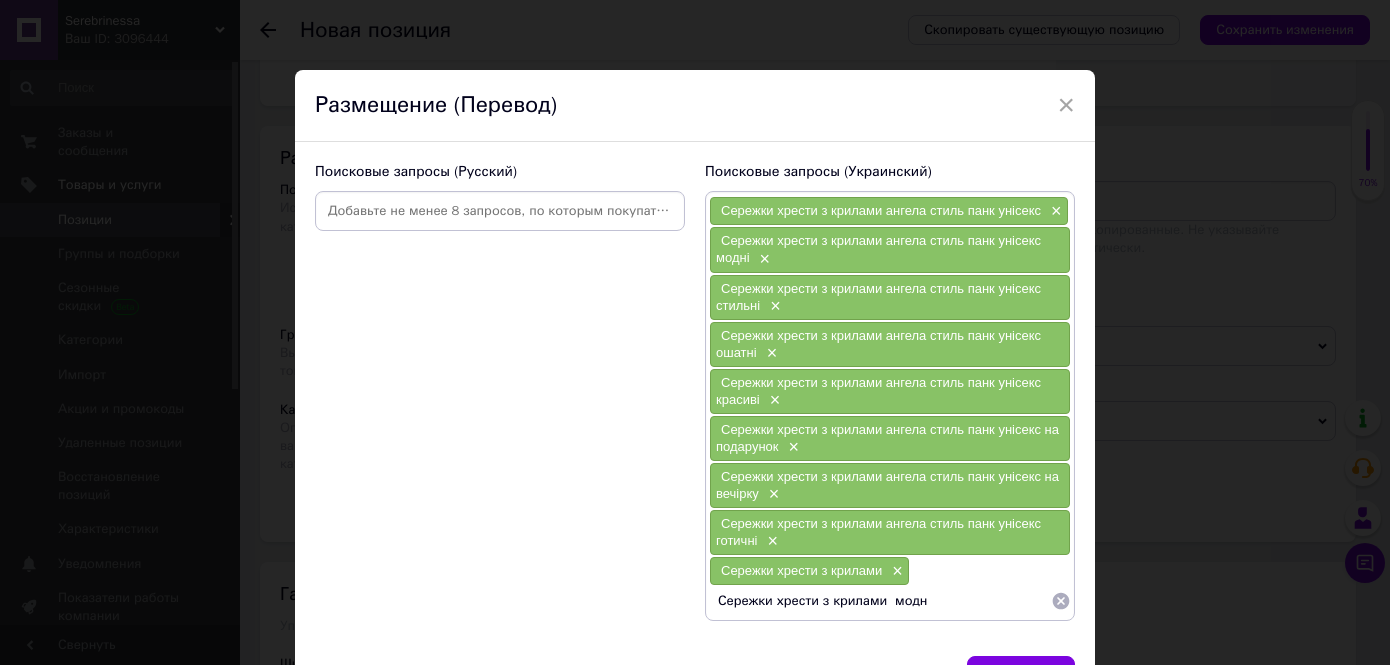 type on "Сережки хрести з крилами  модні" 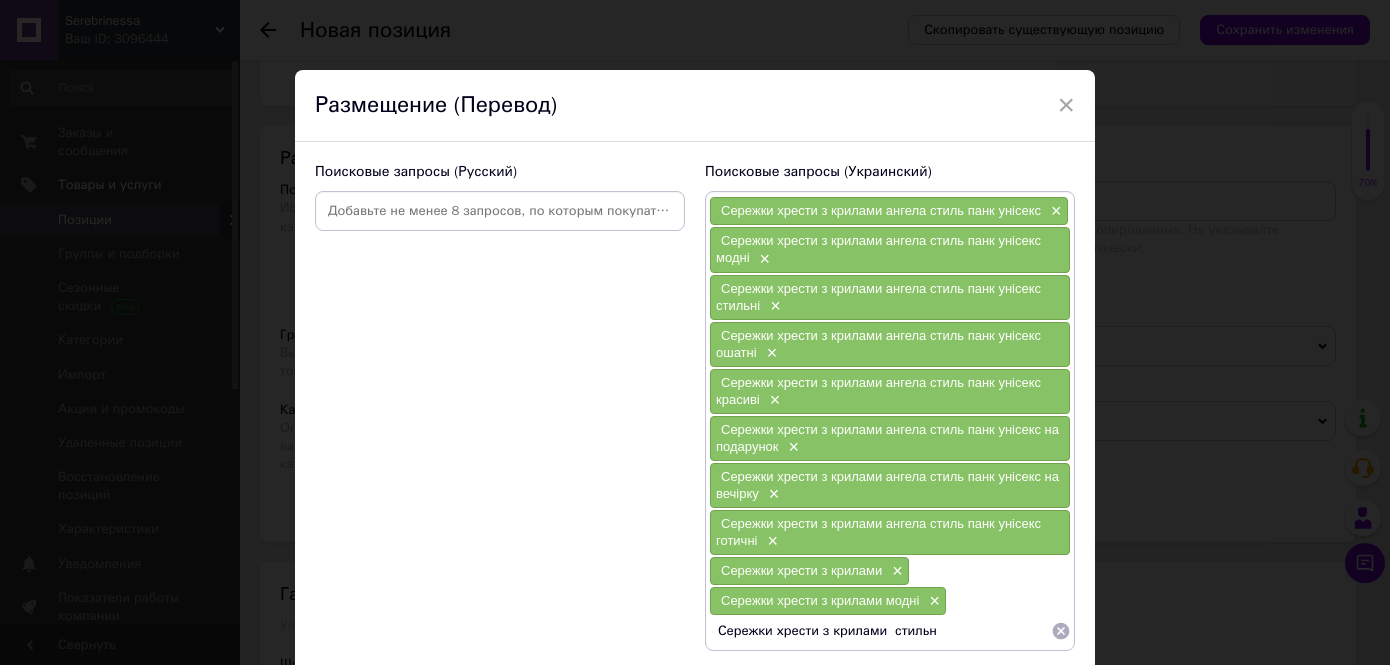 type on "Сережки хрести з крилами  стильні" 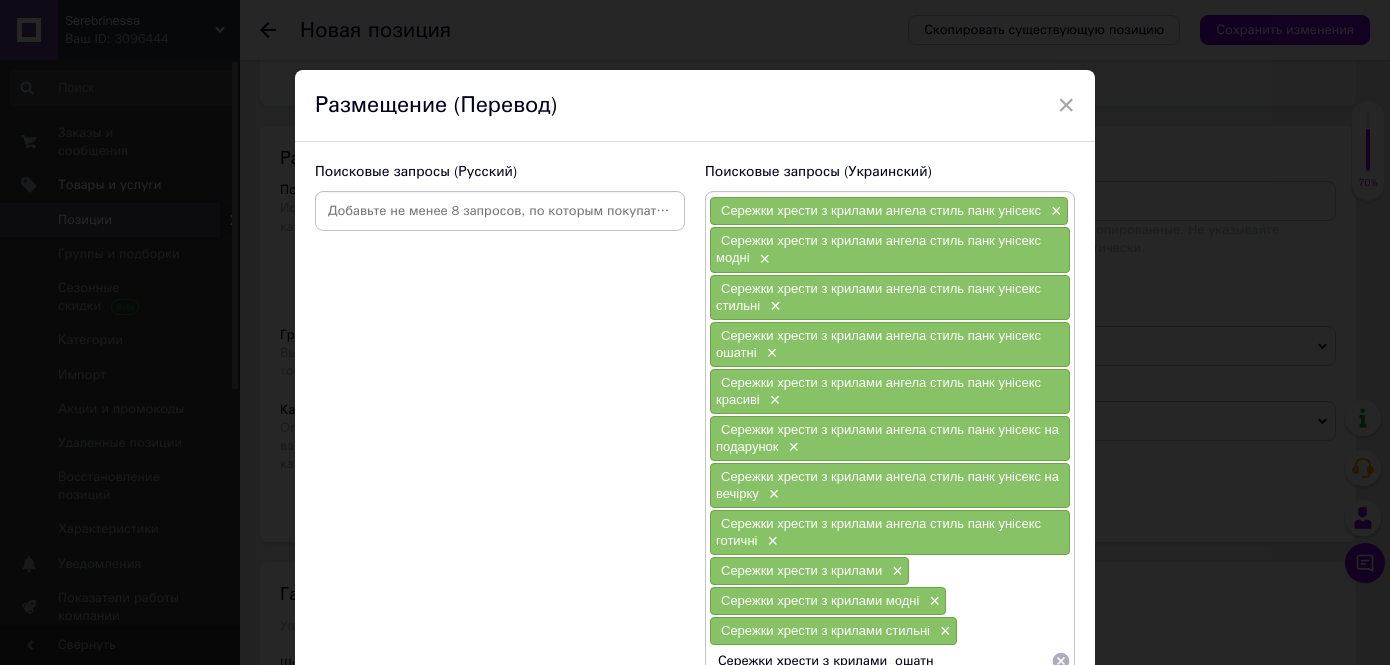 type on "Сережки хрести з крилами  ошатні" 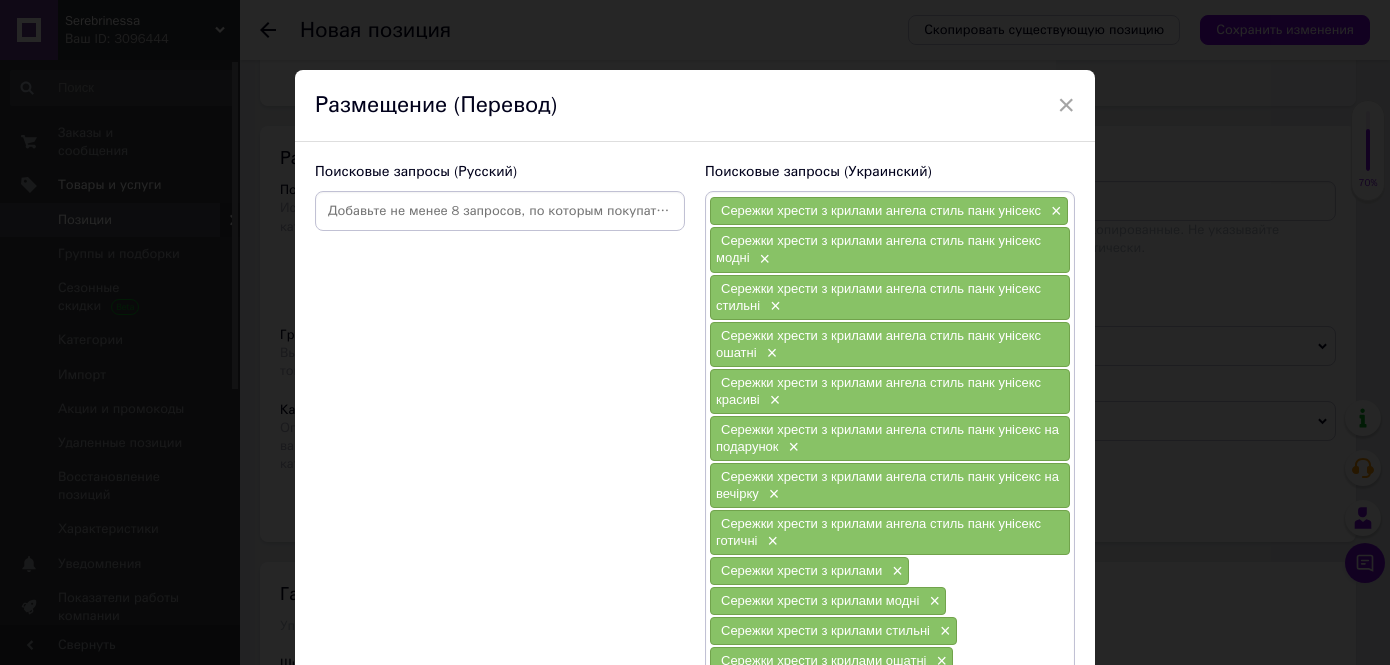 scroll, scrollTop: 29, scrollLeft: 0, axis: vertical 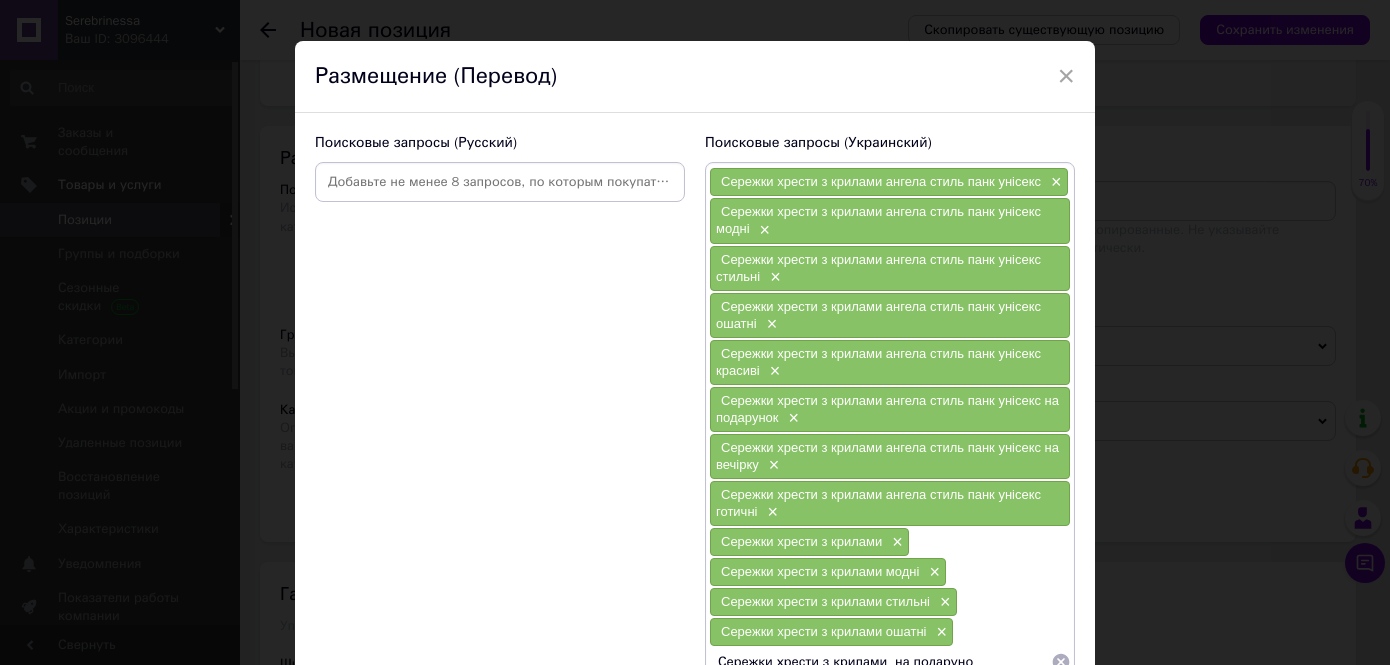 type on "Сережки хрести з крилами  на подарунок" 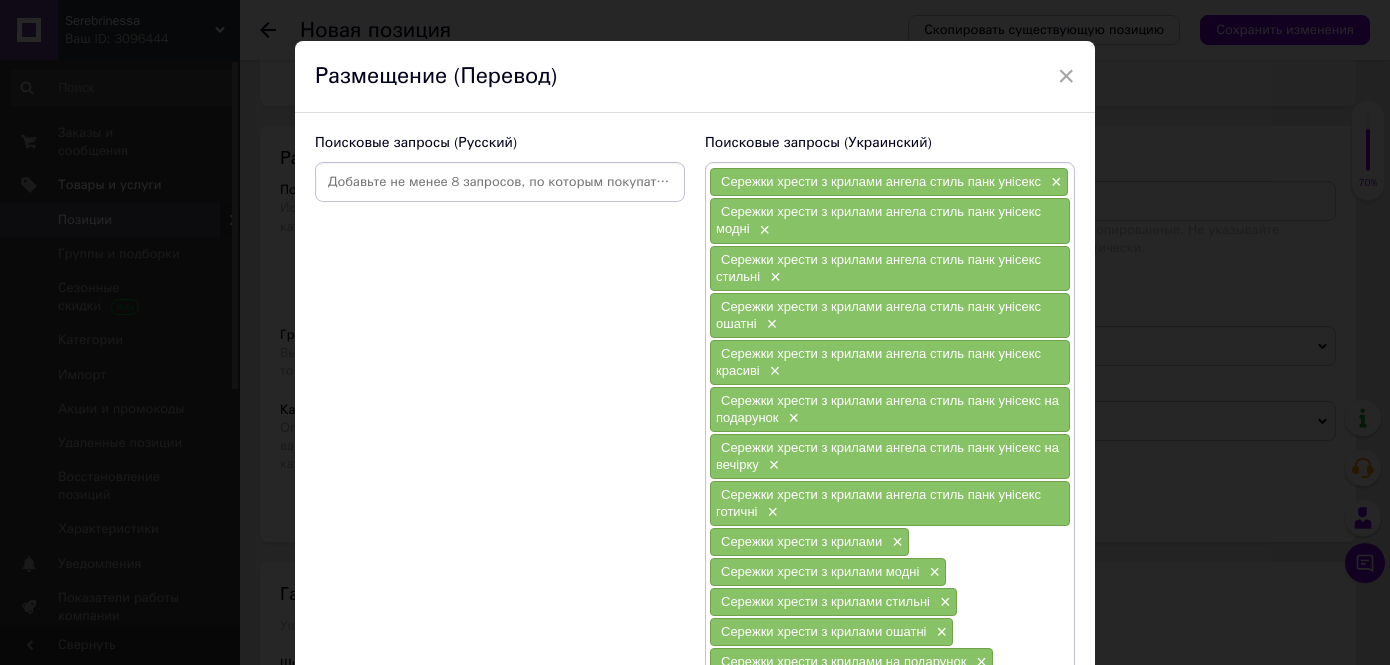 scroll, scrollTop: 59, scrollLeft: 0, axis: vertical 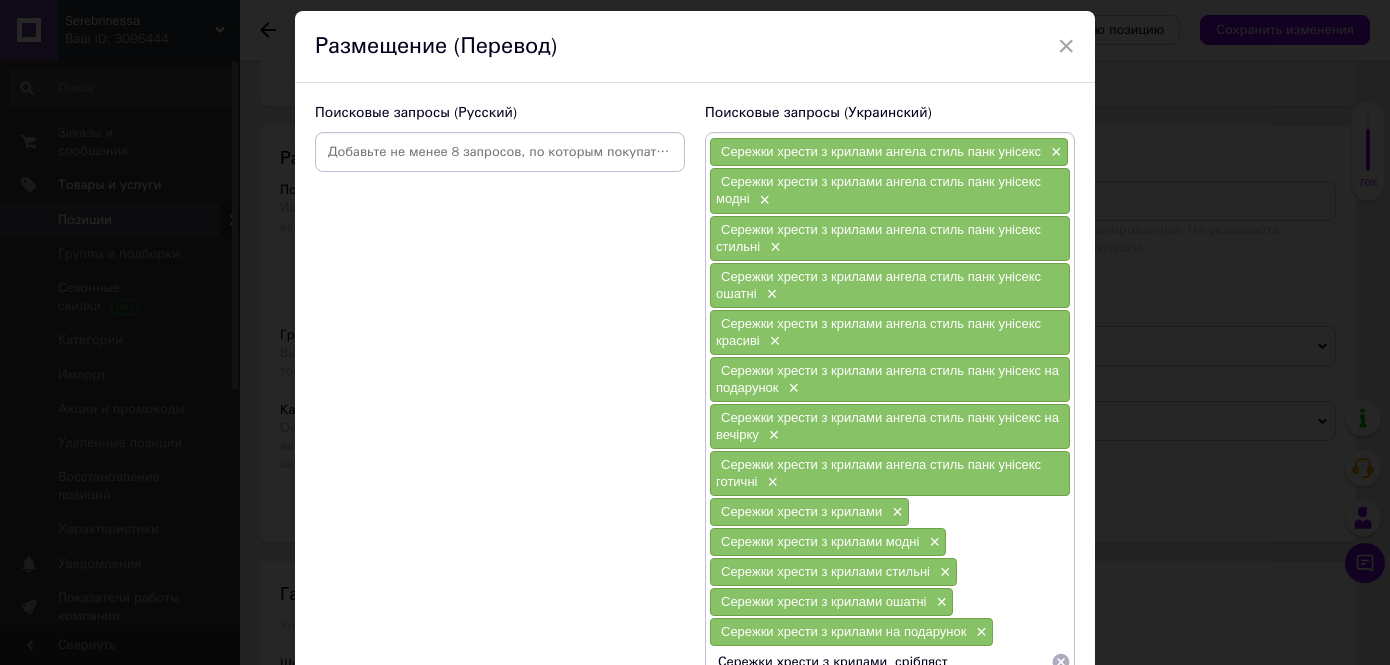 type on "Сережки хрести з крилами  сріблясті" 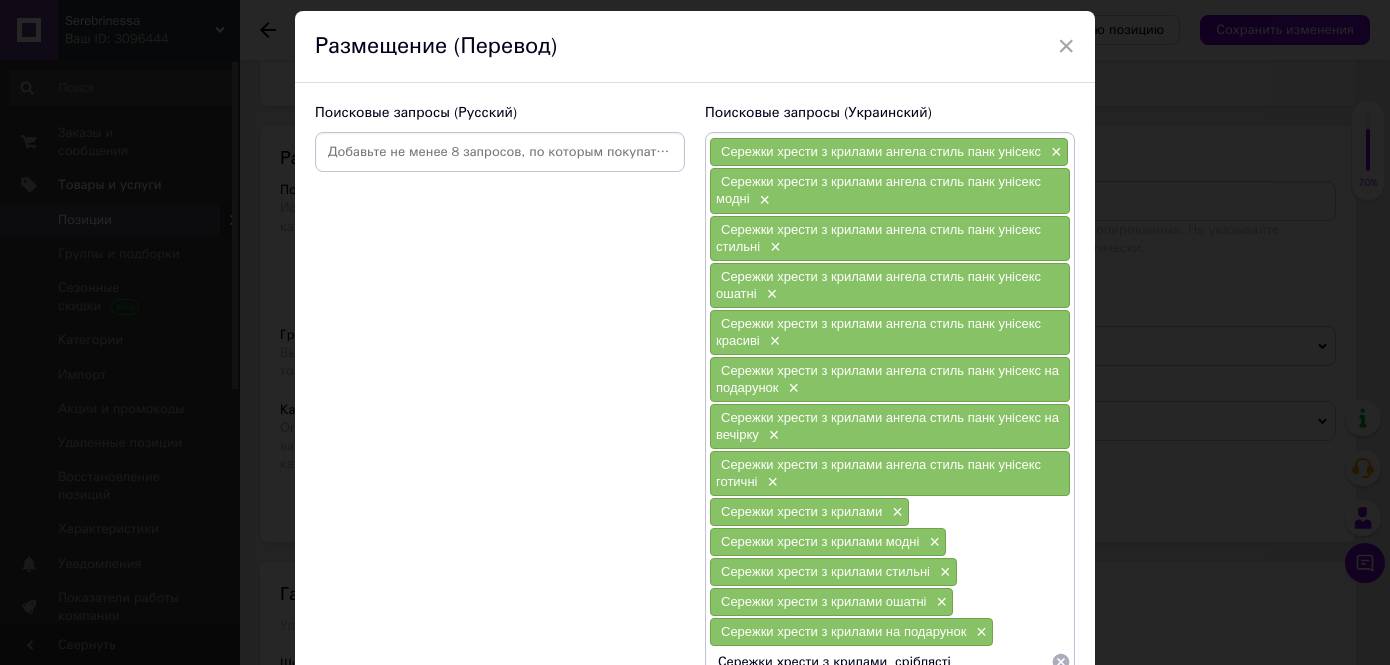 type 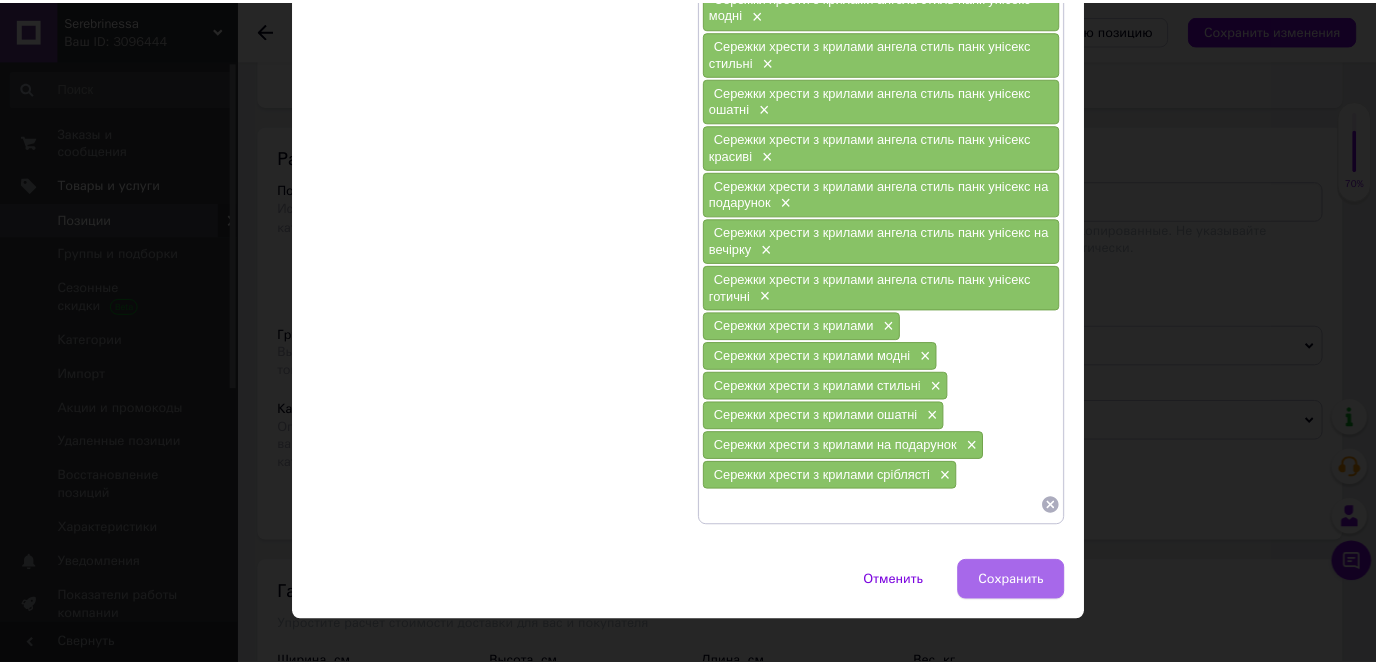 scroll, scrollTop: 265, scrollLeft: 0, axis: vertical 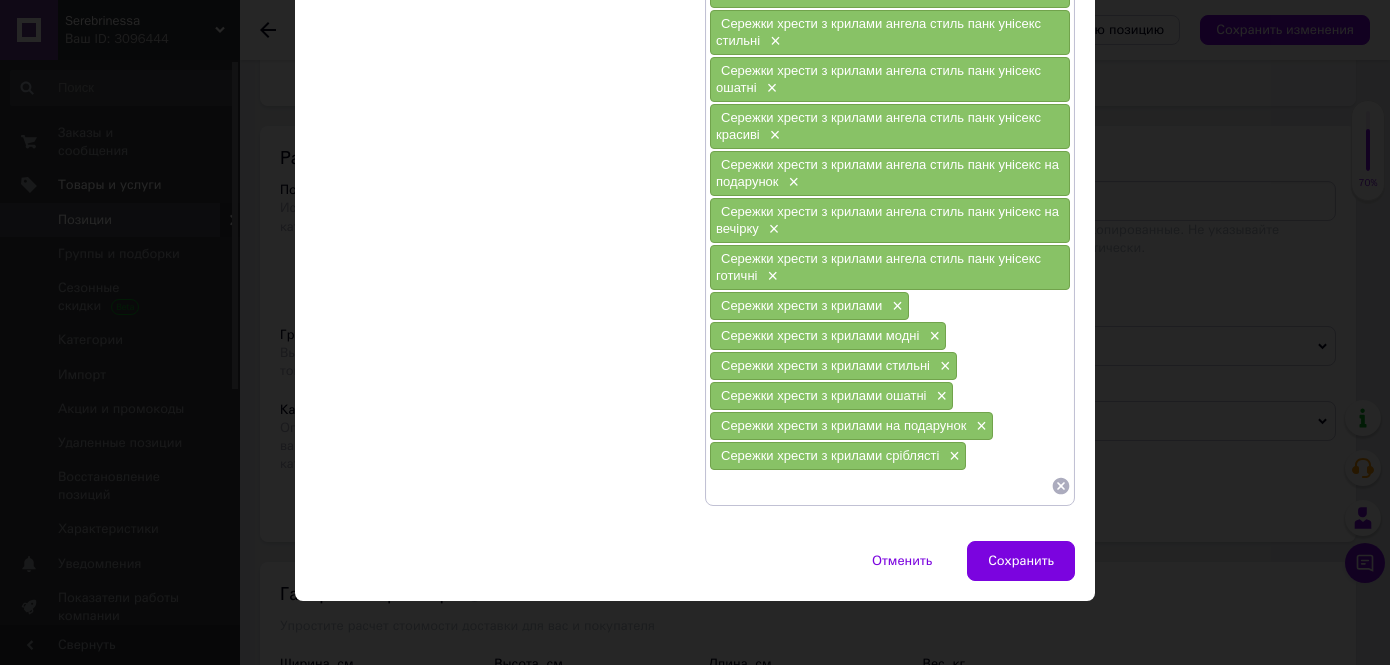 drag, startPoint x: 1019, startPoint y: 560, endPoint x: 1087, endPoint y: 590, distance: 74.323616 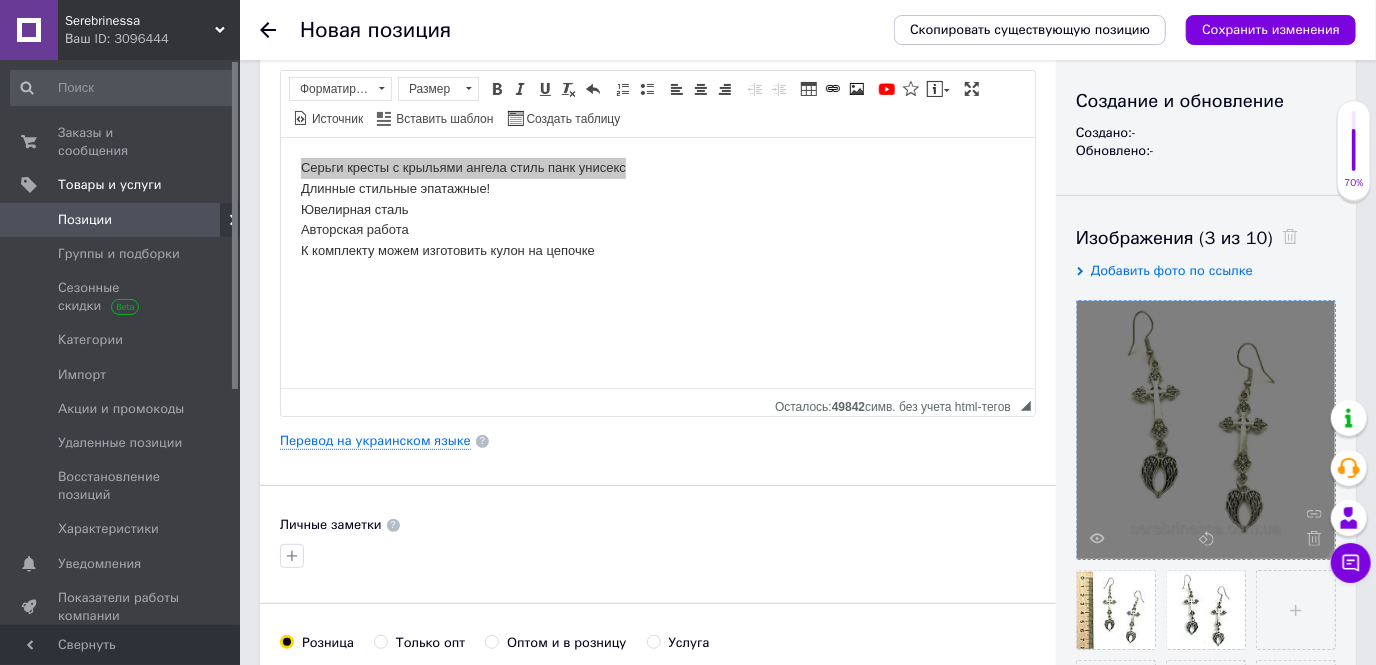 scroll, scrollTop: 0, scrollLeft: 0, axis: both 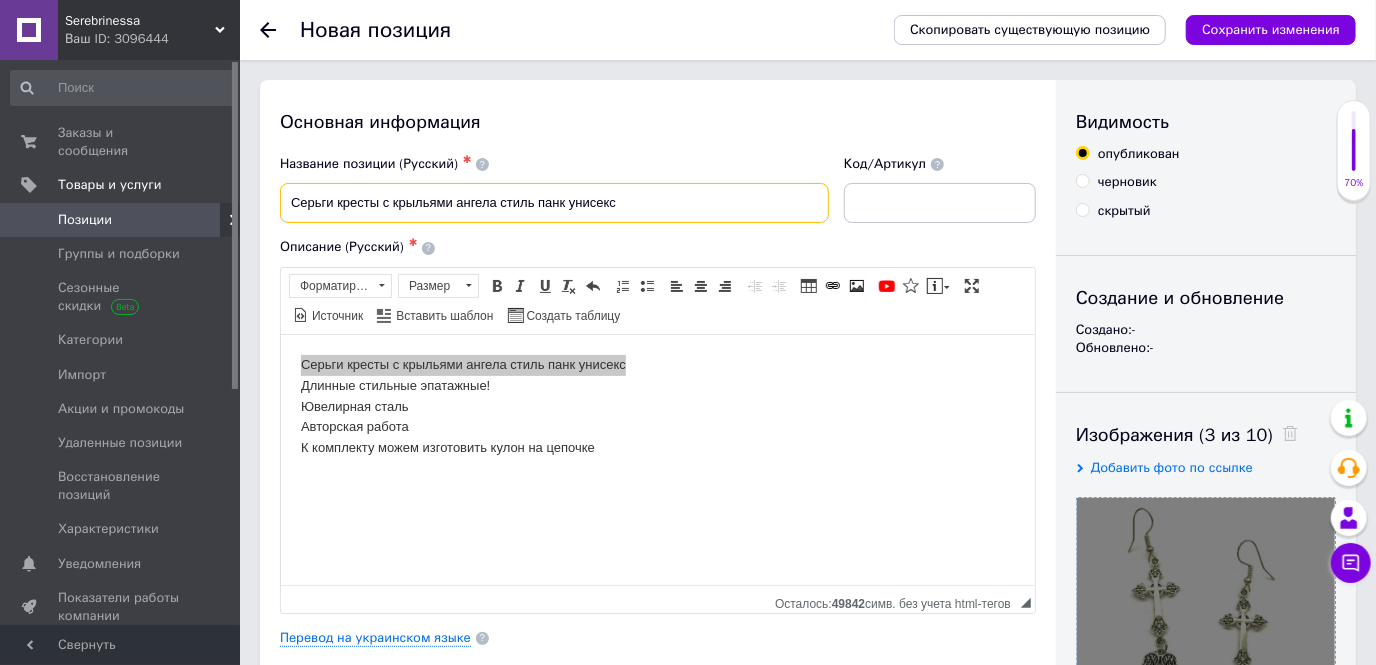 drag, startPoint x: 638, startPoint y: 200, endPoint x: 327, endPoint y: 203, distance: 311.01447 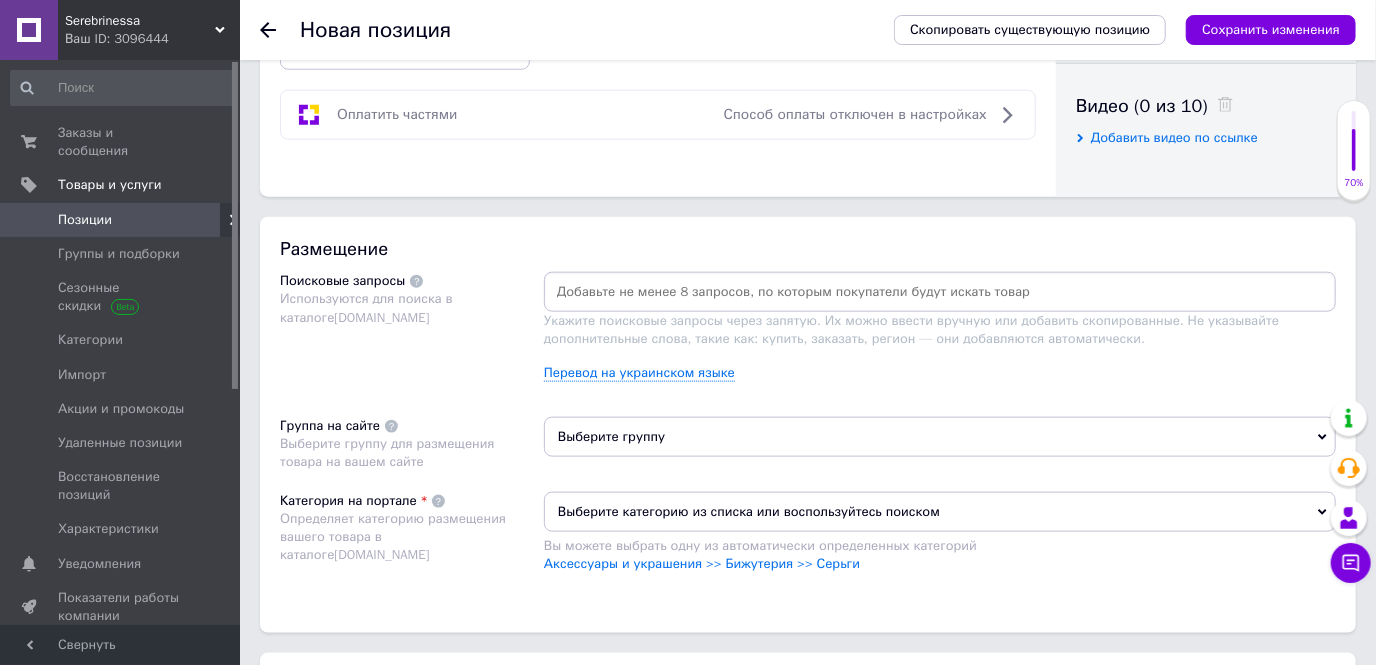 scroll, scrollTop: 1000, scrollLeft: 0, axis: vertical 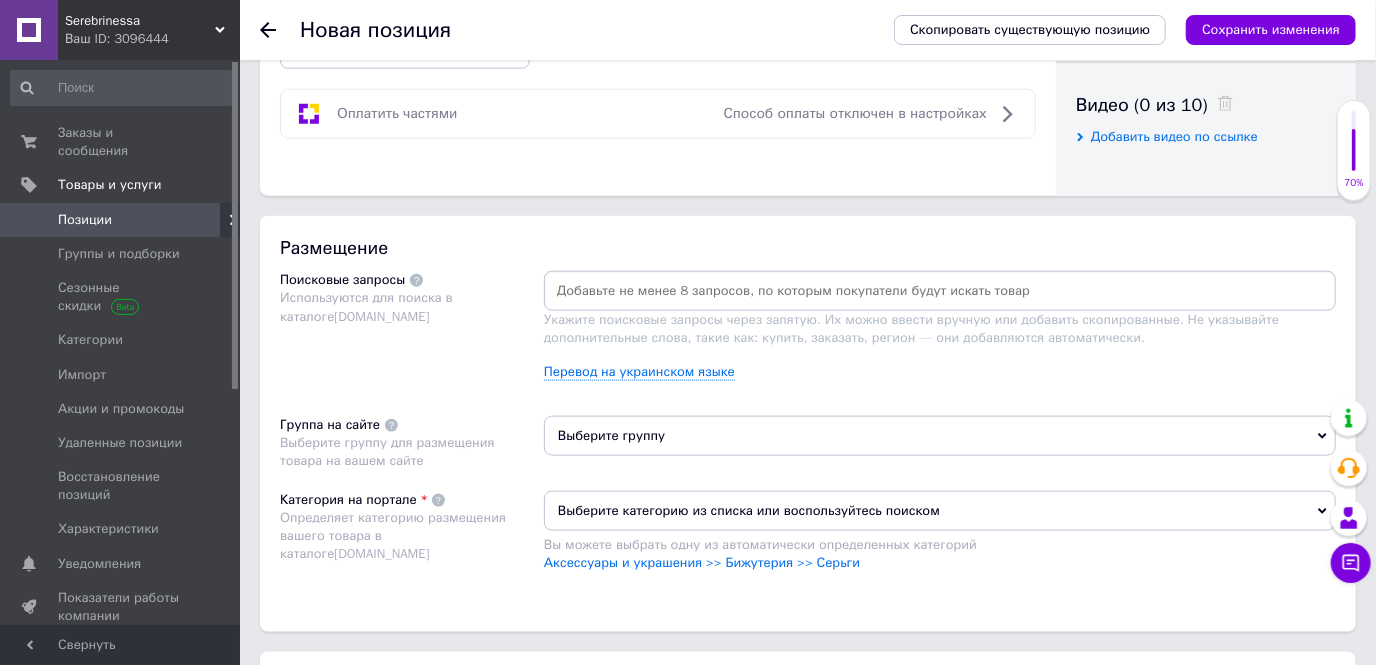 click at bounding box center [940, 291] 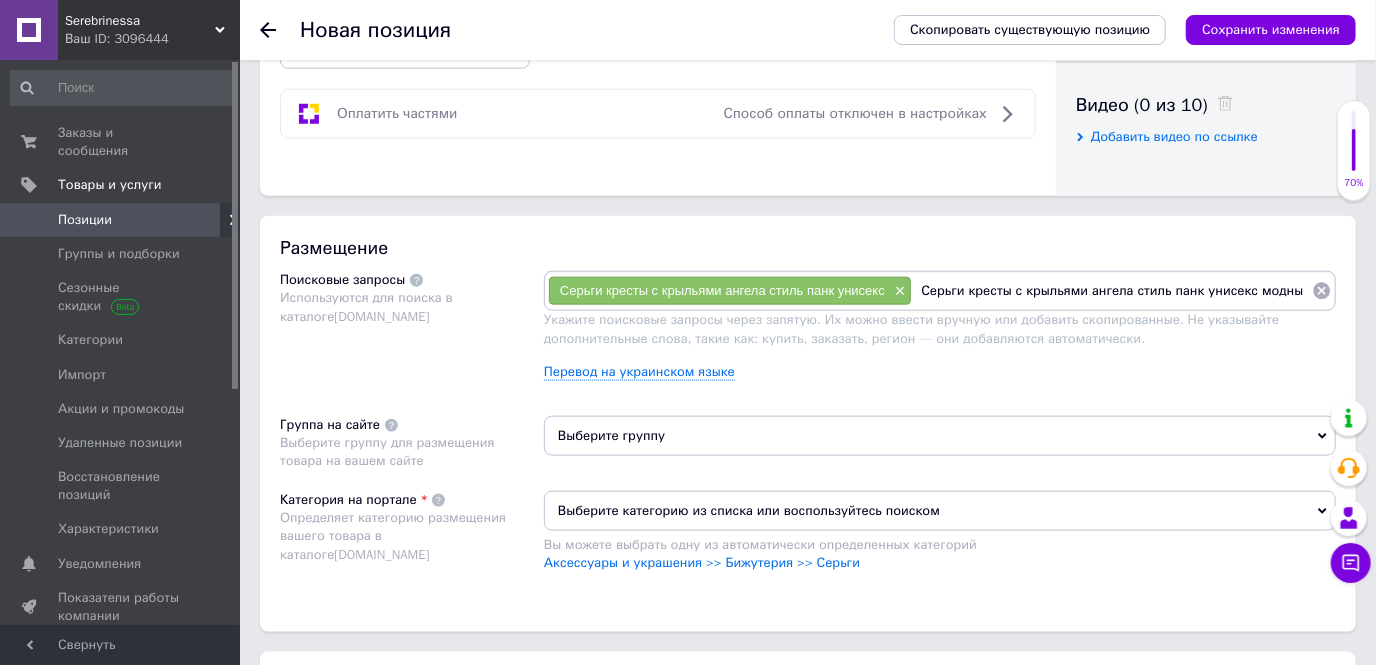 type on "Серьги кресты с крыльями ангела стиль панк унисекс модные" 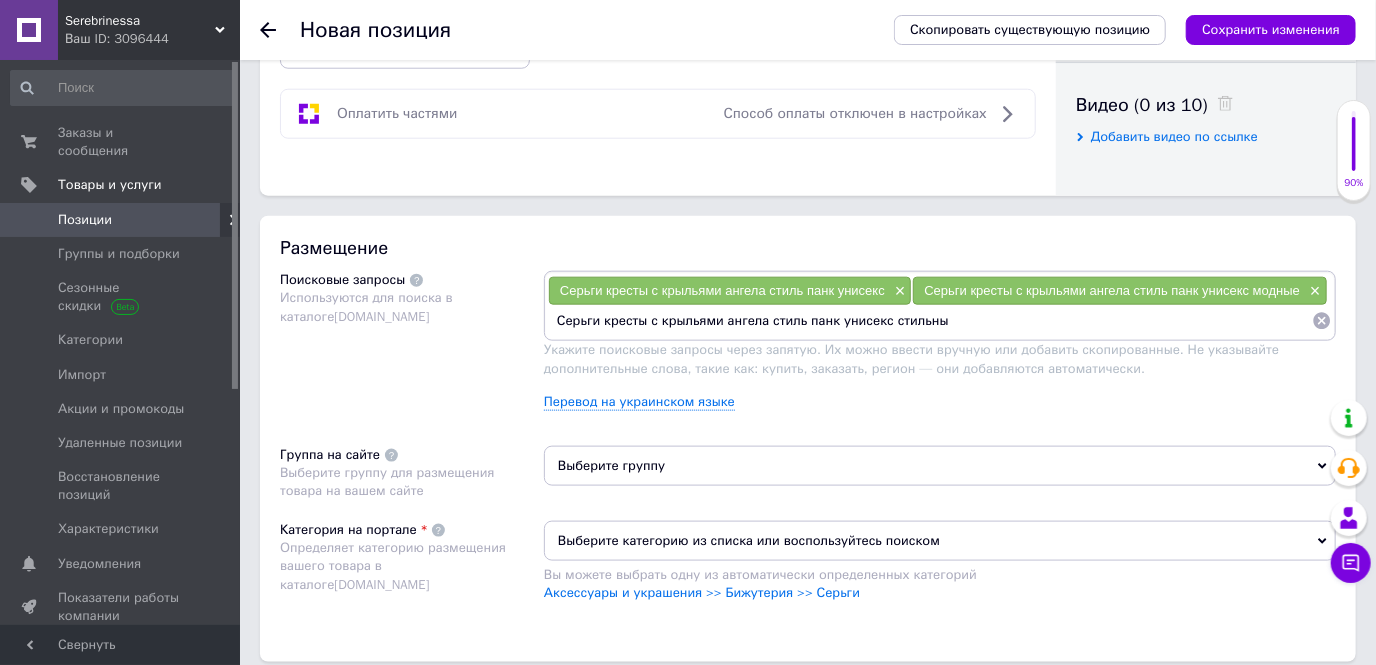 type on "Серьги кресты с крыльями ангела стиль панк унисекс стильные" 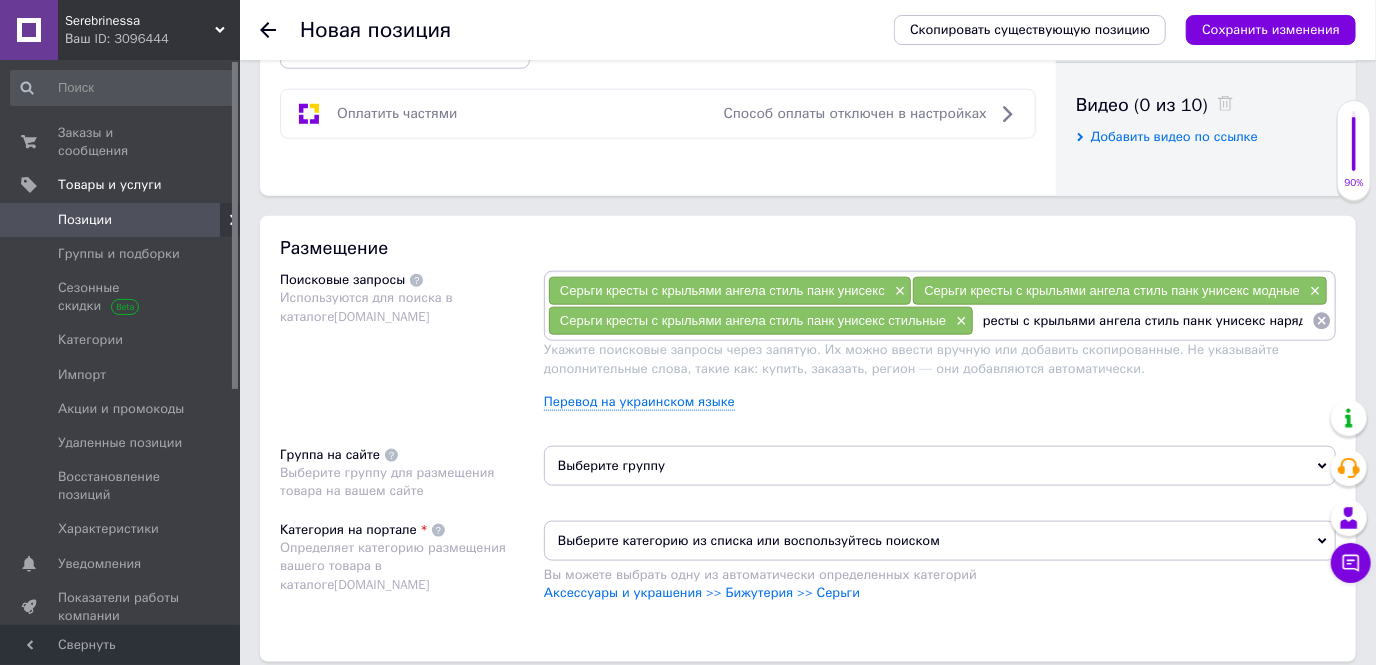 type on "Серьги кресты с крыльями ангела стиль панк унисекс нарядные" 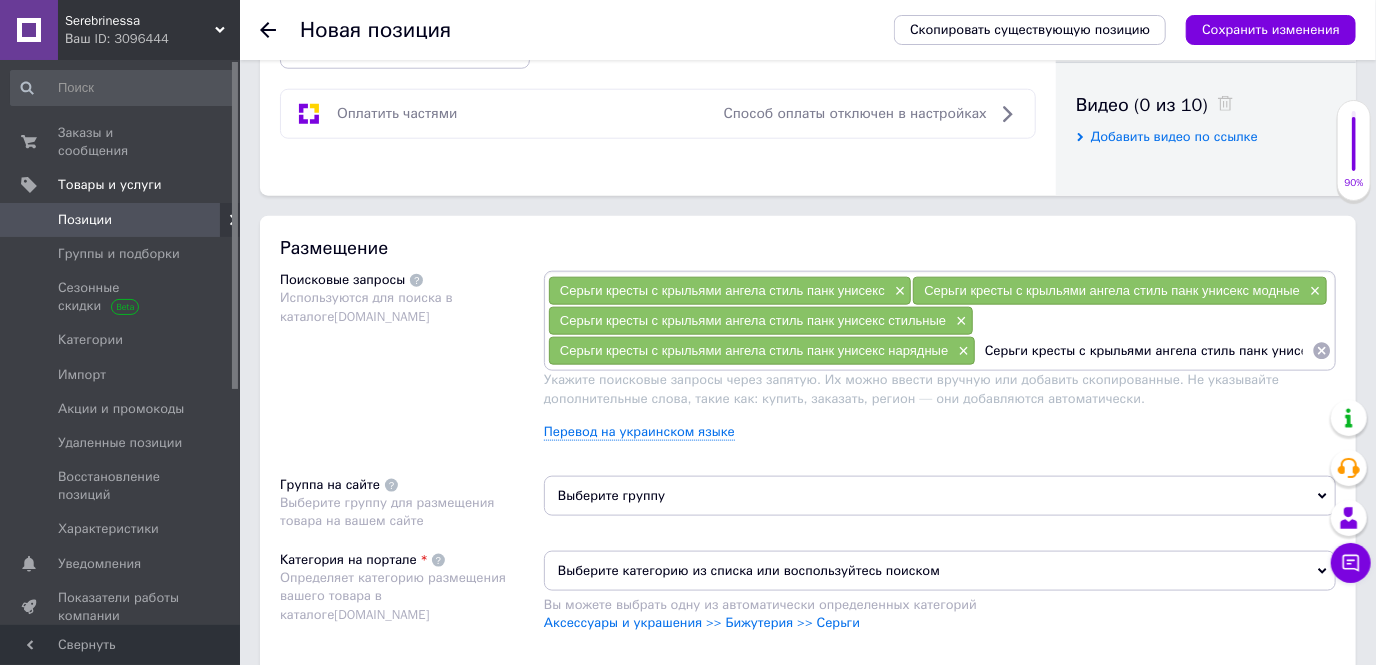 scroll, scrollTop: 0, scrollLeft: 0, axis: both 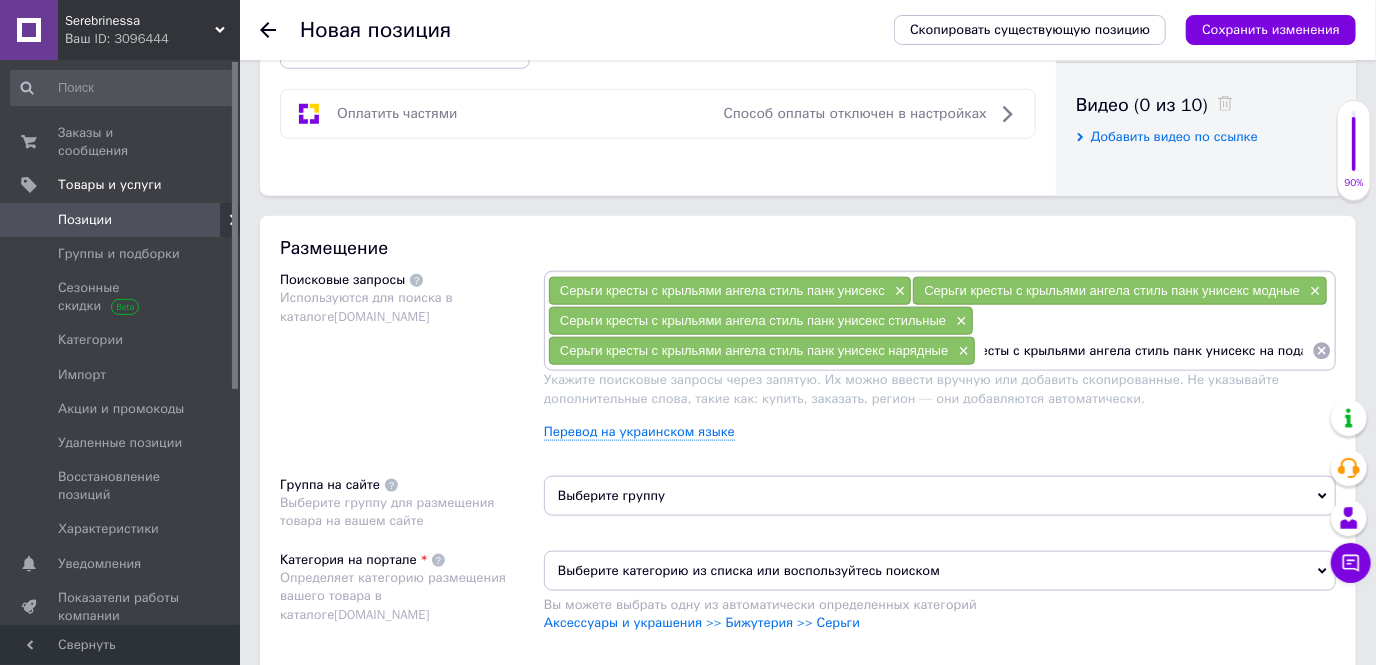 type on "Серьги кресты с крыльями ангела стиль панк унисекс на подарок" 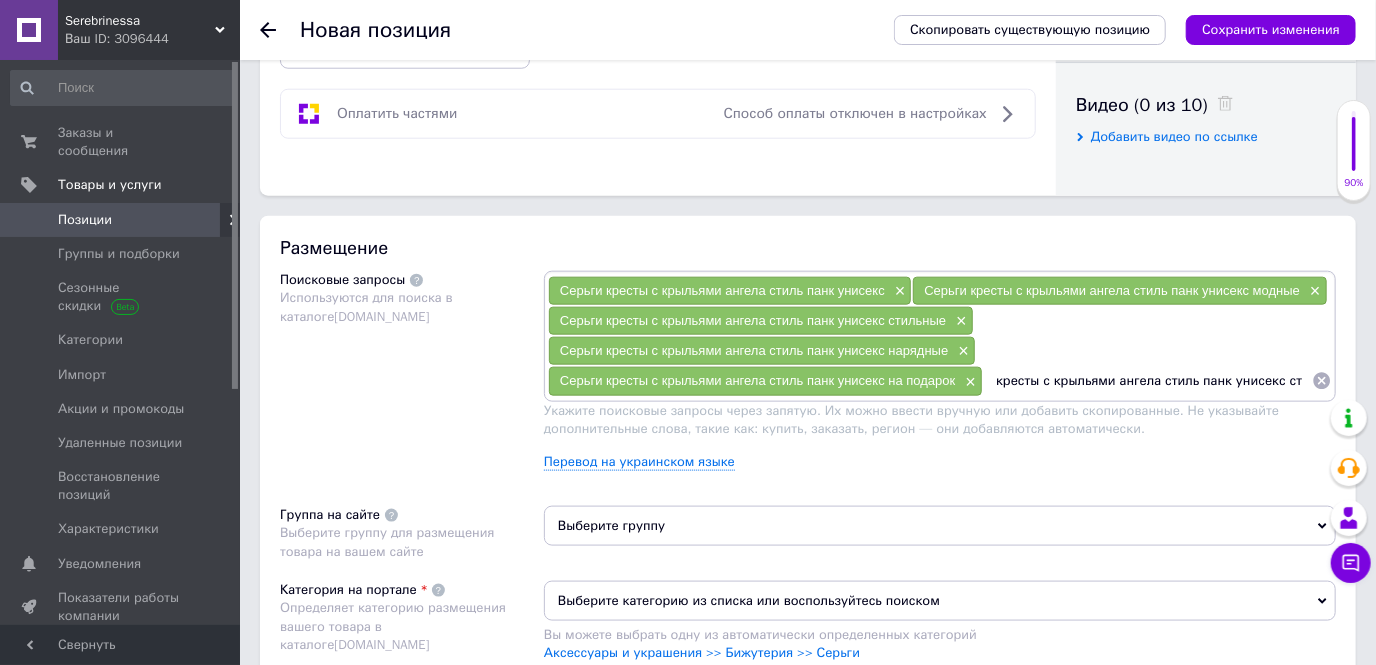 scroll, scrollTop: 0, scrollLeft: 47, axis: horizontal 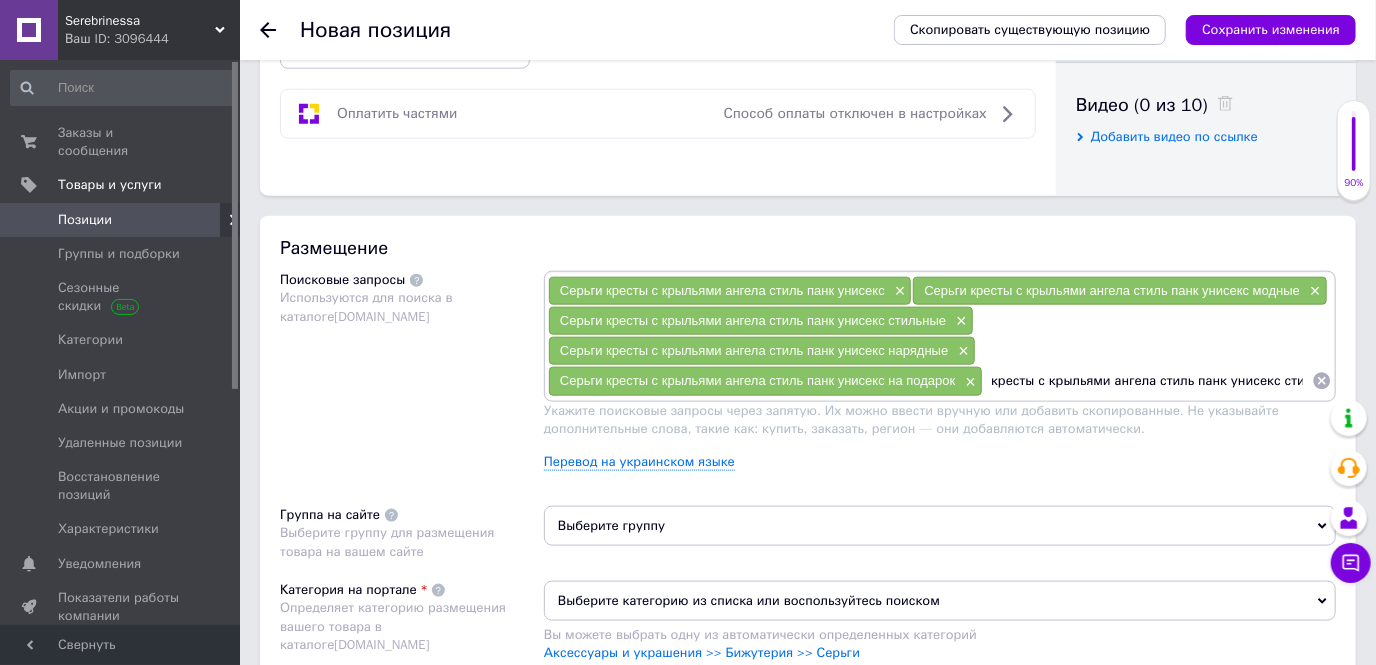 drag, startPoint x: 1307, startPoint y: 373, endPoint x: 1150, endPoint y: 381, distance: 157.20369 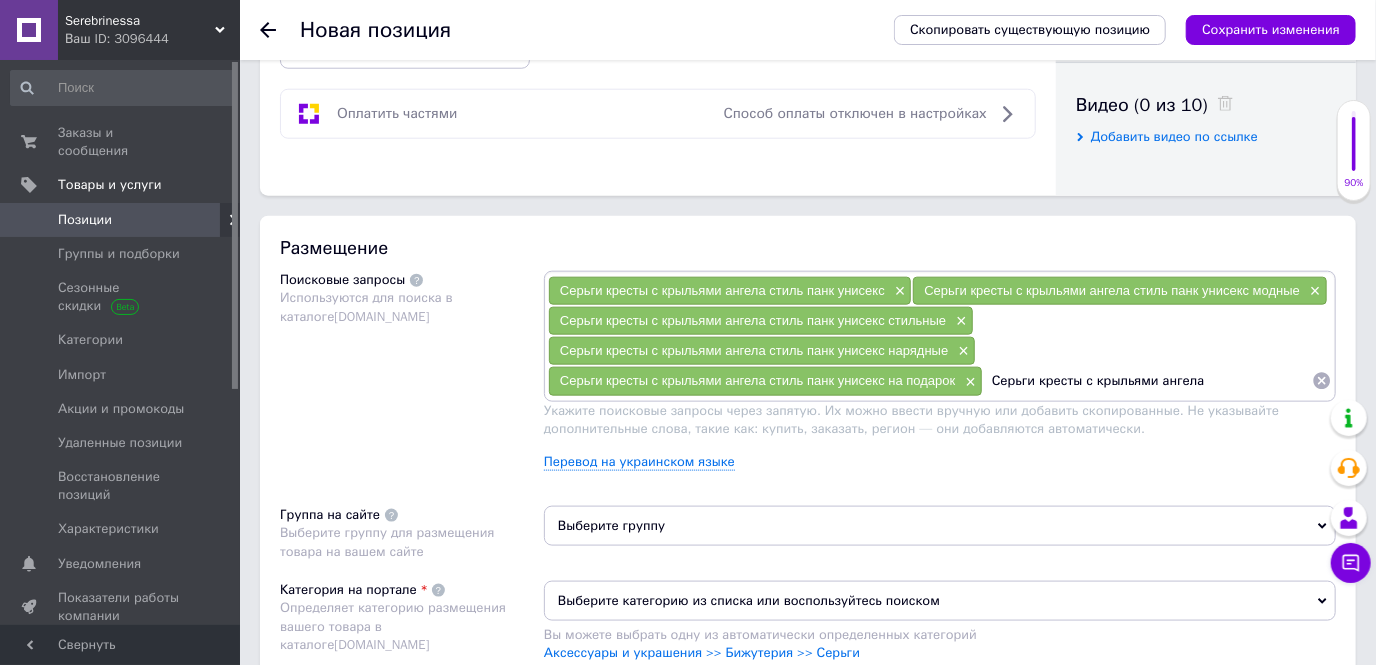 scroll, scrollTop: 0, scrollLeft: 0, axis: both 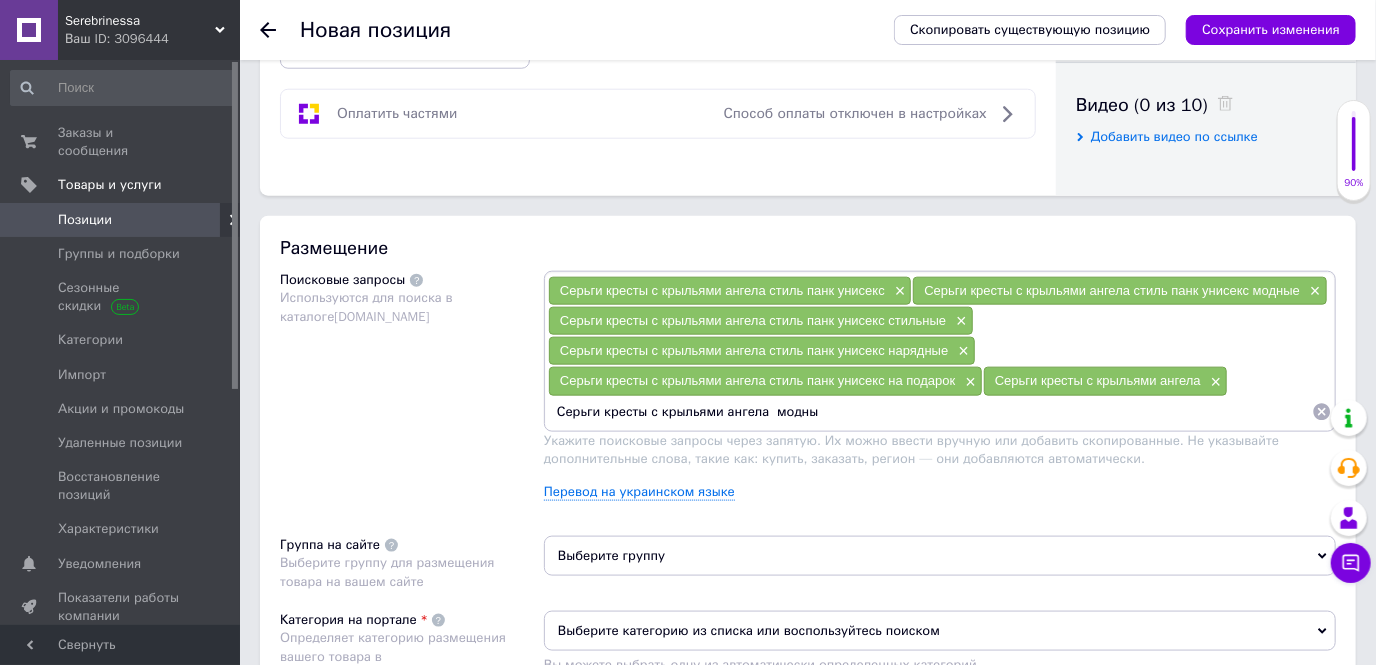 type on "Серьги кресты с крыльями ангела  модные" 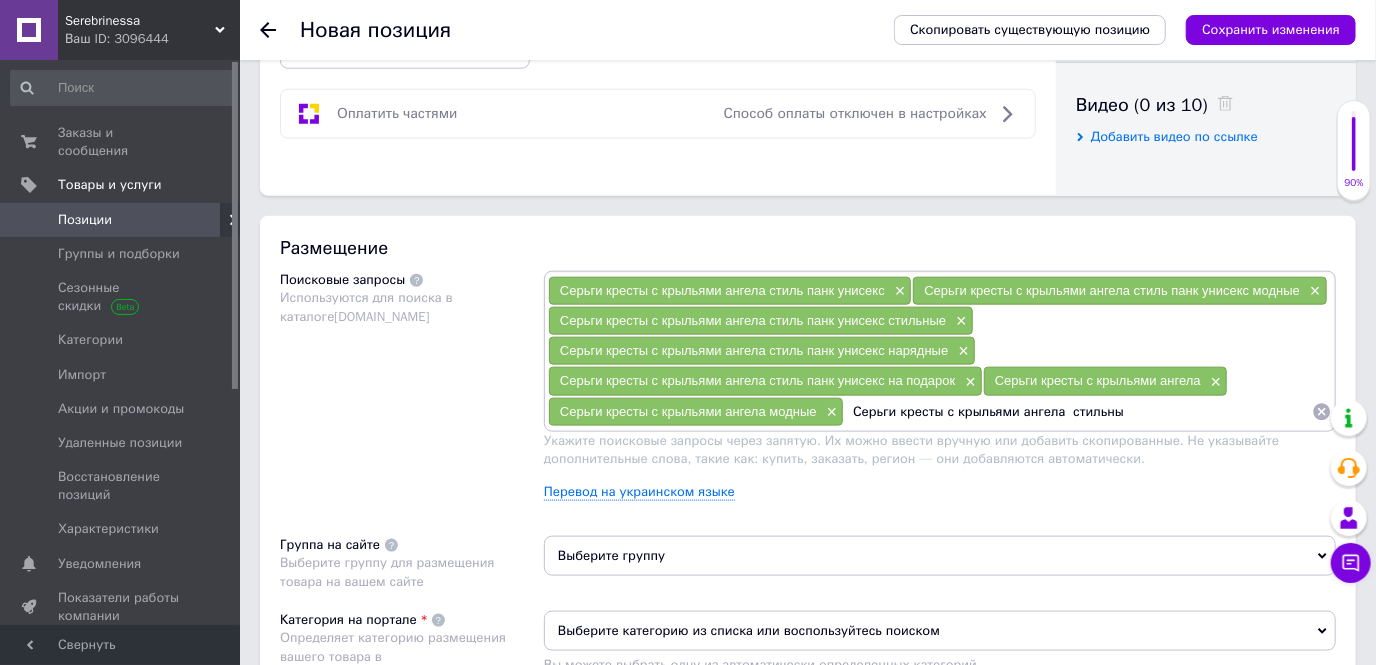 type on "Серьги кресты с крыльями ангела  стильные" 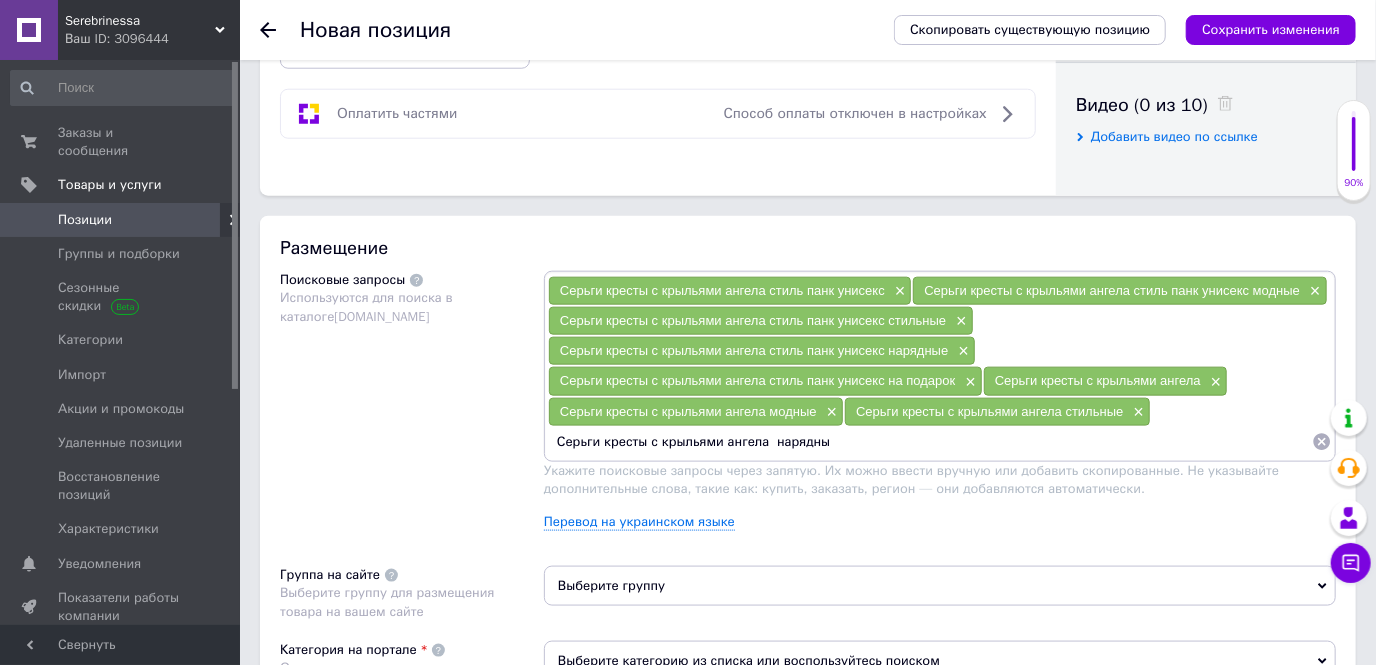 type on "Серьги кресты с крыльями ангела  нарядные" 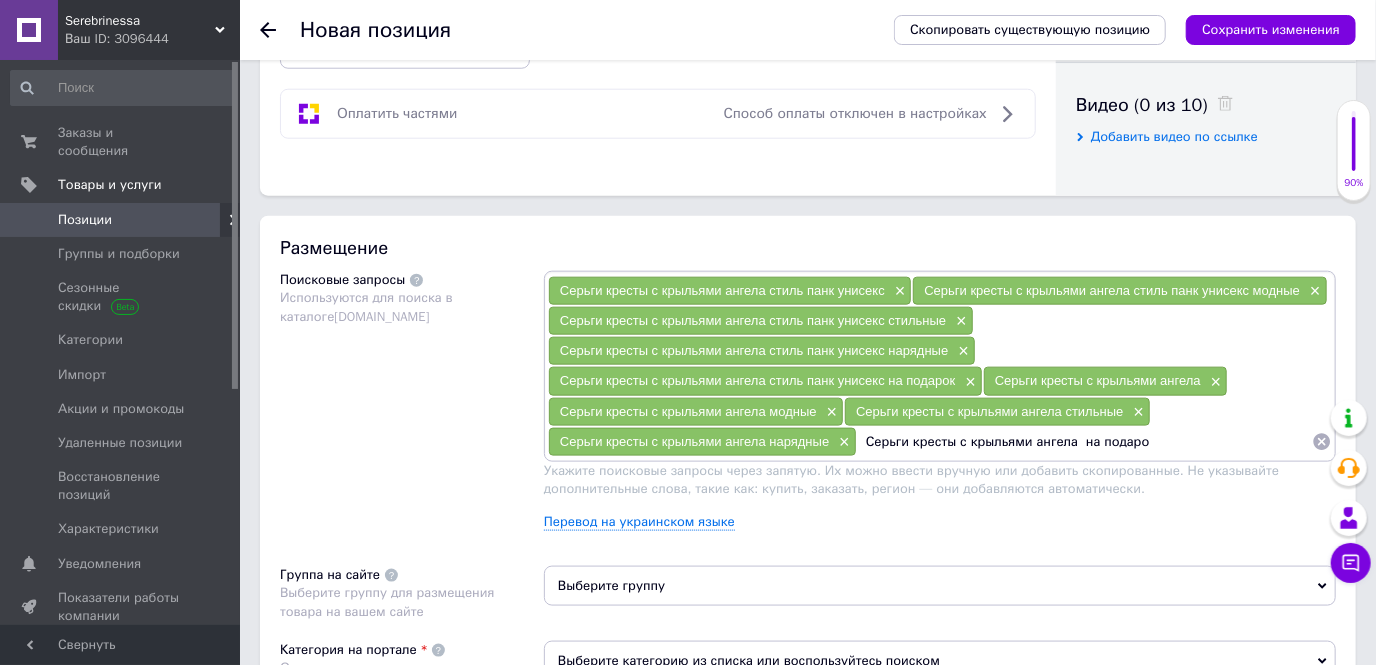 type on "Серьги кресты с крыльями ангела  на подарок" 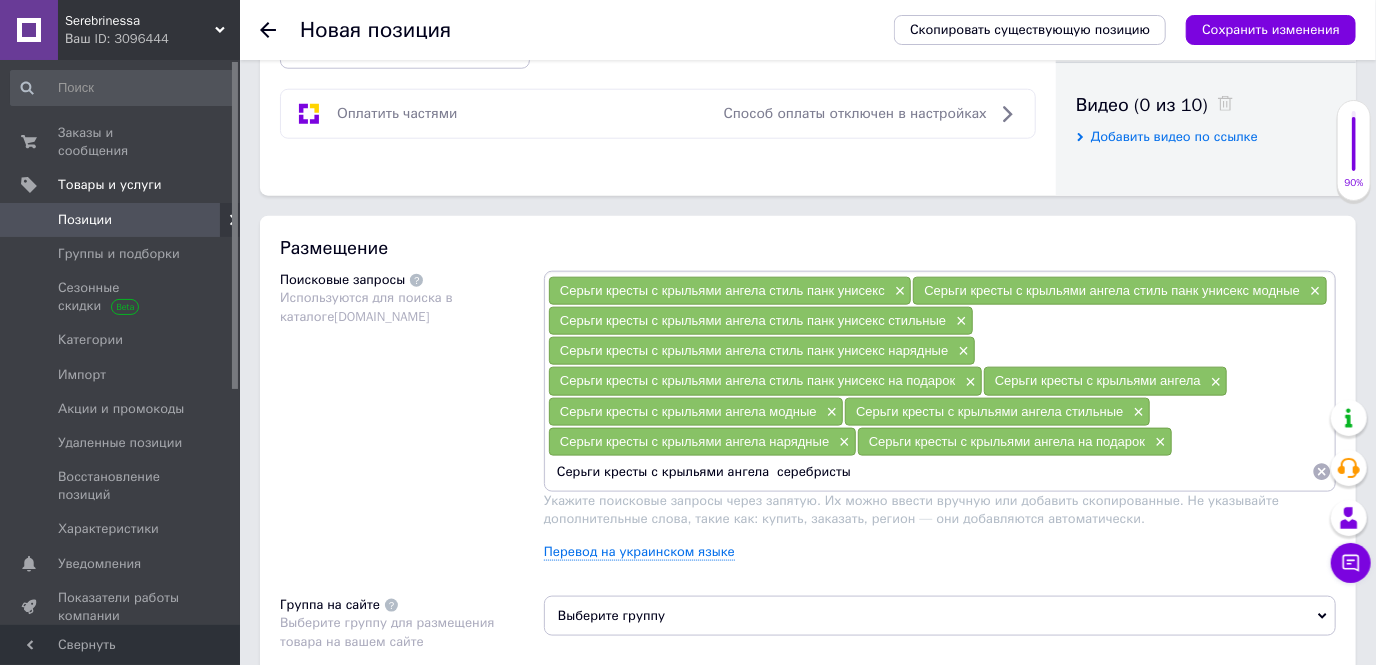 type on "Серьги кресты с крыльями ангела  серебристые" 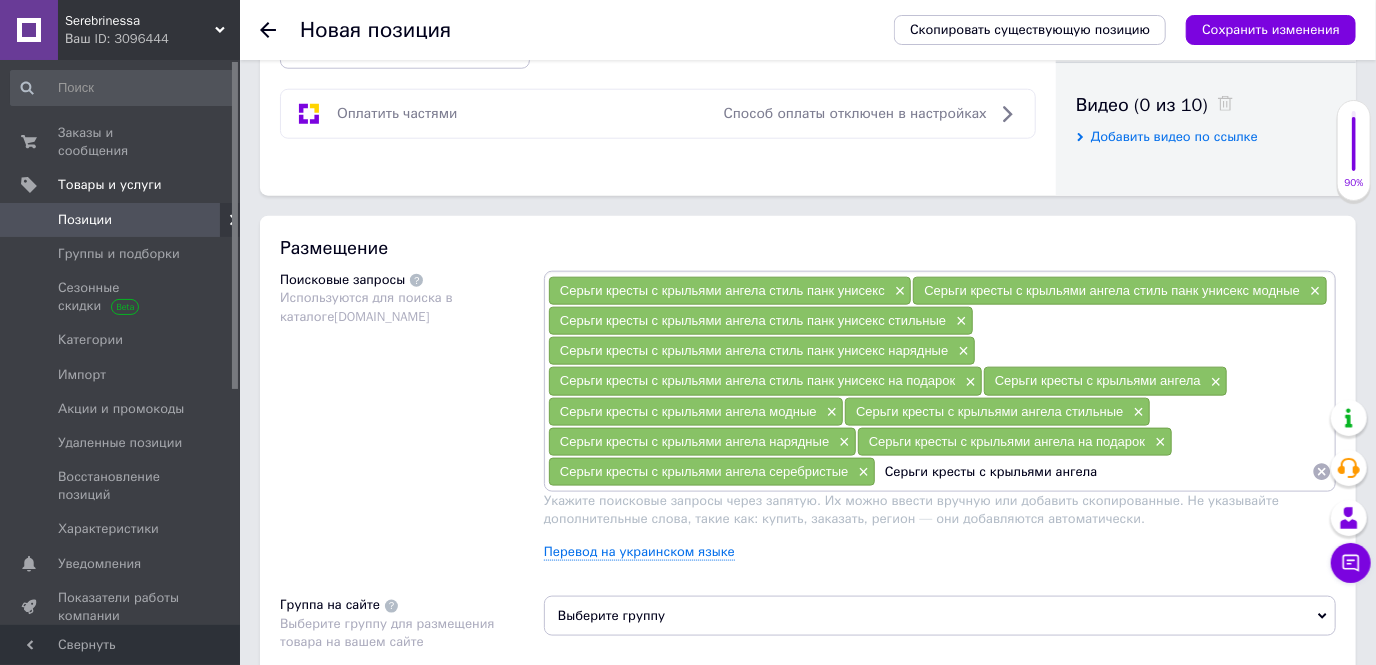 drag, startPoint x: 1110, startPoint y: 464, endPoint x: 977, endPoint y: 463, distance: 133.00375 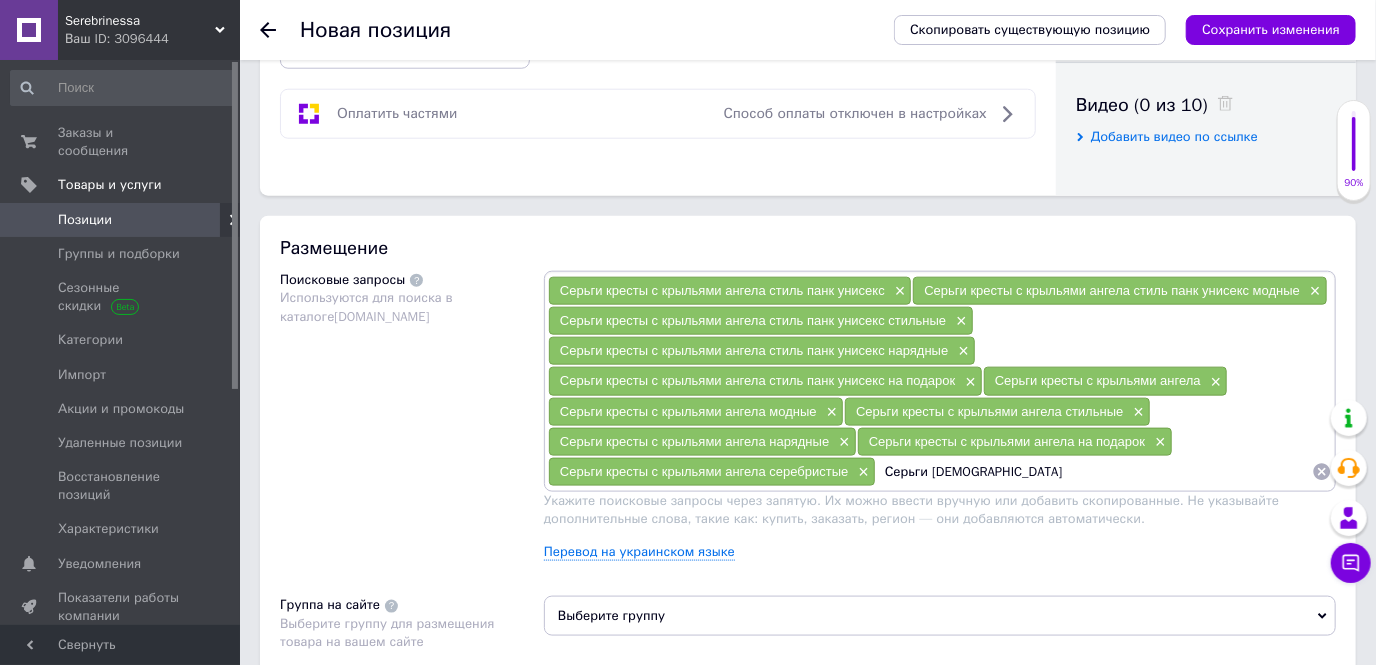 drag, startPoint x: 993, startPoint y: 461, endPoint x: 869, endPoint y: 454, distance: 124.197426 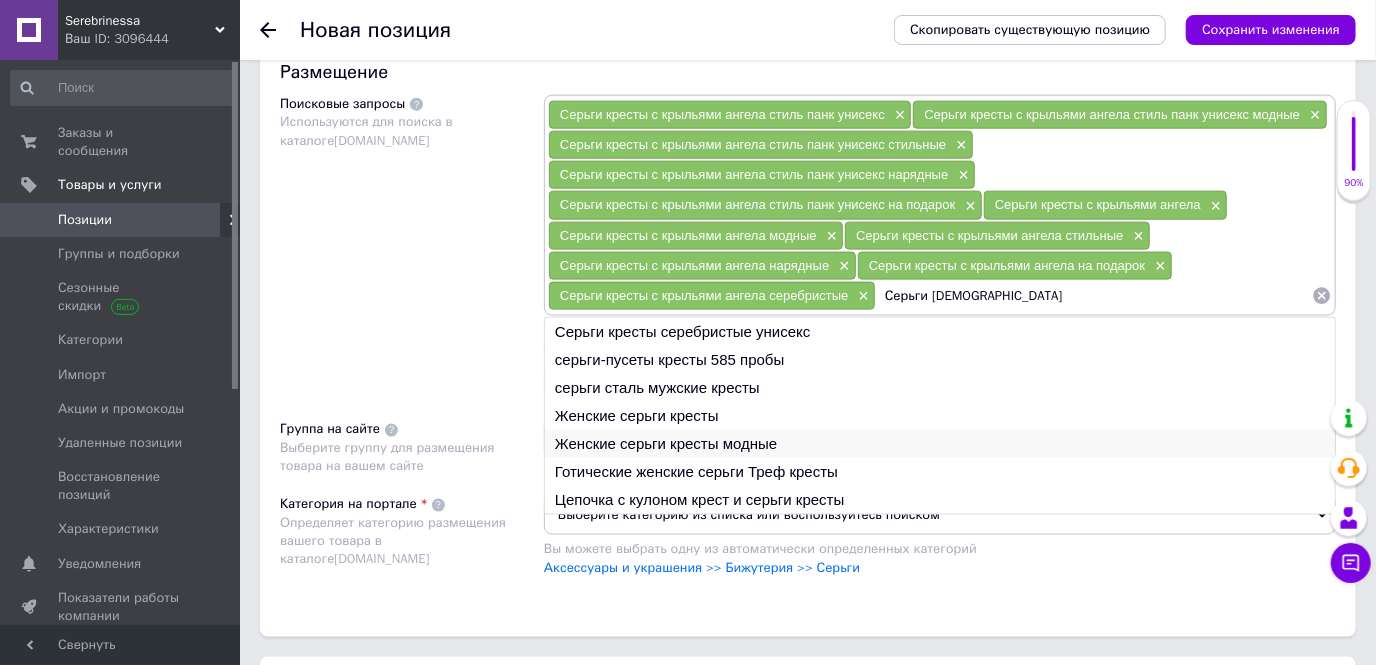 scroll, scrollTop: 1181, scrollLeft: 0, axis: vertical 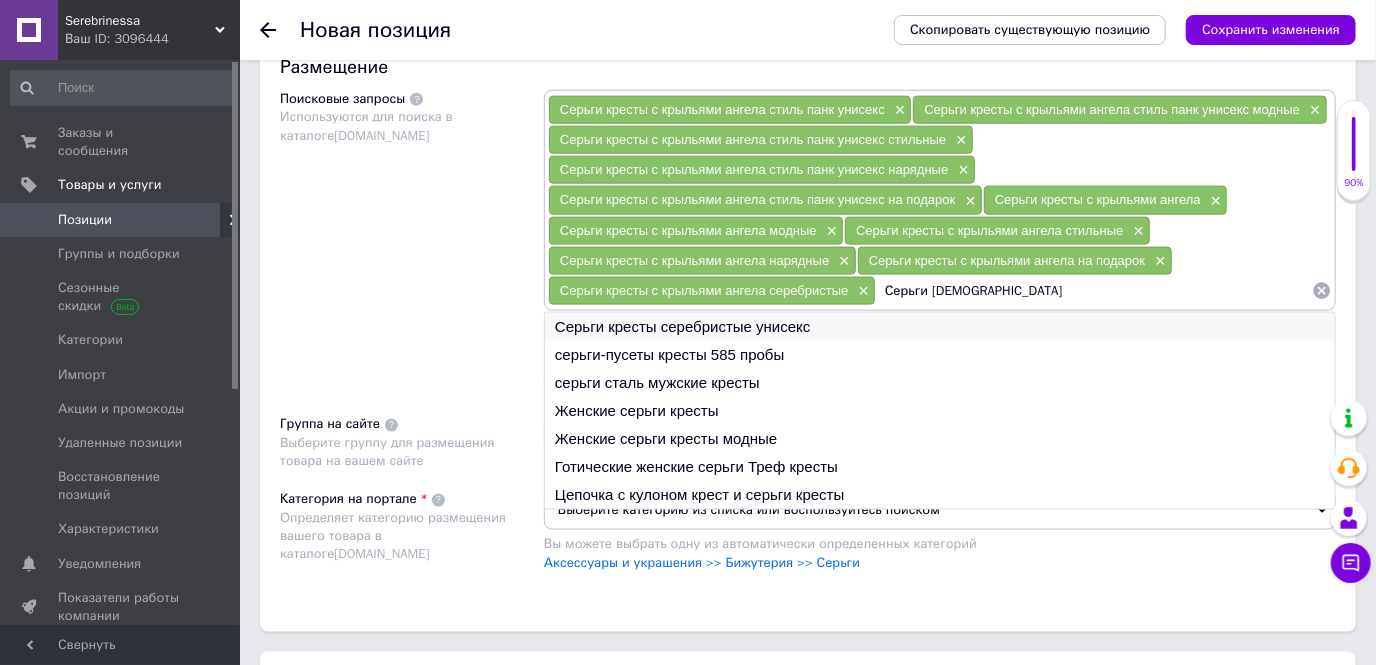 type on "Серьги [DEMOGRAPHIC_DATA]" 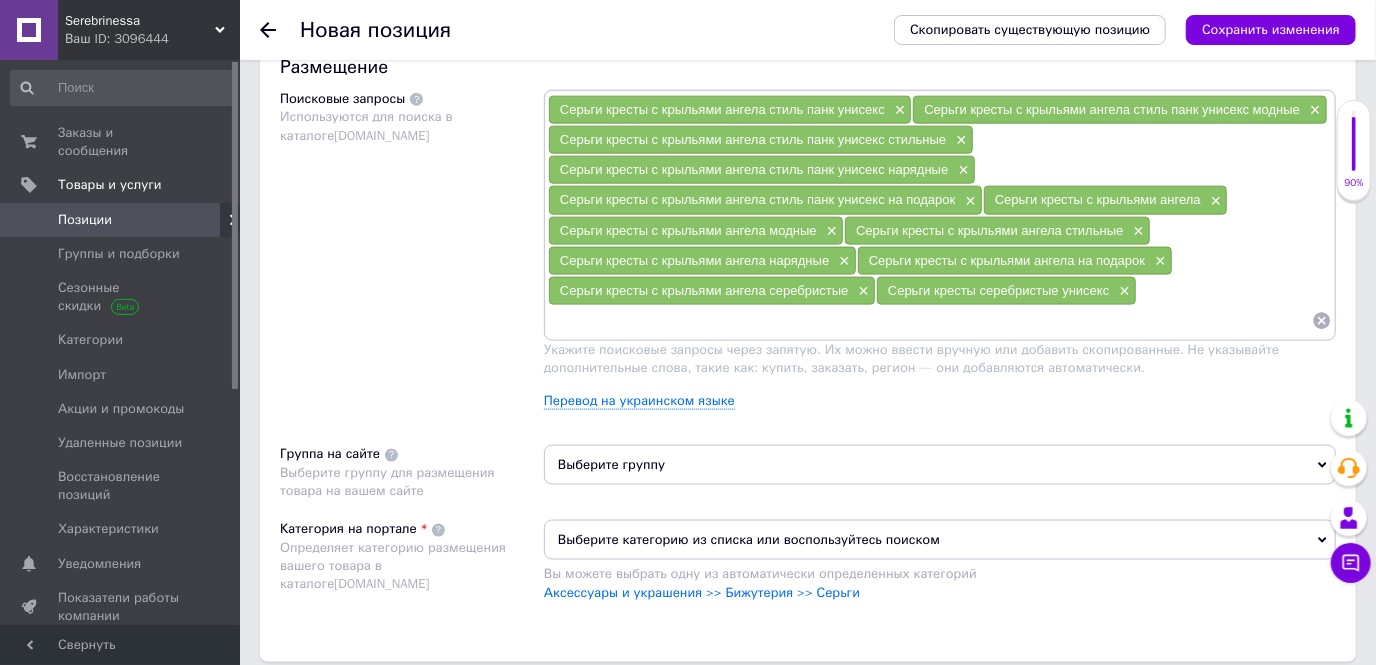 click at bounding box center (930, 321) 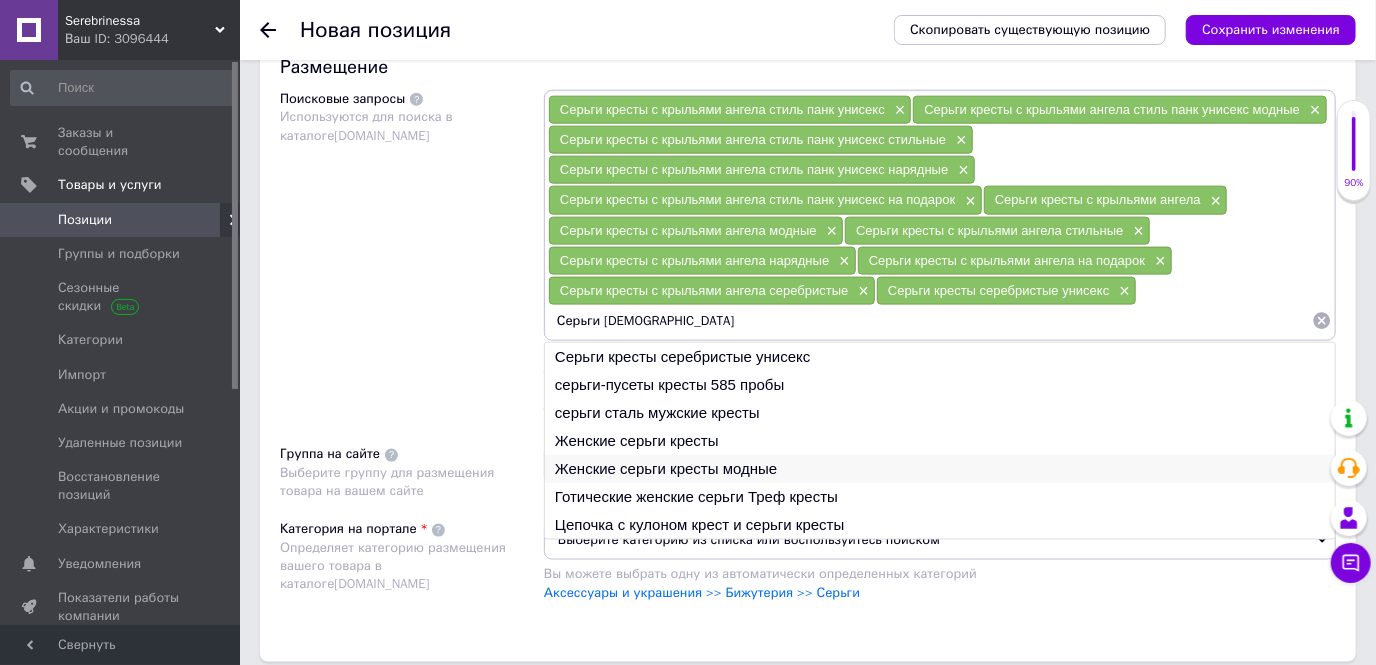 type on "Серьги [DEMOGRAPHIC_DATA]" 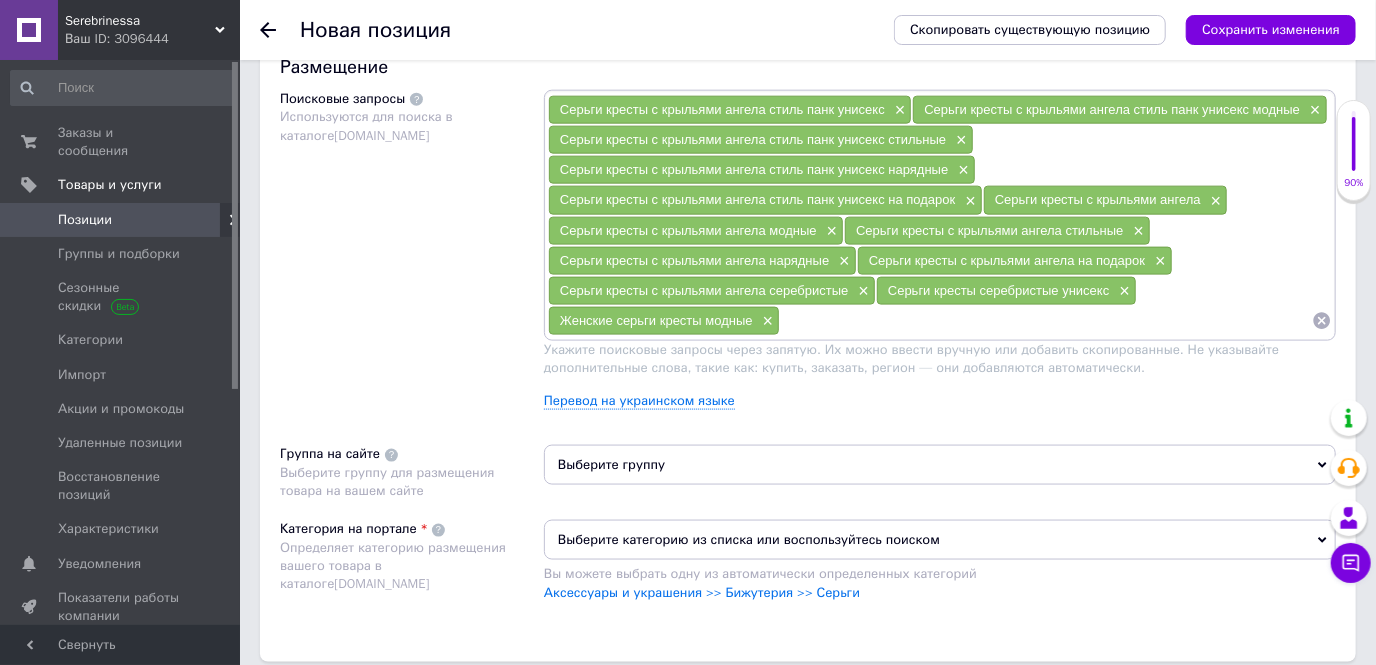 click at bounding box center (1046, 321) 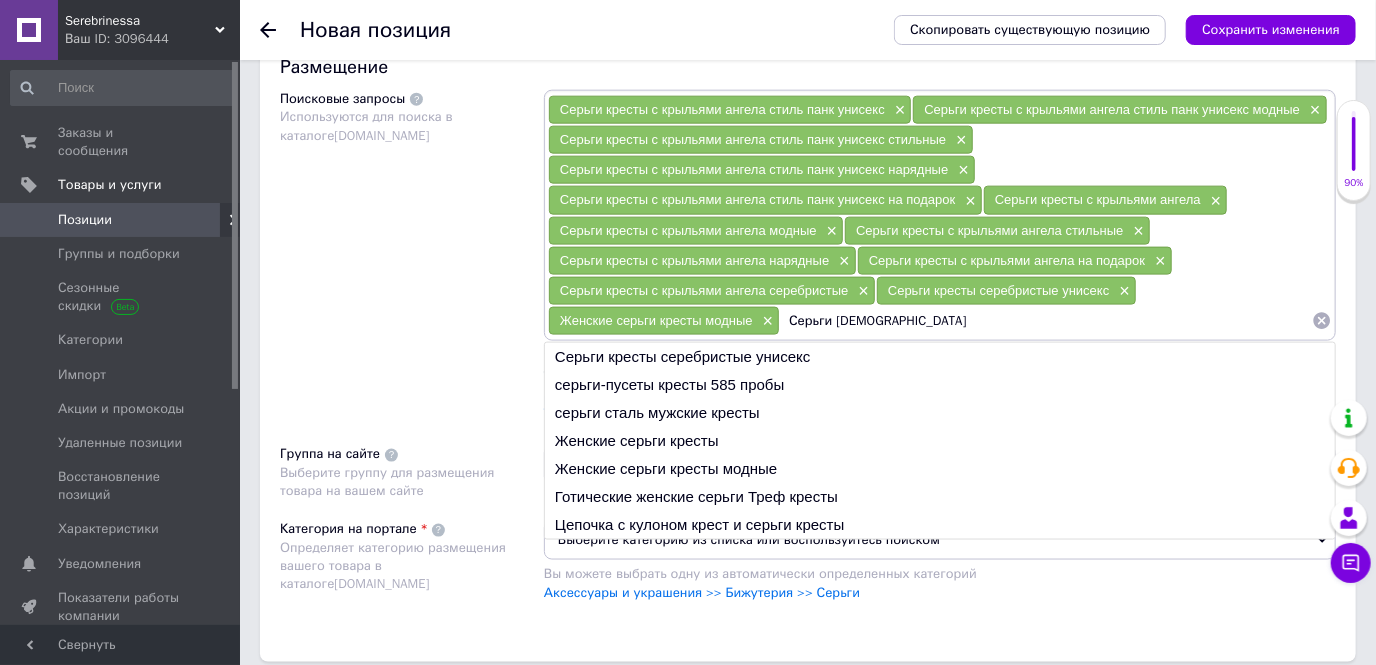 type on "Серьги [DEMOGRAPHIC_DATA]" 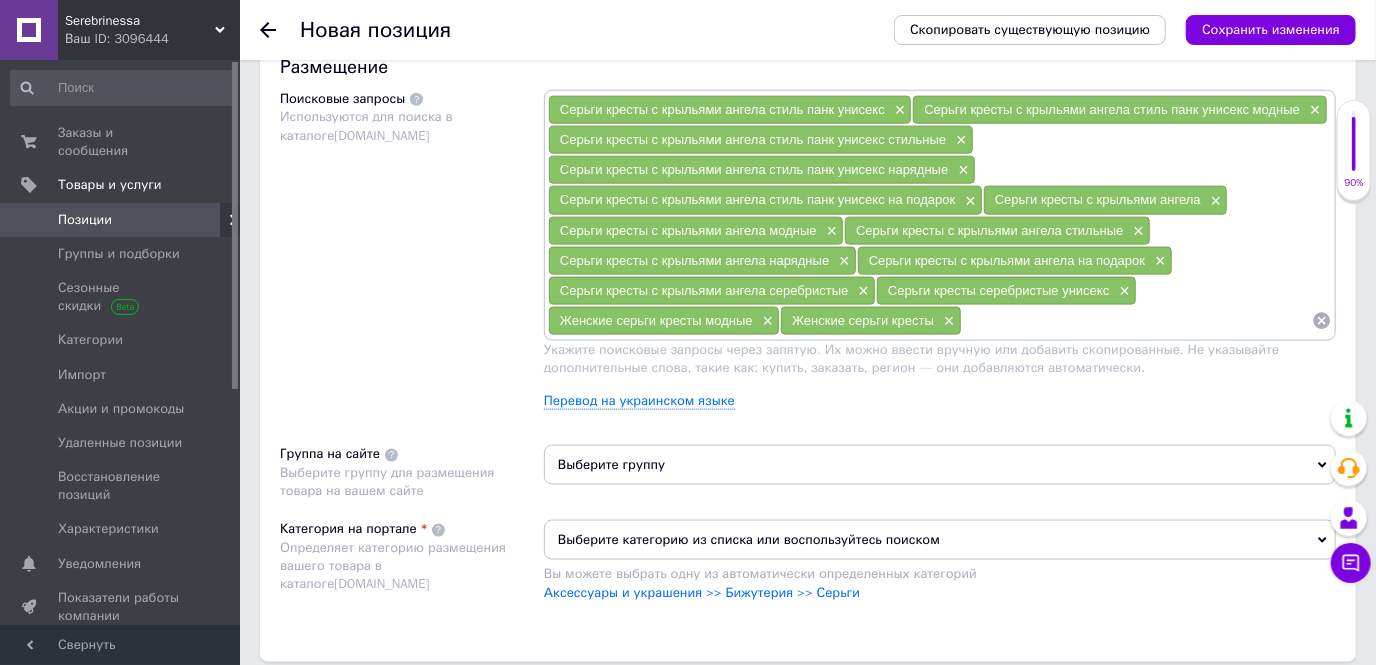 click at bounding box center [1137, 321] 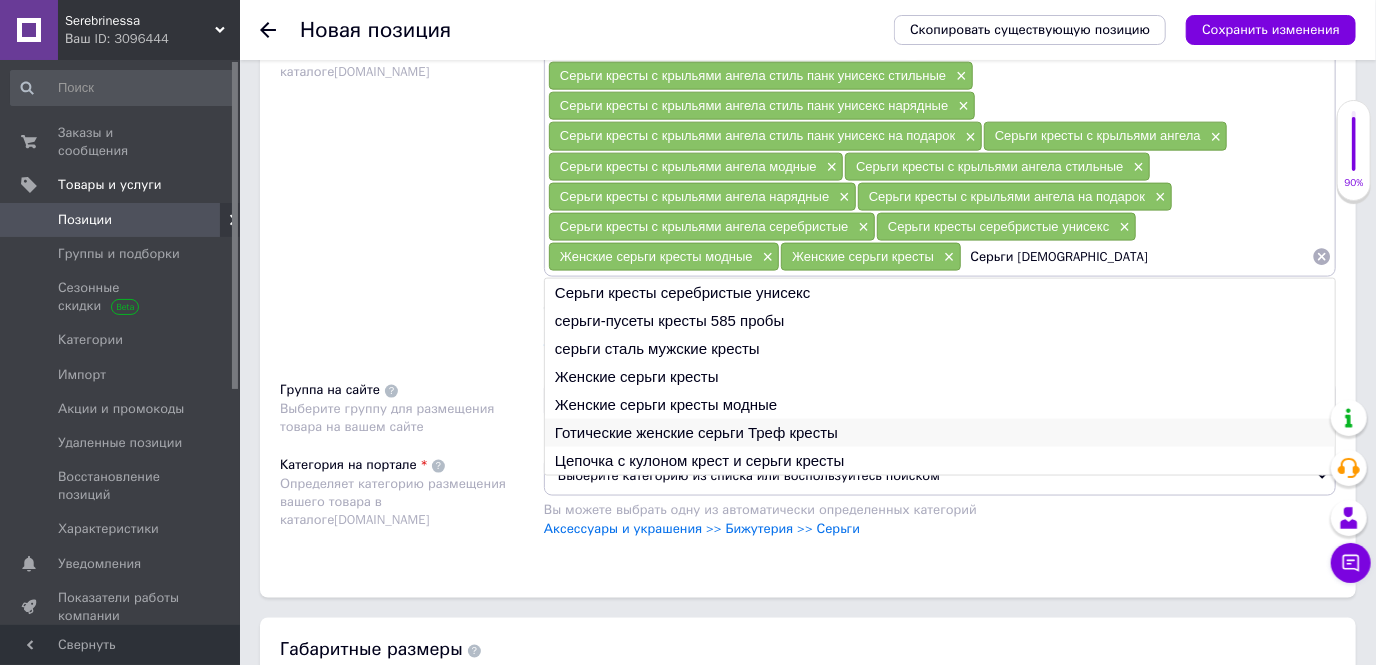 scroll, scrollTop: 1272, scrollLeft: 0, axis: vertical 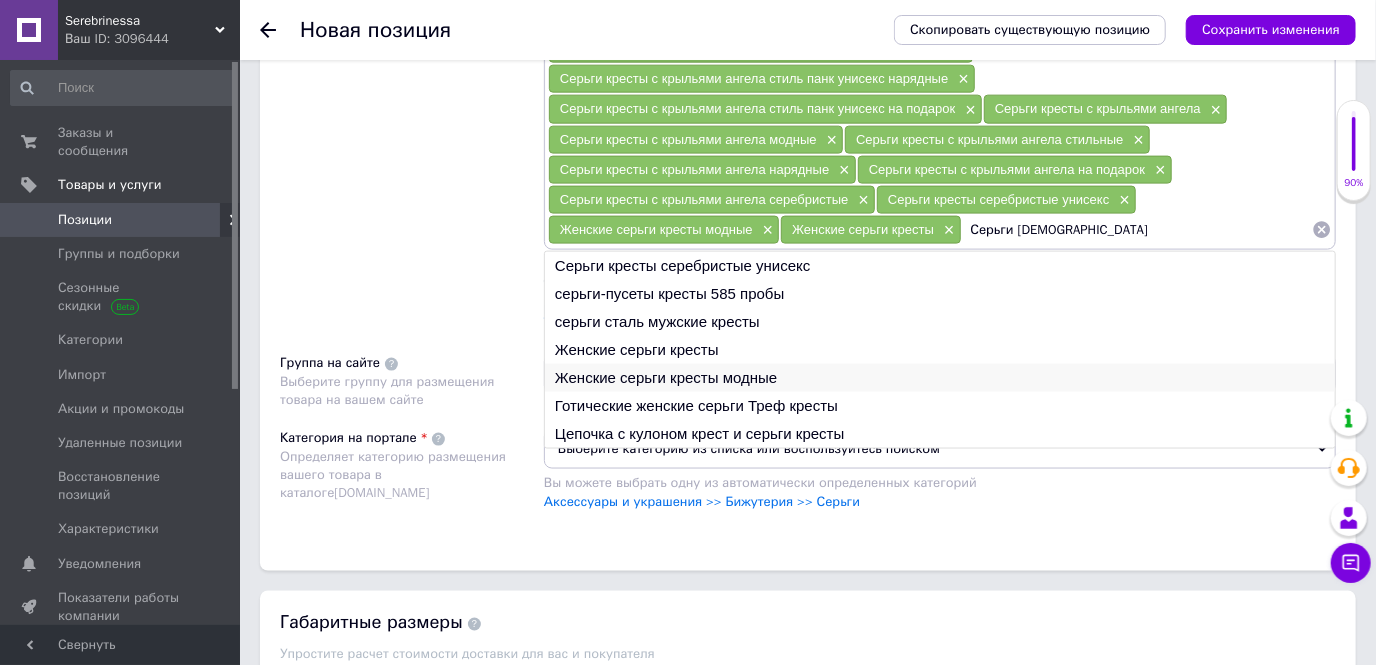 type 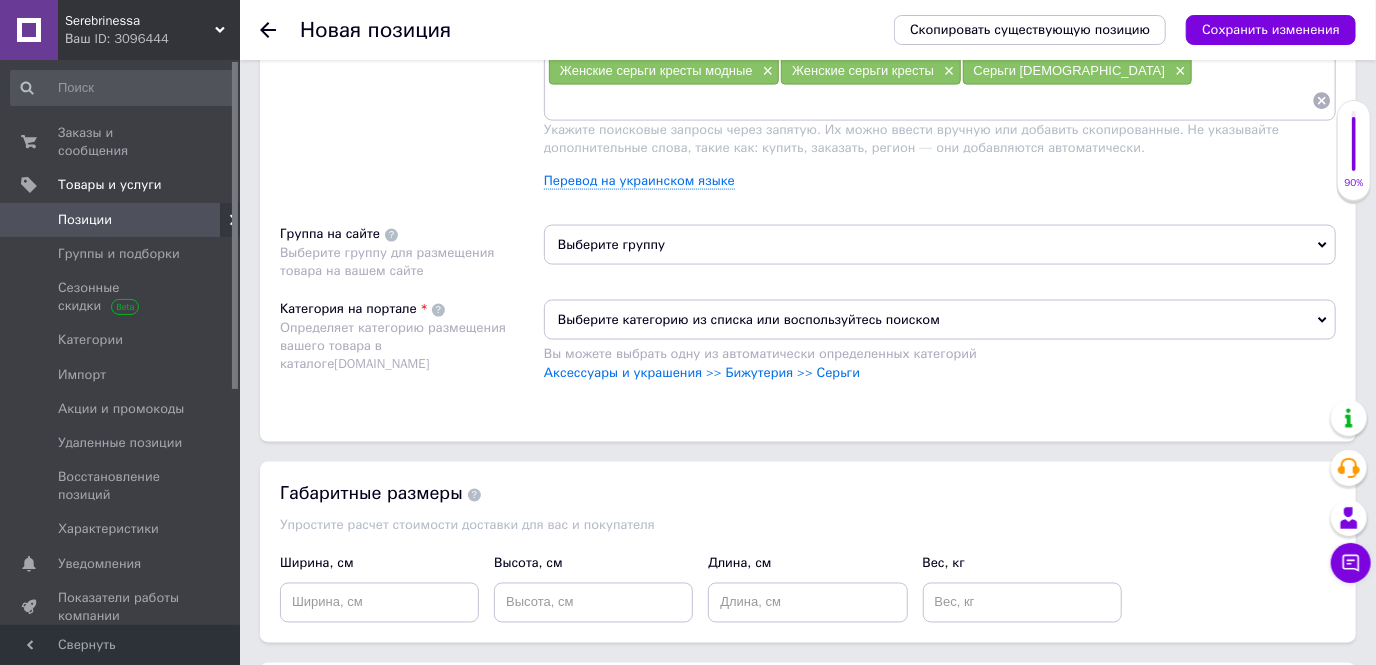 scroll, scrollTop: 1454, scrollLeft: 0, axis: vertical 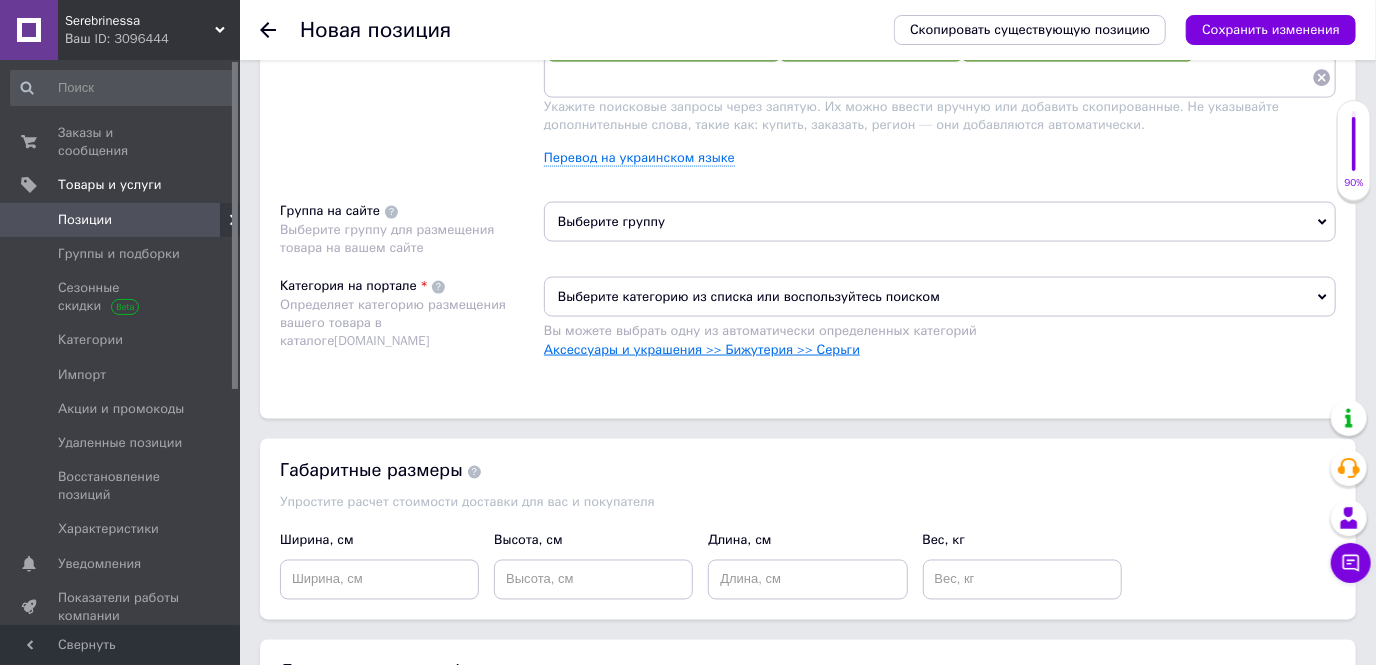click on "Аксессуары и украшения >> Бижутерия >> Серьги" at bounding box center [702, 349] 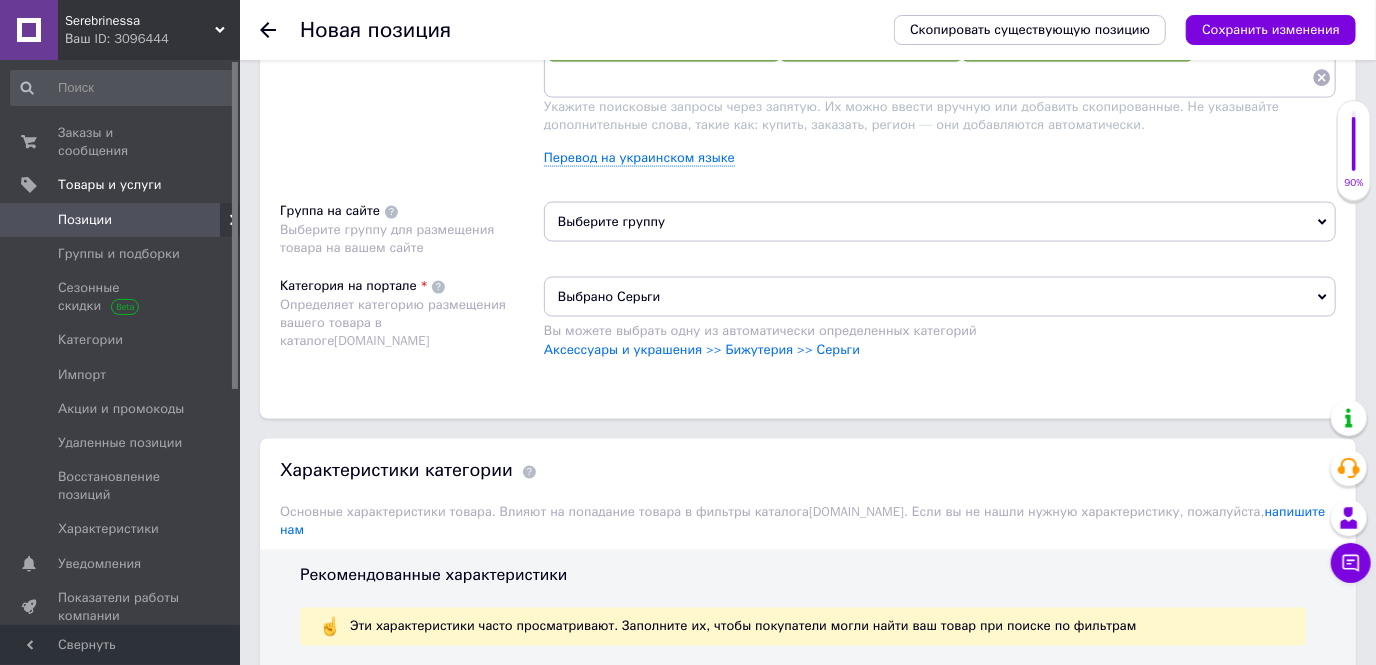 click on "Выберите группу" at bounding box center (940, 222) 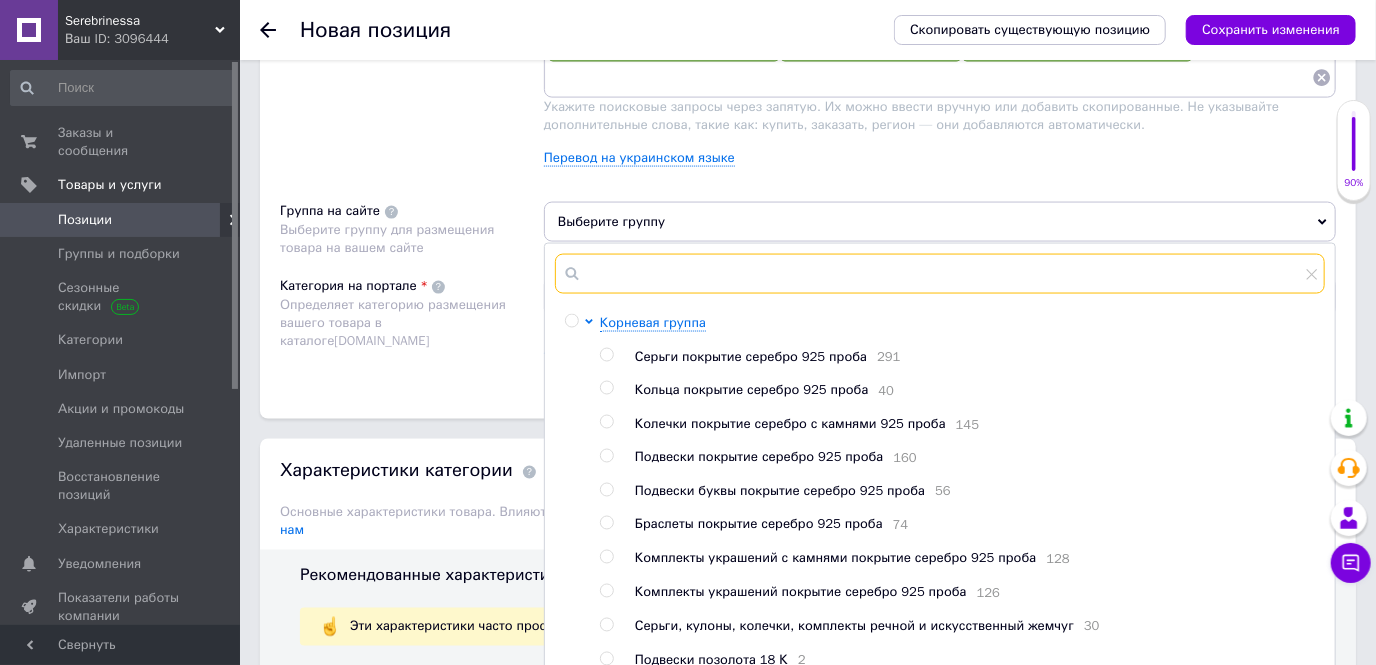 click at bounding box center (940, 274) 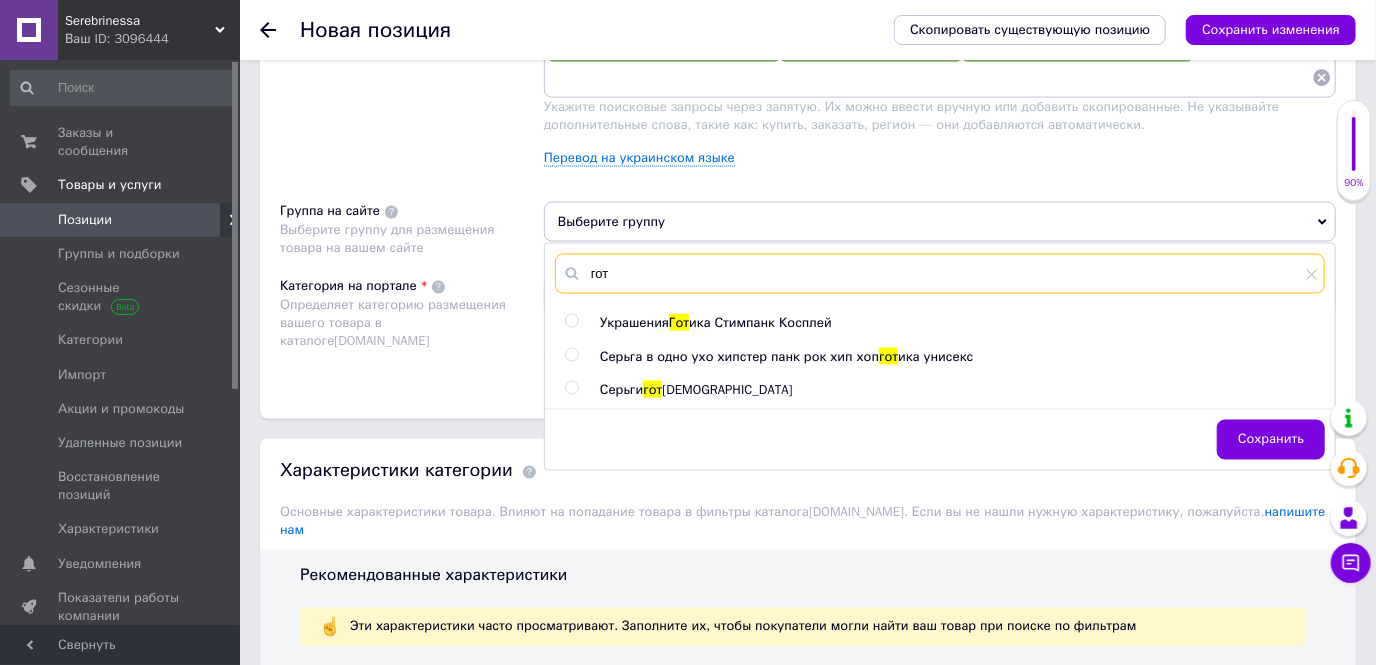 type on "гот" 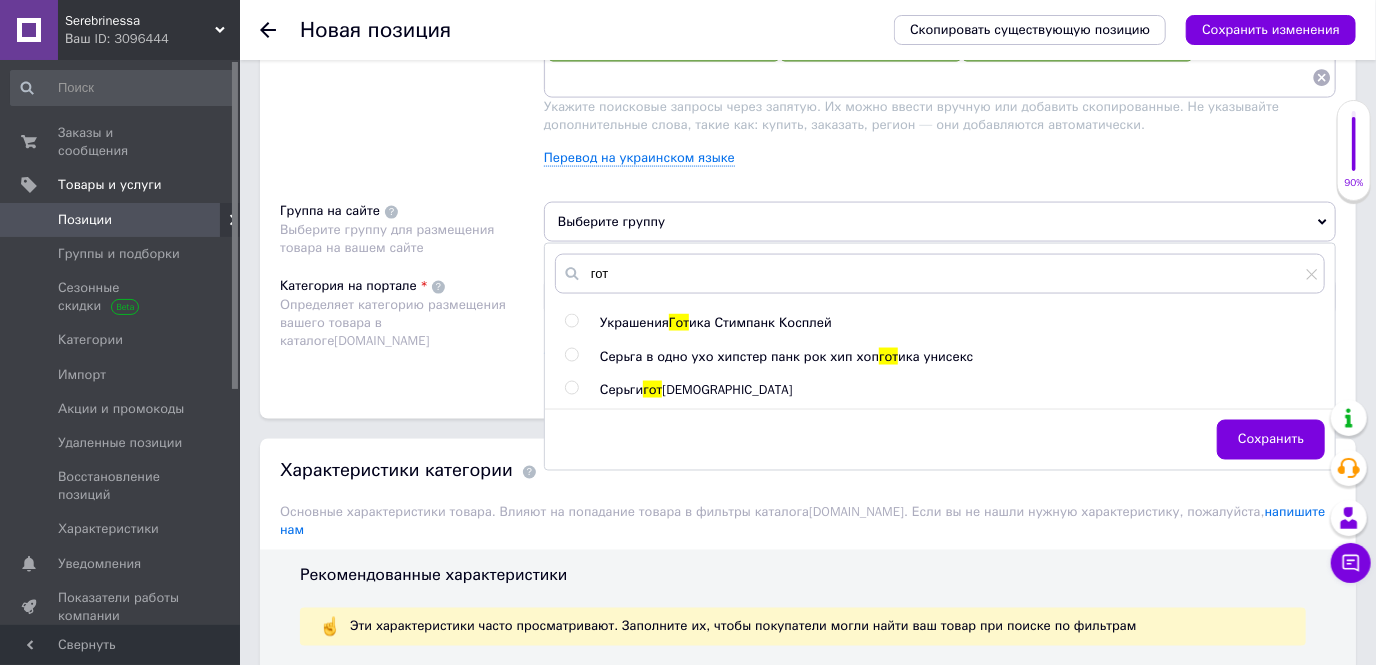 click at bounding box center [571, 388] 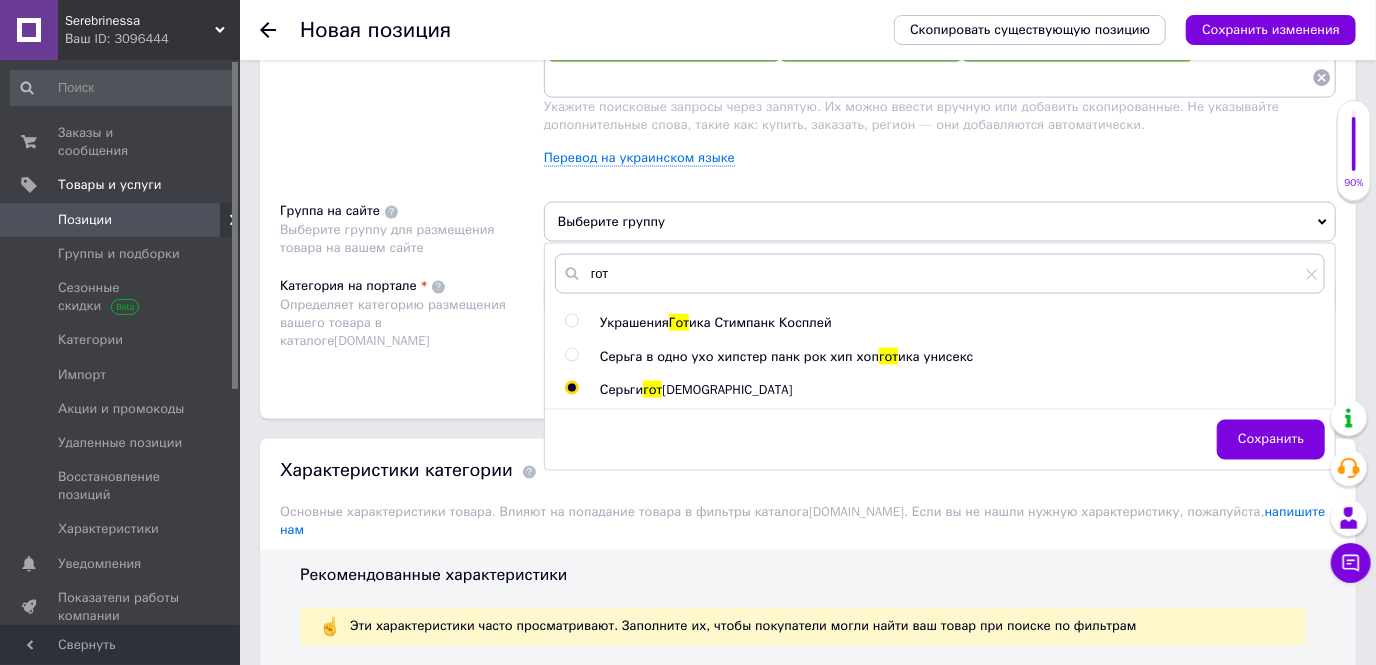 radio on "true" 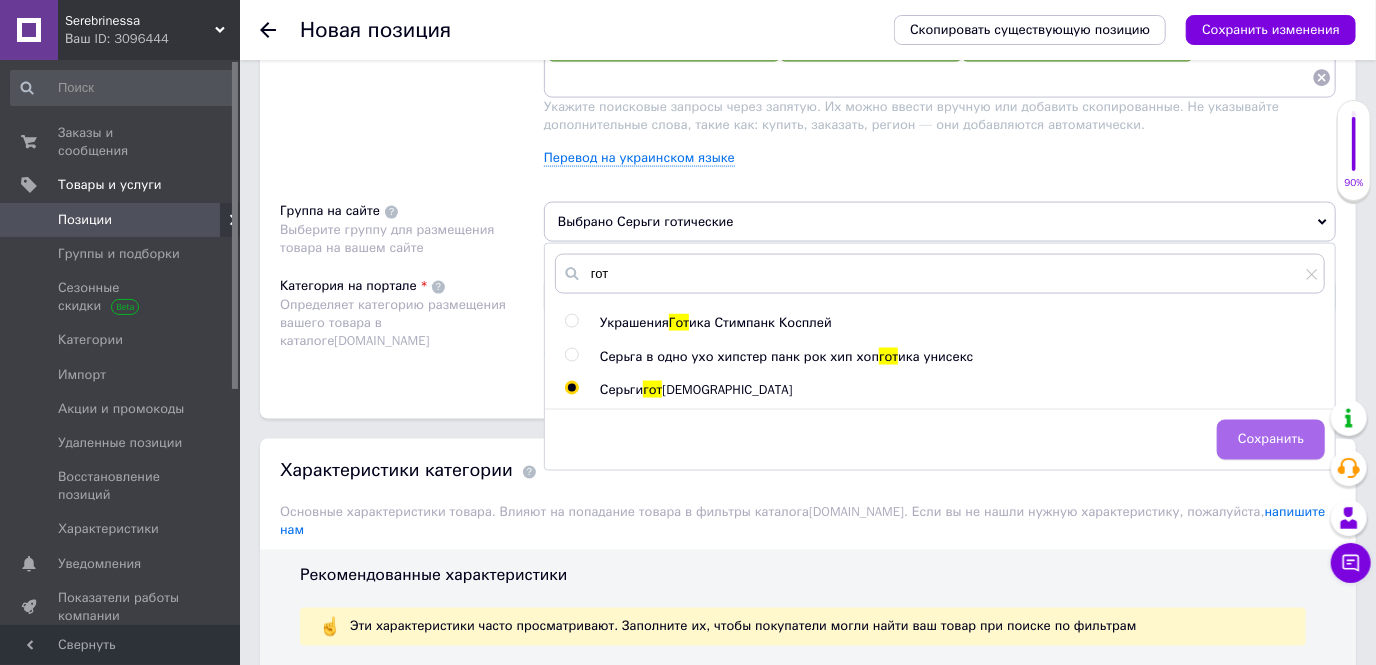 click on "Сохранить" at bounding box center [1271, 440] 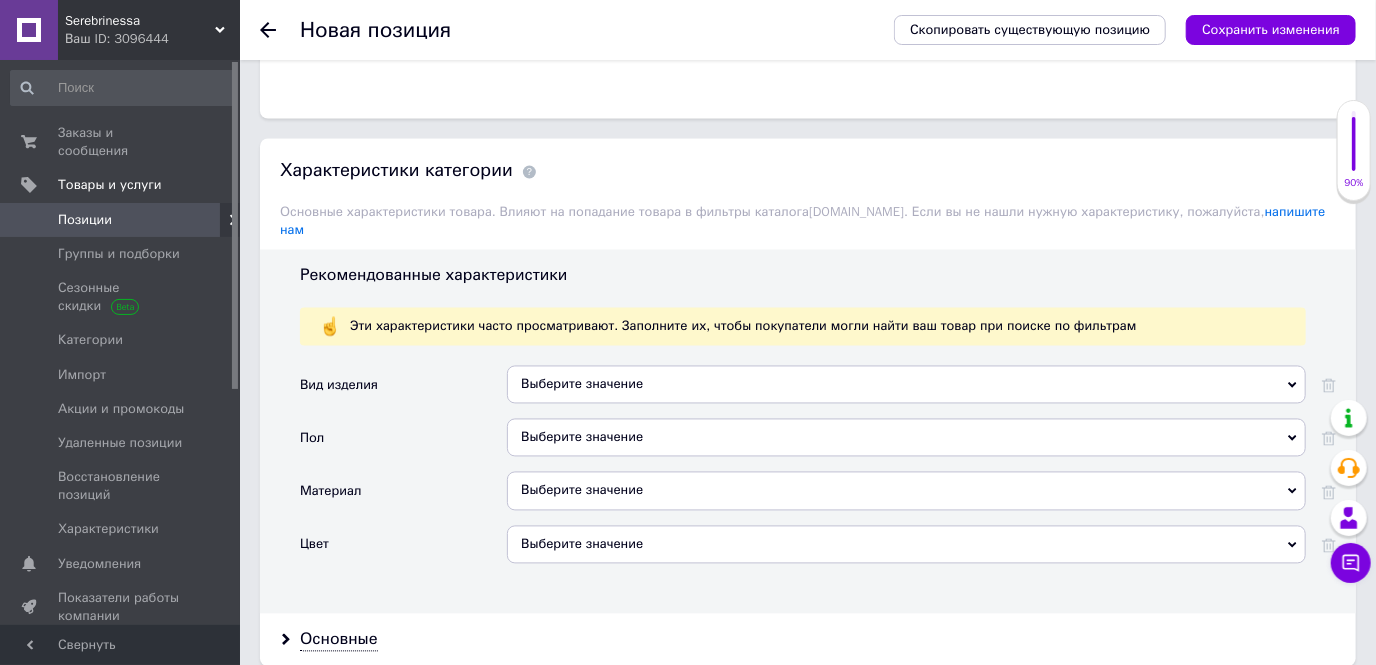 scroll, scrollTop: 1818, scrollLeft: 0, axis: vertical 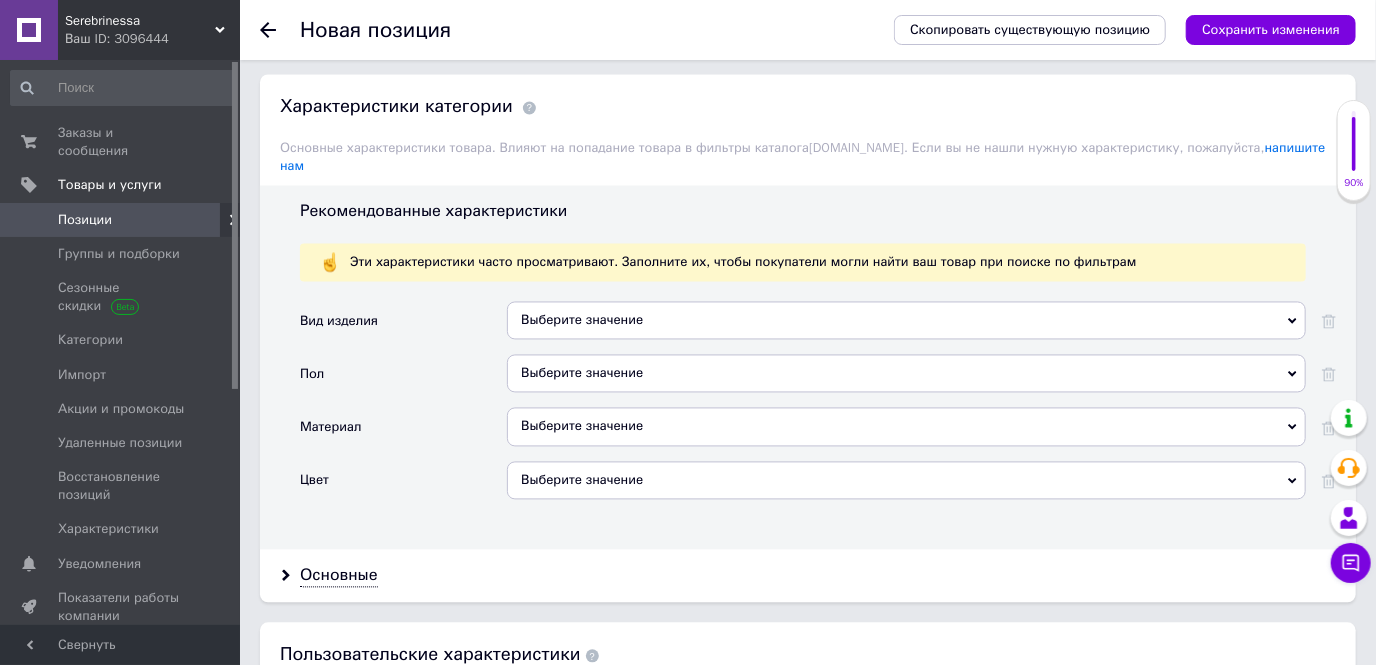 click on "Выберите значение" at bounding box center (906, 321) 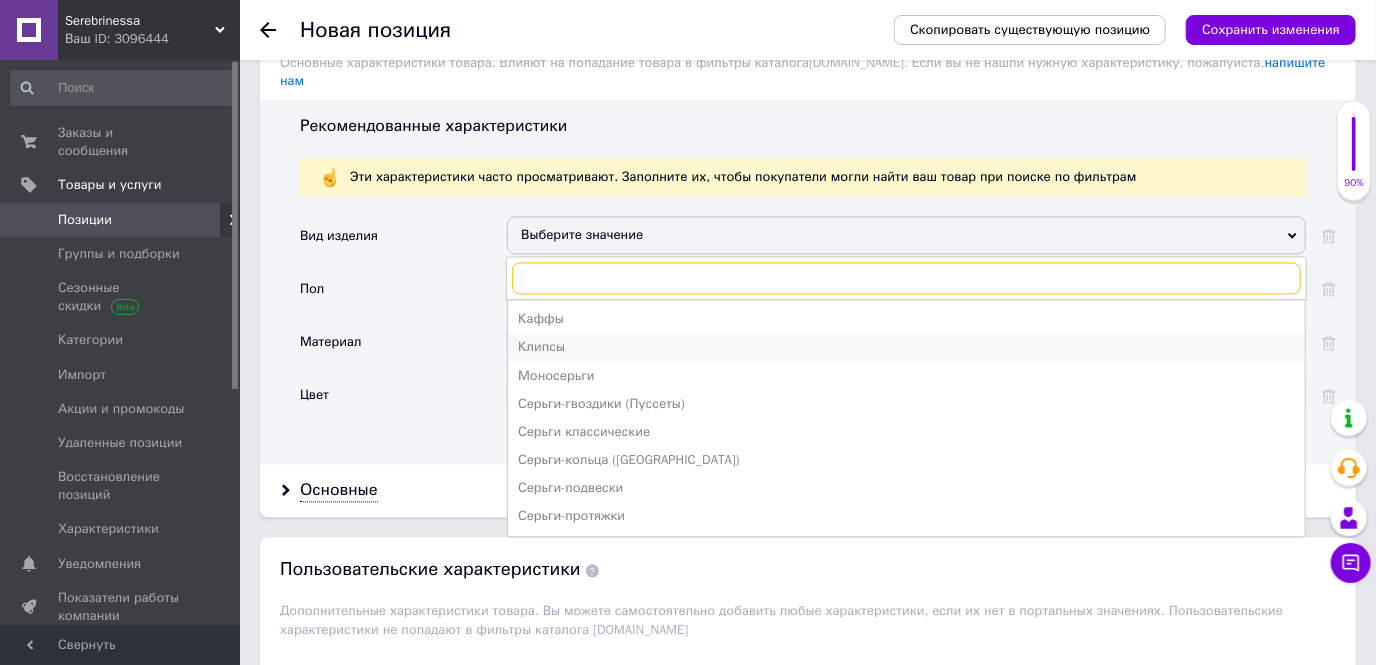 scroll, scrollTop: 1909, scrollLeft: 0, axis: vertical 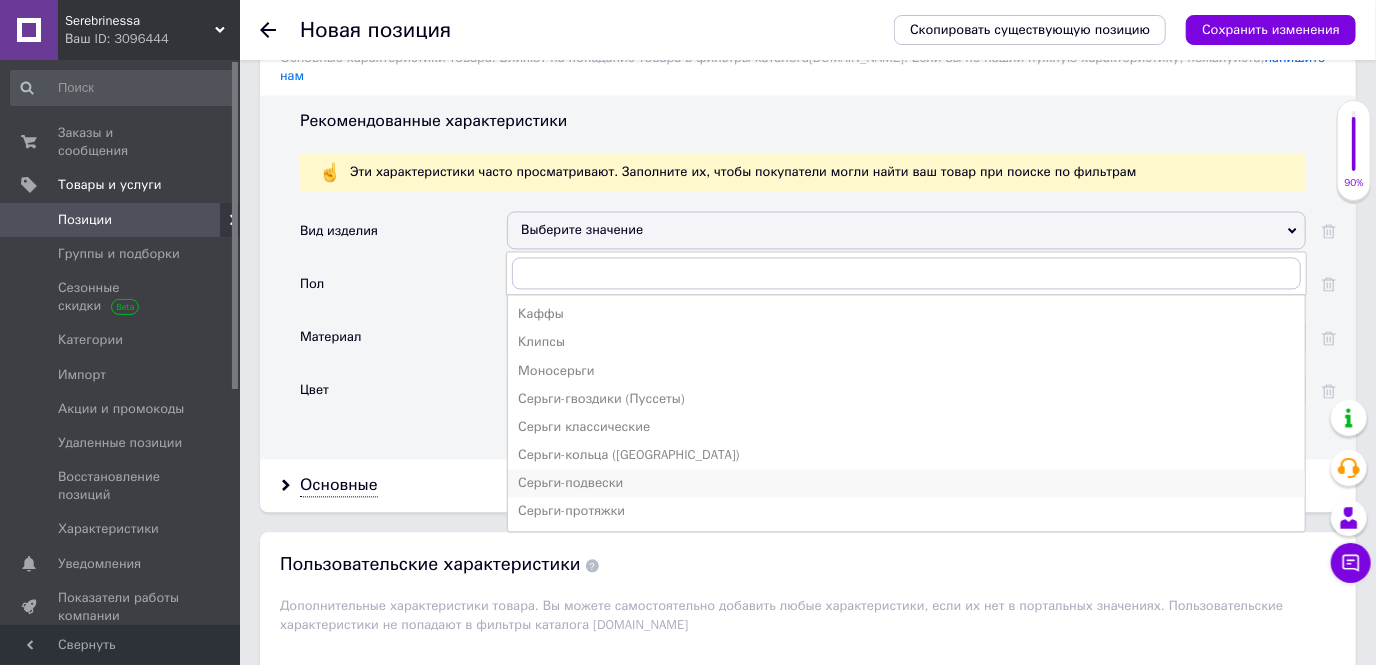 click on "Серьги-подвески" at bounding box center [906, 483] 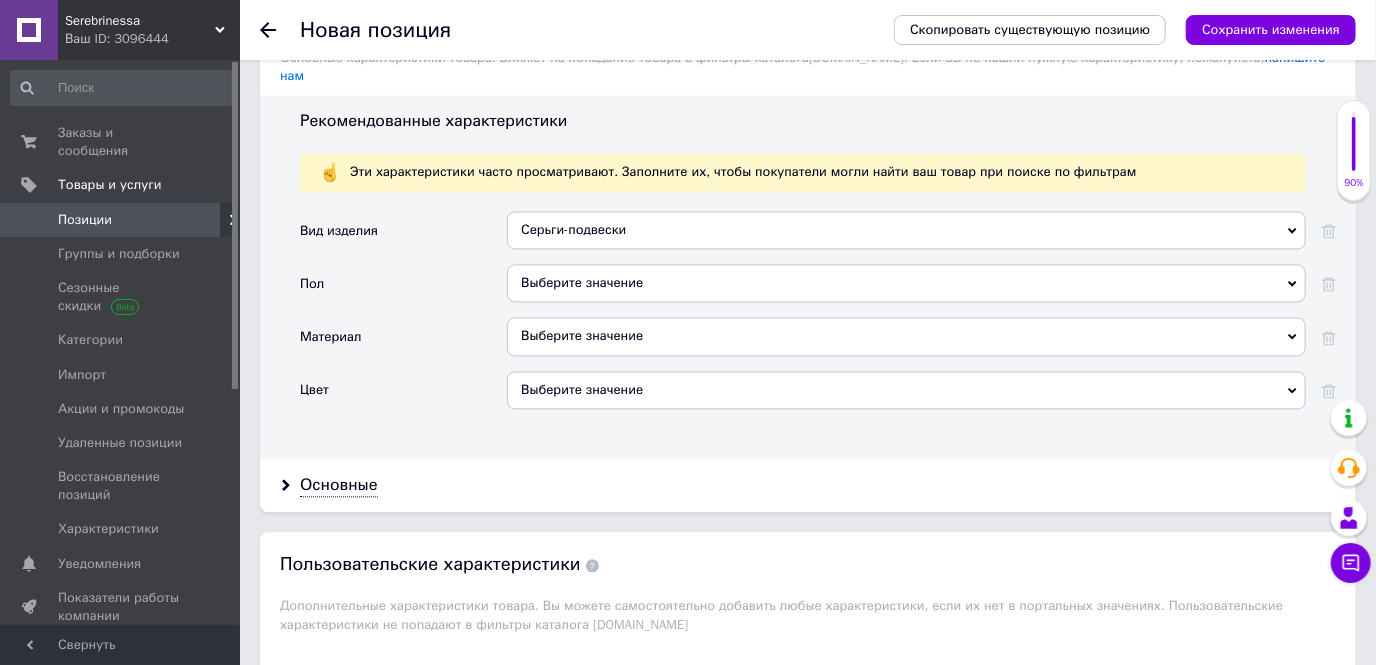 click on "Выберите значение" at bounding box center [906, 283] 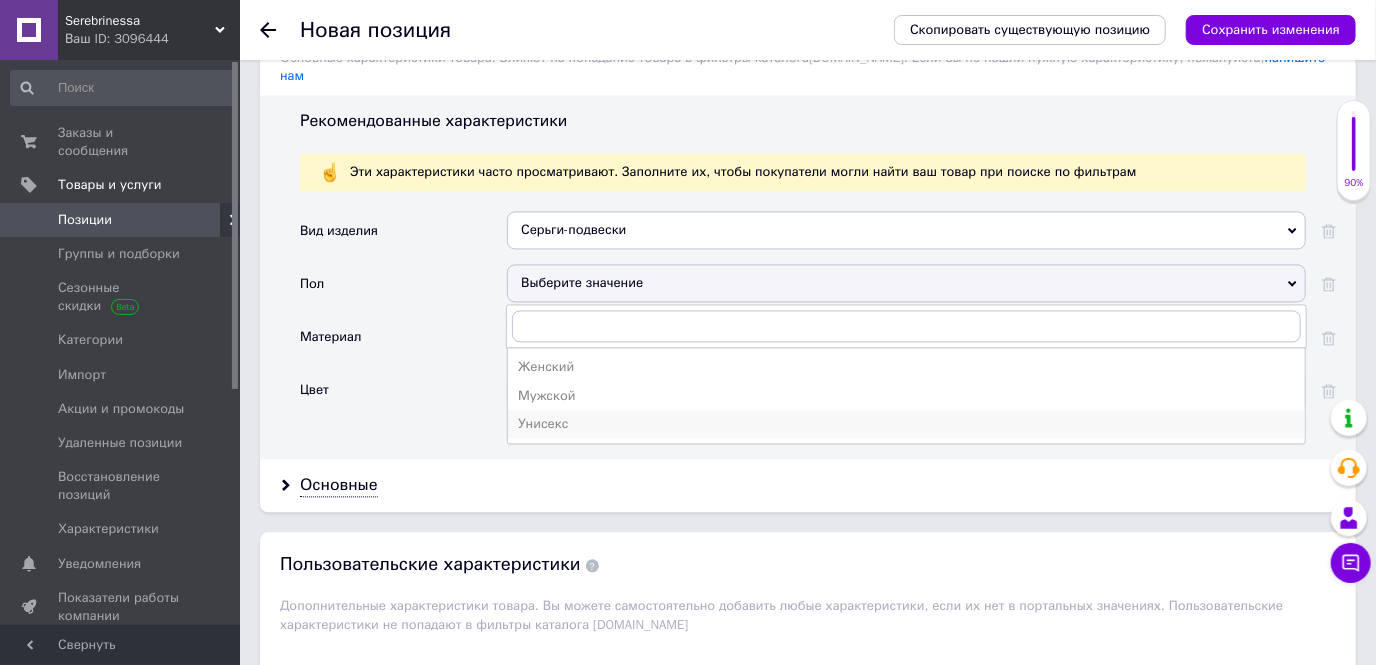 click on "Унисекс" at bounding box center (906, 424) 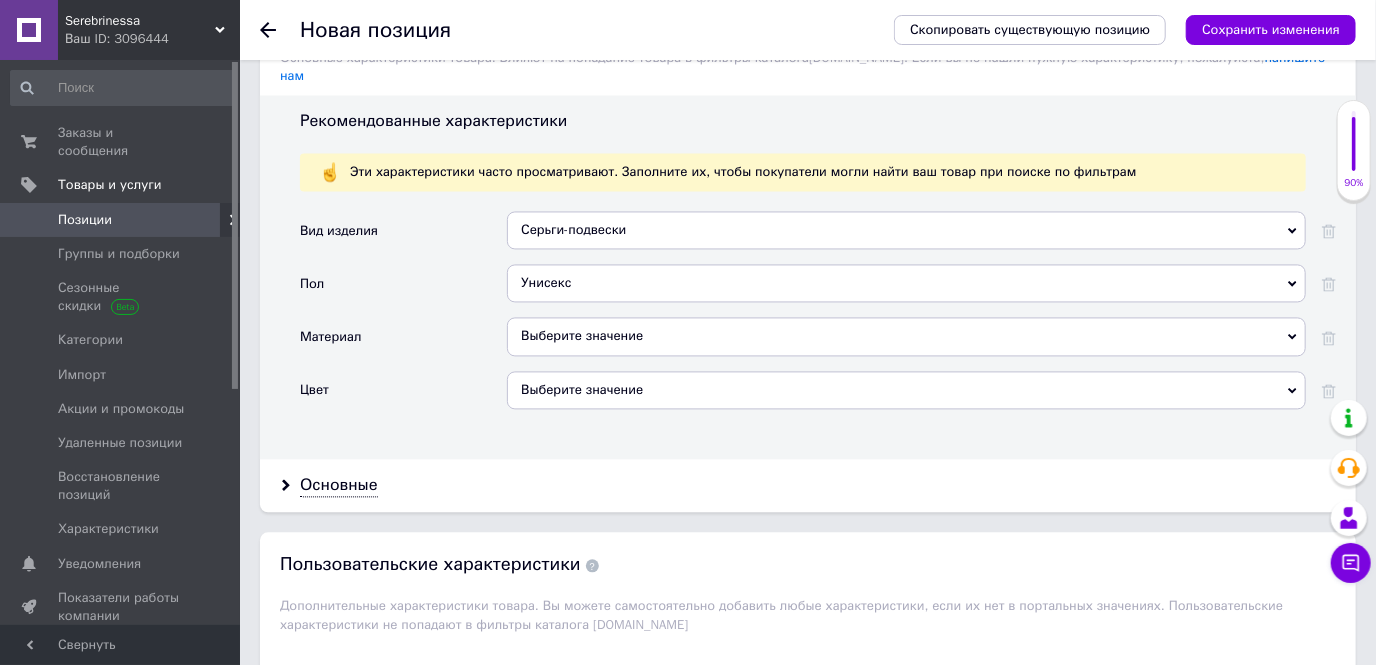 click on "Выберите значение" at bounding box center (906, 336) 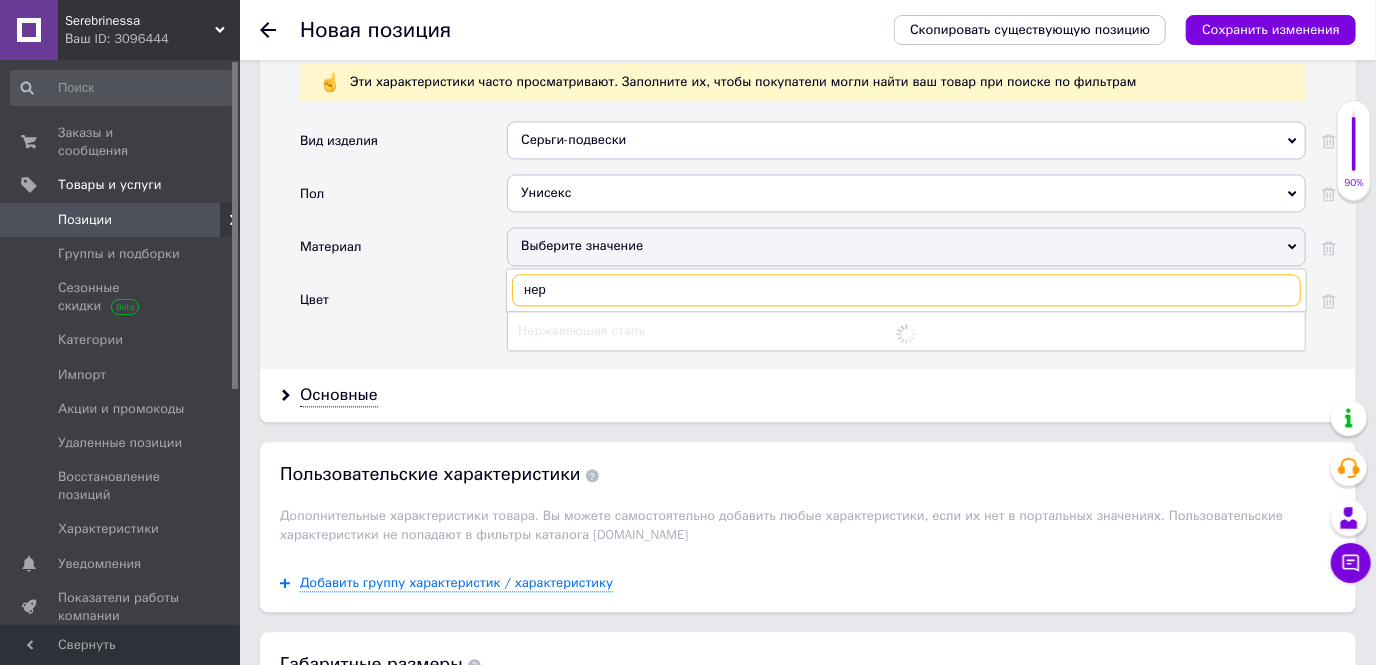 scroll, scrollTop: 2000, scrollLeft: 0, axis: vertical 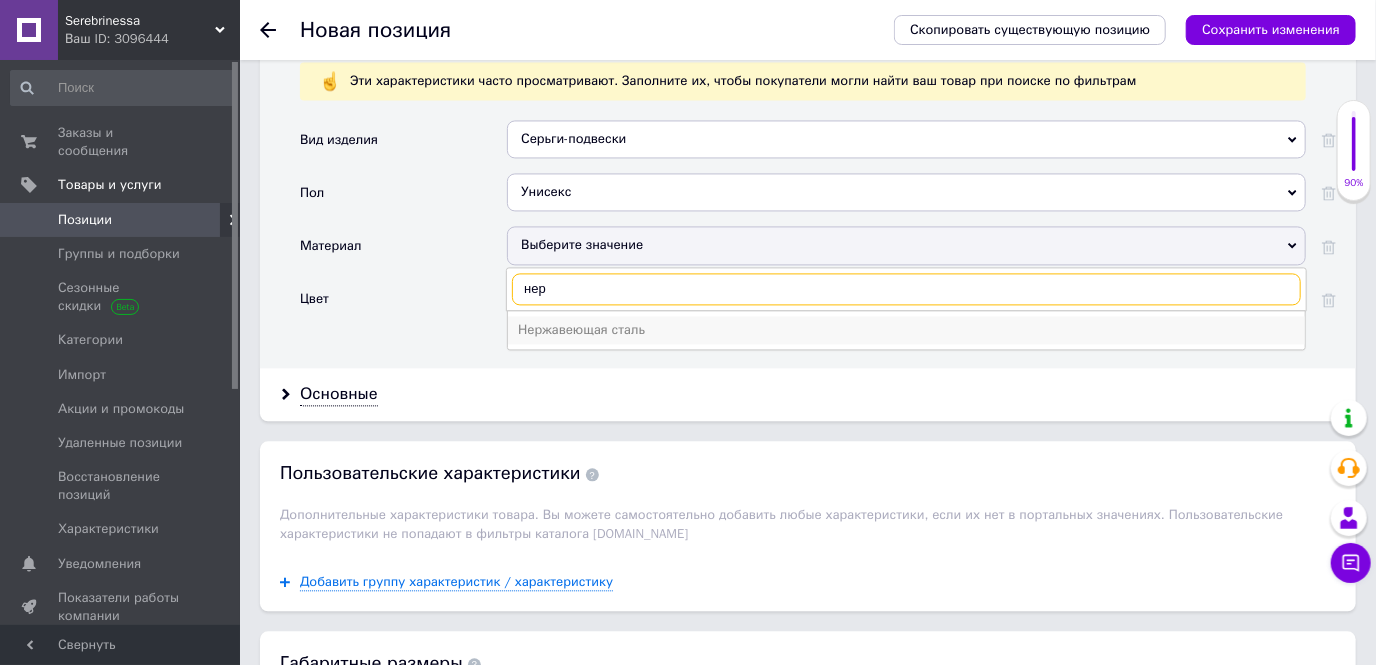 type on "нер" 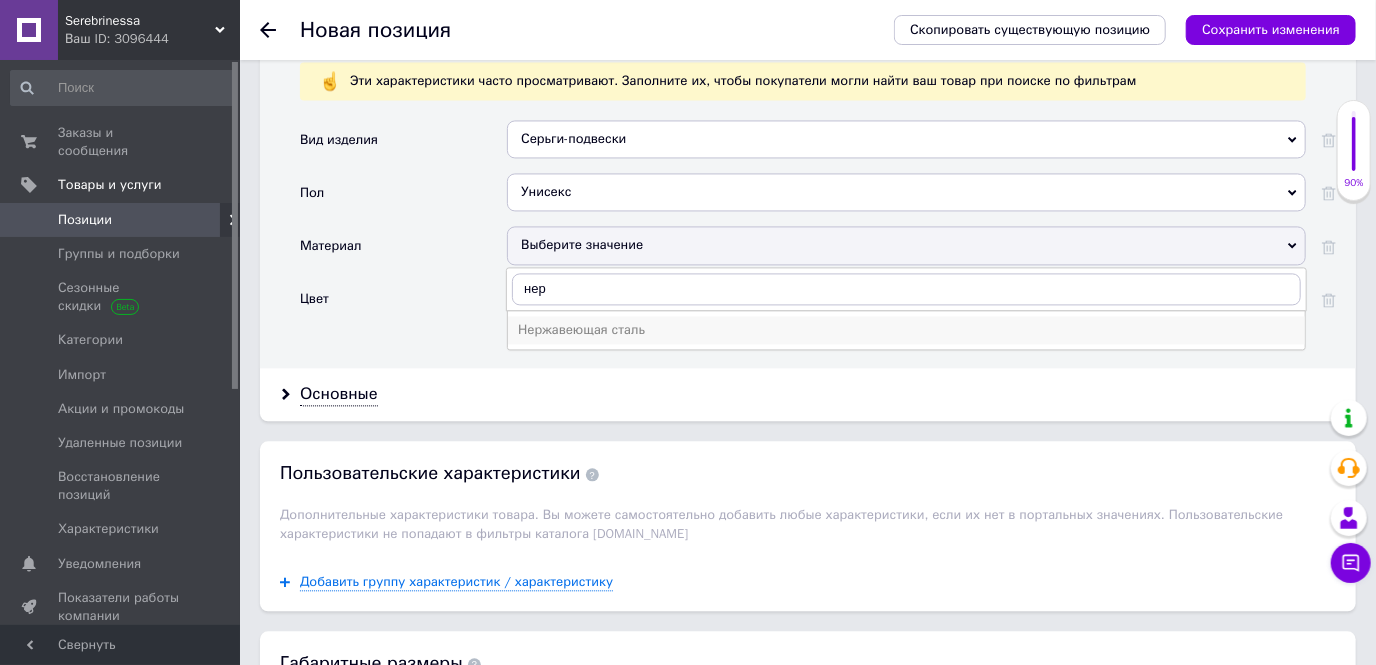 click on "Нержавеющая сталь" at bounding box center [906, 330] 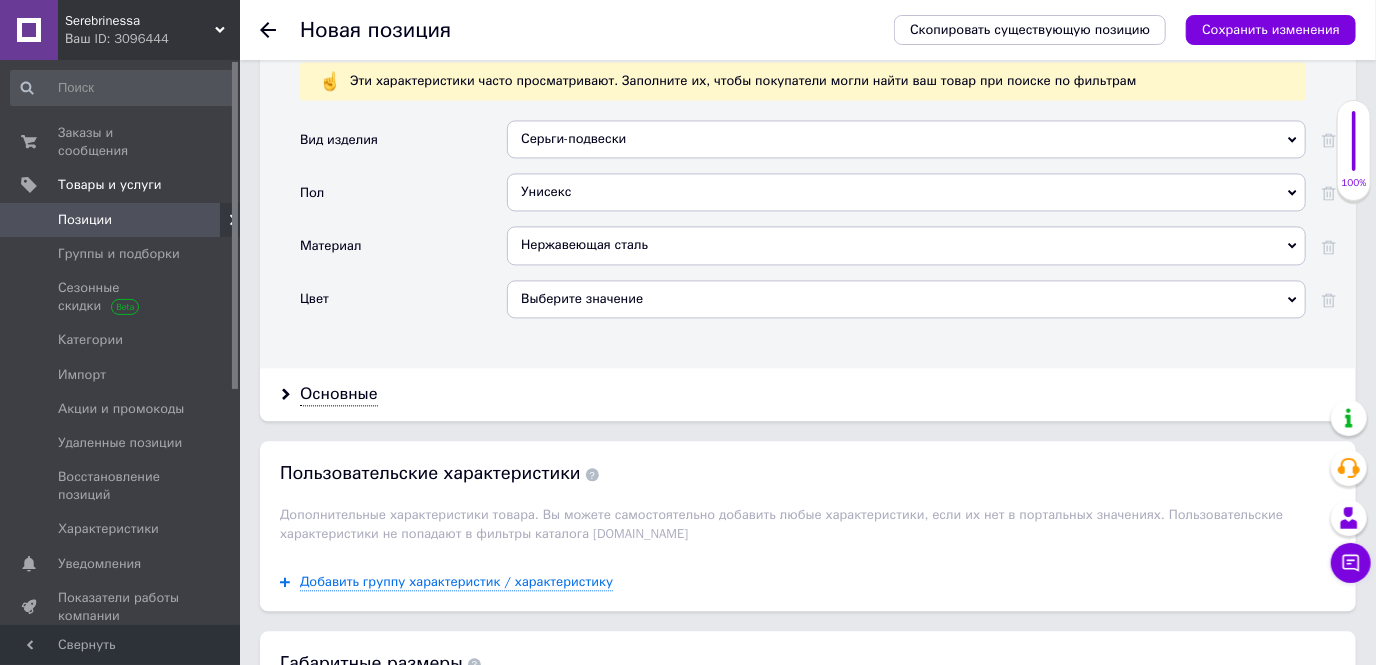 click on "Выберите значение" at bounding box center (906, 299) 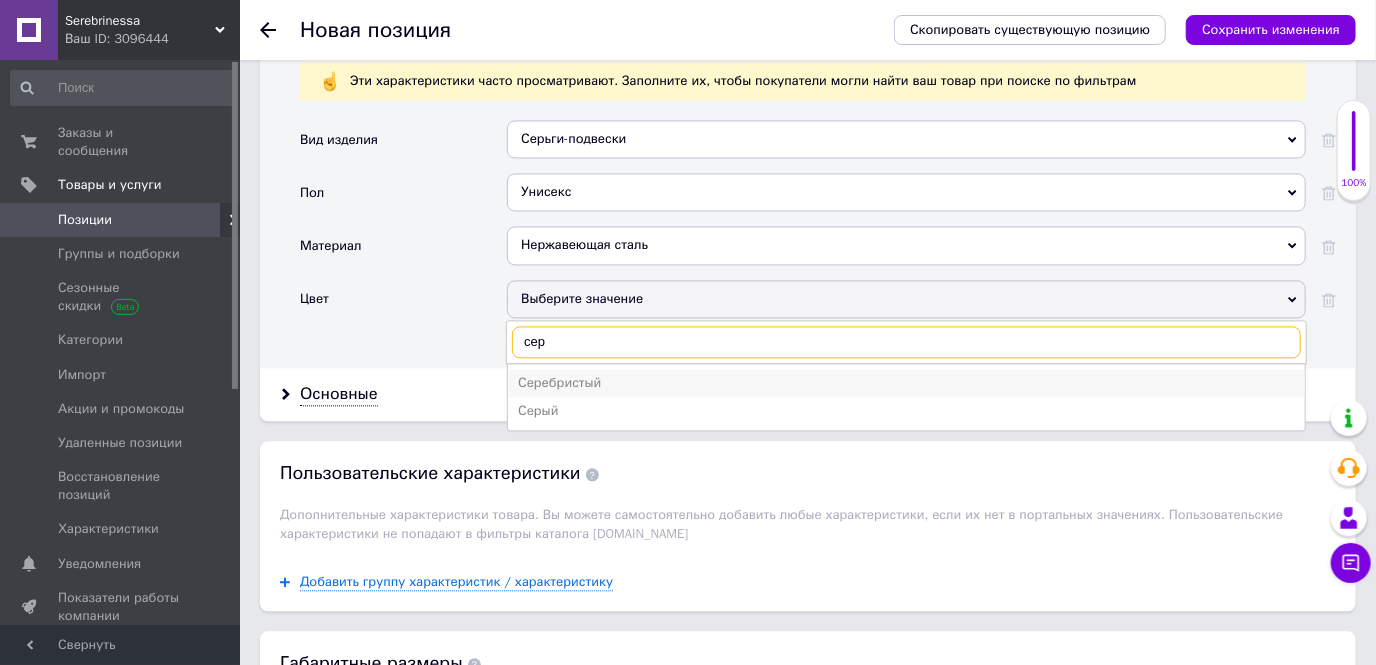 type on "сер" 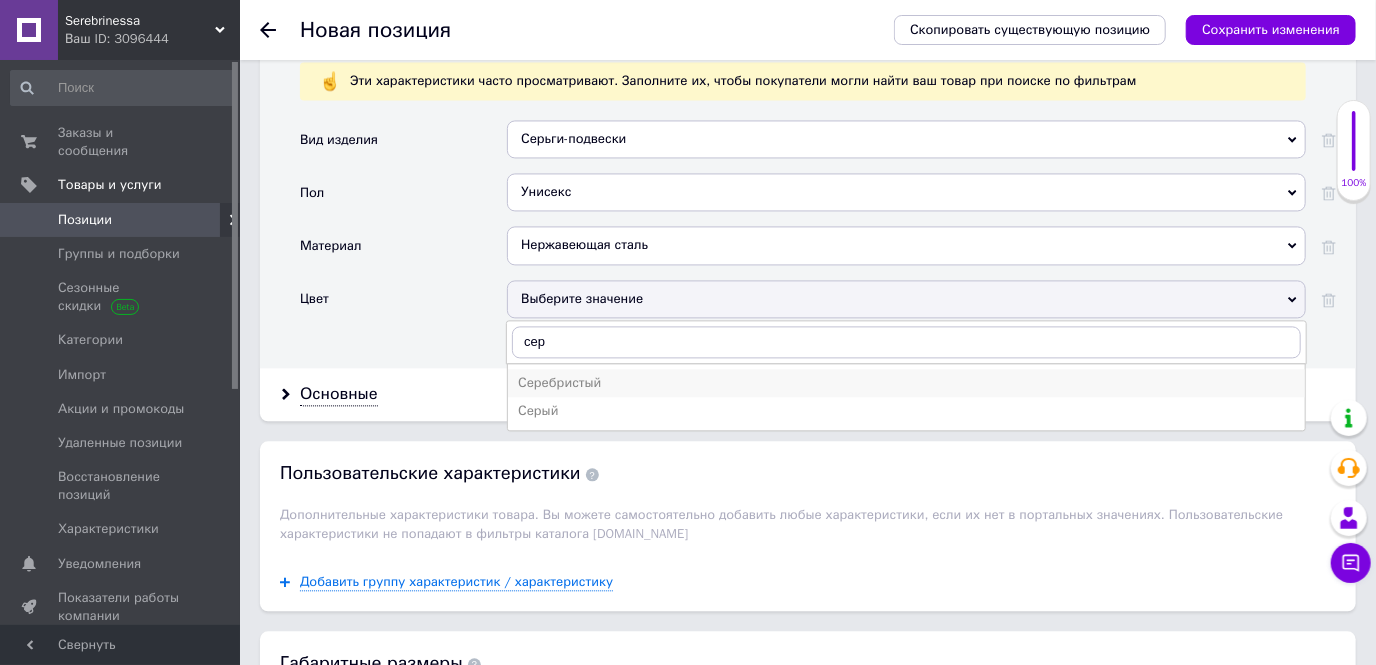 click on "Серебристый" at bounding box center [906, 383] 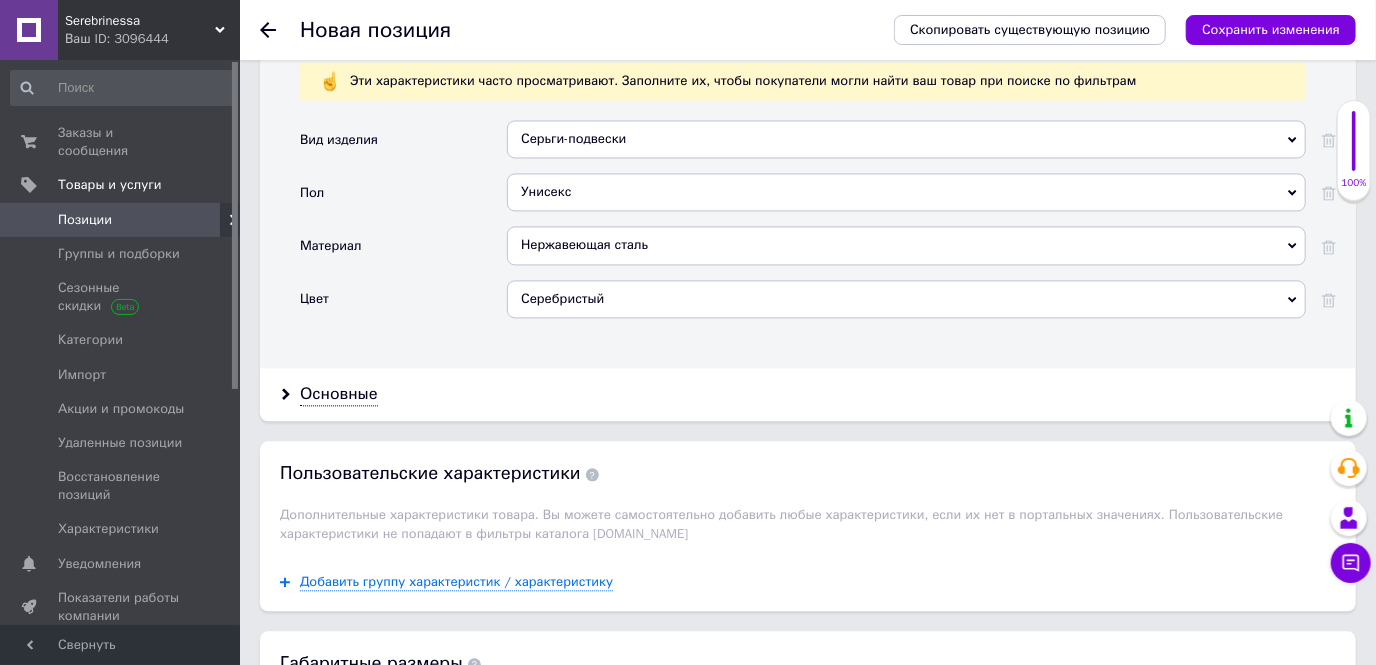 click on "Основные" at bounding box center [808, 394] 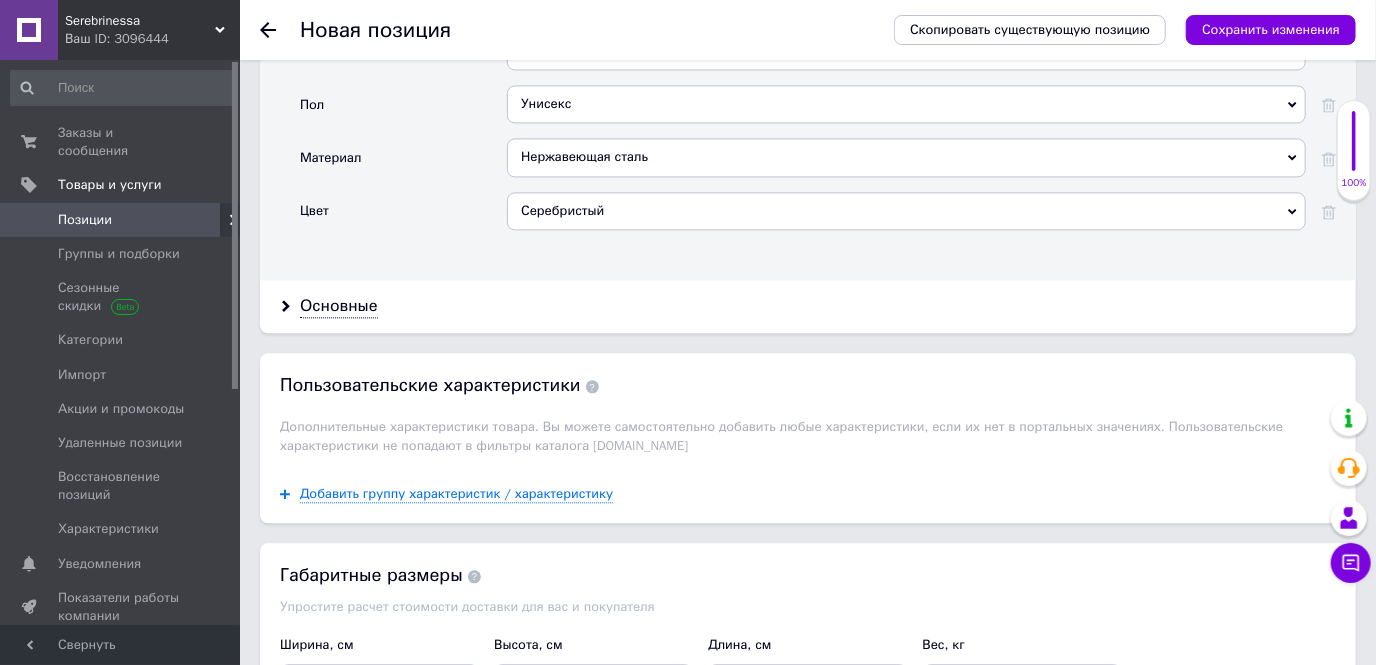scroll, scrollTop: 2181, scrollLeft: 0, axis: vertical 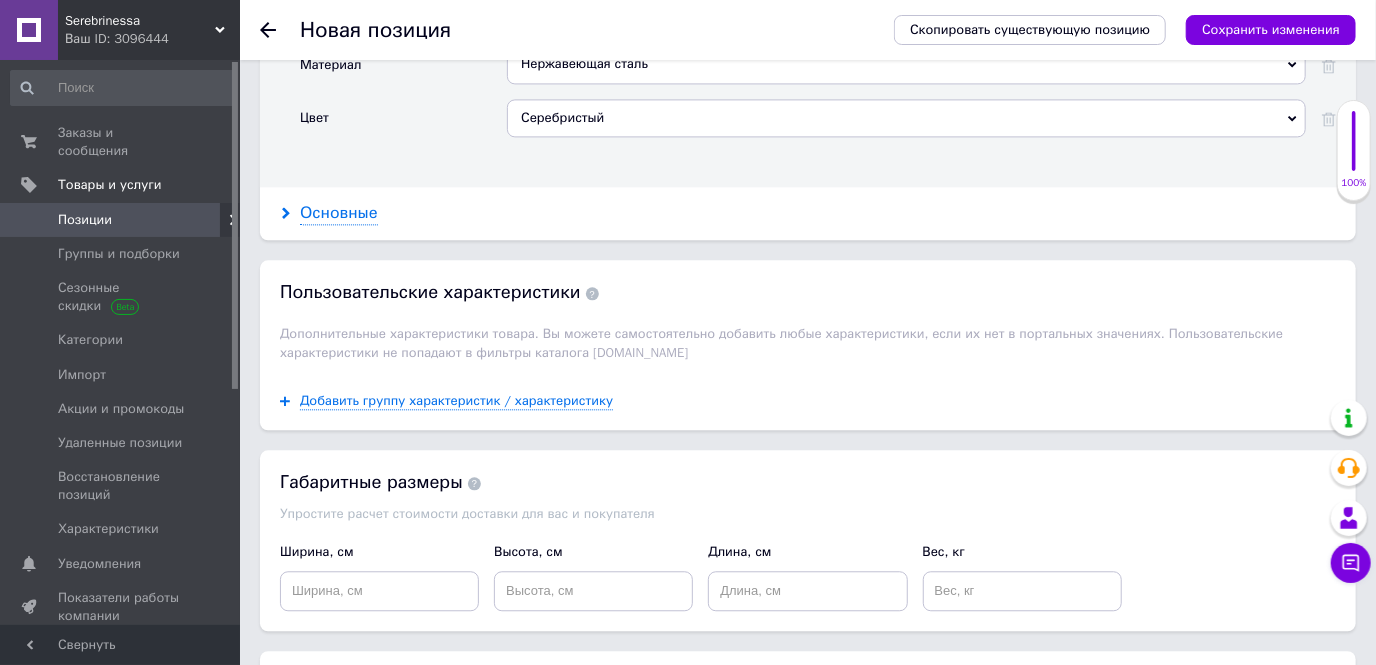 click on "Основные" at bounding box center (339, 213) 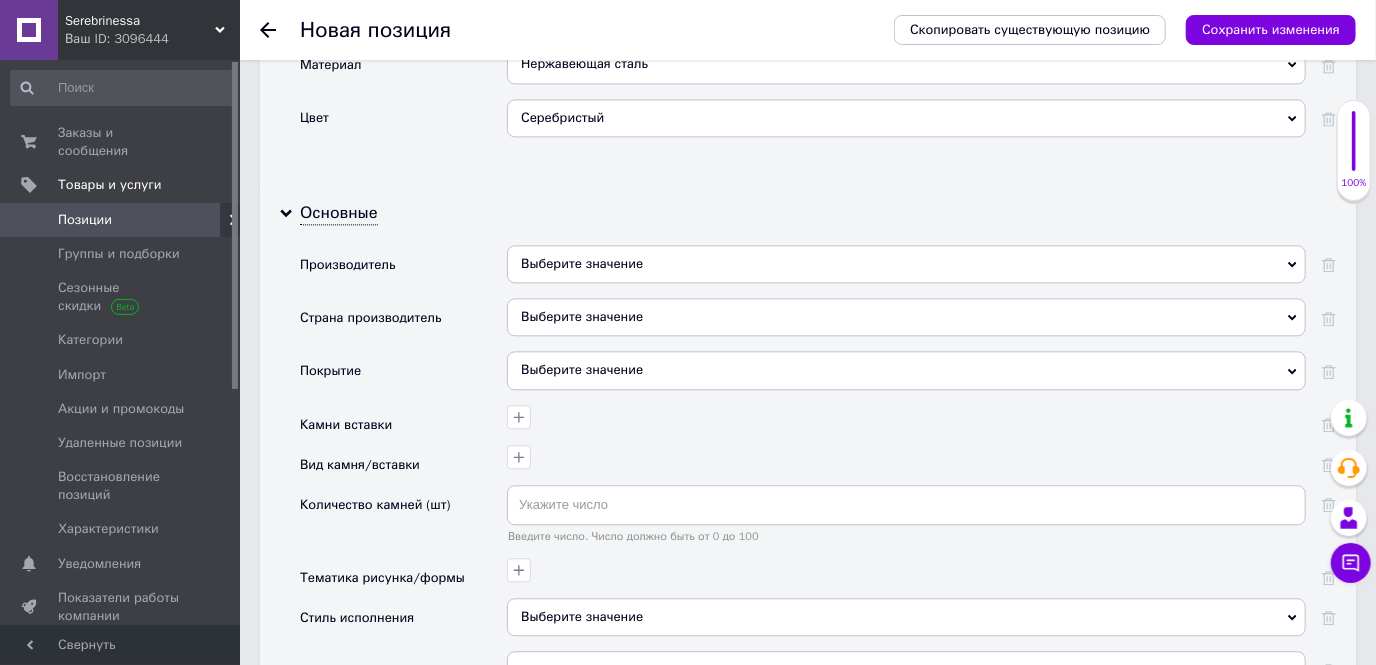 click on "Выберите значение" at bounding box center [906, 317] 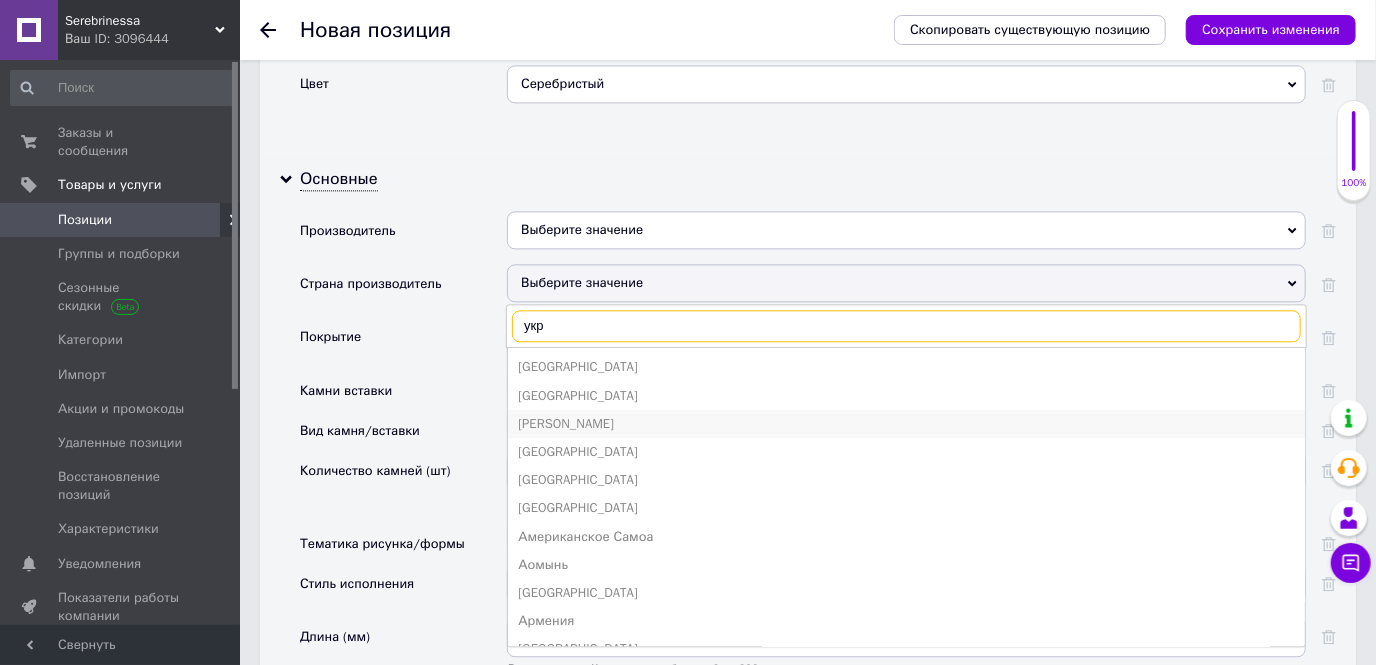 scroll, scrollTop: 2272, scrollLeft: 0, axis: vertical 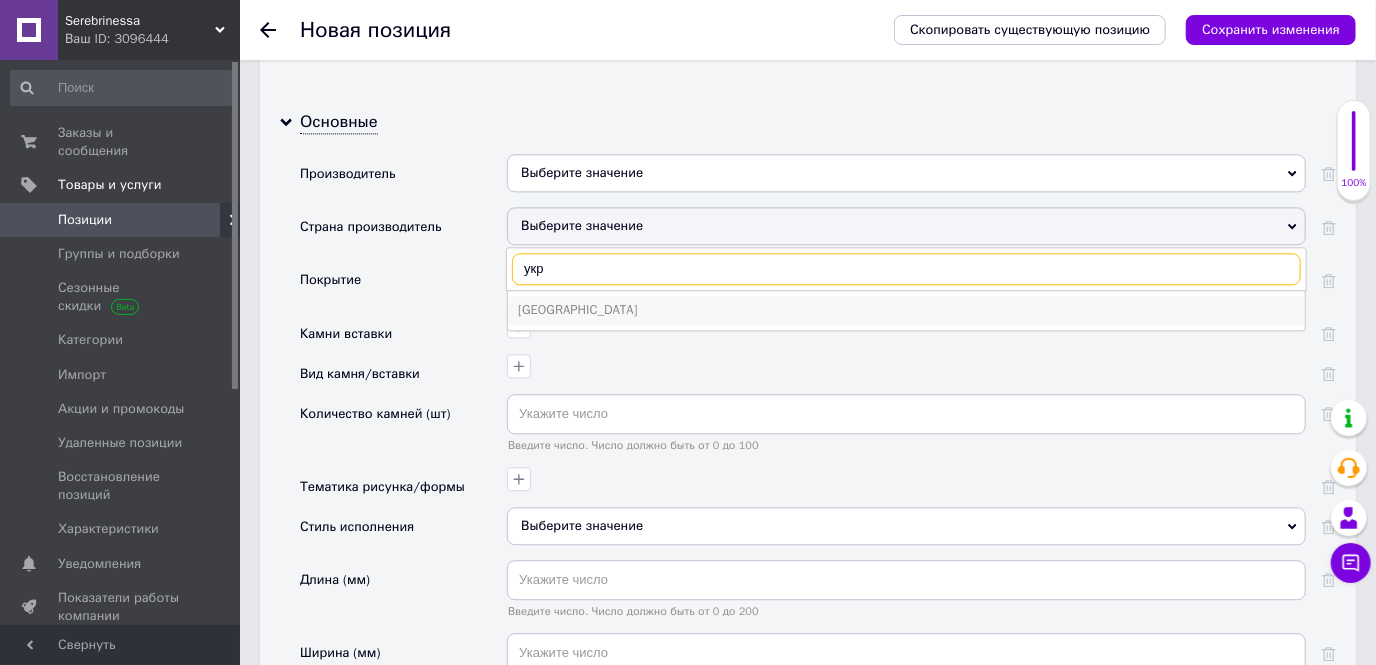 type on "укр" 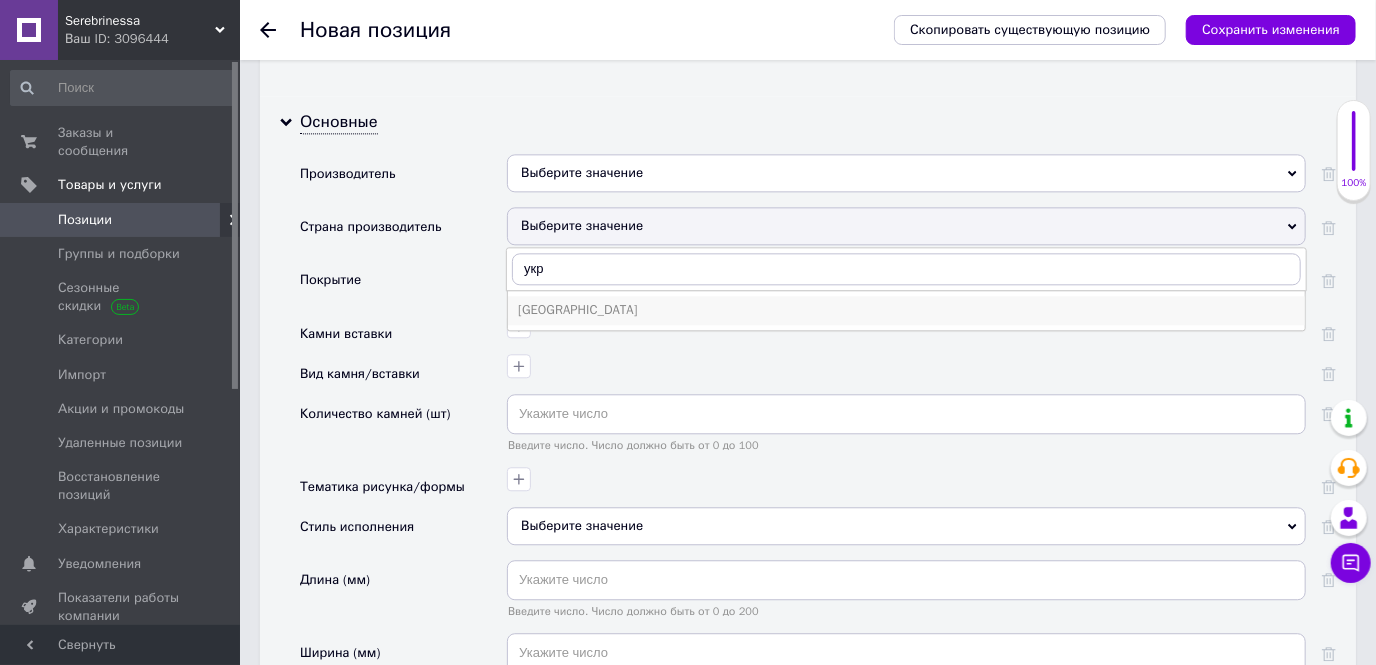 click on "[GEOGRAPHIC_DATA]" at bounding box center [906, 310] 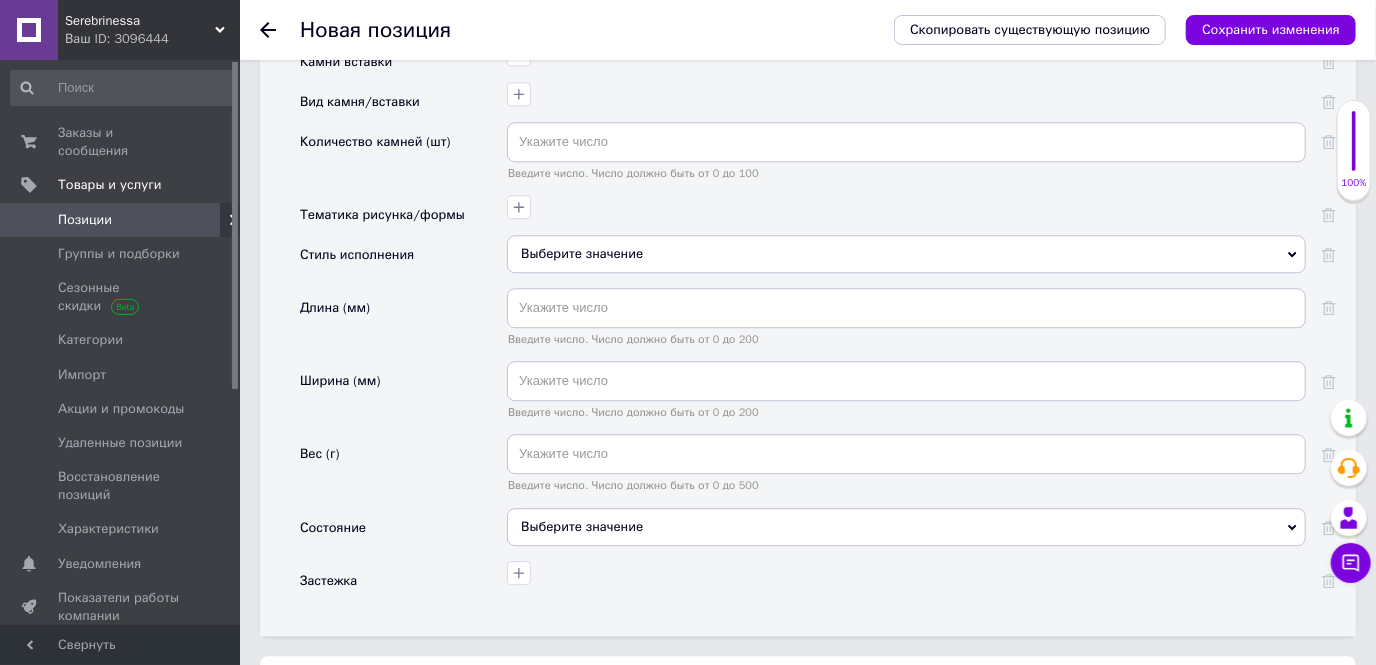 scroll, scrollTop: 2545, scrollLeft: 0, axis: vertical 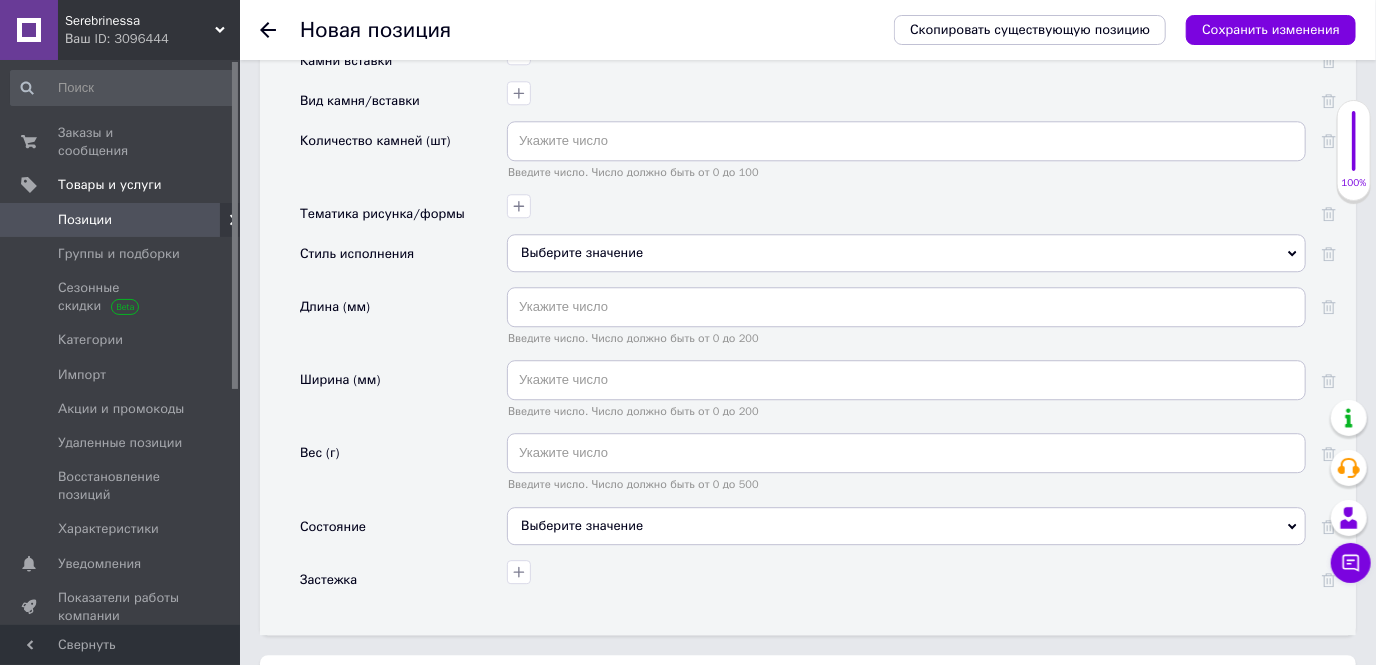 click on "Выберите значение" at bounding box center (906, 253) 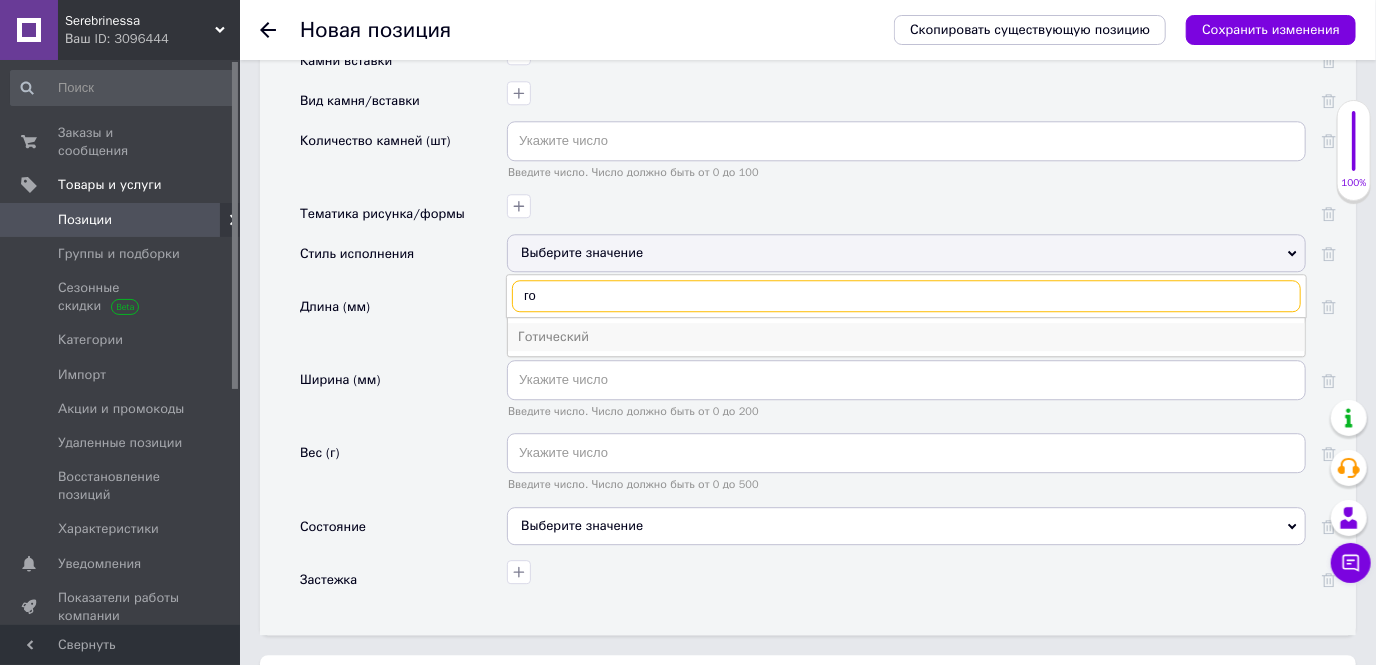 type on "го" 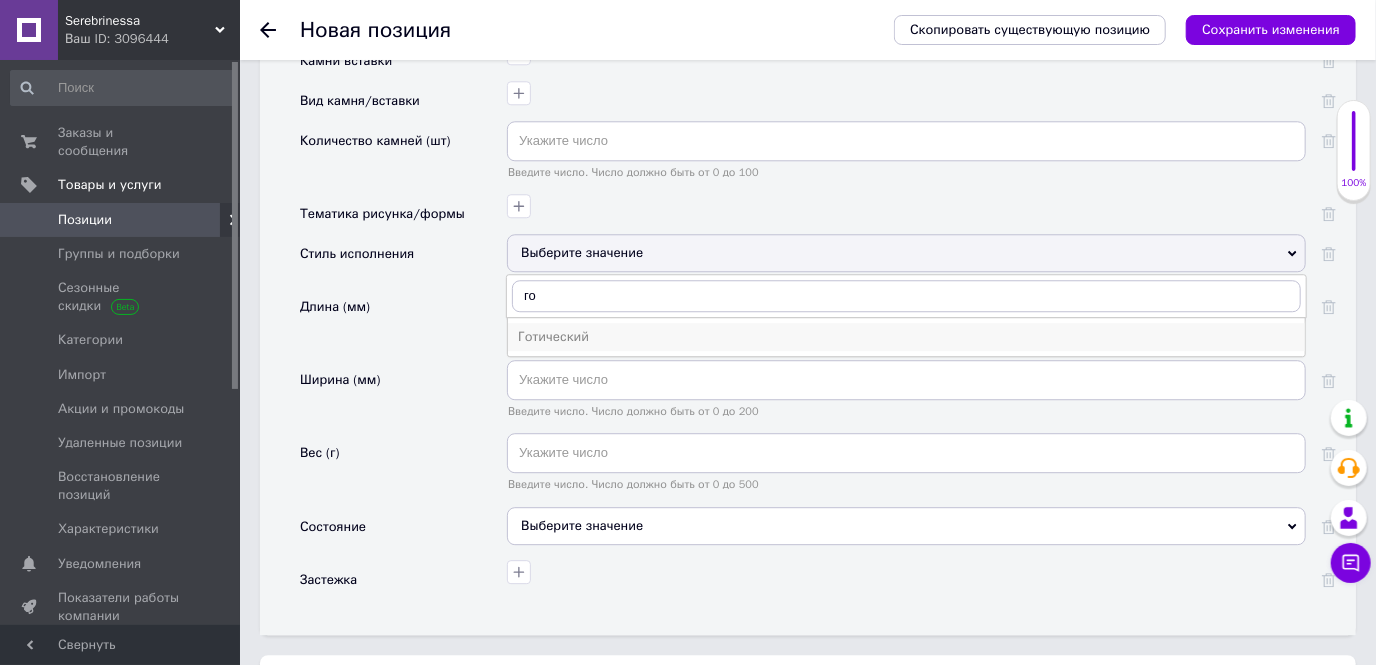 click on "Готический" at bounding box center [906, 337] 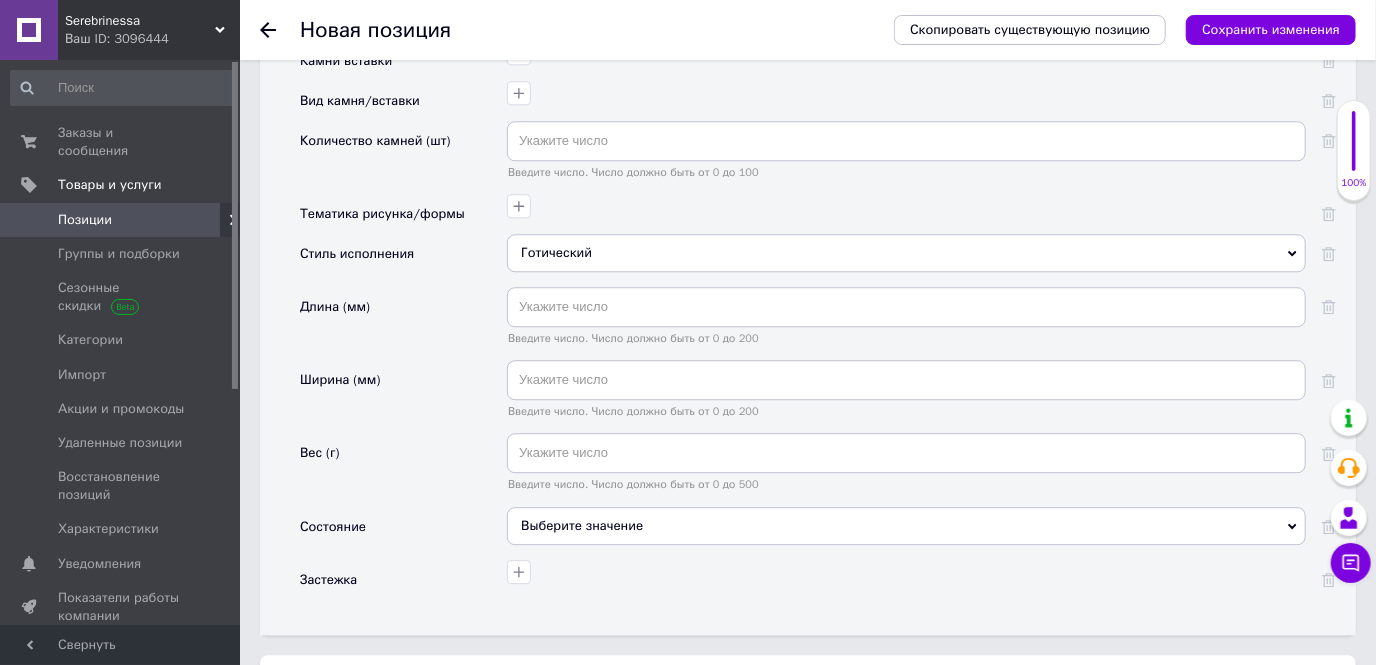 click on "Выберите значение" at bounding box center (906, 526) 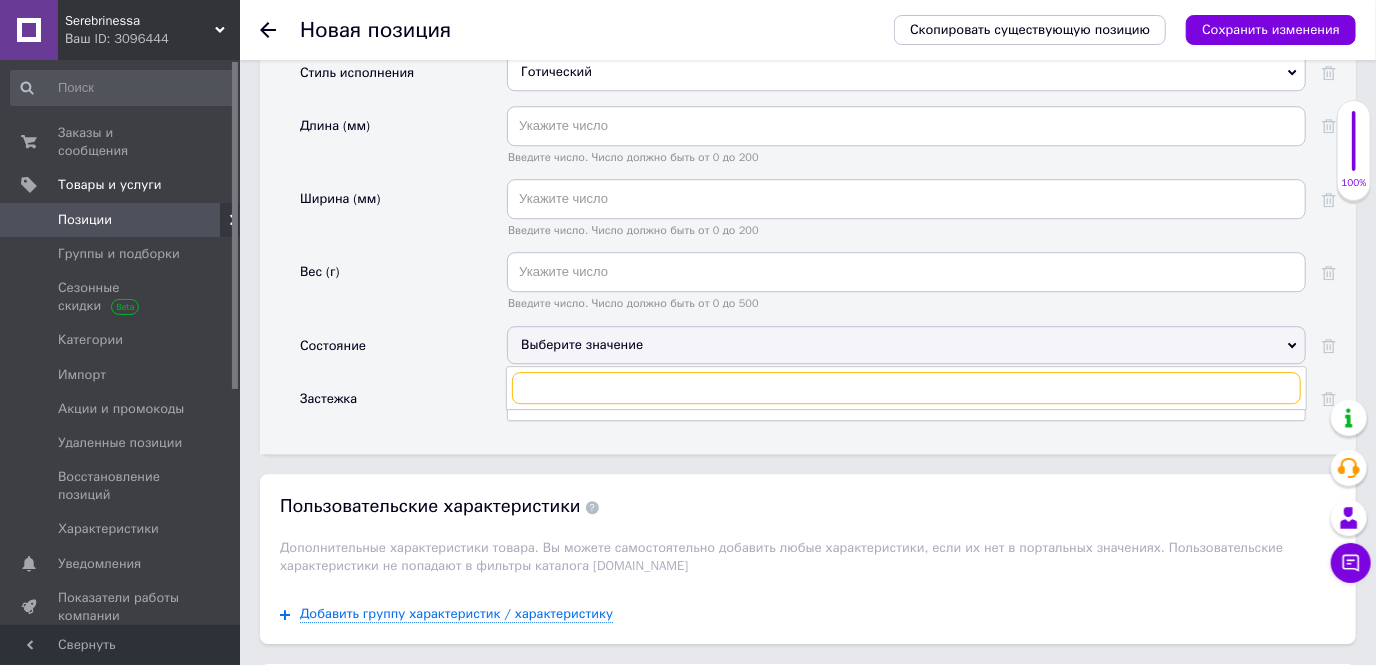 scroll, scrollTop: 2727, scrollLeft: 0, axis: vertical 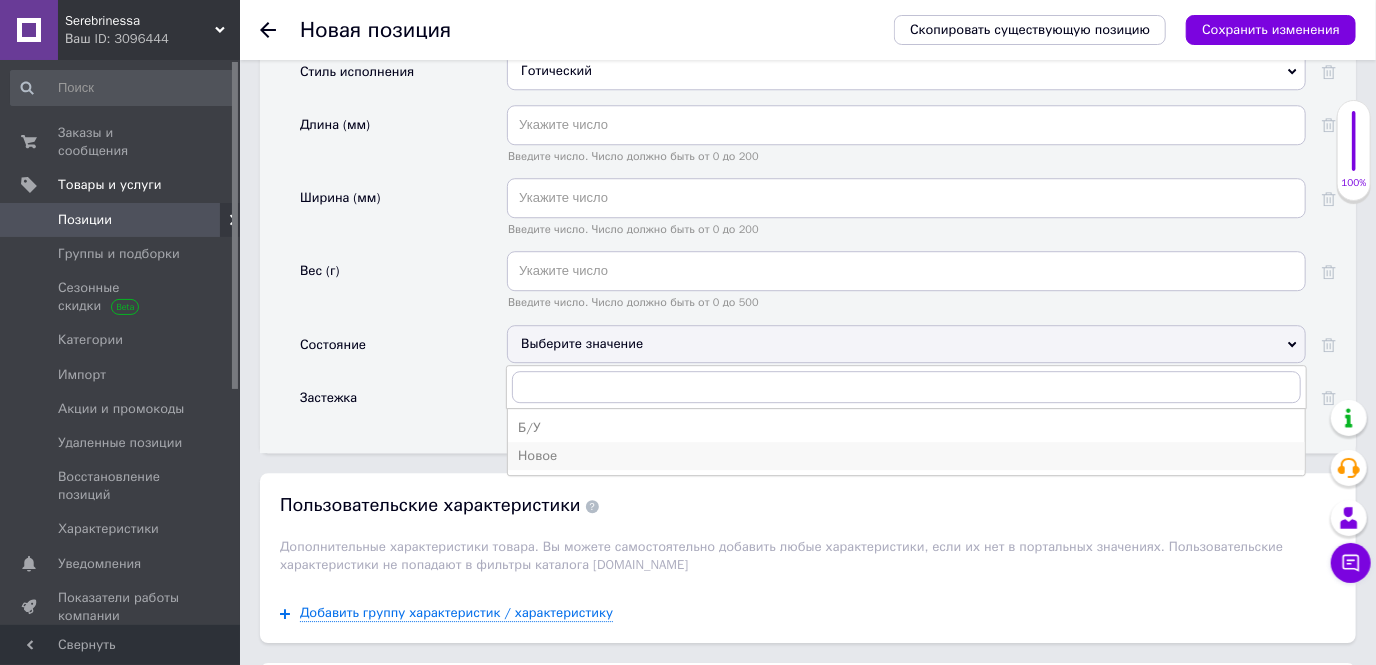 click on "Новое" at bounding box center [906, 456] 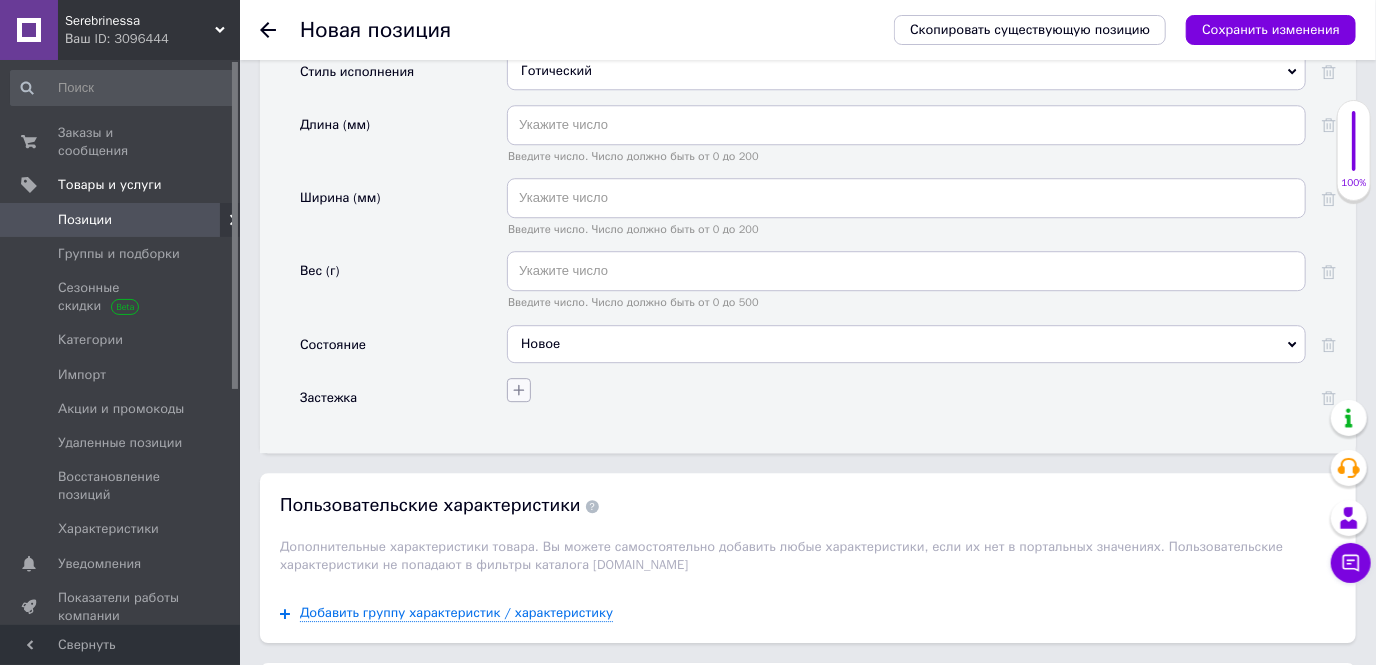 click 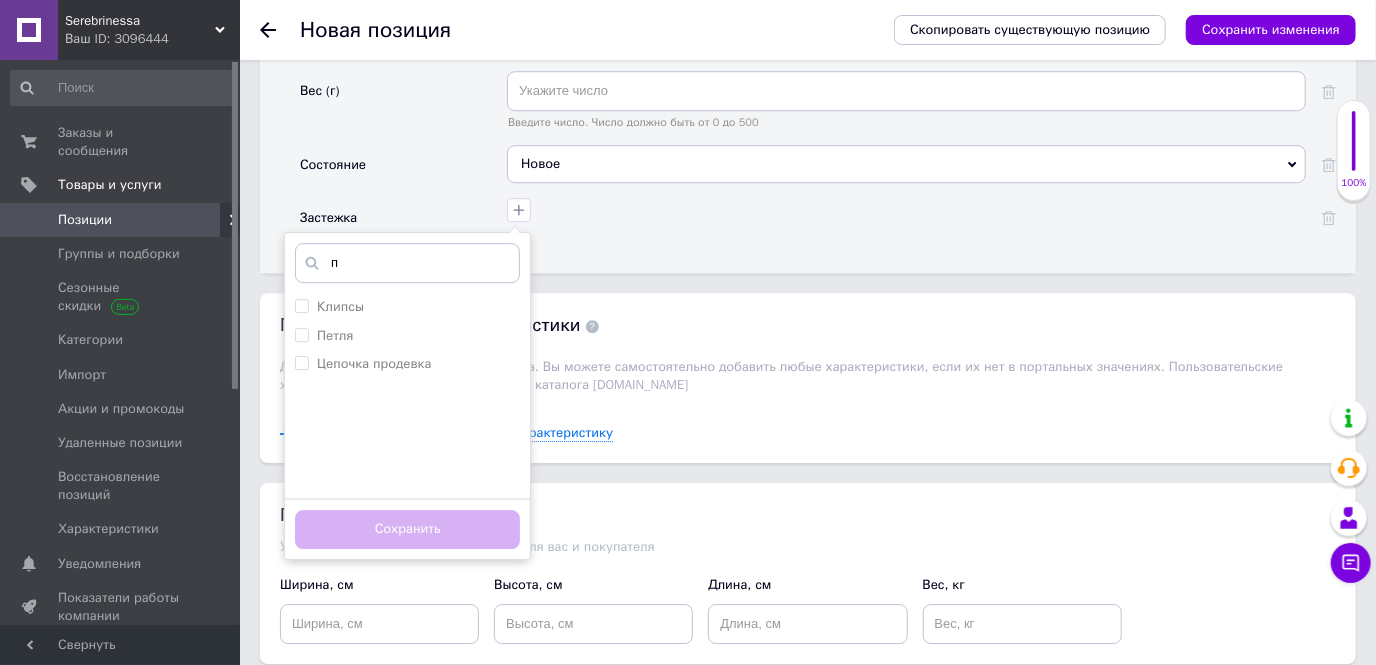 scroll, scrollTop: 2909, scrollLeft: 0, axis: vertical 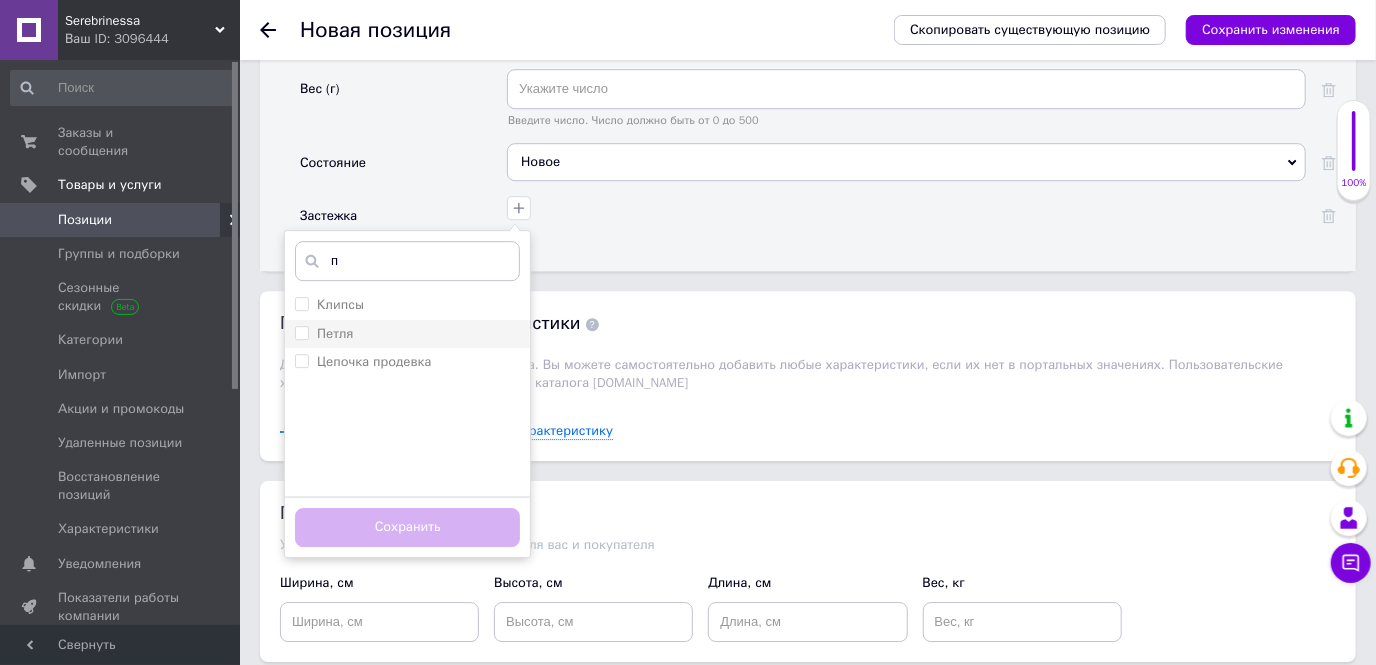 type on "п" 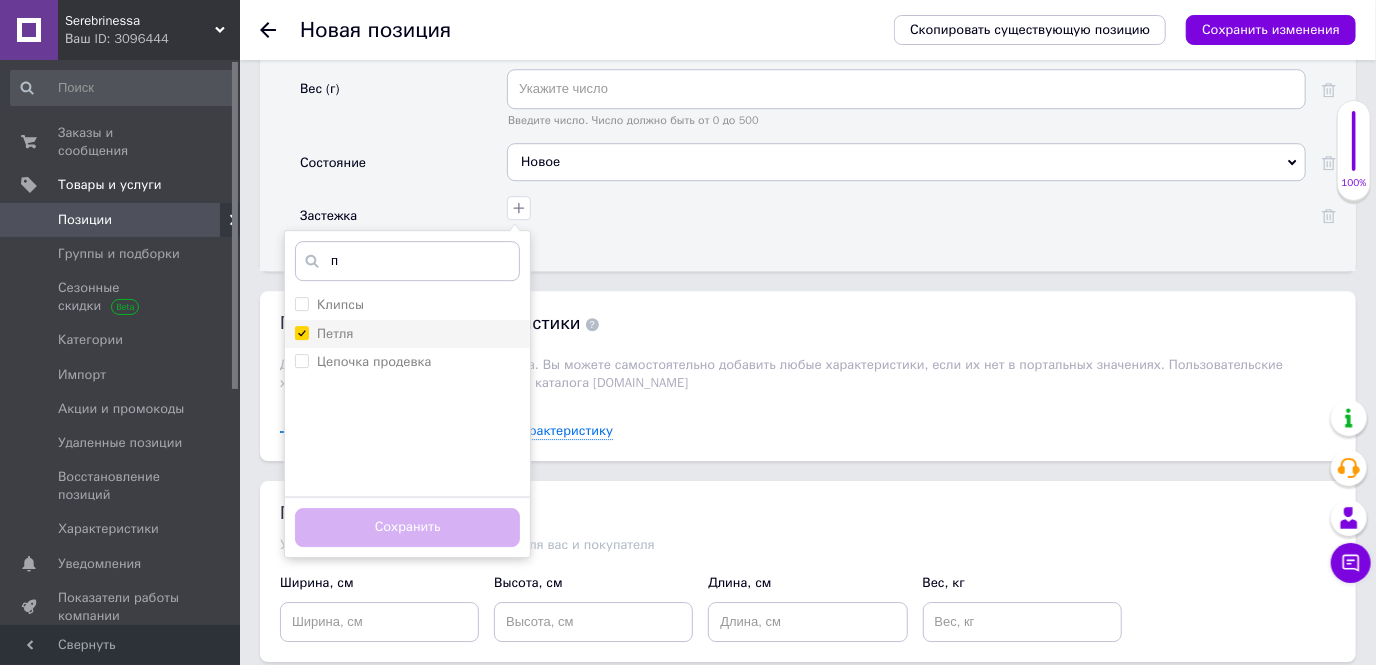 checkbox on "true" 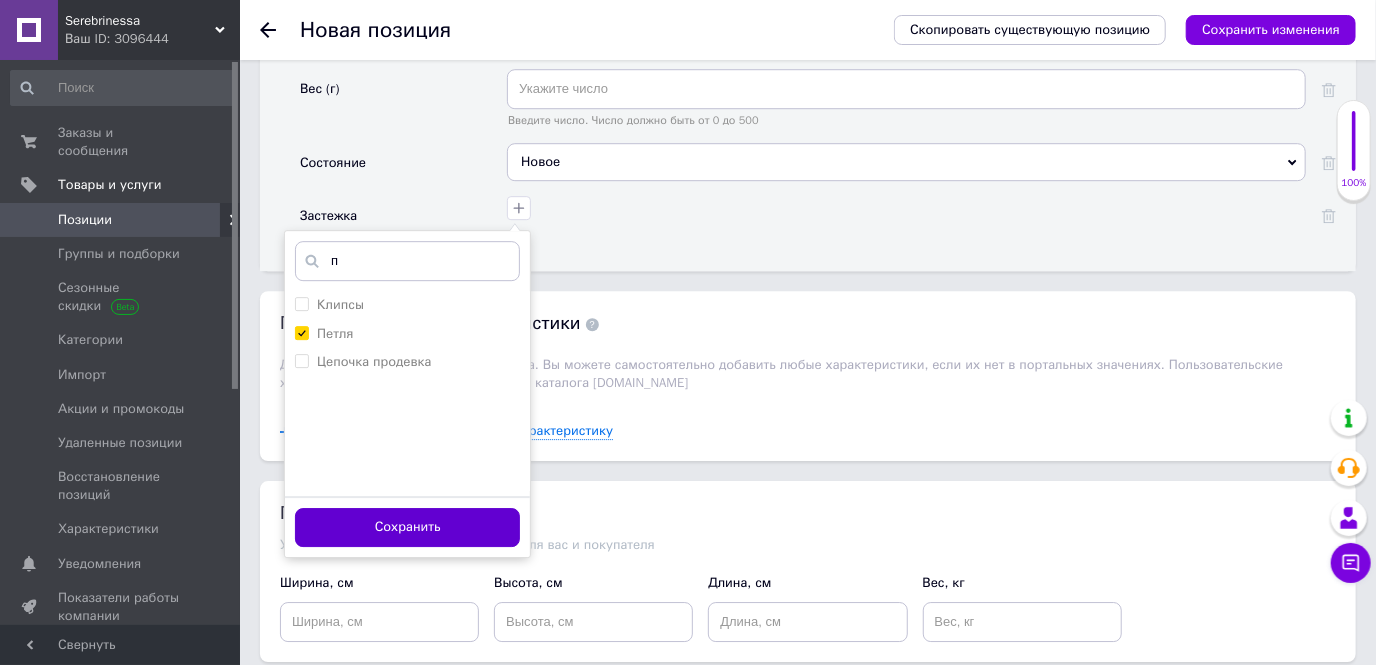 click on "Сохранить" at bounding box center (407, 527) 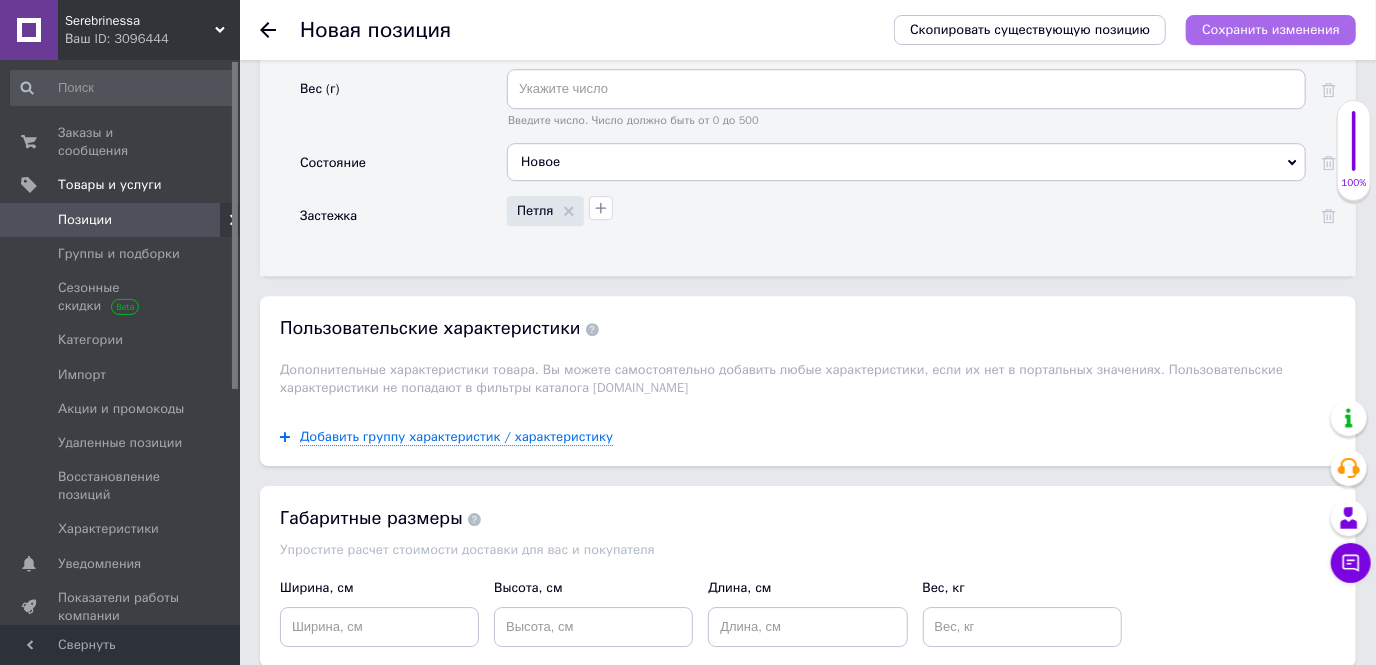 click on "Сохранить изменения" at bounding box center [1271, 29] 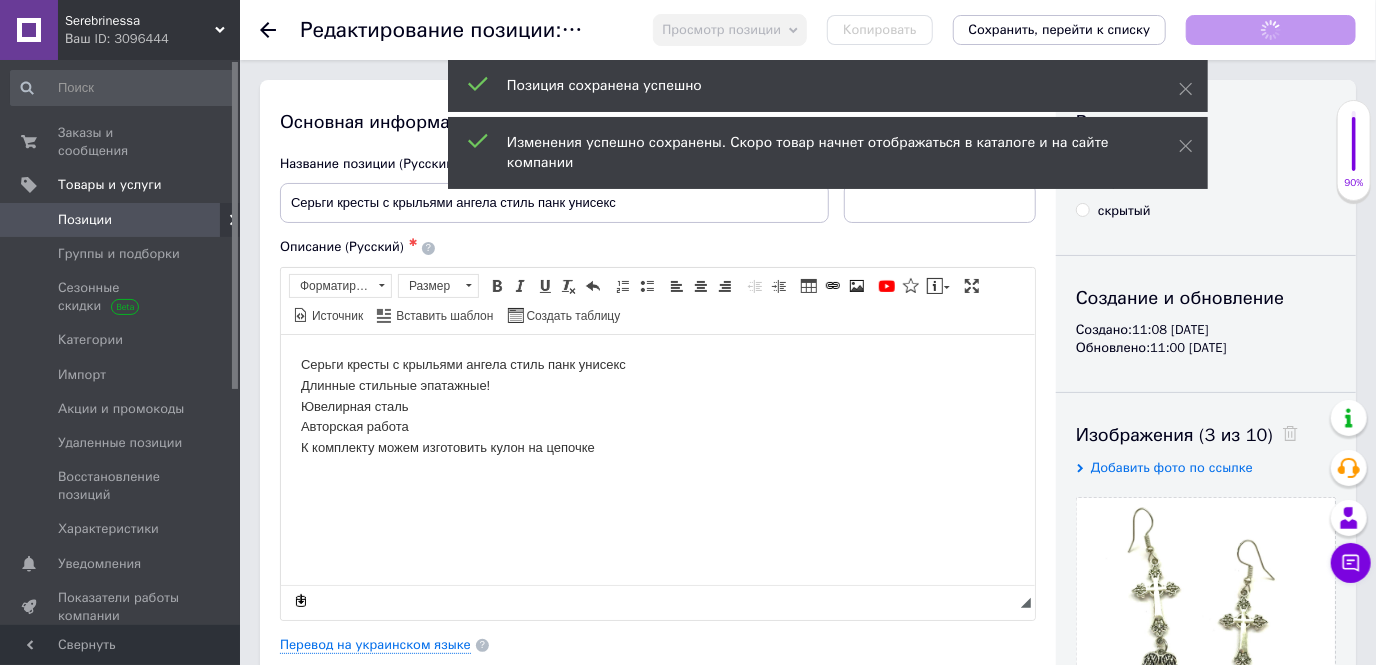 scroll, scrollTop: 0, scrollLeft: 0, axis: both 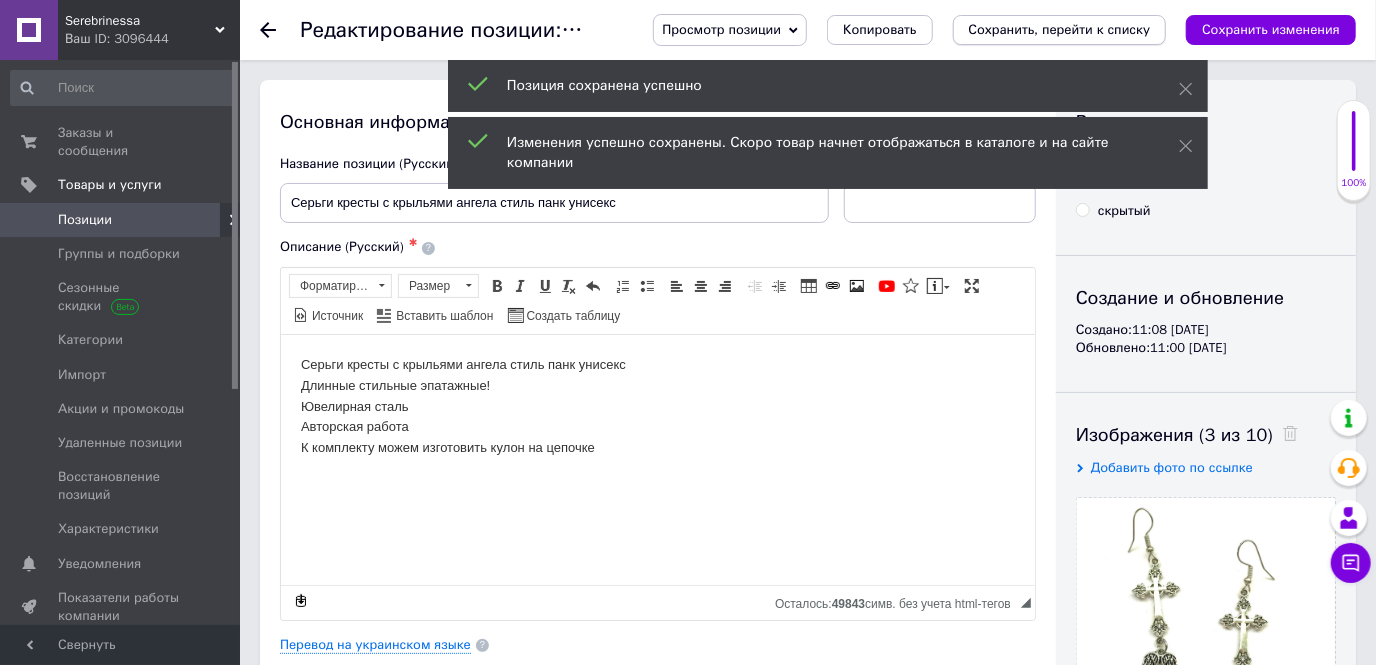 click on "Сохранить, перейти к списку" at bounding box center (1060, 29) 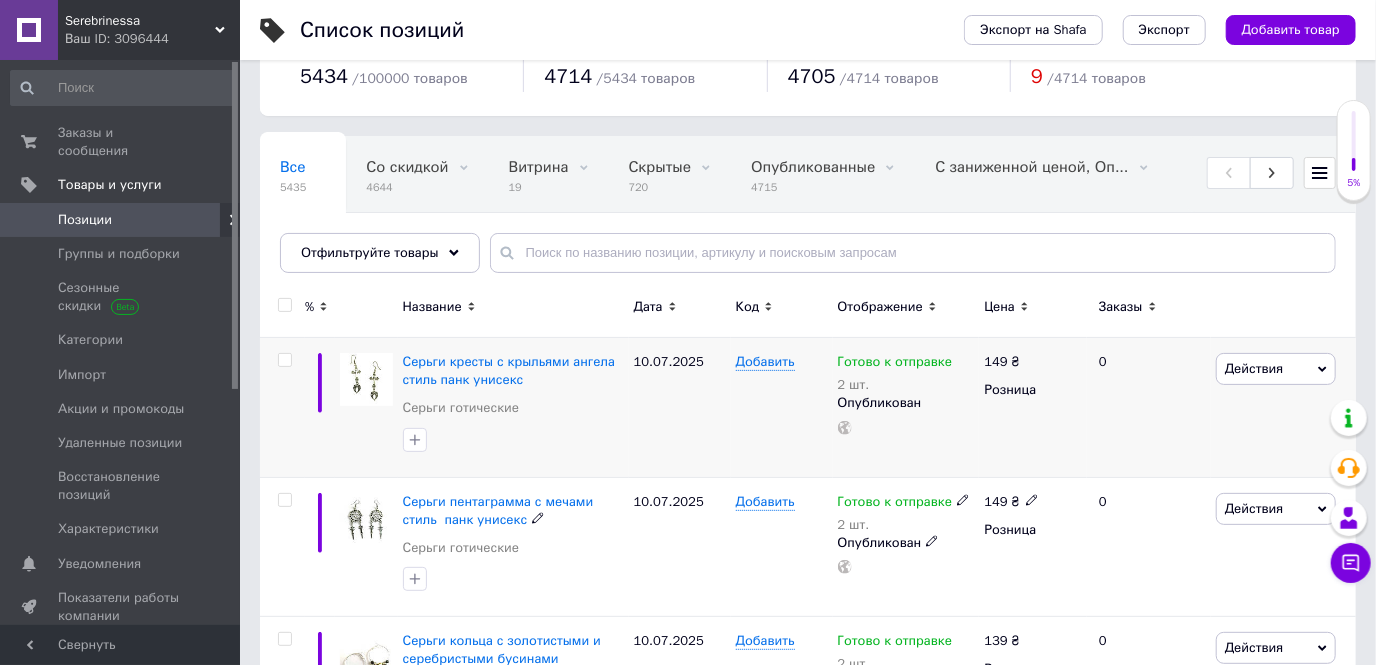 scroll, scrollTop: 272, scrollLeft: 0, axis: vertical 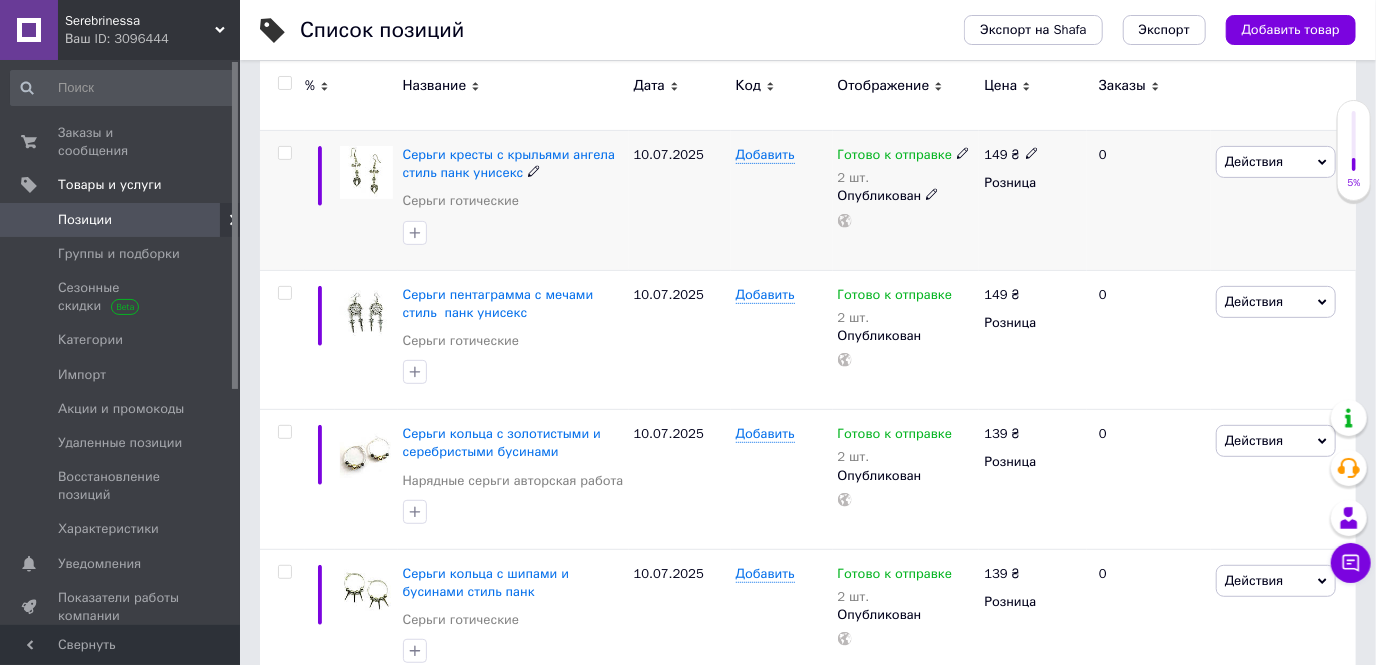 click at bounding box center (284, 153) 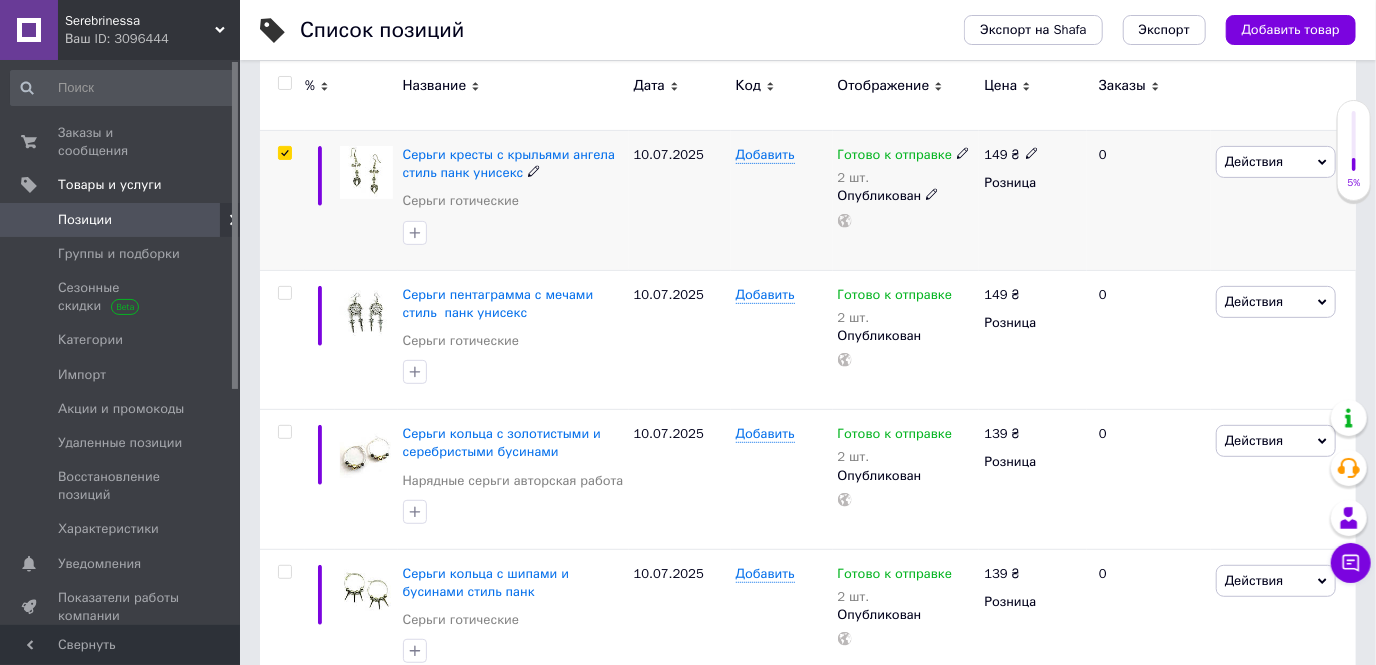 checkbox on "true" 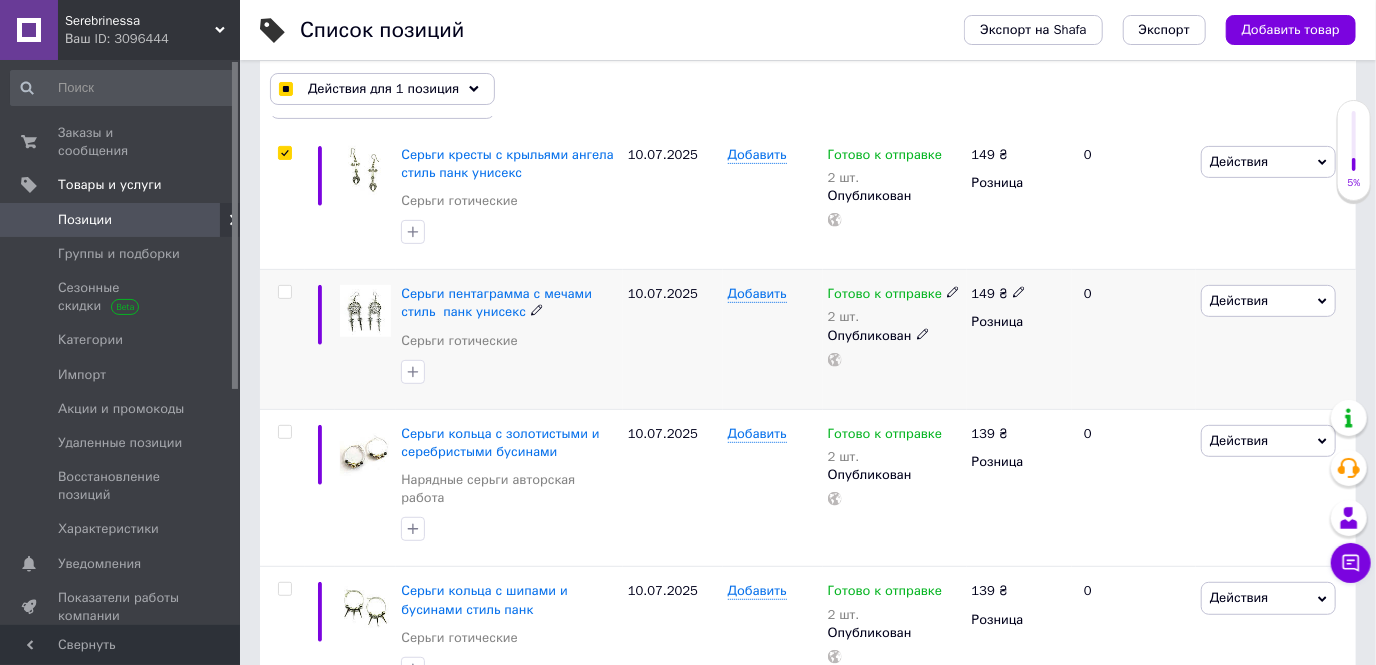 click at bounding box center (284, 292) 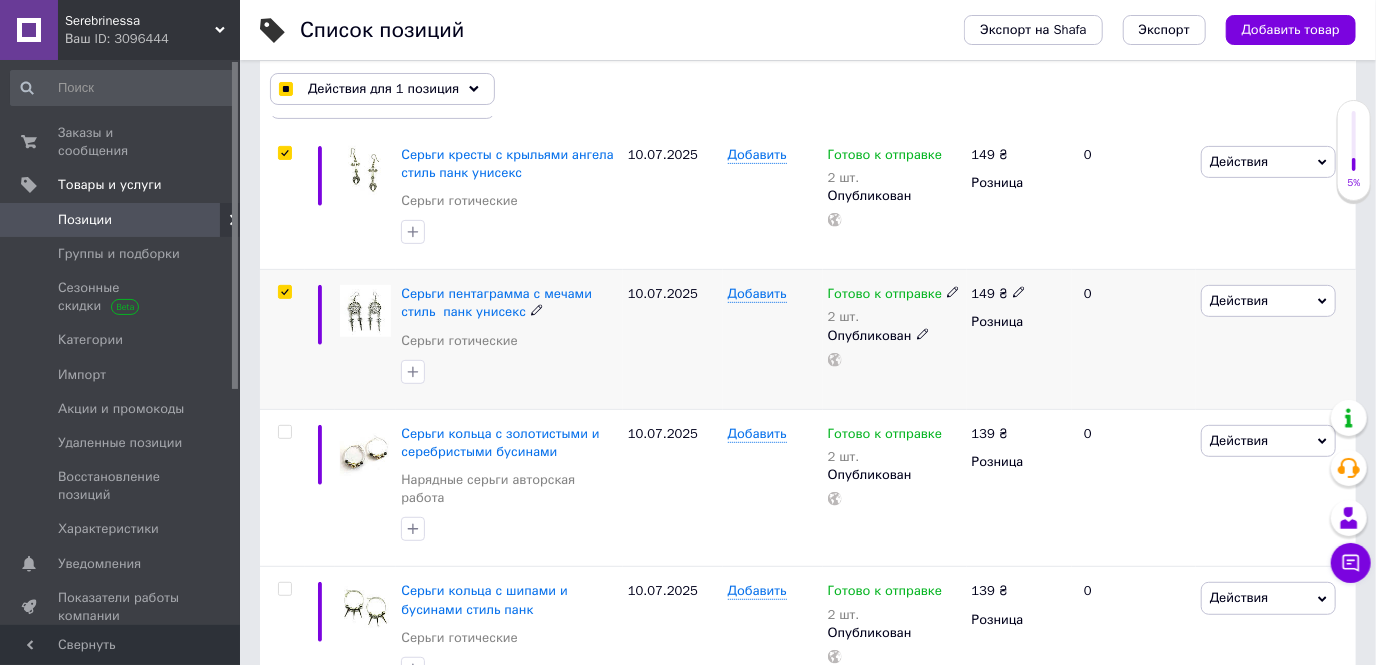 checkbox on "true" 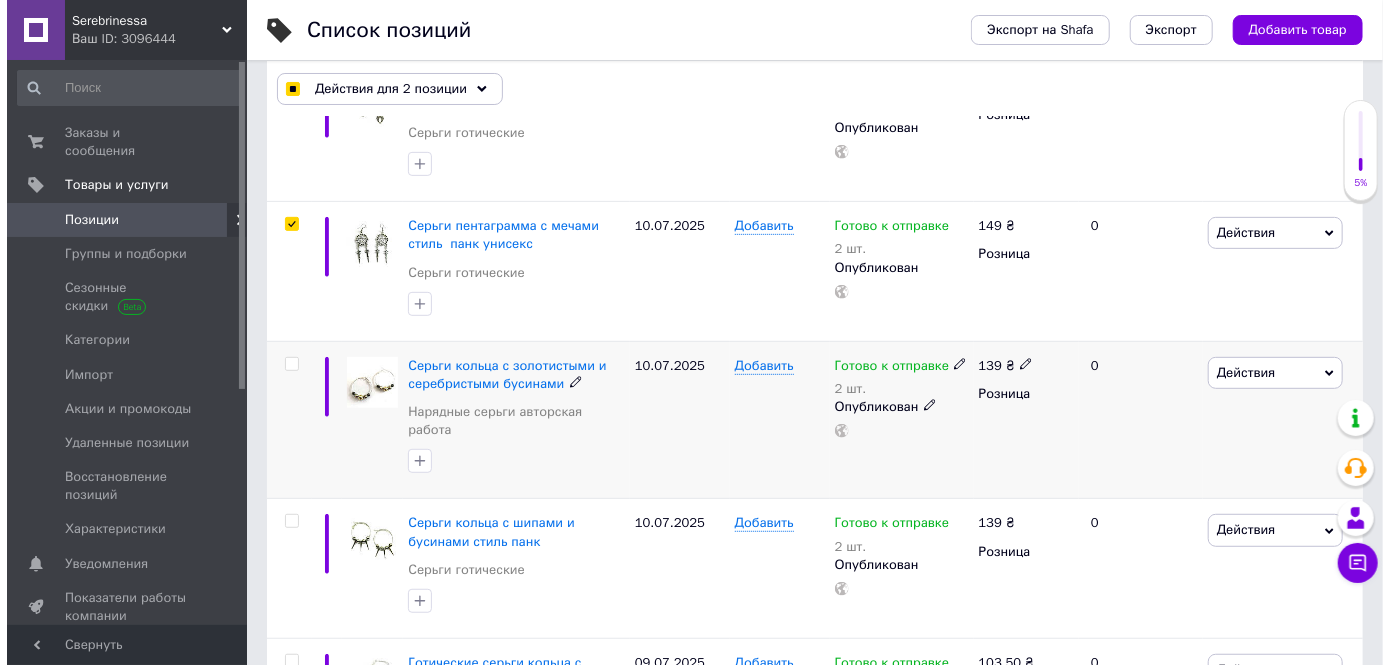 scroll, scrollTop: 454, scrollLeft: 0, axis: vertical 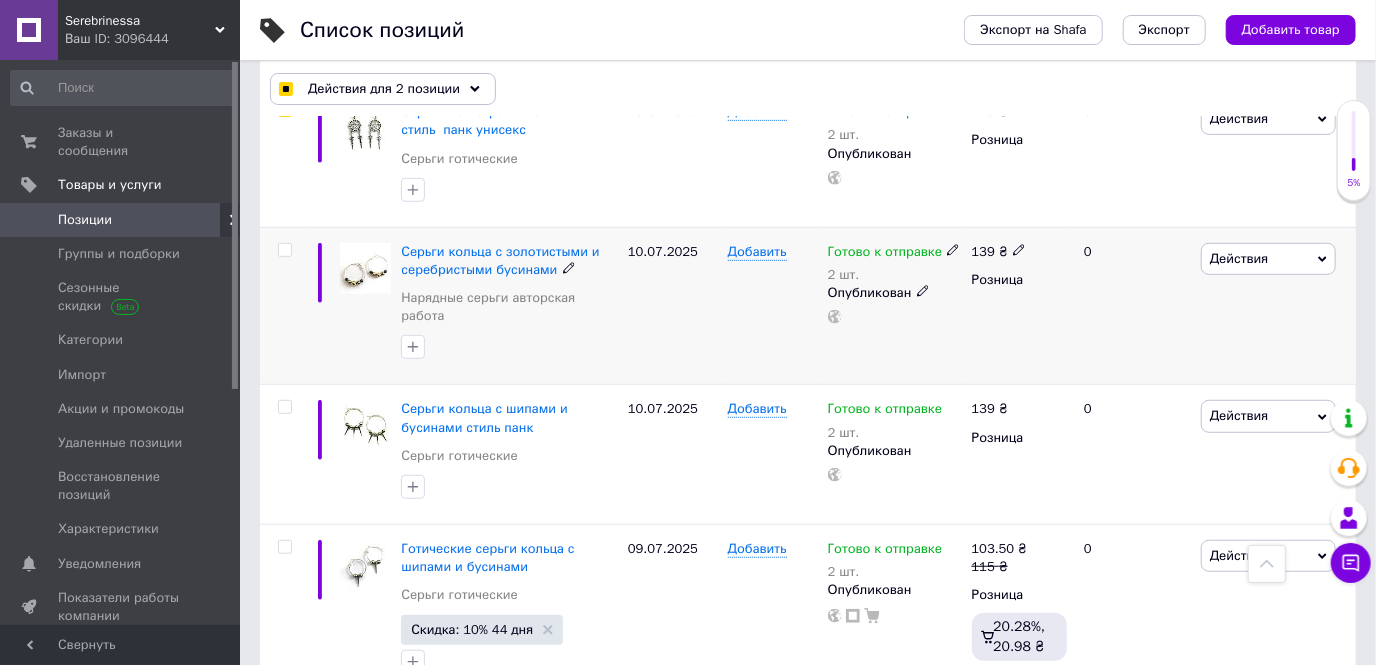 click at bounding box center (284, 250) 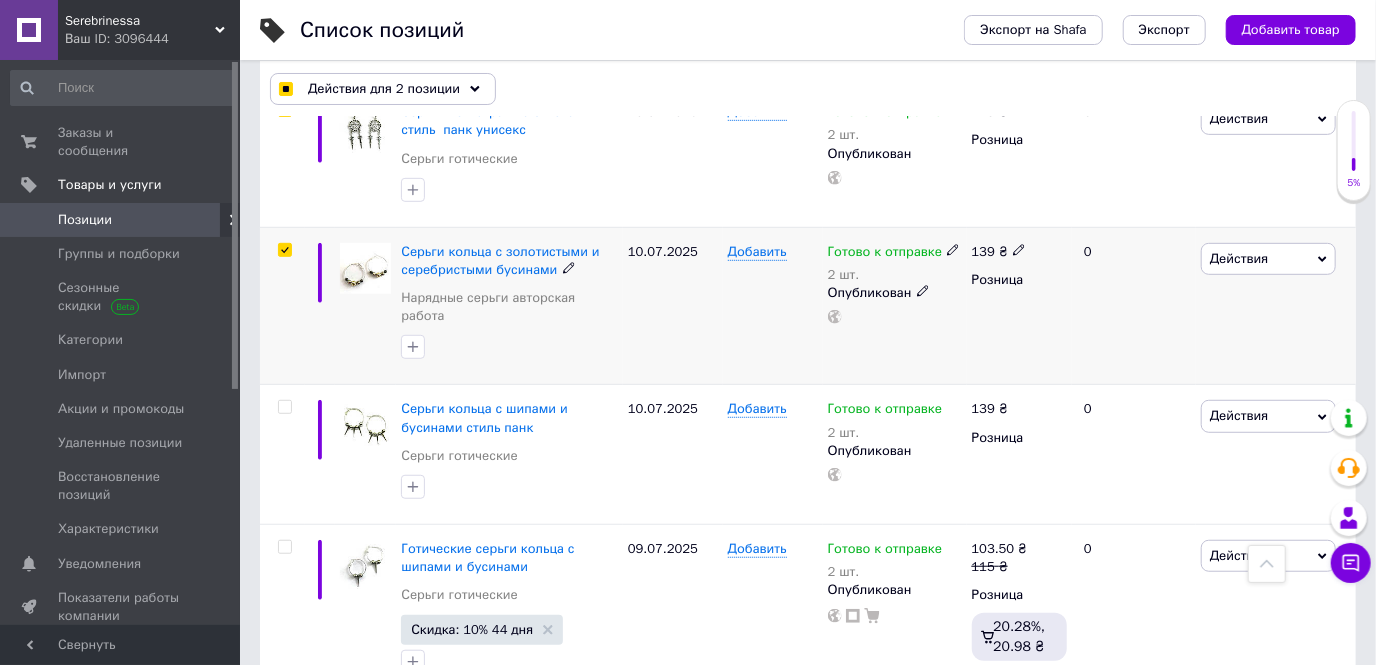 checkbox on "true" 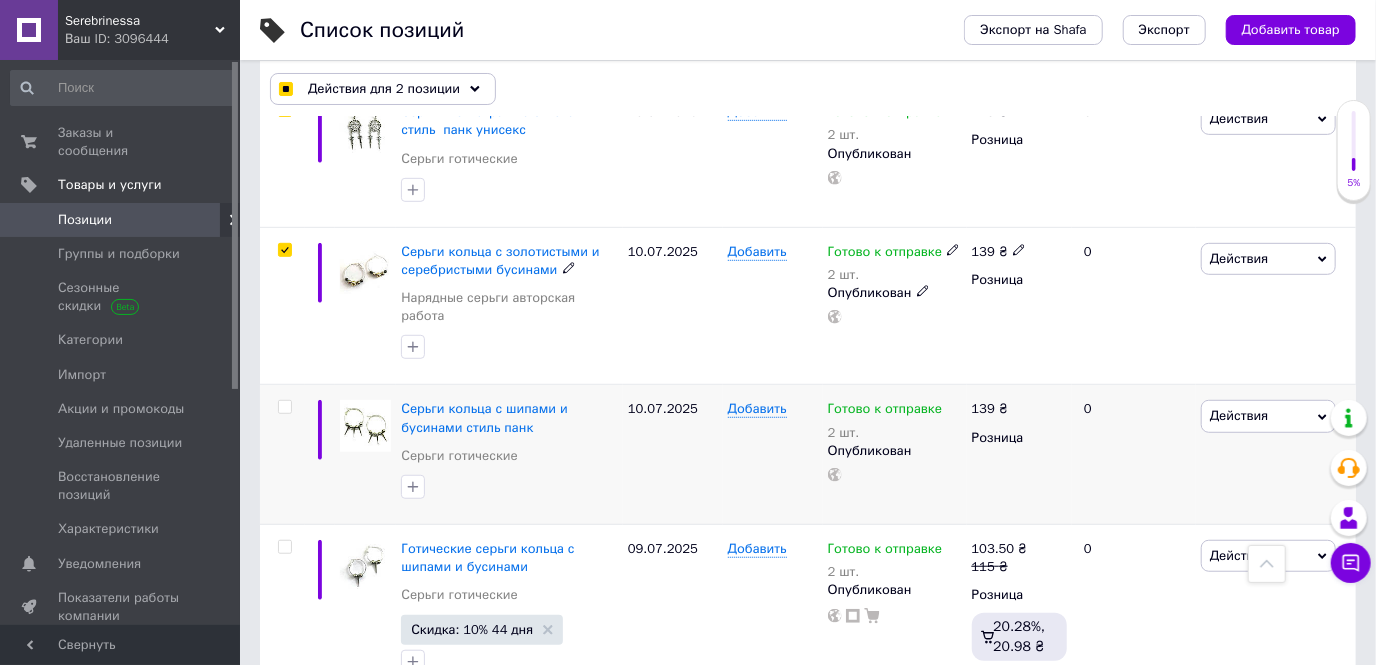 checkbox on "true" 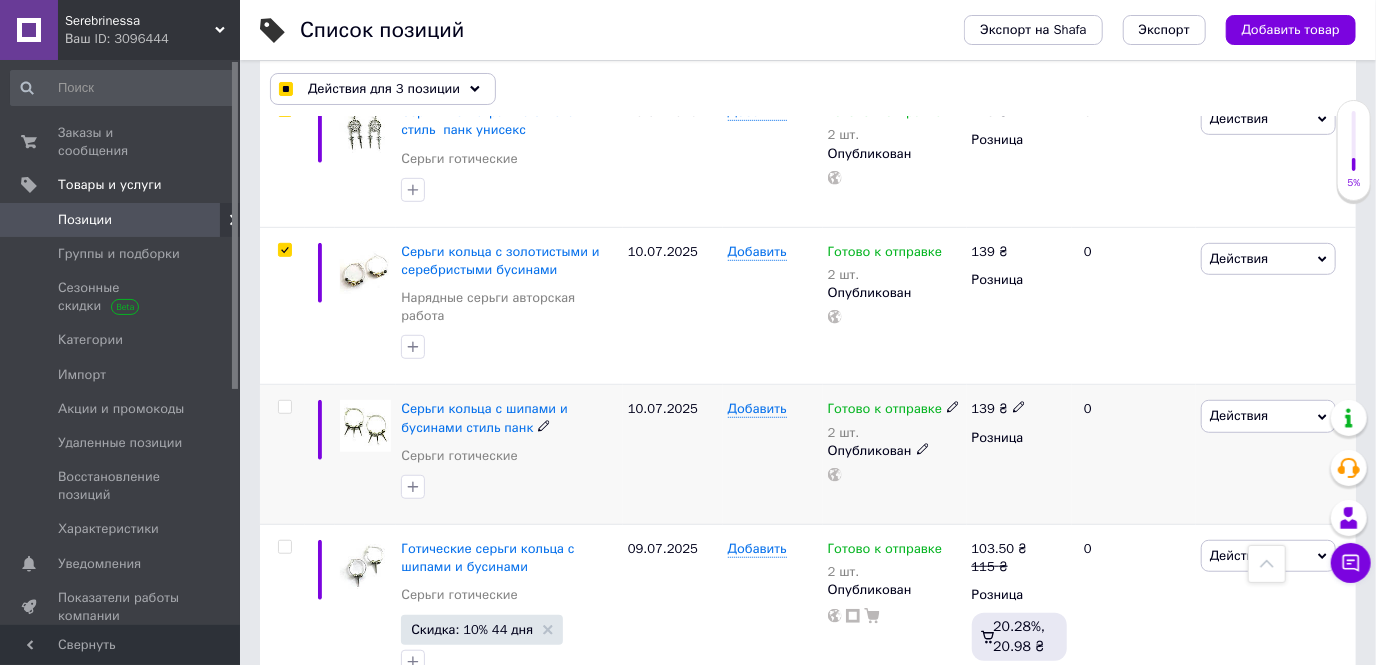 click at bounding box center (284, 407) 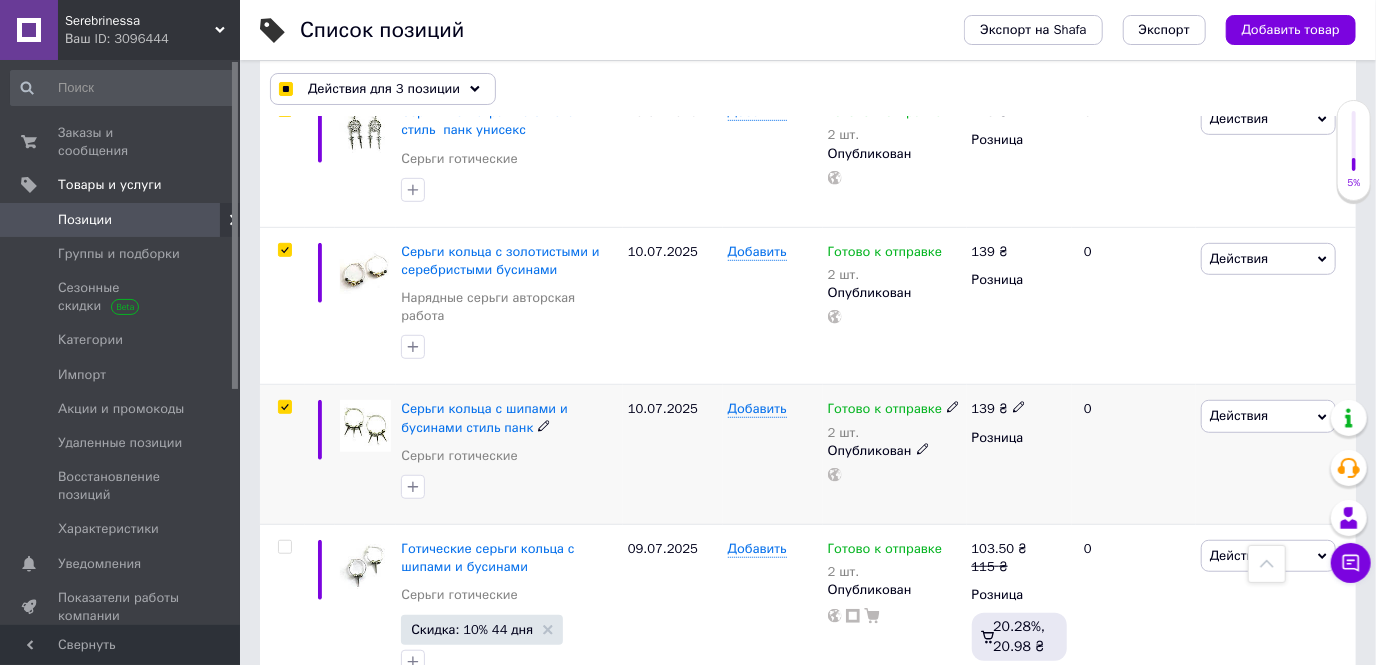 checkbox on "true" 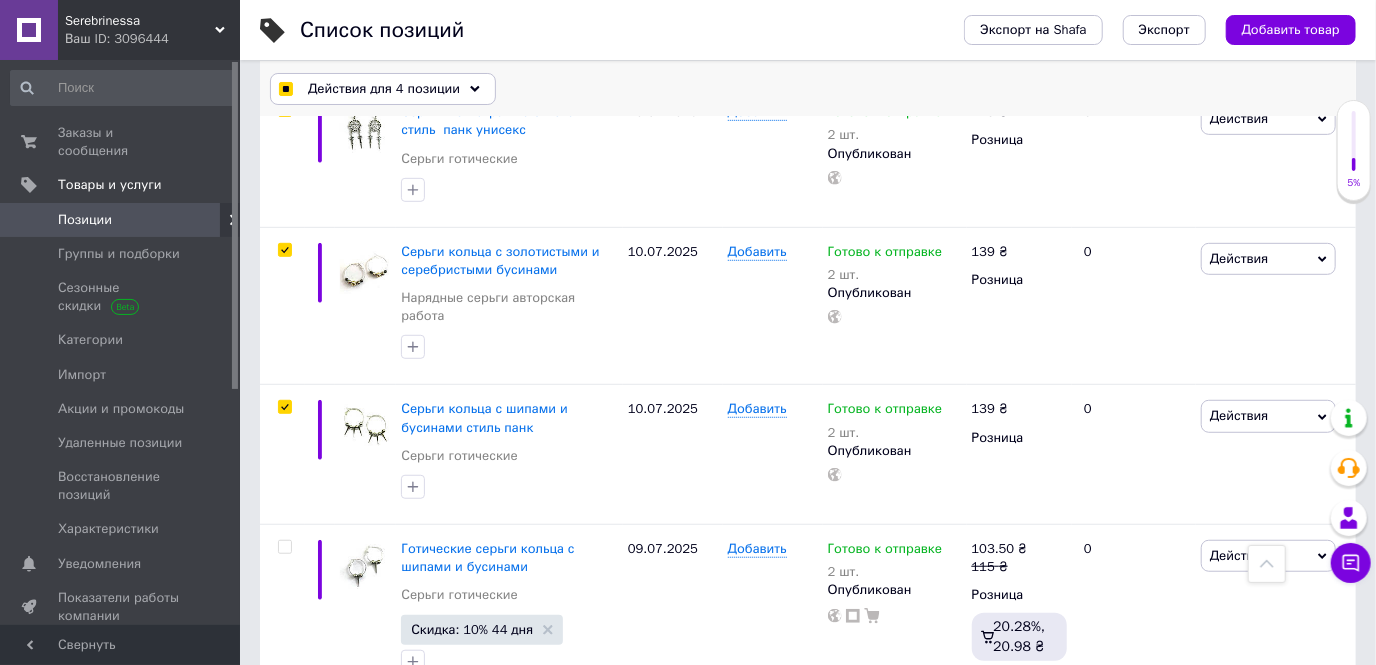 click 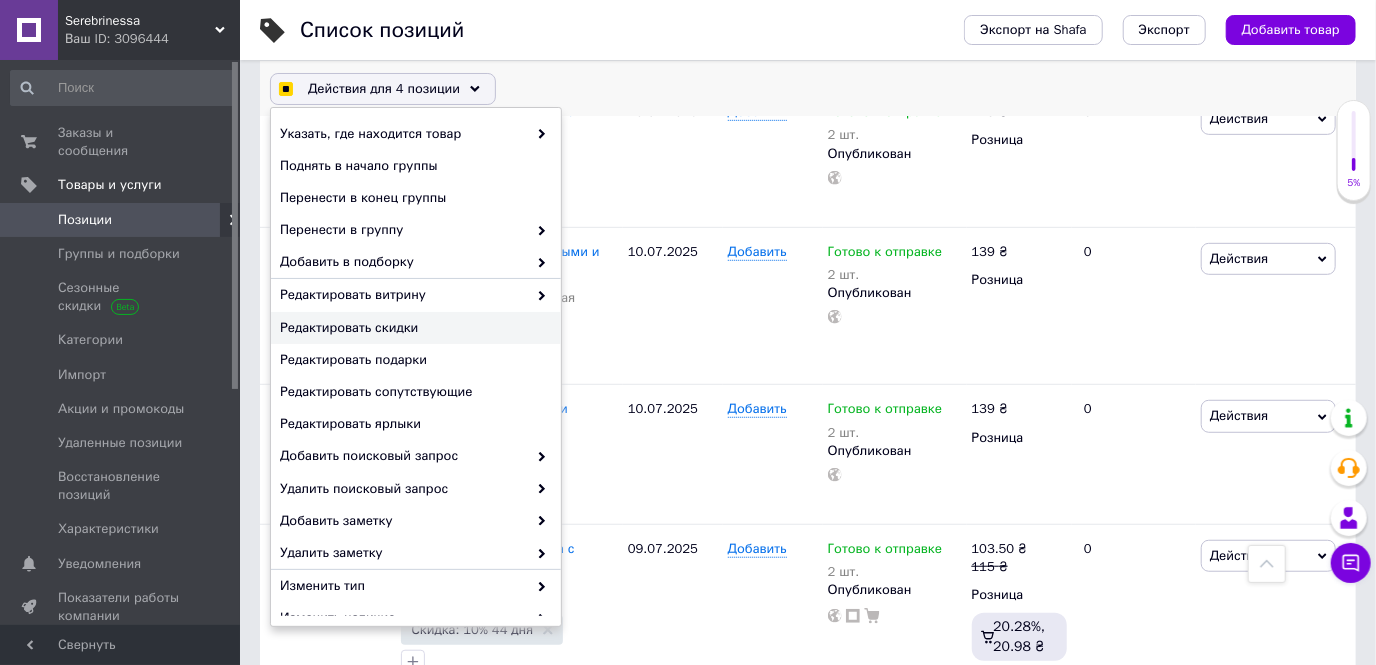 click on "Редактировать скидки" at bounding box center [413, 328] 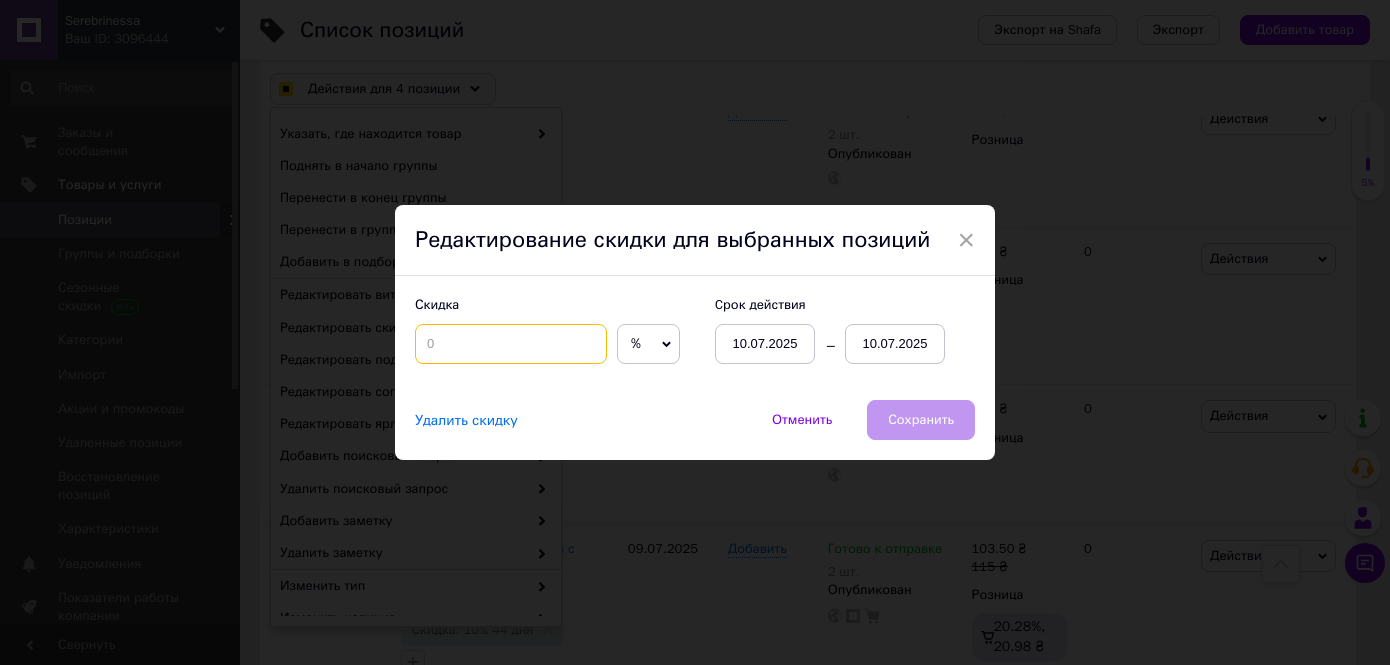 click at bounding box center [511, 344] 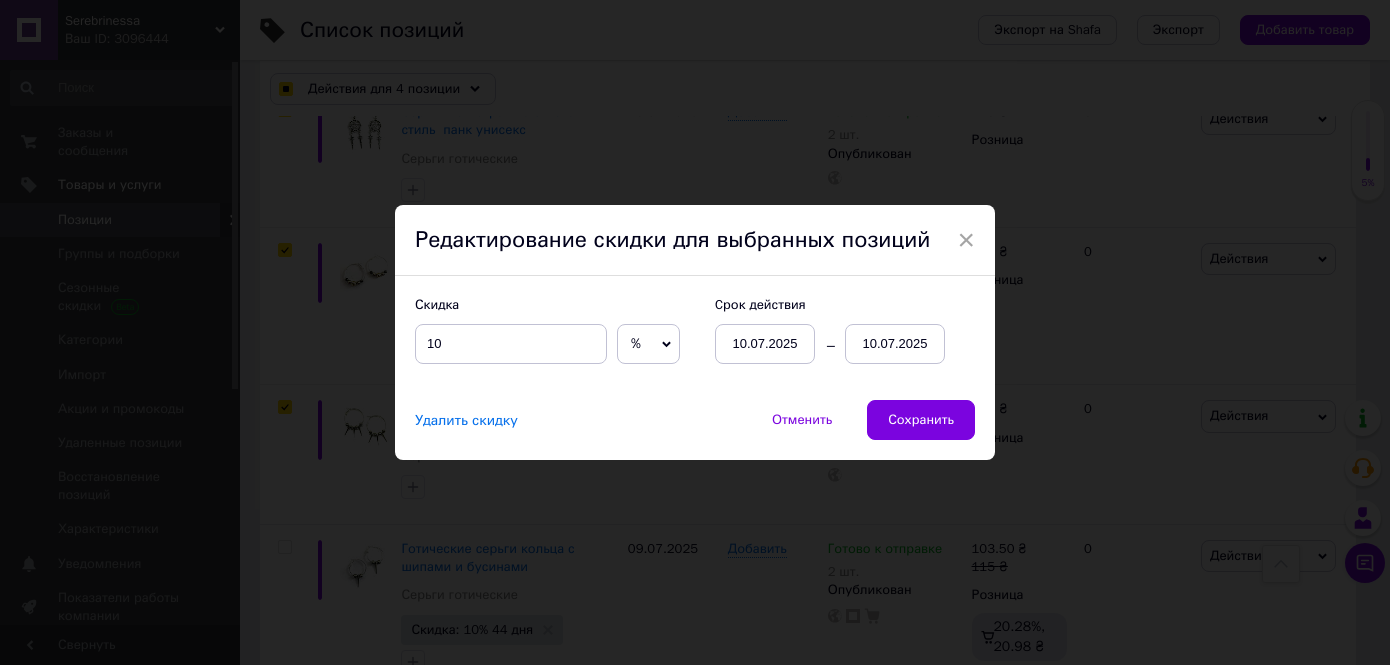 click on "10.07.2025" at bounding box center [895, 344] 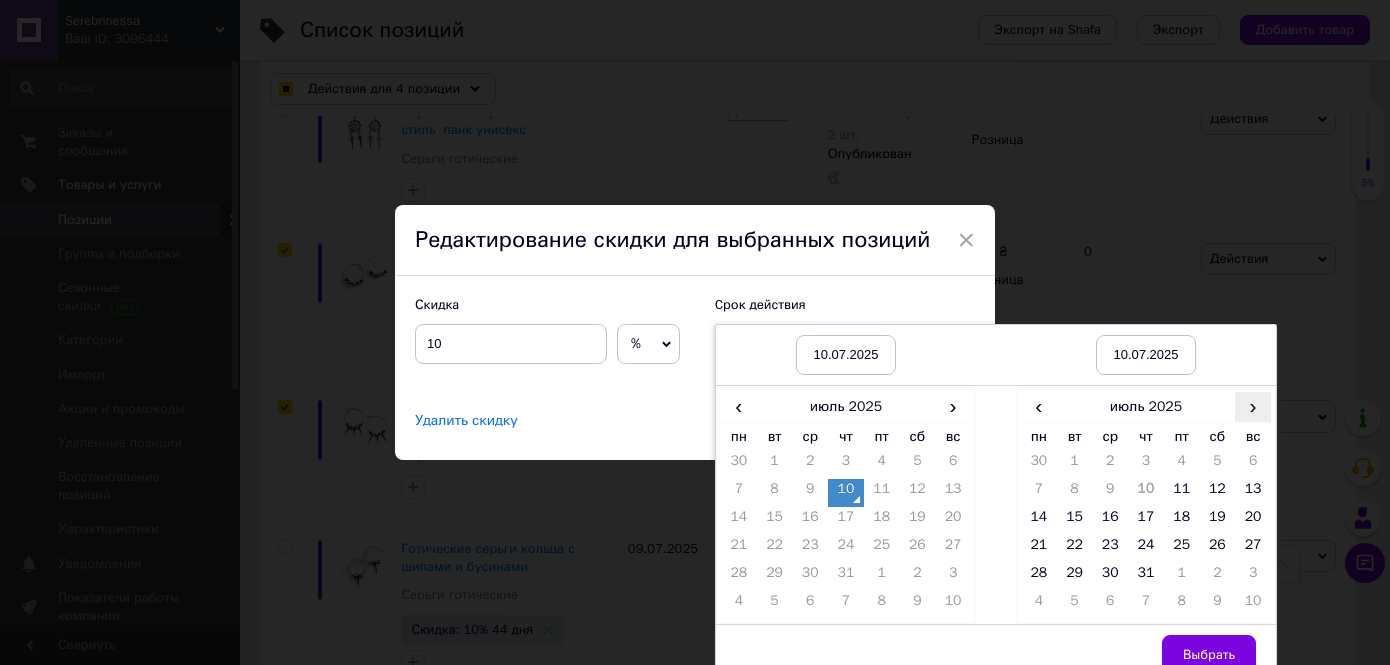 click on "›" at bounding box center (1253, 406) 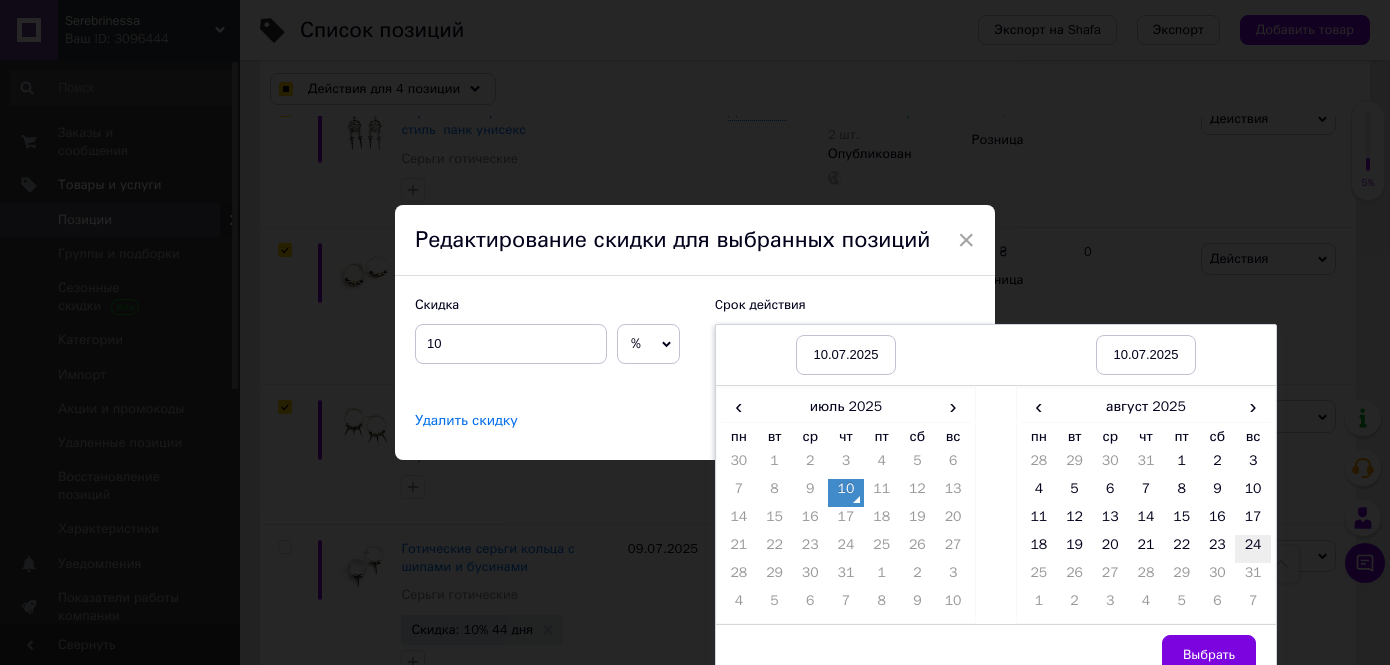 click on "24" at bounding box center [1253, 549] 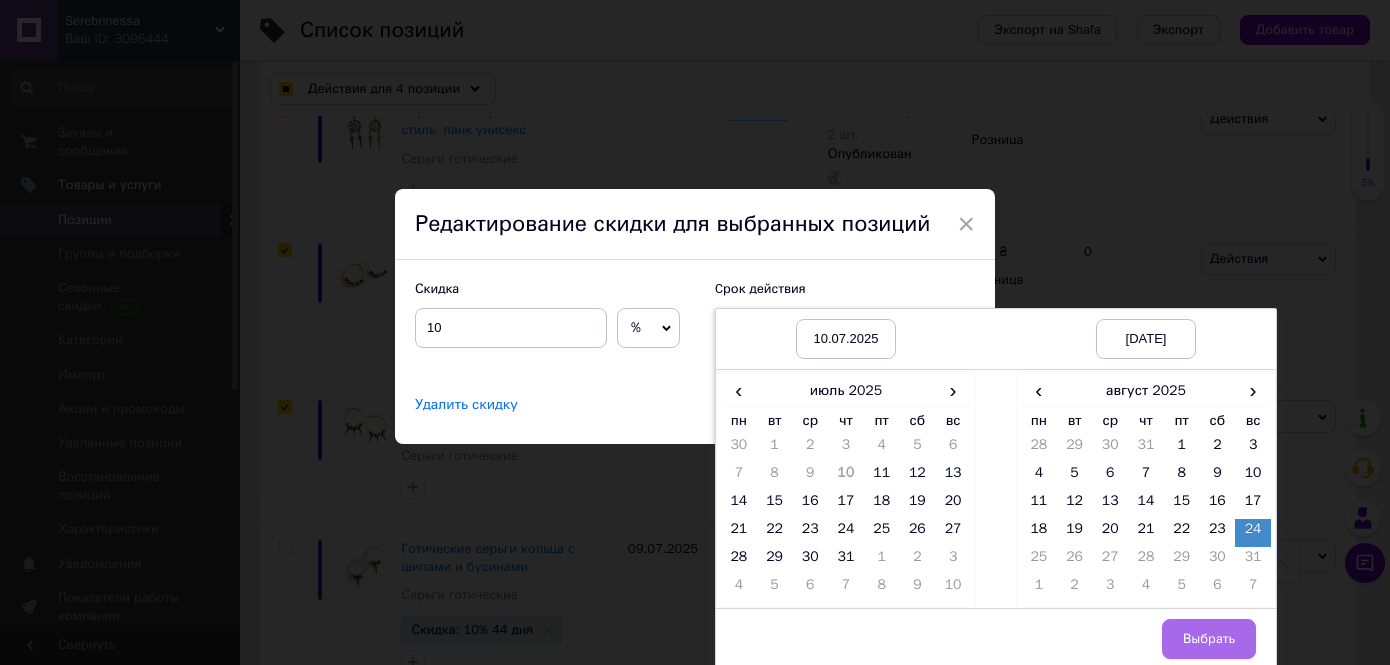 scroll, scrollTop: 20, scrollLeft: 0, axis: vertical 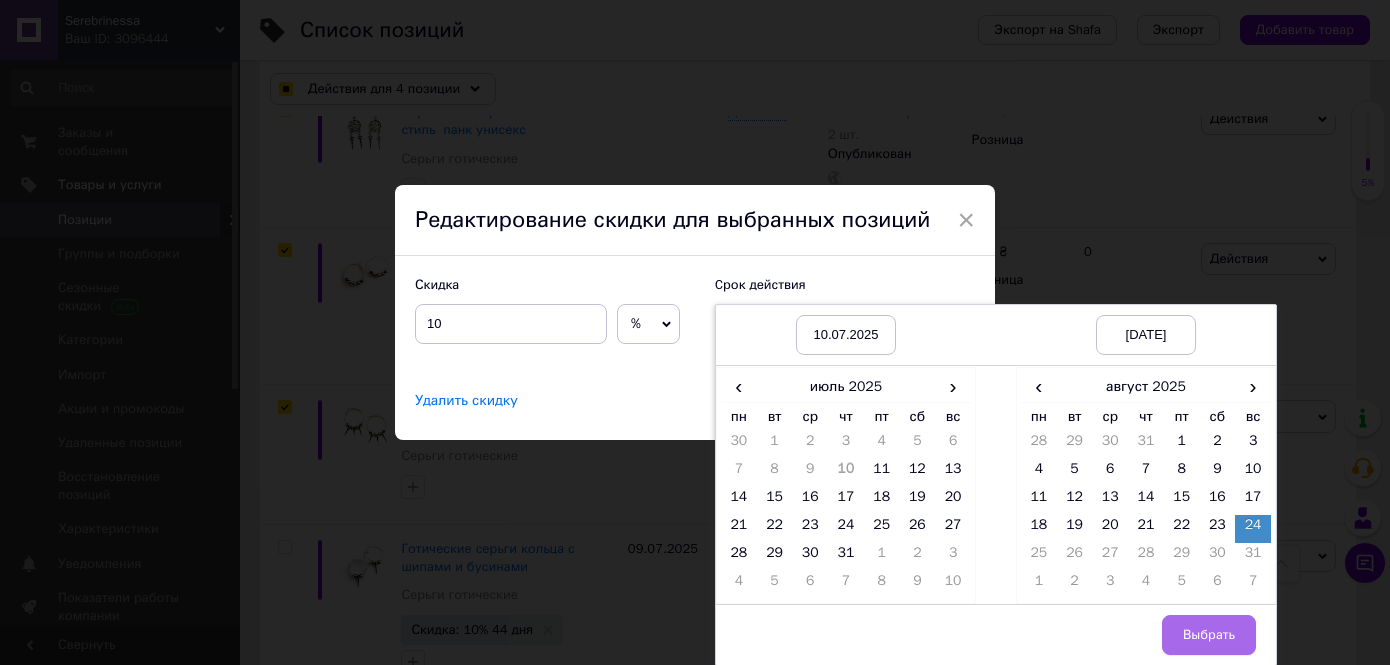 click on "Выбрать" at bounding box center [1209, 635] 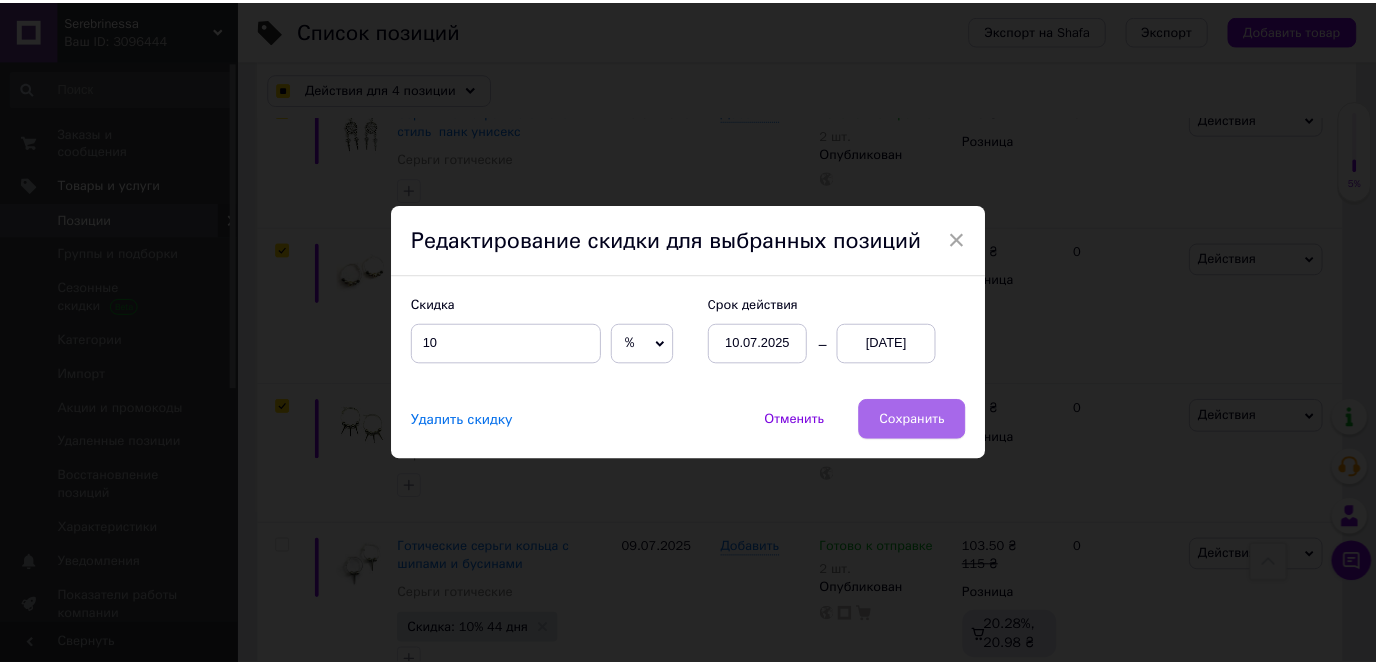 scroll, scrollTop: 0, scrollLeft: 0, axis: both 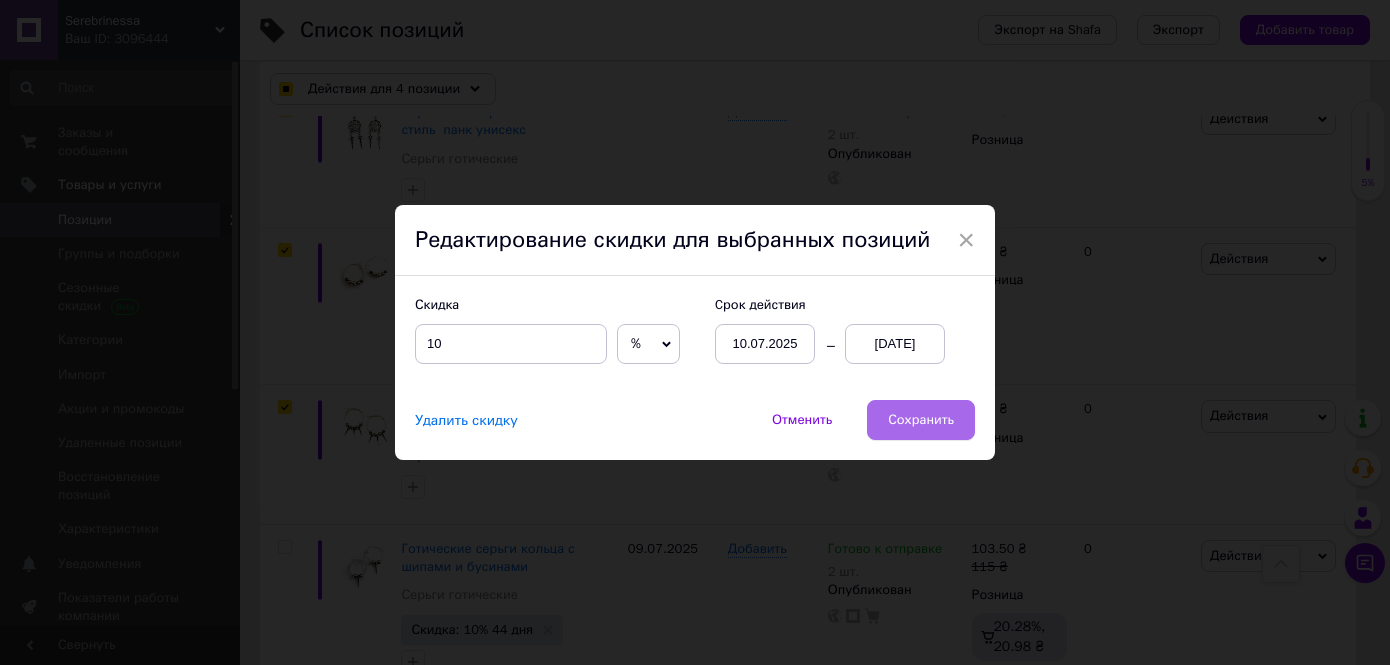 click on "Сохранить" at bounding box center [921, 420] 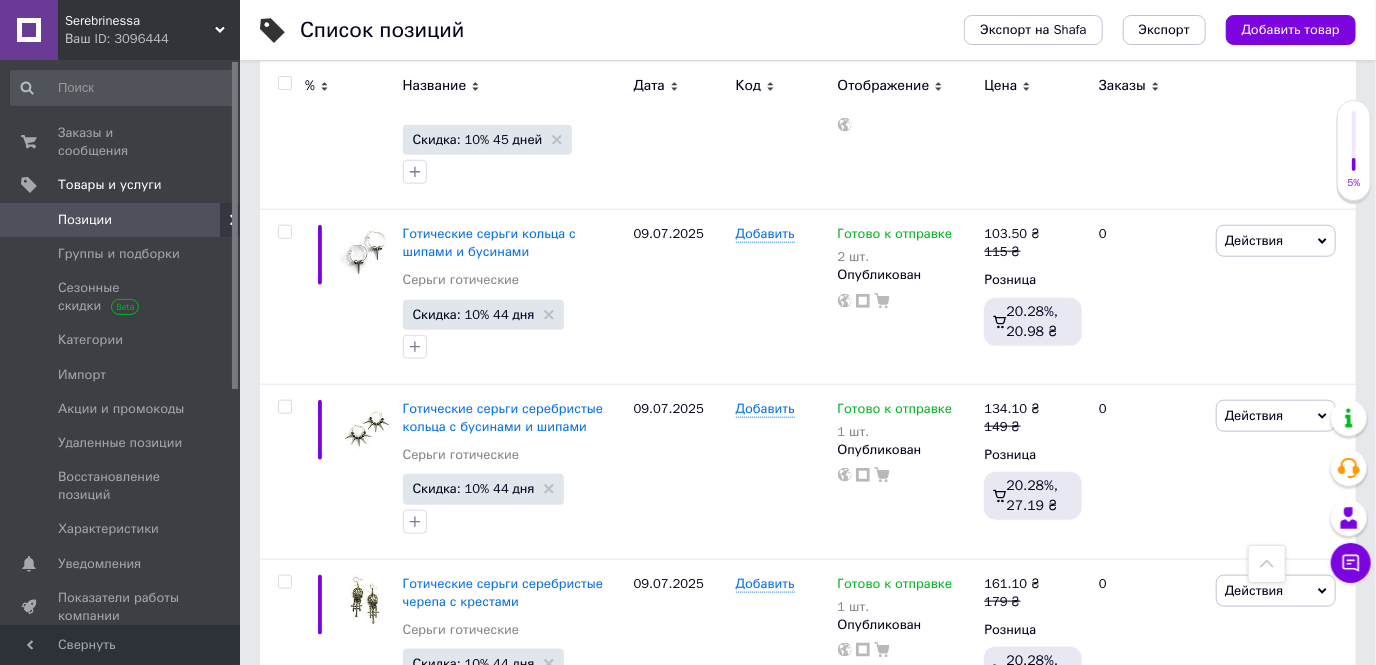 scroll, scrollTop: 909, scrollLeft: 0, axis: vertical 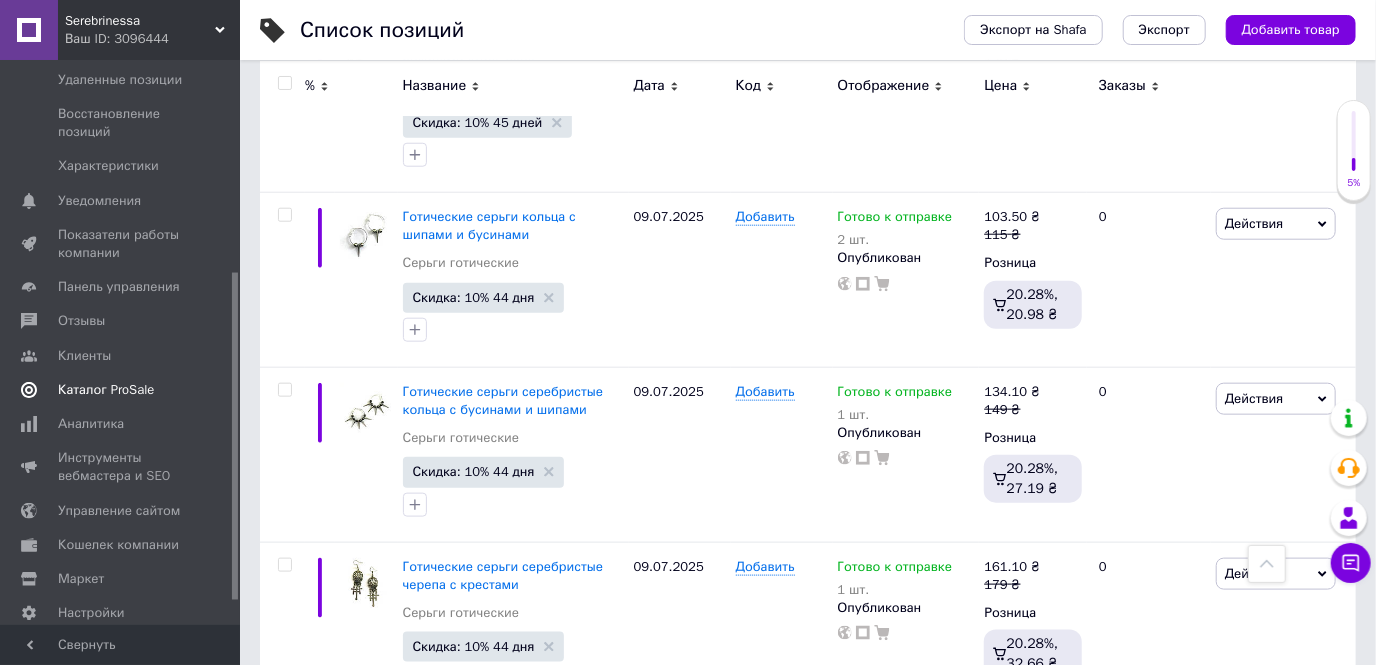 click on "Каталог ProSale" at bounding box center [106, 390] 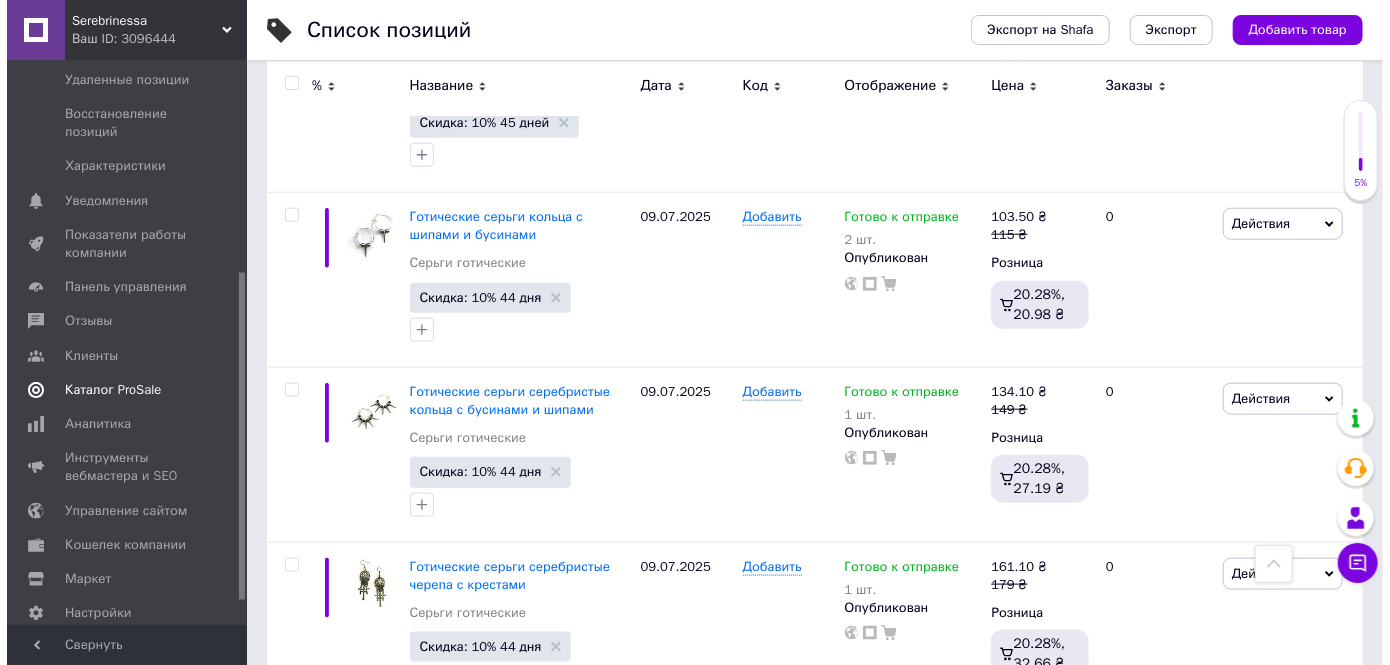 scroll, scrollTop: 0, scrollLeft: 0, axis: both 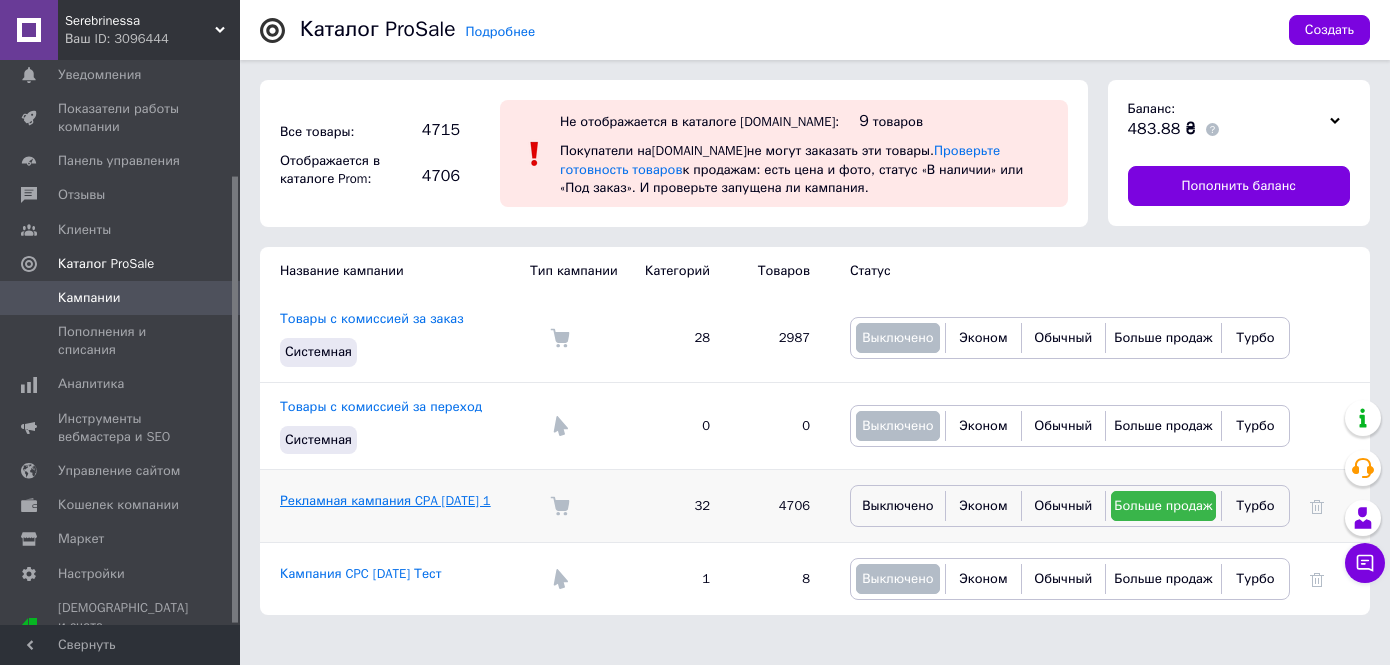 click on "Рекламная кампания CPA [DATE] 1" at bounding box center [385, 500] 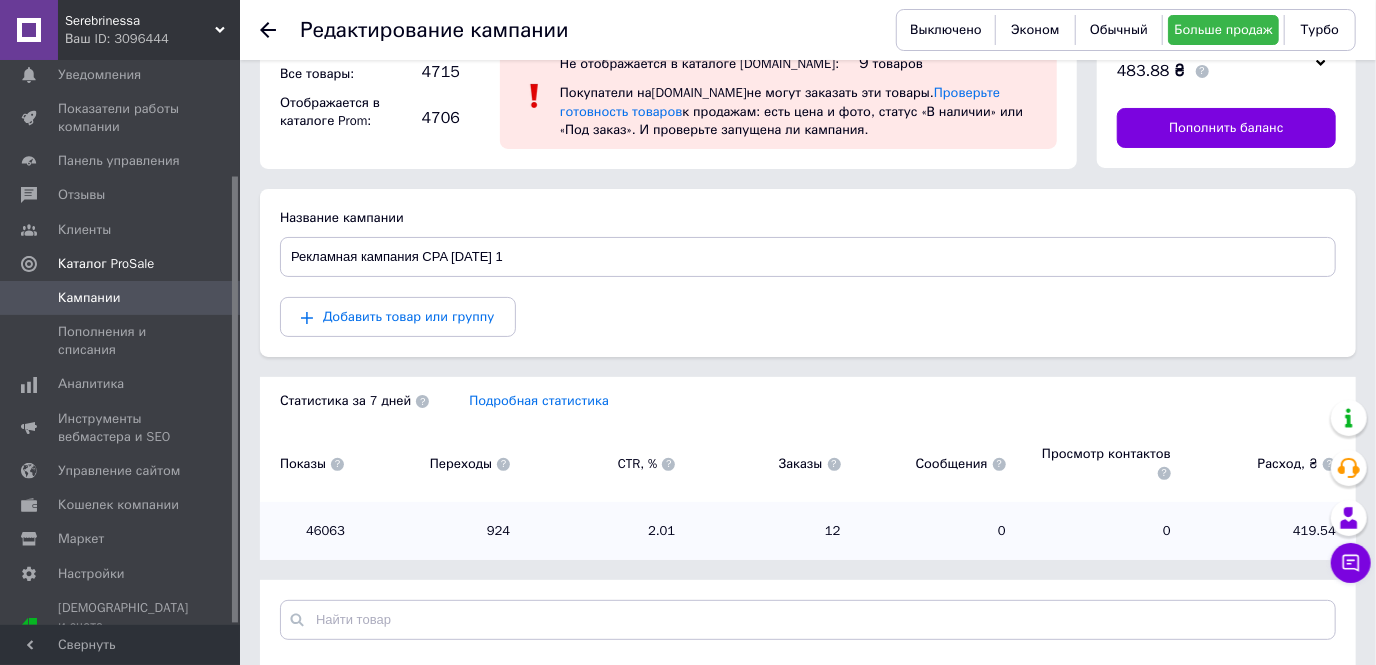 scroll, scrollTop: 90, scrollLeft: 0, axis: vertical 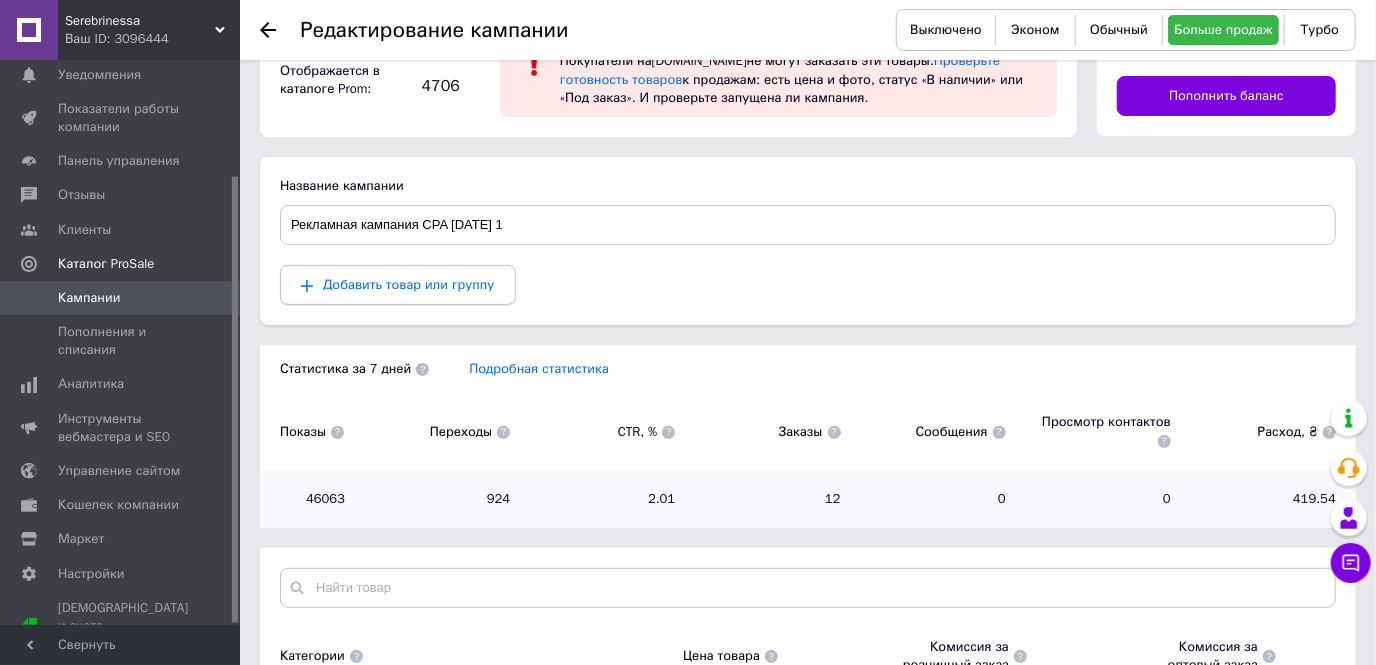 click on "Добавить товар или группу" at bounding box center [409, 284] 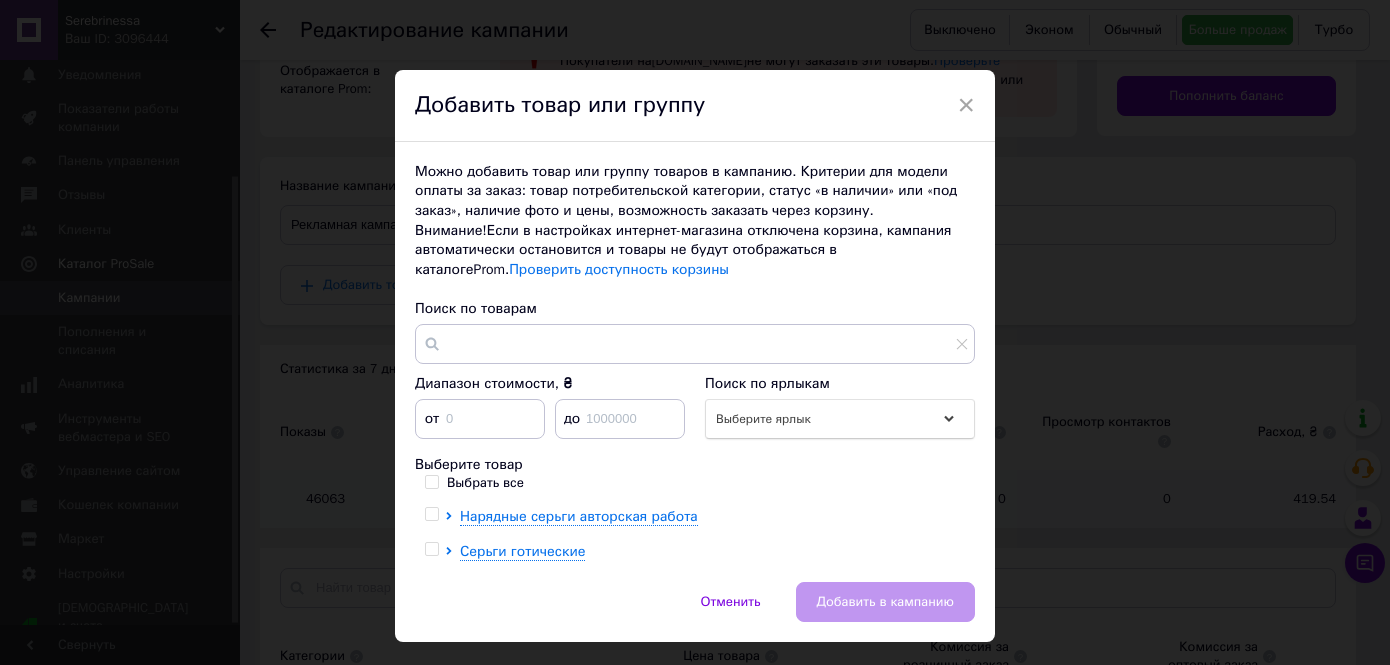 click on "Выбрать все" at bounding box center (431, 481) 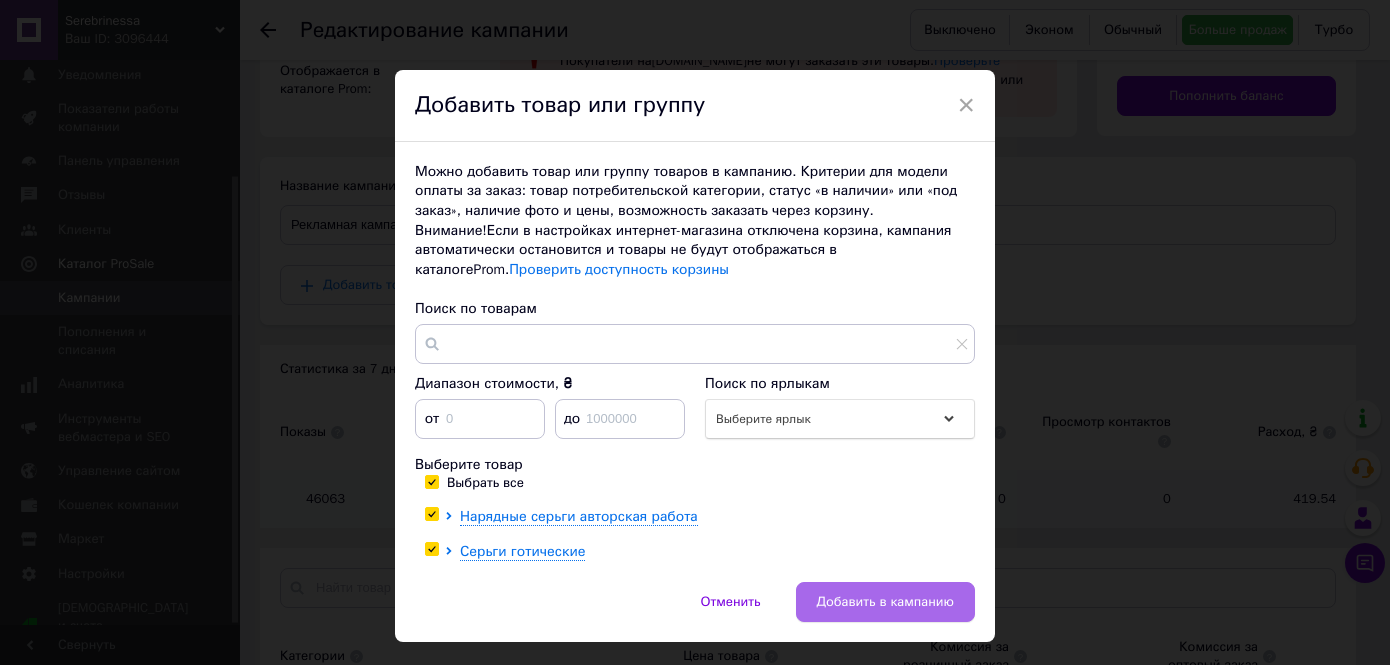 click on "Добавить в кампанию" at bounding box center (885, 602) 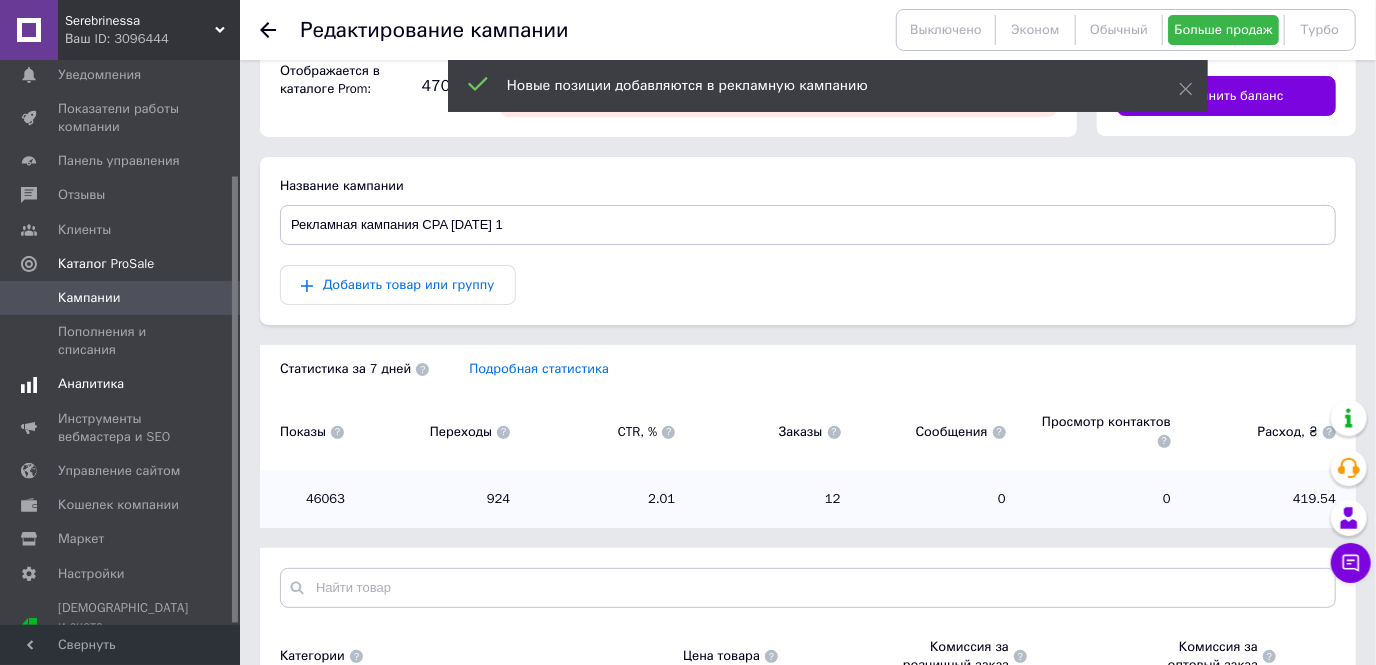 click on "Аналитика" at bounding box center [91, 384] 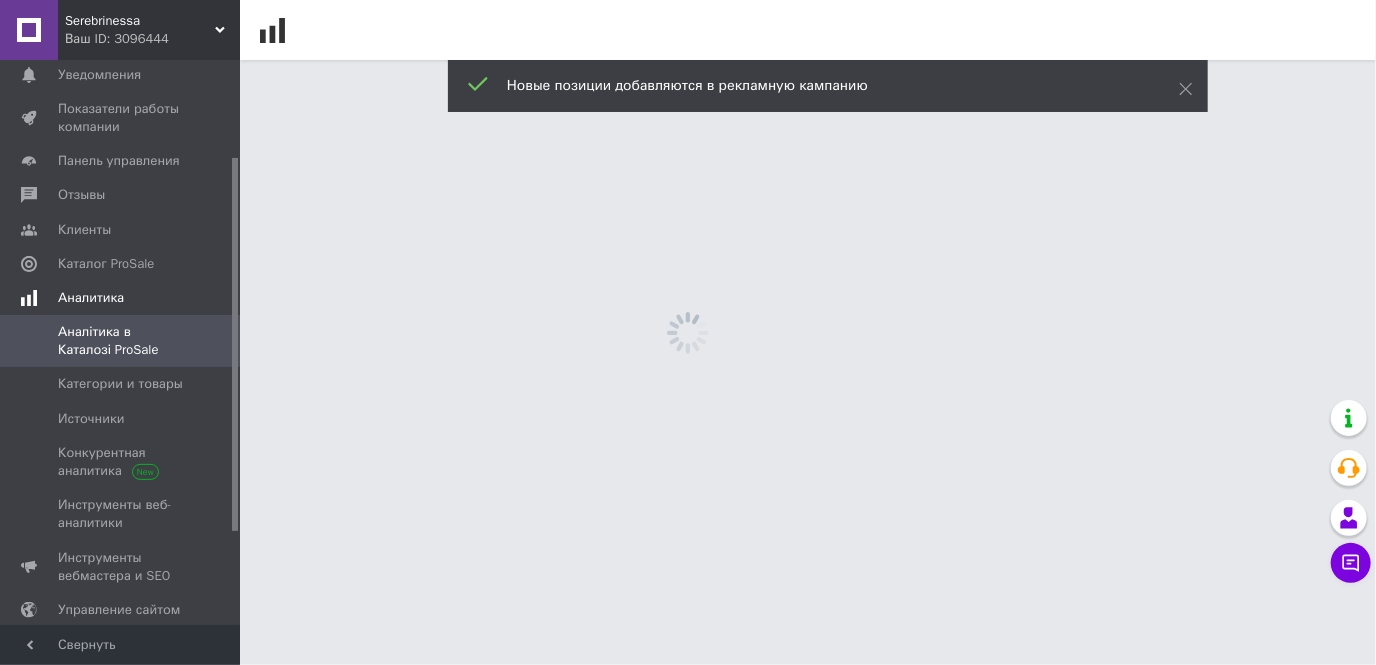 scroll, scrollTop: 0, scrollLeft: 0, axis: both 